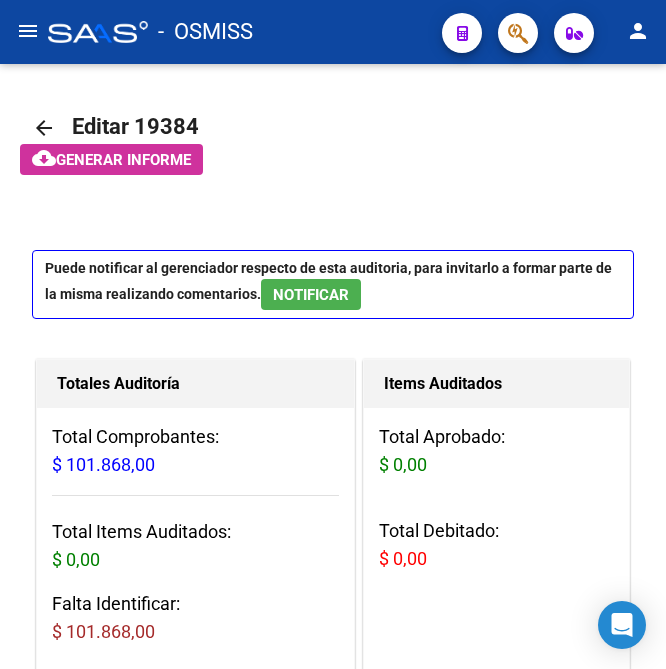 scroll, scrollTop: 0, scrollLeft: 0, axis: both 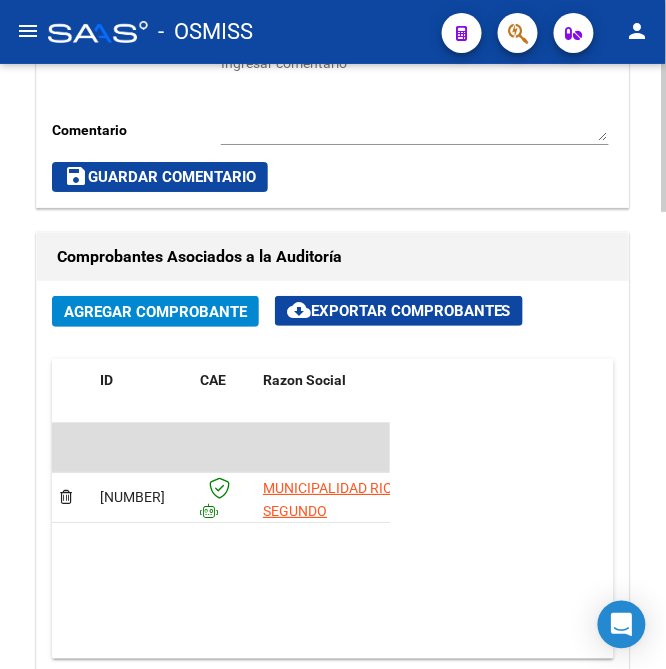 click on "Agregar Comprobante" 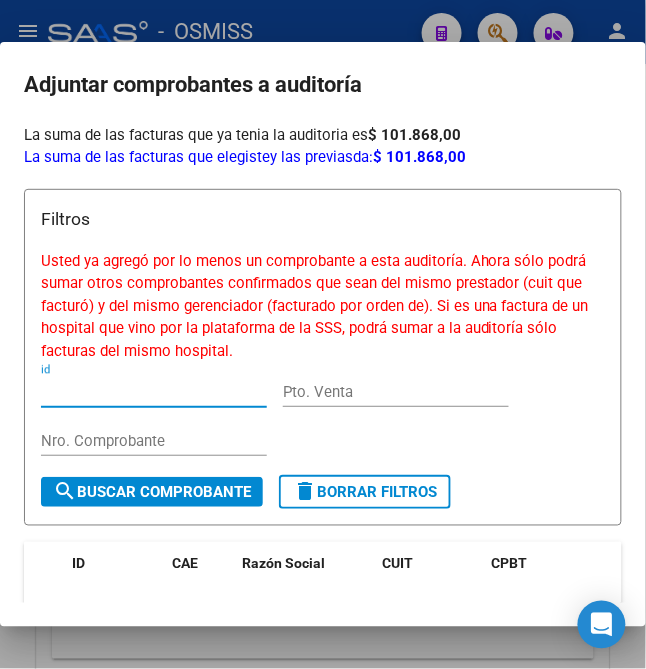 click at bounding box center [323, 334] 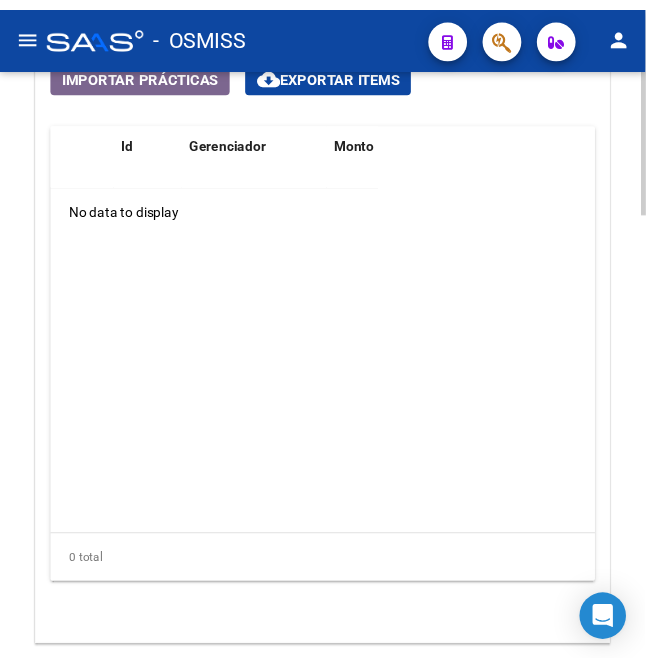 scroll, scrollTop: 1478, scrollLeft: 0, axis: vertical 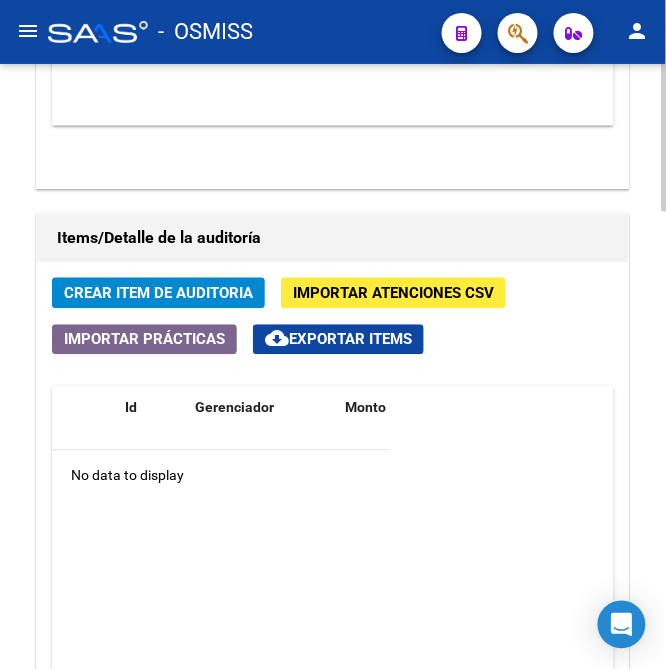 click on "Crear Item de Auditoria" 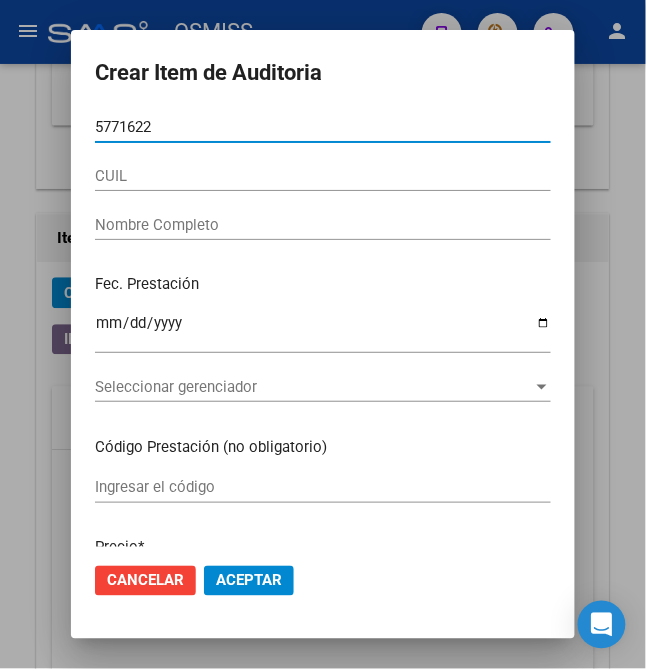 type on "[NUMBER]" 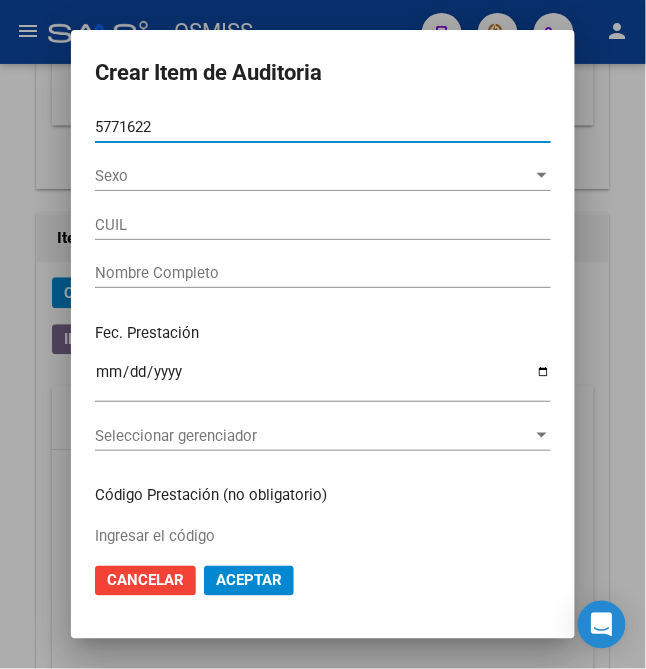 type on "[DOCUMENT_NUMBER]" 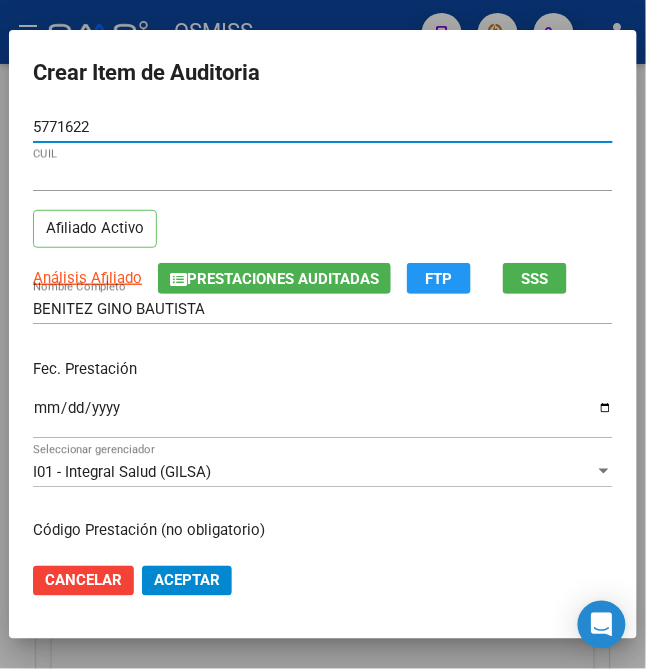 type on "[NUMBER]" 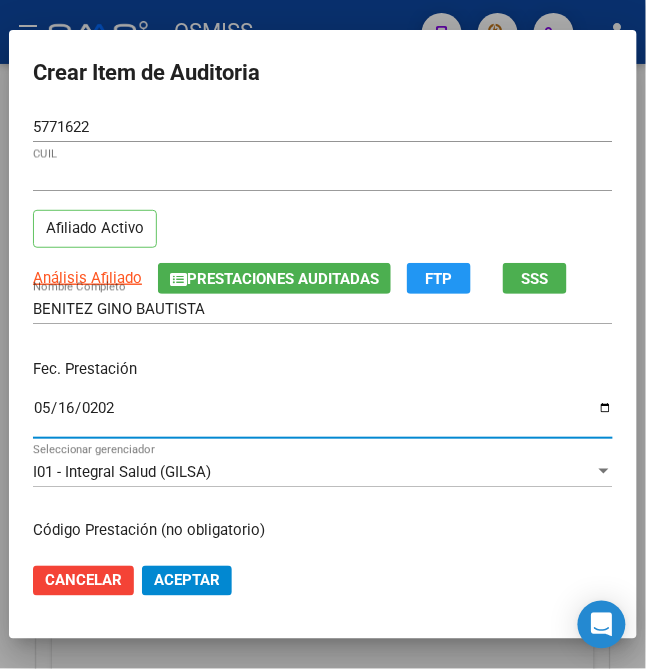type on "2025-05-16" 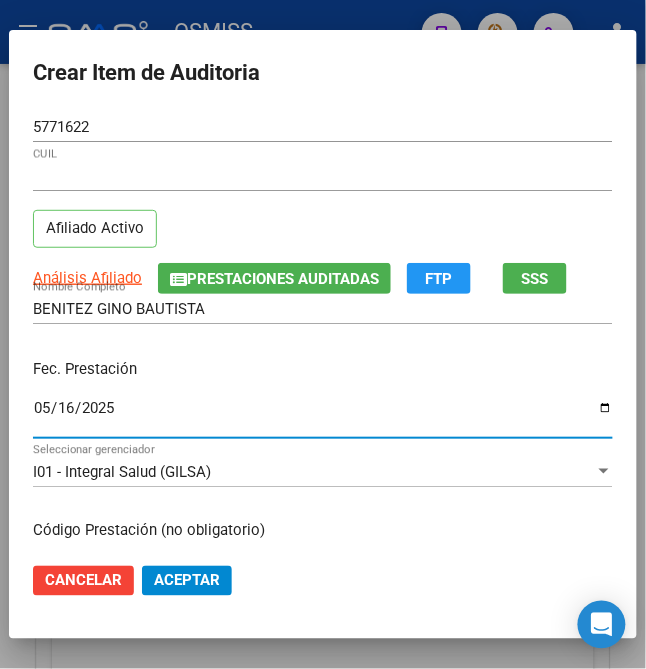 click on "Fec. Prestación" at bounding box center [323, 369] 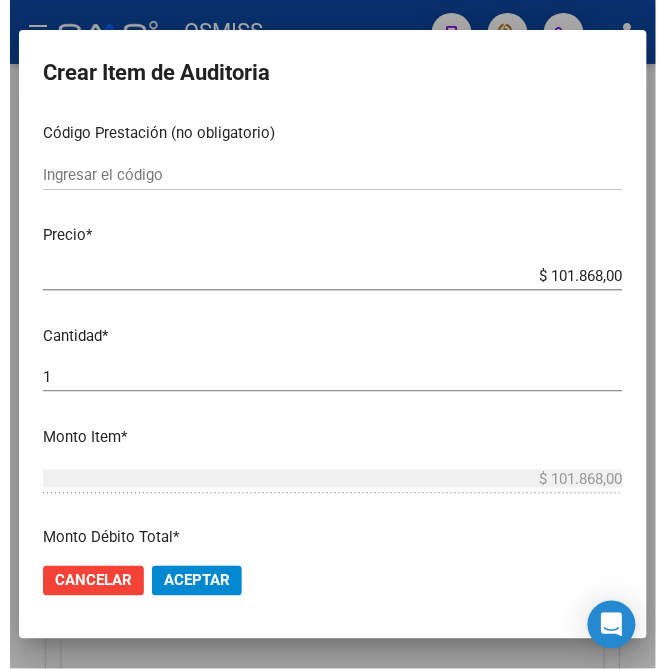 scroll, scrollTop: 400, scrollLeft: 0, axis: vertical 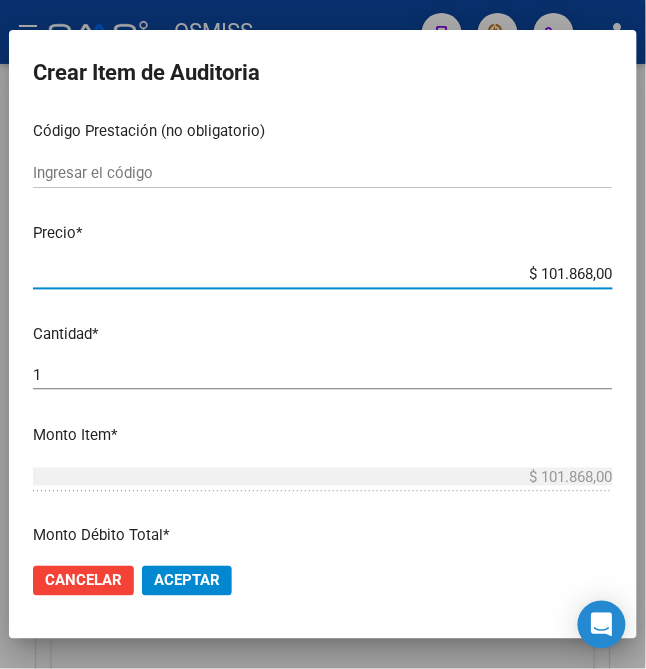 drag, startPoint x: 529, startPoint y: 277, endPoint x: 680, endPoint y: 282, distance: 151.08276 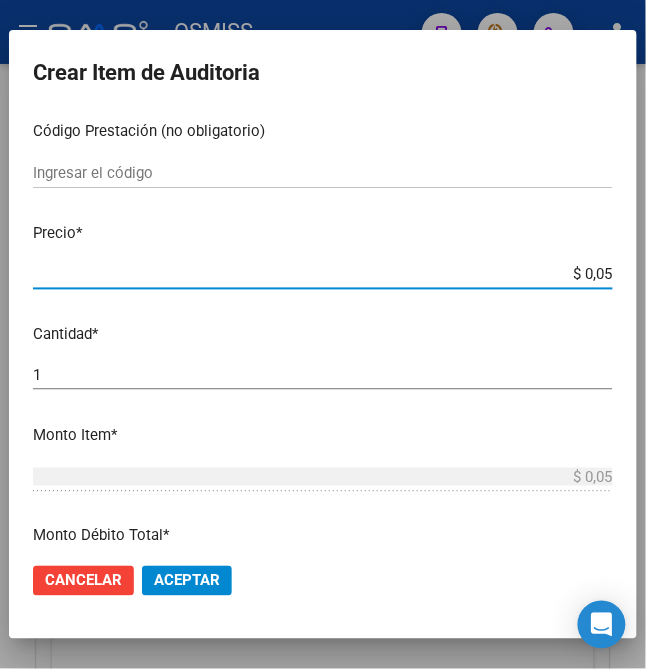 type on "$ 0,52" 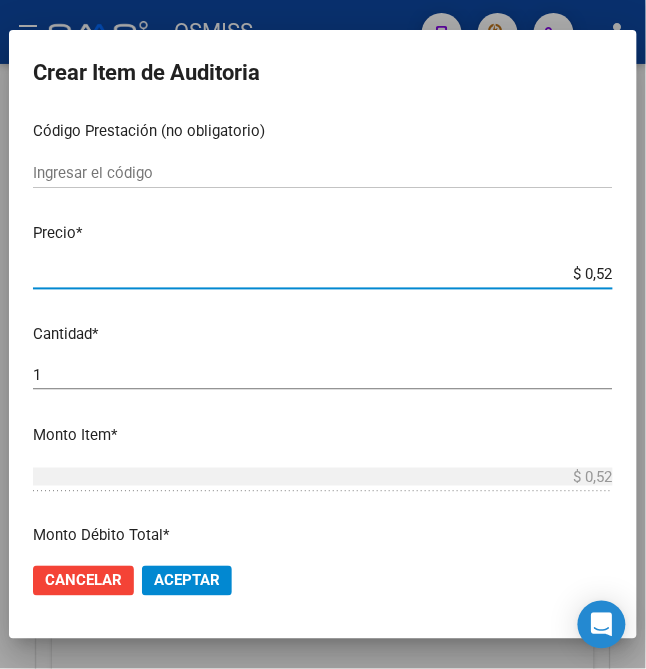 type on "$ 5,20" 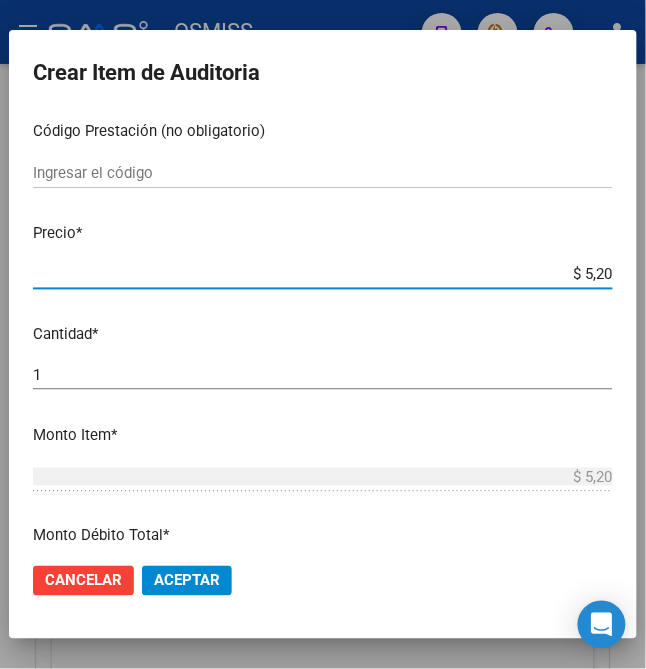 type on "$ 52,00" 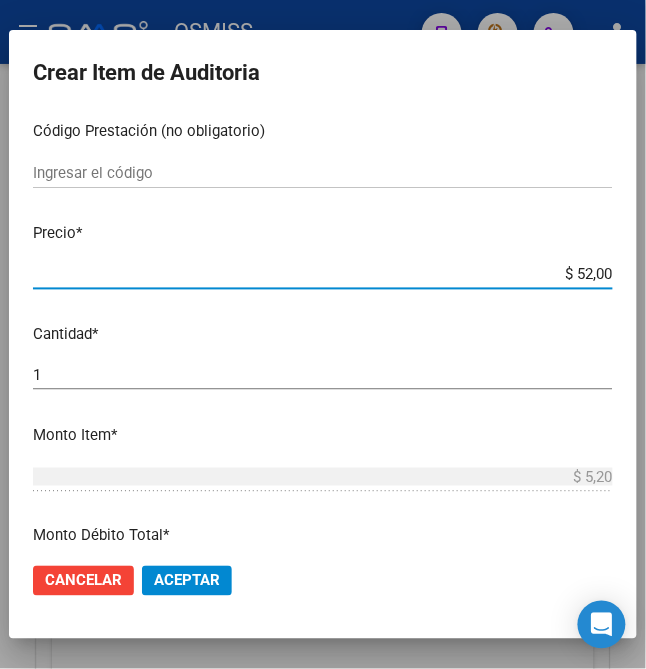 type on "$ 52,00" 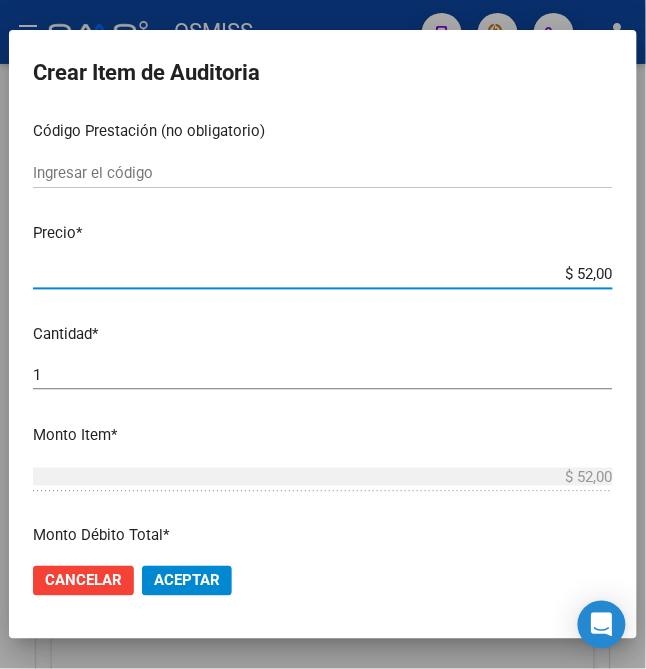 type on "$ 520,00" 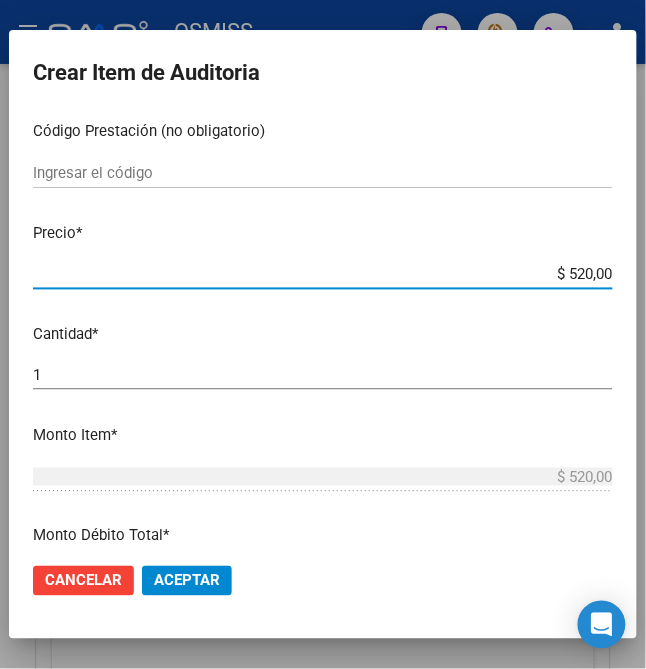 type on "$ 5.200,00" 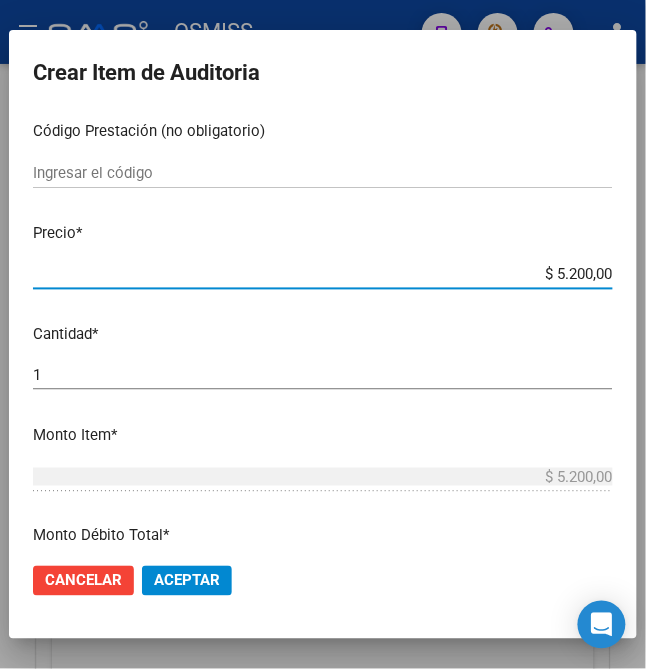 click on "Aceptar" 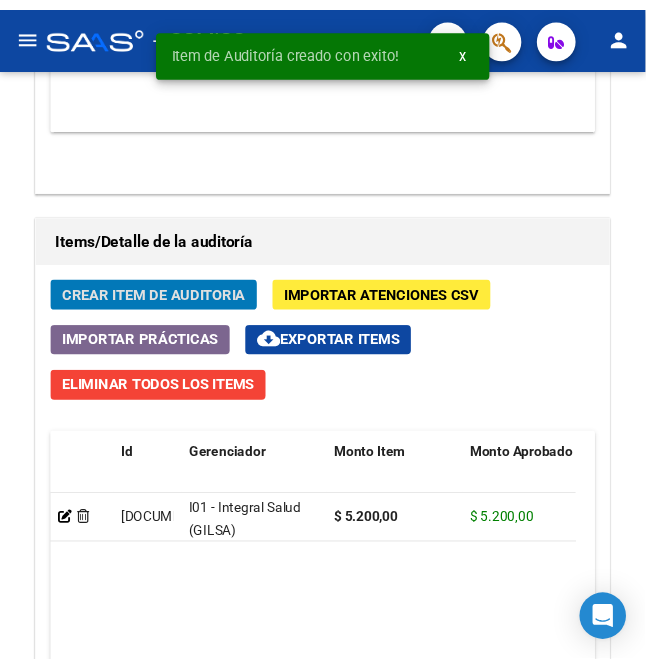 scroll, scrollTop: 1750, scrollLeft: 0, axis: vertical 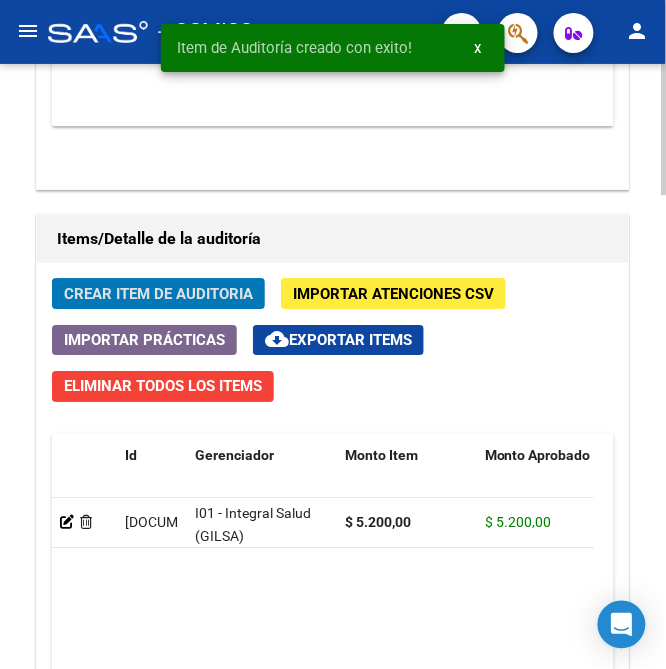 click on "Crear Item de Auditoria" 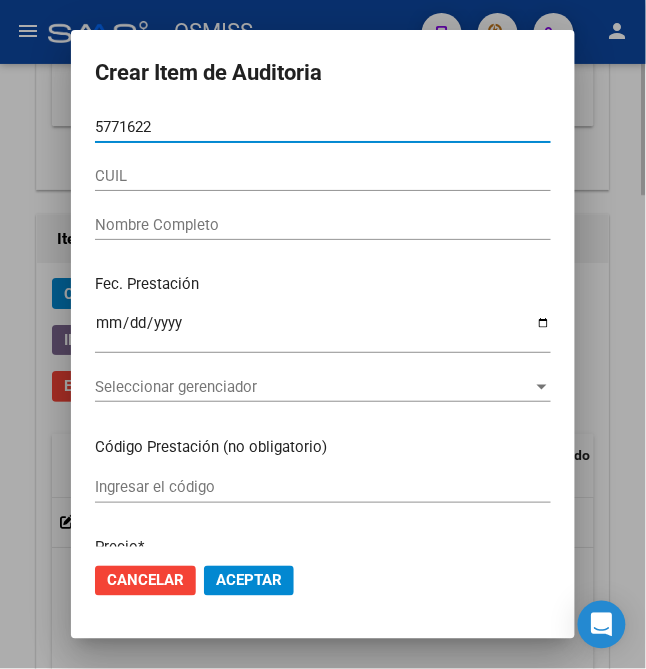 type on "[NUMBER]" 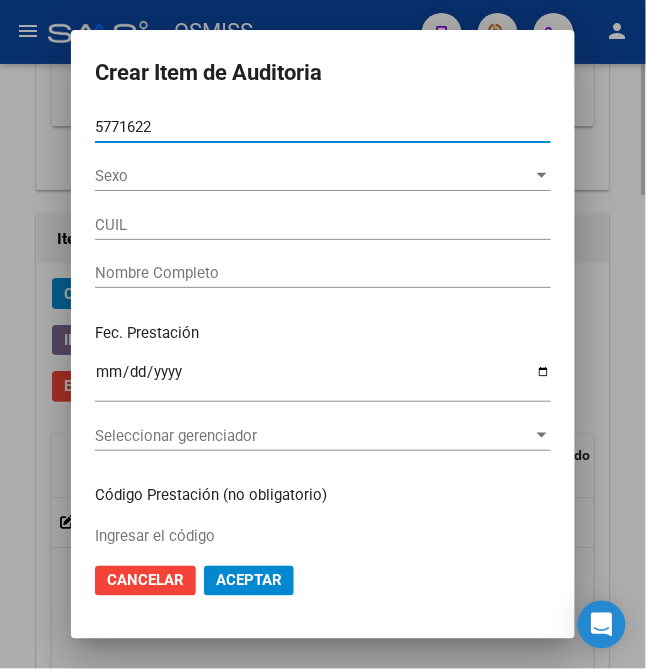 type on "[DOCUMENT_NUMBER]" 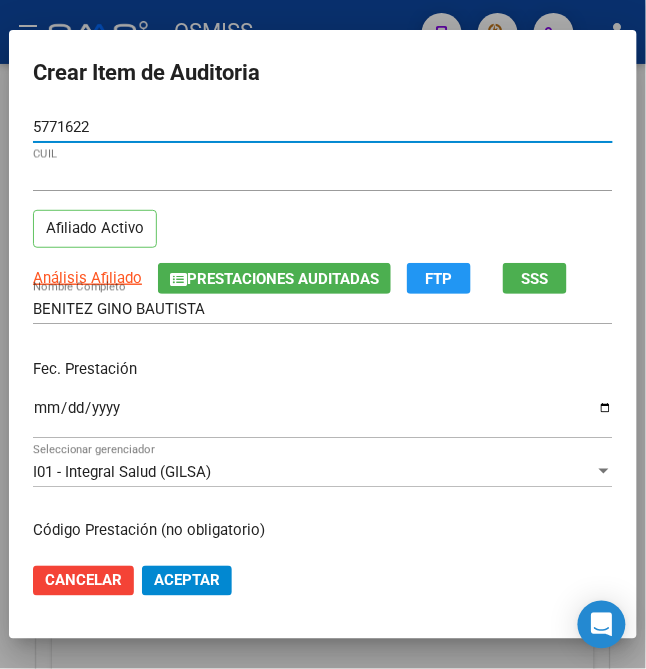type on "[NUMBER]" 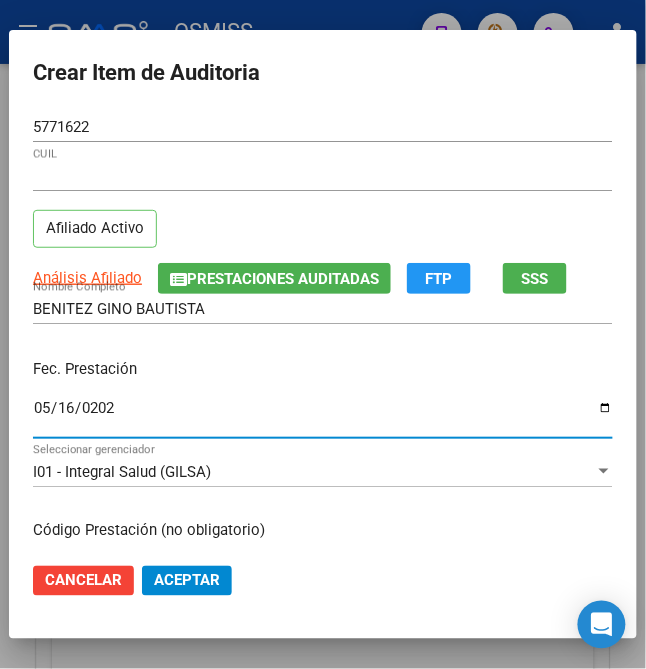 type on "2025-05-16" 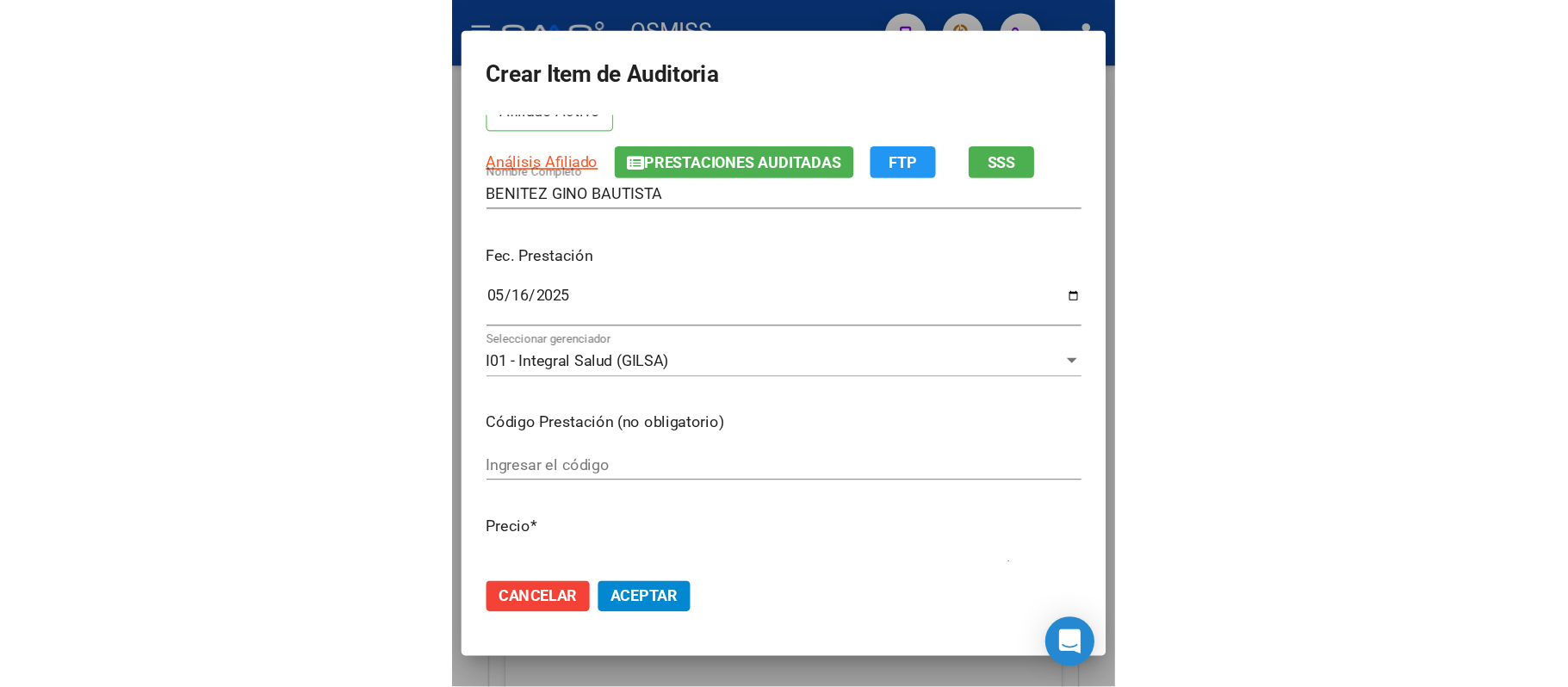 scroll, scrollTop: 229, scrollLeft: 0, axis: vertical 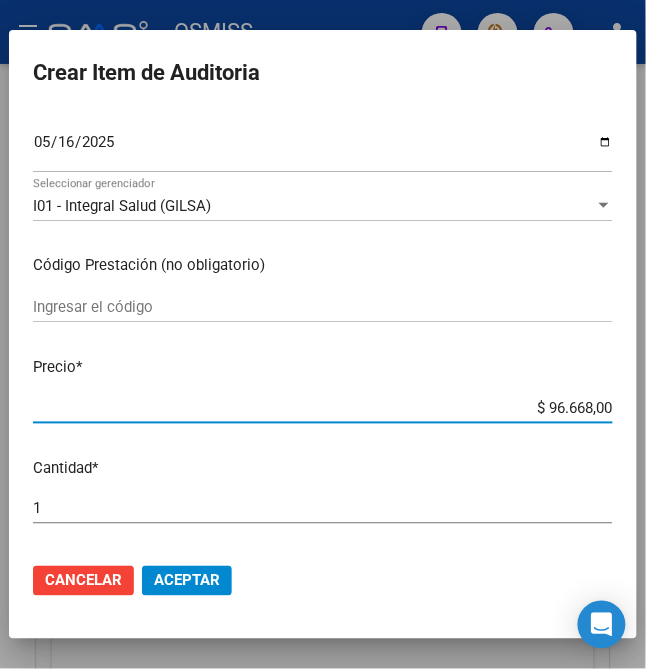 drag, startPoint x: 536, startPoint y: 406, endPoint x: 680, endPoint y: 414, distance: 144.22205 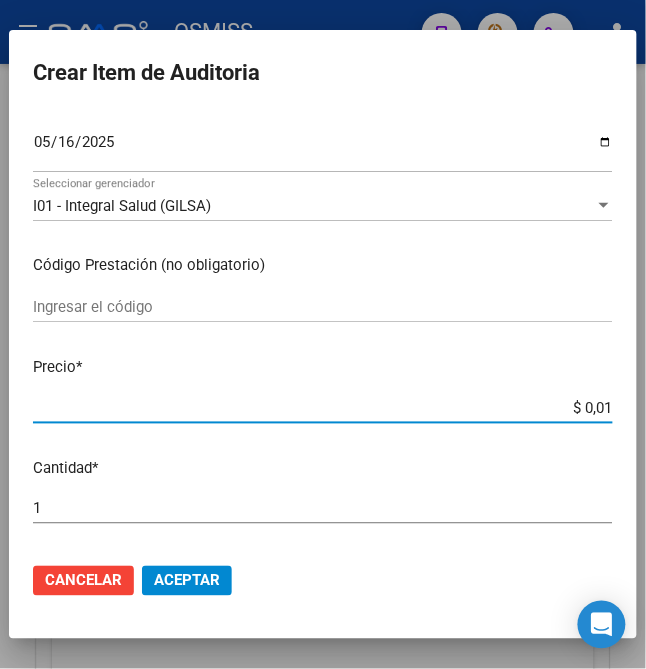type on "$ 0,12" 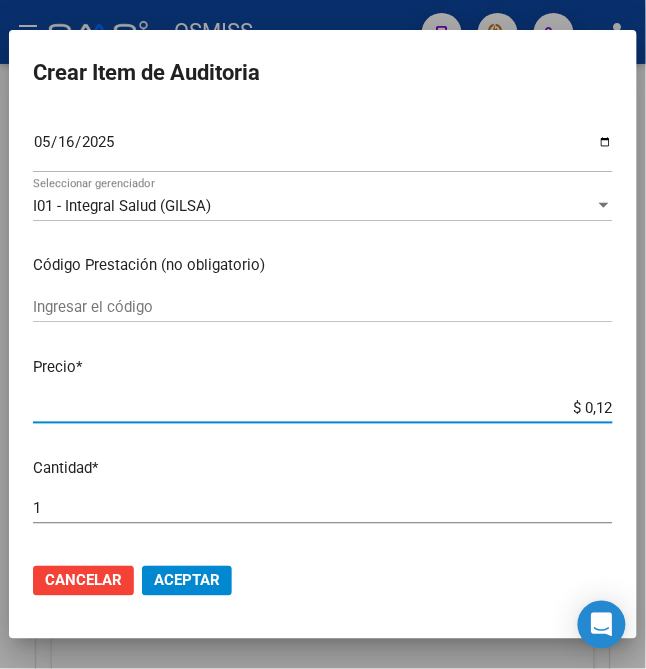 type on "$ 1,23" 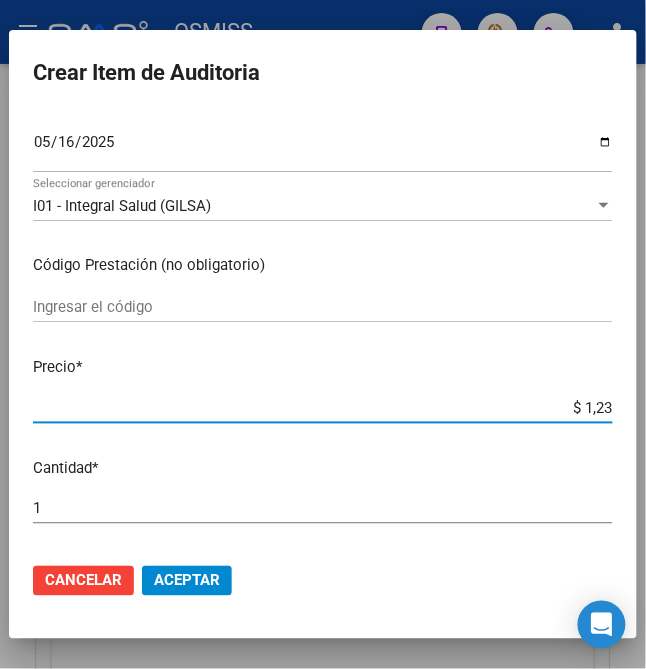type on "$ 12,34" 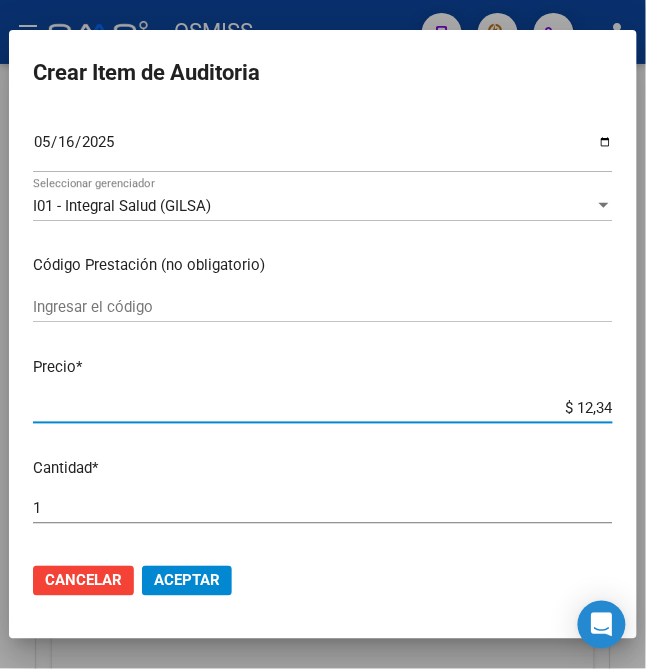 type on "$ 123,40" 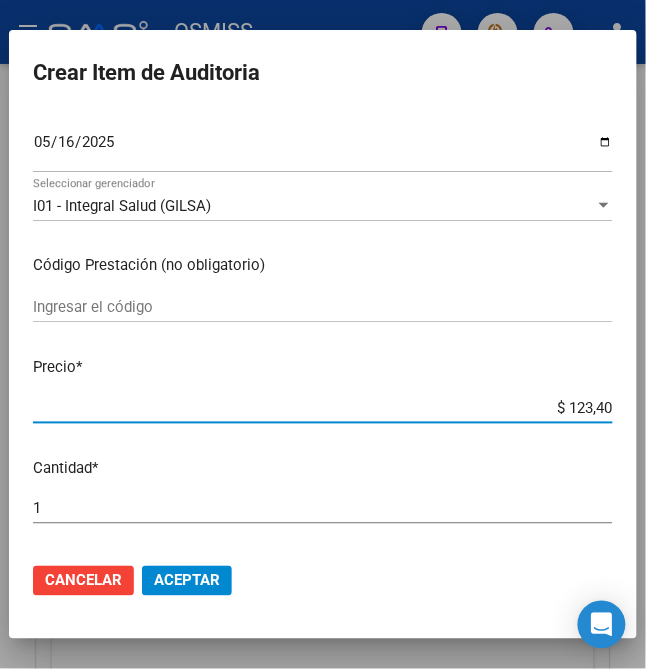 type on "$ 1.234,00" 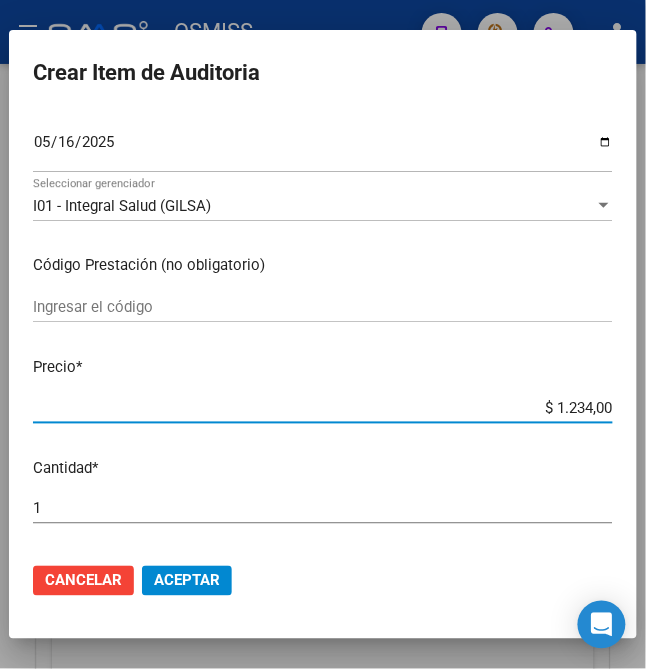 click on "Aceptar" 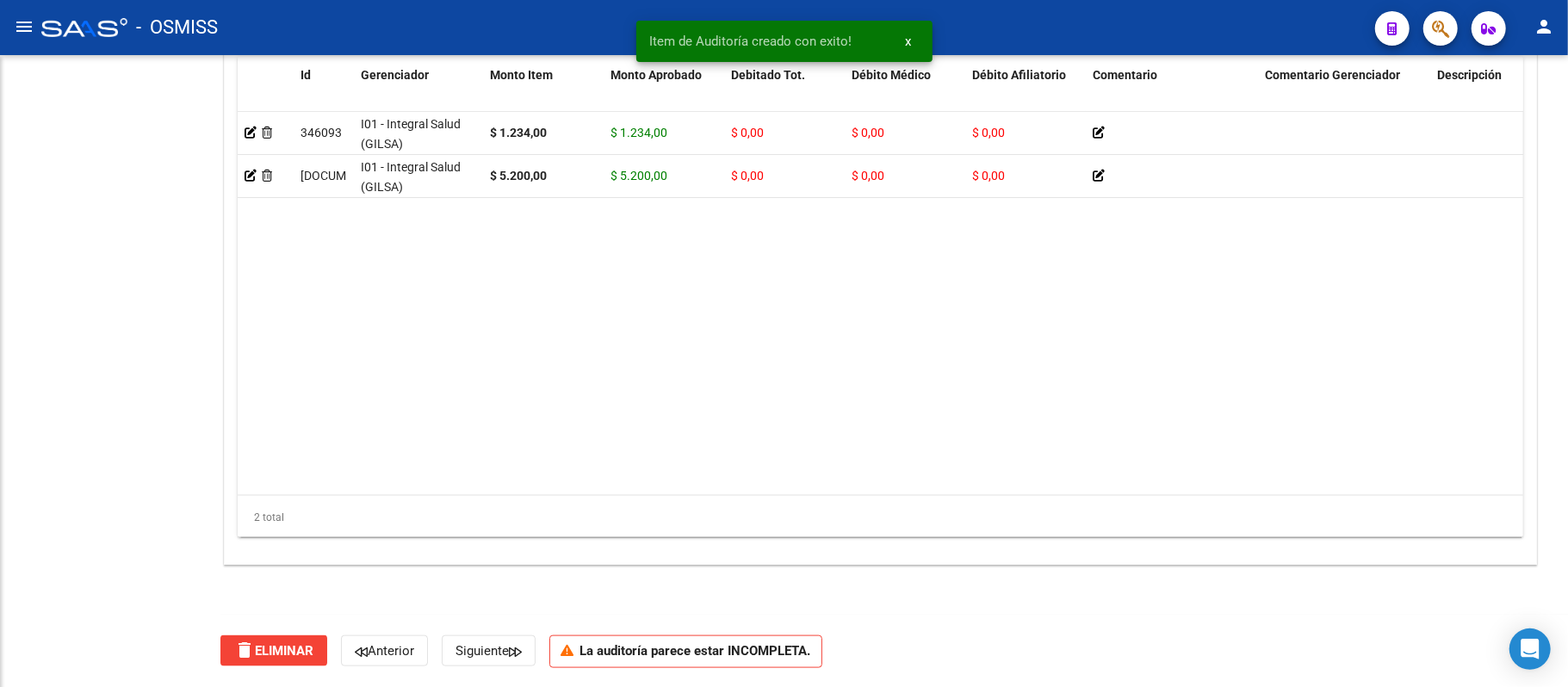 scroll, scrollTop: 1371, scrollLeft: 0, axis: vertical 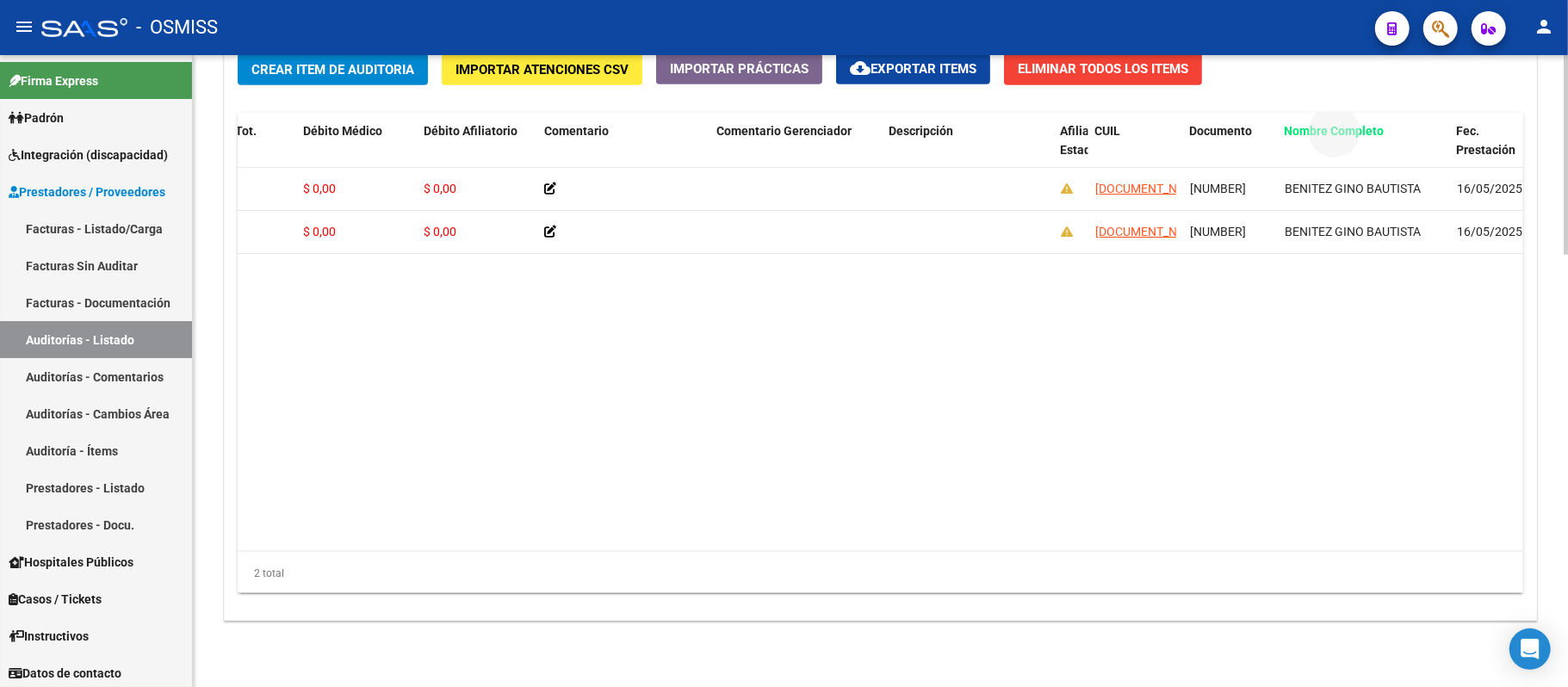 drag, startPoint x: 1312, startPoint y: 84, endPoint x: 384, endPoint y: 73, distance: 928.0652 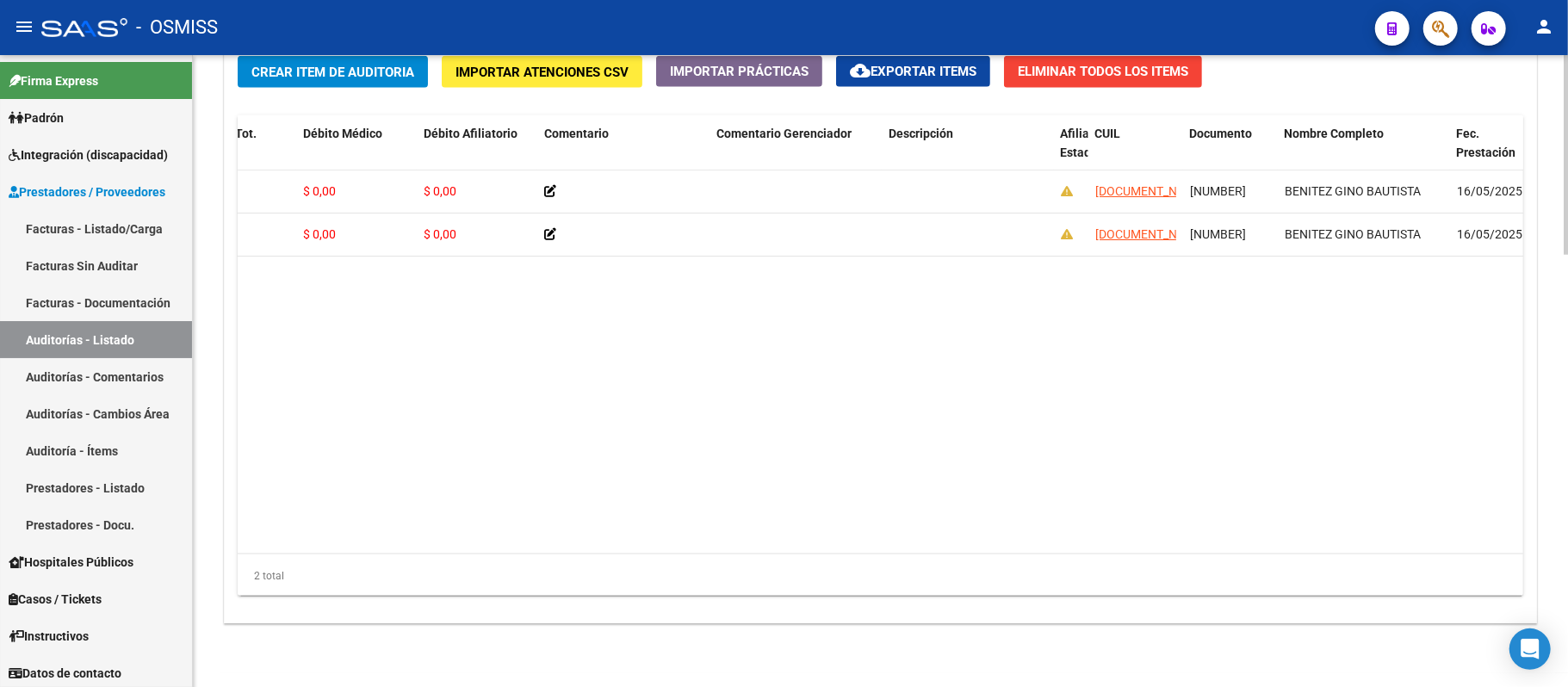 click on "346093  I01 - Integral Salud (GILSA) $ 1.234,00 $ 1.234,00 $ 0,00 $ 0,00 $ 0,00         [CUIL]  [DOCUMENTO]   [LAST] [FIRST] [MIDDLE]              16/05/2025  [NAME]   04/08/2025      346092  I01 - Integral Salud (GILSA) $ 5.200,00 $ 5.200,00 $ 0,00 $ 0,00 $ 0,00         [CUIL]  [DOCUMENTO]   [LAST] [FIRST] [MIDDLE]              16/05/2025  [NAME]   04/08/2025" 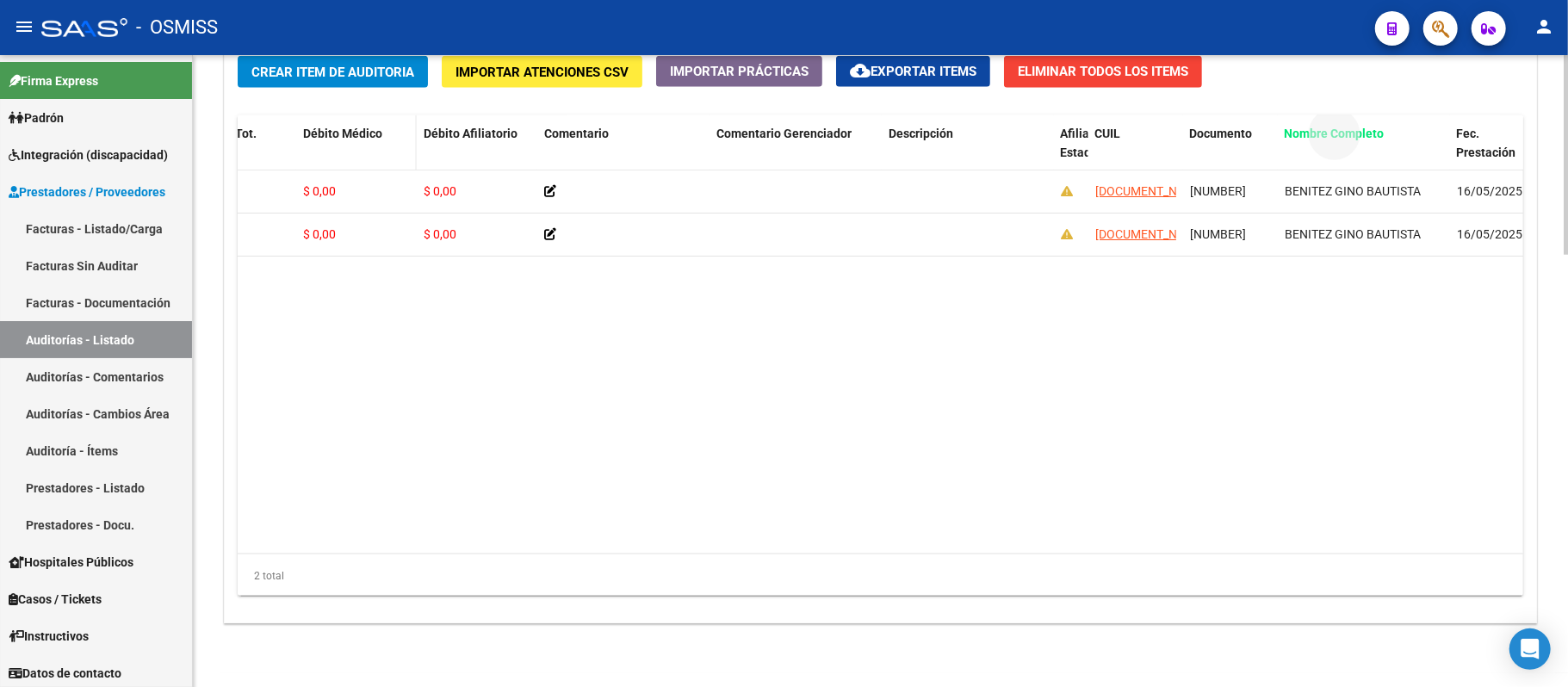 drag, startPoint x: 1323, startPoint y: 136, endPoint x: 401, endPoint y: 155, distance: 922.1957 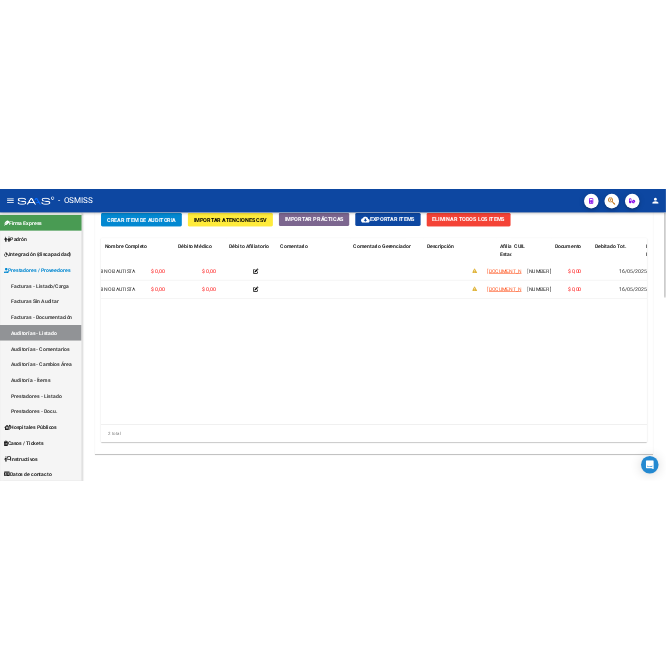 scroll, scrollTop: 0, scrollLeft: 0, axis: both 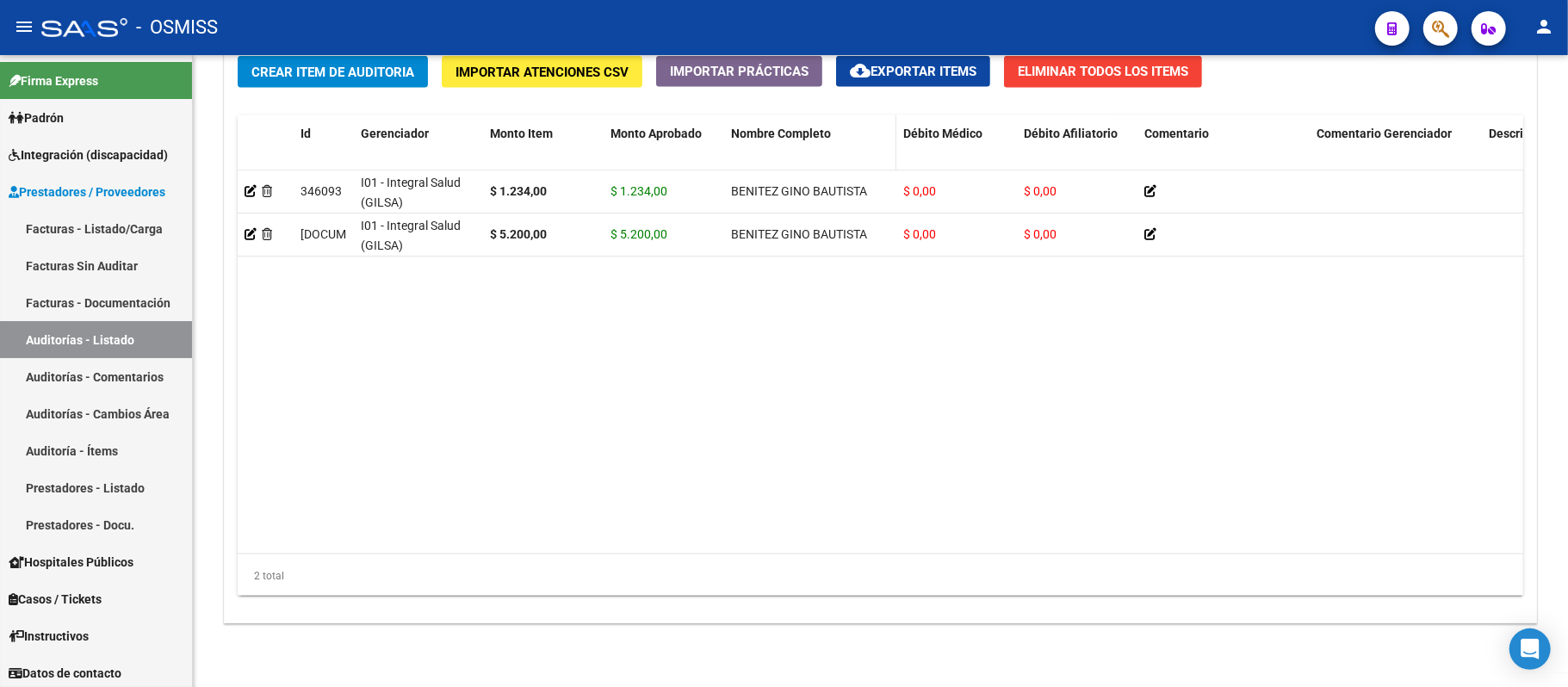 drag, startPoint x: 779, startPoint y: 132, endPoint x: 418, endPoint y: 153, distance: 361.61029 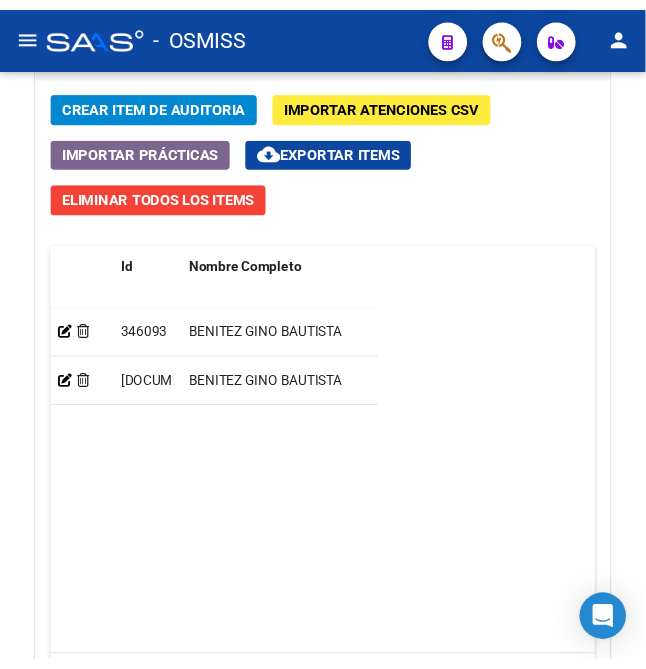 scroll, scrollTop: 1926, scrollLeft: 0, axis: vertical 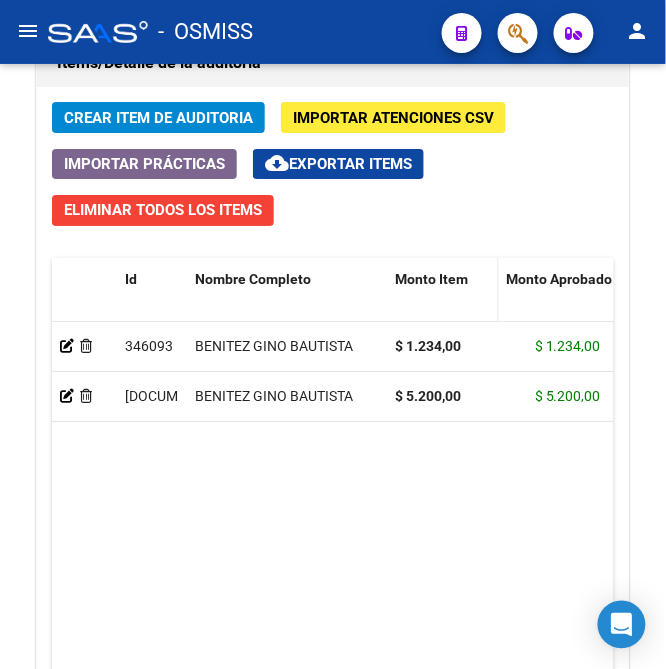 drag, startPoint x: 524, startPoint y: 273, endPoint x: 486, endPoint y: 280, distance: 38.63936 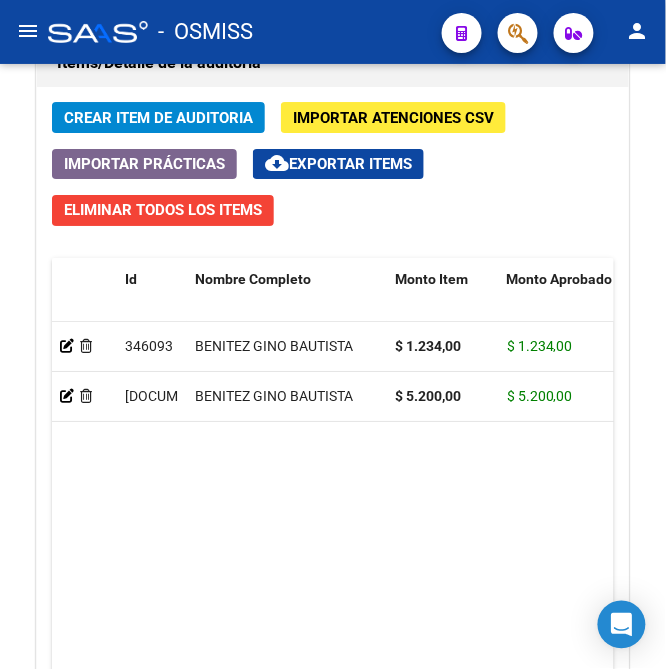 click on "Crear Item de Auditoria" 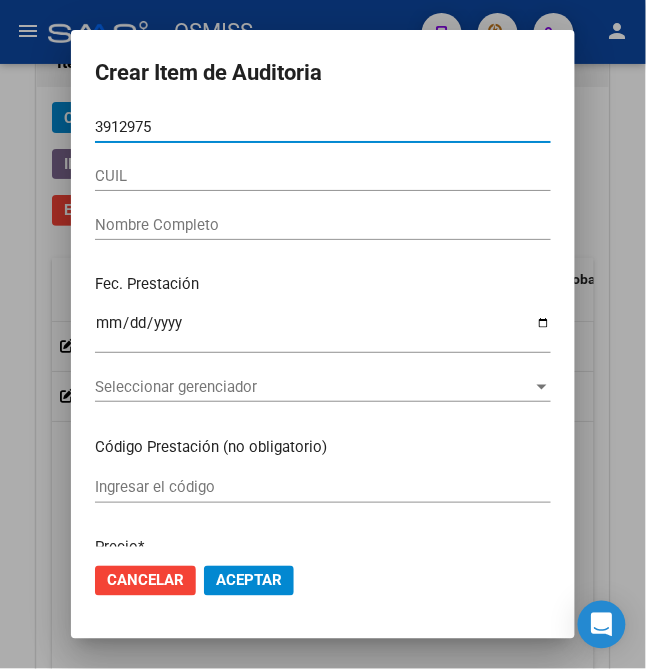 type on "[DOCUMENT]" 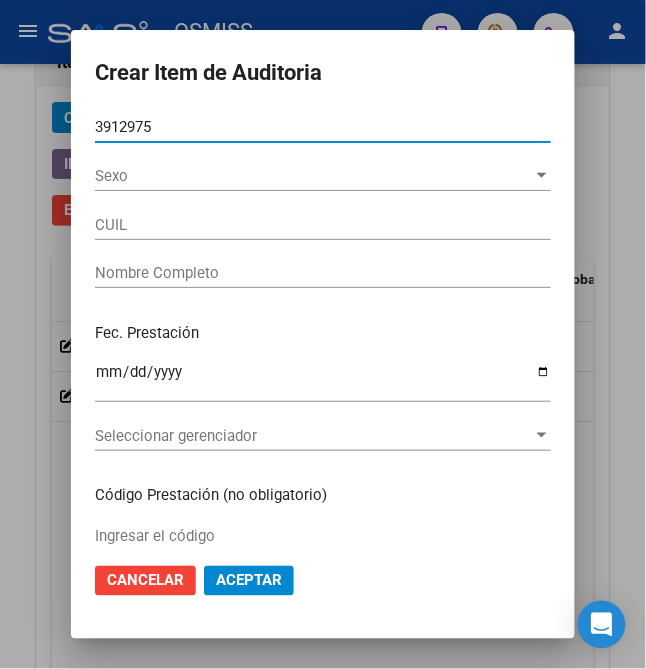 type on "[NUMBER]" 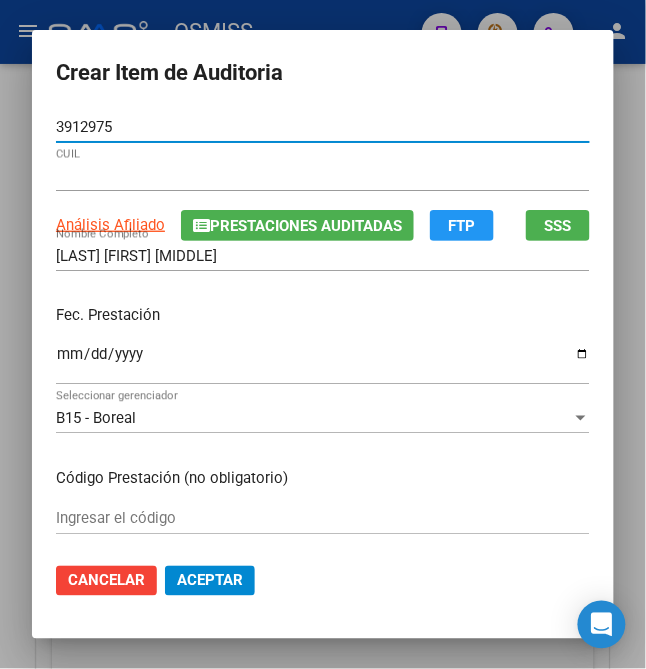type on "[DOCUMENT]" 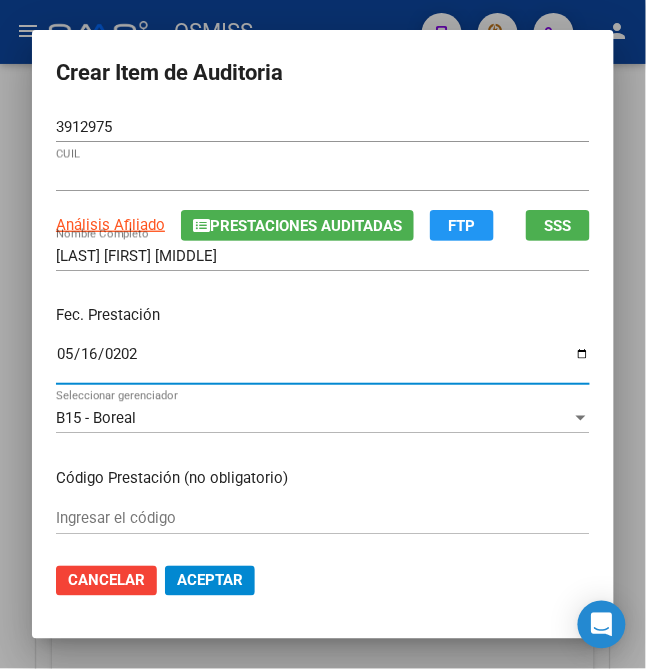 type on "2025-05-16" 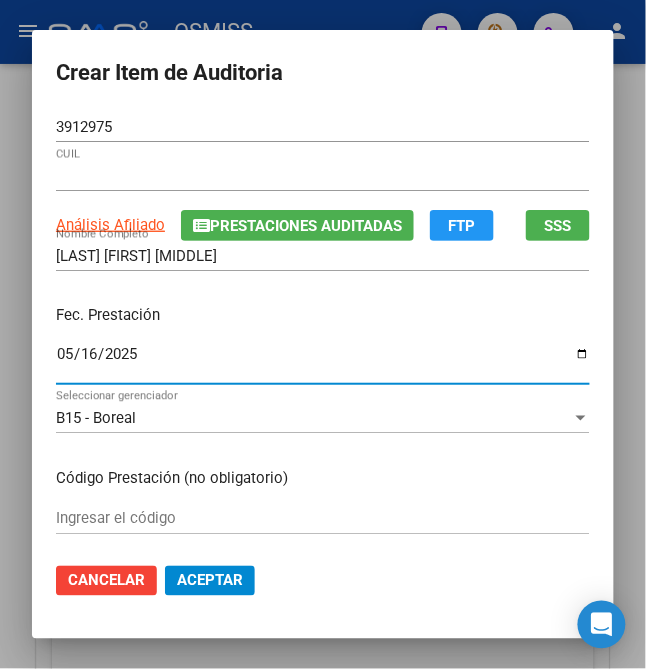 scroll, scrollTop: 133, scrollLeft: 0, axis: vertical 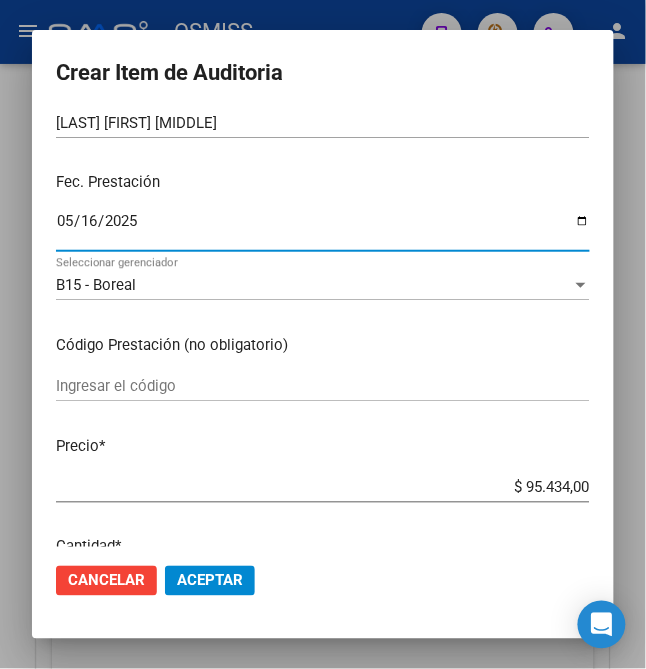 drag, startPoint x: 514, startPoint y: 488, endPoint x: 678, endPoint y: 462, distance: 166.04819 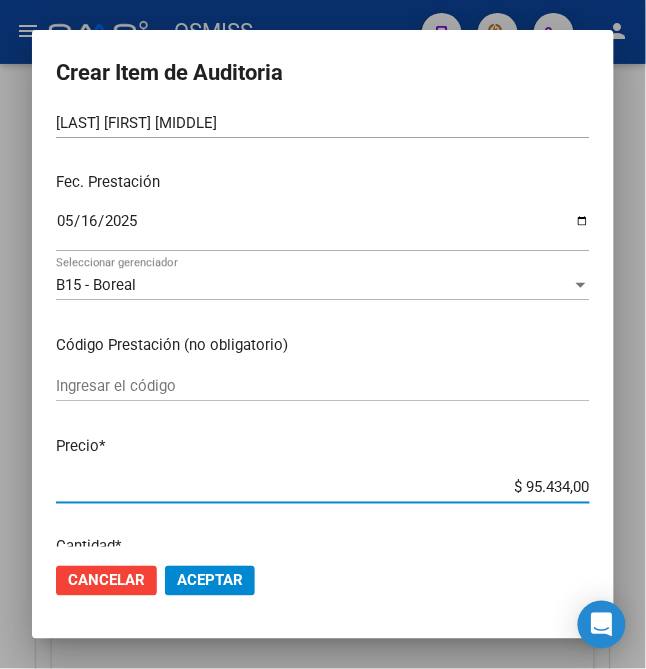 type on "$ 0,05" 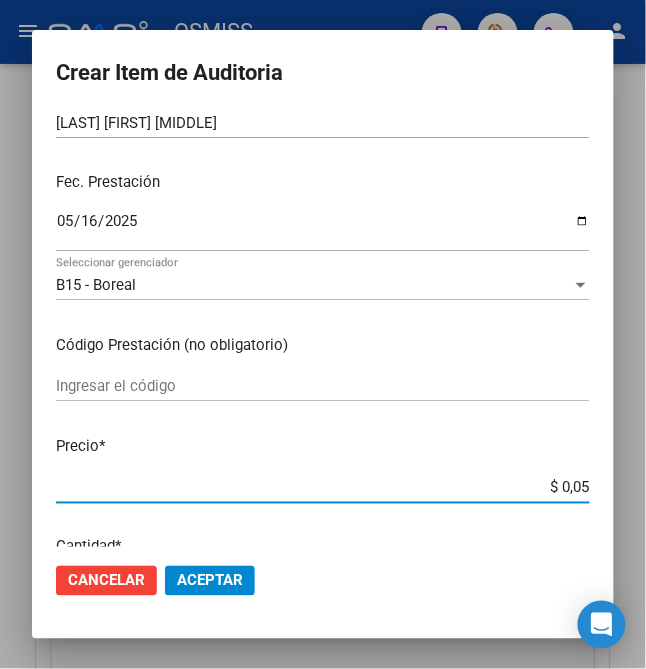 type on "$ 0,52" 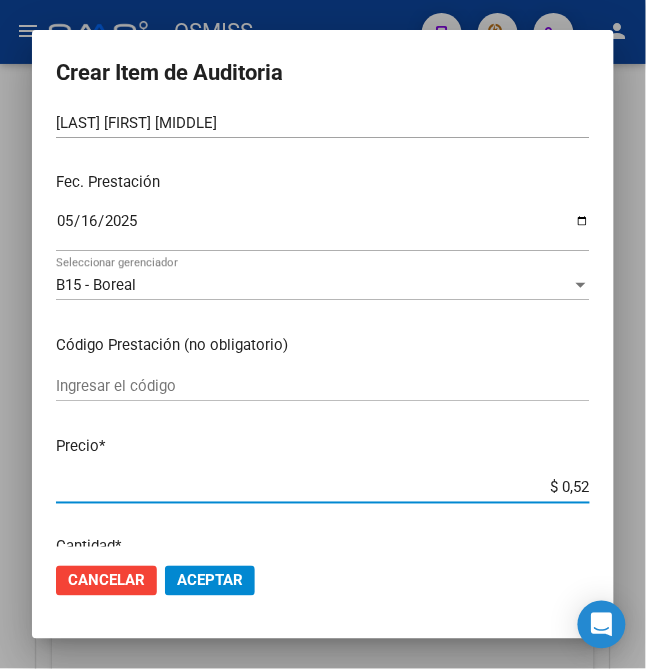 type on "$ 5,20" 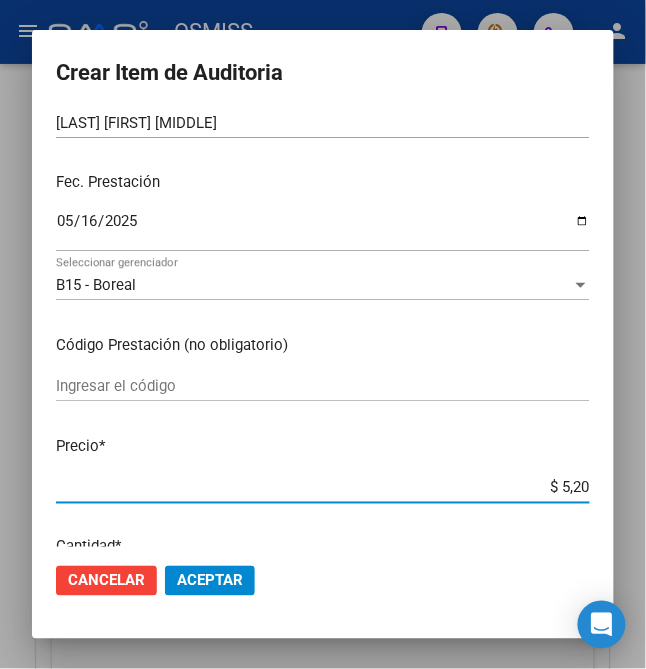 type on "$ 52,00" 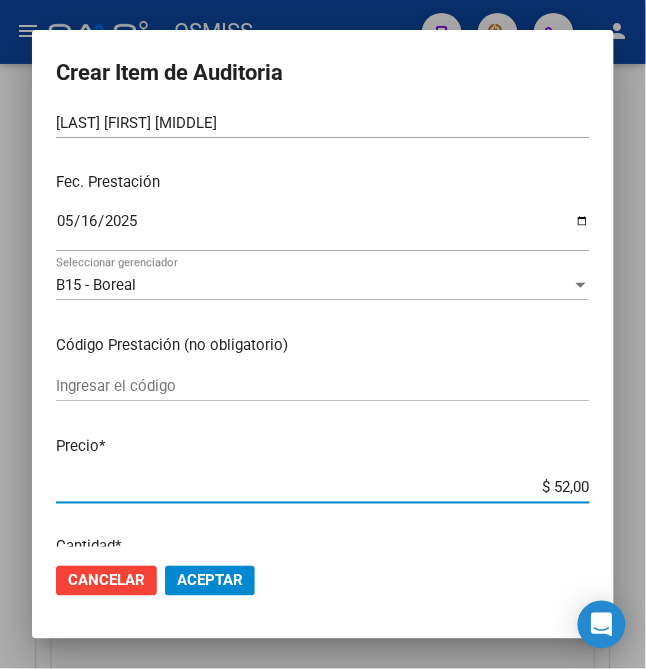 type on "$ 520,00" 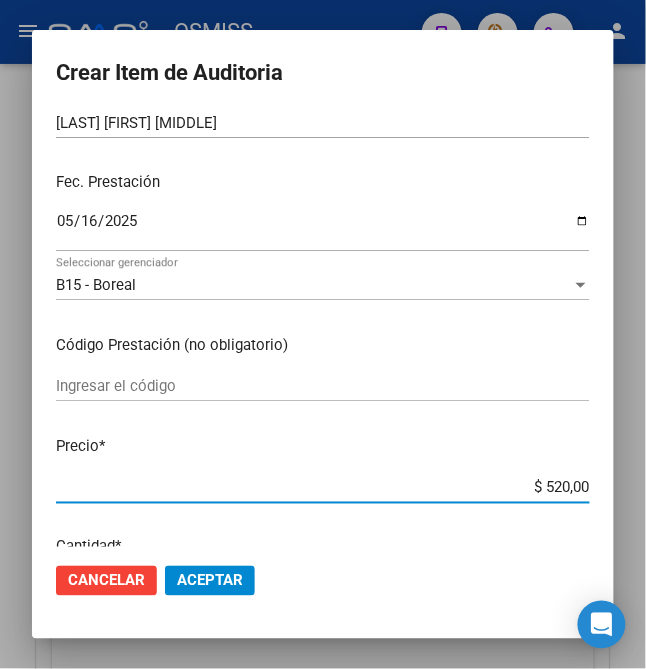 type on "$ 5.200,00" 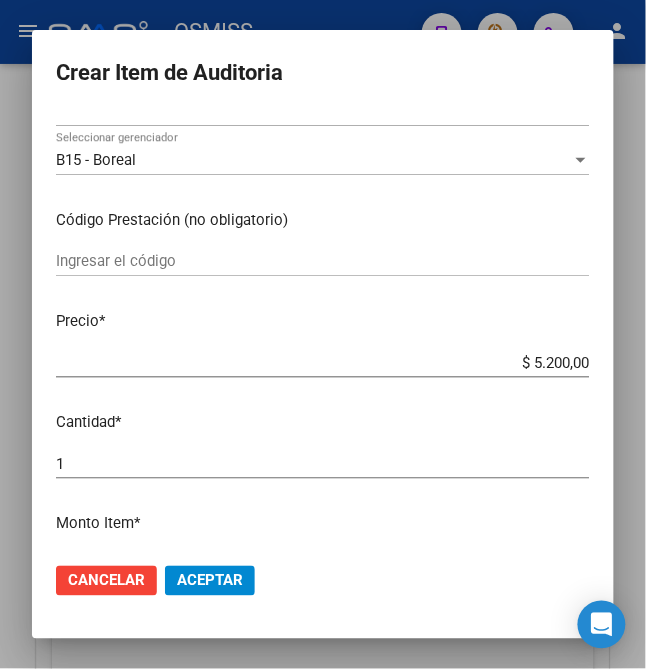 scroll, scrollTop: 266, scrollLeft: 0, axis: vertical 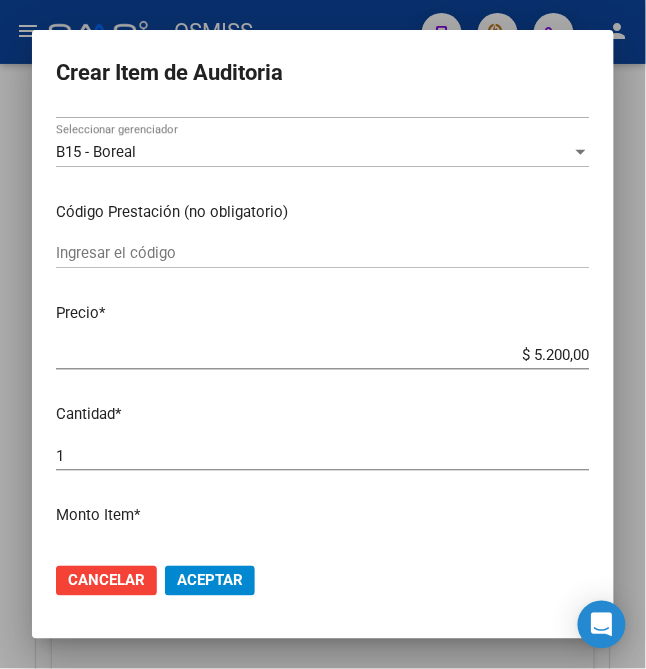 click on "Aceptar" 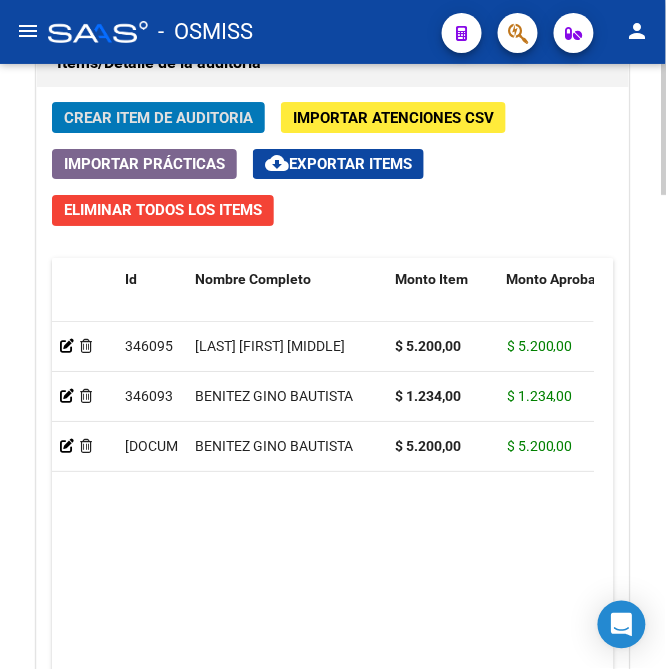 click on "Crear Item de Auditoria" 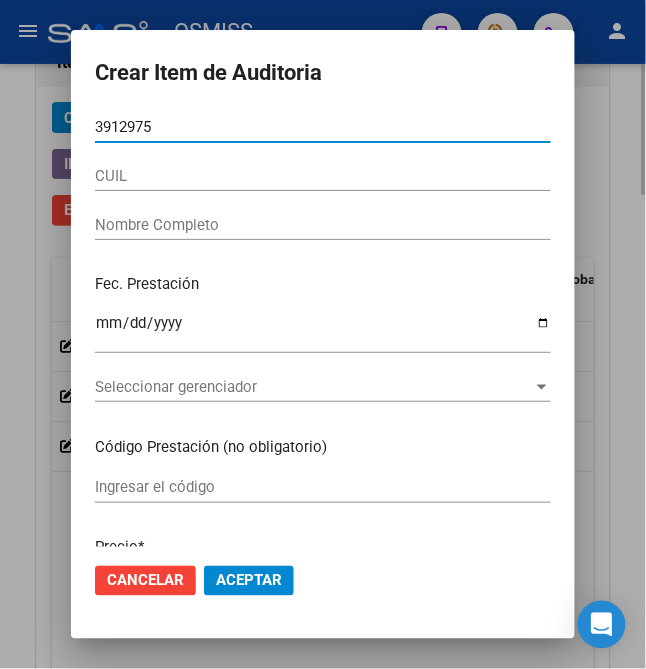 type on "[DOCUMENT]" 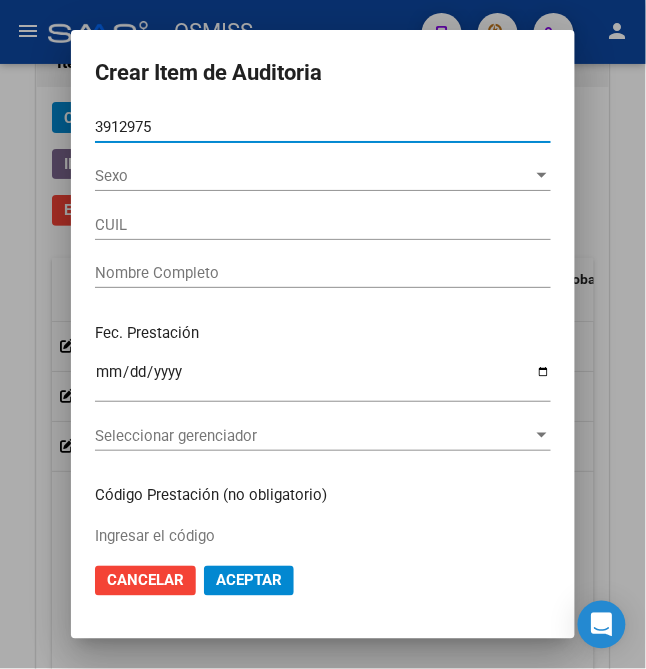 type on "[NUMBER]" 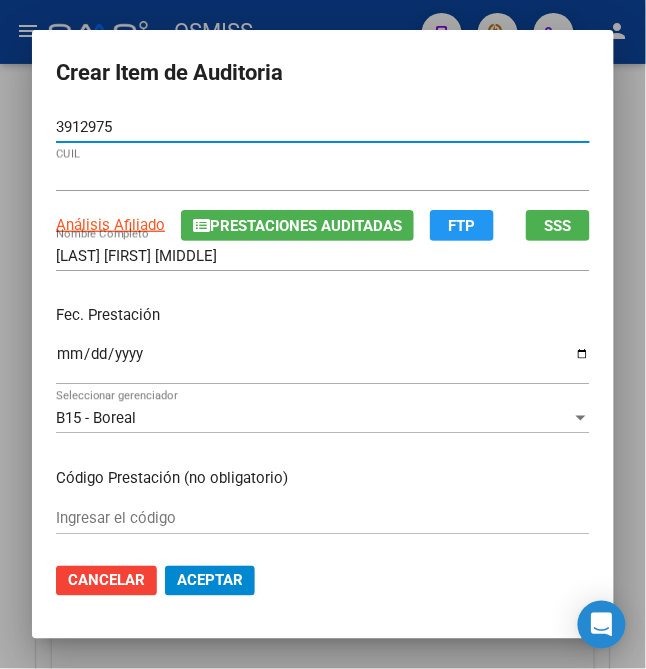type on "[DOCUMENT]" 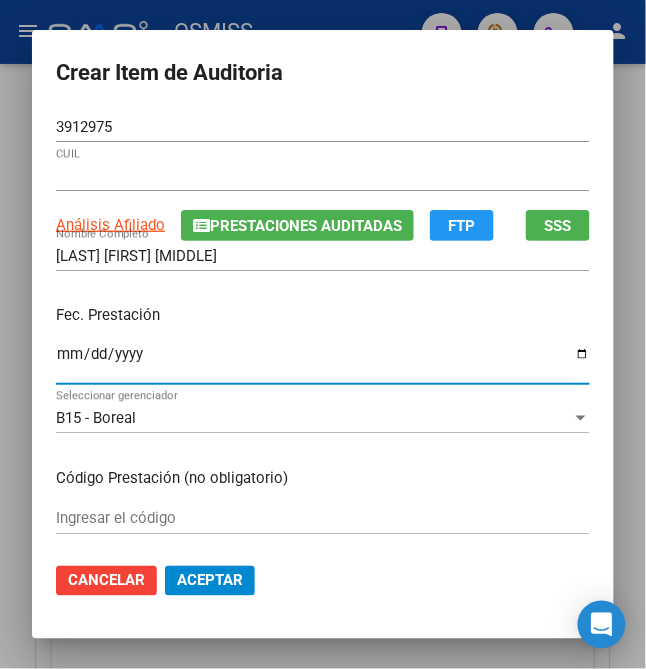type on "2025-05-16" 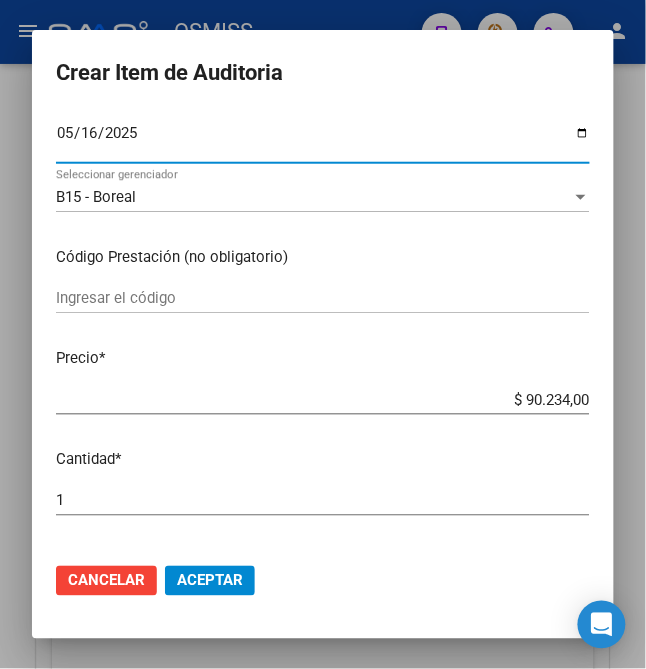 scroll, scrollTop: 266, scrollLeft: 0, axis: vertical 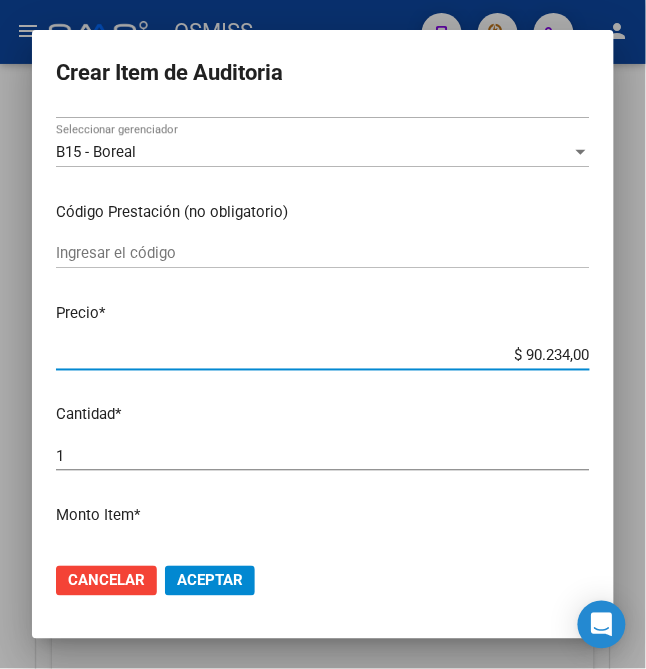 drag, startPoint x: 509, startPoint y: 361, endPoint x: 678, endPoint y: 322, distance: 173.44164 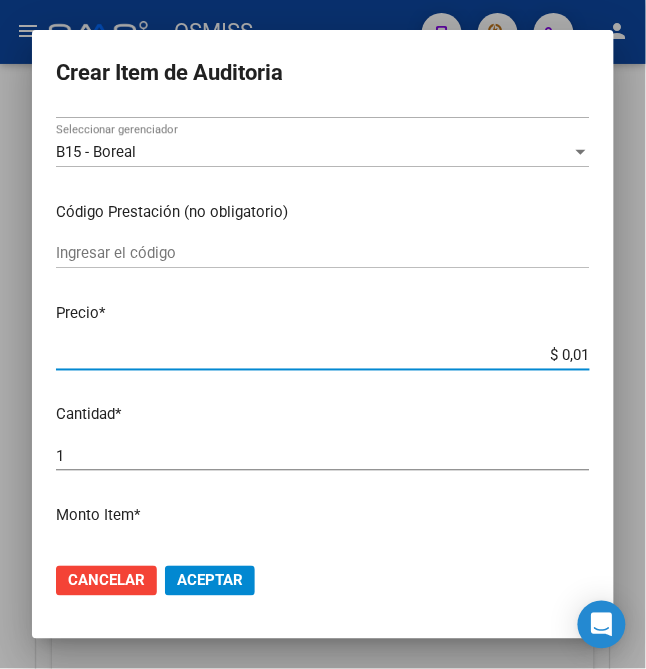 type on "$ 0,12" 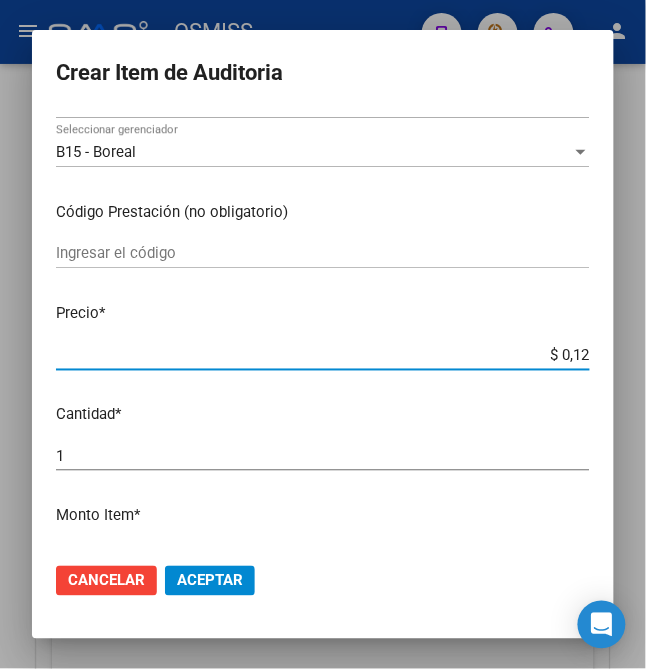type on "$ 1,26" 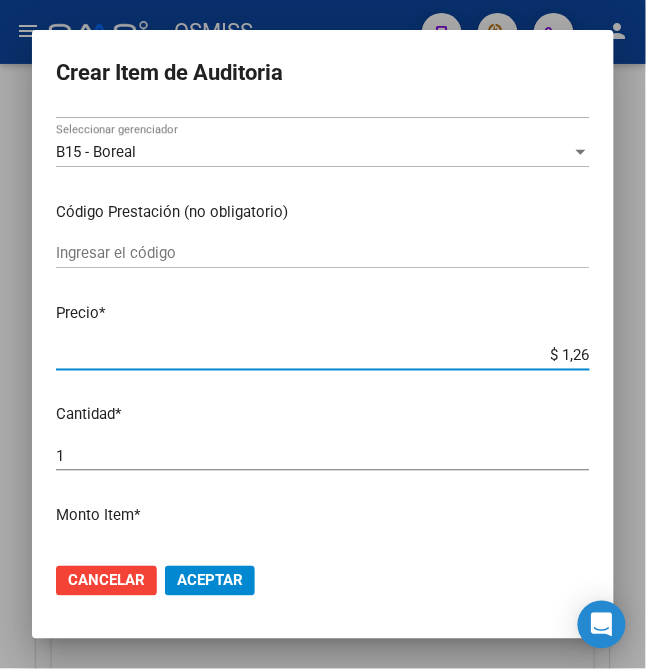type on "$ 0,12" 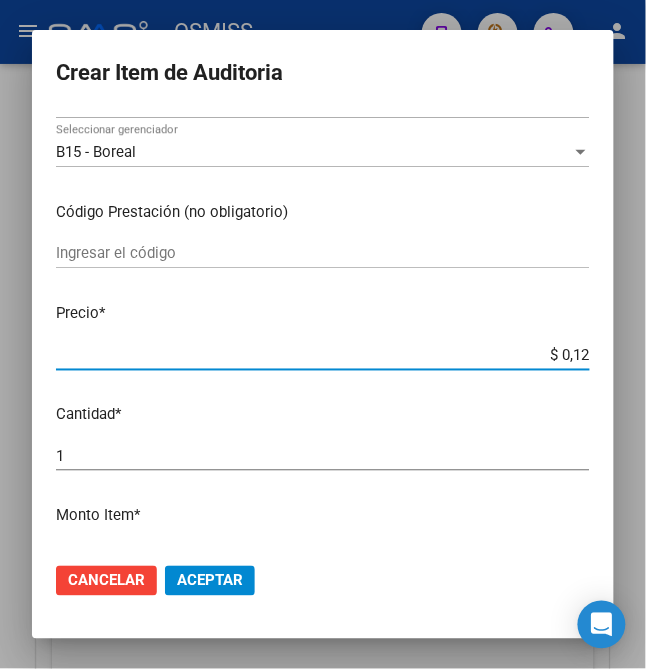 type on "$ 1,23" 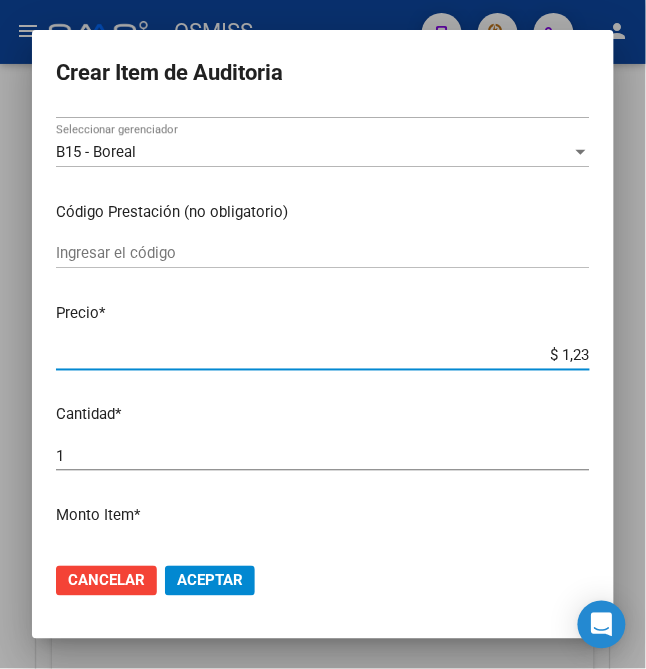 type on "$ 12,34" 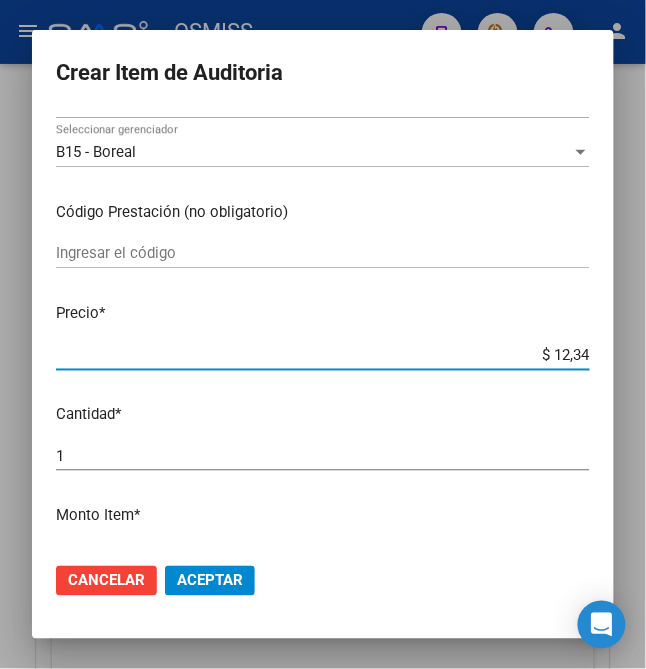 type on "$ 123,40" 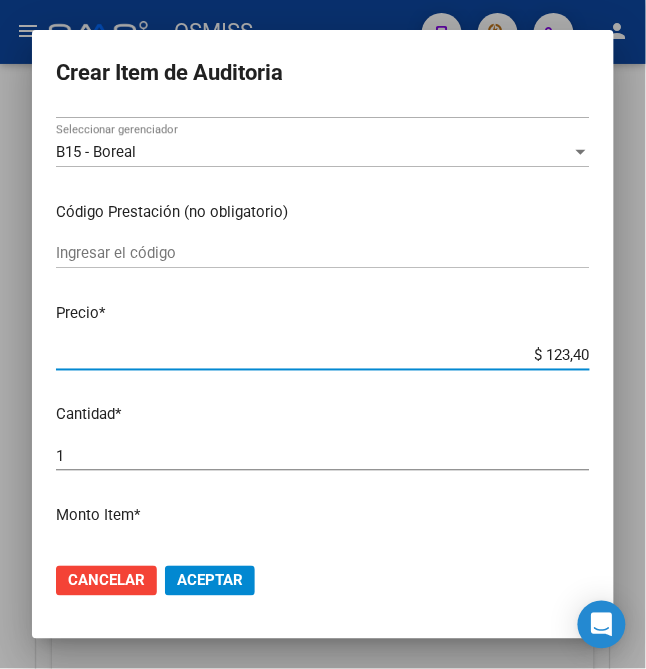 type on "$ 1.234,00" 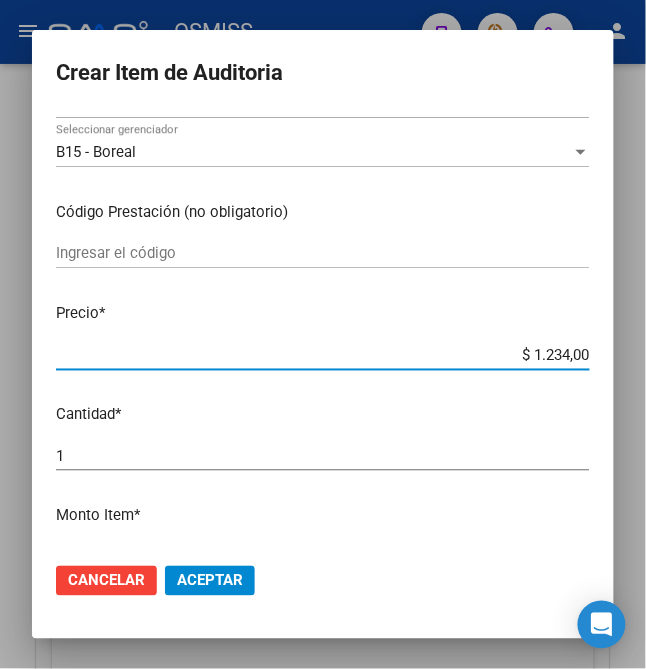 click on "Aceptar" 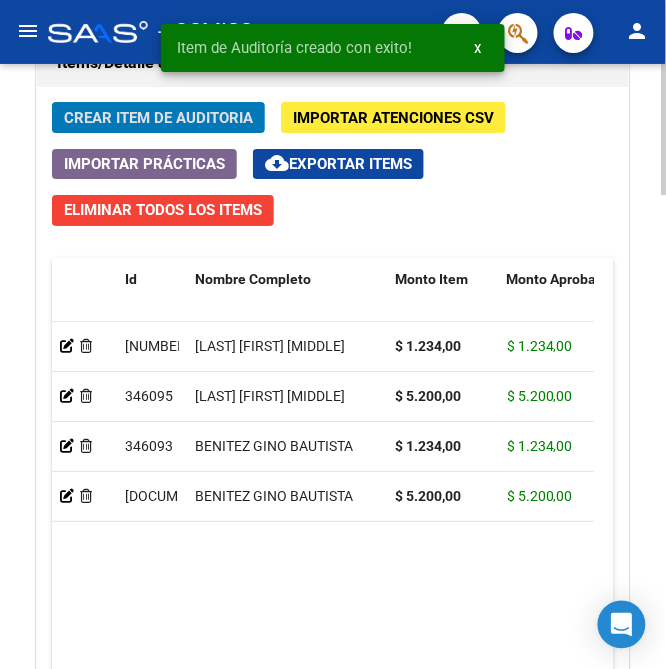 click on "Crear Item de Auditoria" 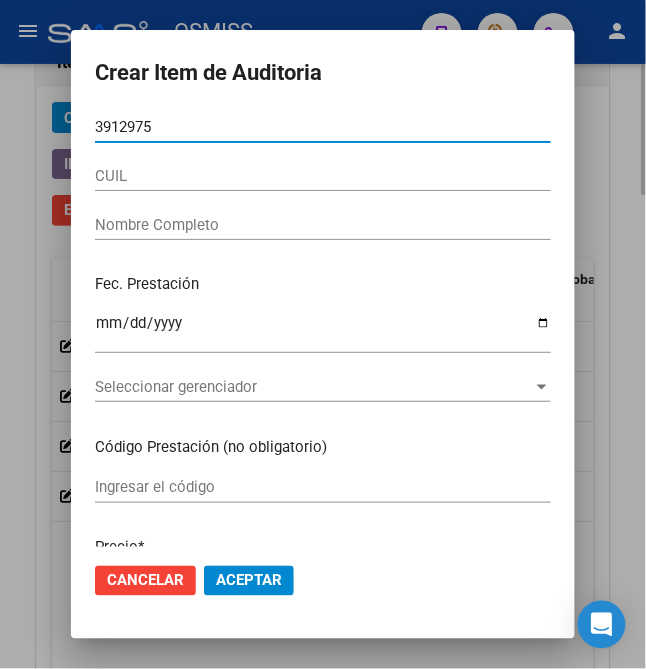 type on "[DOCUMENT]" 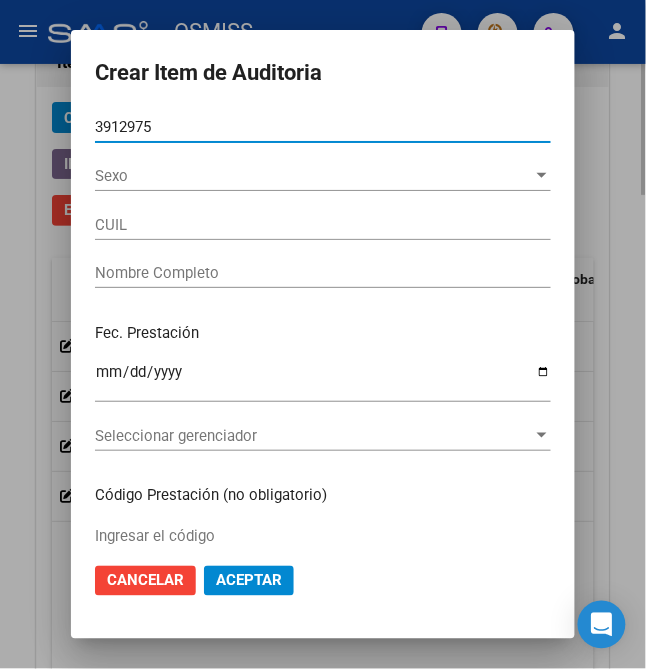 type on "[NUMBER]" 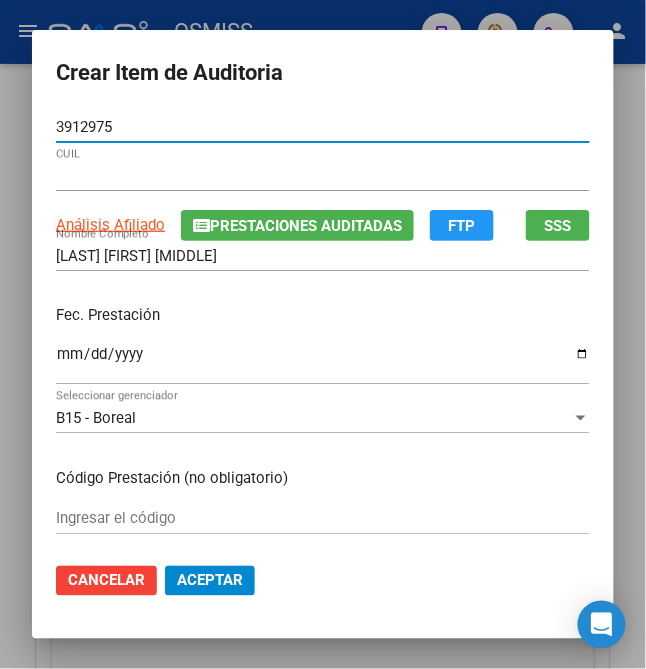type on "[DOCUMENT]" 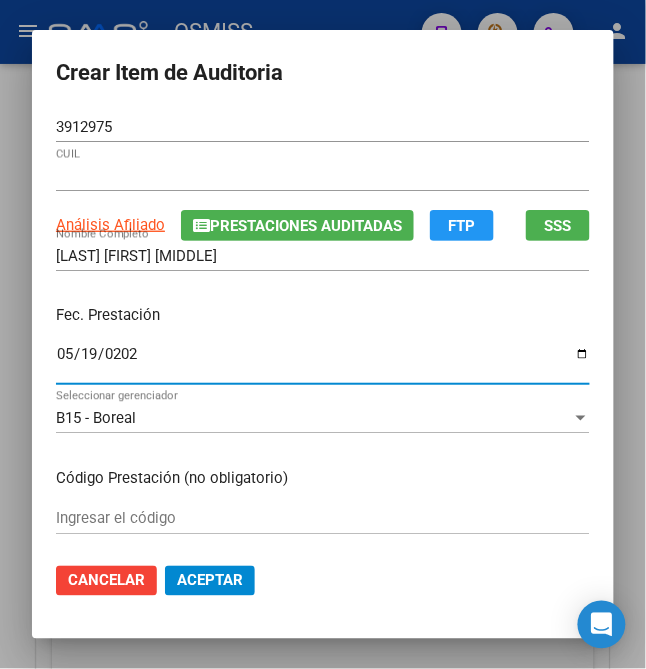type on "2025-05-19" 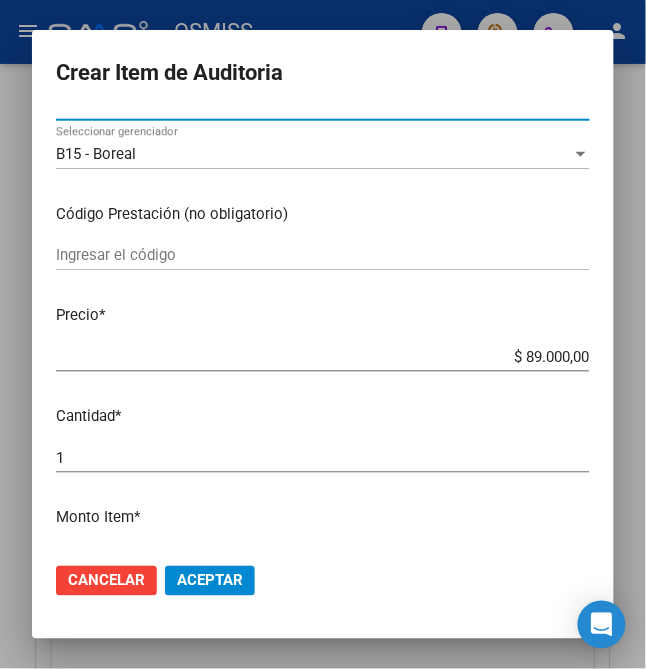 scroll, scrollTop: 266, scrollLeft: 0, axis: vertical 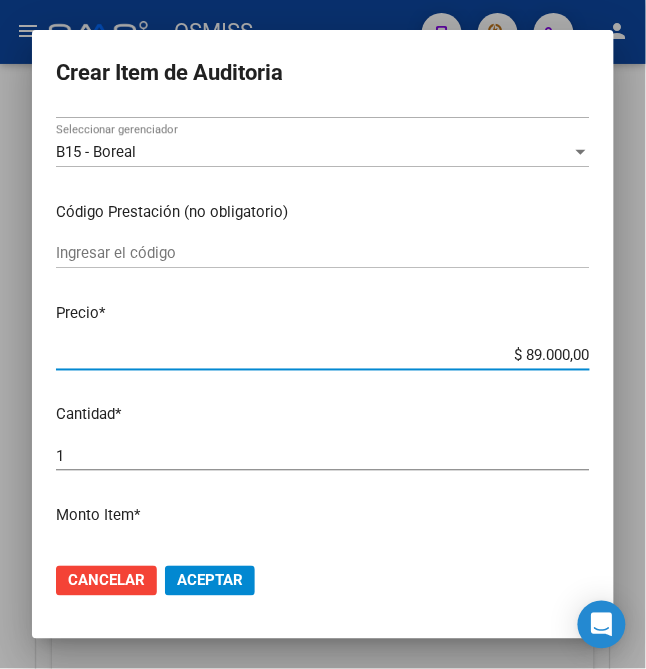 drag, startPoint x: 517, startPoint y: 352, endPoint x: 626, endPoint y: 357, distance: 109.11462 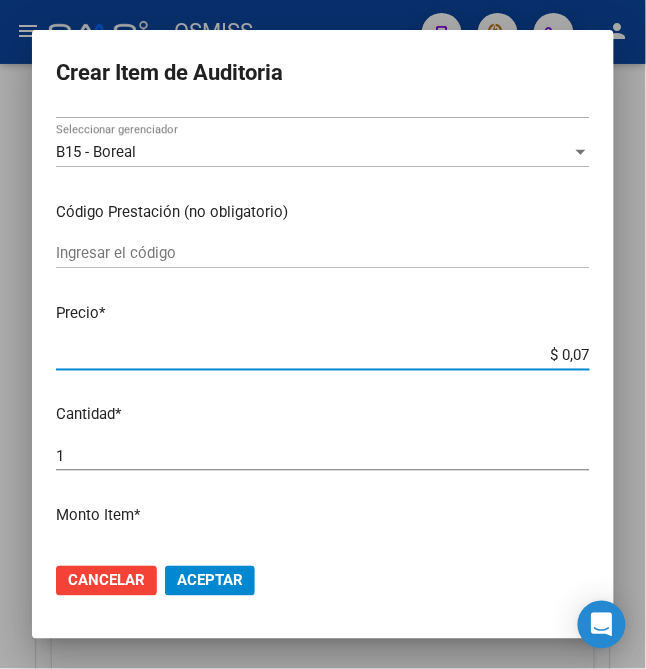 type on "$ 0,72" 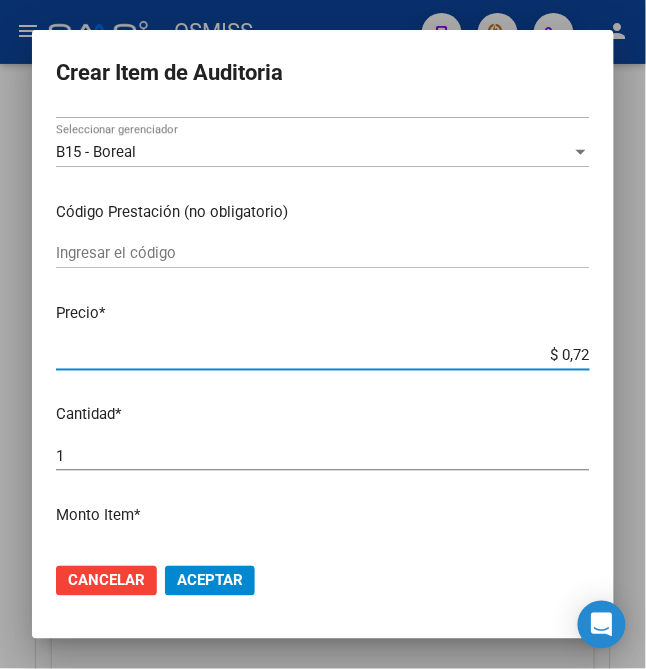 type on "$ [PRICE]" 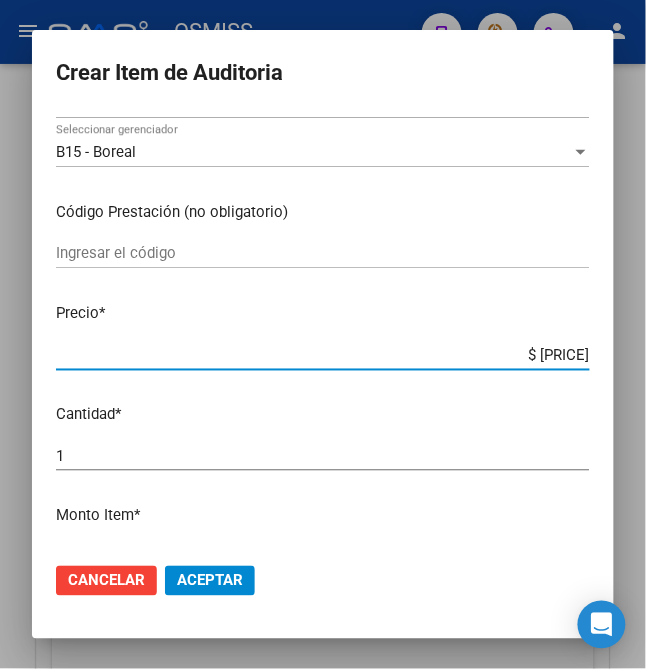 type on "$ 72,58" 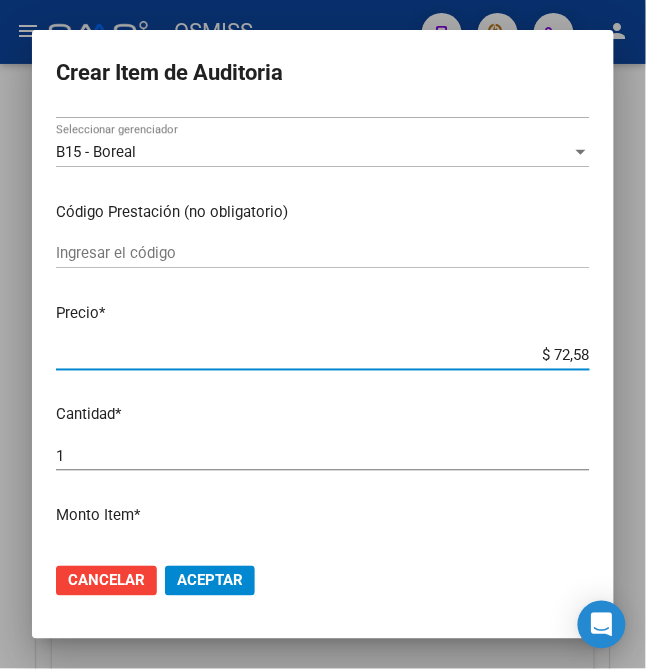 type on "$ 725,80" 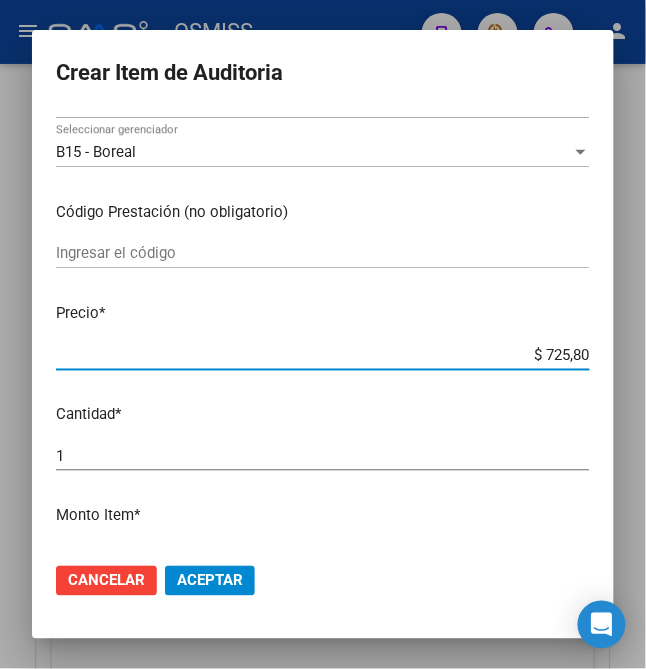 type on "$ 7.258,00" 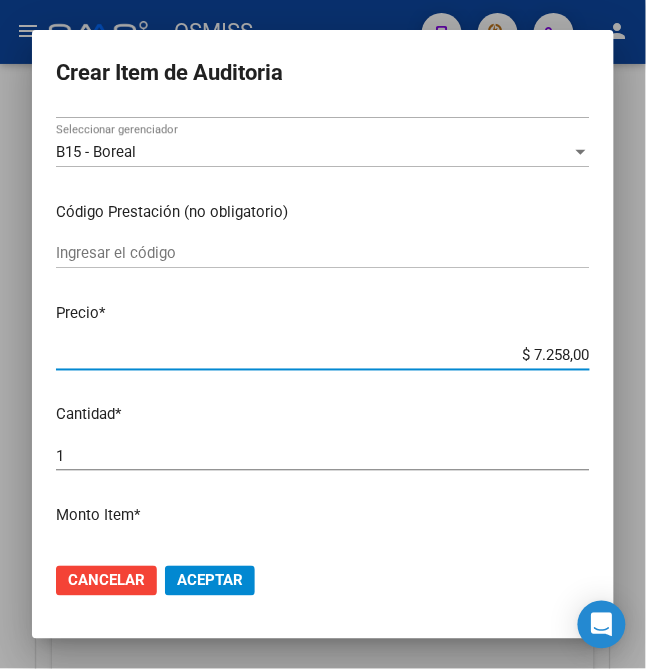 click on "Aceptar" 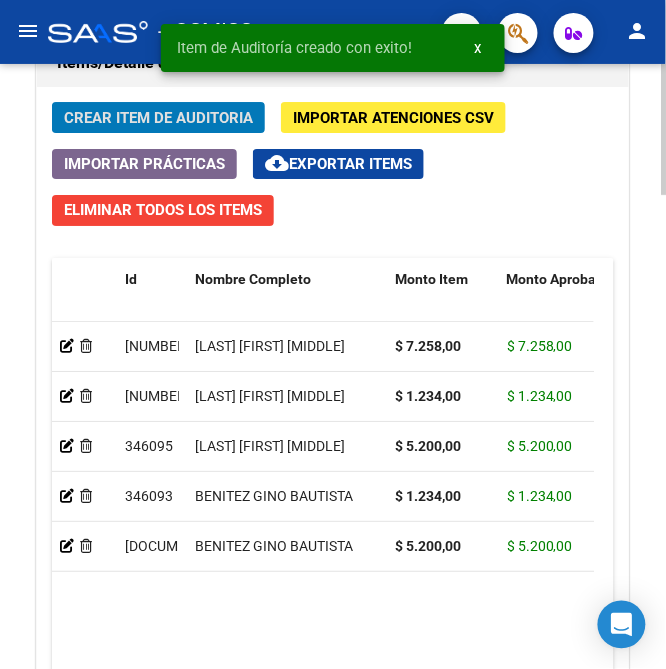 click on "Crear Item de Auditoria" 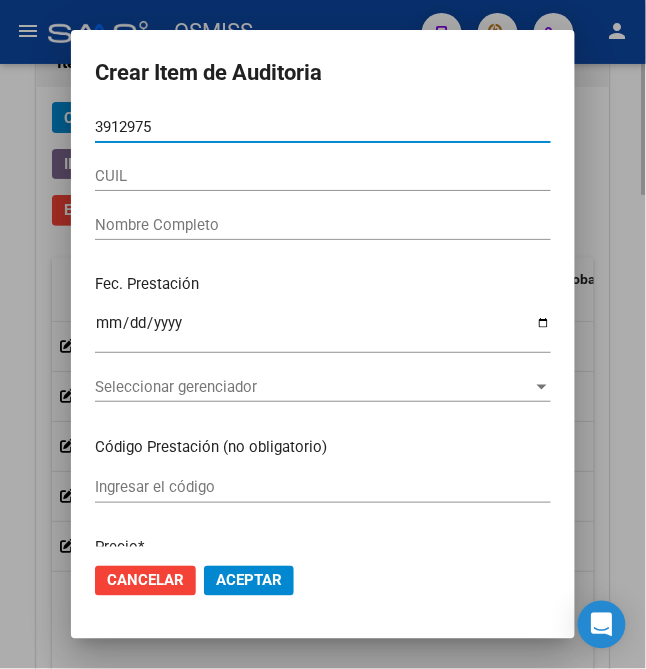 type on "[DOCUMENT]" 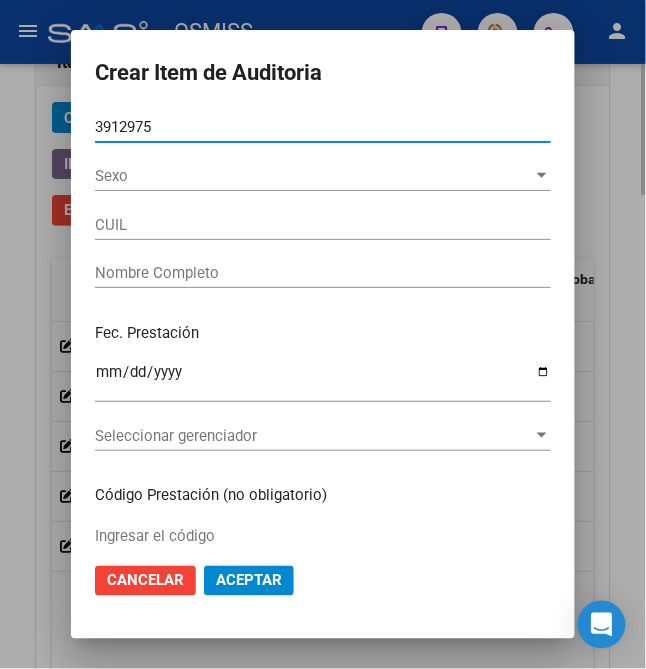 type on "[NUMBER]" 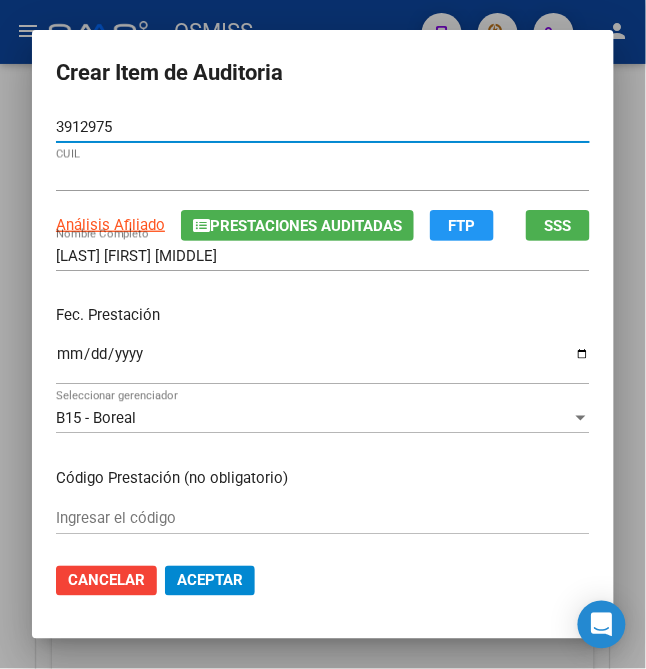 type on "[DOCUMENT]" 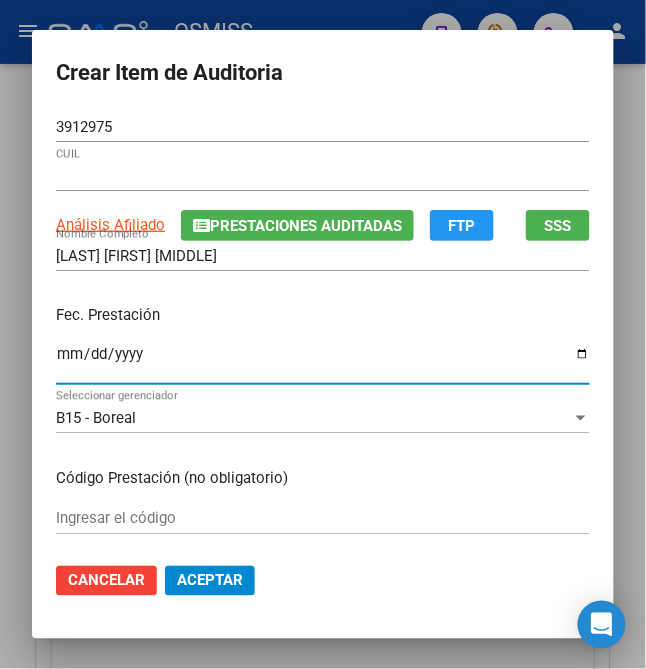 click on "Ingresar la fecha" at bounding box center [323, 362] 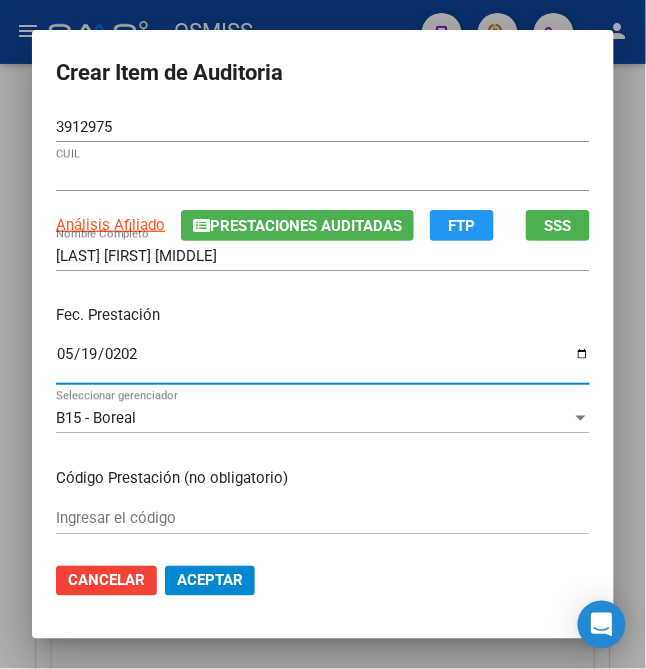 type on "2025-05-19" 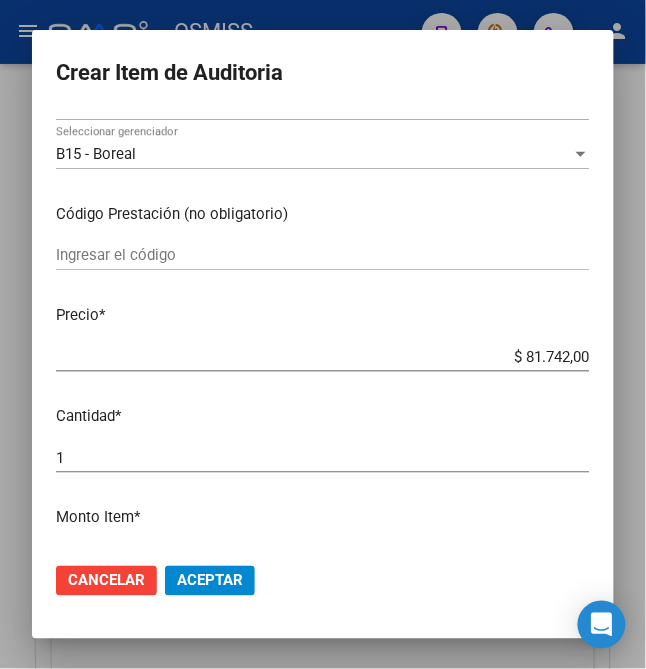 scroll, scrollTop: 266, scrollLeft: 0, axis: vertical 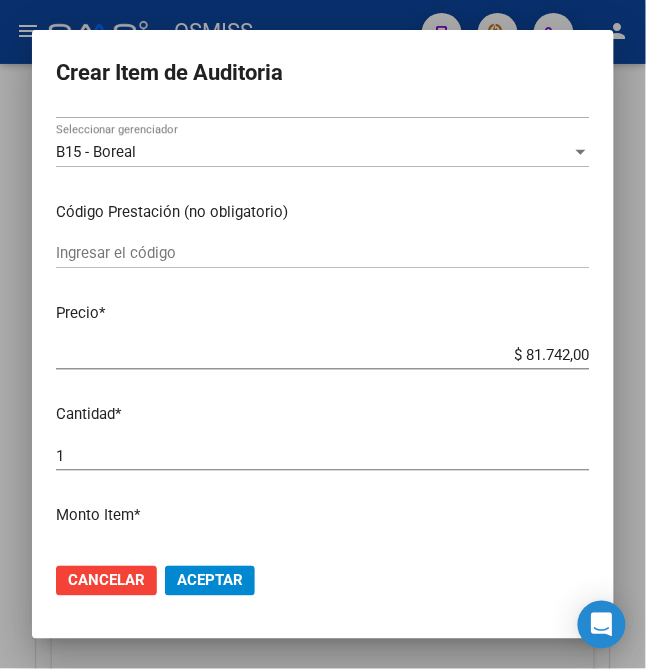 drag, startPoint x: 518, startPoint y: 342, endPoint x: 678, endPoint y: 372, distance: 162.78821 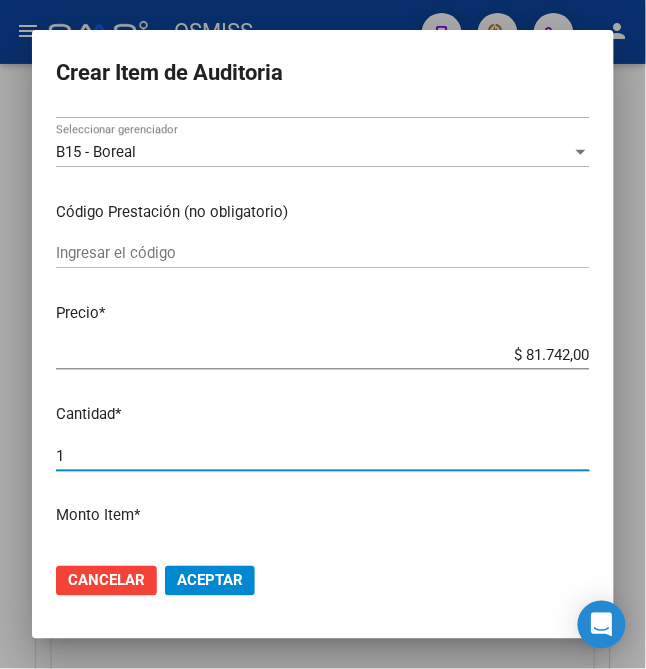 click on "1" at bounding box center (323, 456) 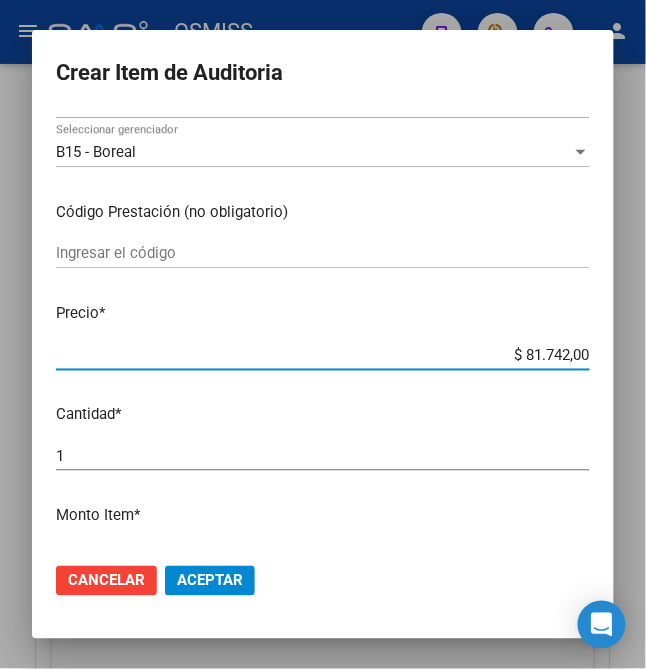 drag, startPoint x: 529, startPoint y: 352, endPoint x: 678, endPoint y: 366, distance: 149.65627 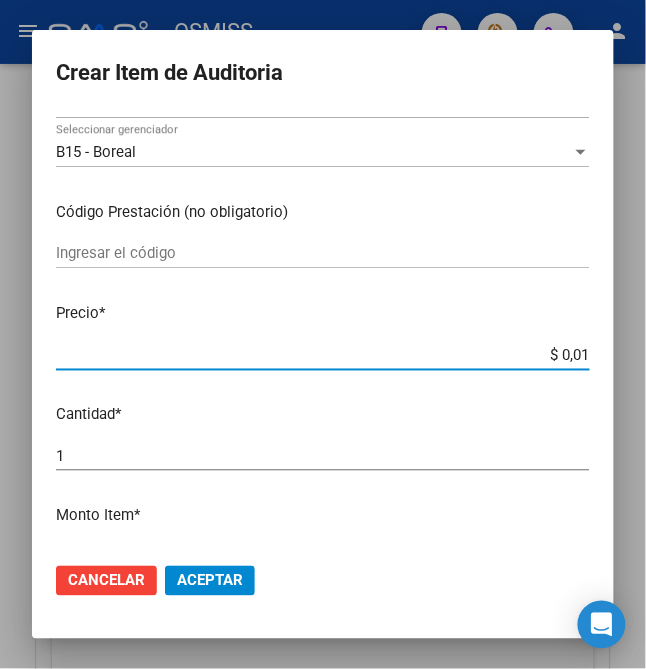 type on "$ 0,12" 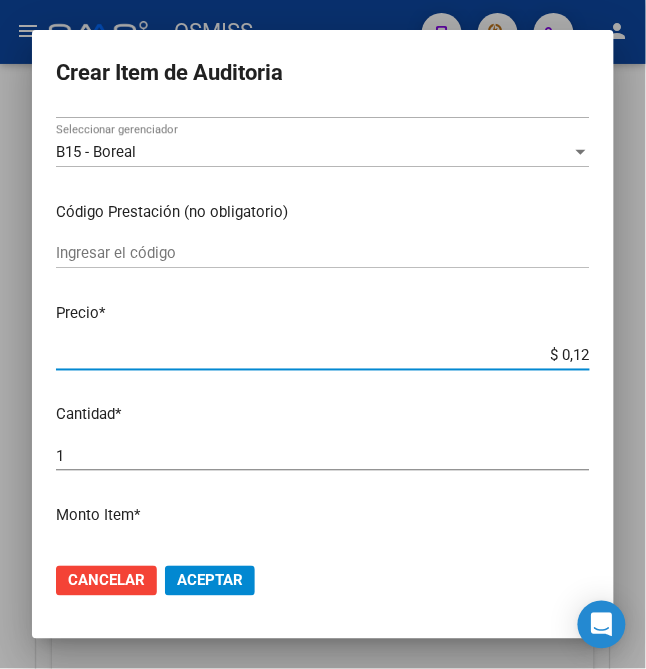 type on "$ 0,12" 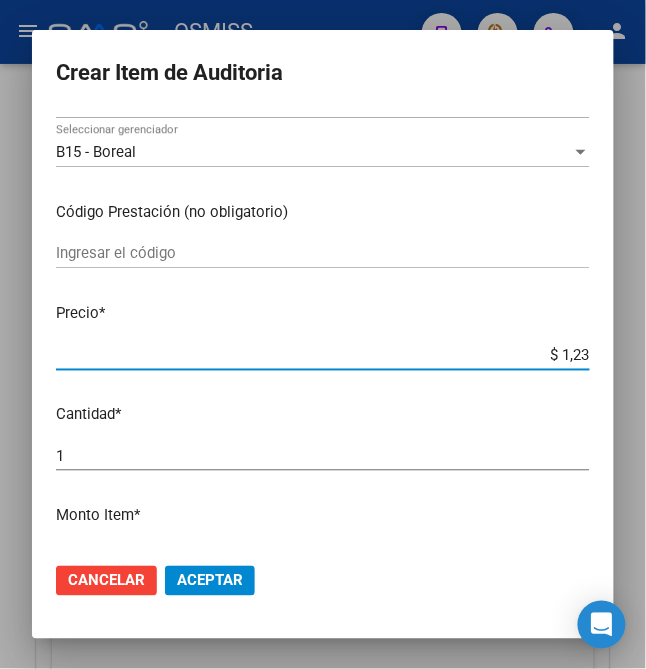 type on "$ 12,34" 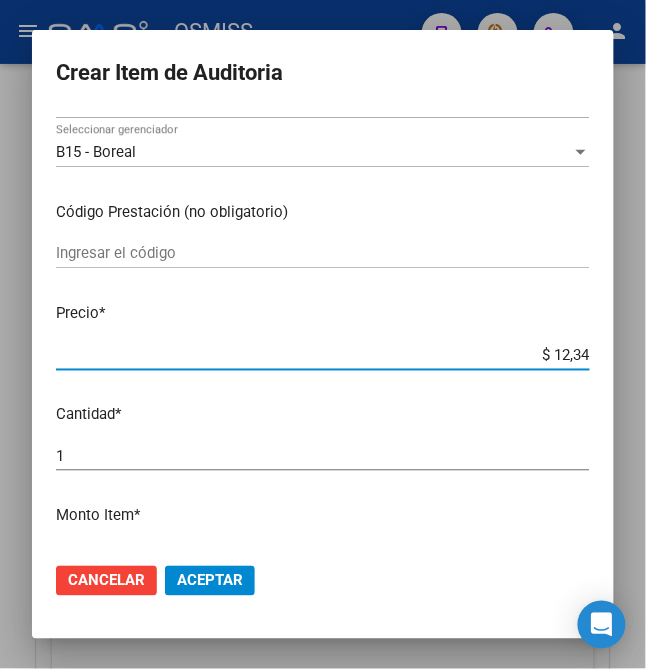 type on "$ 123,40" 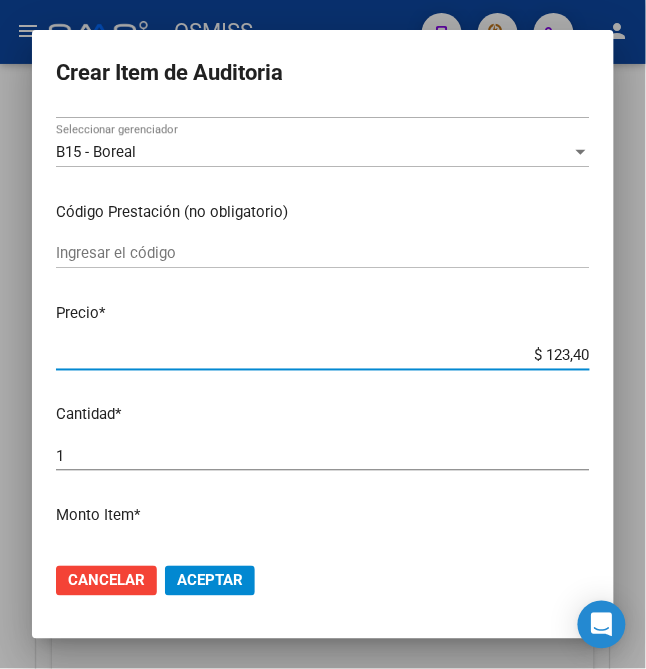 type on "$ 1.234,00" 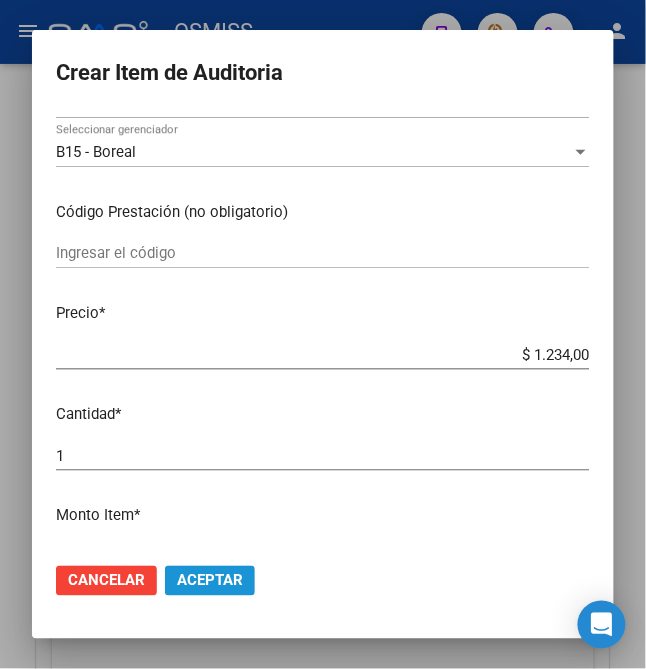 click on "Aceptar" 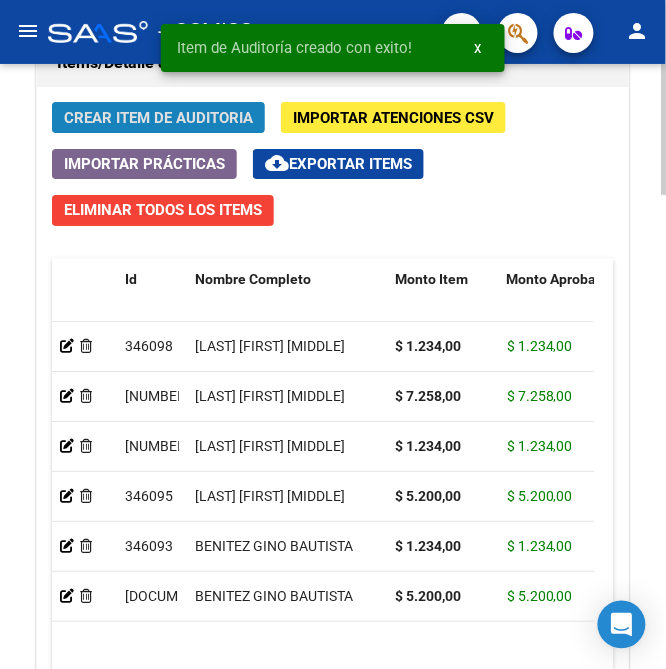 click on "Crear Item de Auditoria" 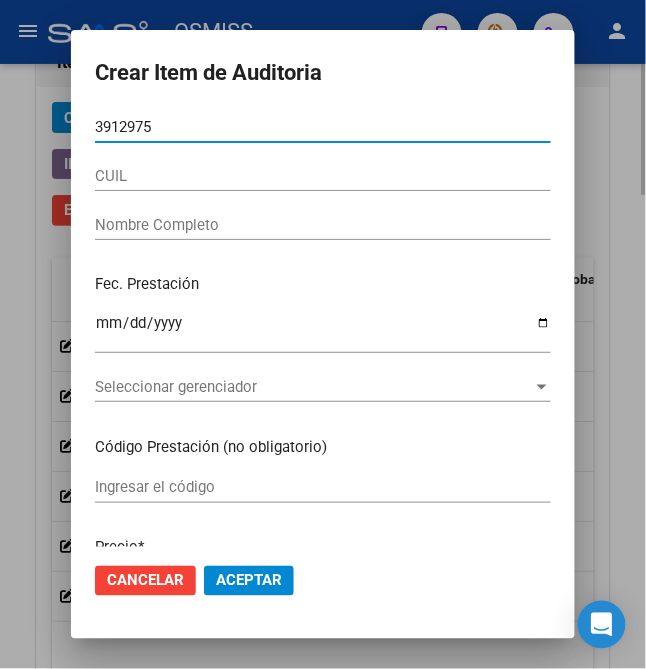 type on "[DOCUMENT]" 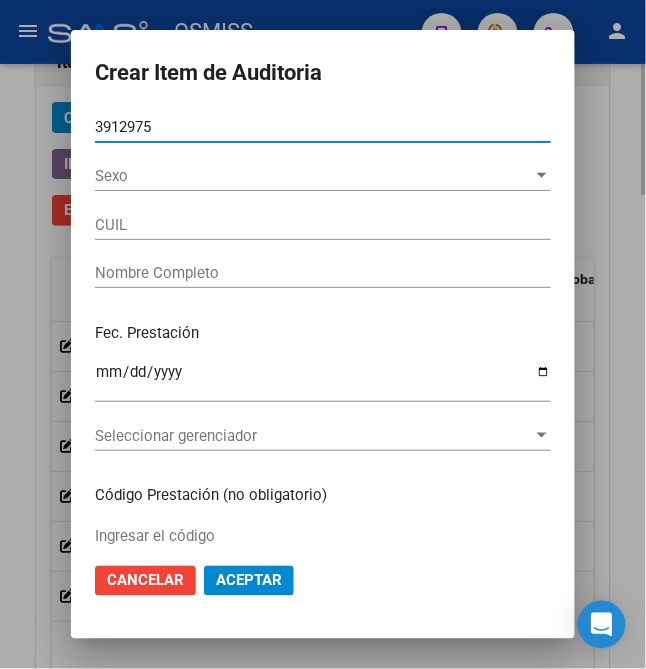 type on "[NUMBER]" 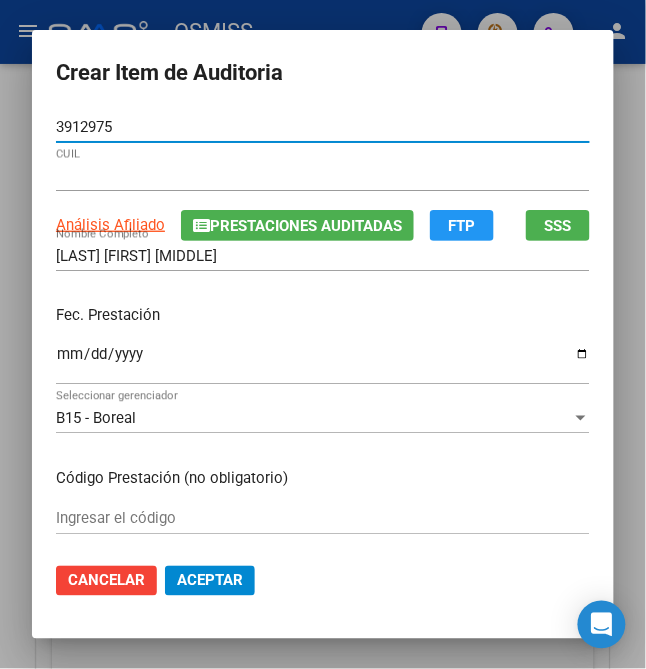 type on "[DOCUMENT]" 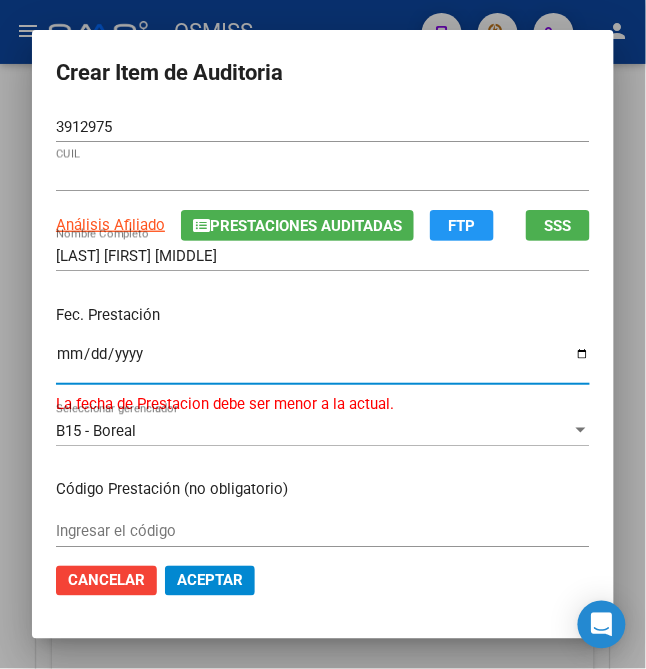 type on "2025-05-16" 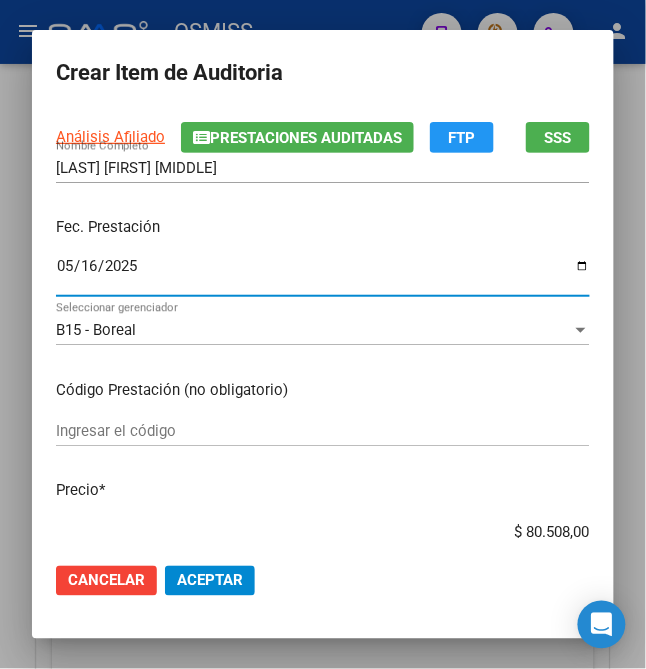 scroll, scrollTop: 133, scrollLeft: 0, axis: vertical 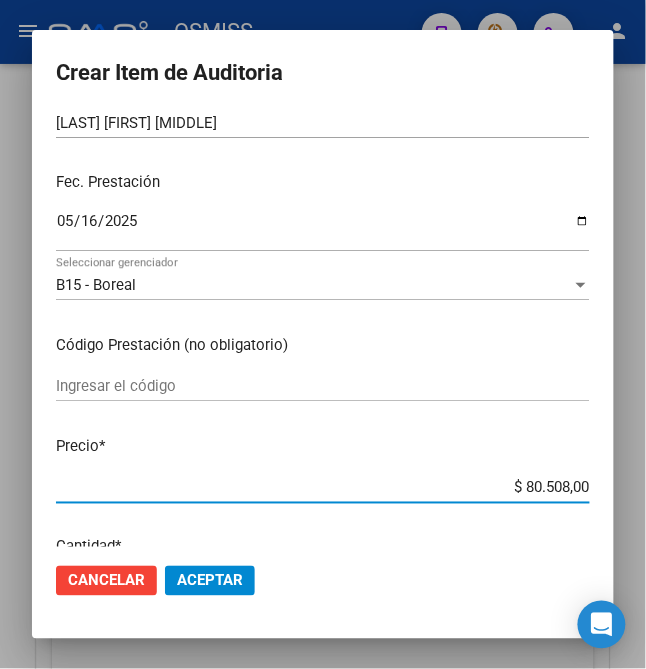 drag, startPoint x: 526, startPoint y: 488, endPoint x: 673, endPoint y: 484, distance: 147.05441 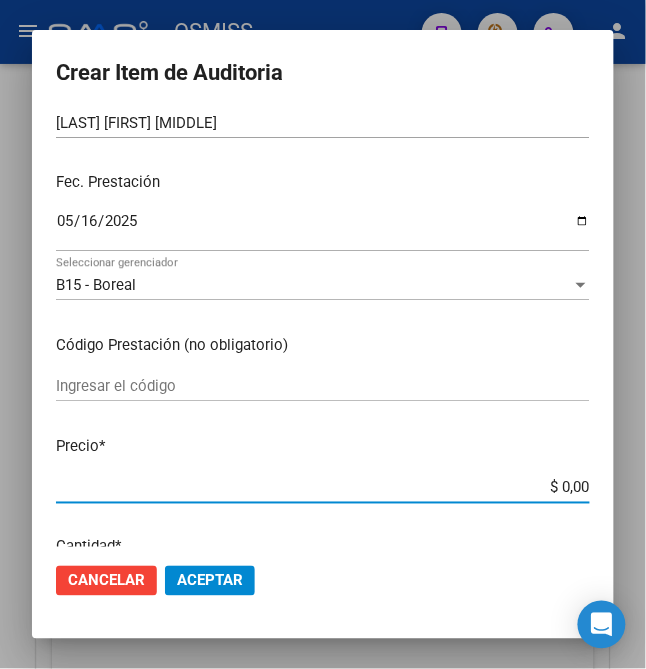 type on "$ 0,04" 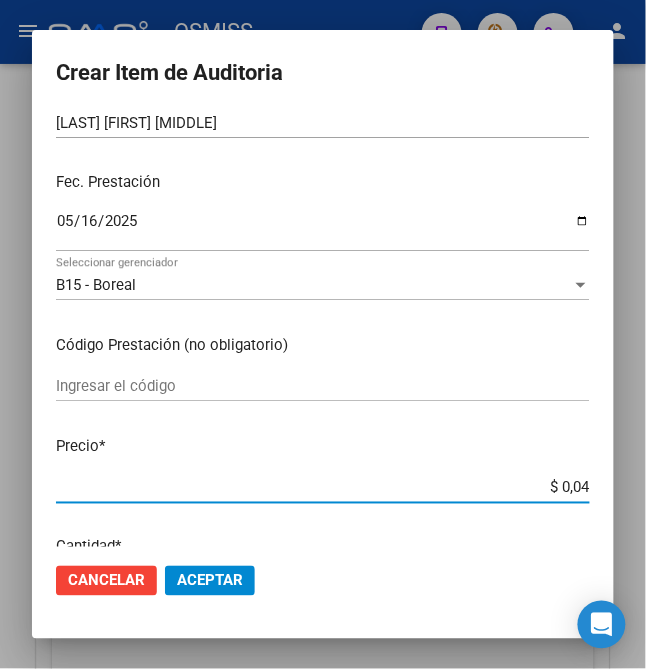 type on "$ 0,40" 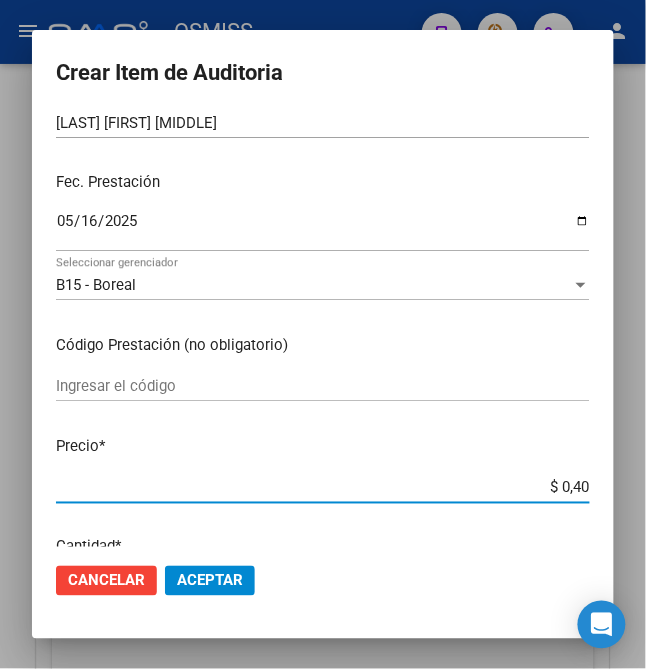 type on "$ 4,03" 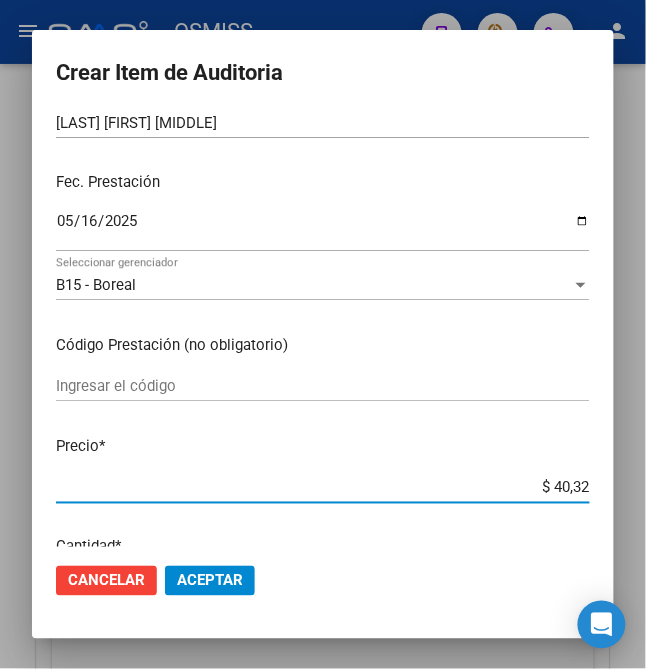 type on "$ 403,21" 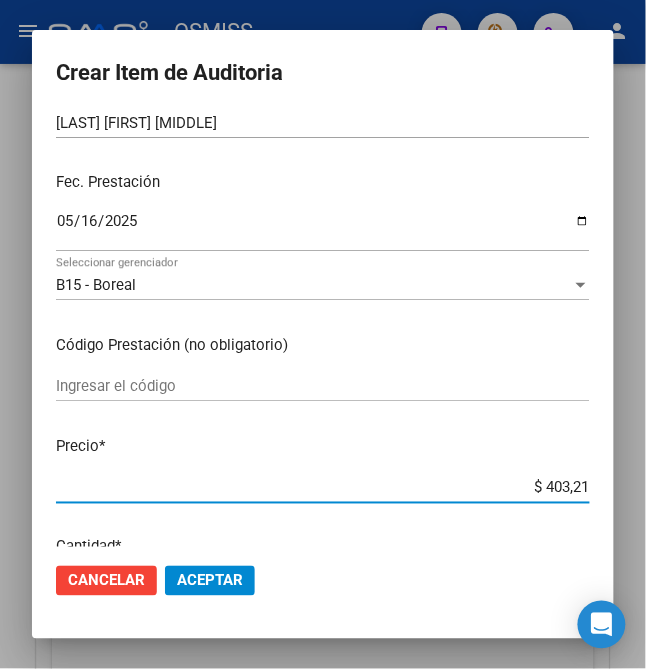 type on "$ 4.032,10" 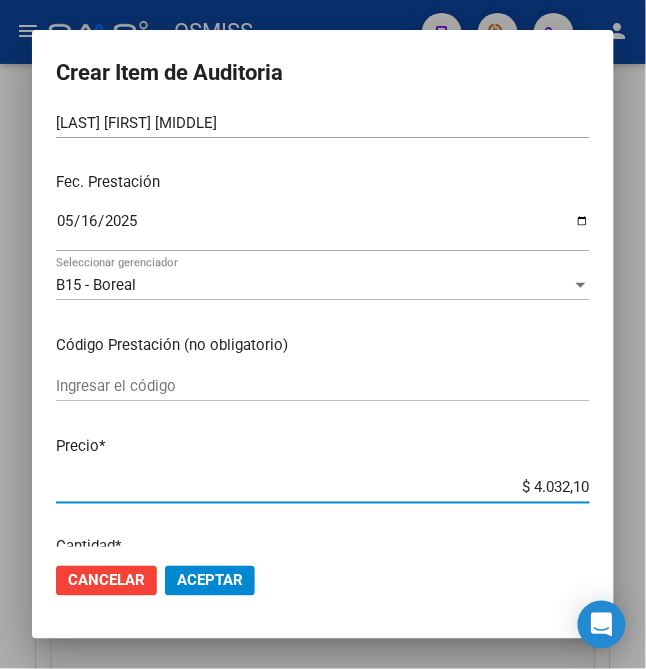 type on "$ 40.321,00" 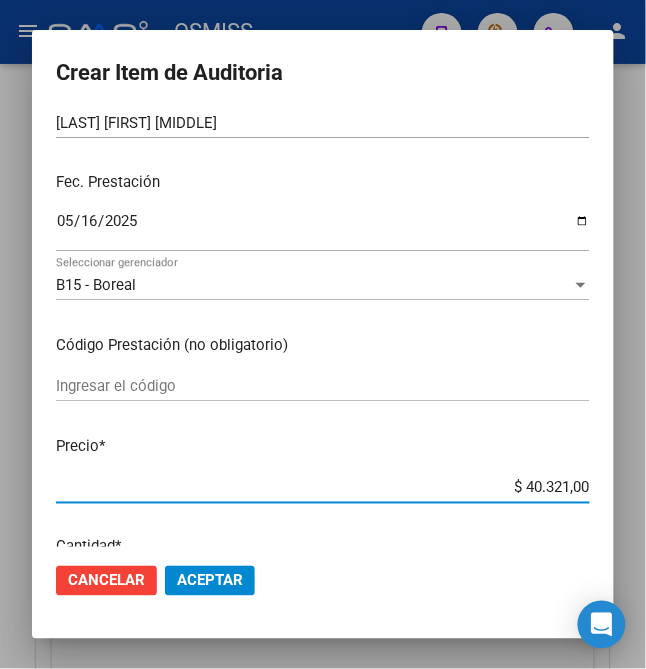 type on "$ 4.032,10" 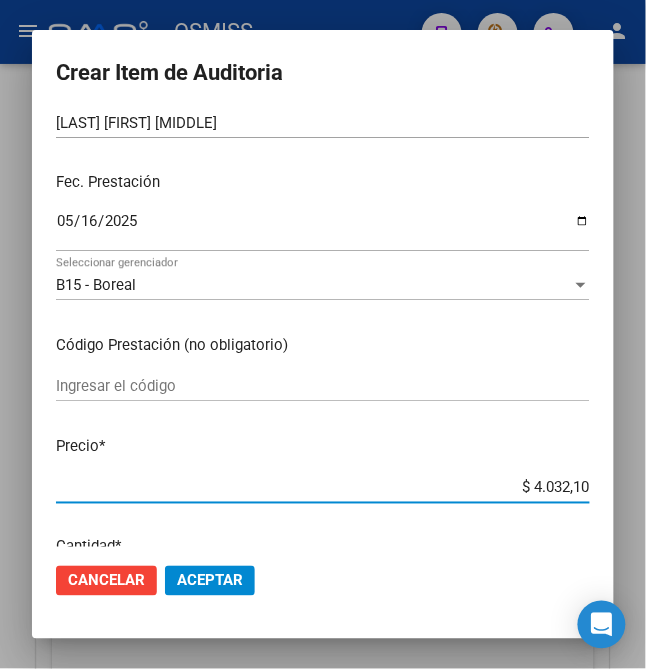 type on "$ 403,21" 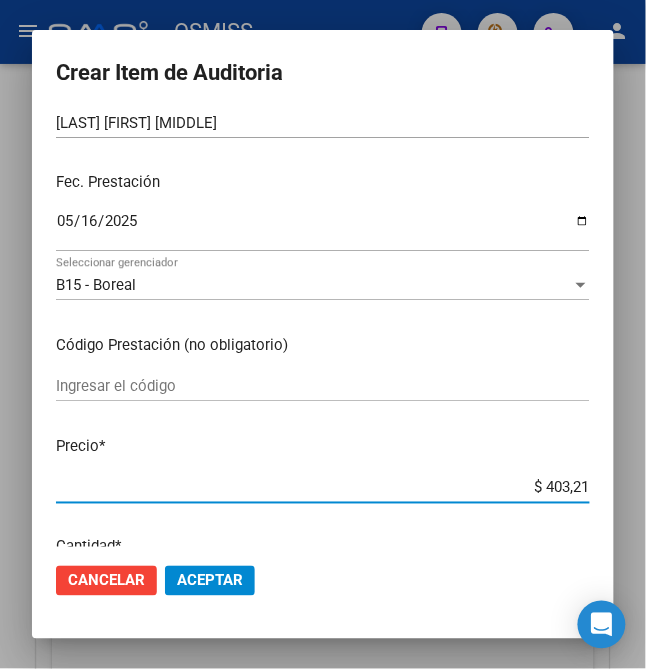 type on "$ 40,32" 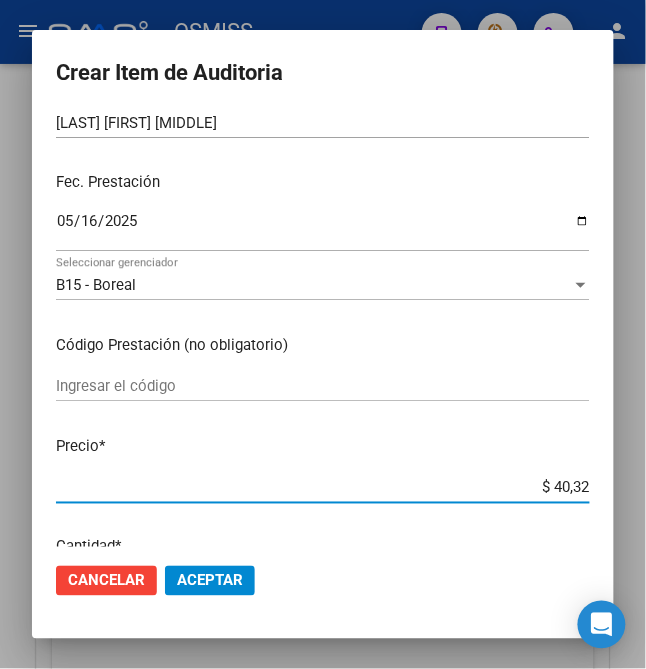 type on "$ 403,20" 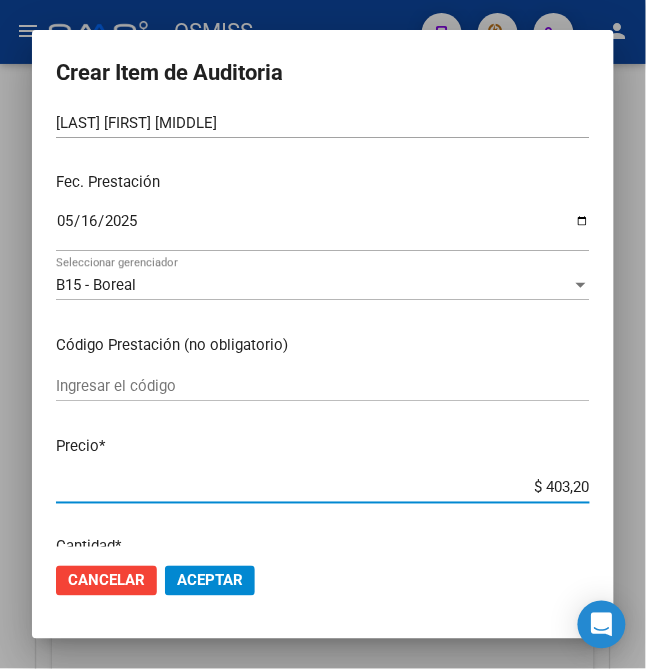 type on "$ 4.032,00" 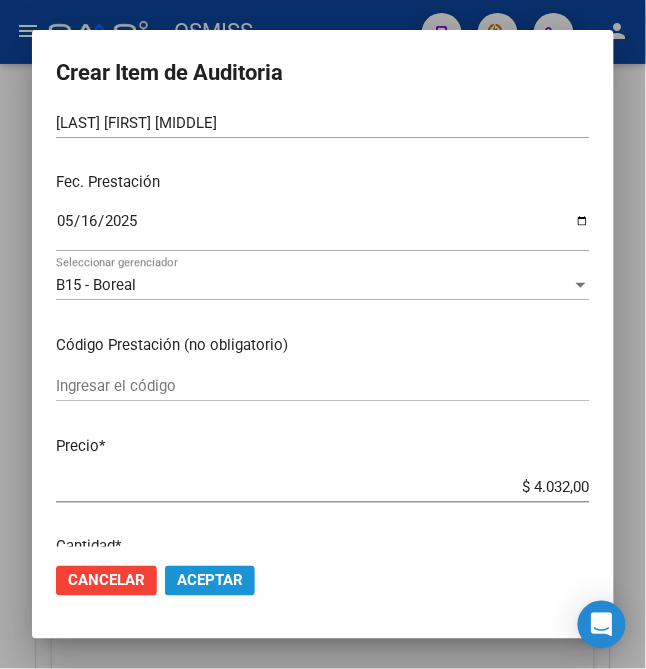 click on "Aceptar" 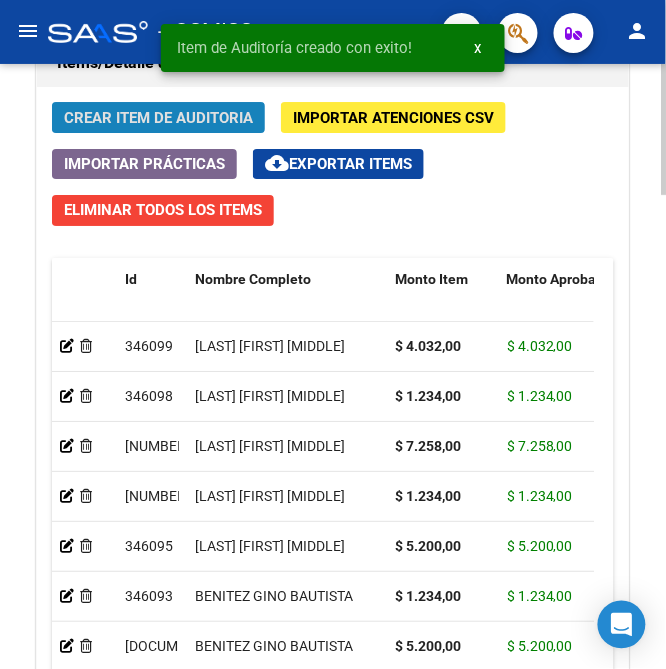 click on "Crear Item de Auditoria" 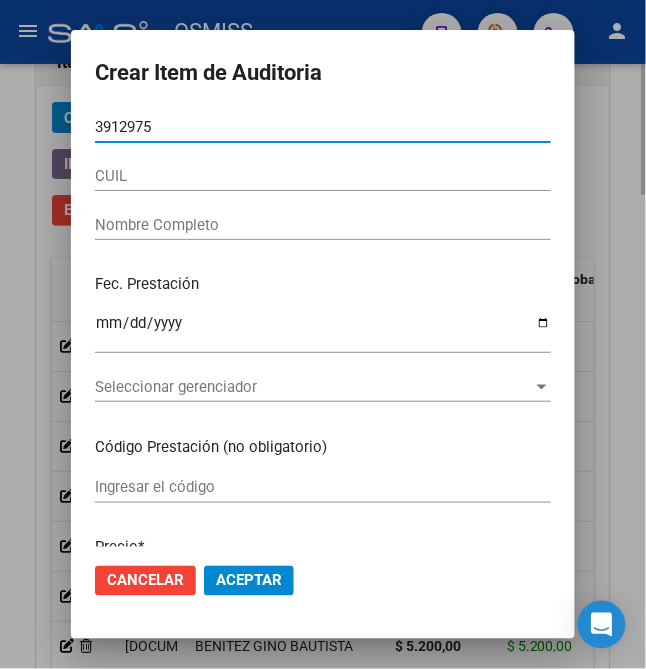 type on "[DOCUMENT]" 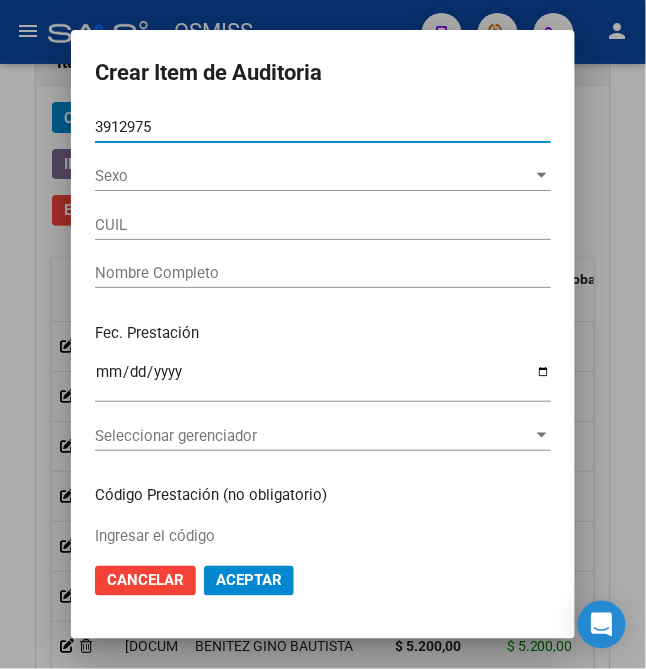 type on "[NUMBER]" 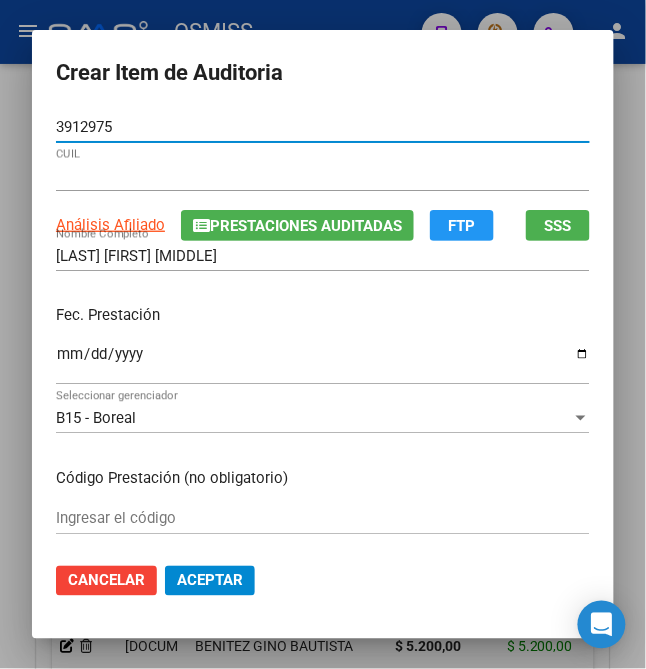 type on "[DOCUMENT]" 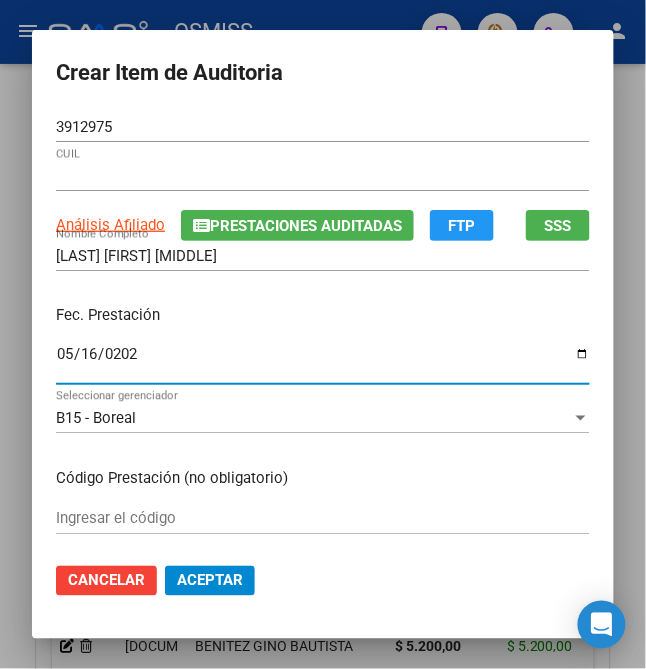 type on "2025-05-16" 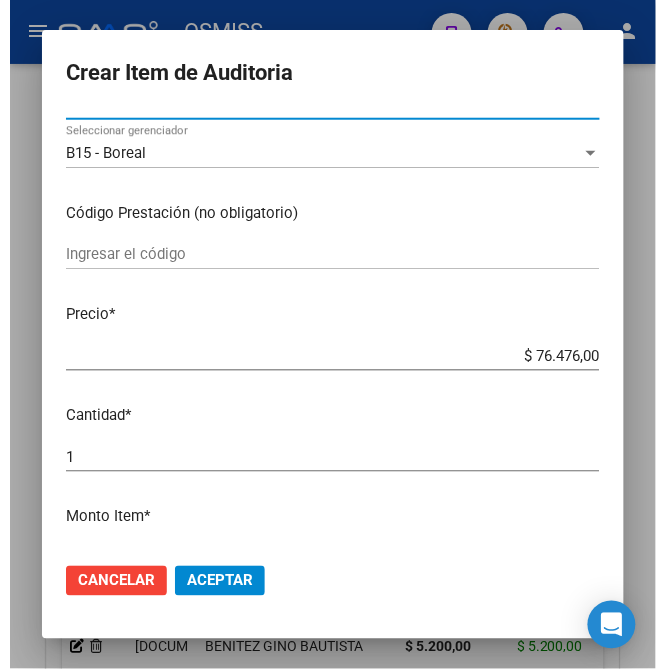 scroll, scrollTop: 266, scrollLeft: 0, axis: vertical 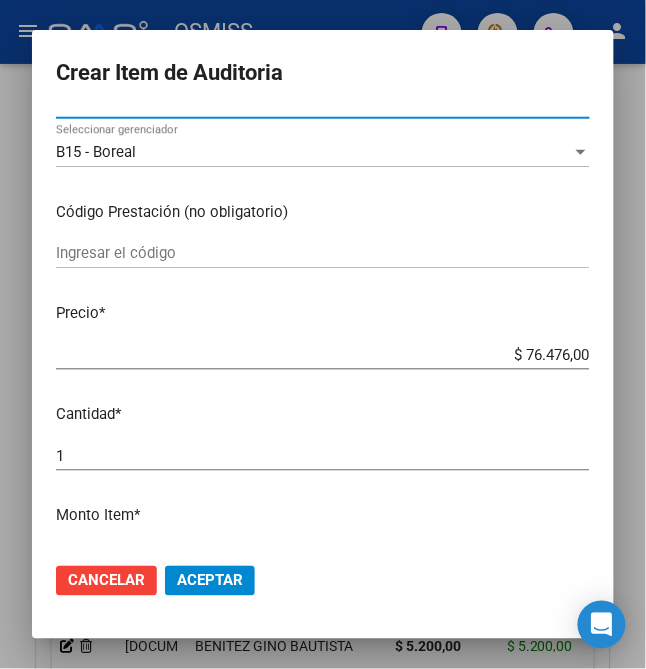 drag, startPoint x: 512, startPoint y: 352, endPoint x: 678, endPoint y: 370, distance: 166.97305 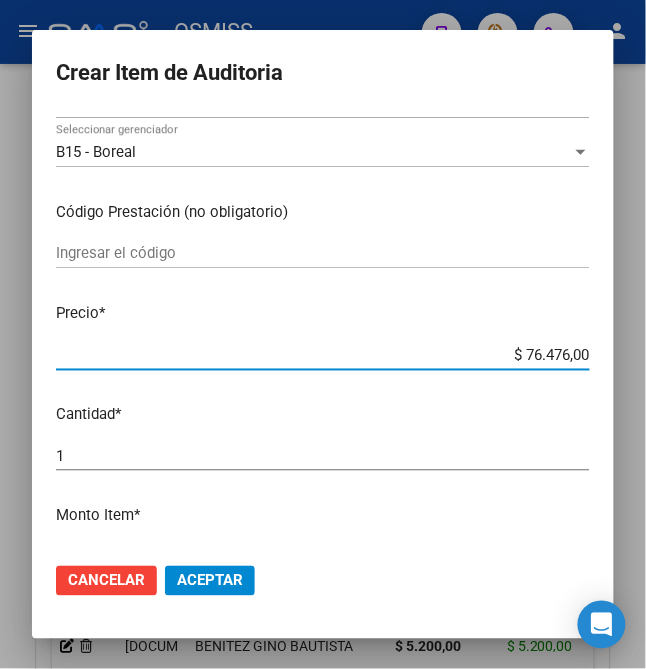 type on "$ 0,01" 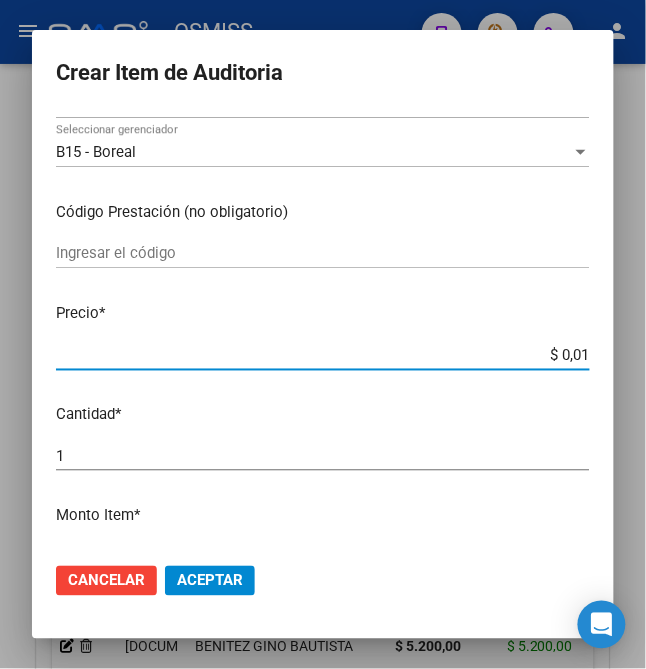 type on "$ 0,12" 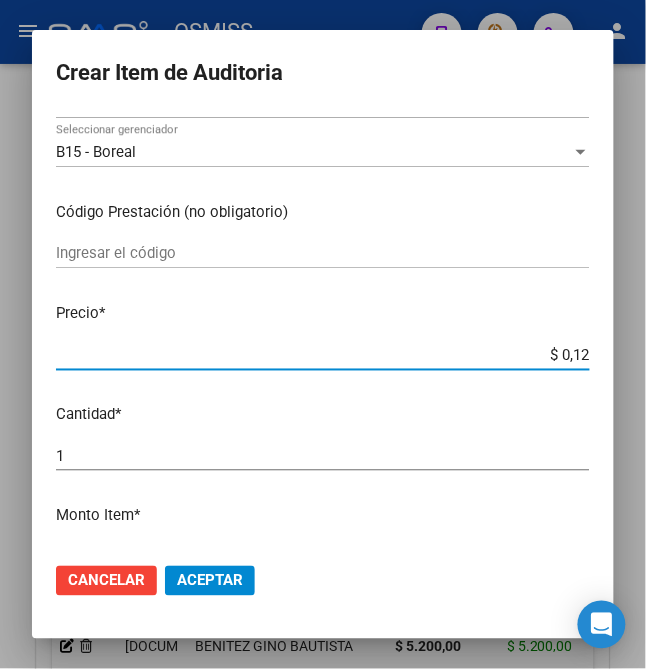 type on "$ 1,23" 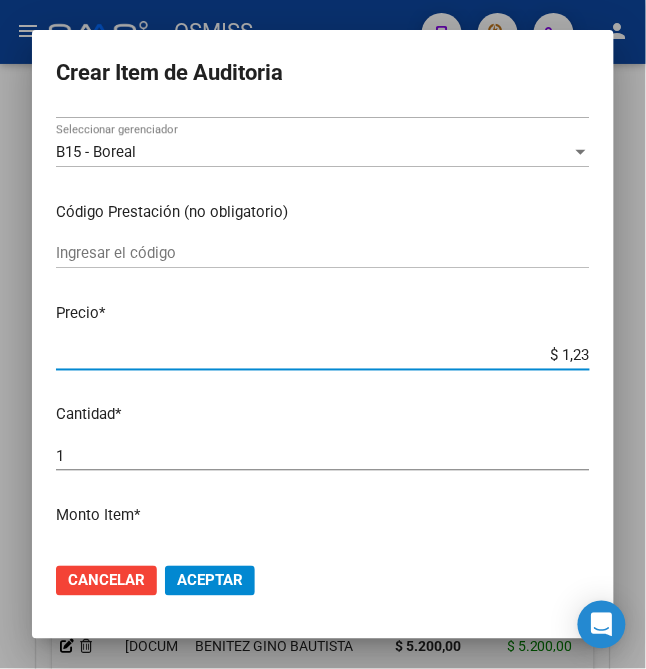 type on "$ 12,34" 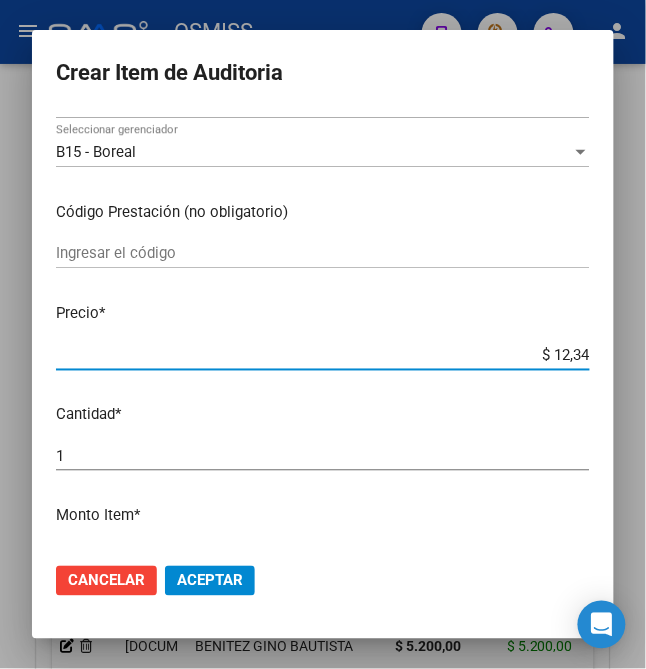 type on "$ 123,40" 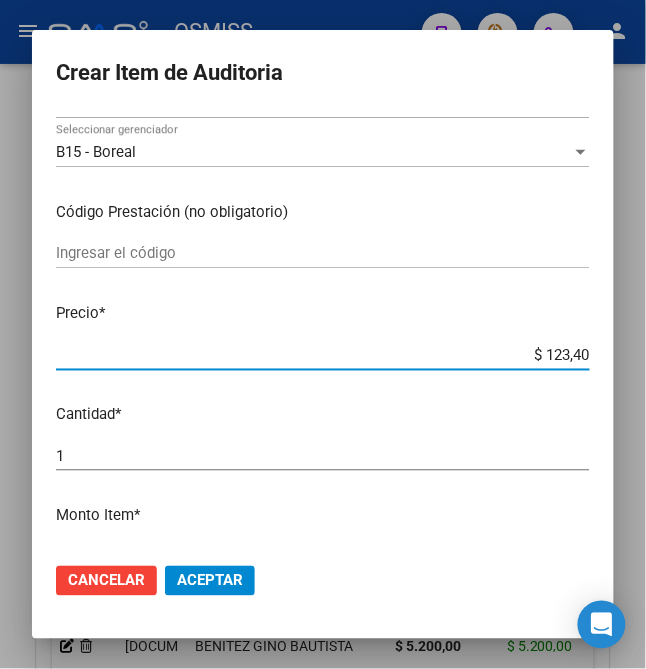 type on "$ 1.234,00" 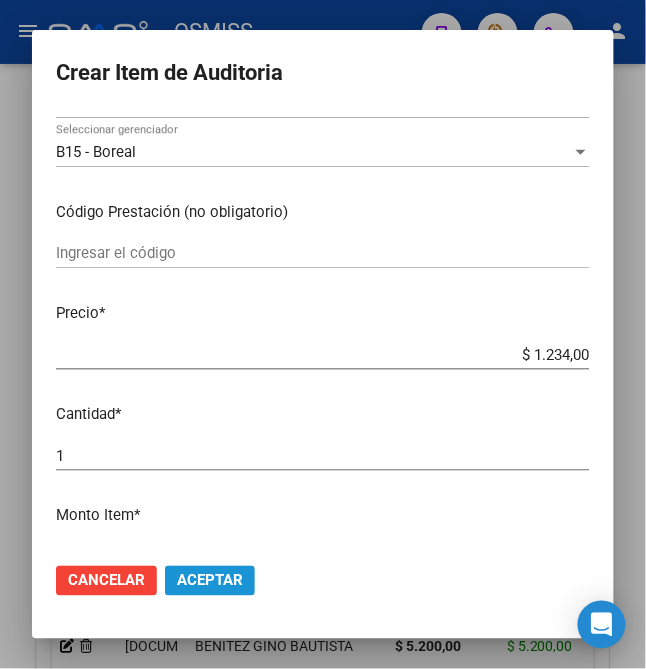 click on "Aceptar" 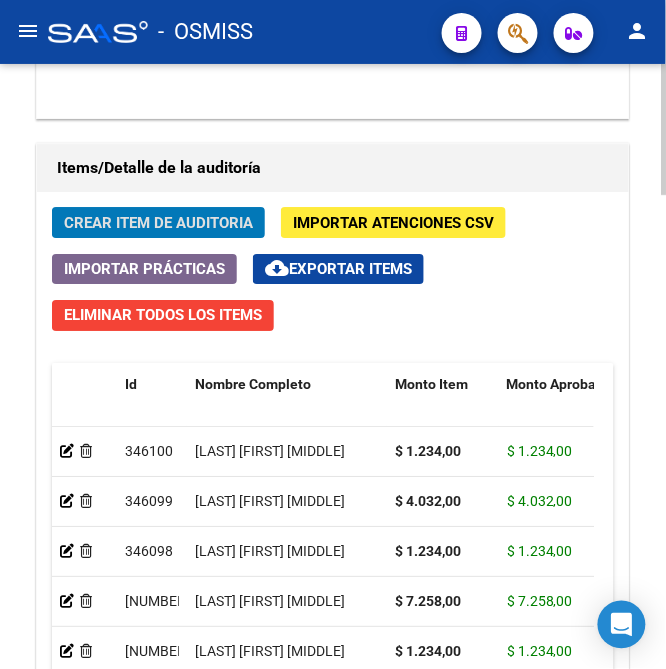 click on "arrow_back Editar [ID]    cloud_download  Generar informe  Puede notificar al gerenciador respecto de esta auditoria, para invitarlo a formar parte de la misma realizando comentarios.  NOTIFICAR Totales Auditoría Total Comprobantes:  $ 101.868,00 Total Items Auditados:  $ 26.626,00 Falta Identificar:   $ 75.242,00 Items Auditados Total Aprobado: $ 26.626,00 Total Debitado: $ 0,00 Totales Aprobado - Imputado x Gerenciador Gerenciador Total B15 - Boreal  $ 20.192,00 I01 - Integral Salud (GILSA)  $ 6.434,00 Información del área Cambiar de área a esta auditoría  Area * Hospitales de Autogestión - Afiliaciones Seleccionar area Comentario    Ingresar comentario  save  Guardar Comentario  Comprobantes Asociados a la Auditoría Agregar Comprobante cloud_download  Exportar Comprobantes  ID CAE Razon Social CPBT Monto Fecha Cpbt Fecha Recibido Doc Respaldatoria Doc Trazabilidad Expte. Interno Creado Usuario $ 101.868,00 160844 MUNICIPALIDAD RIO SEGUNDO  Factura C: 4 - 3356  $ 101.868,00 [DATE] Id" 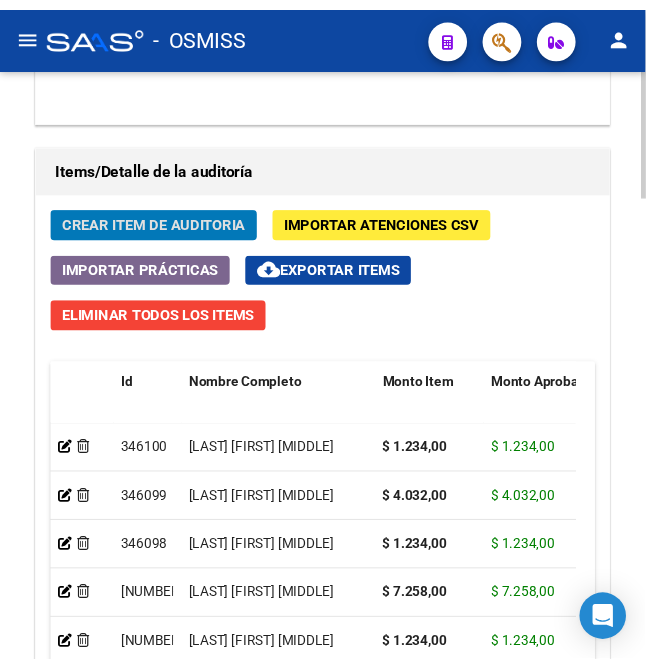 scroll, scrollTop: 1778, scrollLeft: 0, axis: vertical 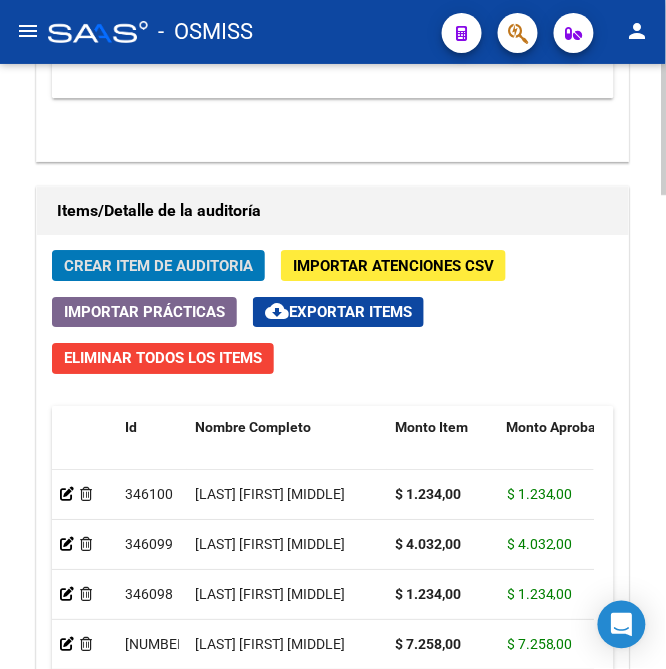 click on "Crear Item de Auditoria" 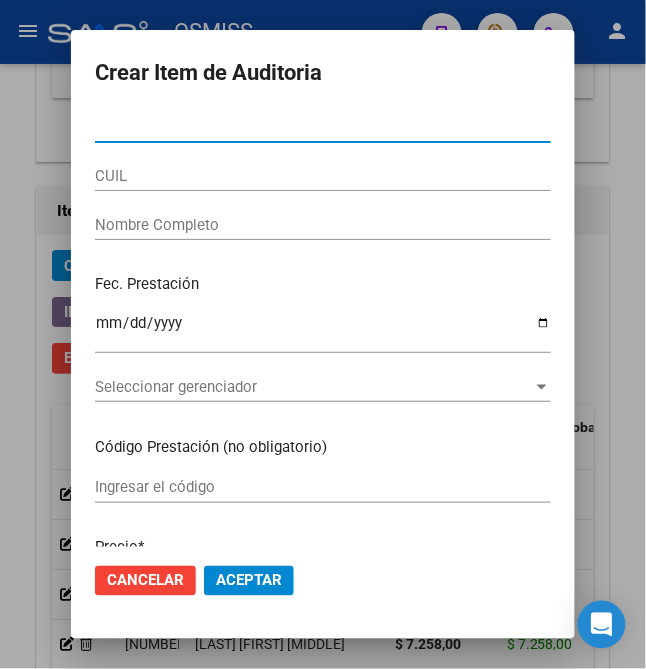 drag, startPoint x: 138, startPoint y: 133, endPoint x: 42, endPoint y: 137, distance: 96.0833 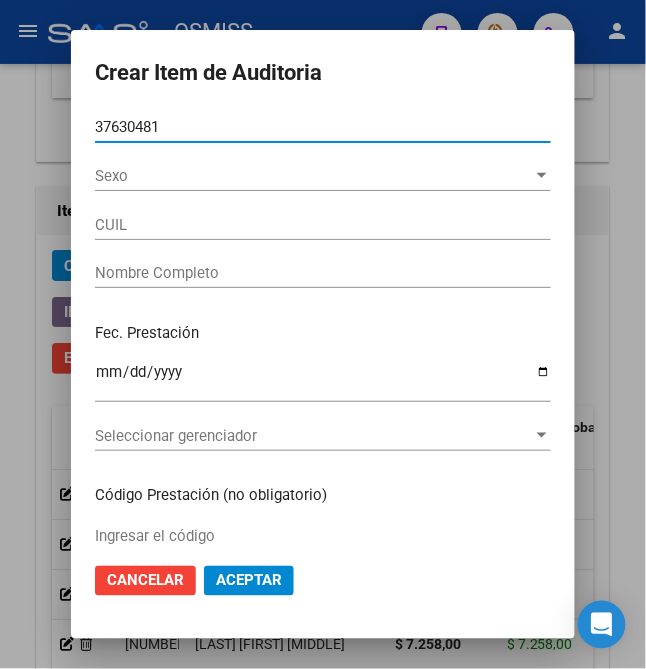 type on "[CUIL]" 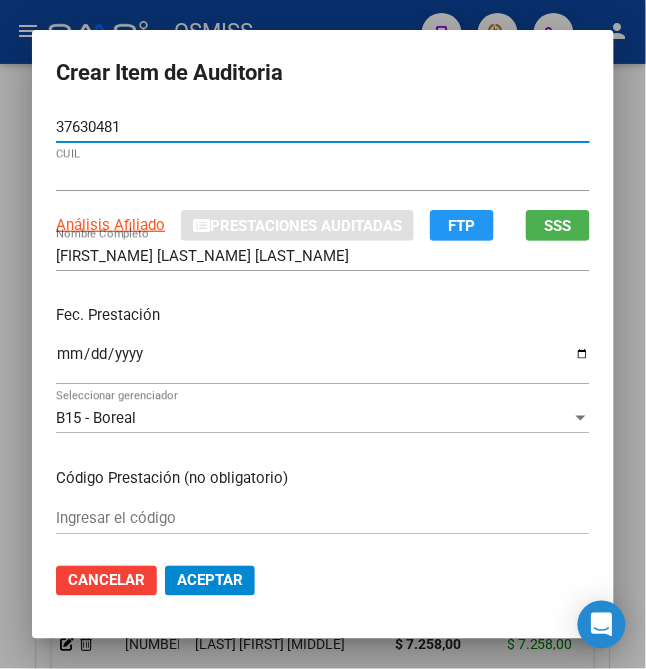 type on "37630481" 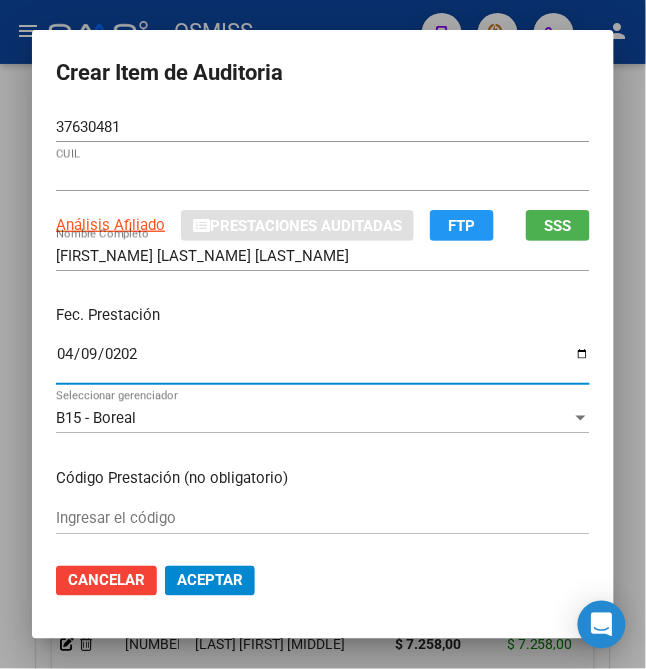 type on "2025-04-09" 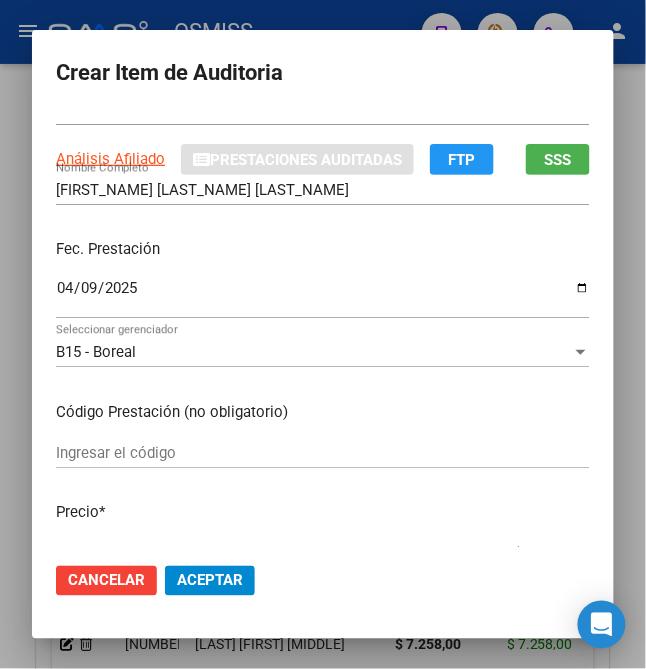 scroll, scrollTop: 133, scrollLeft: 0, axis: vertical 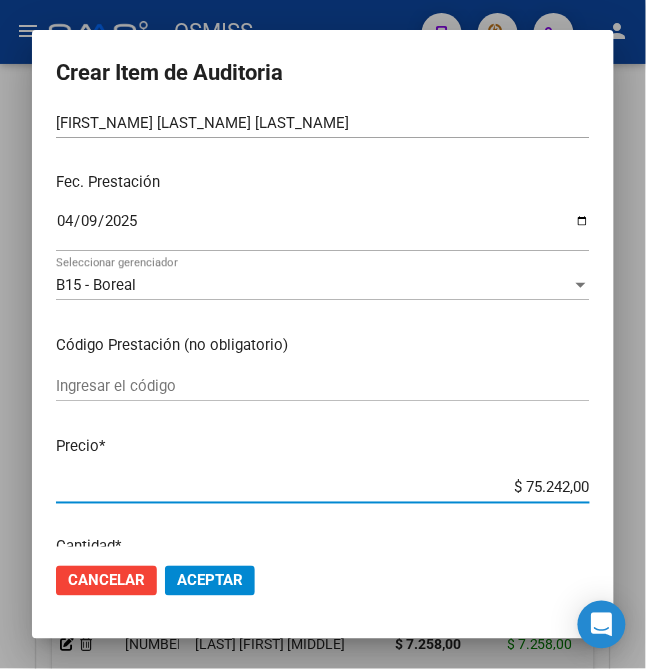 drag, startPoint x: 509, startPoint y: 489, endPoint x: 621, endPoint y: 484, distance: 112.11155 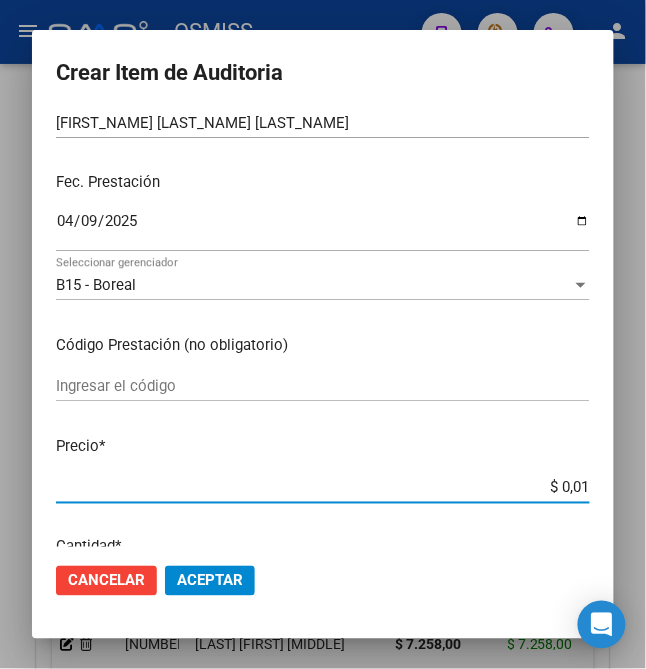 type on "$ 0,12" 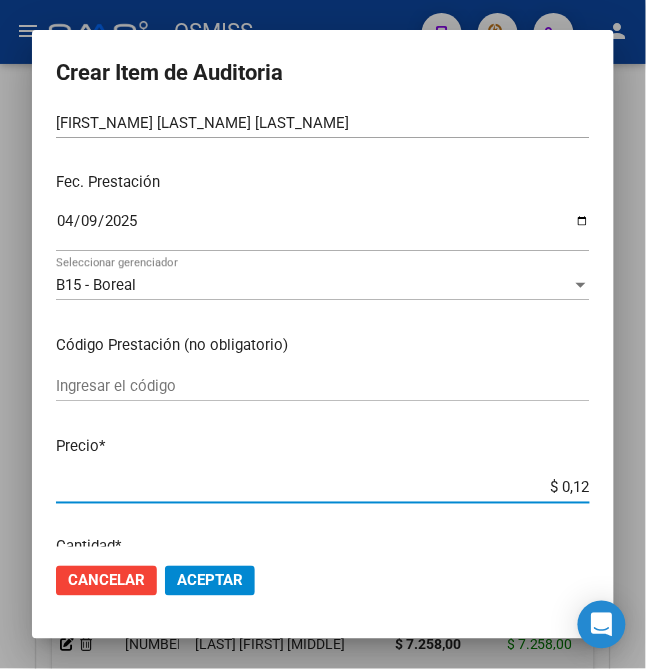 type on "$ 1,26" 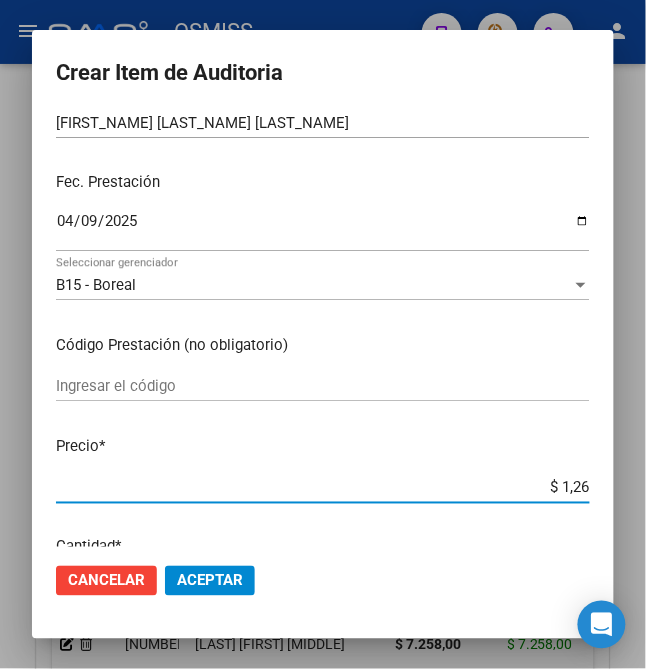 type on "$ 12,67" 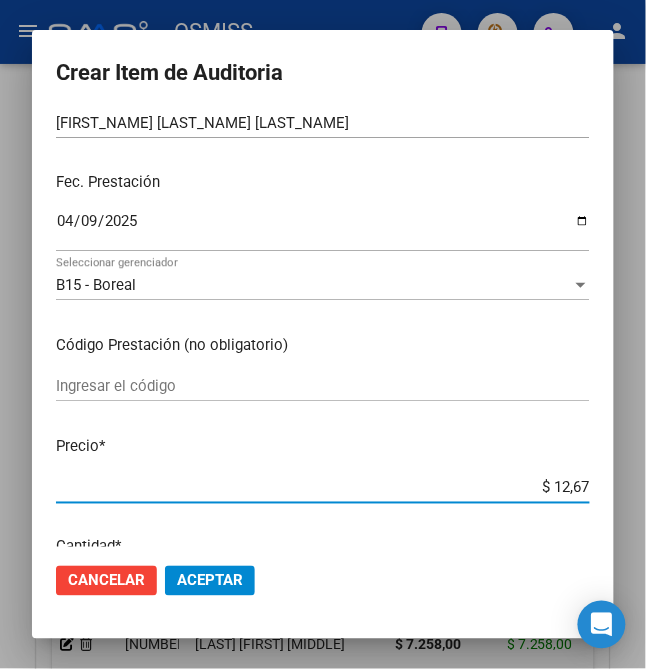 type on "$ 126,70" 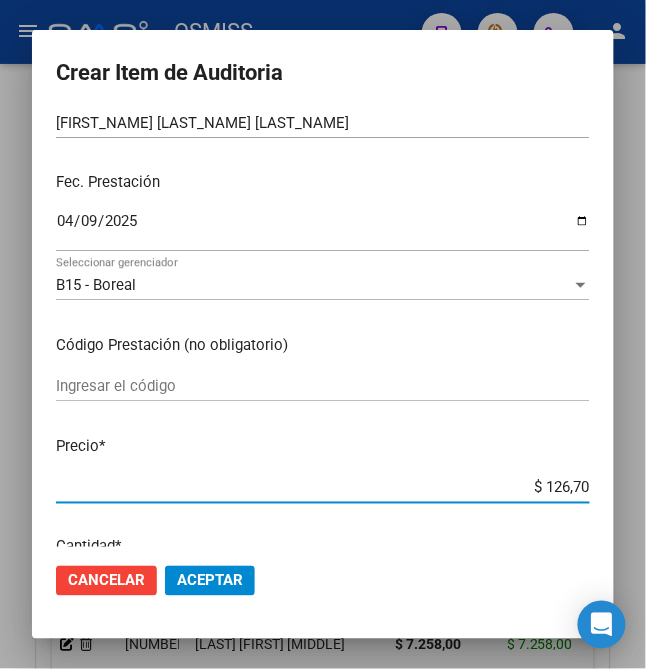 type on "$ 1.267,00" 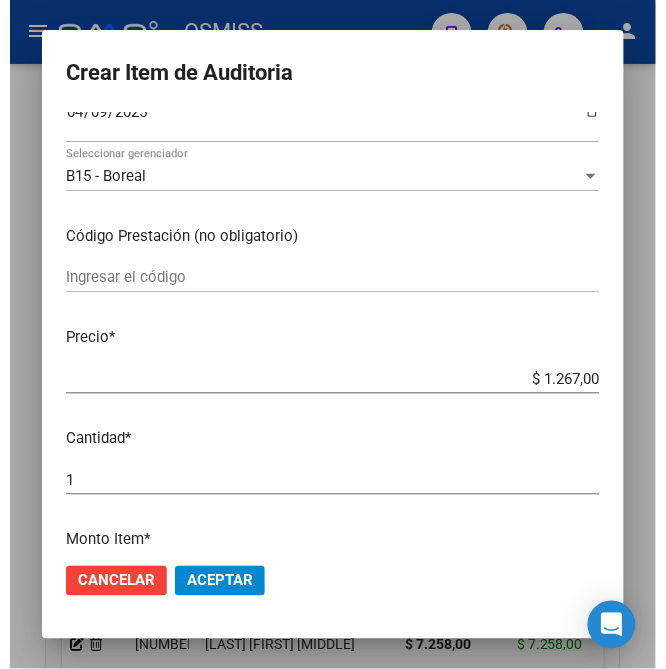 scroll, scrollTop: 533, scrollLeft: 0, axis: vertical 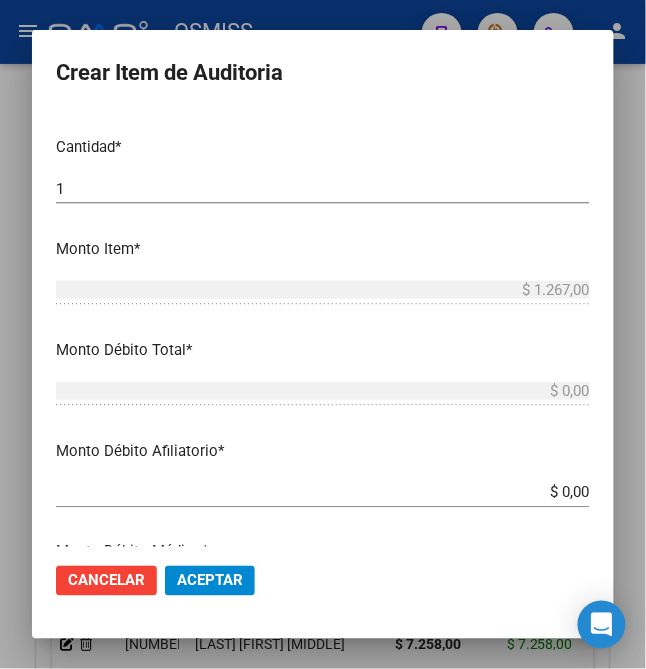 click on "Aceptar" 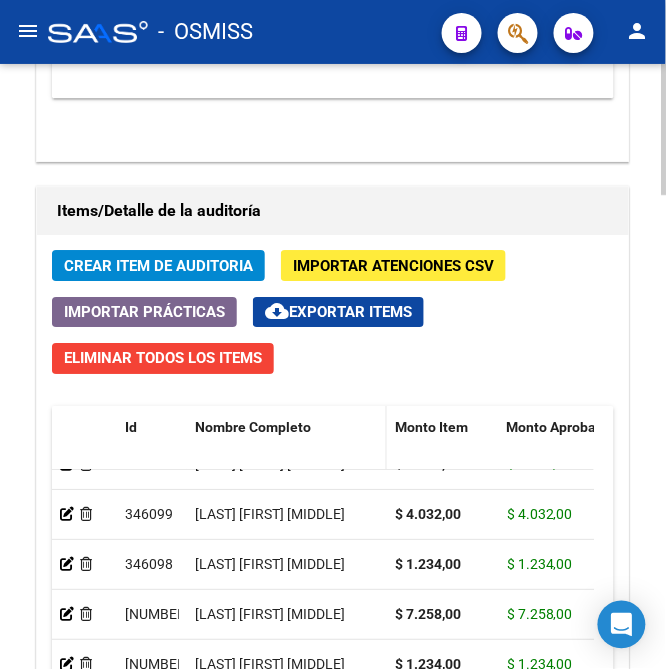 scroll, scrollTop: 122, scrollLeft: 0, axis: vertical 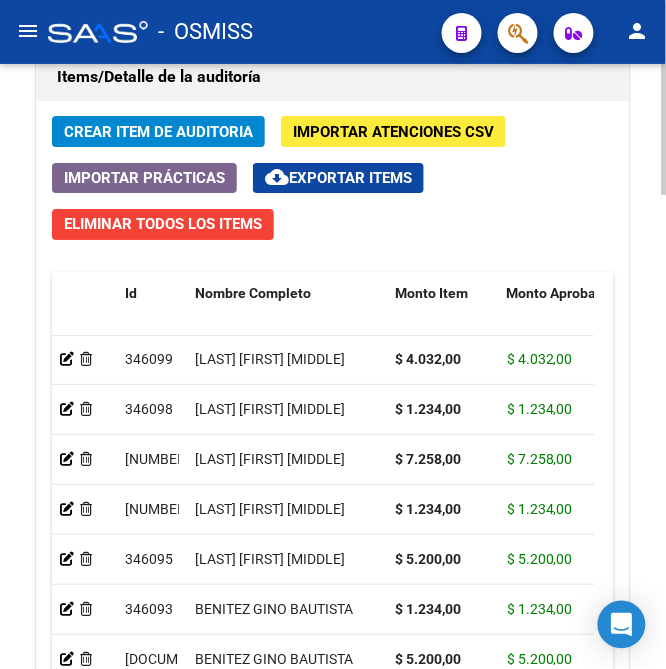 drag, startPoint x: 596, startPoint y: 494, endPoint x: 586, endPoint y: 388, distance: 106.47065 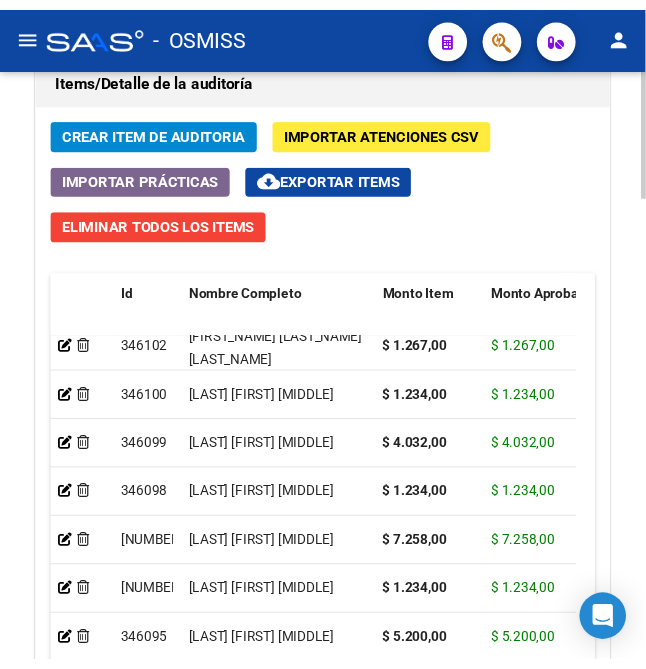 scroll, scrollTop: 0, scrollLeft: 0, axis: both 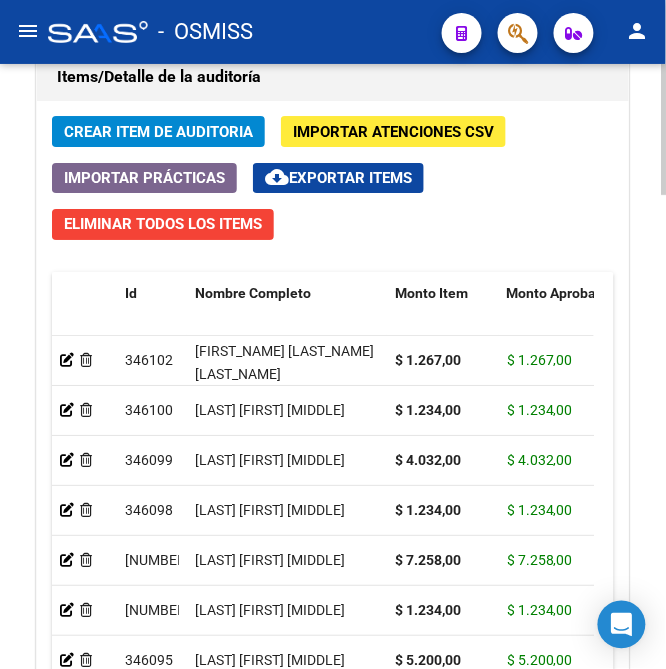 click on "Crear Item de Auditoria" 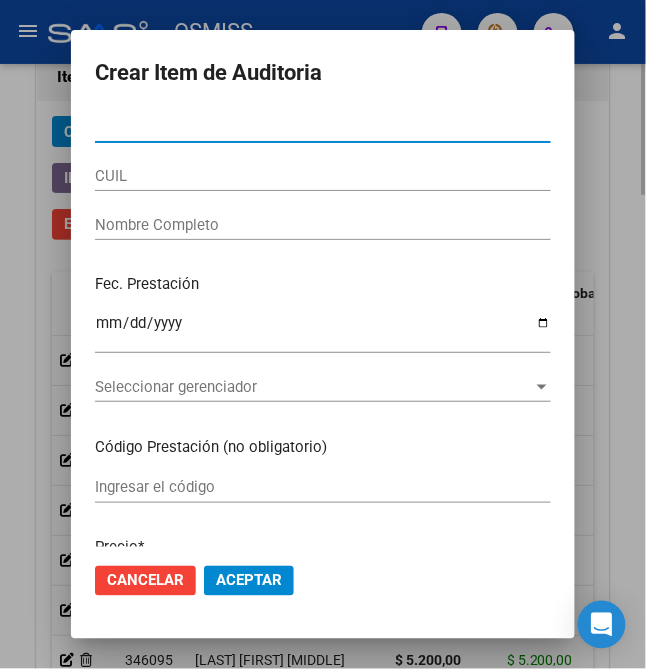 type on "37630481" 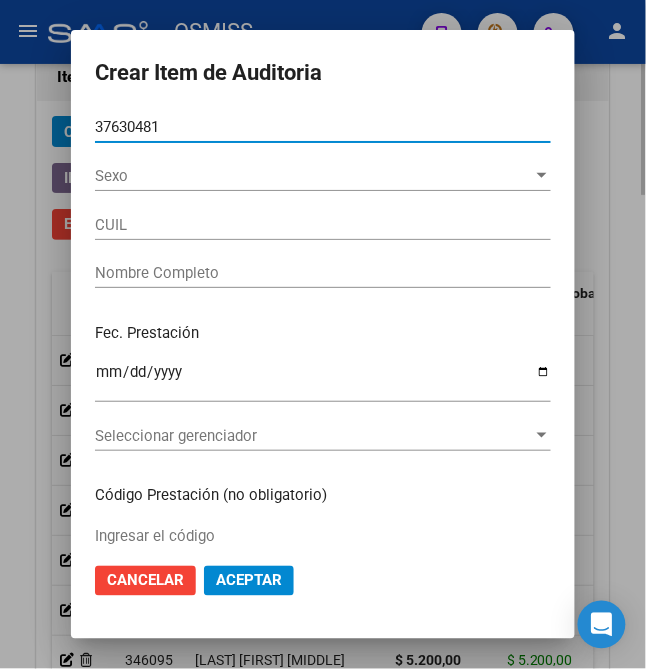 type on "[CUIL]" 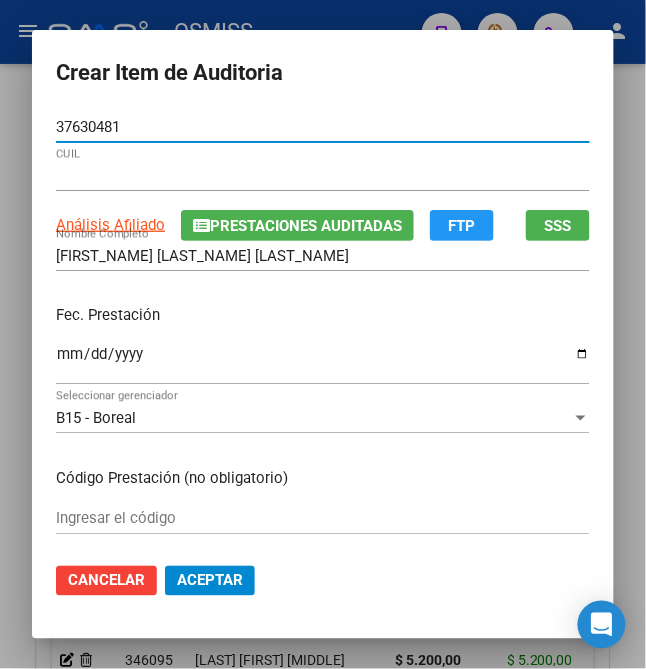 type on "37630481" 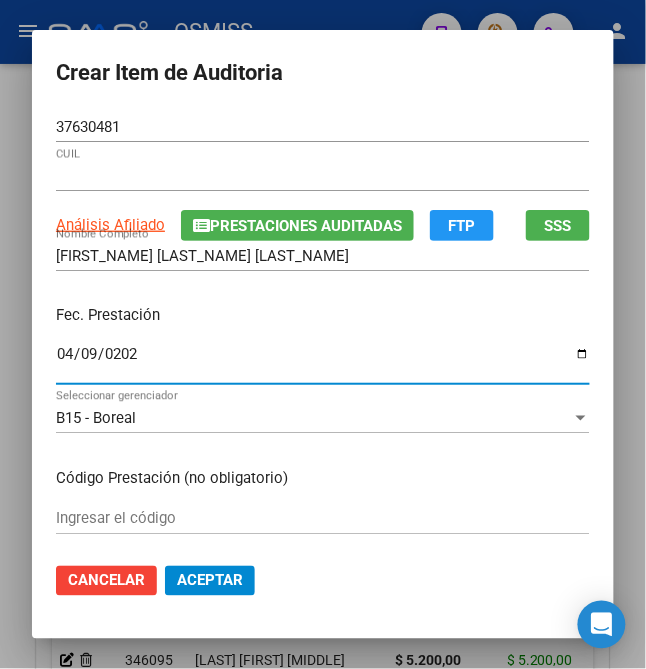 type on "2025-04-09" 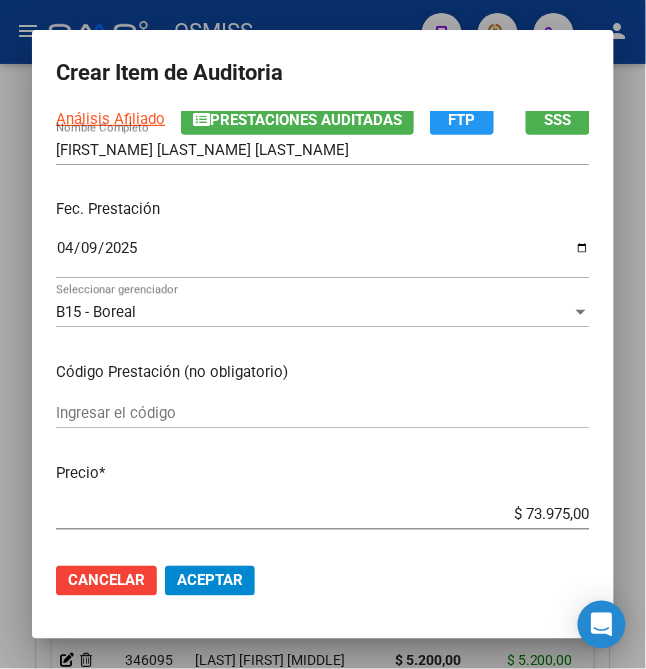 scroll, scrollTop: 133, scrollLeft: 0, axis: vertical 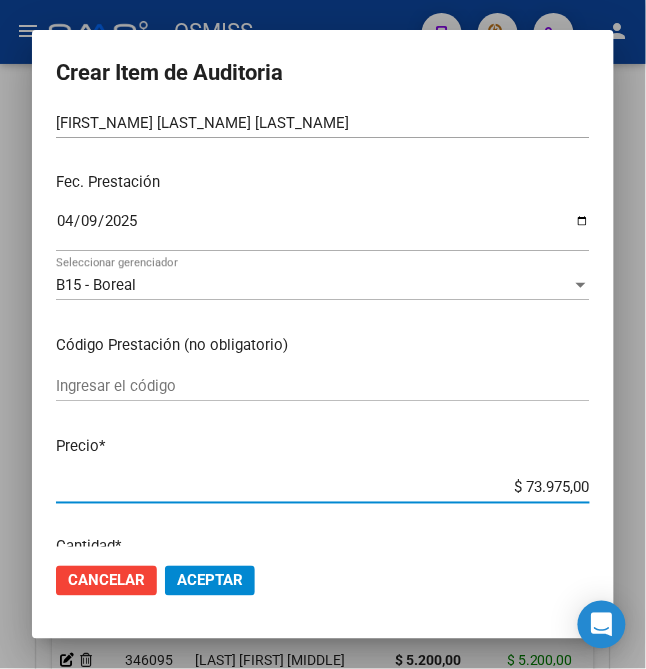 drag, startPoint x: 512, startPoint y: 488, endPoint x: 678, endPoint y: 492, distance: 166.04819 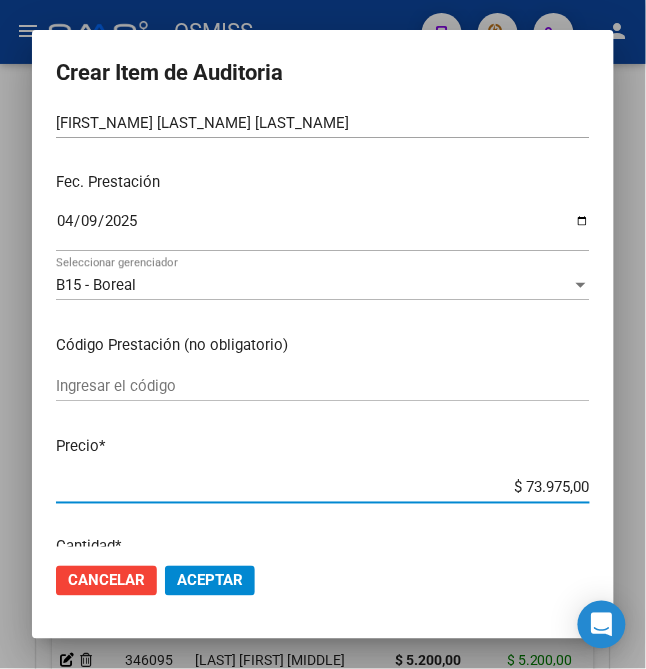 type on "$ 0,03" 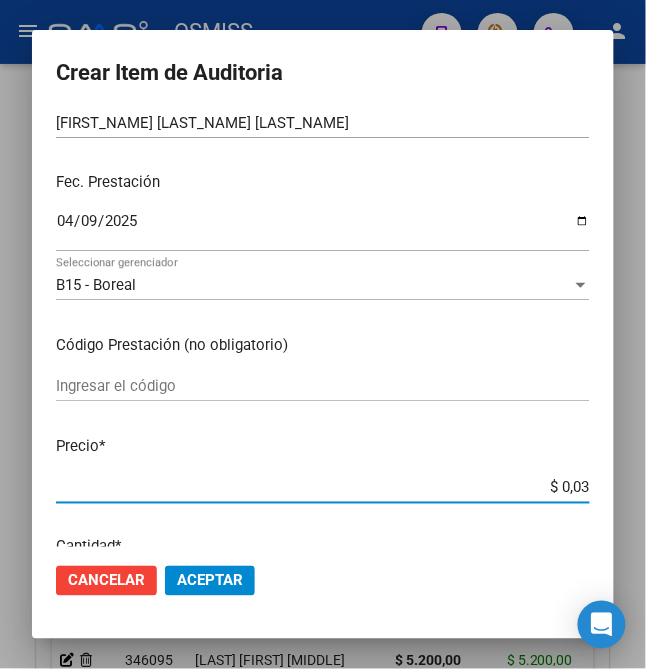 type on "$ 0,39" 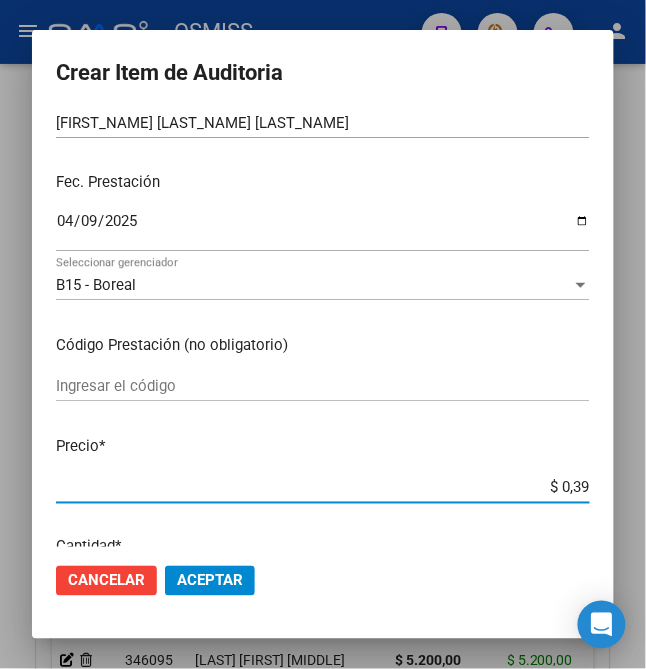 type on "$ 3,99" 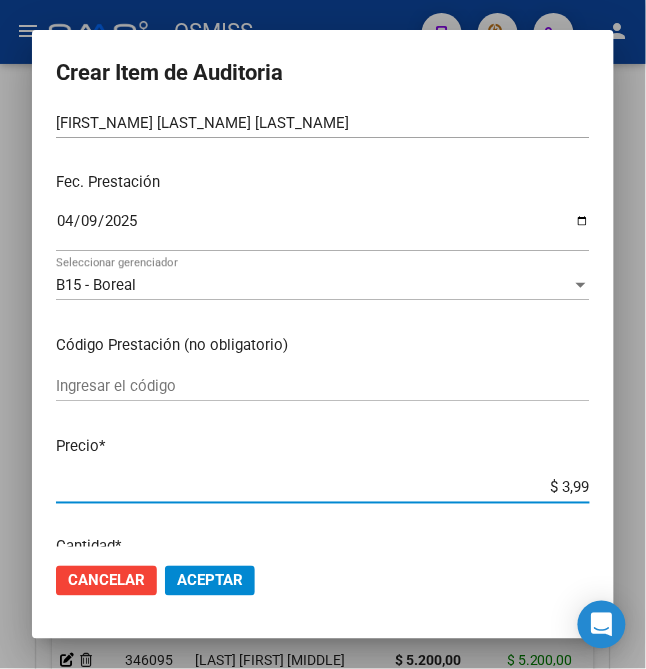 type on "$ 39,98" 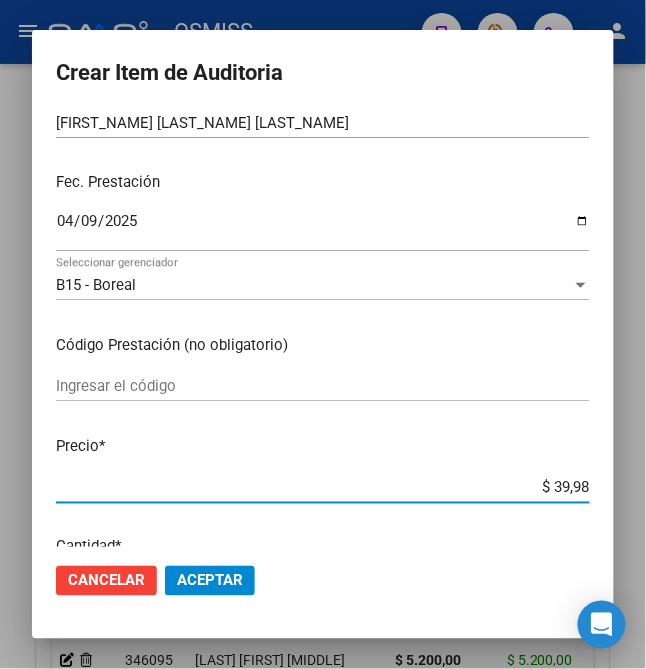 type on "$ 399,80" 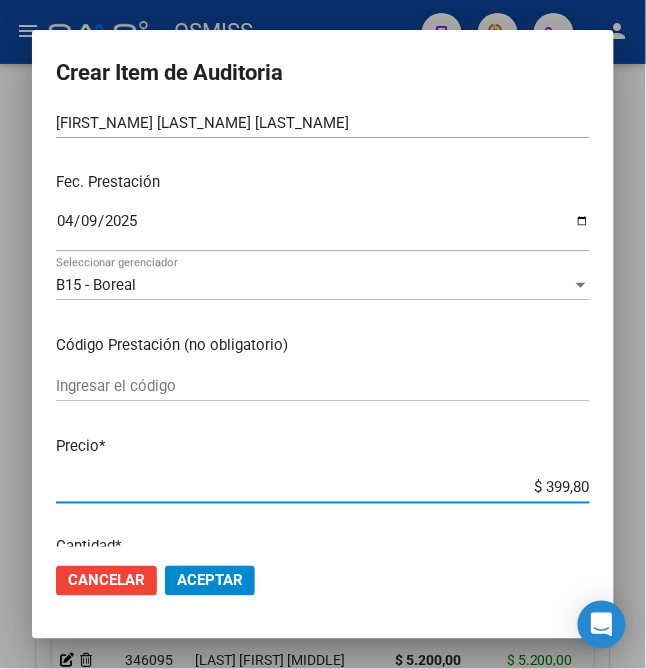type on "$ 3.998,00" 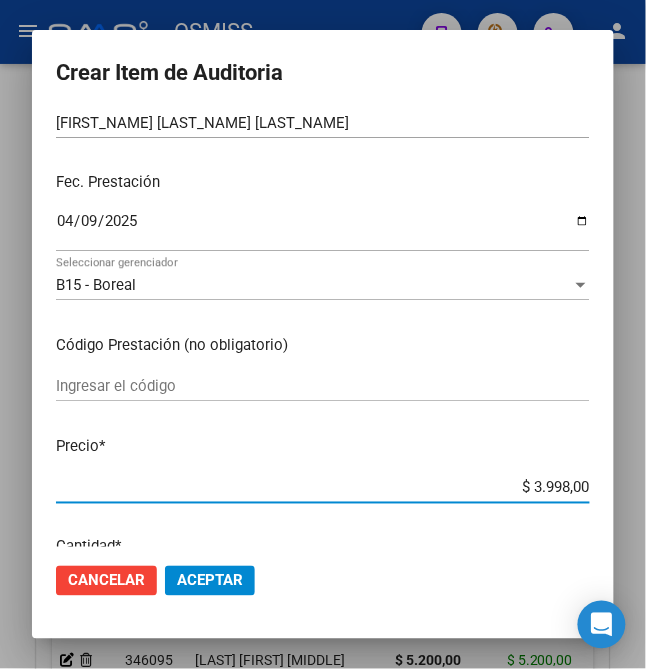 click on "Aceptar" 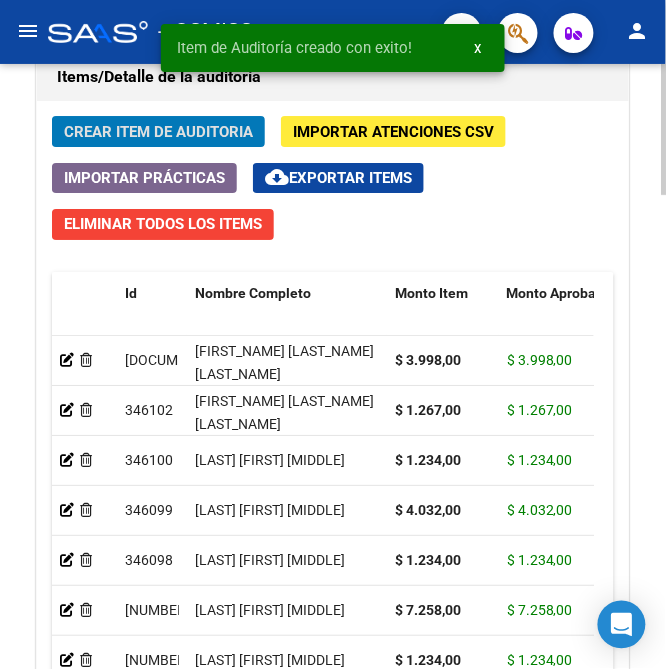 click on "Crear Item de Auditoria" 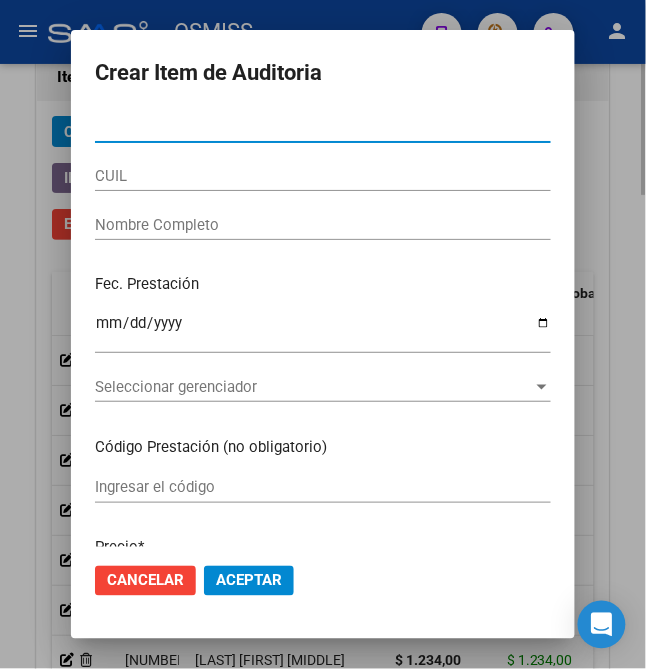 type on "37630481" 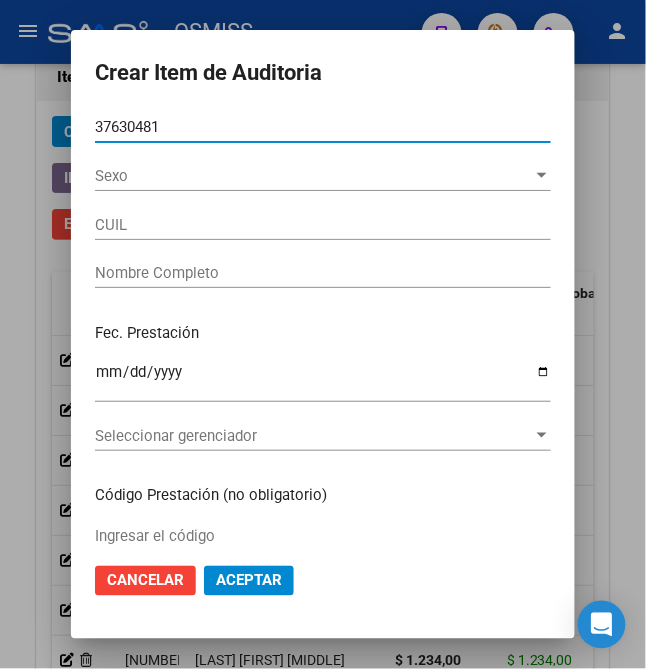 type on "[CUIL]" 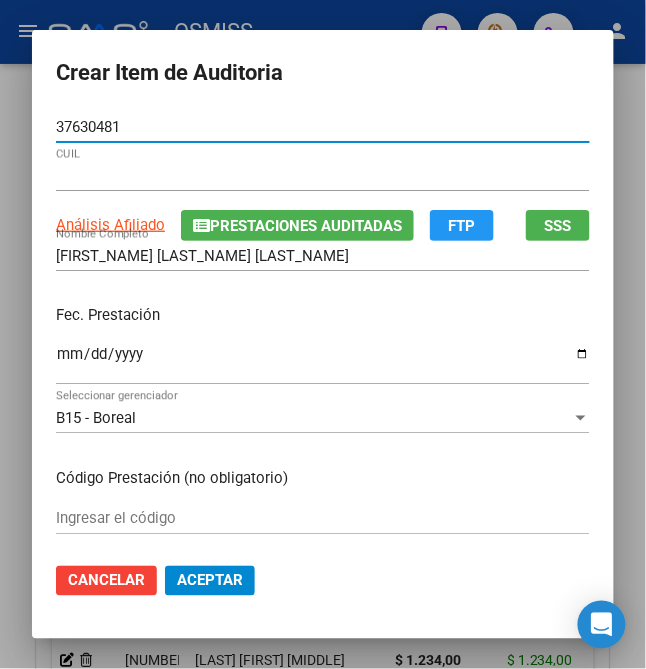 type on "37630481" 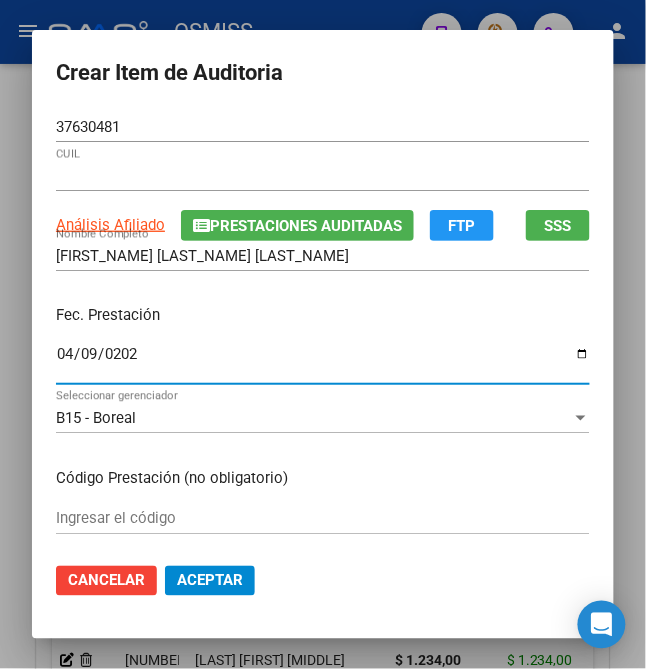 type on "2025-04-09" 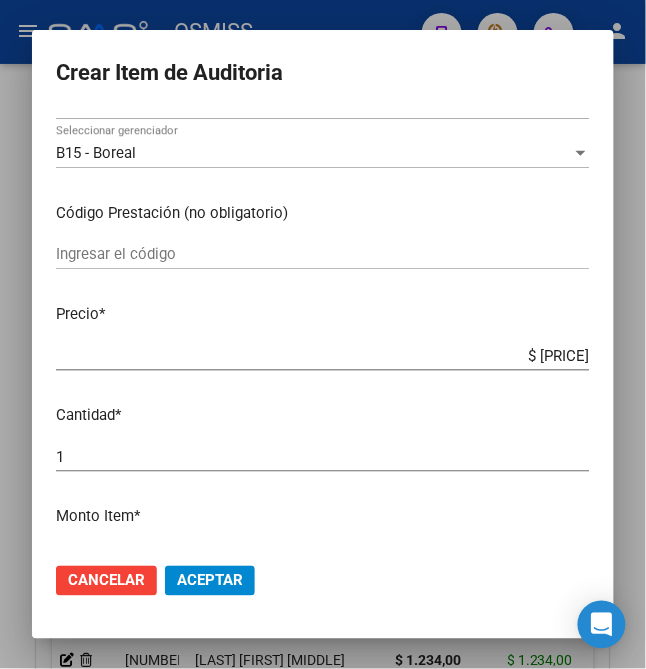 scroll, scrollTop: 266, scrollLeft: 0, axis: vertical 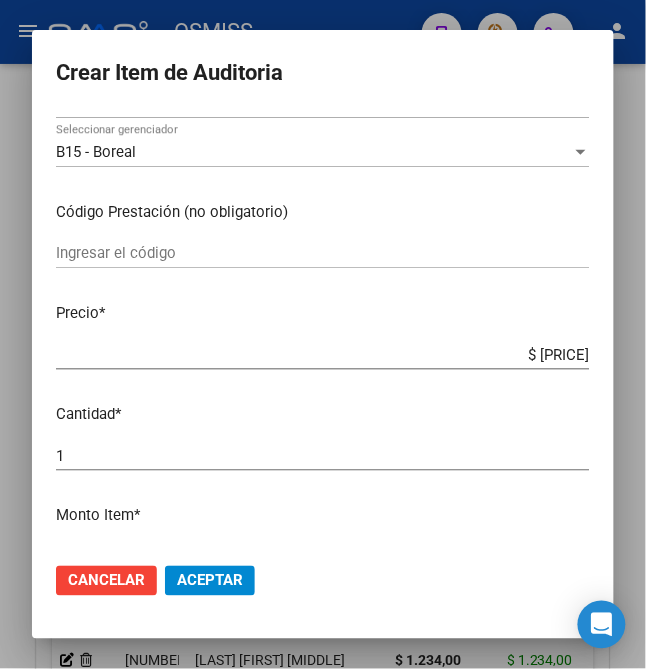 drag, startPoint x: 514, startPoint y: 356, endPoint x: 678, endPoint y: 357, distance: 164.00305 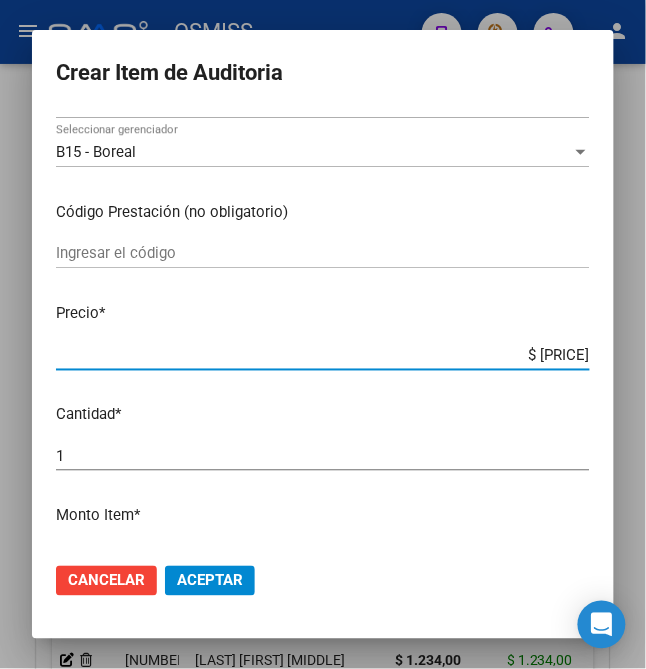 type on "$ 0,03" 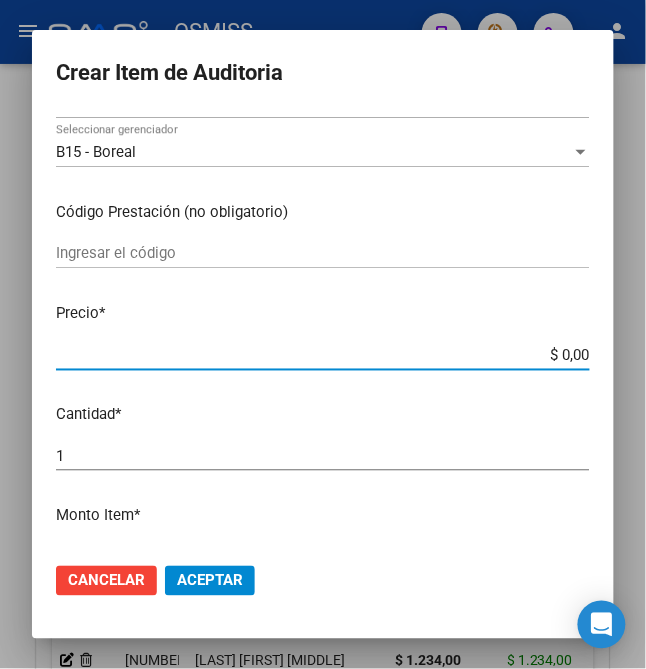 type on "$ 0,06" 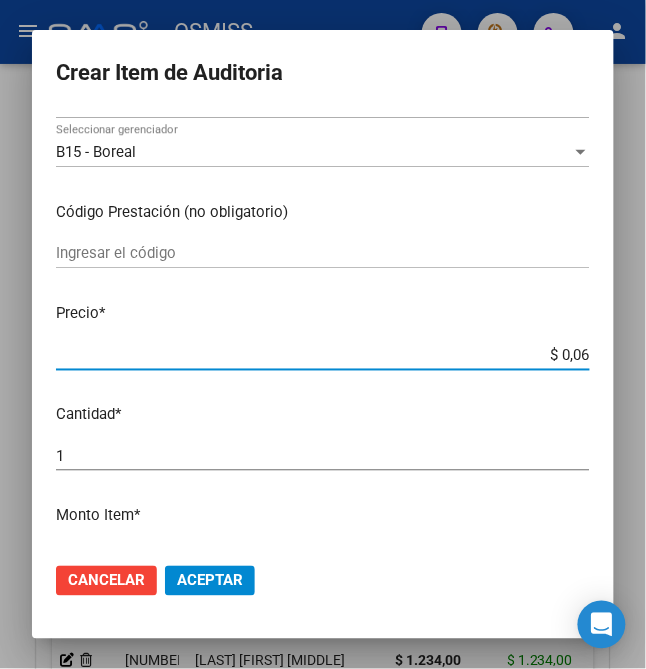 type on "$ 0,67" 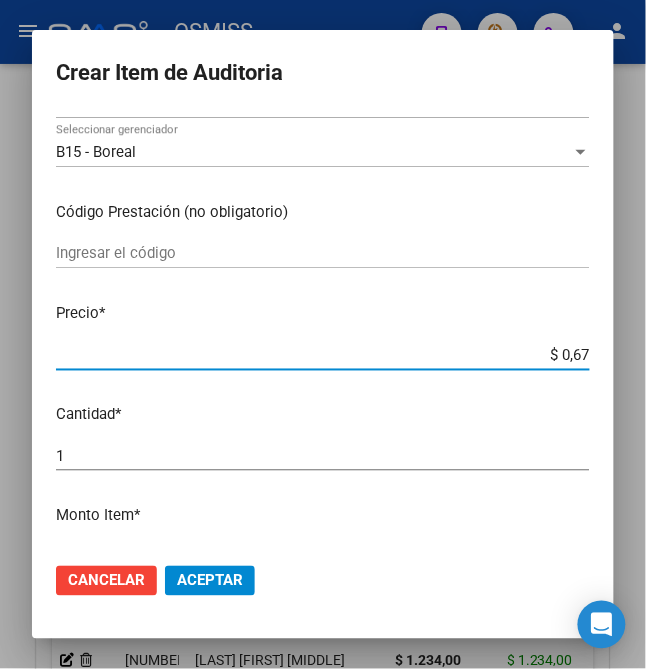 type on "$ 0,67" 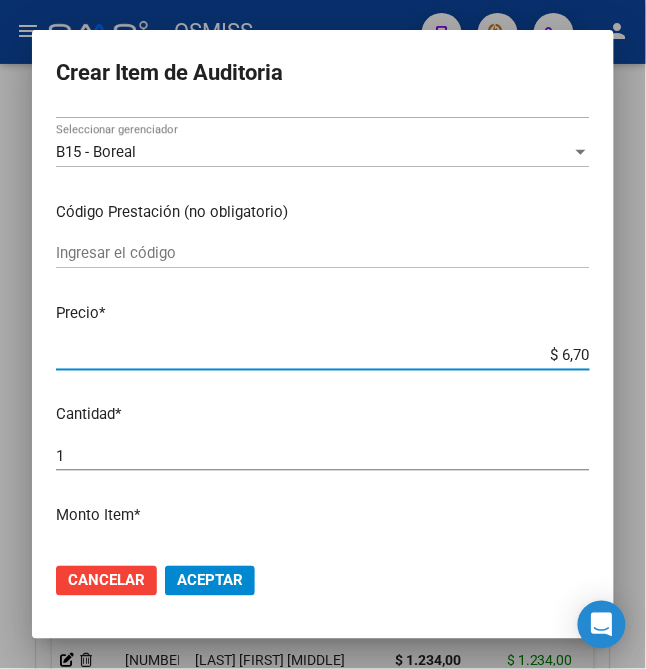 type on "$ 67,08" 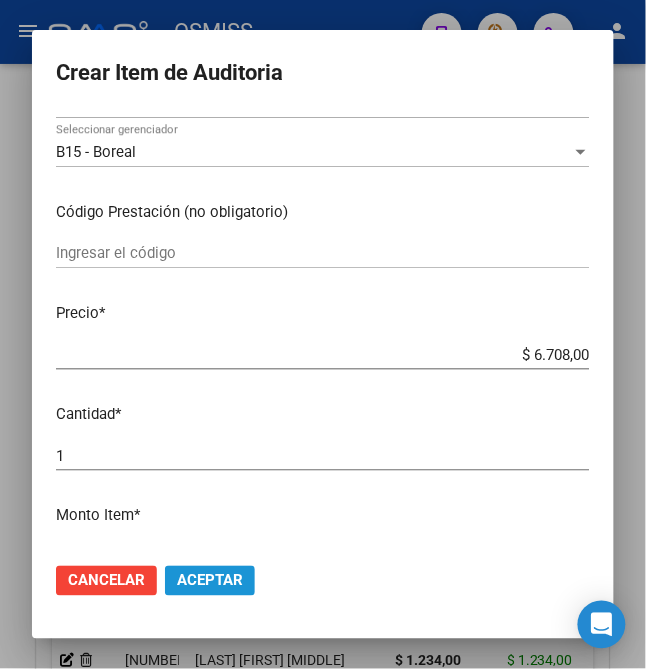 click on "Aceptar" 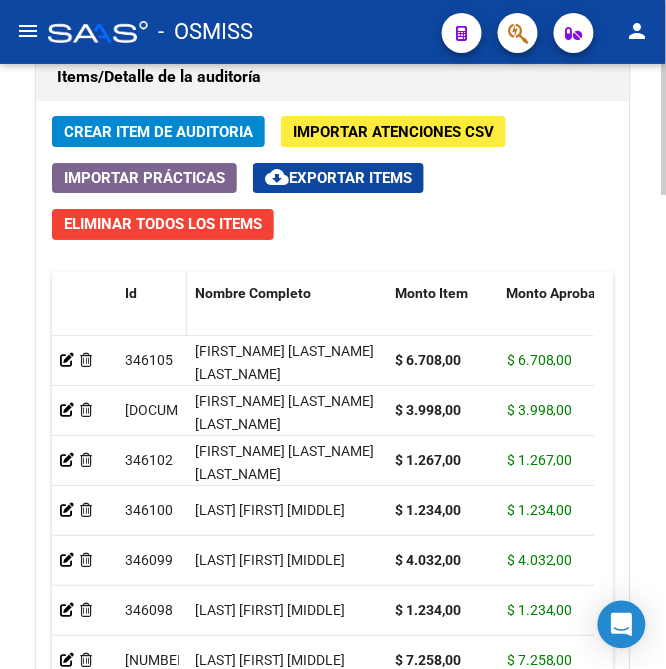 drag, startPoint x: 186, startPoint y: 296, endPoint x: 166, endPoint y: 297, distance: 20.024984 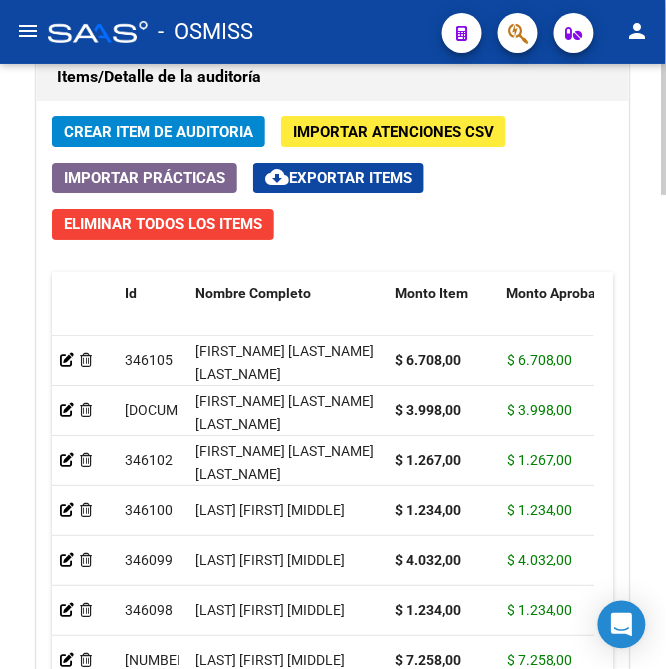 click on "Crear Item de Auditoria Importar Atenciones CSV  Importar Prácticas
cloud_download  Exportar Items   Eliminar Todos los Items  Id Nombre Completo Monto Item Monto Aprobado Gerenciador Débito Médico Débito Afiliatorio Comentario Comentario Gerenciador Descripción Afiliado Estado CUIL Documento Debitado Tot. Fec. Prestación Atencion Tipo Nomenclador Código Nomenclador Nombre Usuario Creado Area Creado Area Modificado     346105   [FIRST] [LAST]         $ 6.708,00 $ 6.708,00 B15 - Boreal $ 0,00 $ 0,00         27376304812  37630481  $ 0,00  09/04/2025  Veronica Pozzi   04/08/2025      346104   [FIRST] [LAST]         $ 3.998,00 $ 3.998,00 B15 - Boreal $ 0,00 $ 0,00         27376304812  37630481  $ 0,00  09/04/2025  Veronica Pozzi   04/08/2025      346102   [FIRST] [LAST]         $ 1.267,00 $ 1.267,00 B15 - Boreal $ 0,00 $ 0,00         27376304812  37630481  $ 0,00  09/04/2025  Veronica Pozzi   04/08/2025      346100  $ 1.234,00 $ 1.234,00 $ 0,00" 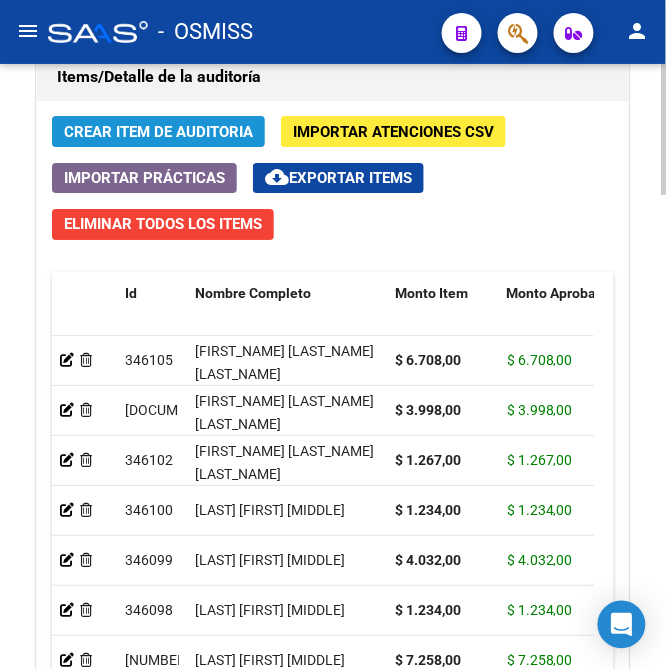 click on "Crear Item de Auditoria" 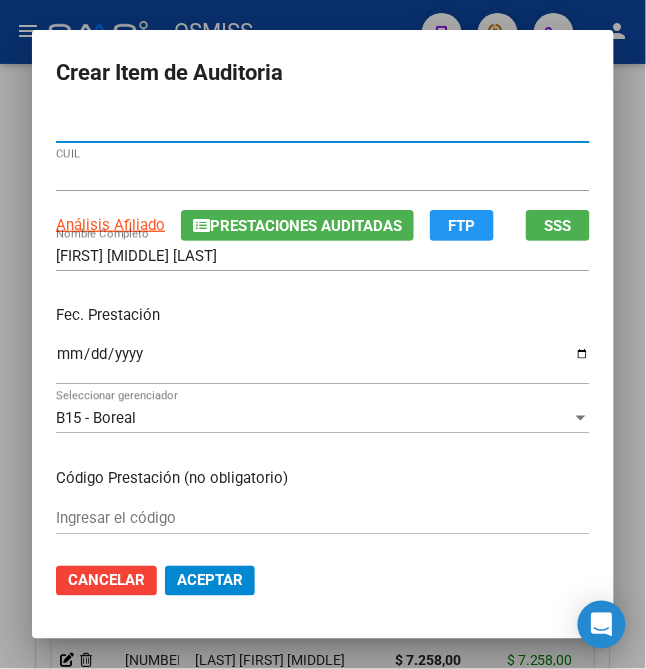 click on "Ingresar la fecha" at bounding box center (323, 362) 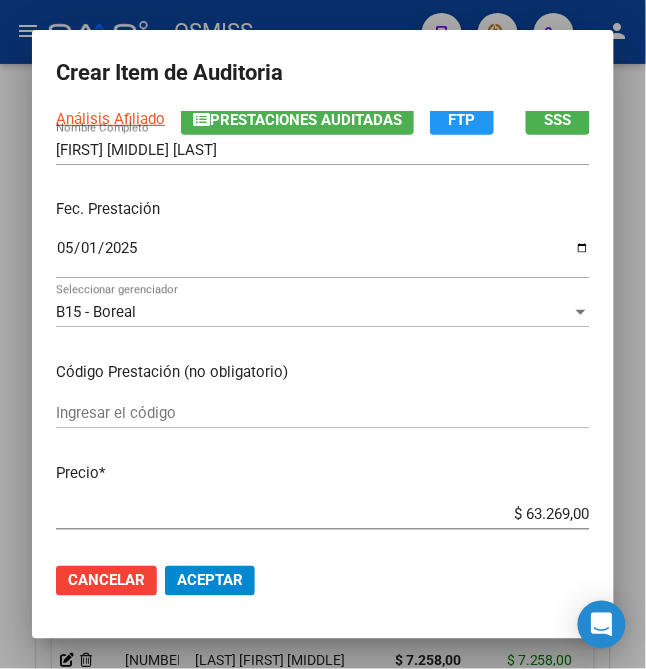 scroll, scrollTop: 133, scrollLeft: 0, axis: vertical 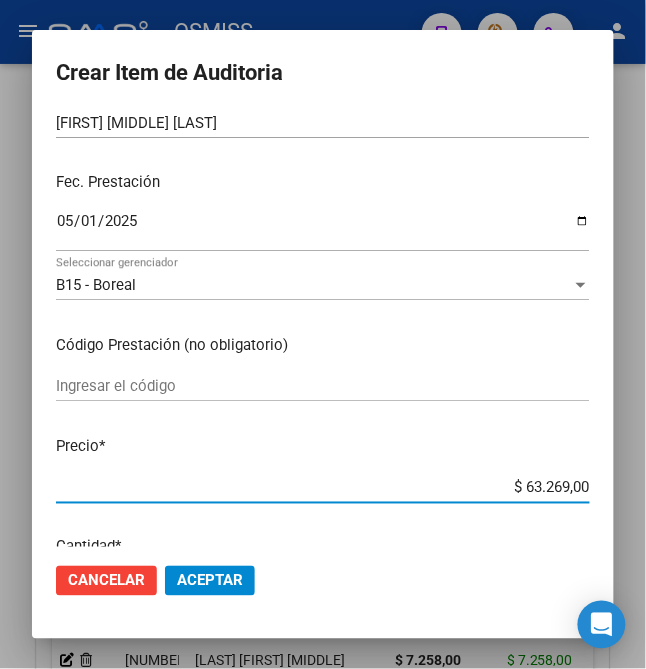 drag, startPoint x: 516, startPoint y: 496, endPoint x: 678, endPoint y: 492, distance: 162.04938 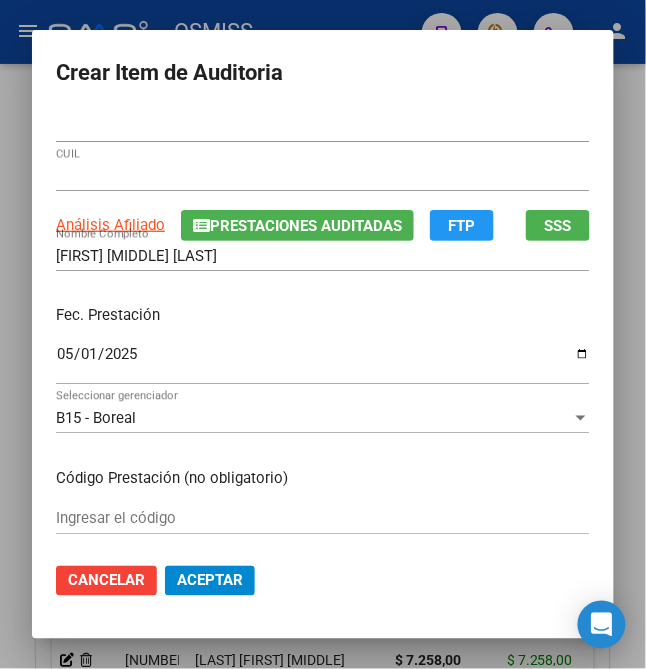 scroll, scrollTop: 266, scrollLeft: 0, axis: vertical 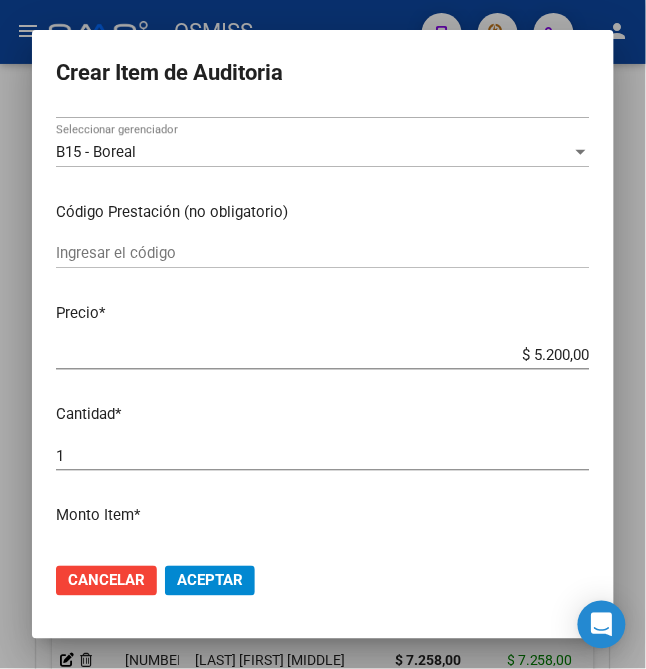 click on "Aceptar" 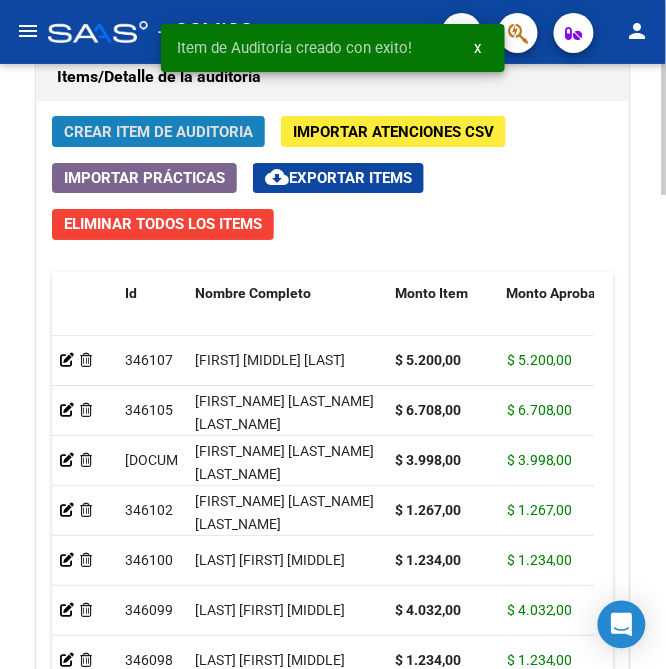 click on "Crear Item de Auditoria" 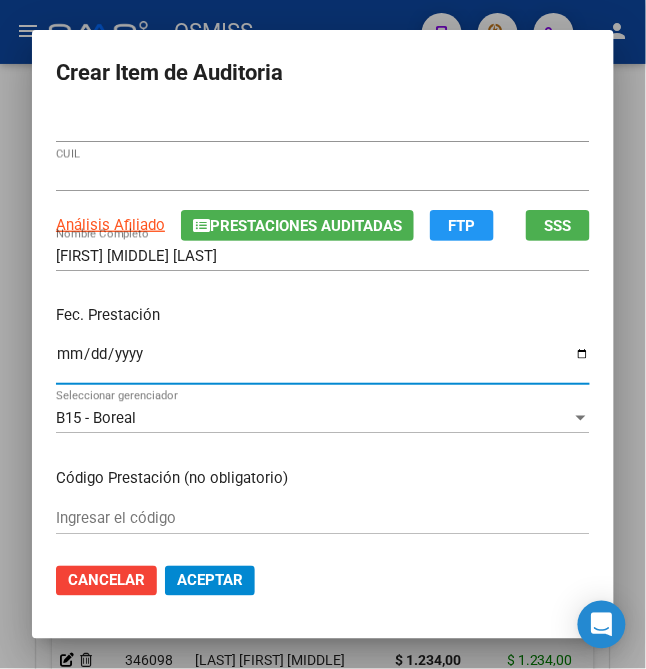 click on "Ingresar la fecha" at bounding box center [323, 362] 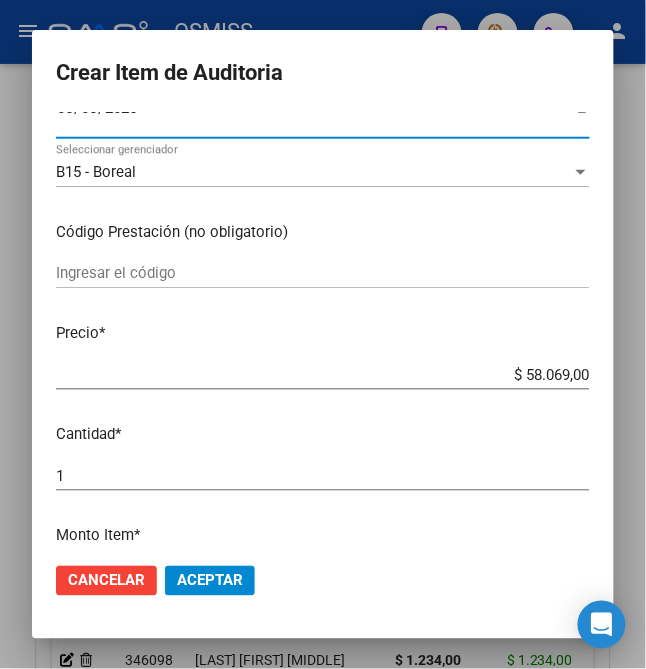scroll, scrollTop: 266, scrollLeft: 0, axis: vertical 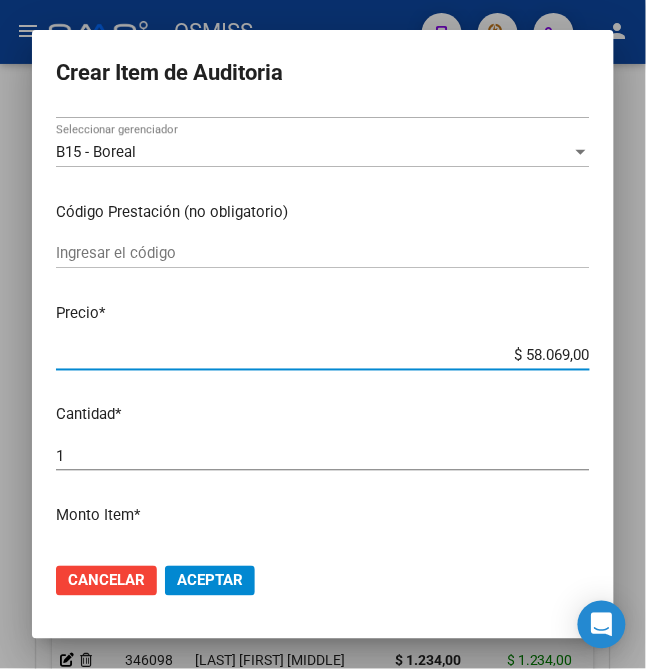 drag, startPoint x: 573, startPoint y: 362, endPoint x: 678, endPoint y: 372, distance: 105.47511 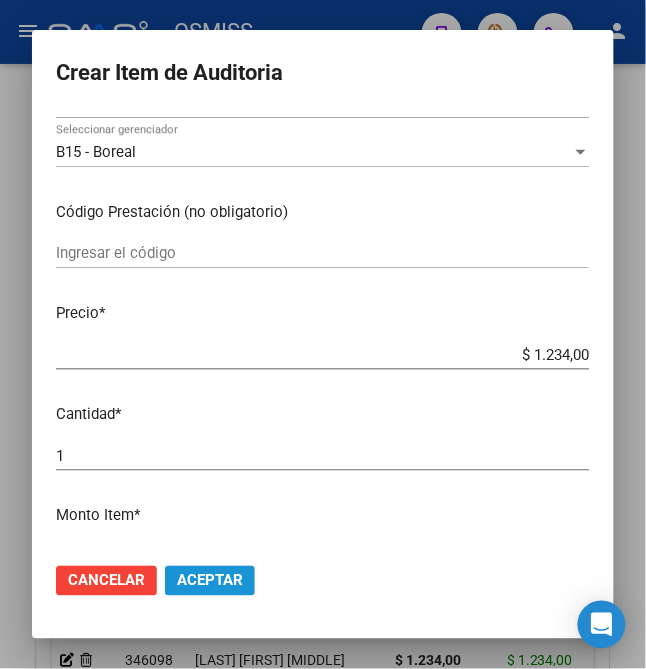 click on "Aceptar" 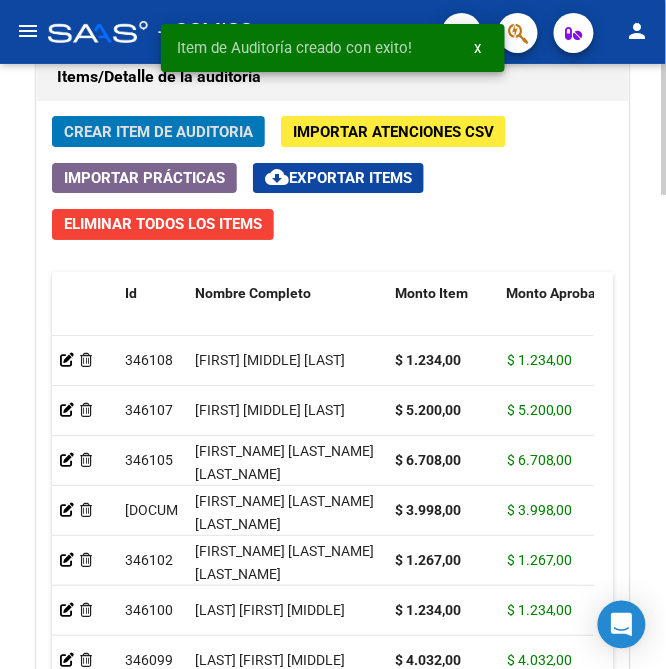 click on "Crear Item de Auditoria Importar Atenciones CSV  Importar Prácticas
cloud_download  Exportar Items   Eliminar Todos los Items  Id Nombre Completo Monto Item Monto Aprobado Gerenciador Débito Médico Débito Afiliatorio Comentario Comentario Gerenciador Descripción Afiliado Estado CUIL Documento Debitado Tot. Fec. Prestación Atencion Tipo Nomenclador Código Nomenclador Nombre Usuario Creado Area Creado Area Modificado     346108   [FIRST] [LAST]            $ 1.234,00 $ 1.234,00 B15 - Boreal $ 0,00 $ 0,00         20412210167  41221016  $ 0,00  06/05/2025  Veronica Pozzi   04/08/2025      346107   [FIRST] [LAST]            $ 5.200,00 $ 5.200,00 B15 - Boreal $ 0,00 $ 0,00         20412210167  41221016  $ 0,00  01/05/2025  Veronica Pozzi   04/08/2025      346105   [FIRST] [LAST]         $ 6.708,00 $ 6.708,00 B15 - Boreal $ 0,00 $ 0,00         27376304812  37630481  $ 0,00  09/04/2025  Veronica Pozzi   04/08/2025      346104  $ 3.998,00 $ 3.998,00 $ 0,00" 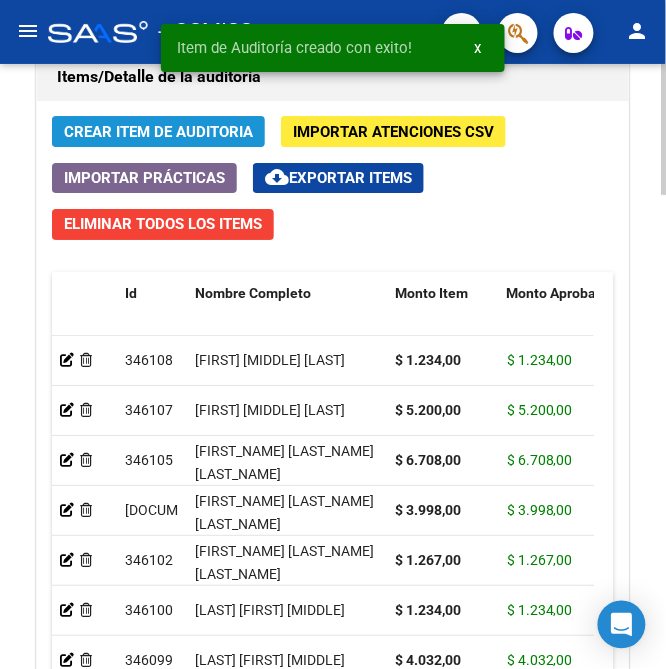 click on "Crear Item de Auditoria" 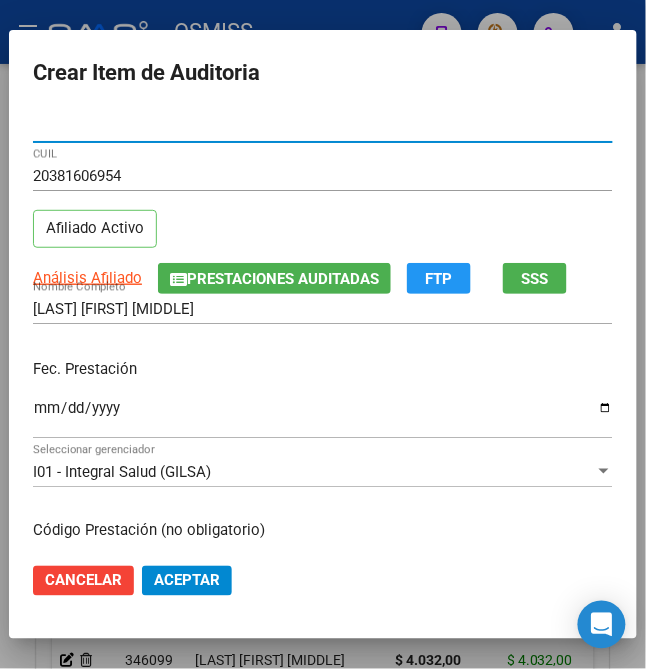 click on "Ingresar la fecha" at bounding box center (323, 416) 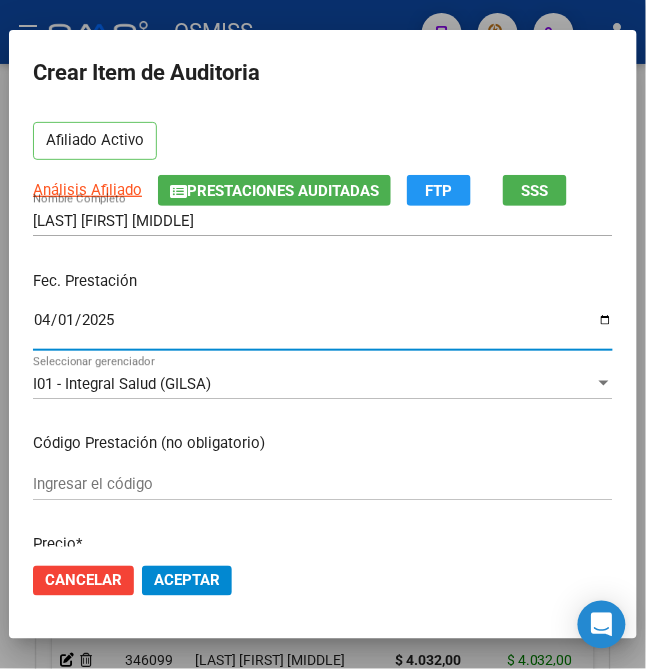 scroll, scrollTop: 133, scrollLeft: 0, axis: vertical 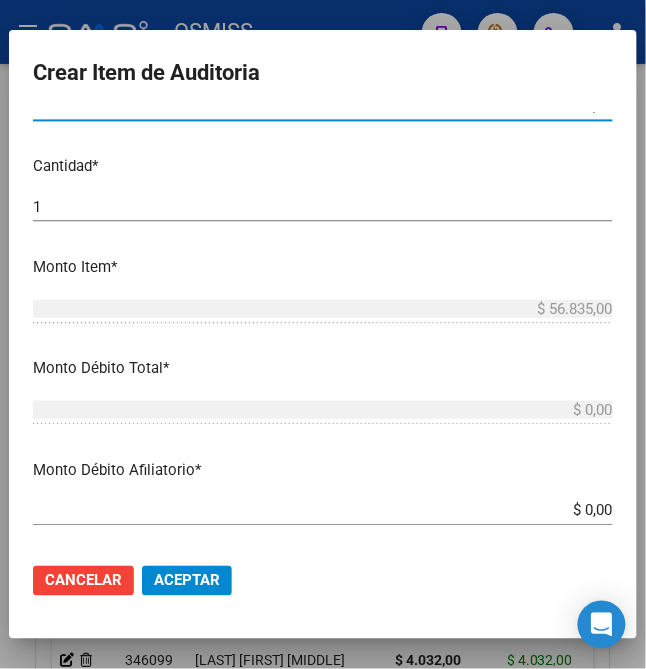 drag, startPoint x: 533, startPoint y: 540, endPoint x: 662, endPoint y: 553, distance: 129.65338 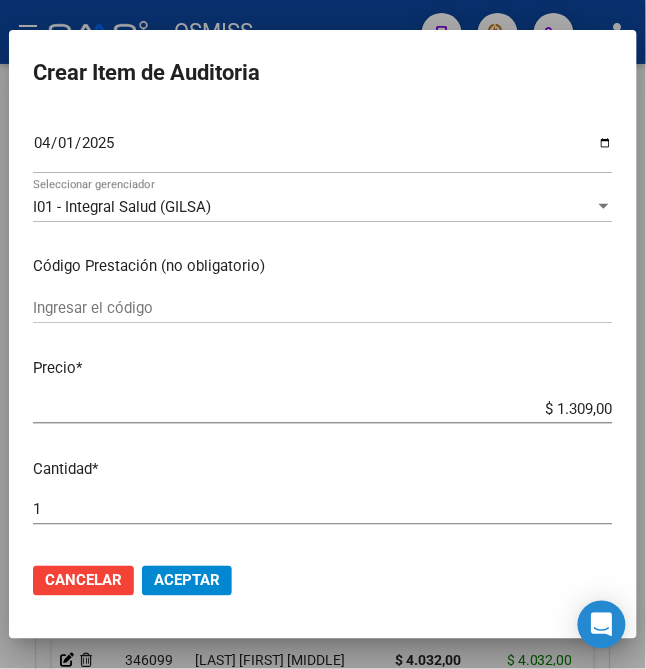scroll, scrollTop: 266, scrollLeft: 0, axis: vertical 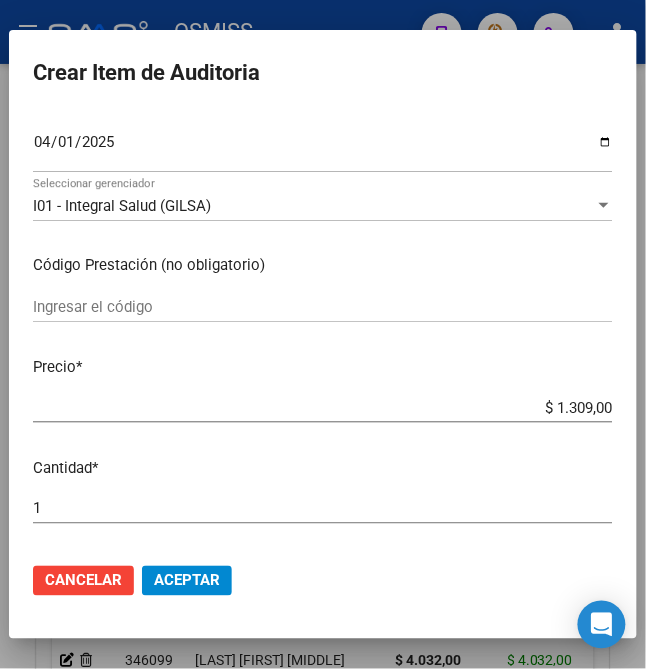click on "Aceptar" 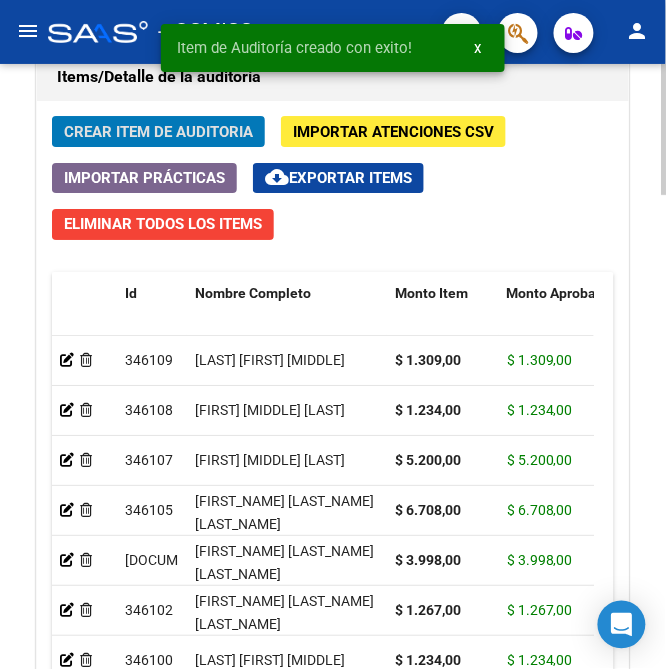 click on "Crear Item de Auditoria" 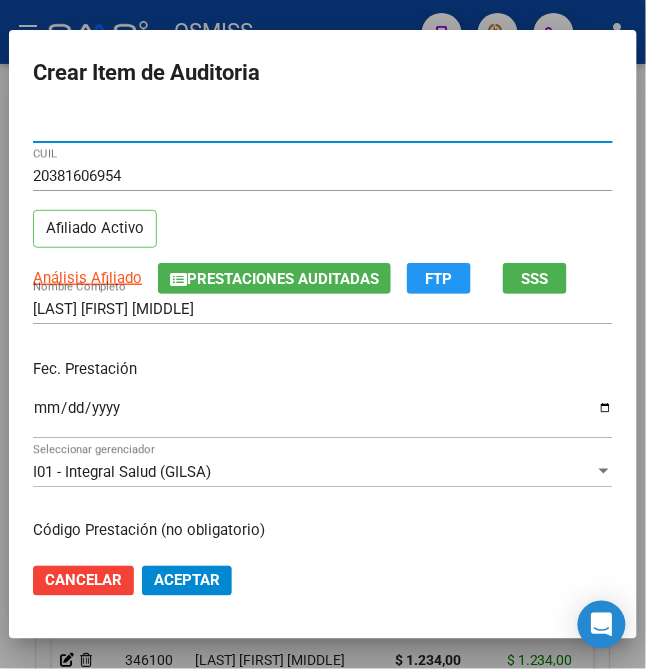 click on "Ingresar la fecha" at bounding box center (323, 416) 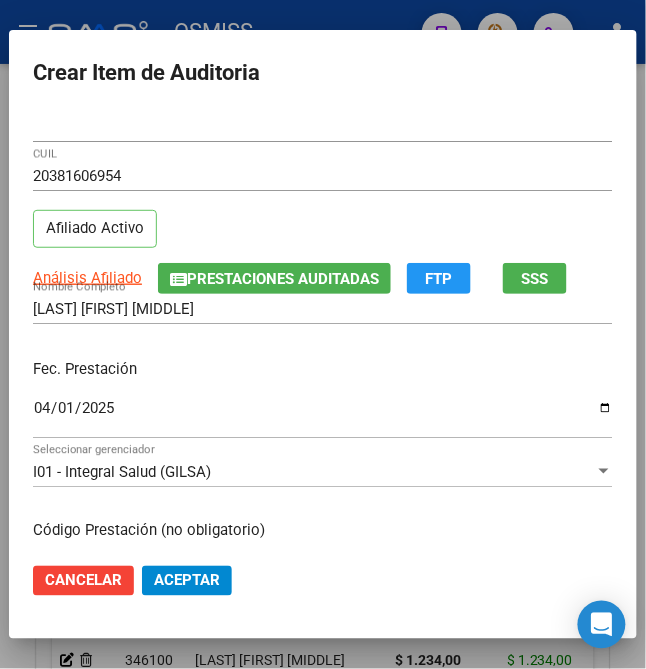 scroll, scrollTop: 133, scrollLeft: 0, axis: vertical 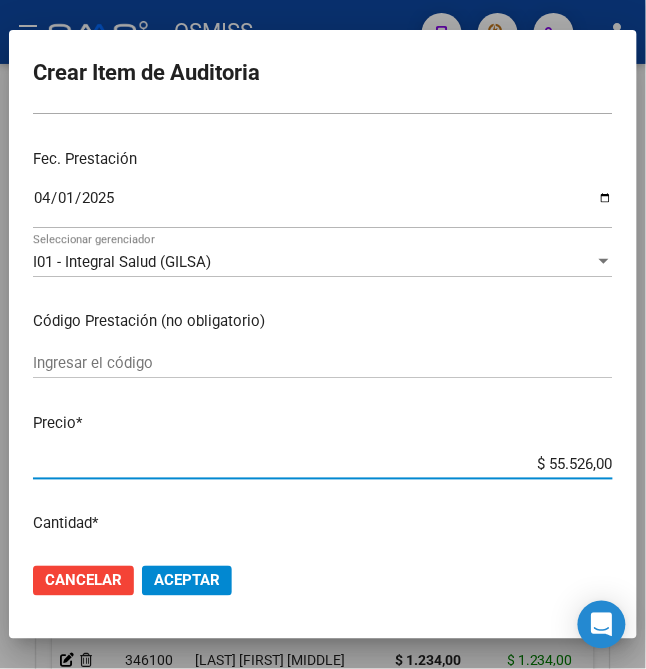 drag, startPoint x: 540, startPoint y: 537, endPoint x: 678, endPoint y: 524, distance: 138.61096 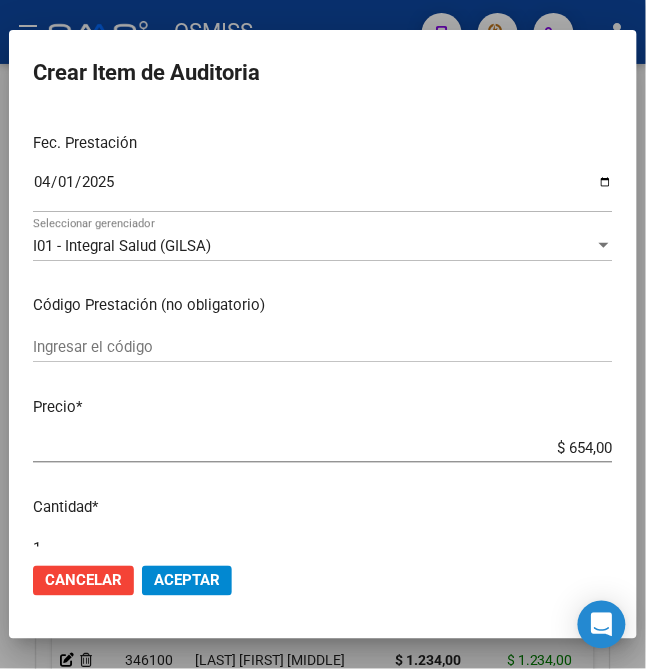 click on "Cancelar Aceptar" 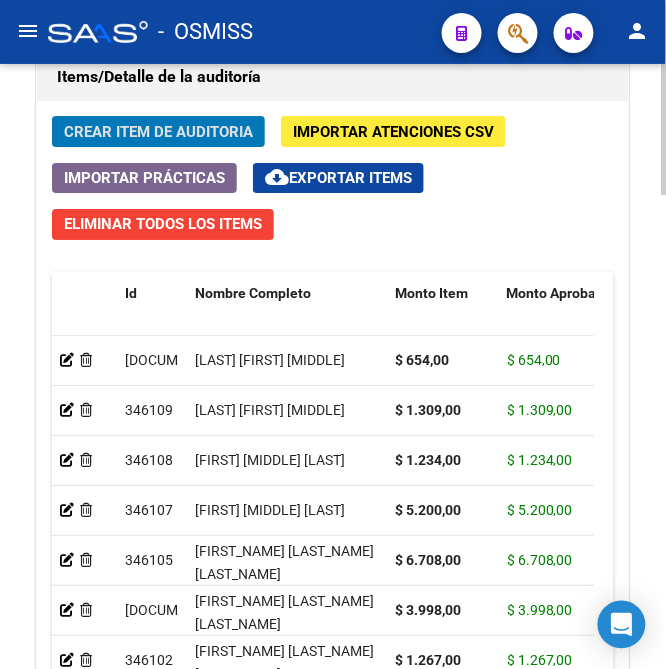 click on "Crear Item de Auditoria" 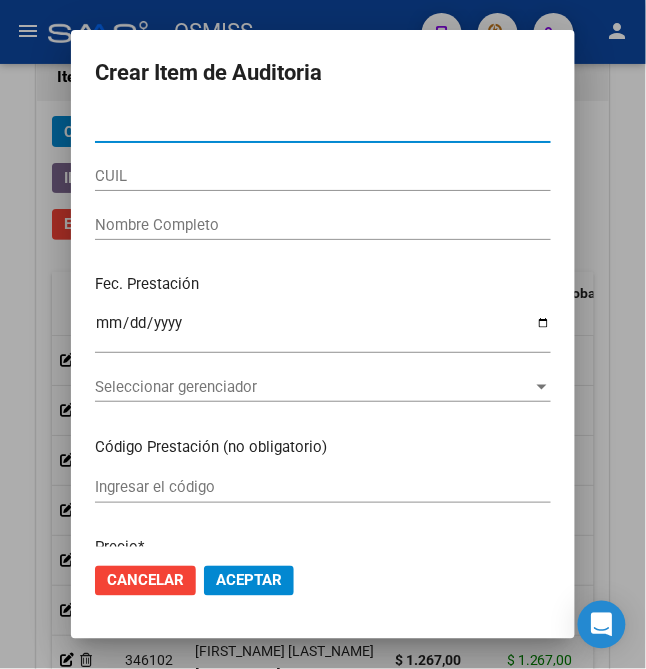click on "[DOCUMENT_NUMBER]" at bounding box center (323, 127) 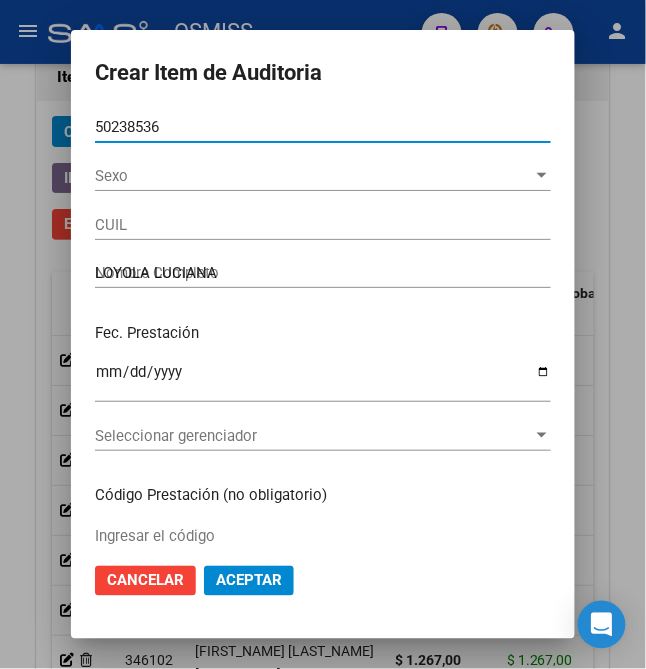 click on "Crear Item de Auditoria   [DOCUMENT_NUMBER] Nro Documento  Sexo Sexo   [CUIL] CUIL    LOYOLA LUCIANA Nombre Completo  Fec. Prestación    Ingresar la fecha  Seleccionar gerenciador Seleccionar gerenciador Código Prestación (no obligatorio)    Ingresar el código  Precio  *   $ 54.872,00 Ingresar el precio  Cantidad  *   1 Ingresar la cantidad  Monto Item  *   $ 54.872,00 Ingresar el monto  Monto Débito Total  *   $ 0,00 Ingresar el monto  Monto Débito Afiliatorio  *   $ 0,00 Ingresar el monto Afiliatorio  Monto Débito Médico  *   $ 0,00 Ingresar el monto Hospitalario  Comentario Operador    Ingresar el Comentario  Comentario Gerenciador    Ingresar el Comentario  Descripción    Ingresar el Descripción   Atencion Tipo  Seleccionar tipo Seleccionar tipo  Nomenclador  Seleccionar Nomenclador Seleccionar Nomenclador Cancelar Aceptar" at bounding box center (323, 334) 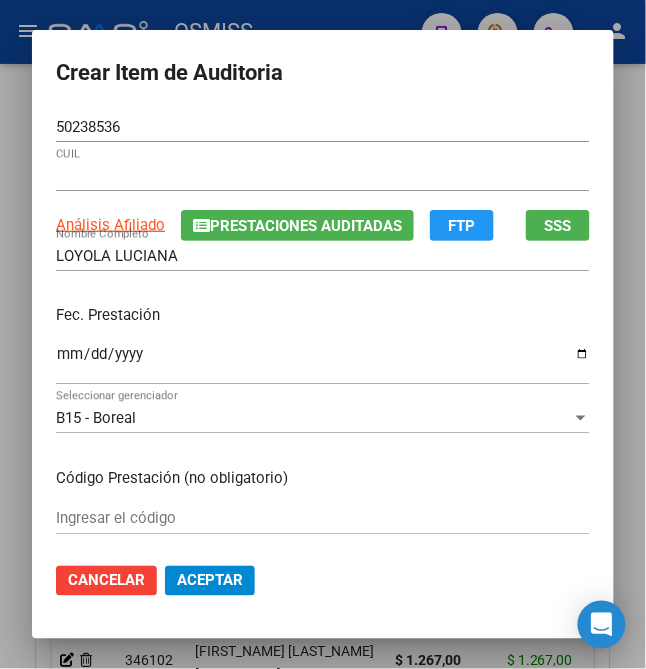 click on "Ingresar la fecha" at bounding box center [323, 362] 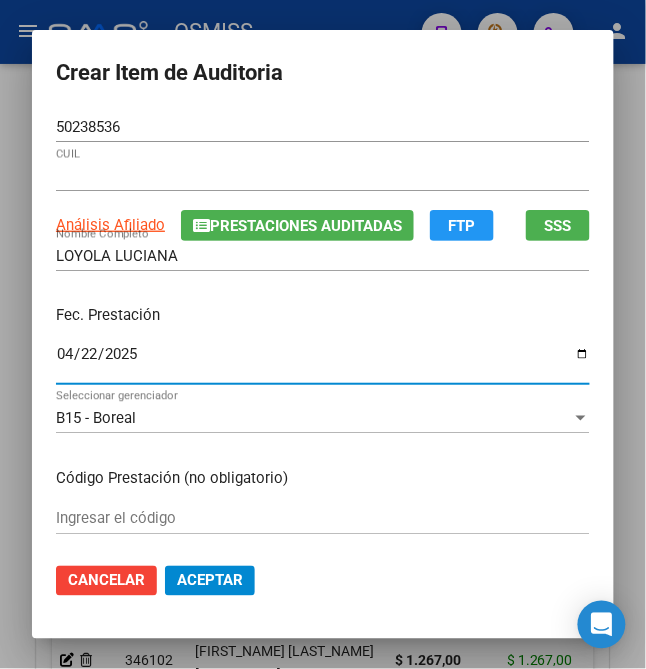 scroll, scrollTop: 133, scrollLeft: 0, axis: vertical 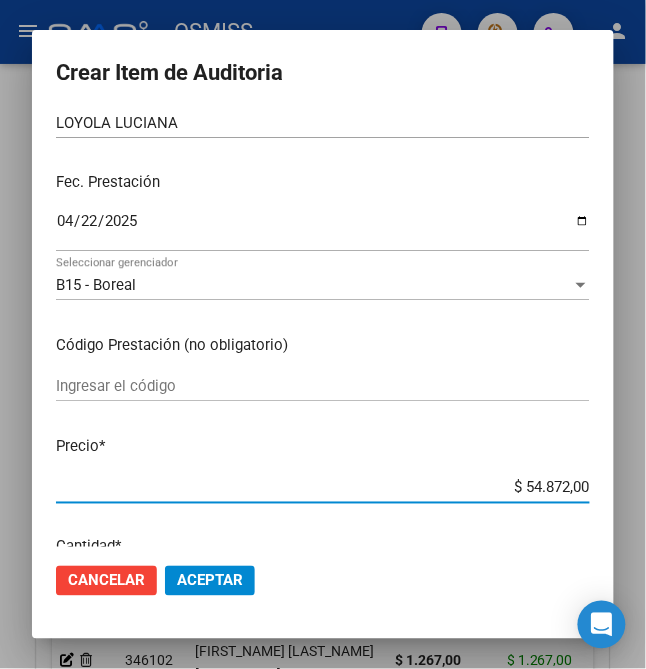 drag, startPoint x: 521, startPoint y: 481, endPoint x: 648, endPoint y: 481, distance: 127 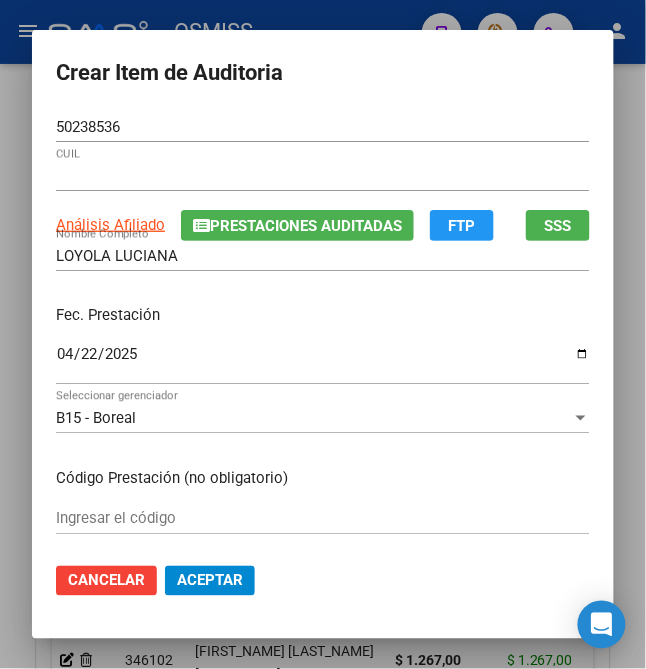 scroll, scrollTop: 133, scrollLeft: 0, axis: vertical 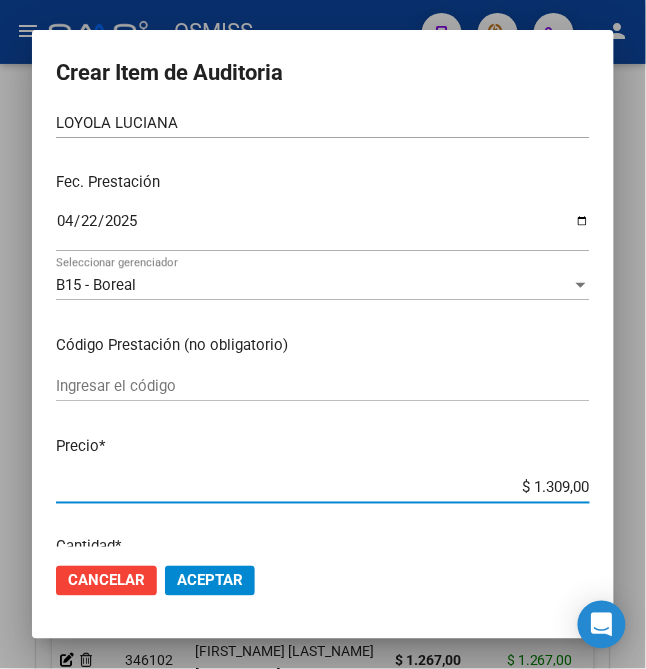 drag, startPoint x: 521, startPoint y: 484, endPoint x: 613, endPoint y: 481, distance: 92.0489 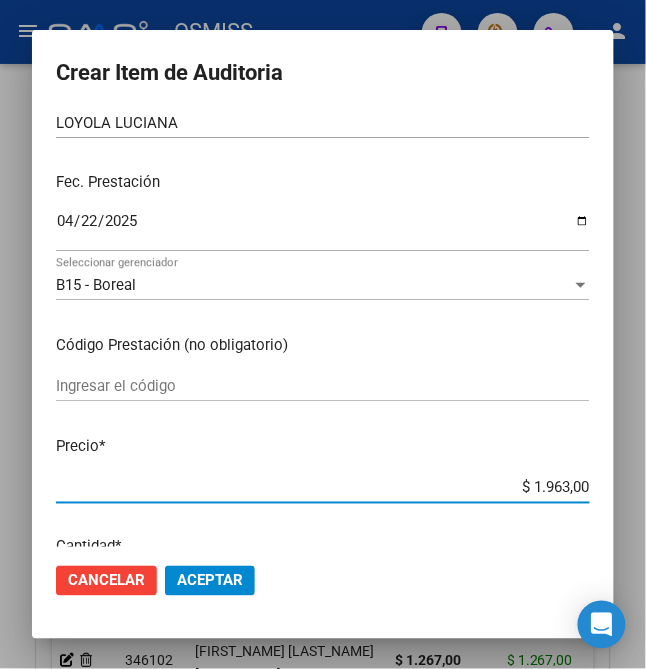 scroll, scrollTop: 0, scrollLeft: 0, axis: both 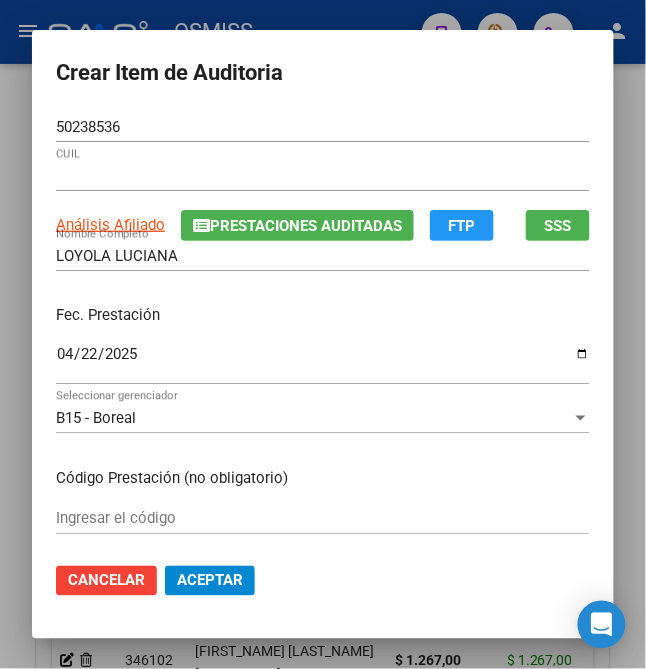 click on "Fec. Prestación" at bounding box center [323, 315] 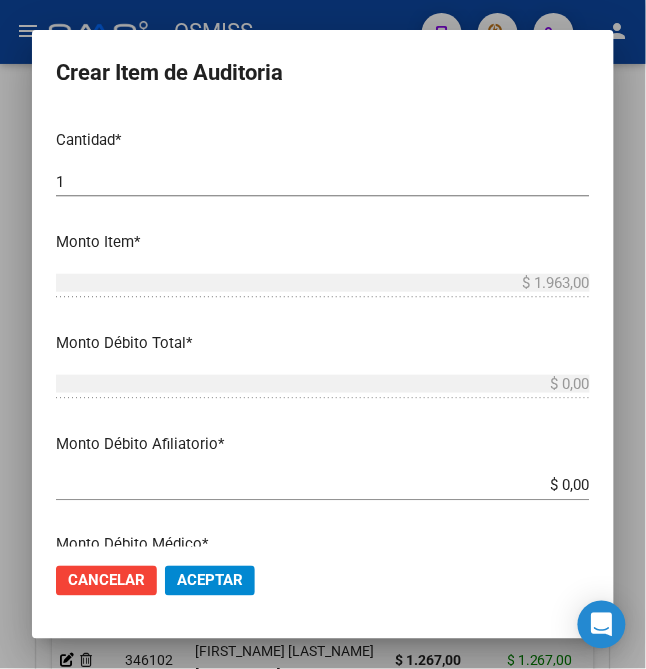 scroll, scrollTop: 666, scrollLeft: 0, axis: vertical 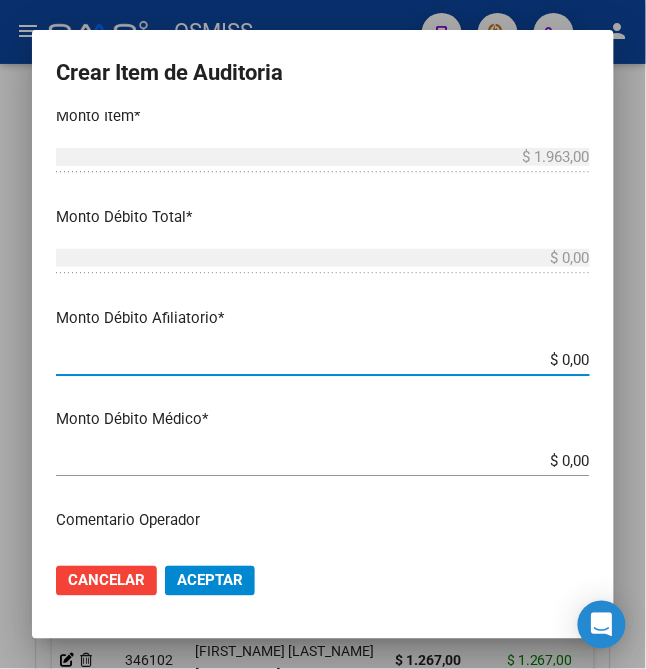 click on "$ 0,00" at bounding box center [323, 360] 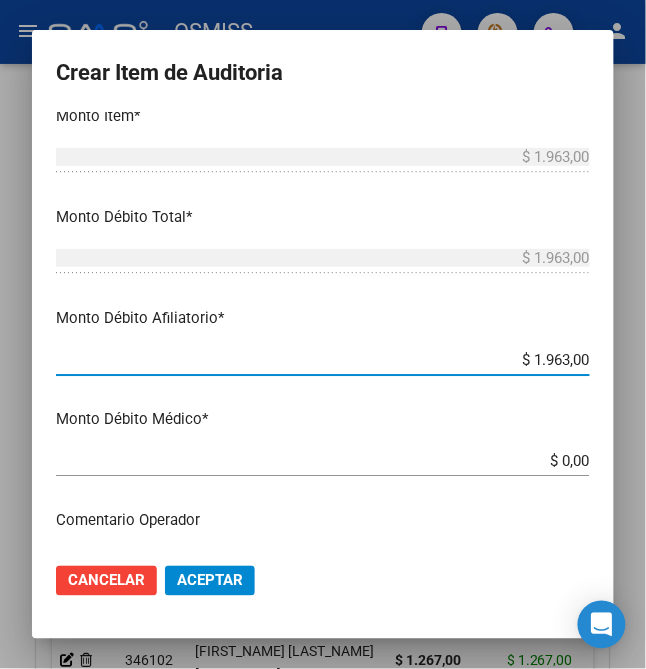 scroll, scrollTop: 933, scrollLeft: 0, axis: vertical 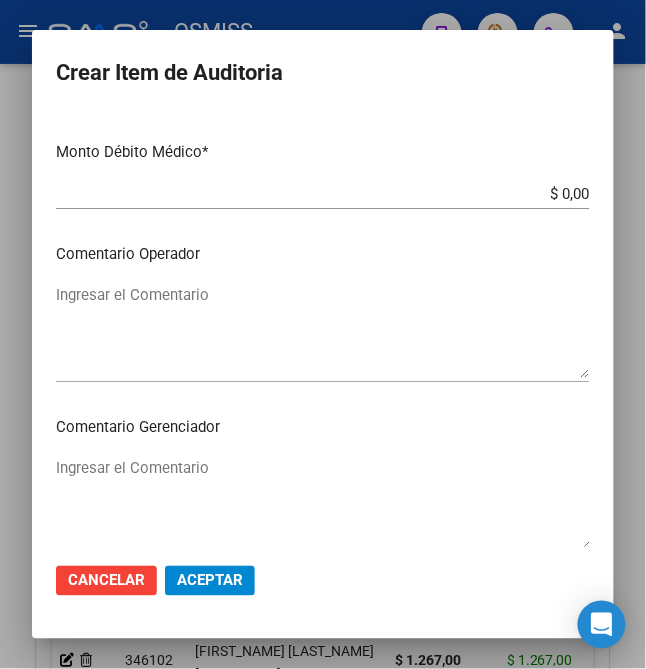 drag, startPoint x: 290, startPoint y: 273, endPoint x: 262, endPoint y: 298, distance: 37.536648 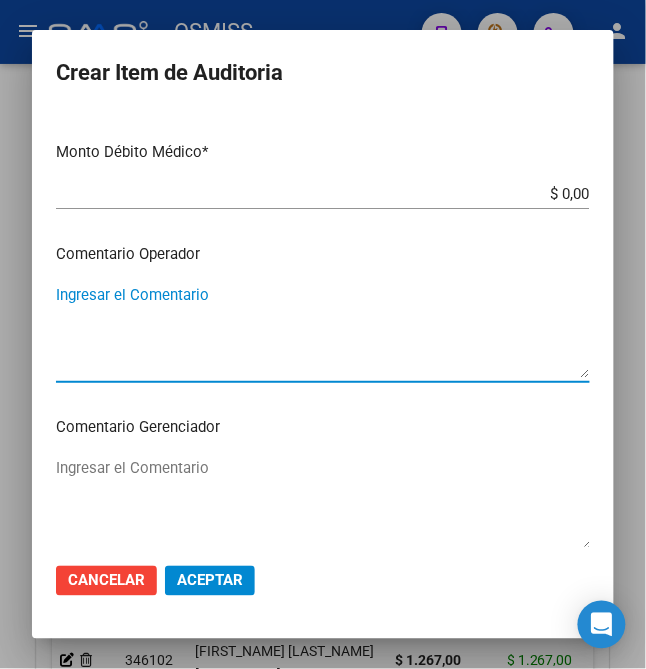 click on "Ingresar el Comentario" at bounding box center (323, 331) 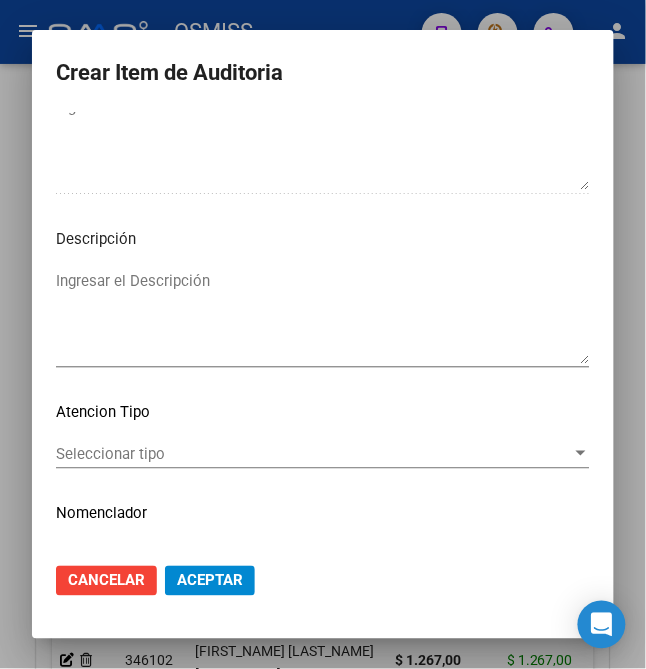 scroll, scrollTop: 1333, scrollLeft: 0, axis: vertical 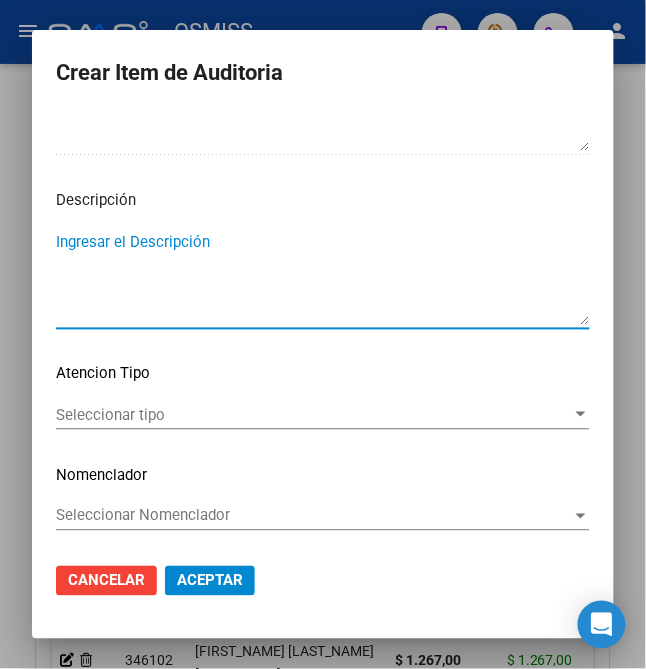 click on "Ingresar el Descripción" at bounding box center [323, 278] 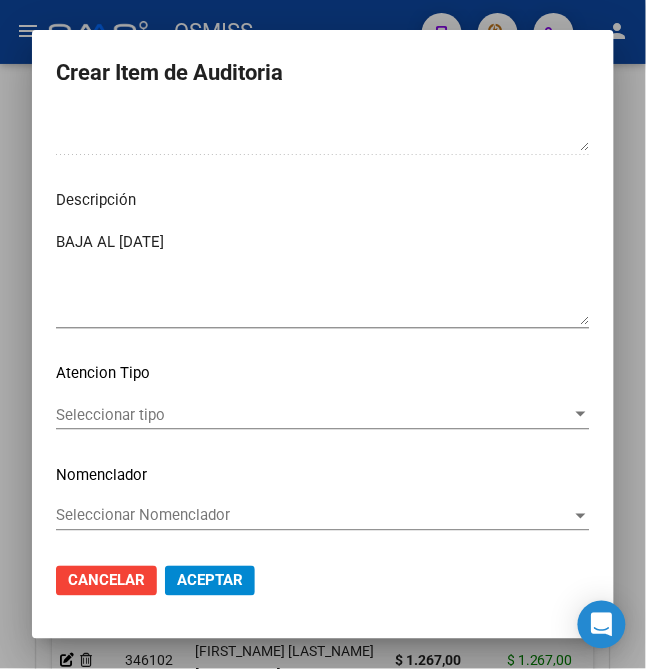 click on "BAJA AL [DATE]" at bounding box center [323, 278] 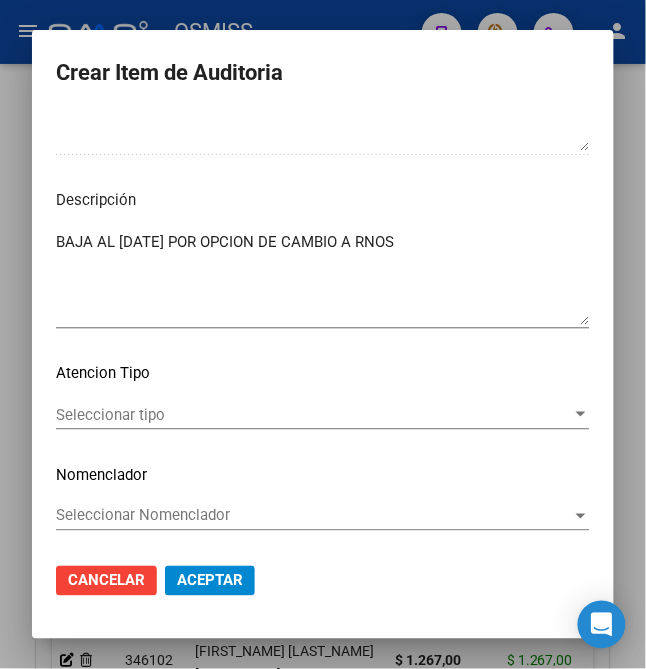 click on "BAJA AL [DATE] POR OPCION DE CAMBIO A RNOS" at bounding box center (323, 278) 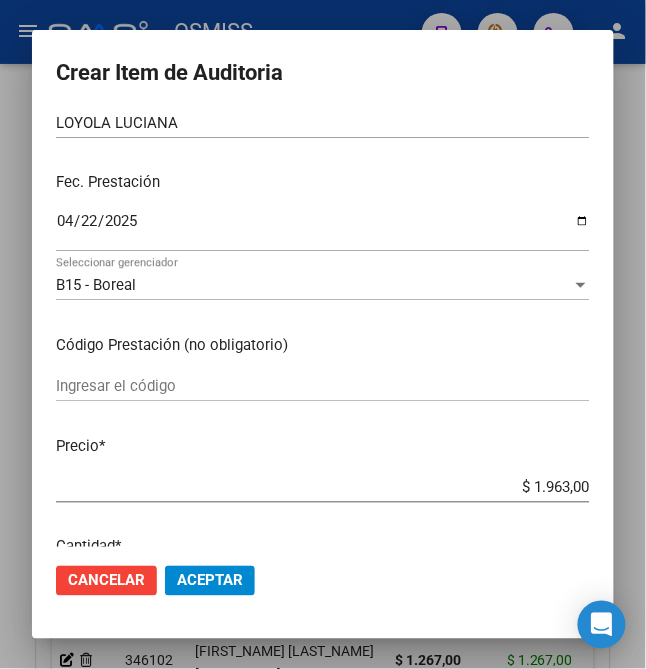 scroll, scrollTop: 0, scrollLeft: 0, axis: both 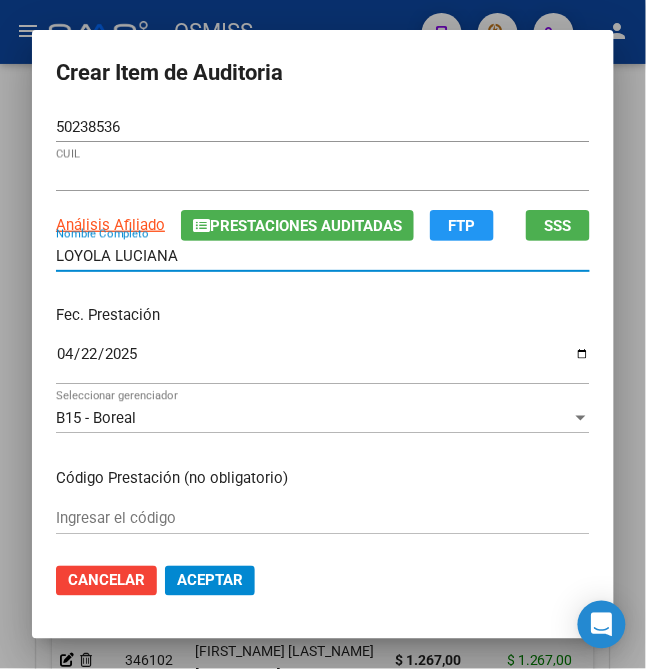 drag, startPoint x: 184, startPoint y: 246, endPoint x: 25, endPoint y: 249, distance: 159.0283 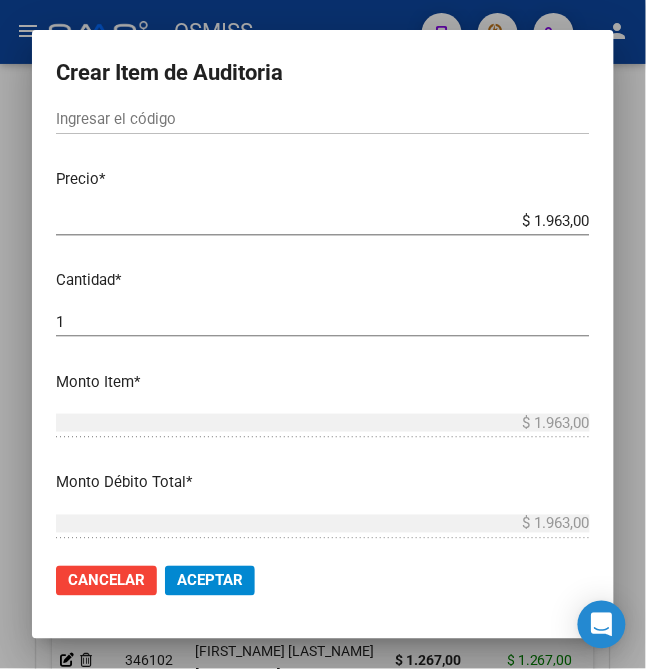 scroll, scrollTop: 666, scrollLeft: 0, axis: vertical 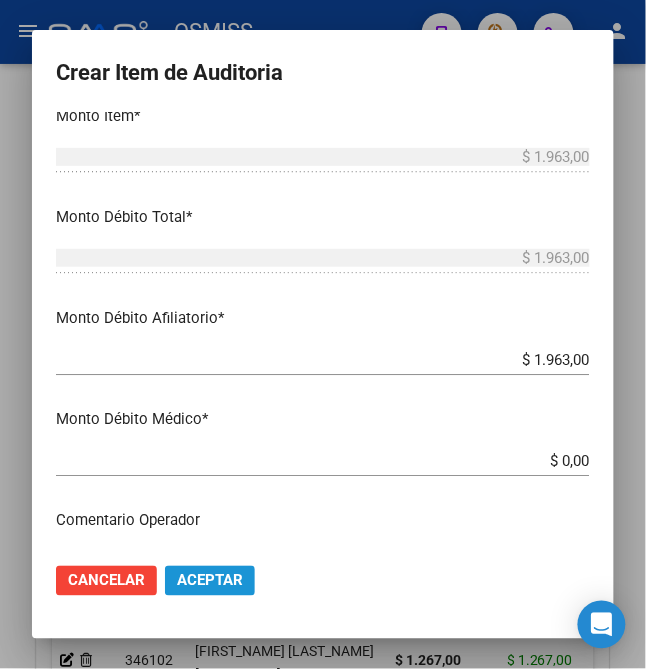 click on "Aceptar" 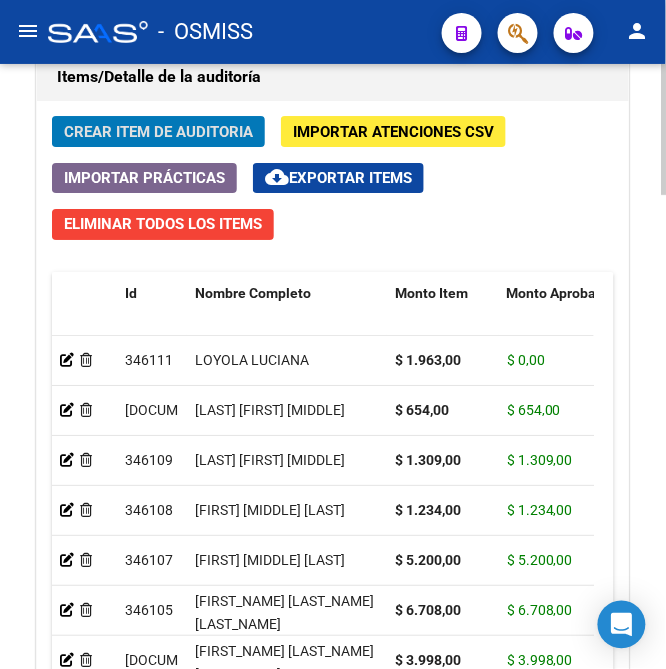 click on "Crear Item de Auditoria" 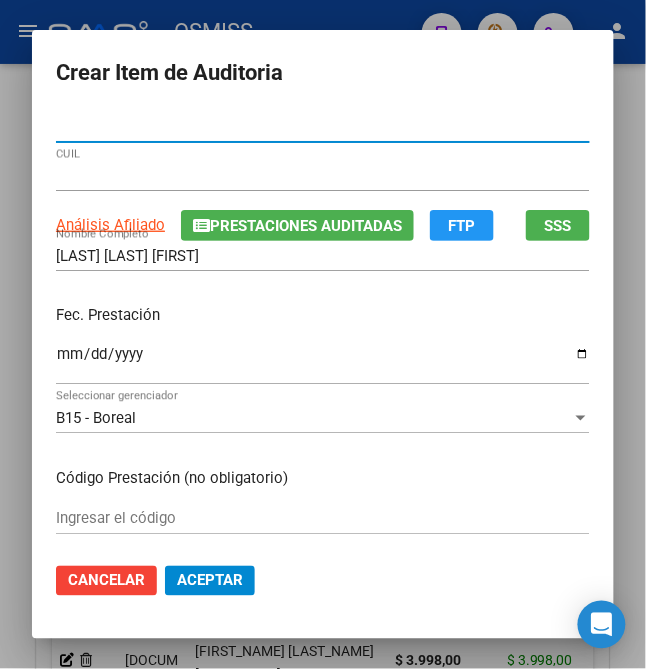 click on "Ingresar la fecha" at bounding box center [323, 362] 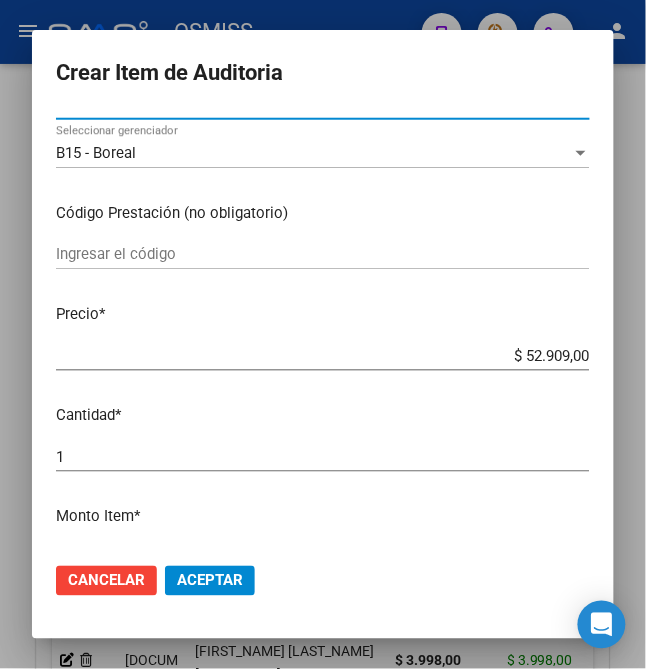 scroll, scrollTop: 266, scrollLeft: 0, axis: vertical 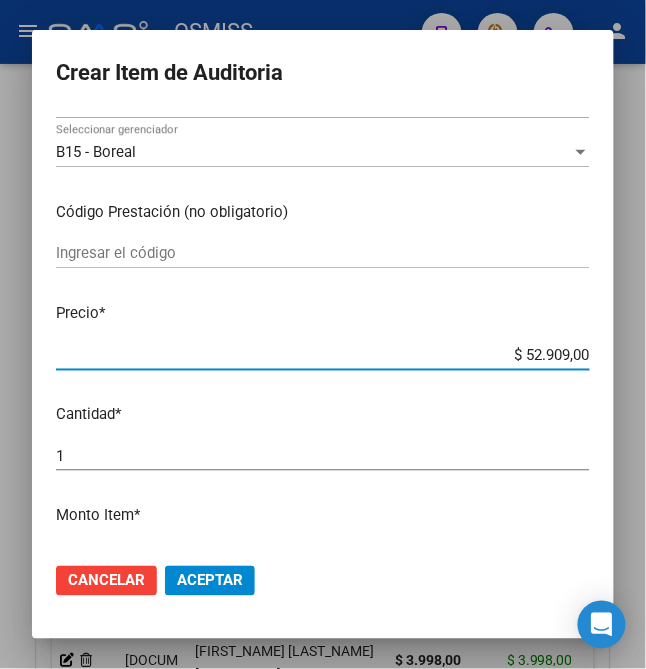 drag, startPoint x: 514, startPoint y: 354, endPoint x: 678, endPoint y: 361, distance: 164.14932 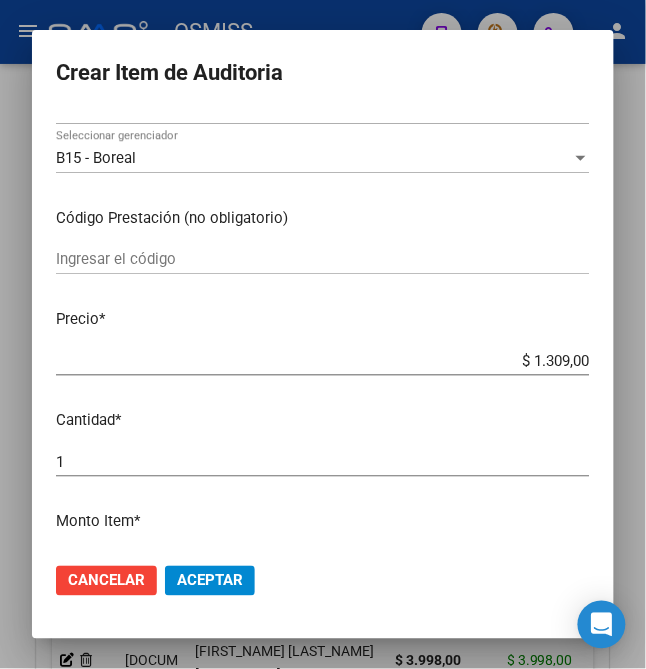 scroll, scrollTop: 266, scrollLeft: 0, axis: vertical 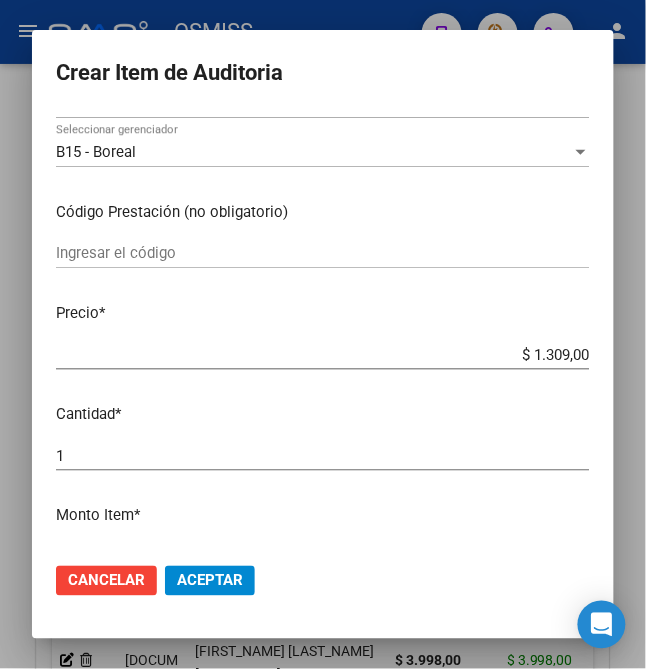 click on "Aceptar" 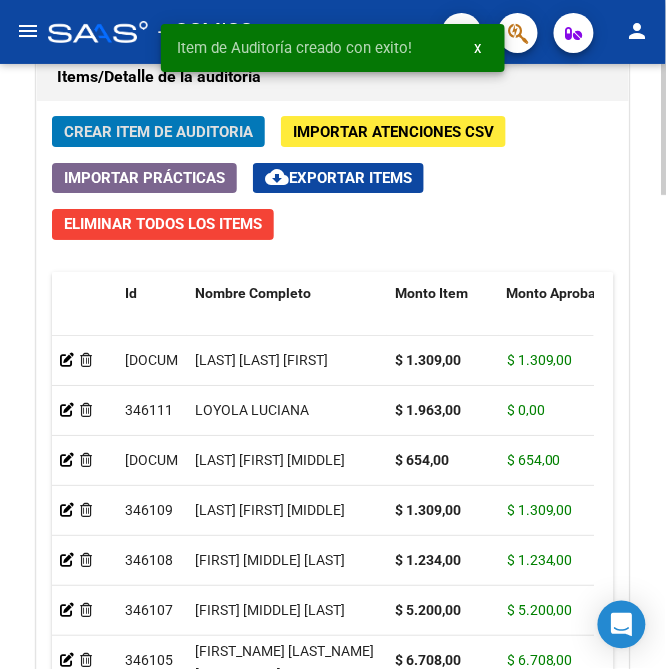 click on "Crear Item de Auditoria" 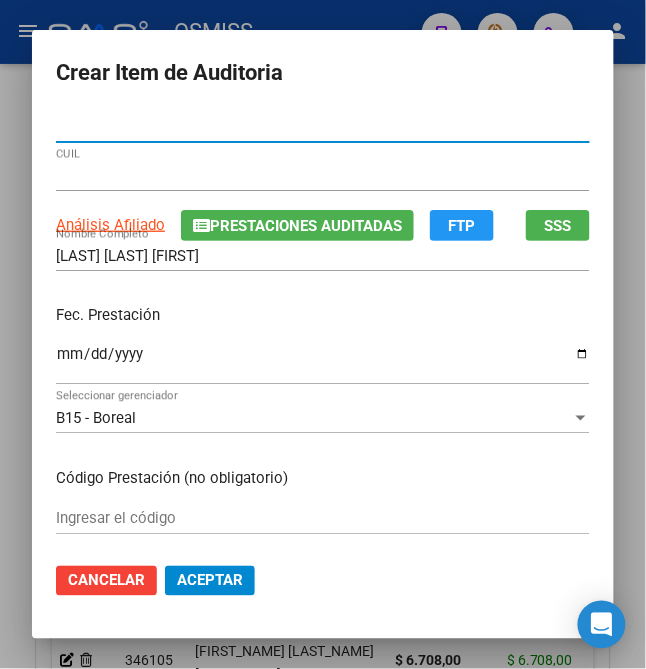 click on "Ingresar la fecha" at bounding box center [323, 362] 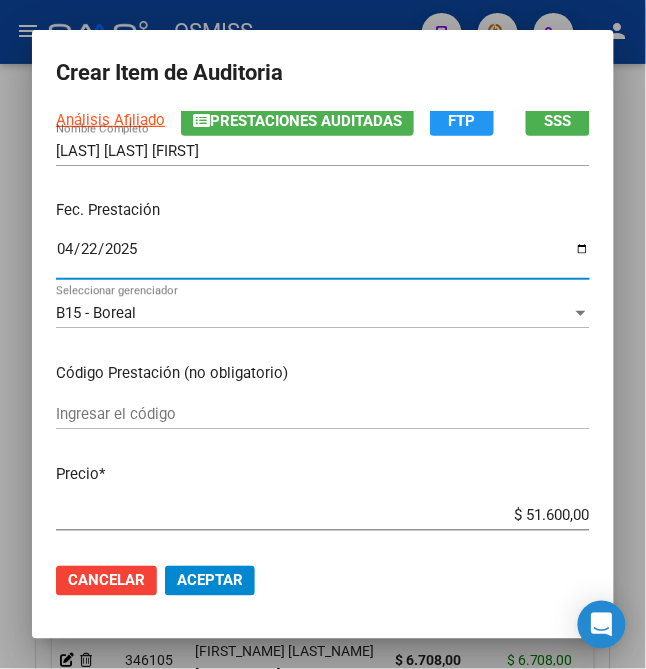 scroll, scrollTop: 266, scrollLeft: 0, axis: vertical 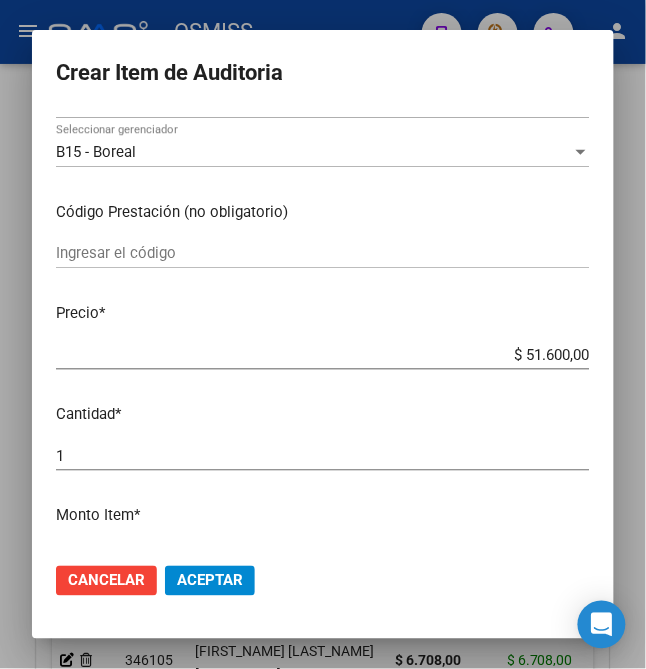 drag, startPoint x: 509, startPoint y: 364, endPoint x: 637, endPoint y: 353, distance: 128.47179 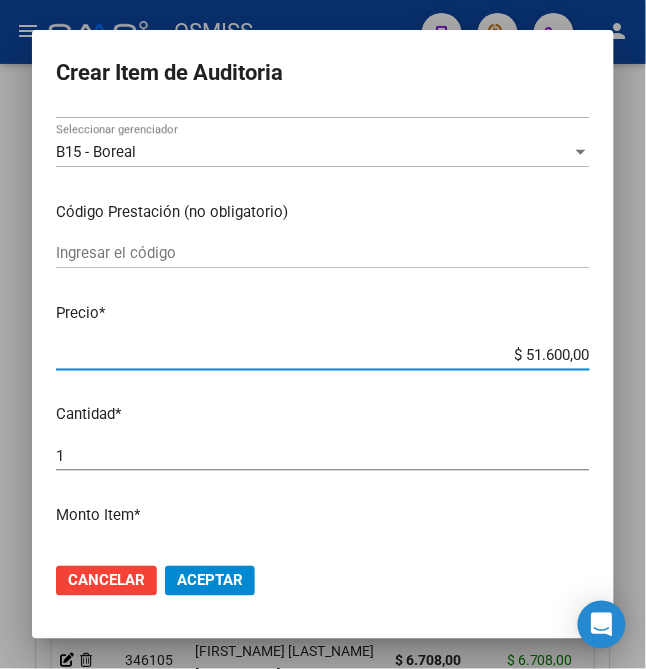 drag, startPoint x: 516, startPoint y: 349, endPoint x: 678, endPoint y: 348, distance: 162.00308 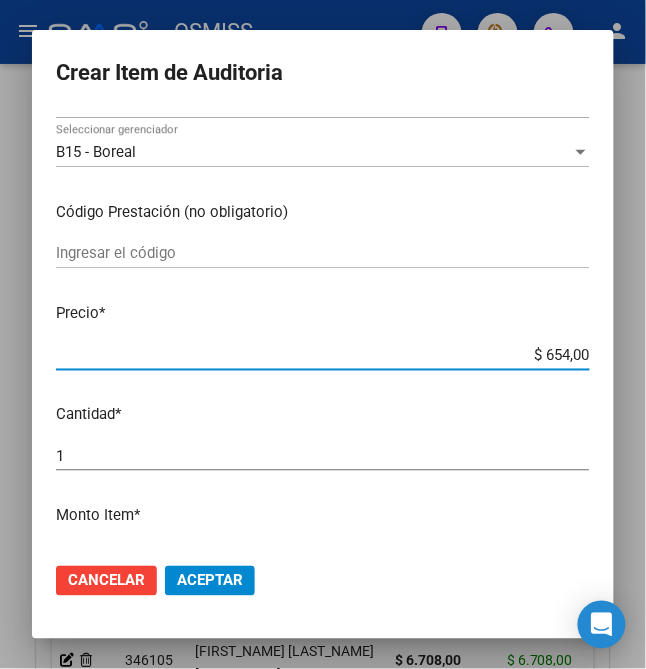 click on "Aceptar" 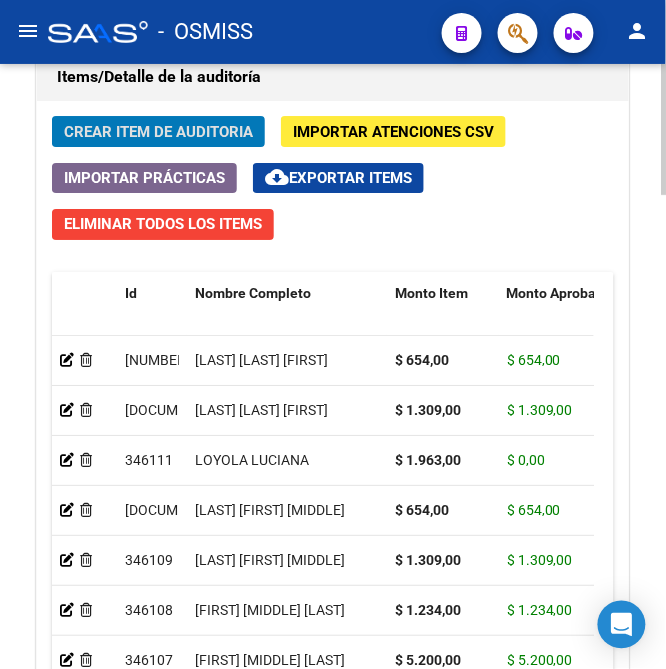 click on "Crear Item de Auditoria" 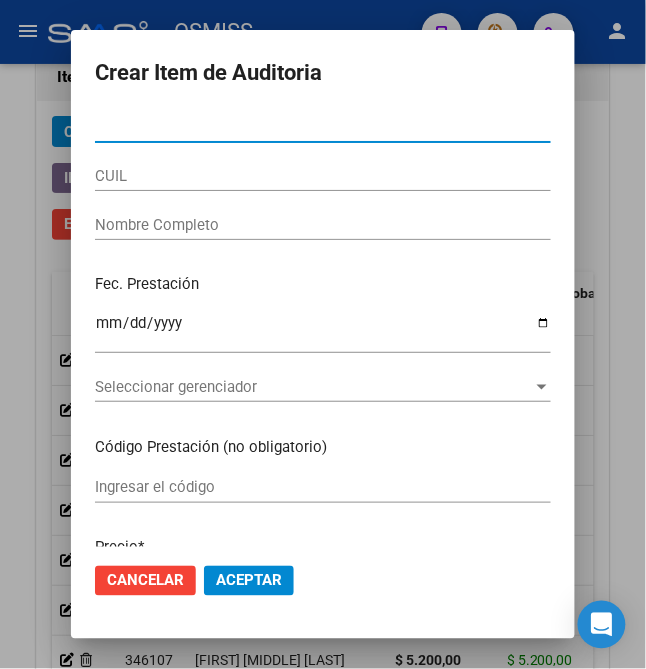 click on "Nro Documento" at bounding box center (323, 136) 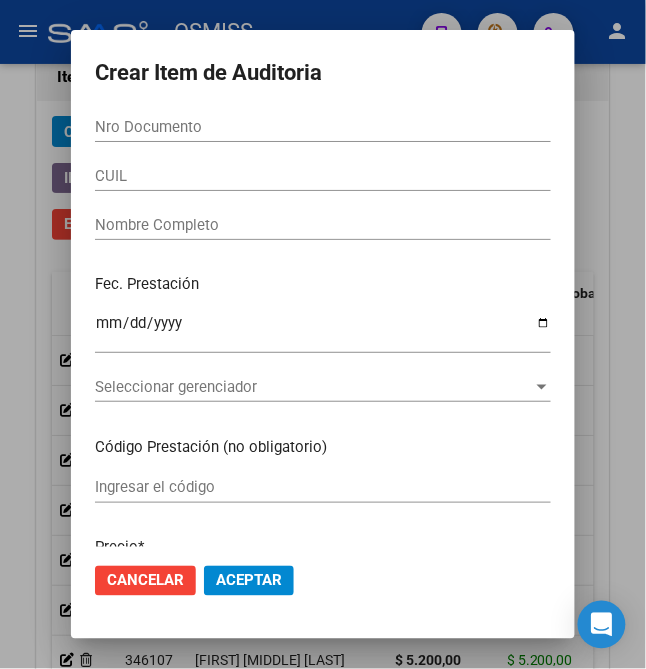 click on "Nro Documento" at bounding box center [323, 127] 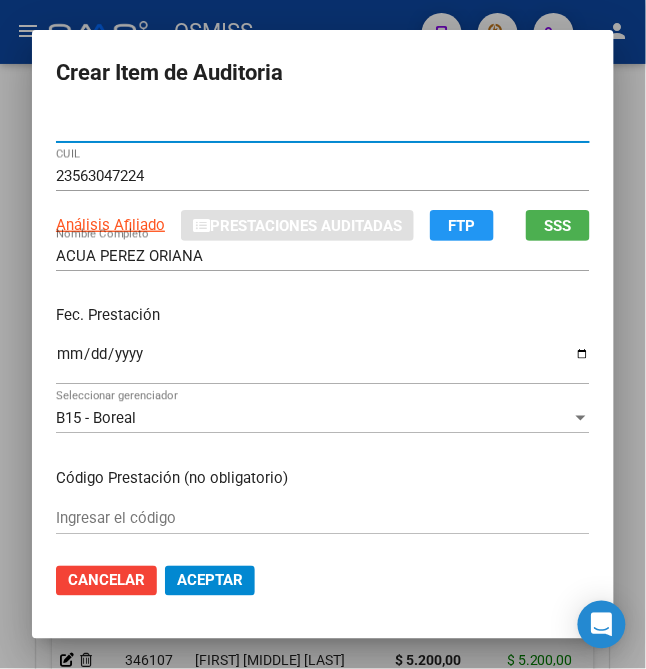click on "ACUA PEREZ ORIANA" at bounding box center [323, 256] 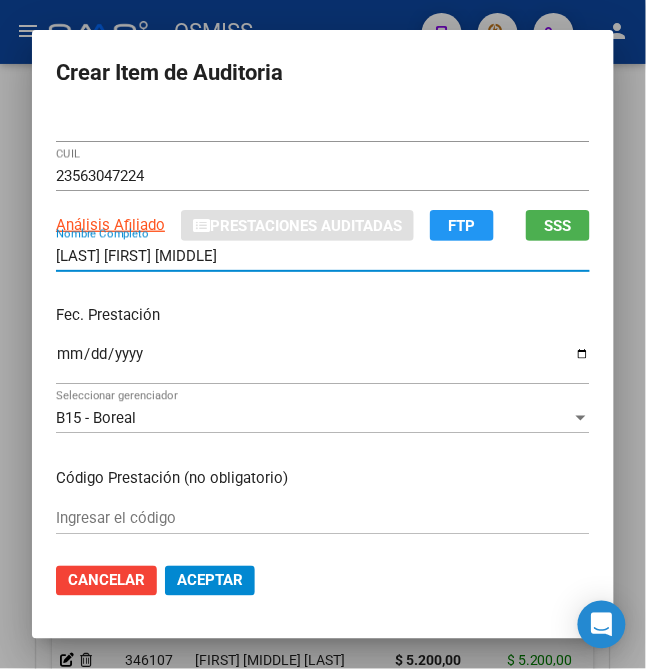 click on "Ingresar la fecha" at bounding box center (323, 362) 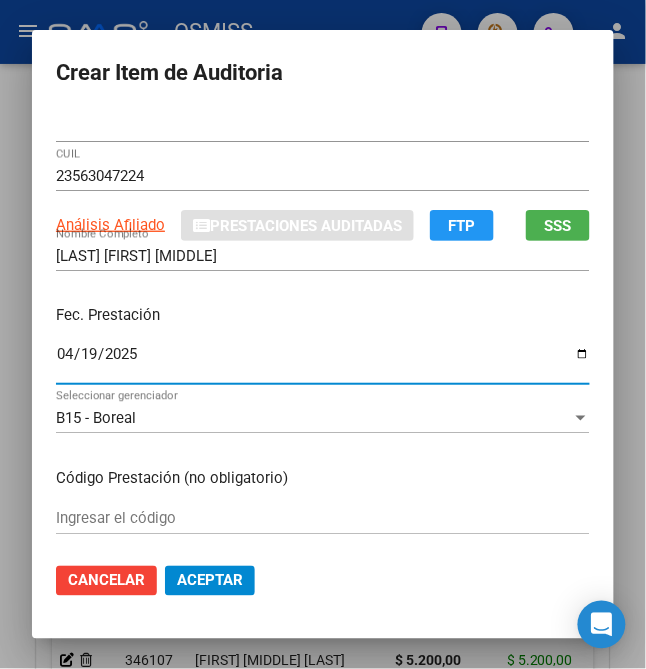 click on "Fec. Prestación" at bounding box center (323, 315) 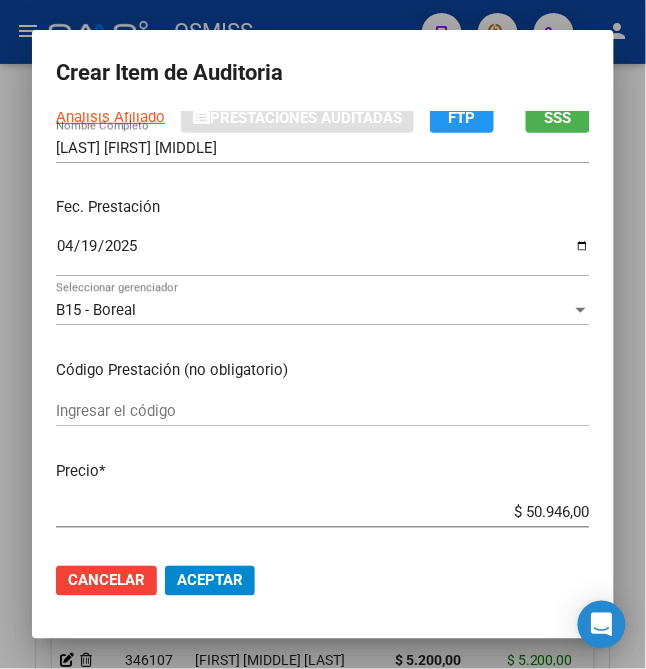 scroll, scrollTop: 266, scrollLeft: 0, axis: vertical 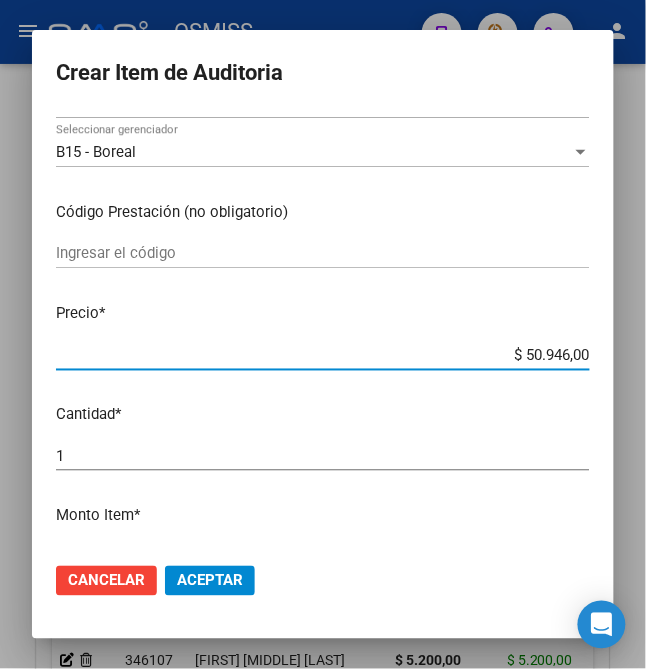 drag, startPoint x: 510, startPoint y: 352, endPoint x: 640, endPoint y: 356, distance: 130.06152 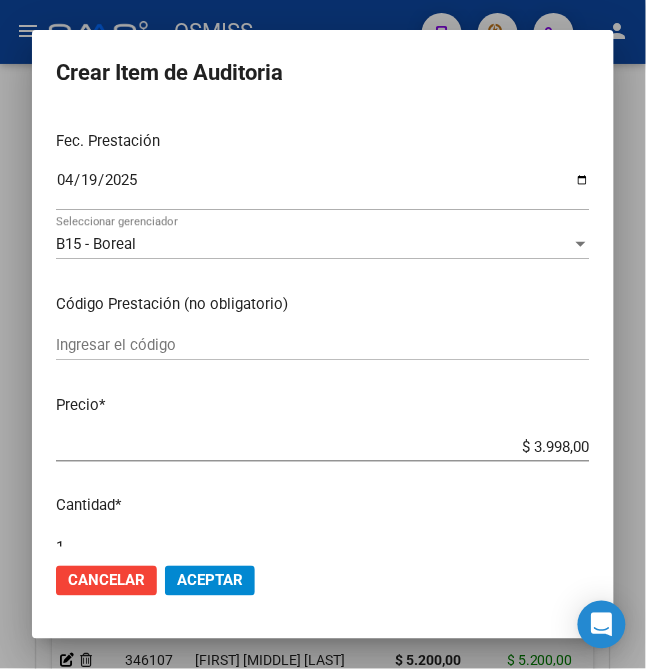 scroll, scrollTop: 266, scrollLeft: 0, axis: vertical 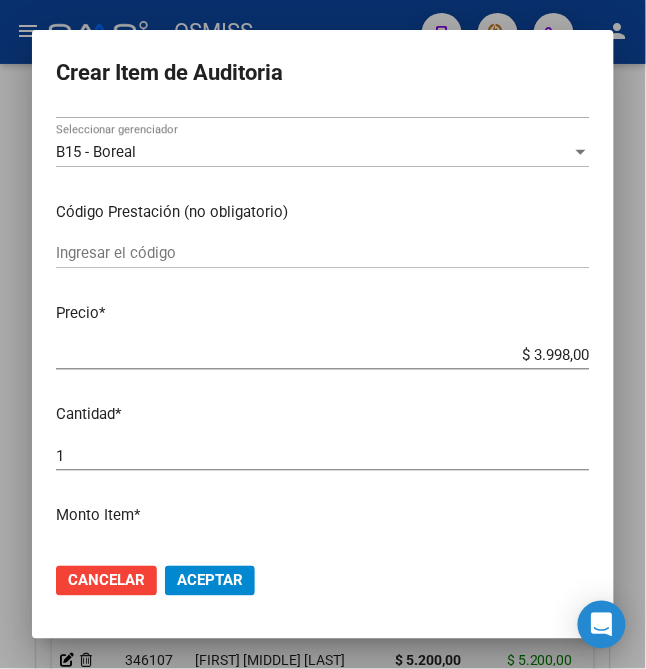 click on "Aceptar" 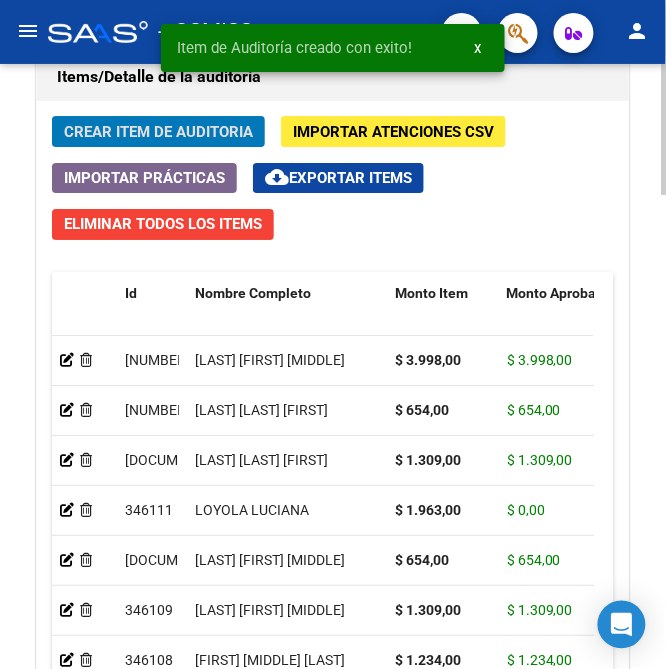 click on "Crear Item de Auditoria" 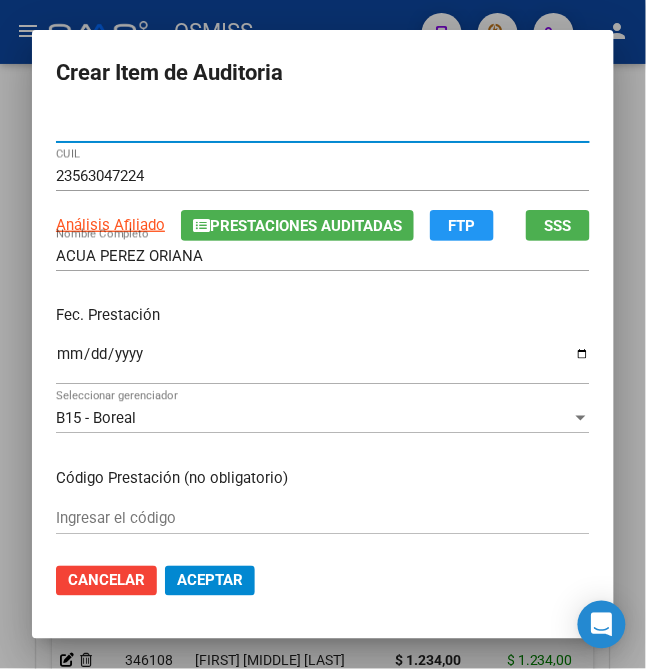click on "ACUA PEREZ ORIANA" at bounding box center (323, 256) 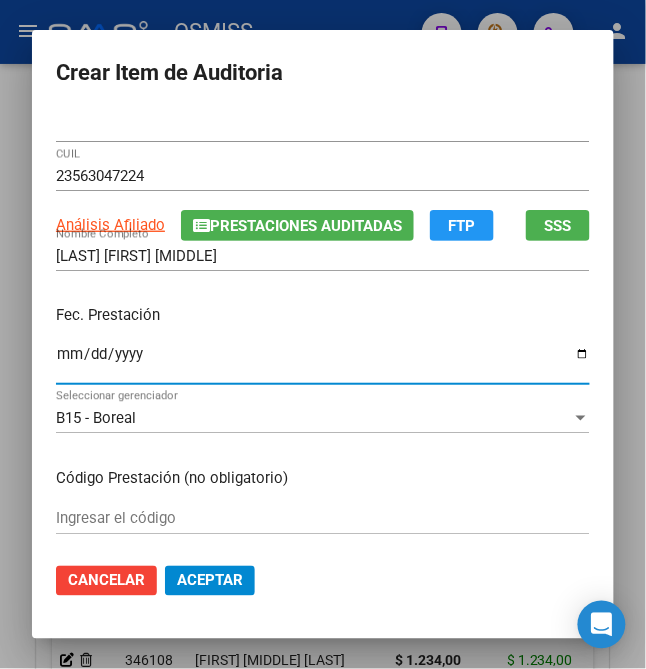 click on "Ingresar la fecha" at bounding box center (323, 362) 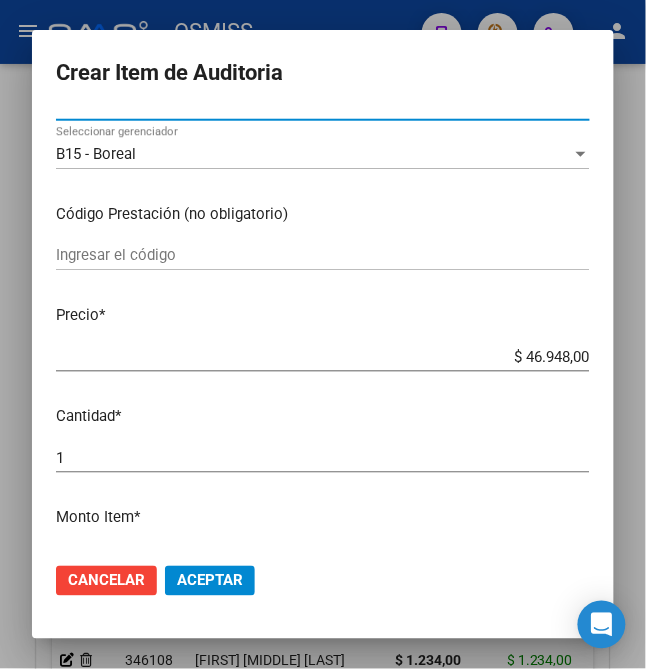 scroll, scrollTop: 266, scrollLeft: 0, axis: vertical 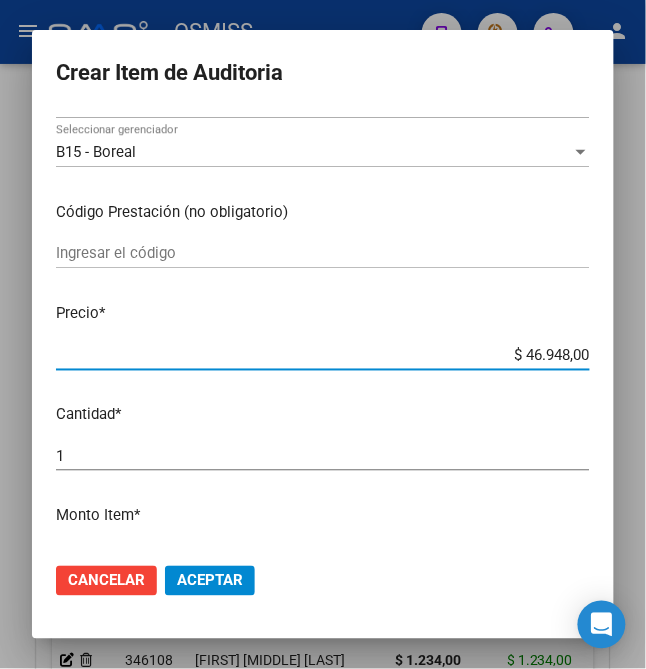 drag, startPoint x: 513, startPoint y: 354, endPoint x: 678, endPoint y: 352, distance: 165.01212 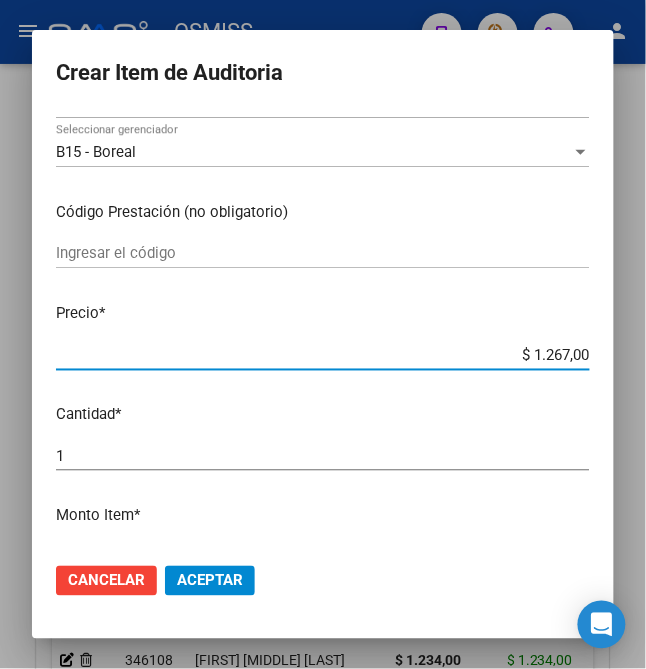 click on "Aceptar" 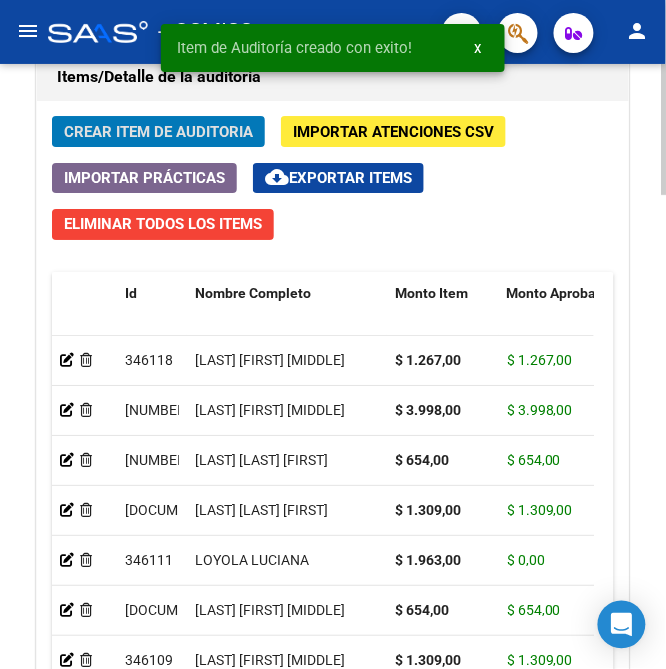 click on "Crear Item de Auditoria" 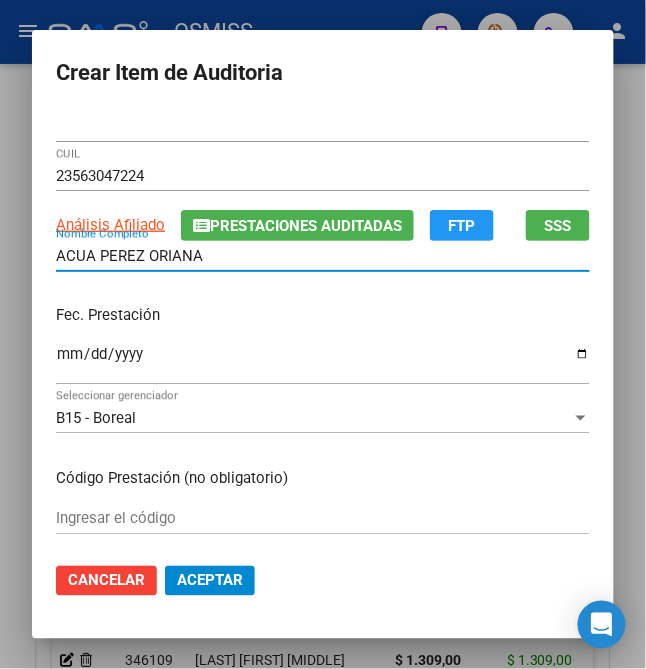 click on "ACUA PEREZ ORIANA" at bounding box center (323, 256) 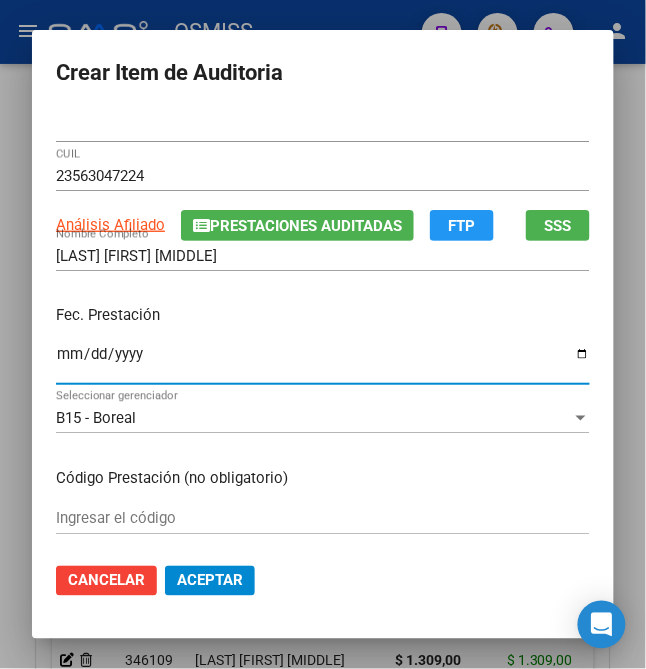 click on "Ingresar la fecha" at bounding box center [323, 362] 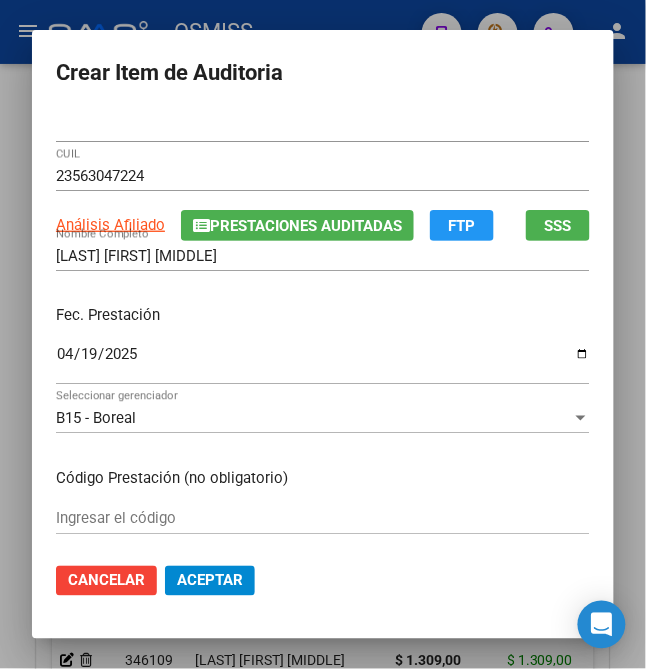 scroll, scrollTop: 266, scrollLeft: 0, axis: vertical 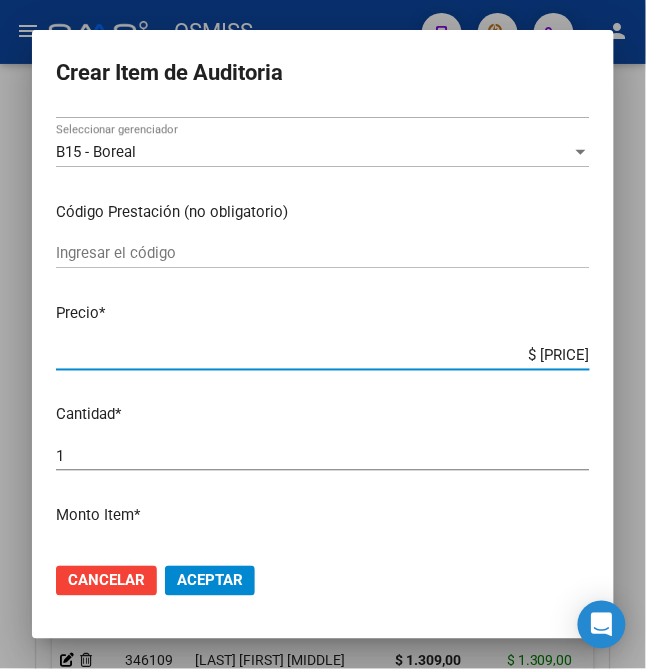 drag, startPoint x: 516, startPoint y: 358, endPoint x: 678, endPoint y: 374, distance: 162.78821 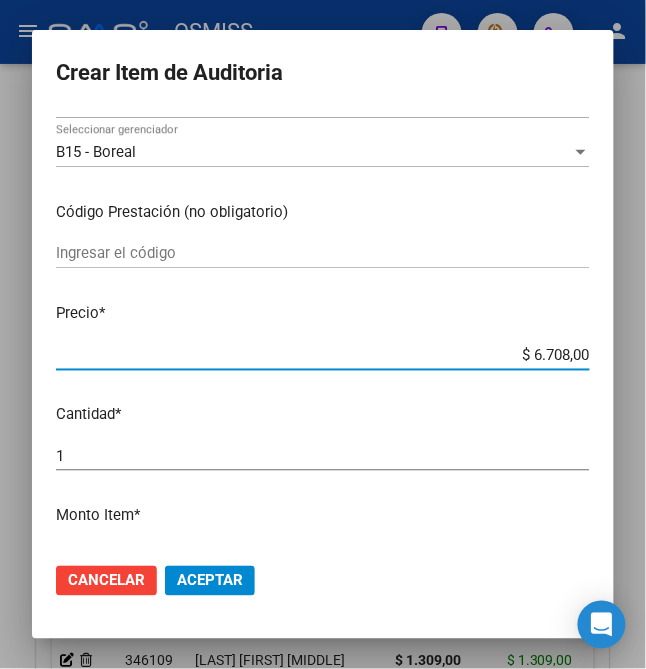click on "Aceptar" 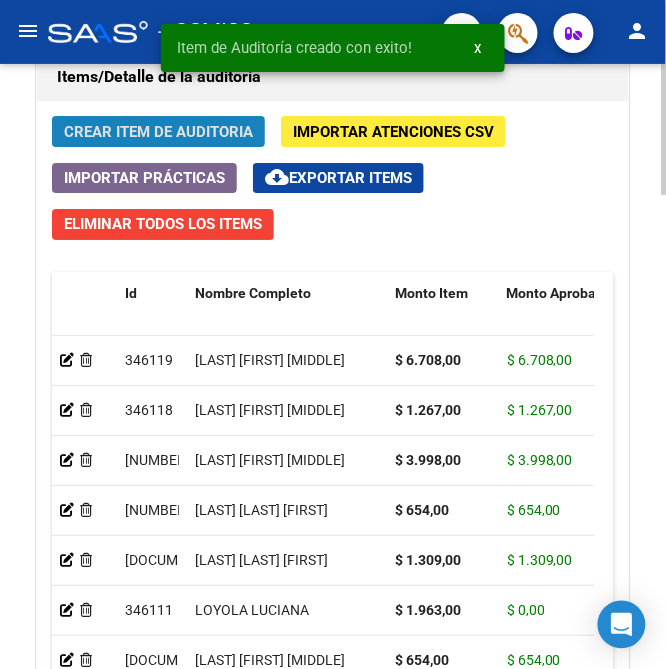 click on "Crear Item de Auditoria" 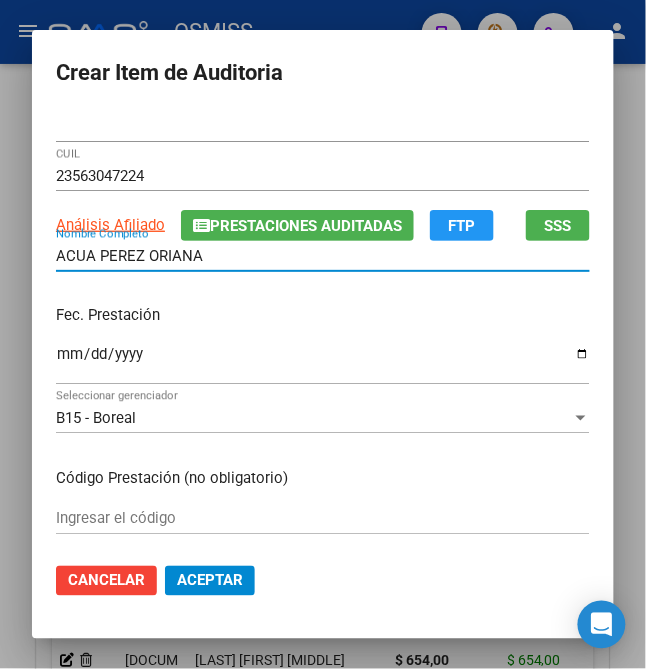 click on "ACUA PEREZ ORIANA" at bounding box center (323, 256) 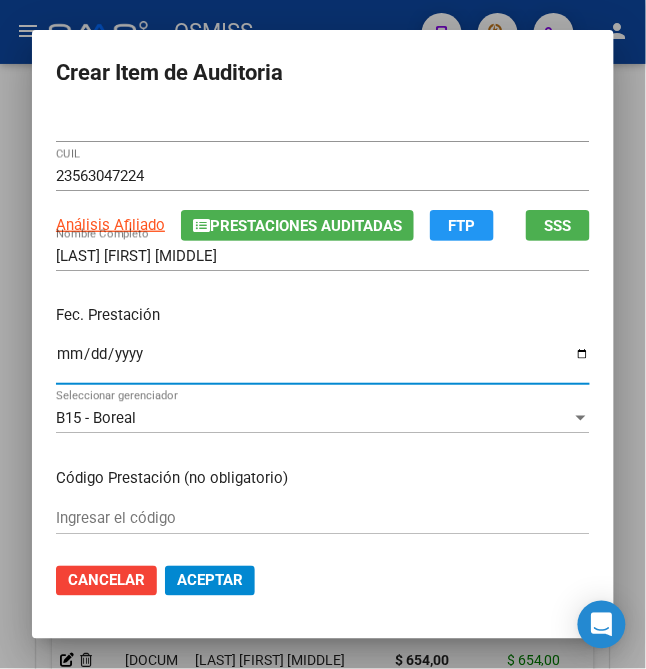 click on "Ingresar la fecha" at bounding box center (323, 362) 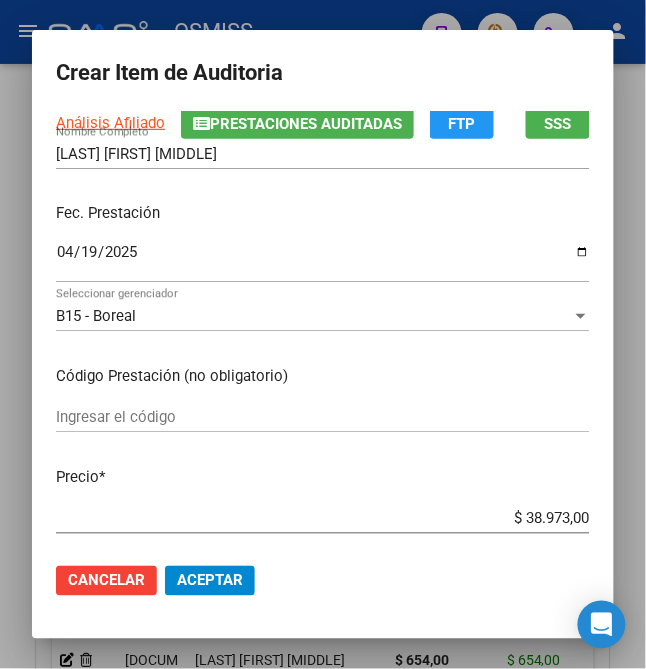 scroll, scrollTop: 266, scrollLeft: 0, axis: vertical 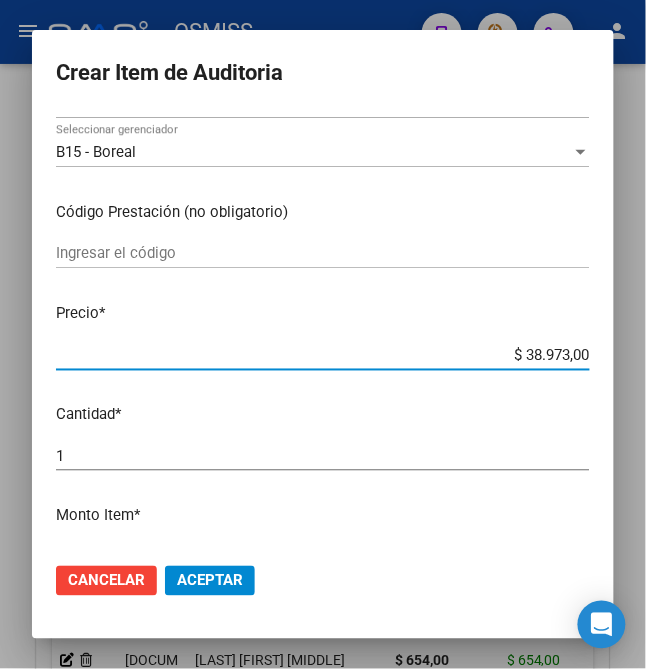 drag, startPoint x: 518, startPoint y: 350, endPoint x: 660, endPoint y: 349, distance: 142.00352 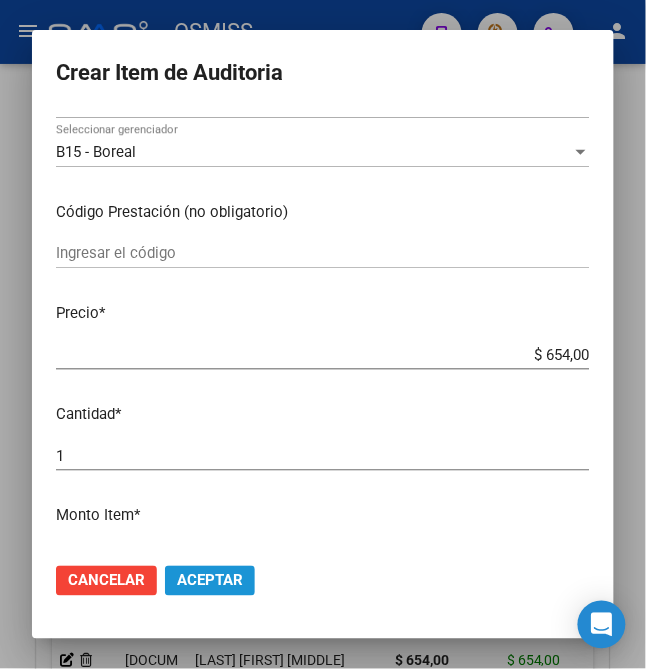 drag, startPoint x: 202, startPoint y: 582, endPoint x: 168, endPoint y: 569, distance: 36.40055 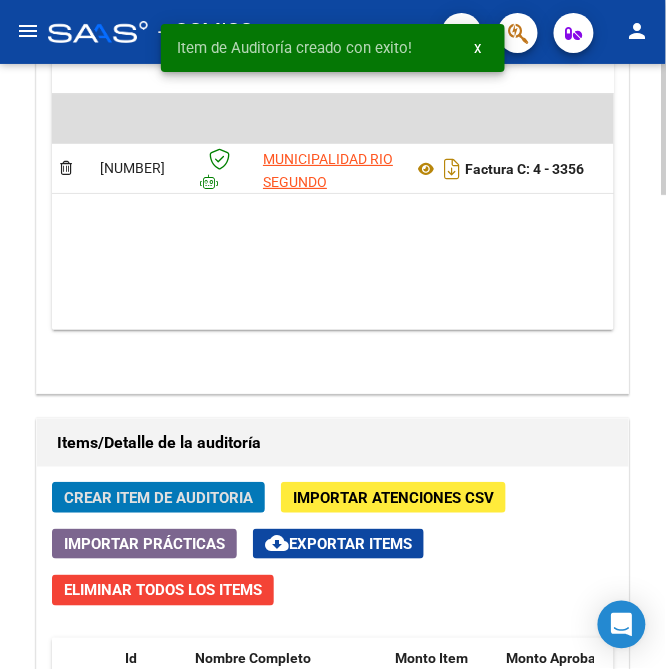 click on "Crear Item de Auditoria" 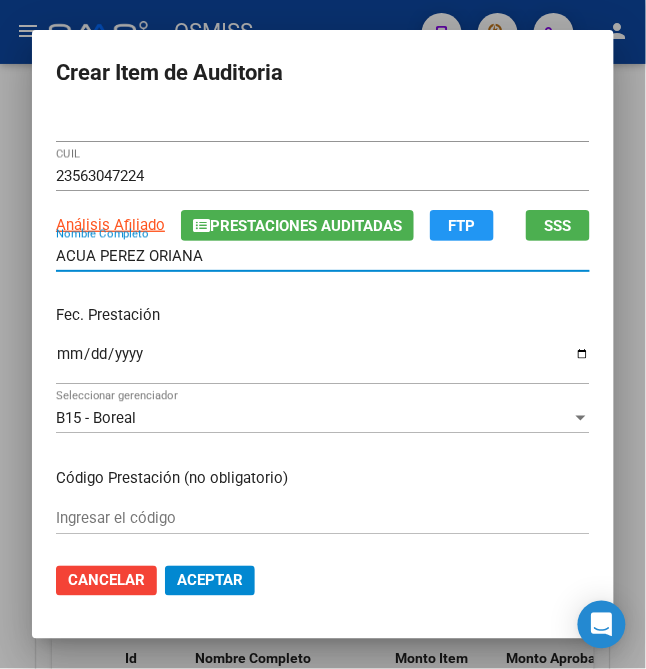 click on "ACUA PEREZ ORIANA" at bounding box center (323, 256) 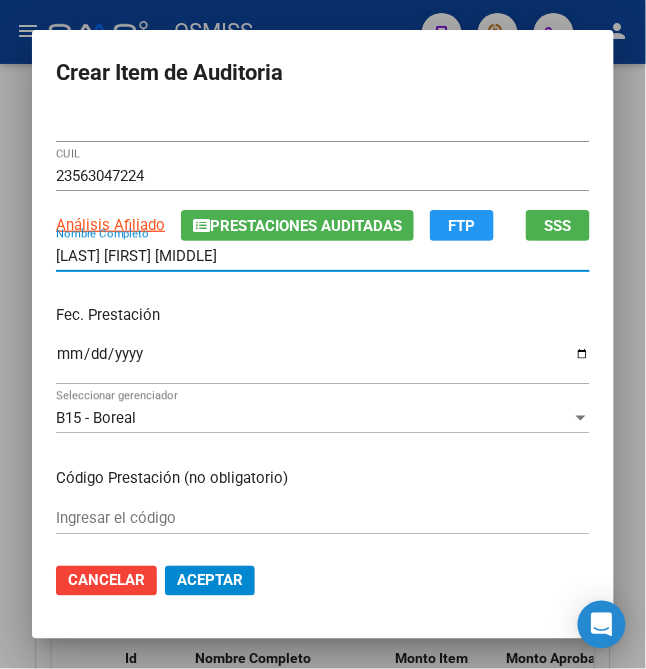 click on "Ingresar la fecha" at bounding box center [323, 362] 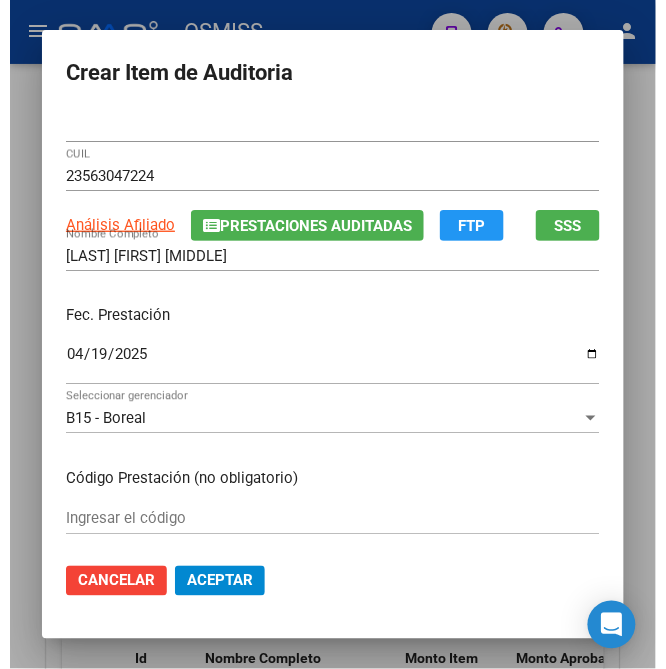 scroll, scrollTop: 266, scrollLeft: 0, axis: vertical 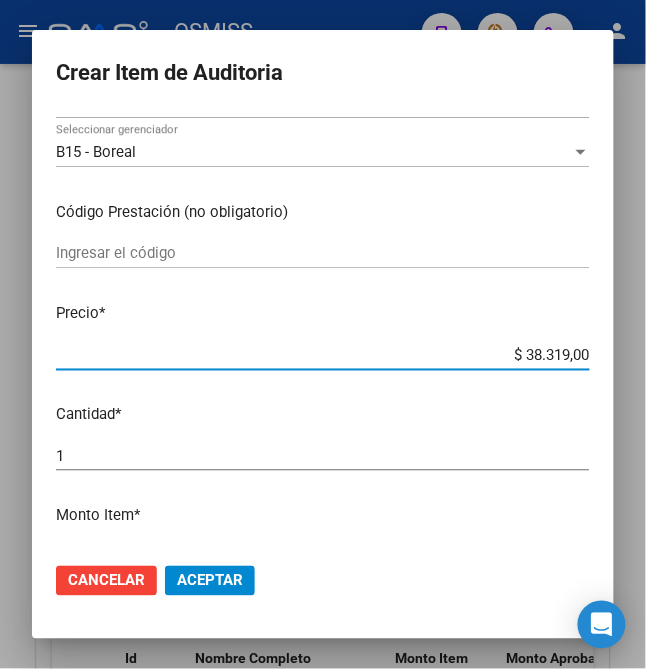 drag, startPoint x: 510, startPoint y: 353, endPoint x: 620, endPoint y: 357, distance: 110.0727 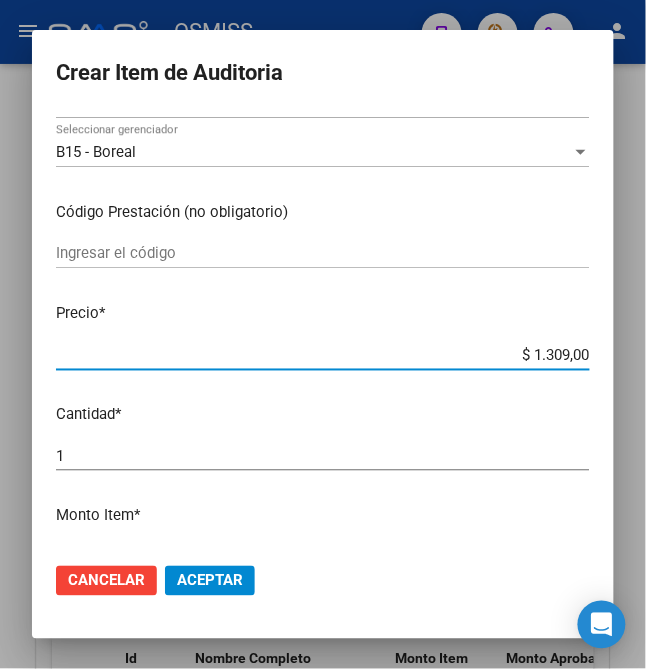 click on "Aceptar" 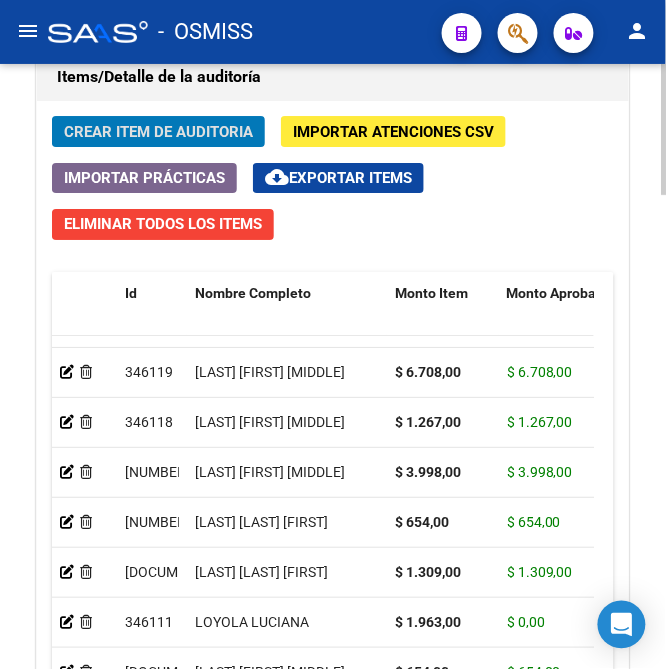 scroll, scrollTop: 133, scrollLeft: 0, axis: vertical 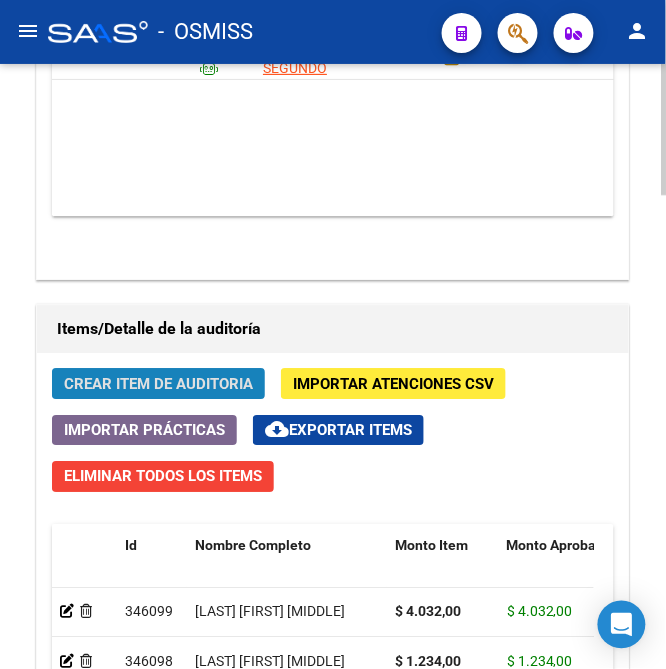 click on "Crear Item de Auditoria" 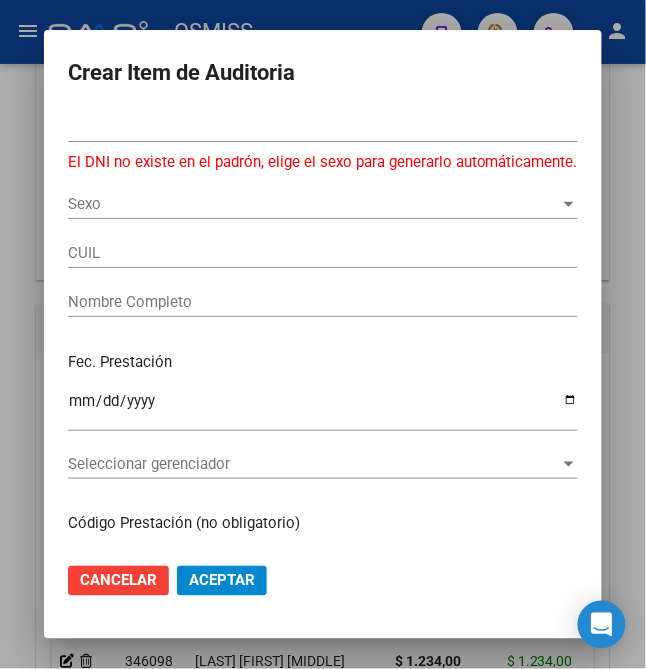 drag, startPoint x: 134, startPoint y: 140, endPoint x: 121, endPoint y: 133, distance: 14.764823 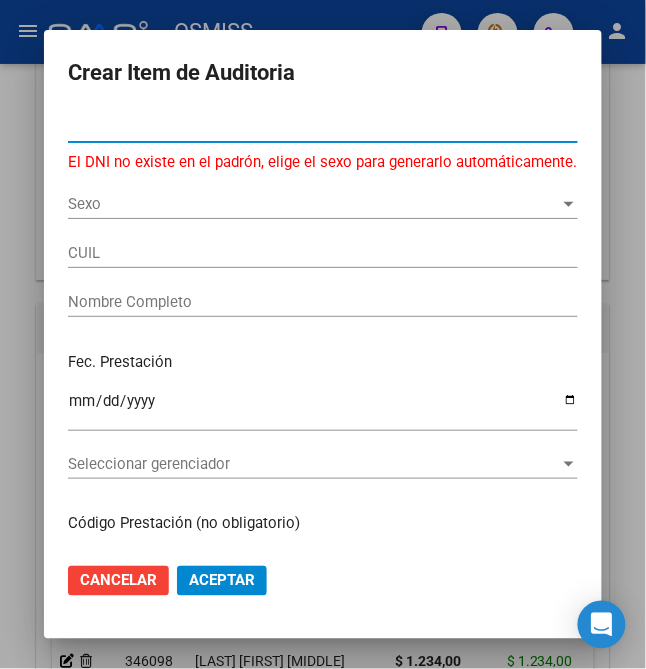 drag, startPoint x: 142, startPoint y: 132, endPoint x: -27, endPoint y: 144, distance: 169.4255 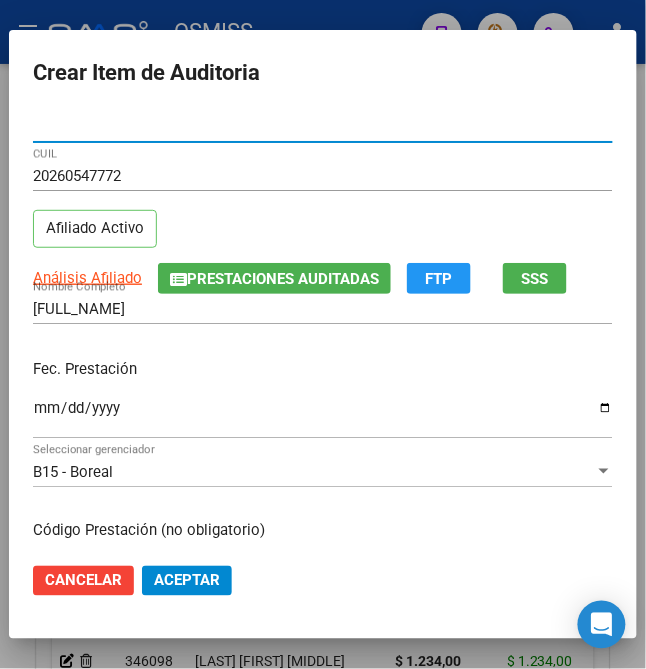 click on "Ingresar la fecha" at bounding box center (323, 416) 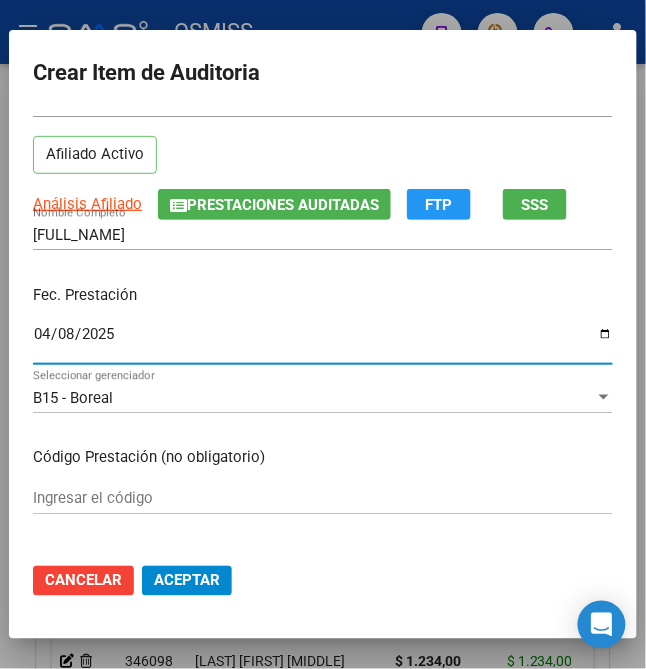 scroll, scrollTop: 133, scrollLeft: 0, axis: vertical 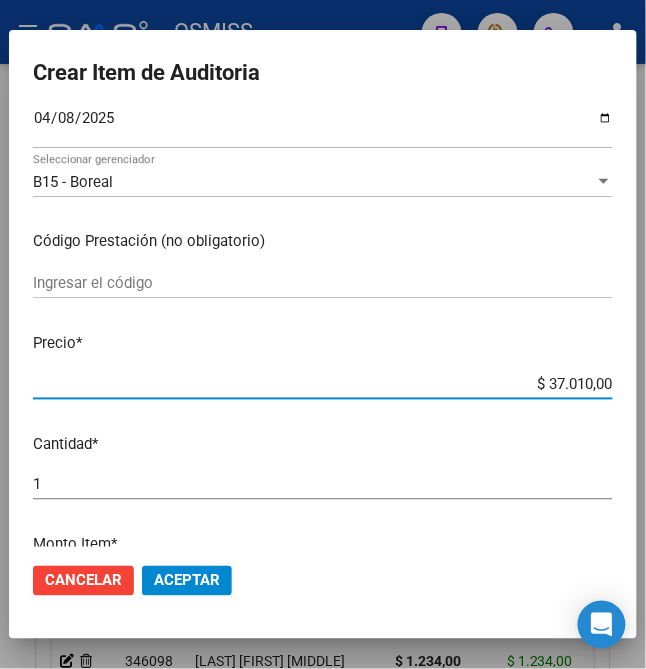 drag, startPoint x: 536, startPoint y: 540, endPoint x: 646, endPoint y: 546, distance: 110.16351 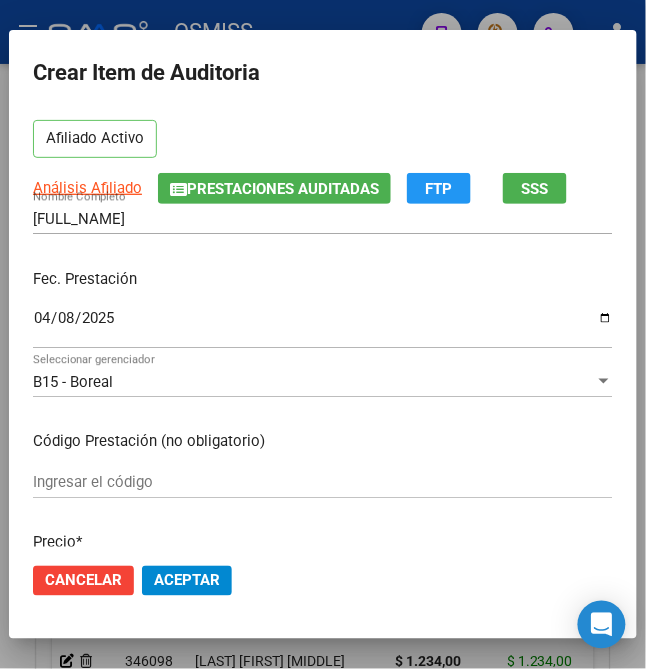 scroll, scrollTop: 133, scrollLeft: 0, axis: vertical 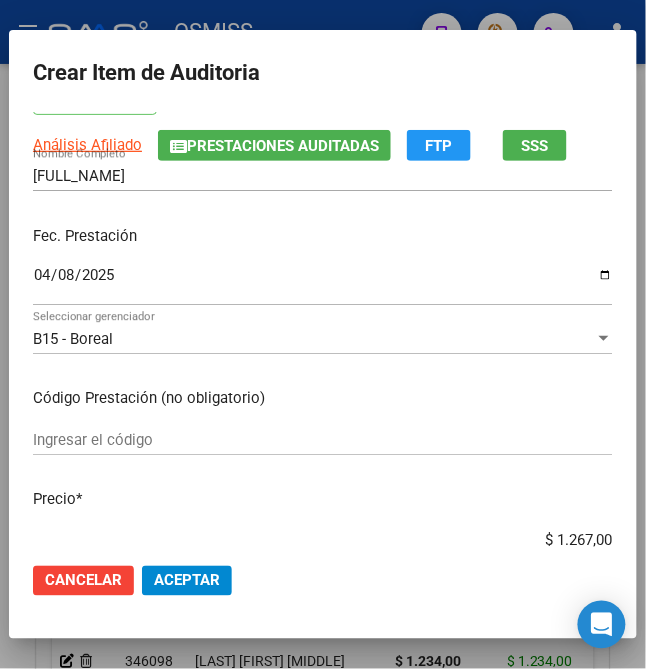 click on "Aceptar" 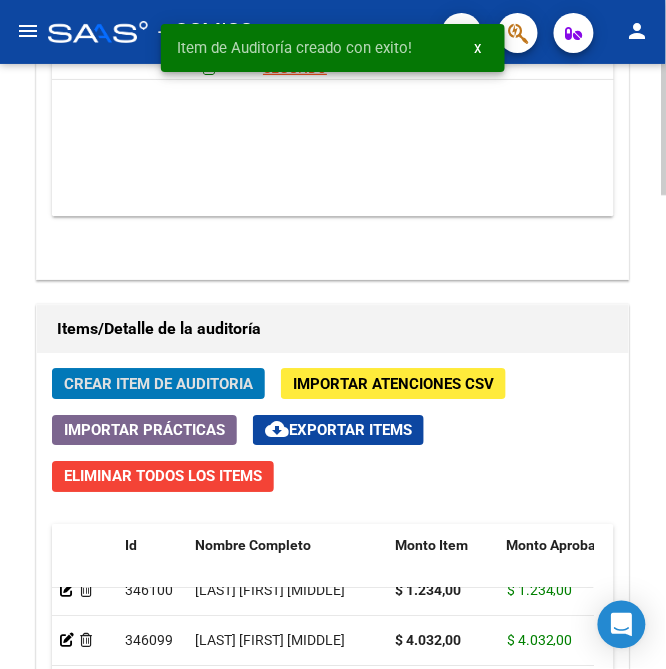 click on "Crear Item de Auditoria" 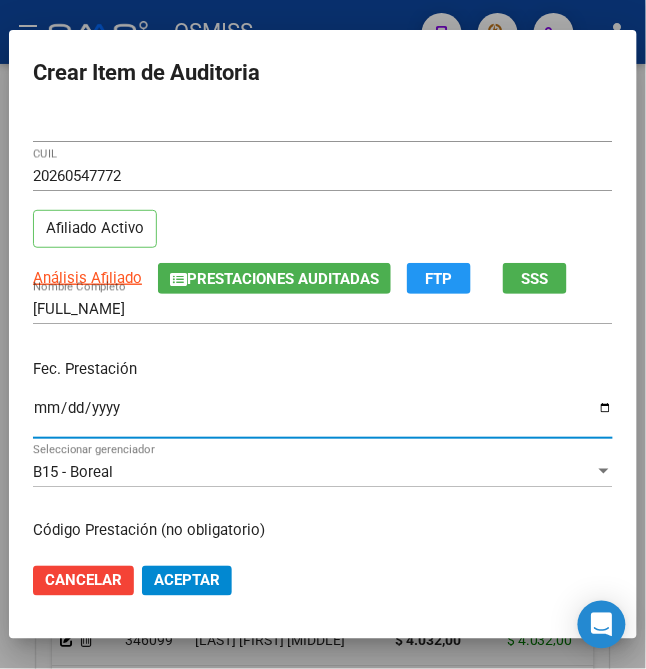 click on "Ingresar la fecha" at bounding box center [323, 416] 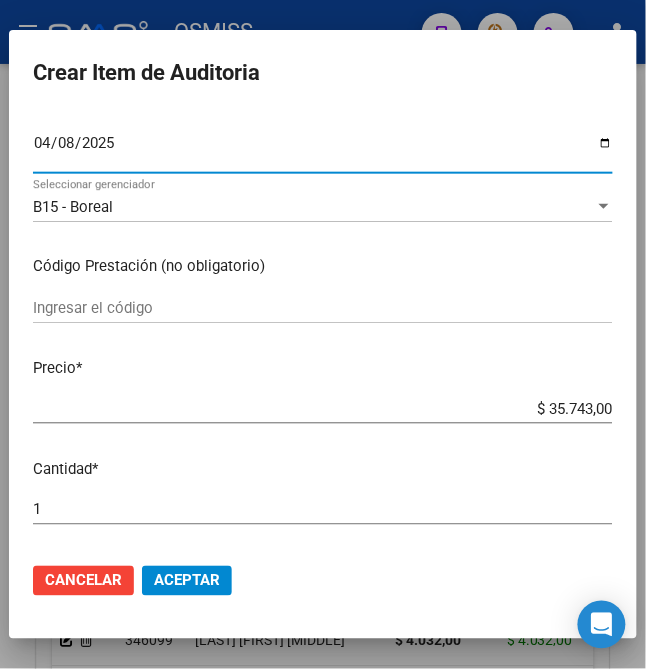 scroll, scrollTop: 266, scrollLeft: 0, axis: vertical 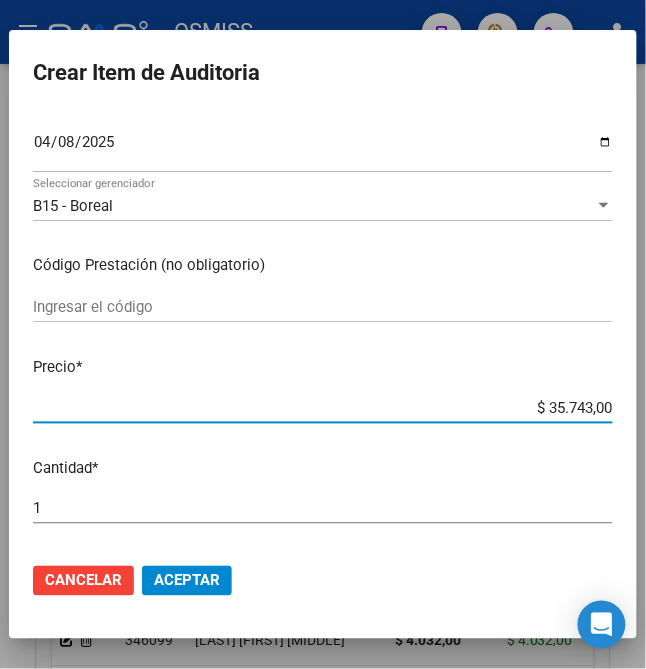 drag, startPoint x: 530, startPoint y: 410, endPoint x: 676, endPoint y: 408, distance: 146.0137 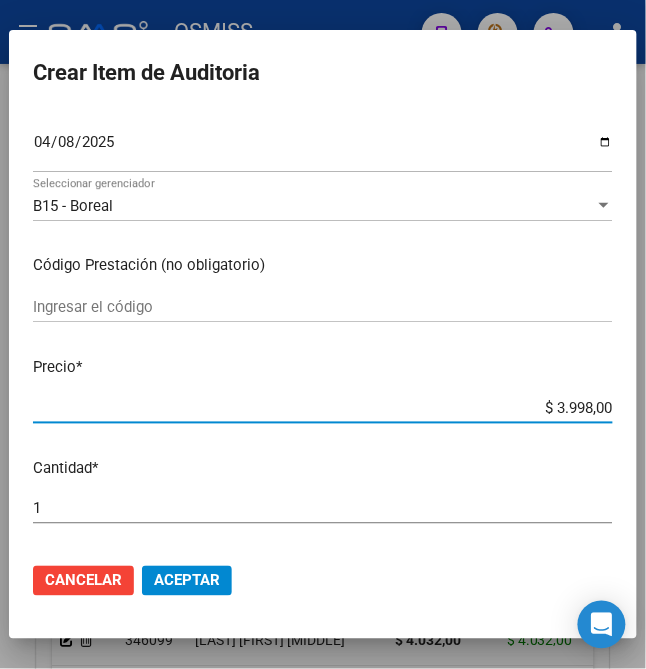 click on "Aceptar" 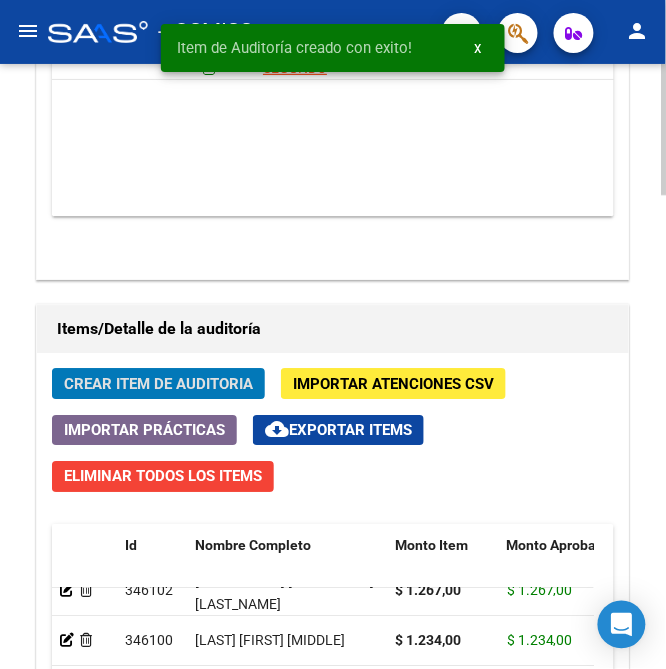 click on "Crear Item de Auditoria" 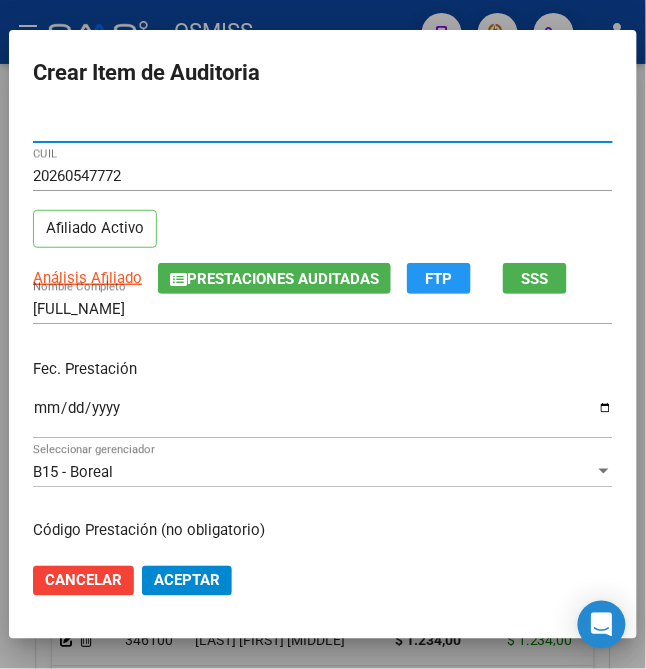 click on "Ingresar la fecha" at bounding box center [323, 416] 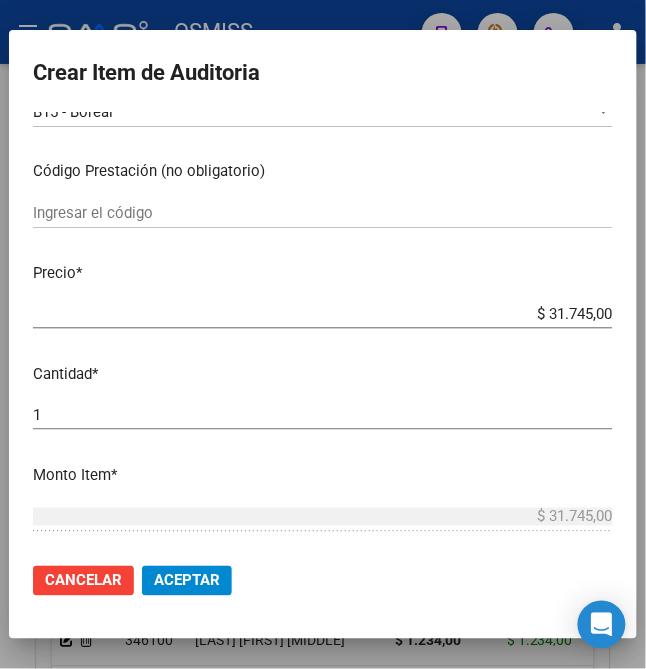 scroll, scrollTop: 400, scrollLeft: 0, axis: vertical 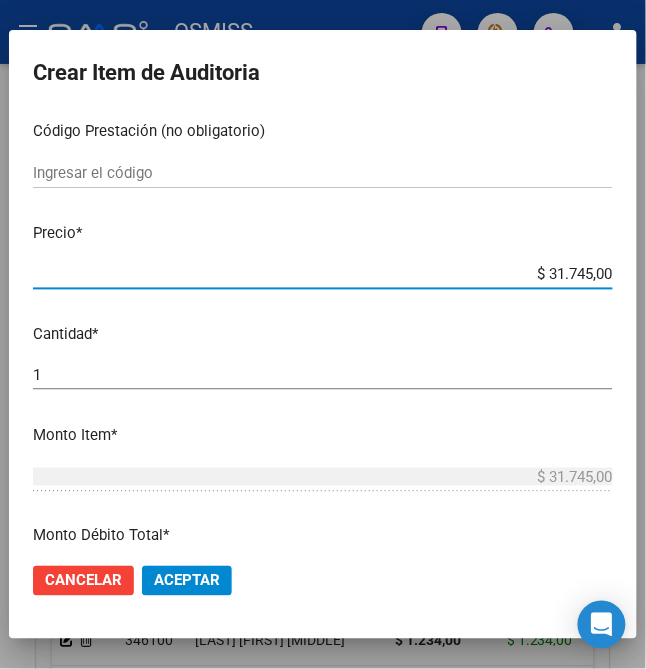 drag, startPoint x: 566, startPoint y: 278, endPoint x: 678, endPoint y: 302, distance: 114.54257 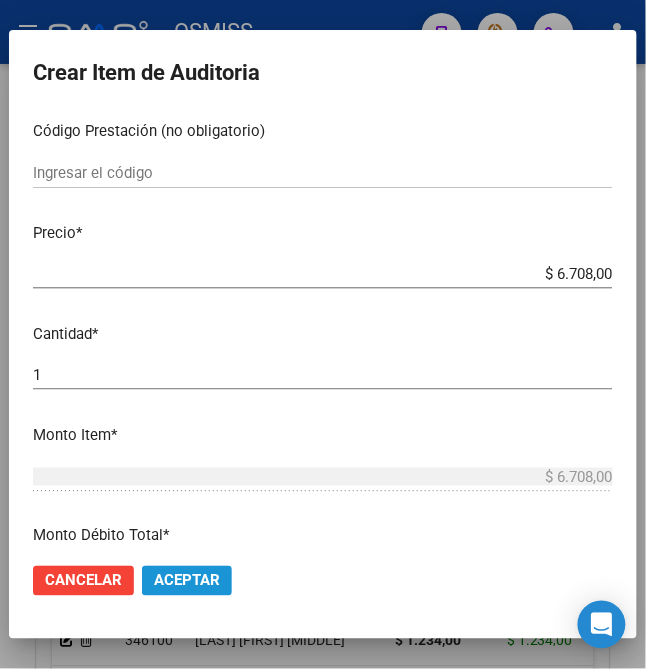 click on "Aceptar" 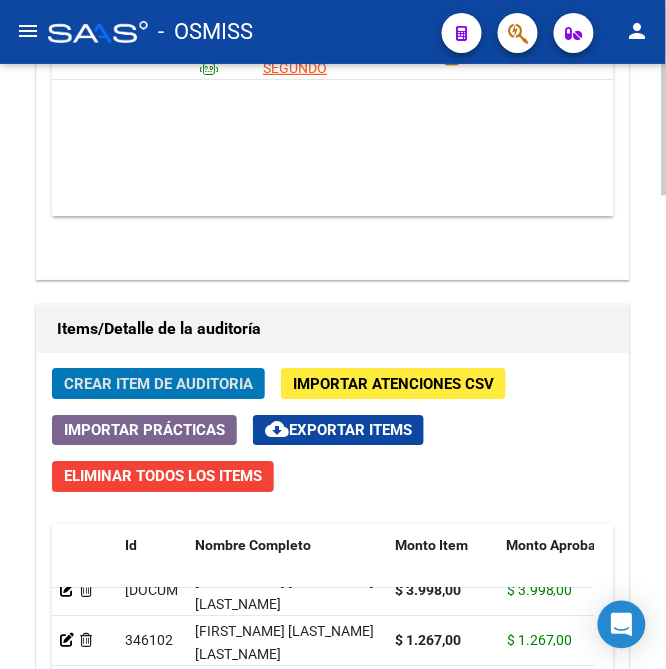 click on "Crear Item de Auditoria" 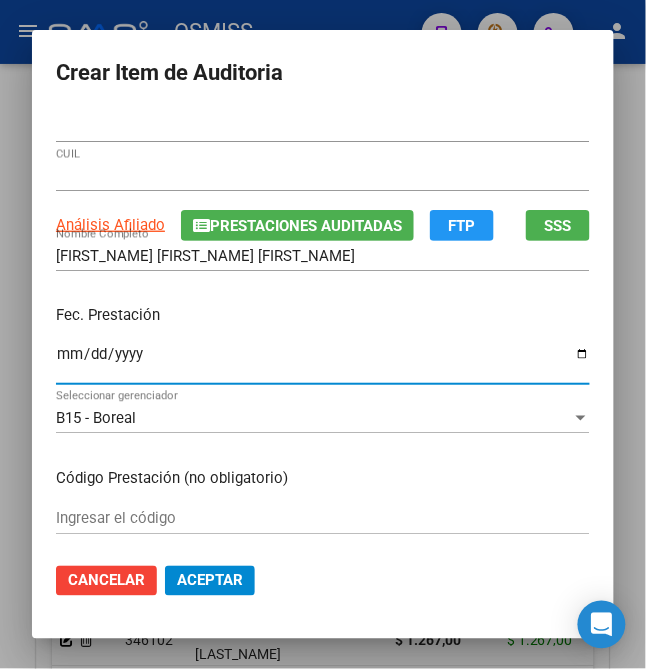 click on "Ingresar la fecha" at bounding box center (323, 362) 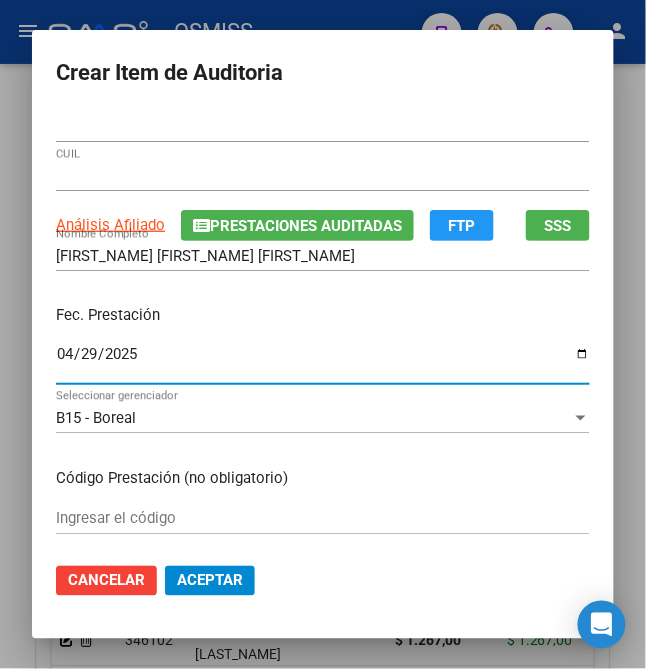 scroll, scrollTop: 266, scrollLeft: 0, axis: vertical 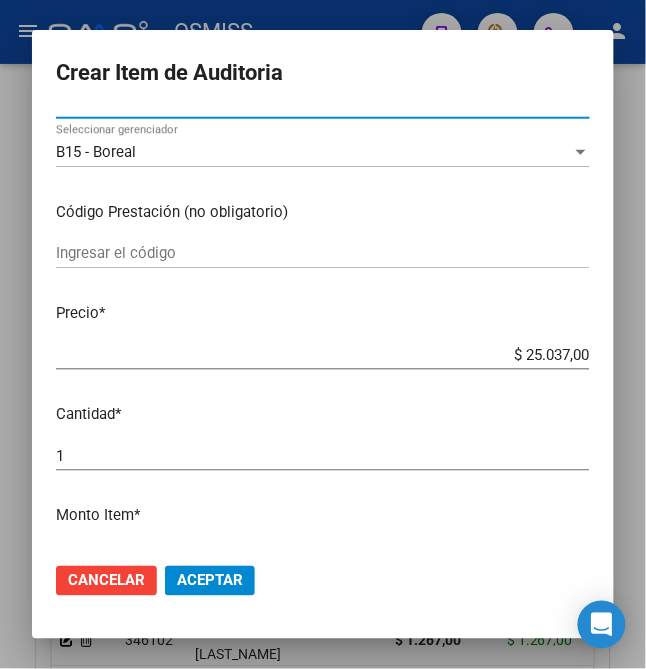 drag, startPoint x: 517, startPoint y: 354, endPoint x: 622, endPoint y: 357, distance: 105.04285 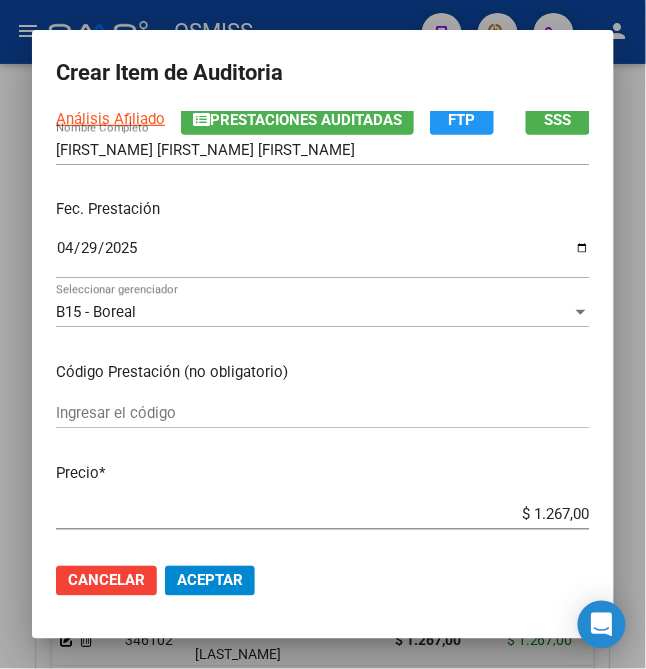 scroll, scrollTop: 266, scrollLeft: 0, axis: vertical 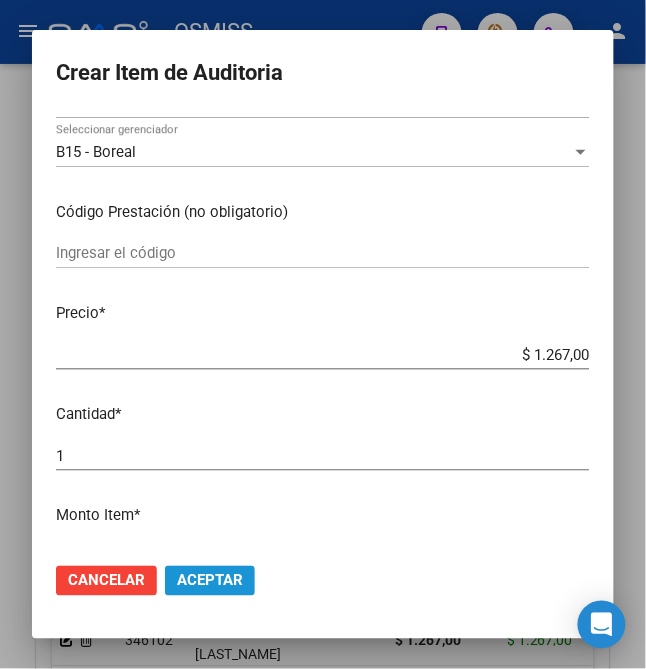 click on "Aceptar" 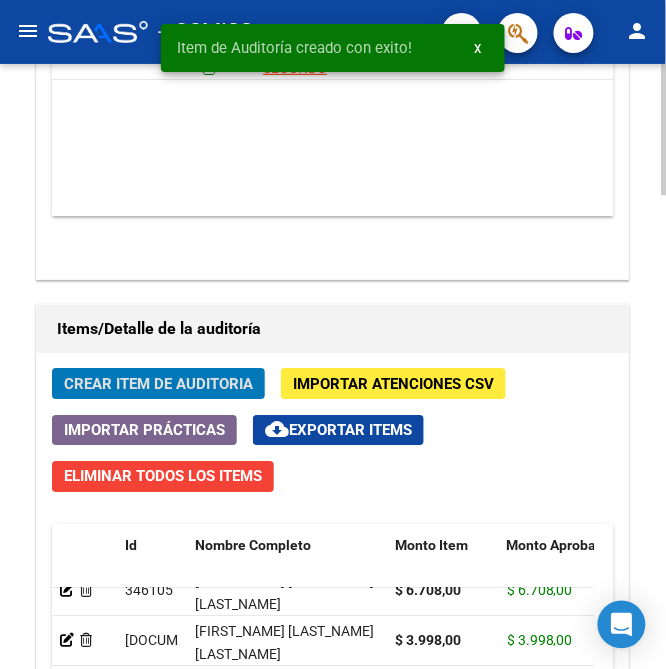 click on "Crear Item de Auditoria" 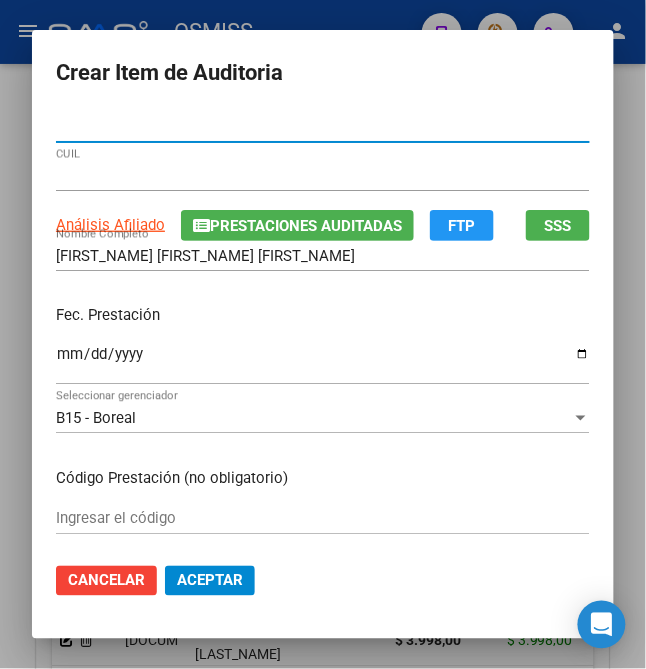 click on "Ingresar la fecha" at bounding box center [323, 362] 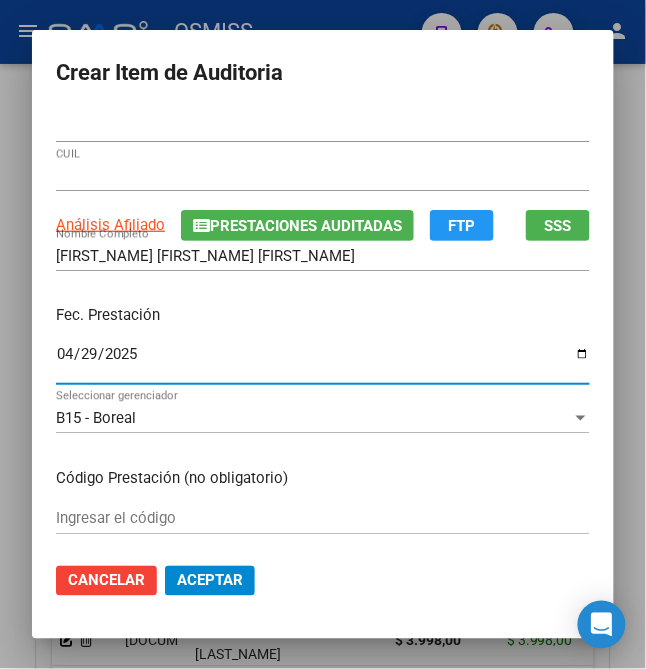 scroll, scrollTop: 266, scrollLeft: 0, axis: vertical 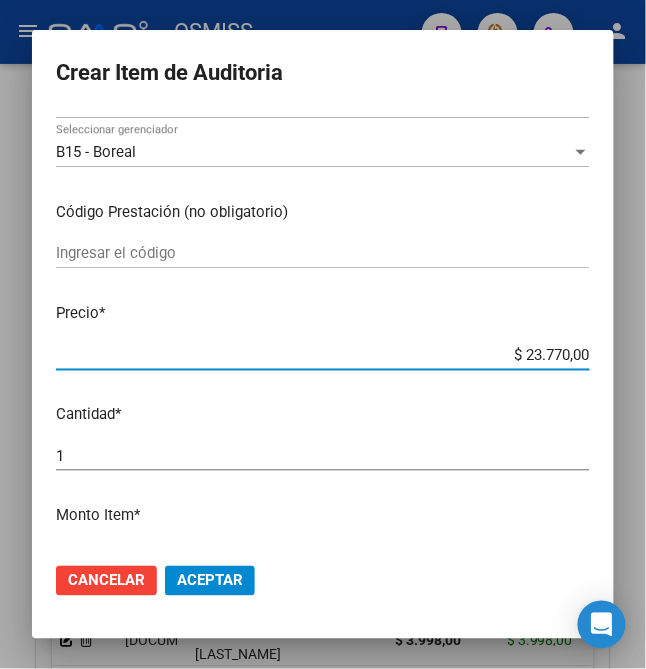 drag, startPoint x: 514, startPoint y: 346, endPoint x: 662, endPoint y: 326, distance: 149.34523 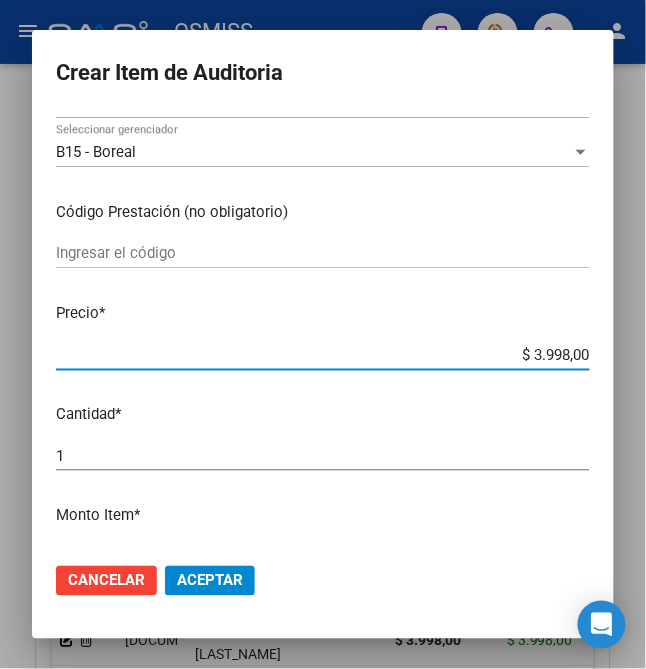 click on "Aceptar" 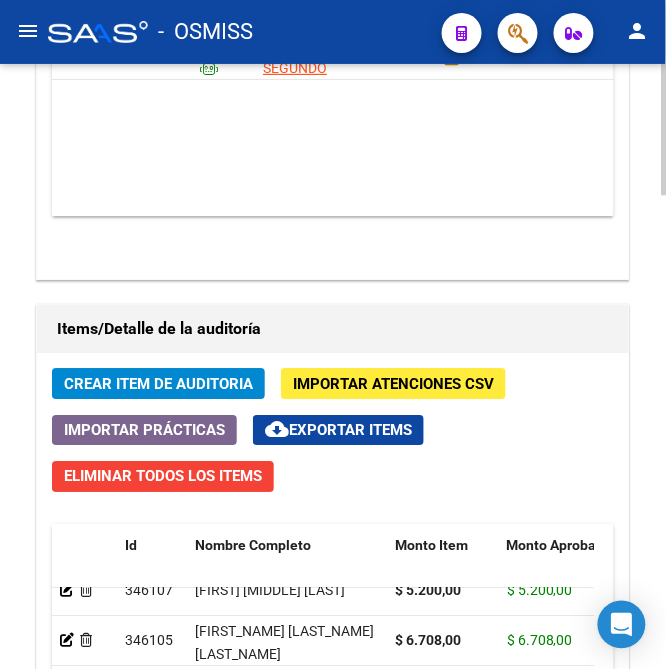 click on "Crear Item de Auditoria Importar Atenciones CSV  Importar Prácticas
cloud_download  Exportar Items   Eliminar Todos los Items  Id Nombre Completo Monto Item Monto Aprobado Gerenciador Débito Médico Débito Afiliatorio Comentario Comentario Gerenciador Descripción Afiliado Estado CUIL Documento Debitado Tot. Fec. Prestación Atencion Tipo Nomenclador Código Nomenclador Nombre Usuario Creado Area Creado Area Modificado     346107   GONZALEZ BRAIAN NAHUEL            $ 5.200,00 $ 5.200,00 B15 - Boreal $ 0,00 $ 0,00         20412210167  41221016  $ 0,00  01/05/2025  Veronica Pozzi   04/08/2025      346105   JIMENEZ DEBORA JACQUELINE         $ 6.708,00 $ 6.708,00 B15 - Boreal $ 0,00 $ 0,00         27376304812  37630481  $ 0,00  09/04/2025  Veronica Pozzi   04/08/2025      346104   JIMENEZ DEBORA JACQUELINE         $ 3.998,00 $ 3.998,00 B15 - Boreal $ 0,00 $ 0,00         27376304812  37630481  $ 0,00  09/04/2025  Veronica Pozzi   04/08/2025      346102  $ 1.267,00 $ 1.267,00 $ 0,00" 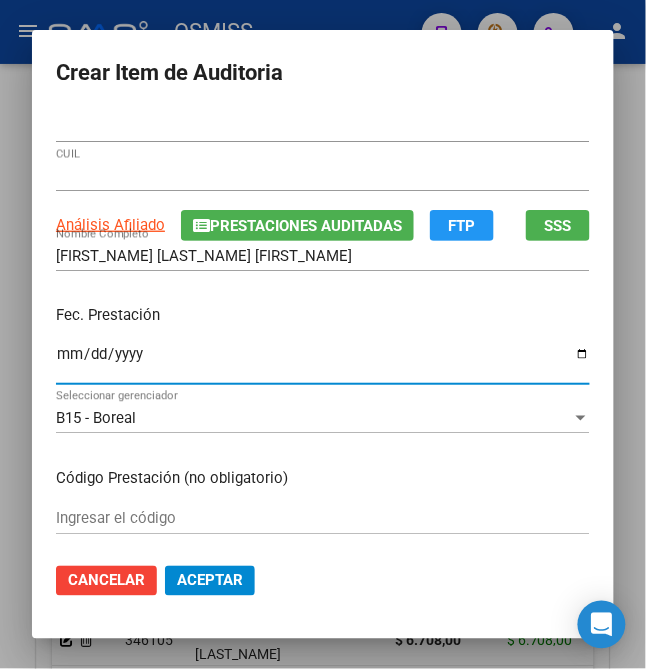 click on "Ingresar la fecha" at bounding box center [323, 362] 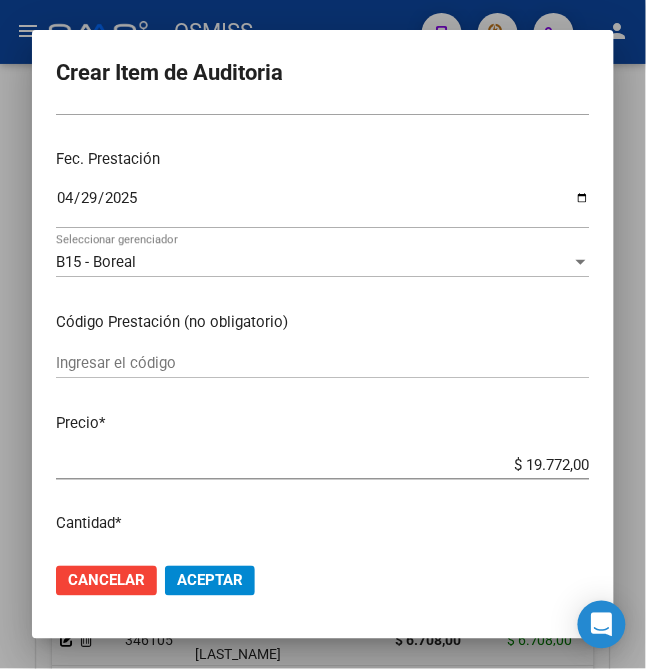 scroll, scrollTop: 266, scrollLeft: 0, axis: vertical 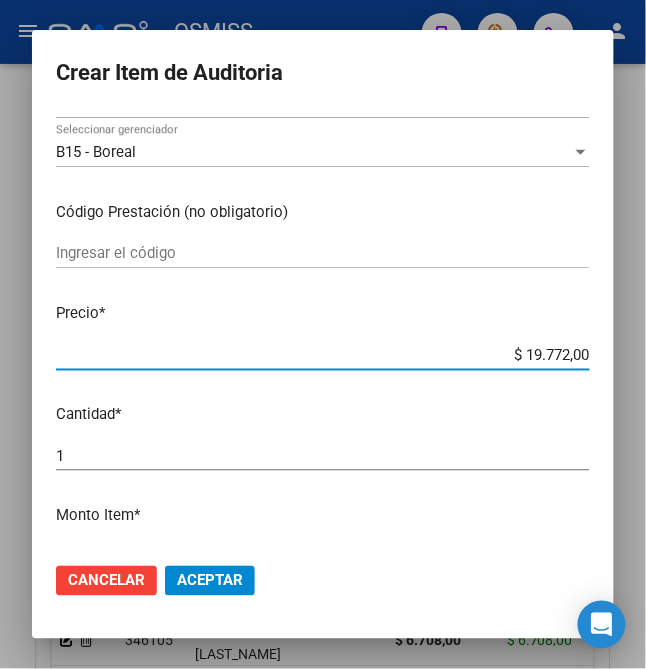 drag, startPoint x: 516, startPoint y: 356, endPoint x: 678, endPoint y: 332, distance: 163.76813 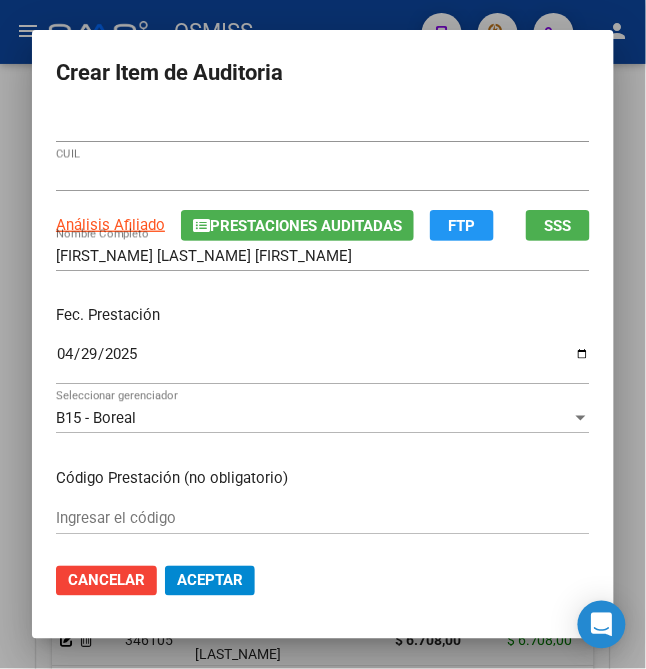 scroll, scrollTop: 400, scrollLeft: 0, axis: vertical 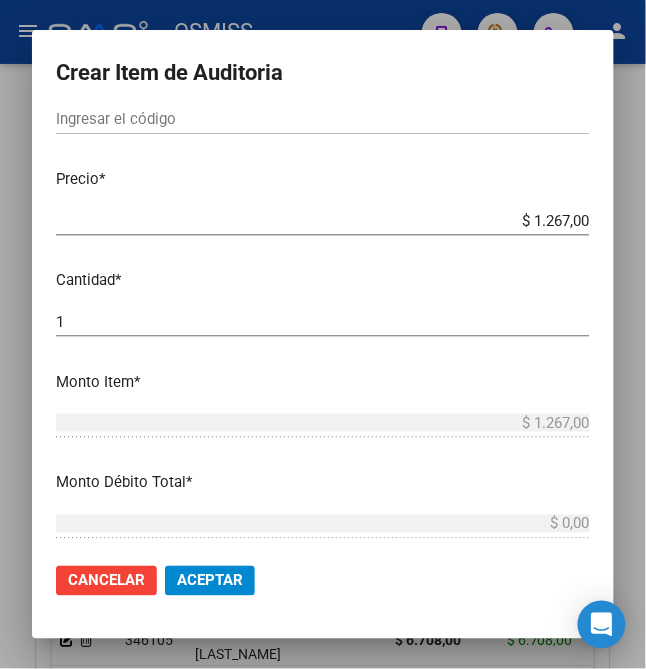 click on "Aceptar" 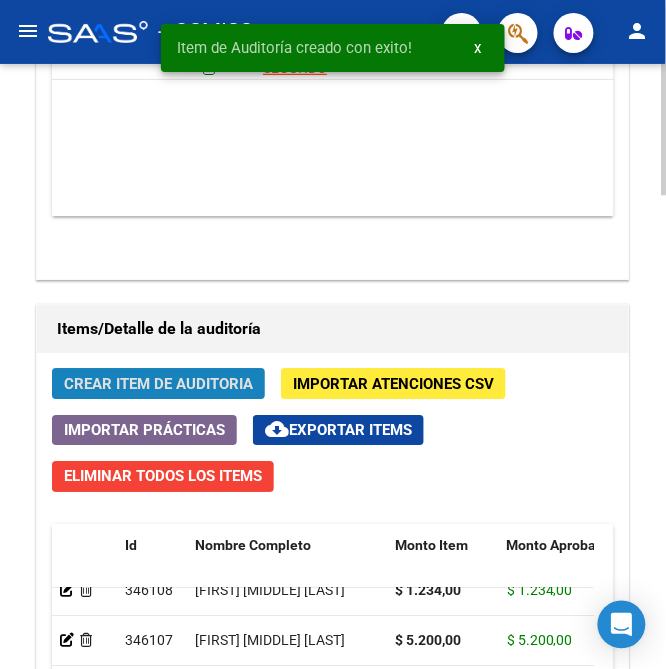 click on "Crear Item de Auditoria" 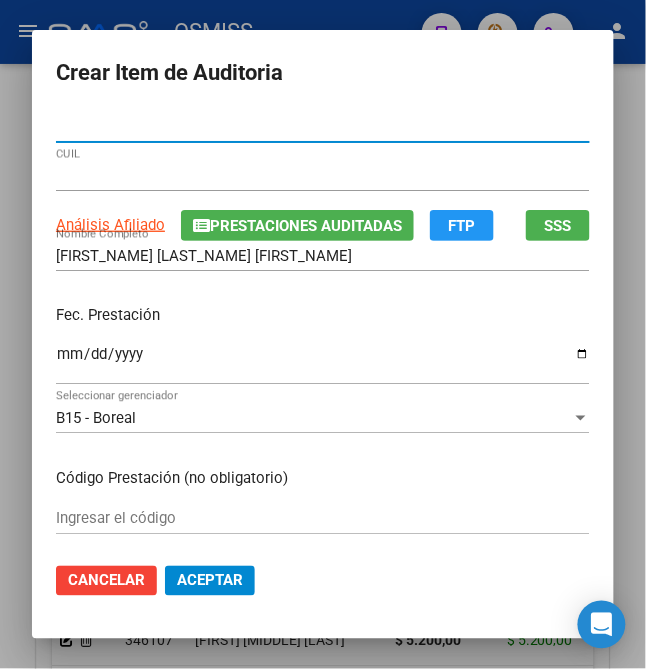 click on "Ingresar la fecha" at bounding box center [323, 362] 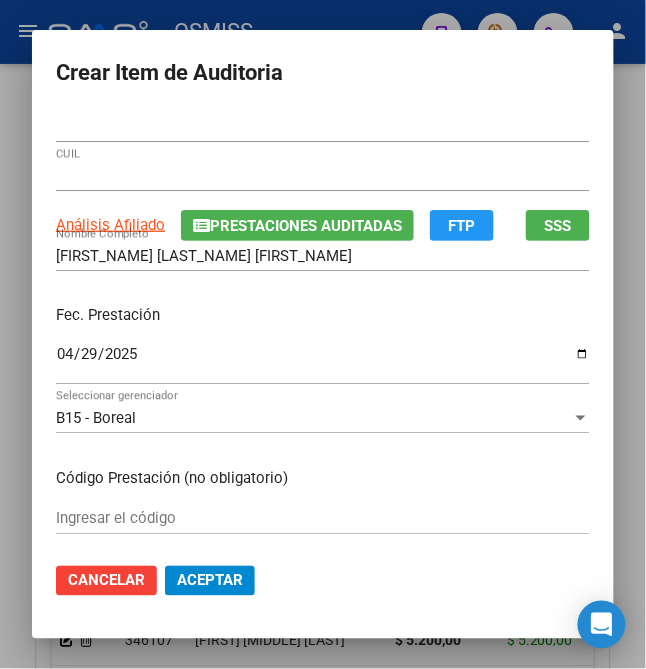 scroll, scrollTop: 266, scrollLeft: 0, axis: vertical 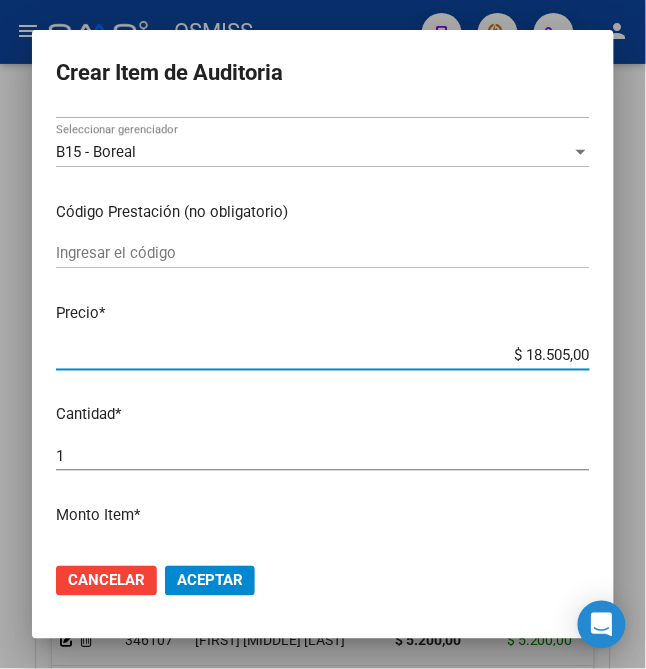 drag, startPoint x: 514, startPoint y: 350, endPoint x: 617, endPoint y: 356, distance: 103.17461 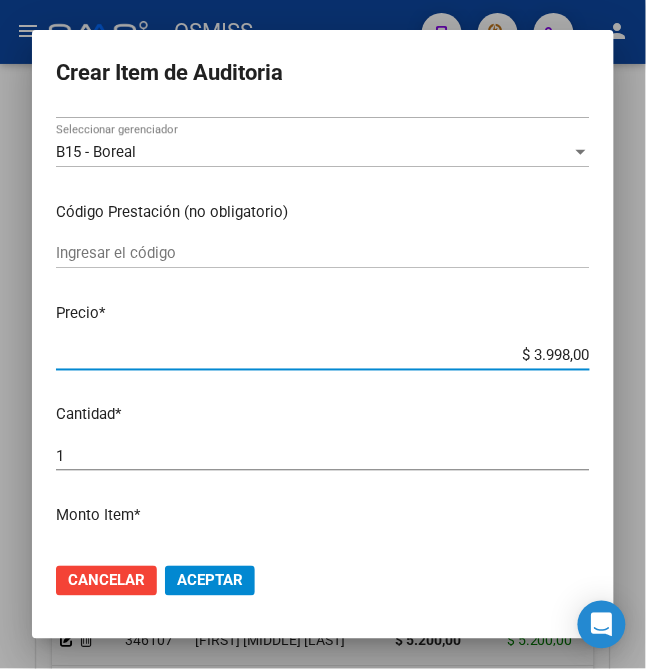click on "Aceptar" 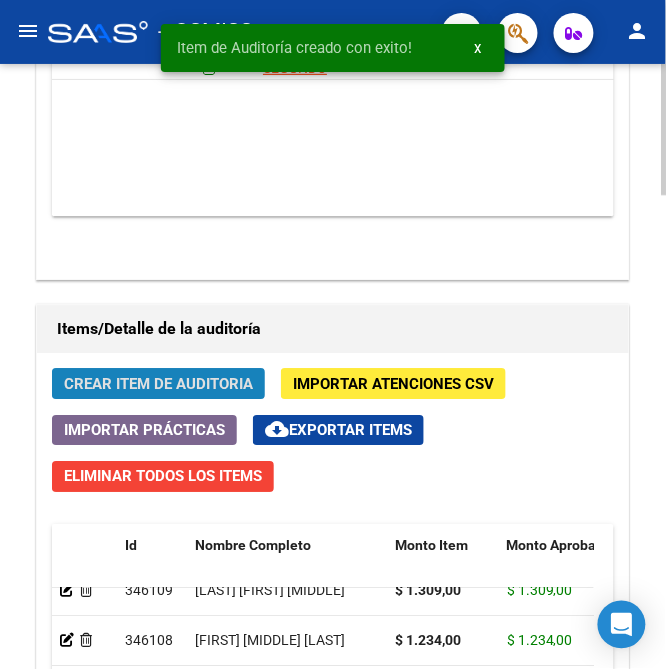 click on "Crear Item de Auditoria" 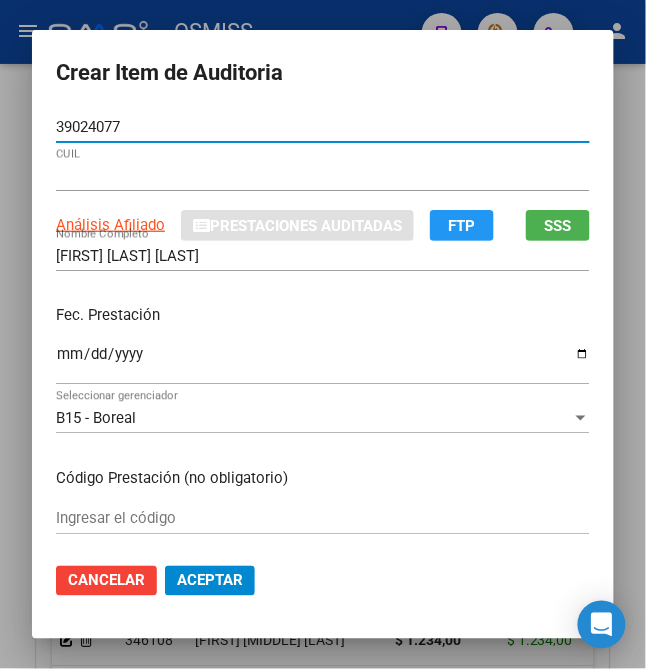 click on "[FIRST] [LAST] [LAST]" at bounding box center [323, 256] 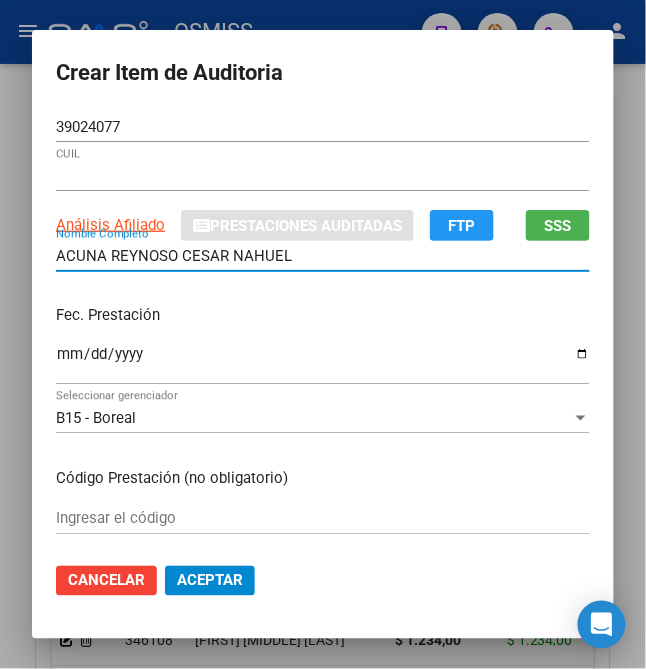 click on "Ingresar la fecha" at bounding box center [323, 362] 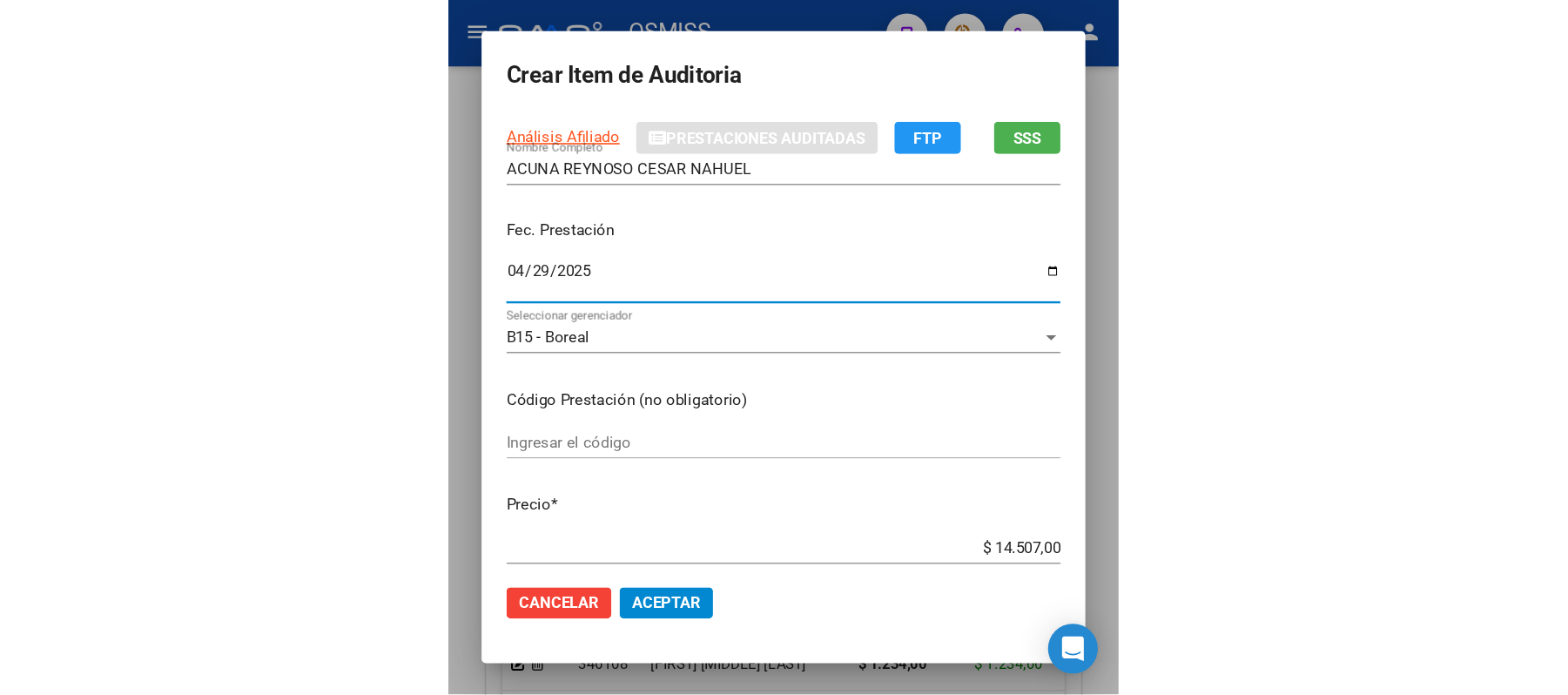 scroll, scrollTop: 116, scrollLeft: 0, axis: vertical 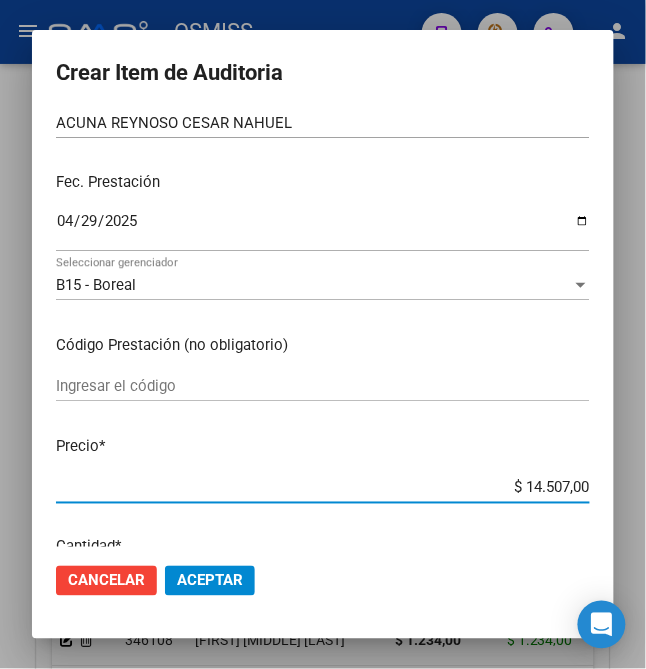 drag, startPoint x: 518, startPoint y: 485, endPoint x: 625, endPoint y: 486, distance: 107.00467 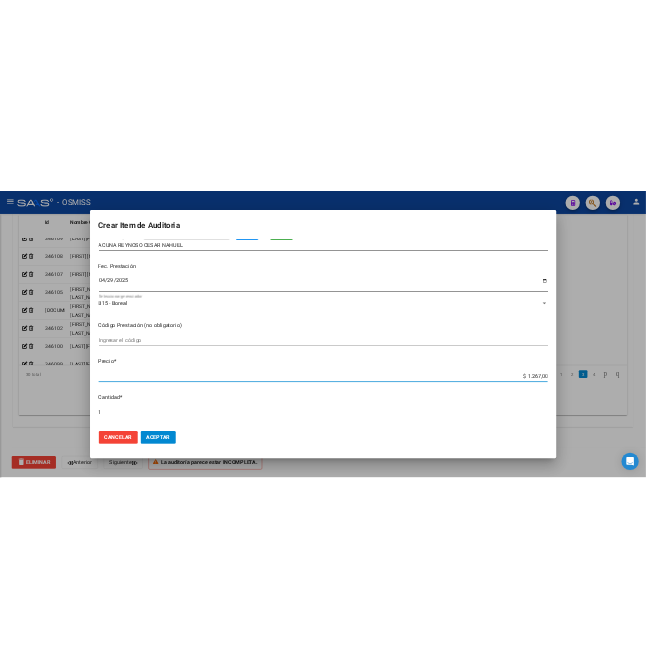 scroll, scrollTop: 1714, scrollLeft: 0, axis: vertical 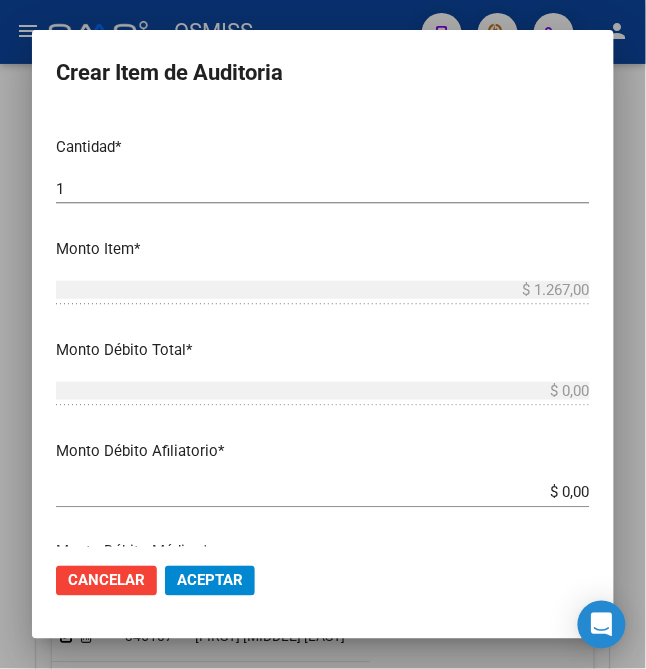 click on "Aceptar" 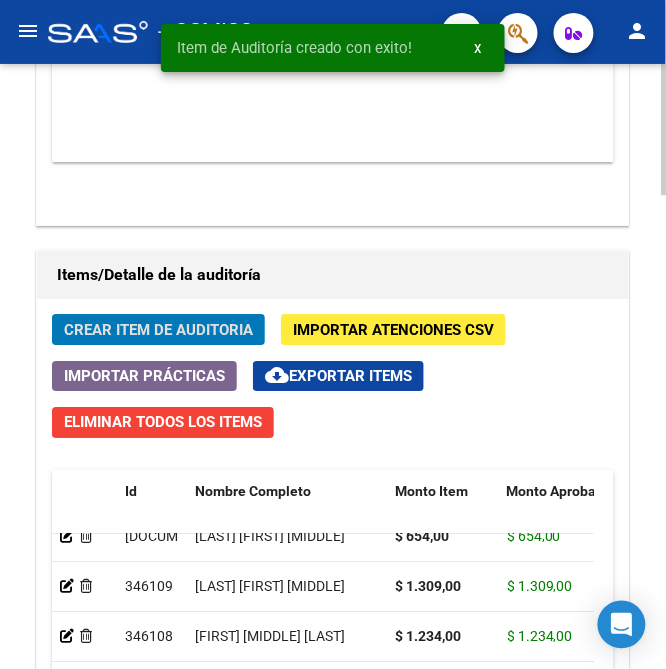 click on "Crear Item de Auditoria" 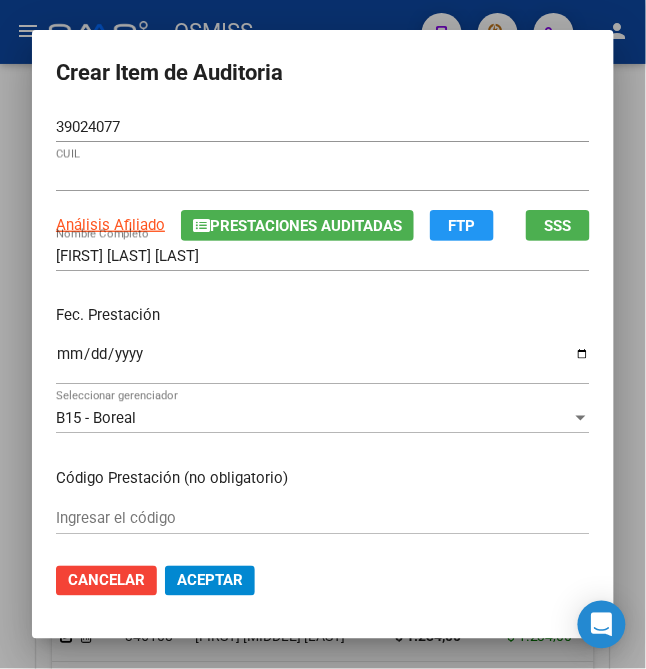 click on "[DOCUMENT_NUMBER] Nro Documento    [CUIL] CUIL  Análisis Afiliado  Prestaciones Auditadas FTP SSS   [FIRST] [LAST] [LAST] Nombre Completo  Fec. Prestación    Ingresar la fecha  B15 - Boreal Seleccionar gerenciador Código Prestación (no obligatorio)    Ingresar el código  Precio  *   $ 13.240,00 Ingresar el precio  Cantidad  *   1 Ingresar la cantidad  Monto Item  *   $ 13.240,00 Ingresar el monto  Monto Débito Total  *   $ 0,00 Ingresar el monto  Monto Débito Afiliatorio  *   $ 0,00 Ingresar el monto Afiliatorio  Monto Débito Médico  *   $ 0,00 Ingresar el monto Hospitalario  Comentario Operador    Ingresar el Comentario  Comentario Gerenciador    Ingresar el Comentario  Descripción    Ingresar el Descripción   Atencion Tipo  Seleccionar tipo Seleccionar tipo  Nomenclador  Seleccionar Nomenclador Seleccionar Nomenclador" at bounding box center (323, 329) 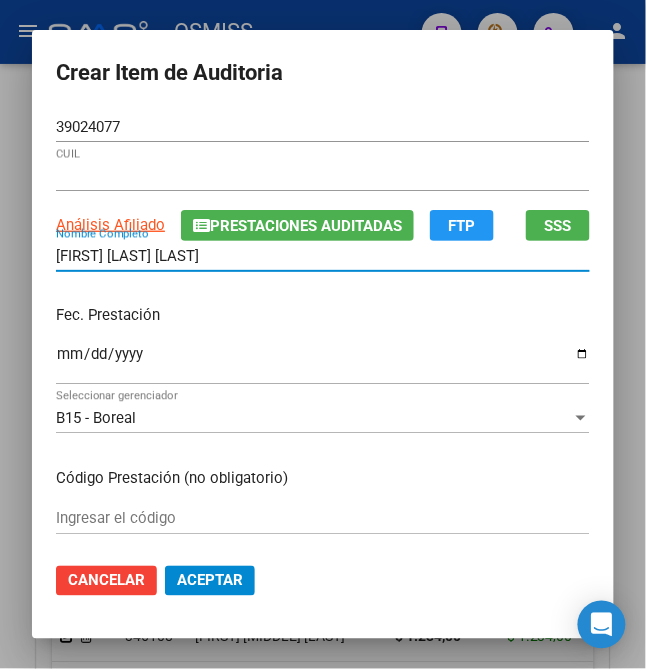 click on "[FIRST] [LAST] [LAST]" at bounding box center [323, 256] 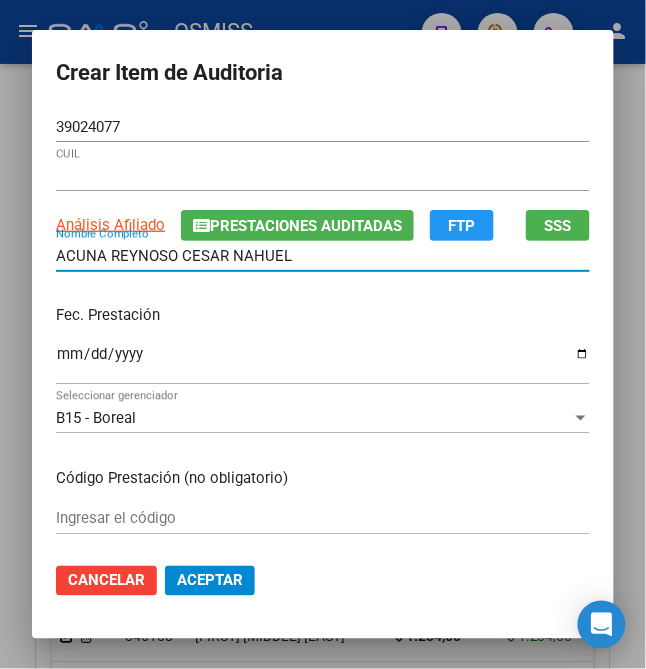 click on "Ingresar la fecha" at bounding box center [323, 362] 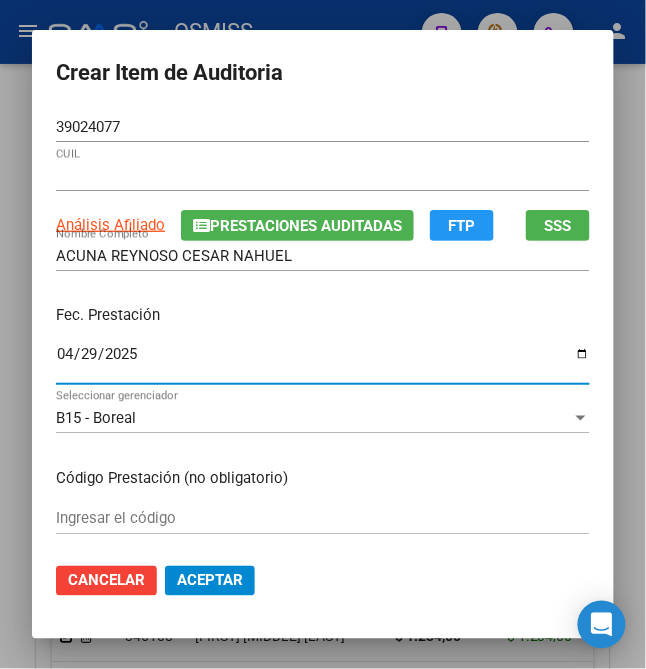 scroll, scrollTop: 133, scrollLeft: 0, axis: vertical 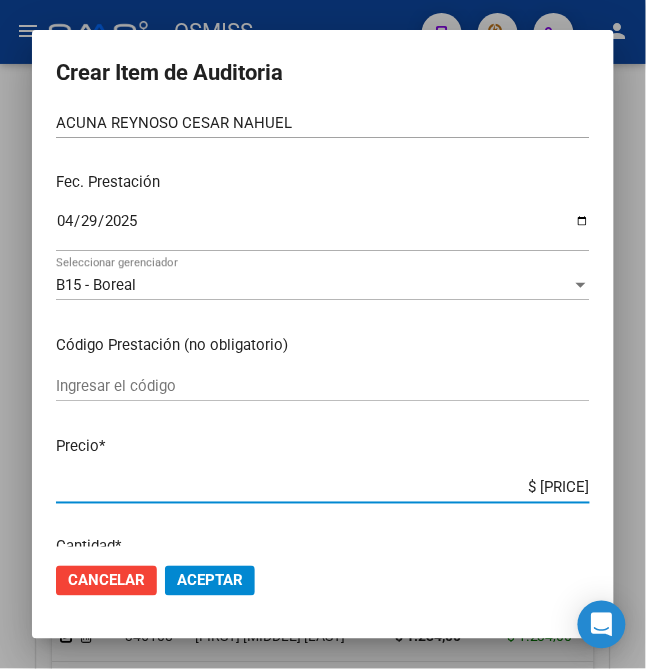 drag, startPoint x: 517, startPoint y: 485, endPoint x: 610, endPoint y: 484, distance: 93.00538 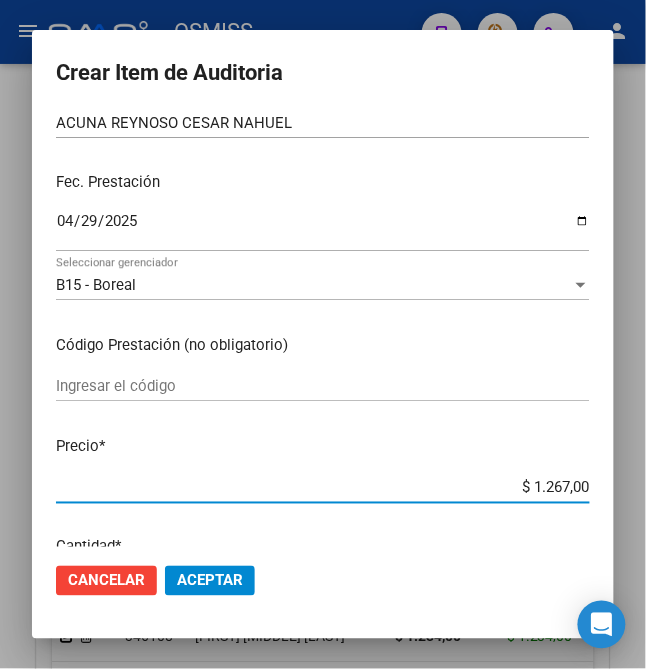 click on "Aceptar" 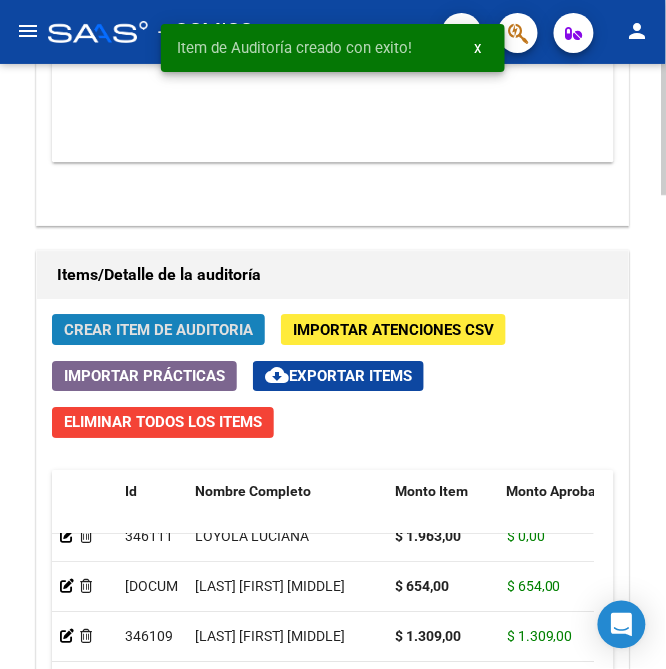 click on "Crear Item de Auditoria" 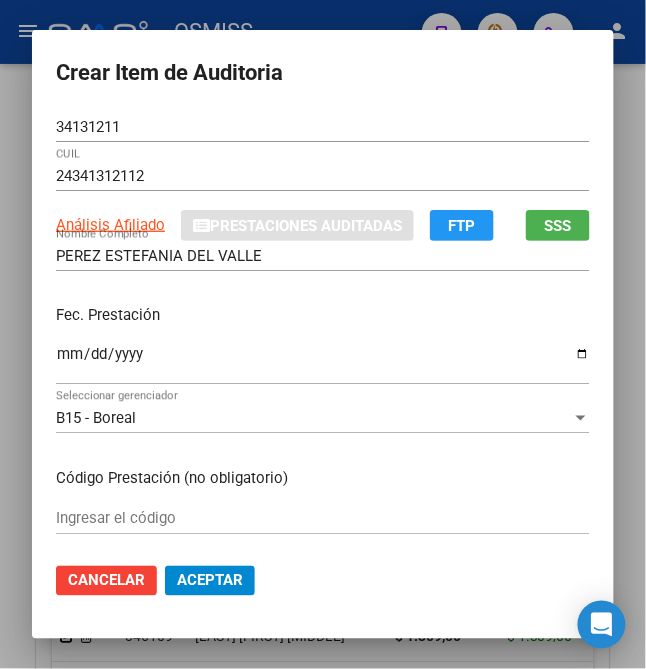 click on "Ingresar la fecha" at bounding box center (323, 362) 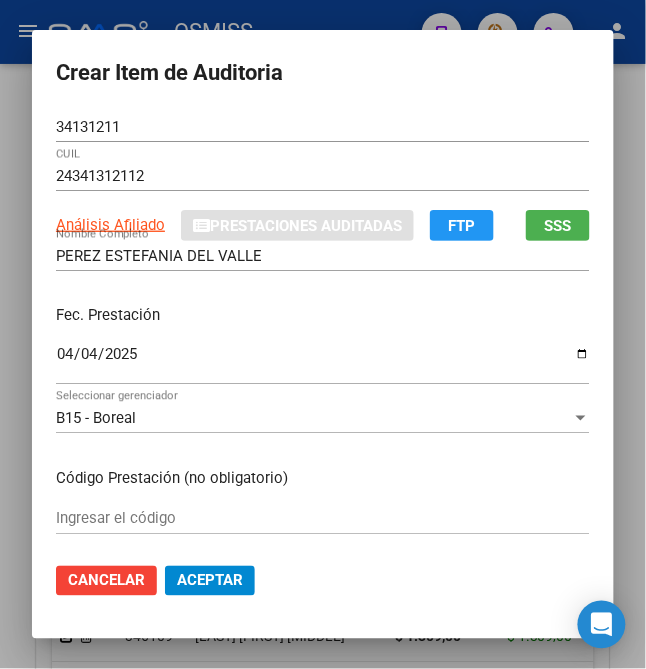 click on "Fec. Prestación    [DATE] Ingresar la fecha" at bounding box center (323, 346) 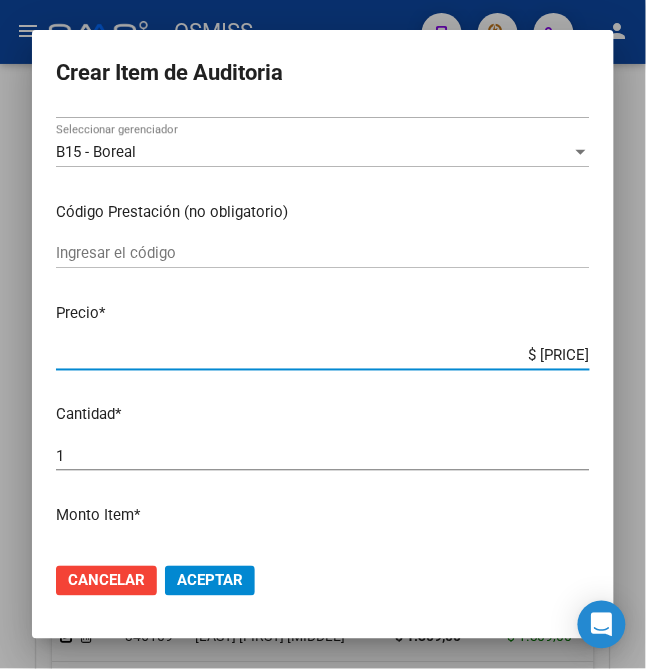 drag, startPoint x: 513, startPoint y: 357, endPoint x: 678, endPoint y: 360, distance: 165.02727 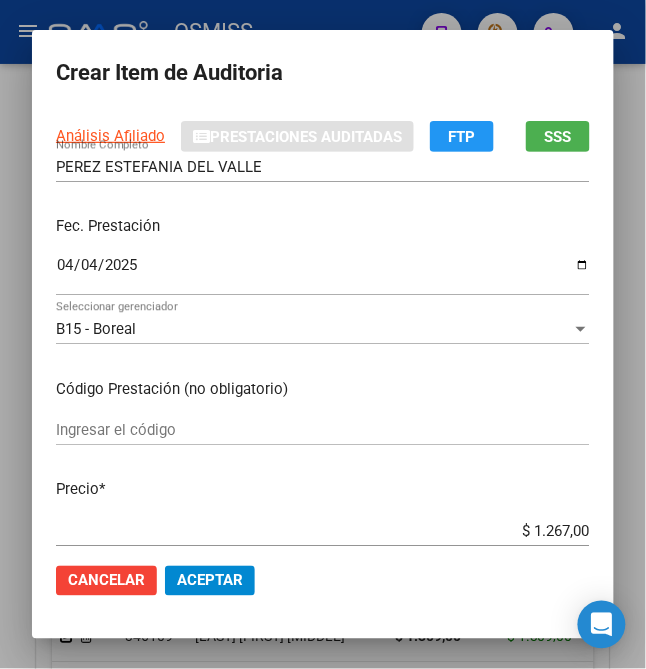 scroll, scrollTop: 133, scrollLeft: 0, axis: vertical 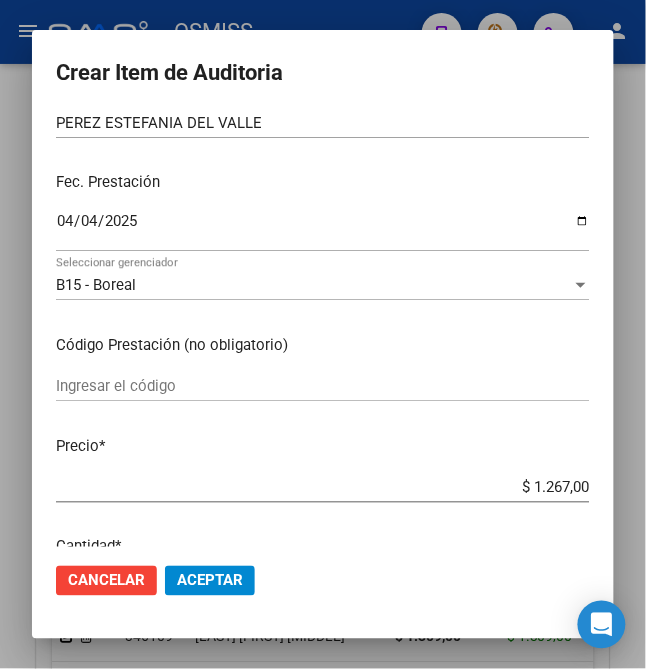 click on "Aceptar" 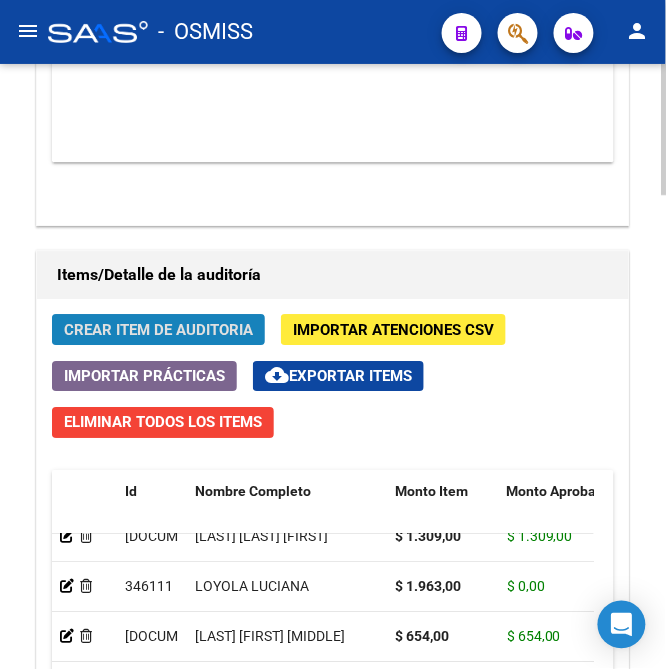 click on "Crear Item de Auditoria" 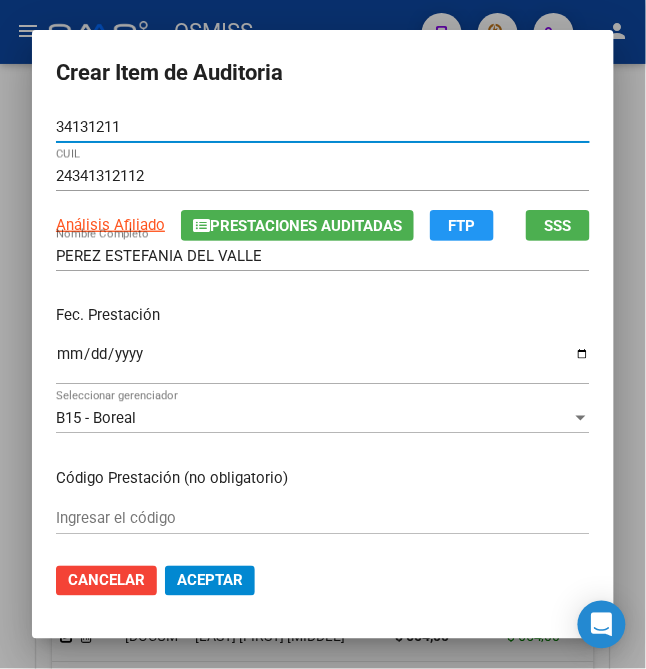 click on "Ingresar la fecha" at bounding box center [323, 362] 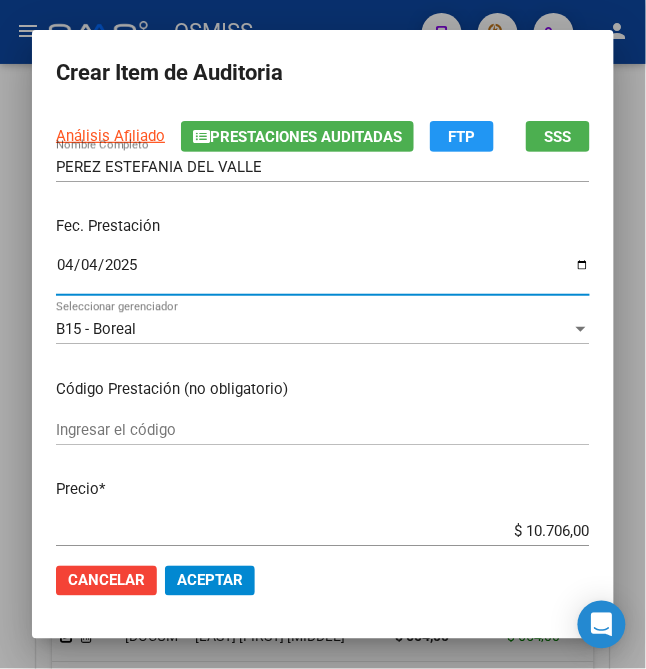 scroll, scrollTop: 133, scrollLeft: 0, axis: vertical 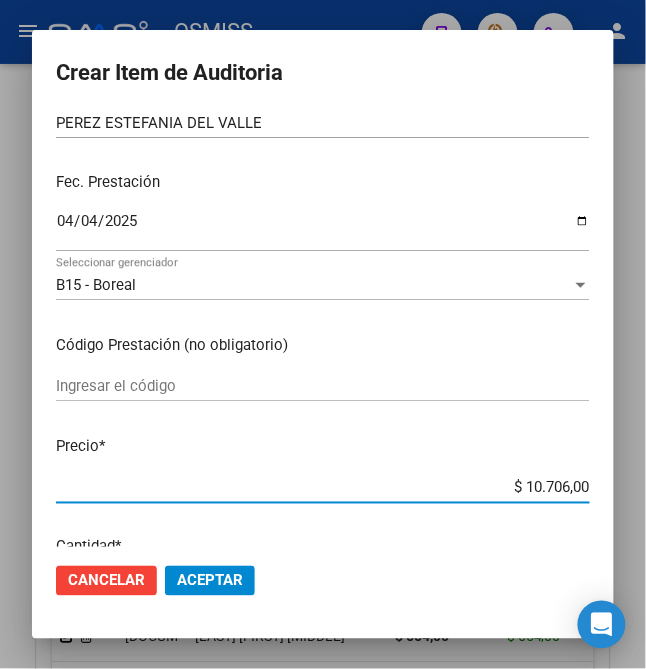 drag, startPoint x: 518, startPoint y: 492, endPoint x: 654, endPoint y: 482, distance: 136.36716 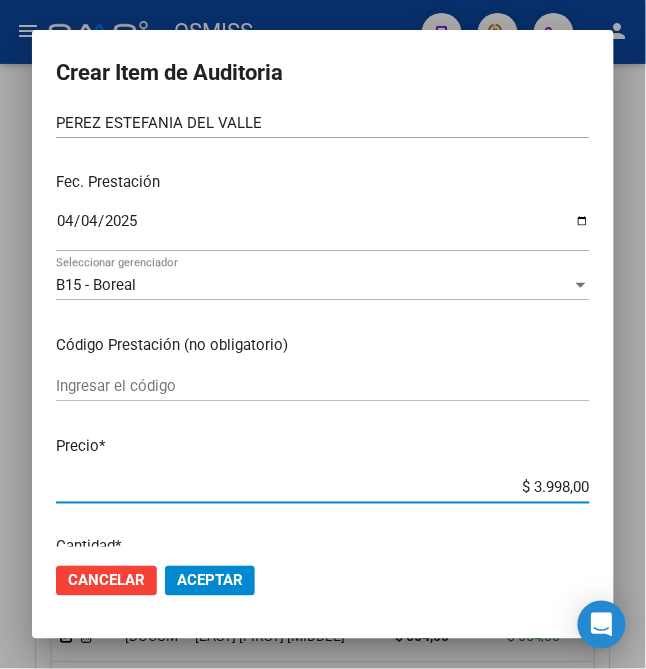 click on "Aceptar" 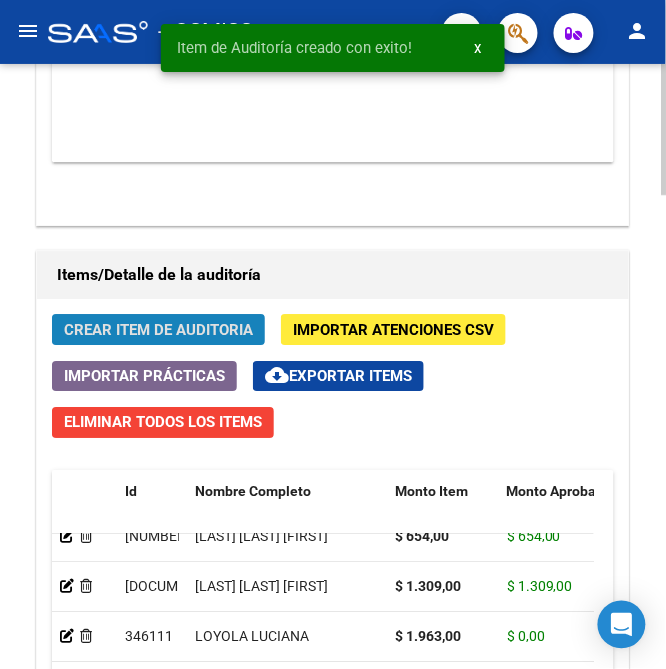 click on "Crear Item de Auditoria" 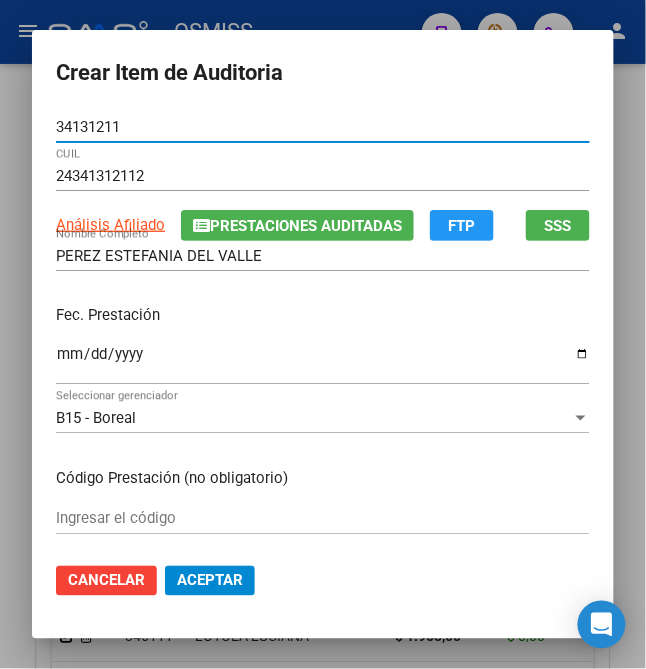 click on "Ingresar la fecha" at bounding box center (323, 362) 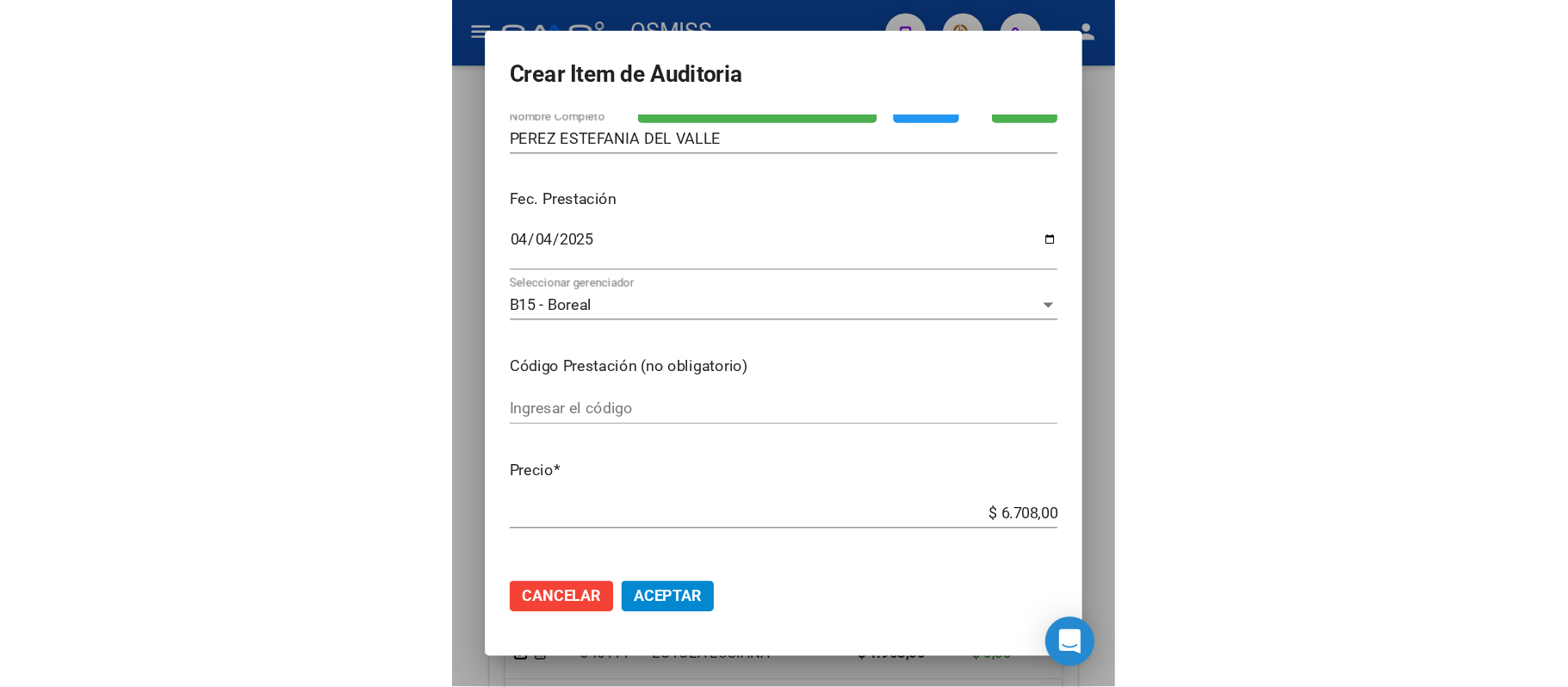 scroll, scrollTop: 229, scrollLeft: 0, axis: vertical 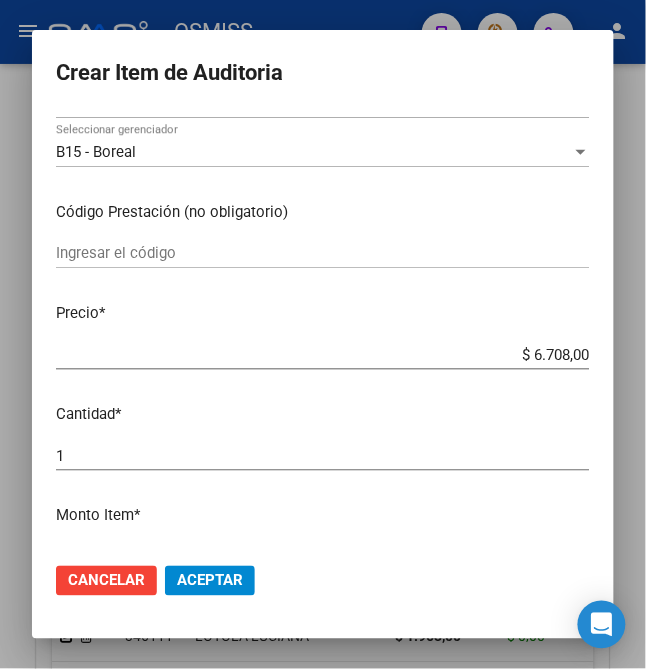 click on "Cancelar Aceptar" 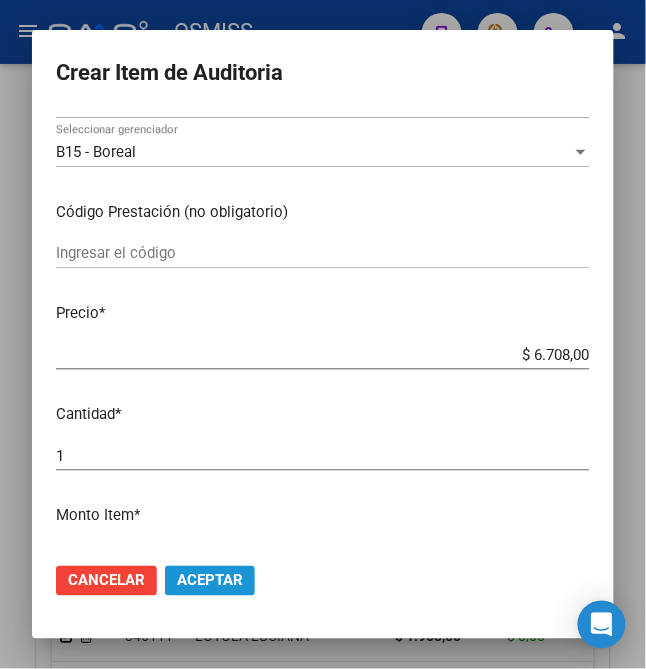 click on "Aceptar" 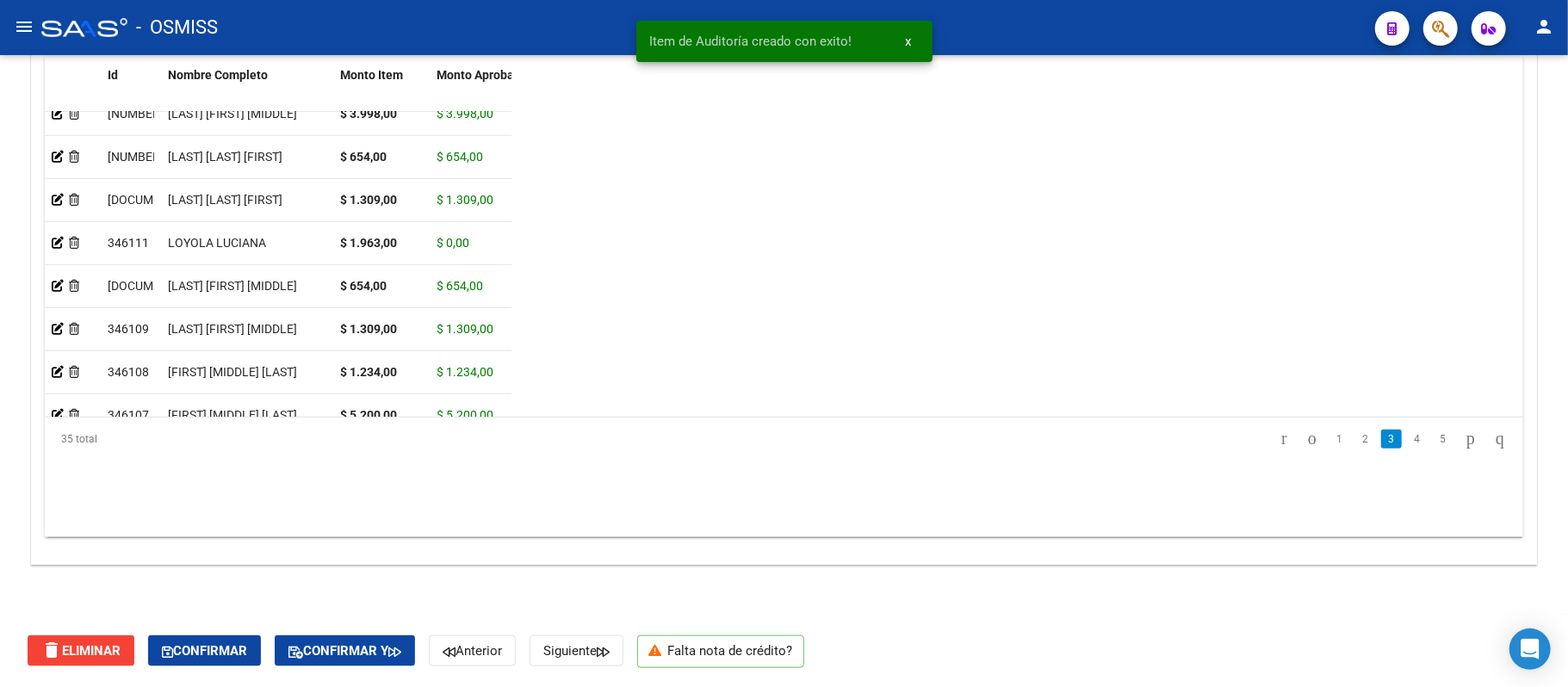 scroll, scrollTop: 1371, scrollLeft: 0, axis: vertical 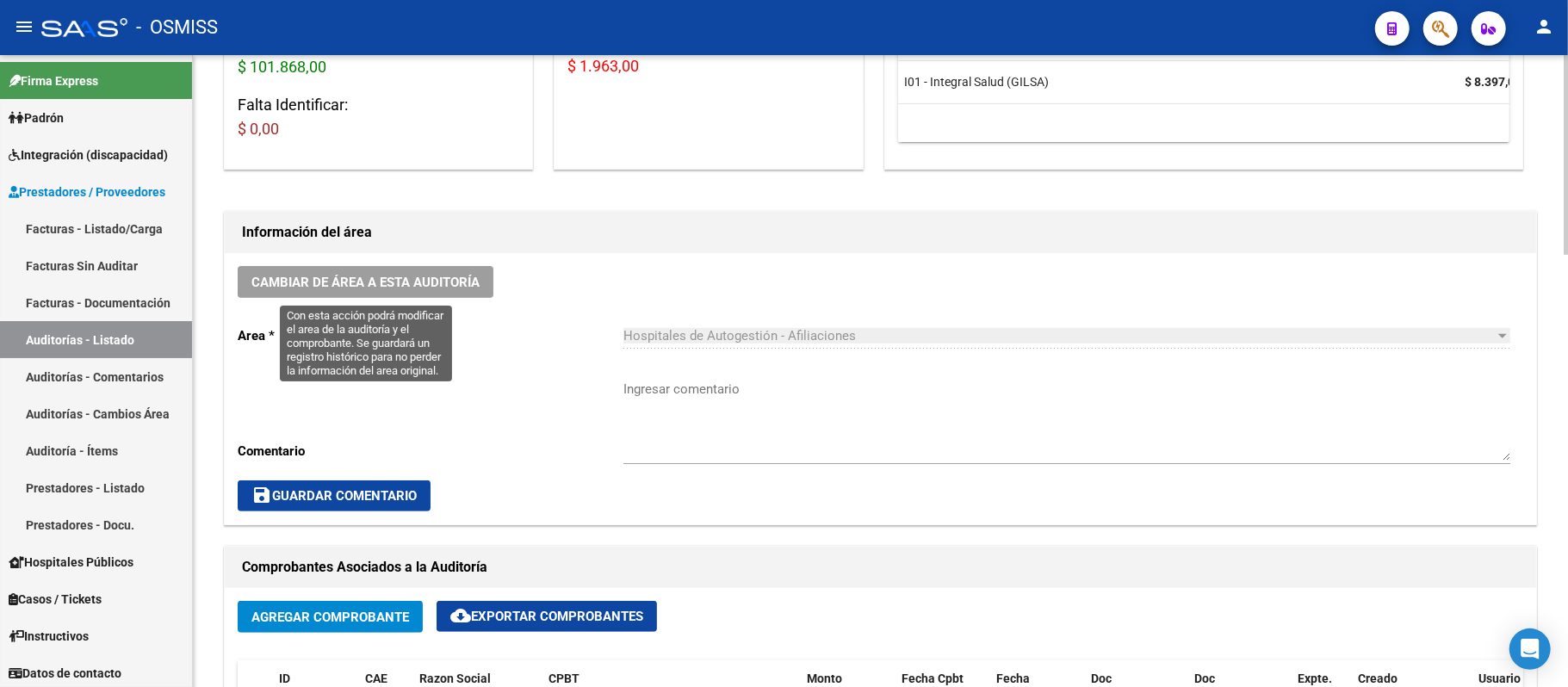 click on "Cambiar de área a esta auditoría" 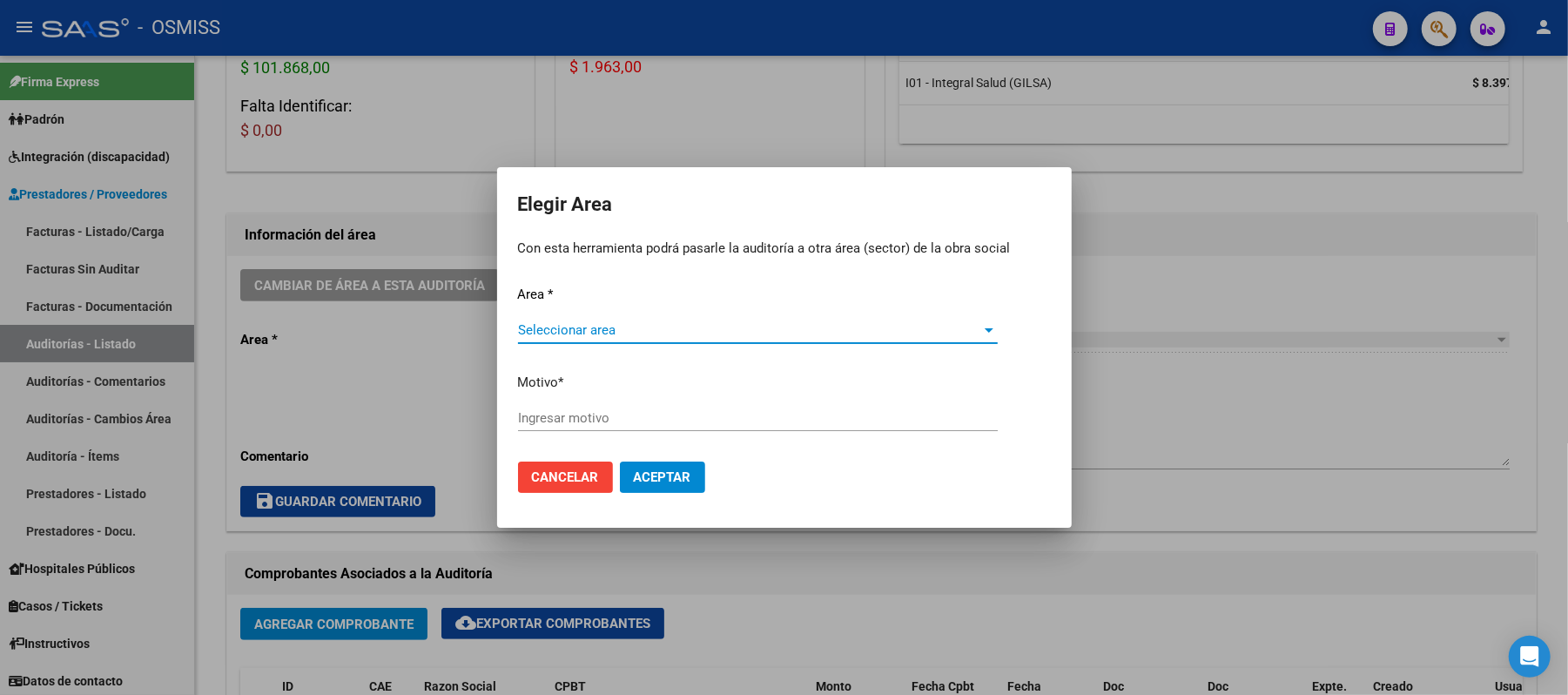 click on "Seleccionar area" at bounding box center (750, 330) 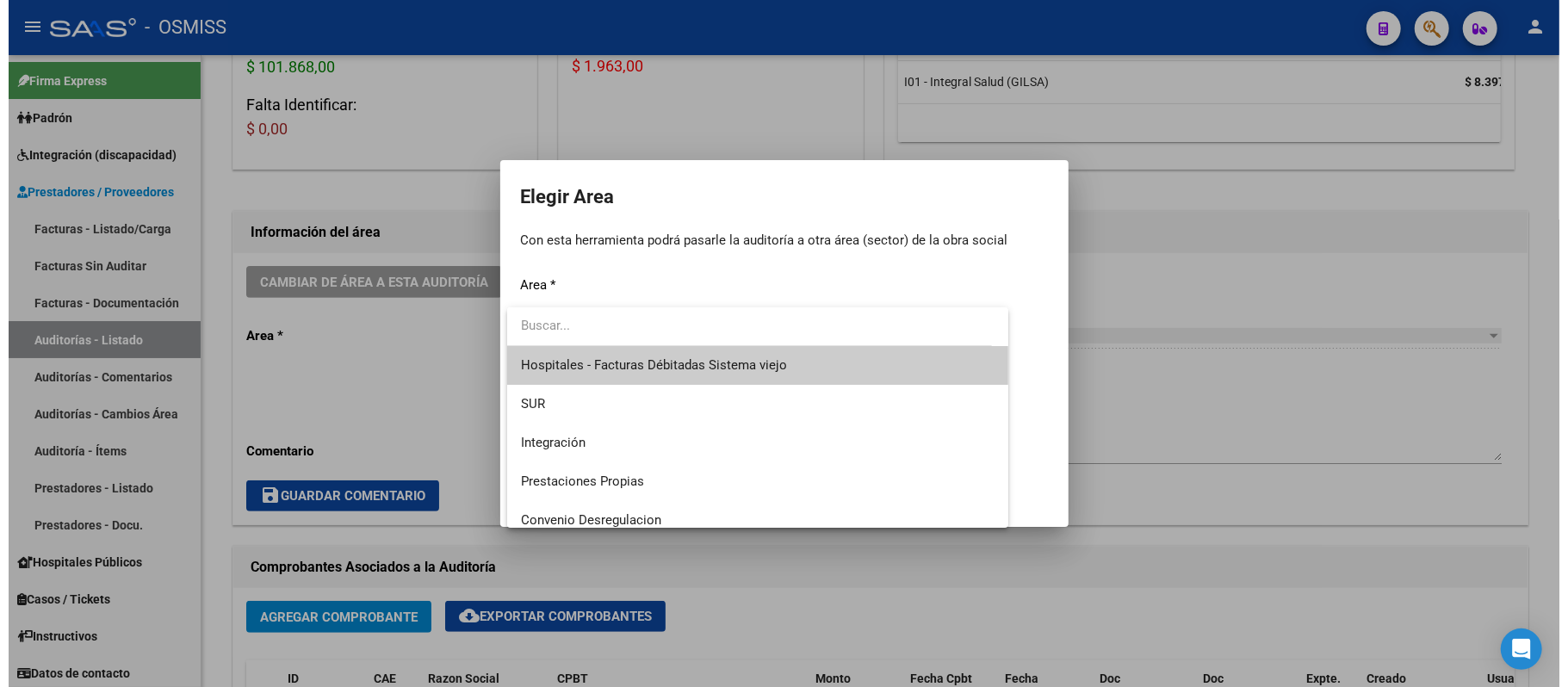 scroll, scrollTop: 229, scrollLeft: 0, axis: vertical 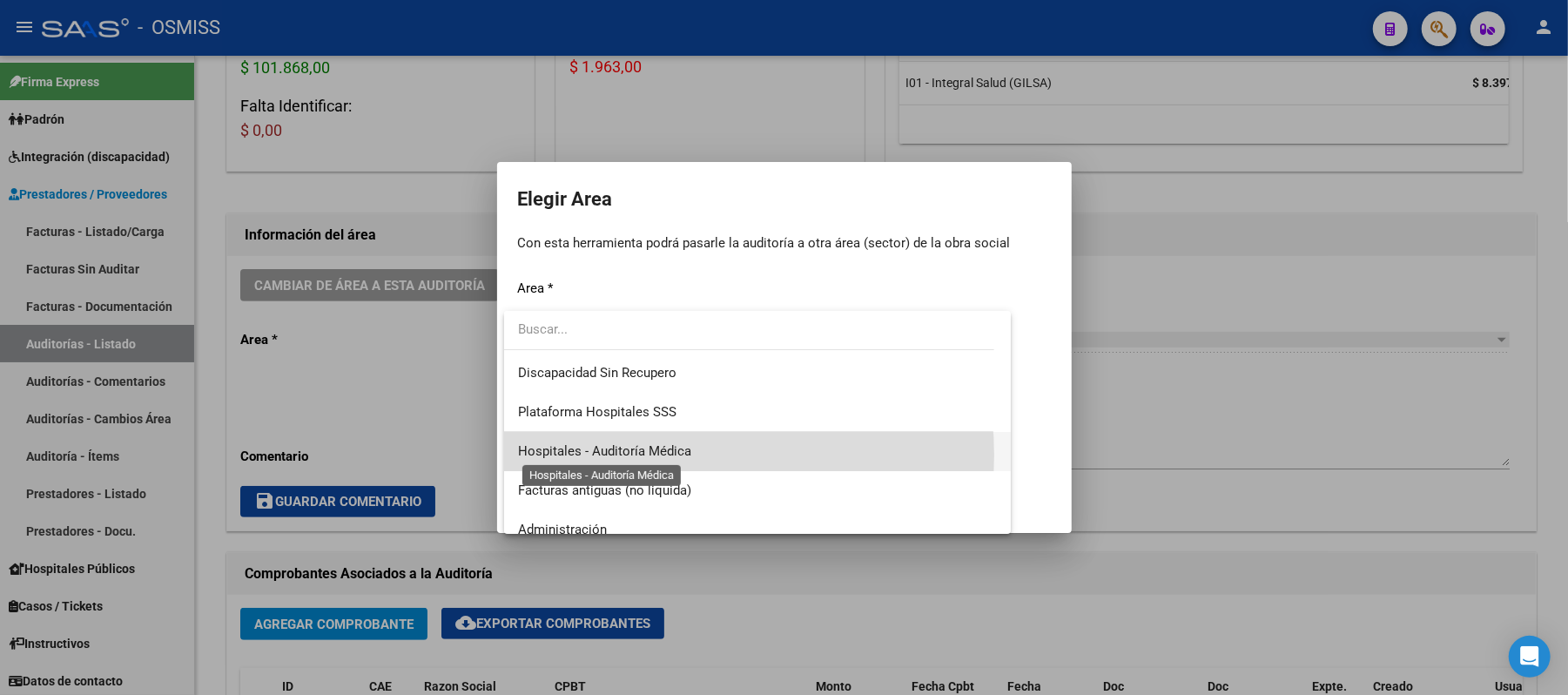 click on "Hospitales - Auditoría Médica" at bounding box center [604, 451] 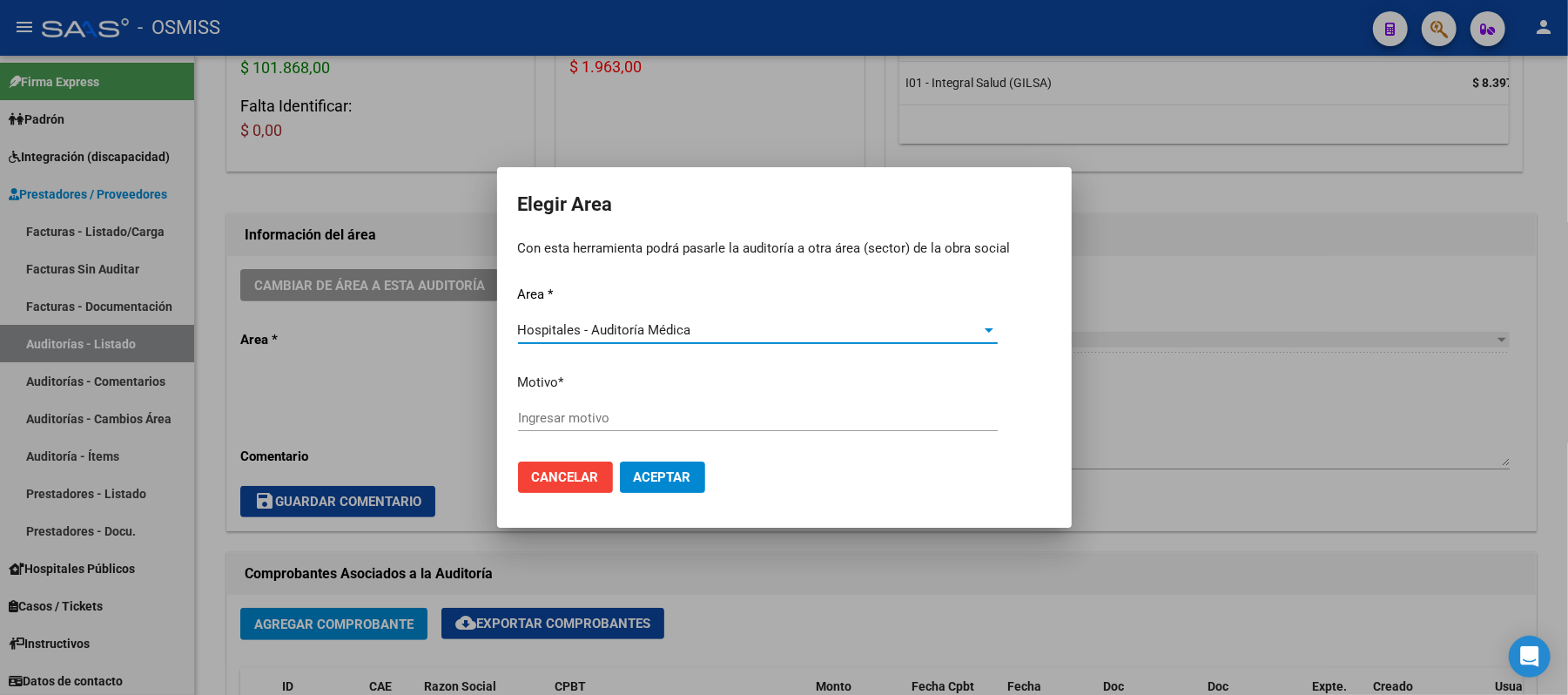 click on "Ingresar motivo" at bounding box center [757, 418] 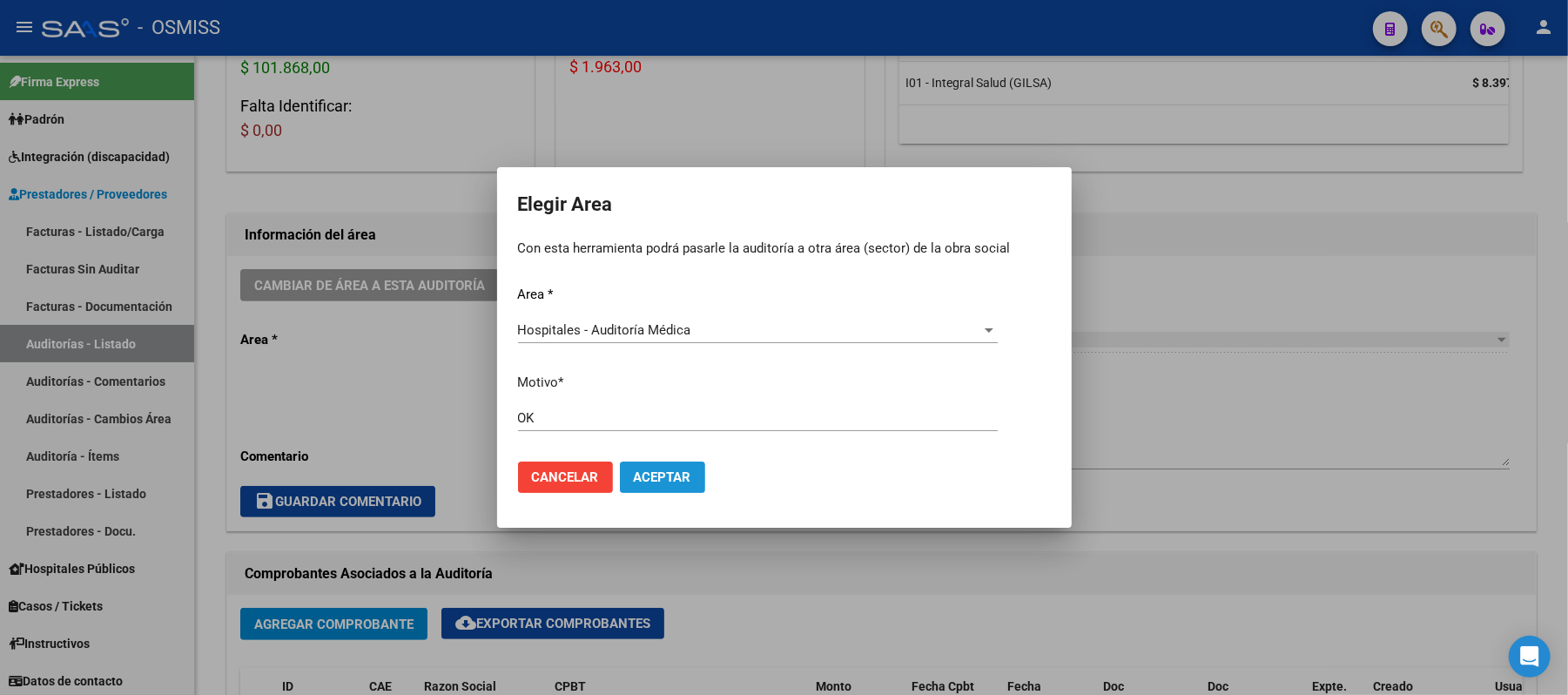 click on "Aceptar" at bounding box center [663, 477] 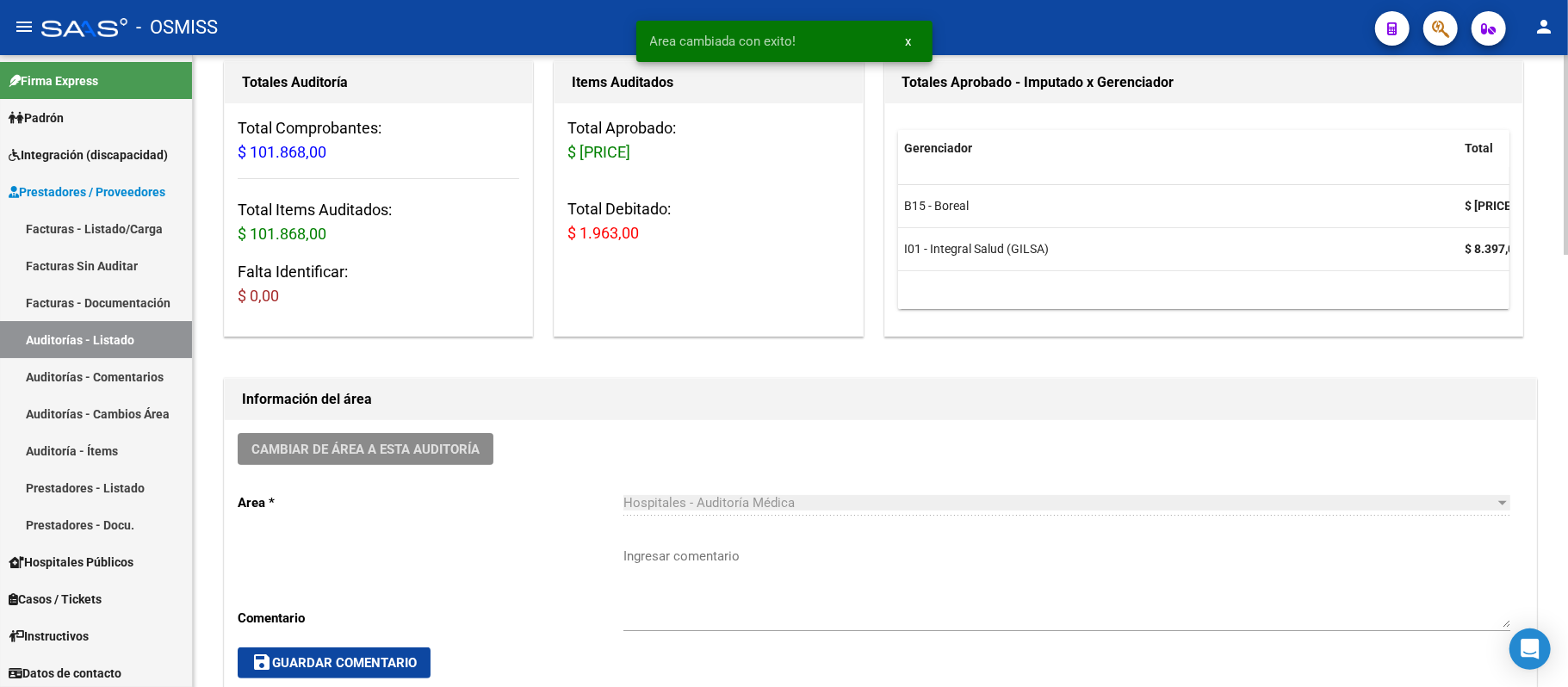 scroll, scrollTop: 0, scrollLeft: 0, axis: both 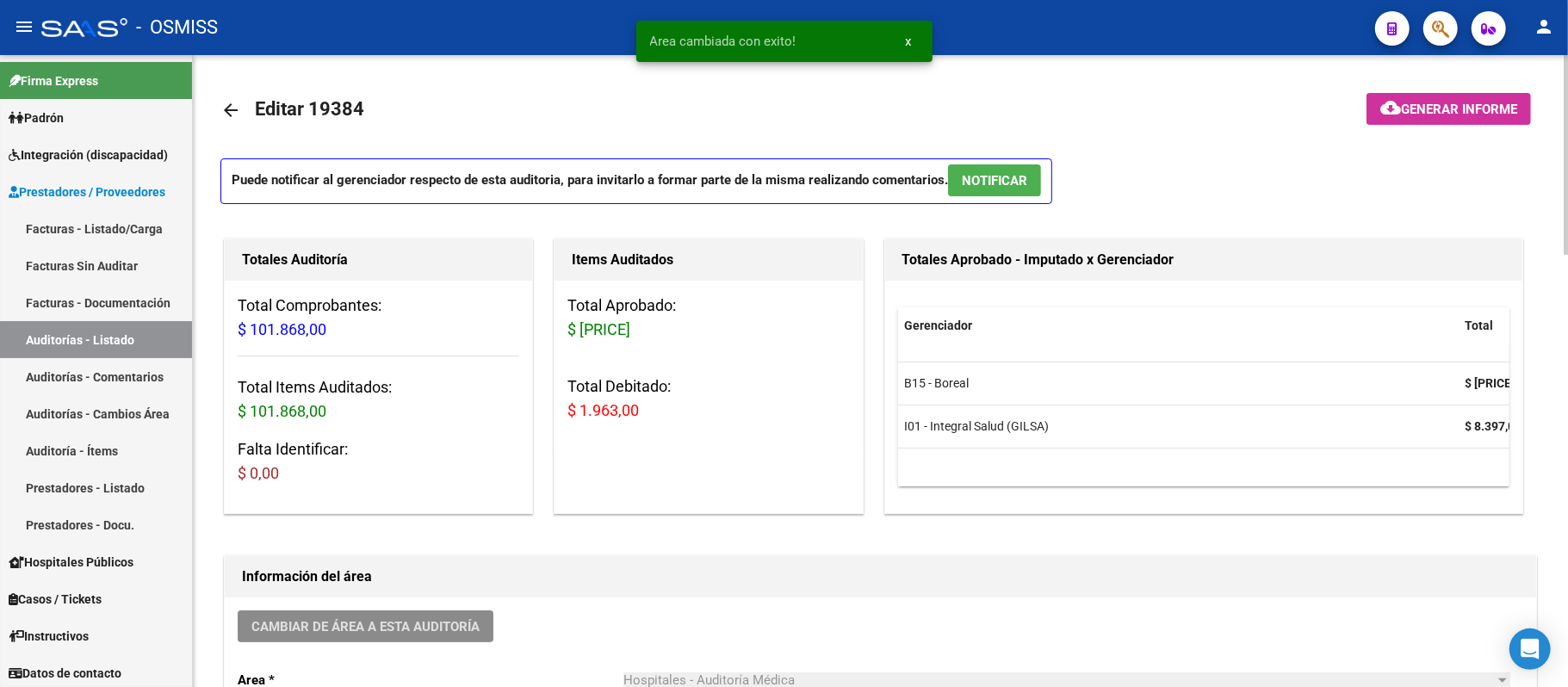 click on "cloud_download  Generar informe" 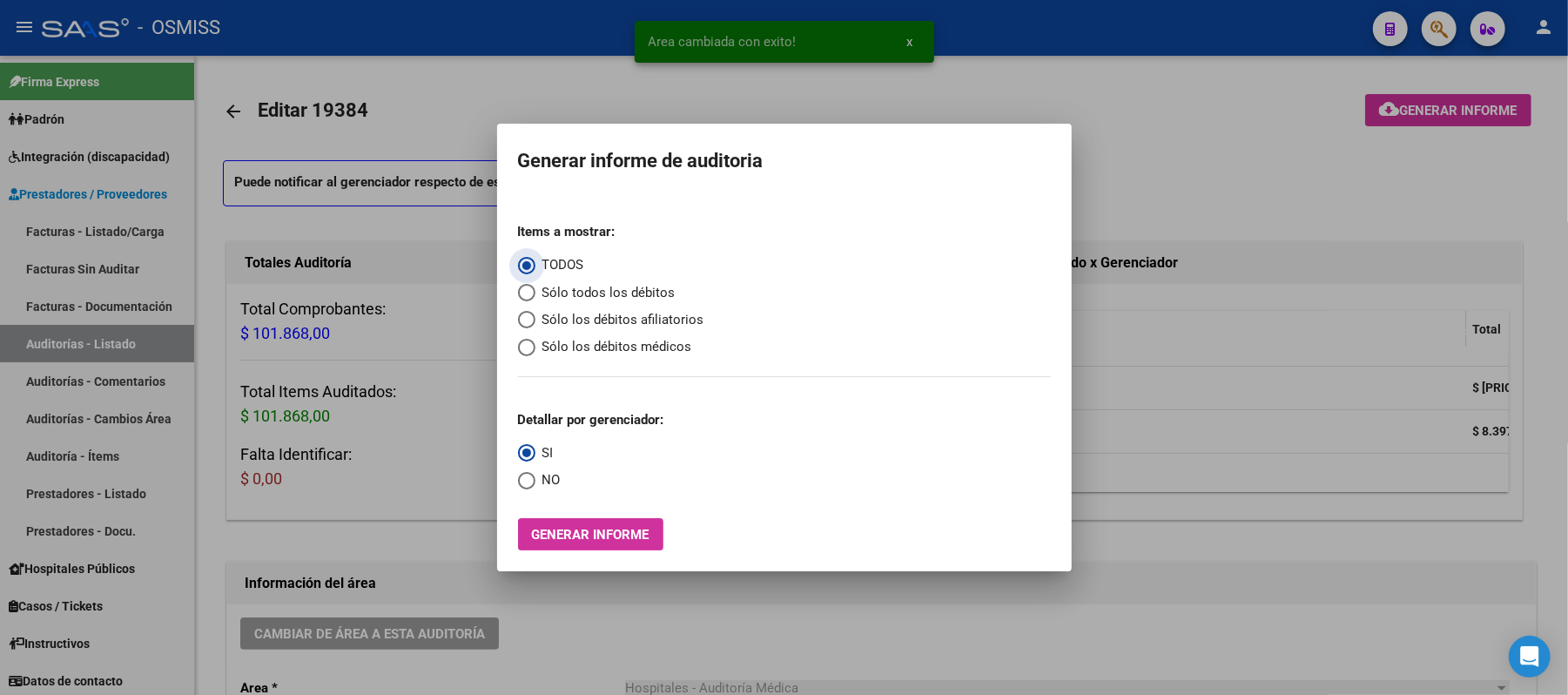 click on "Sólo los débitos afiliatorios" at bounding box center [620, 320] 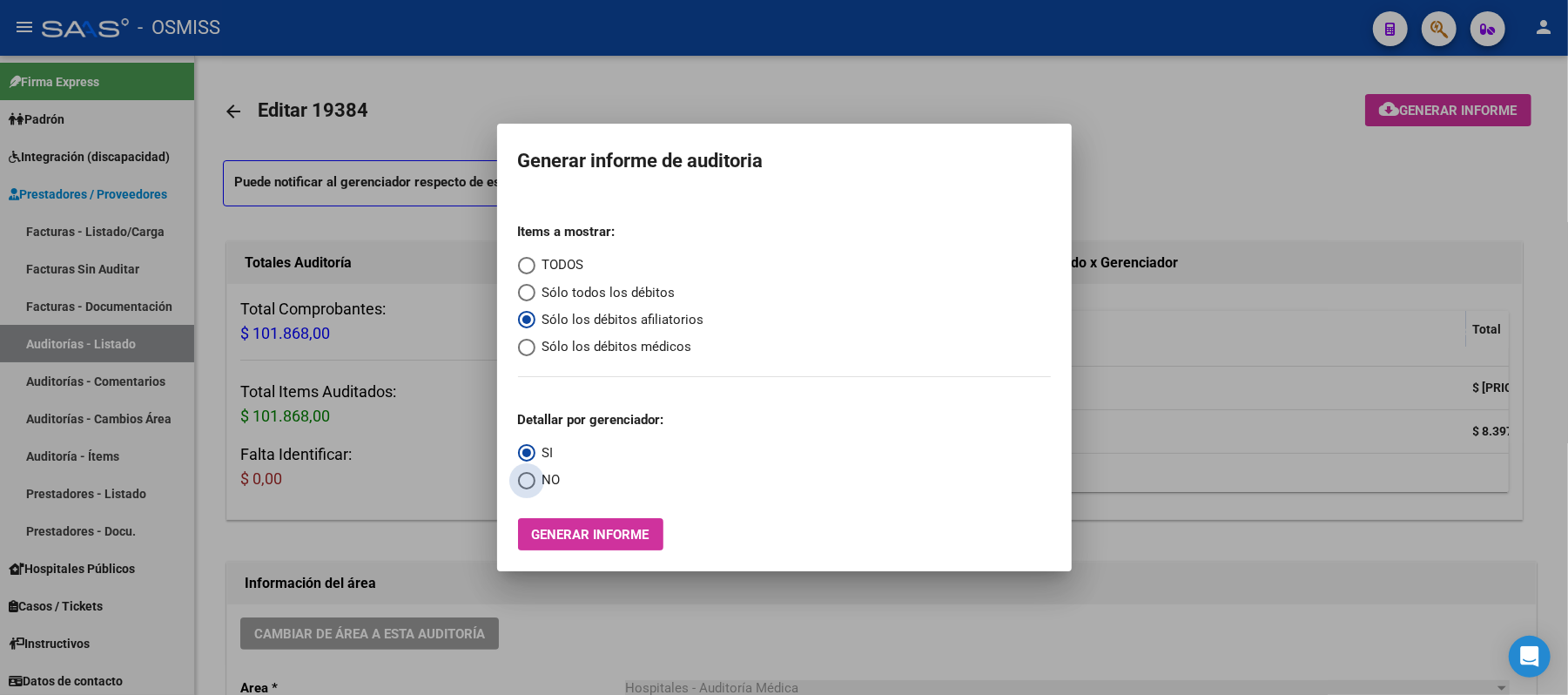 click on "NO" at bounding box center (548, 480) 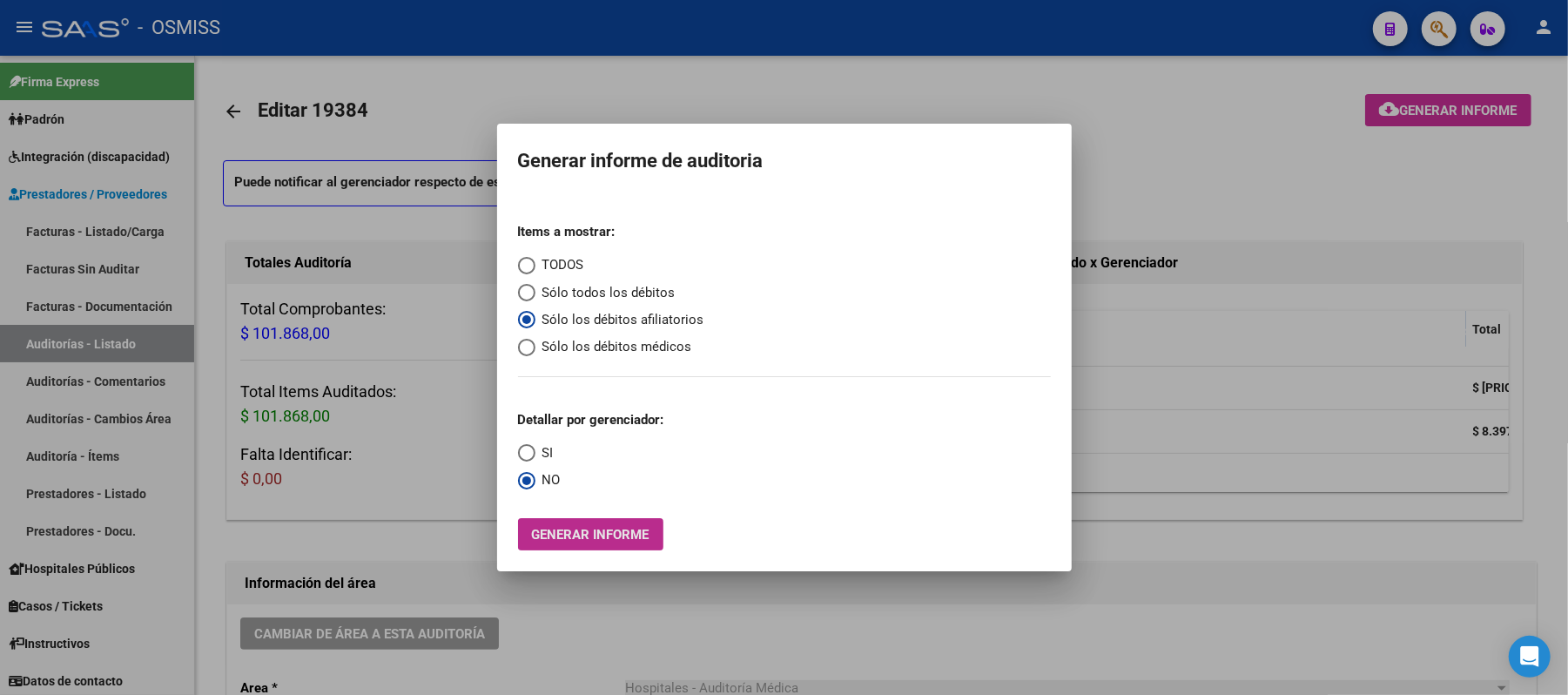 click on "Generar informe" at bounding box center (590, 535) 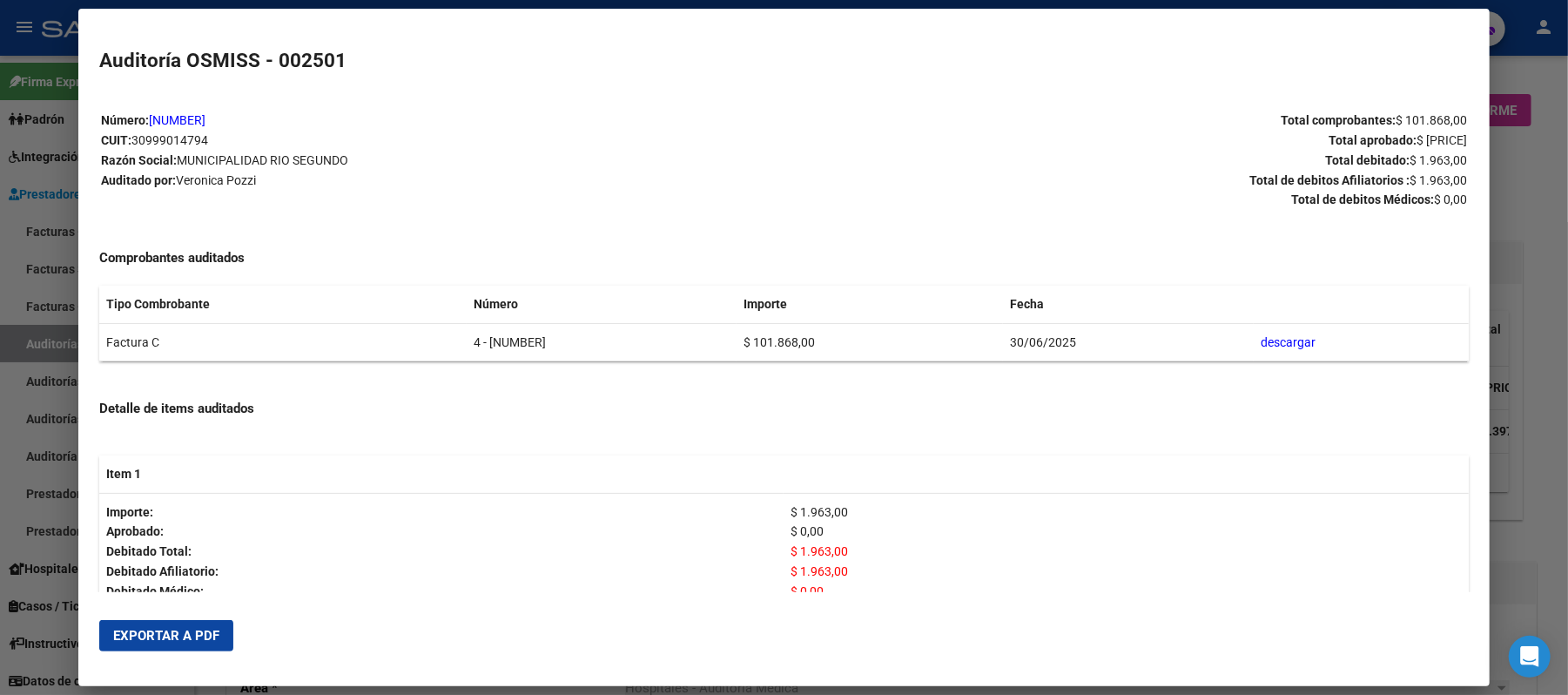 drag, startPoint x: 552, startPoint y: 338, endPoint x: 457, endPoint y: 333, distance: 95.131488 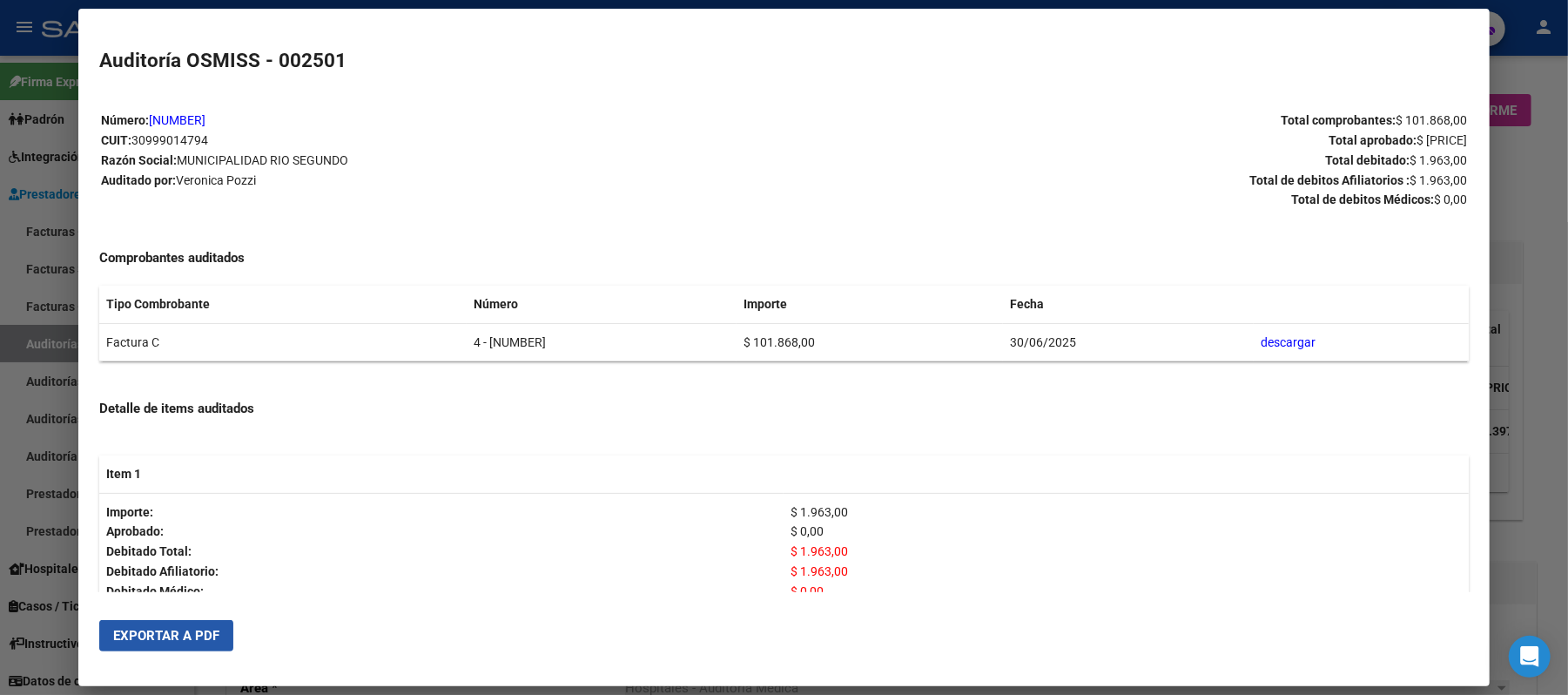 click on "Exportar a PDF" at bounding box center (166, 636) 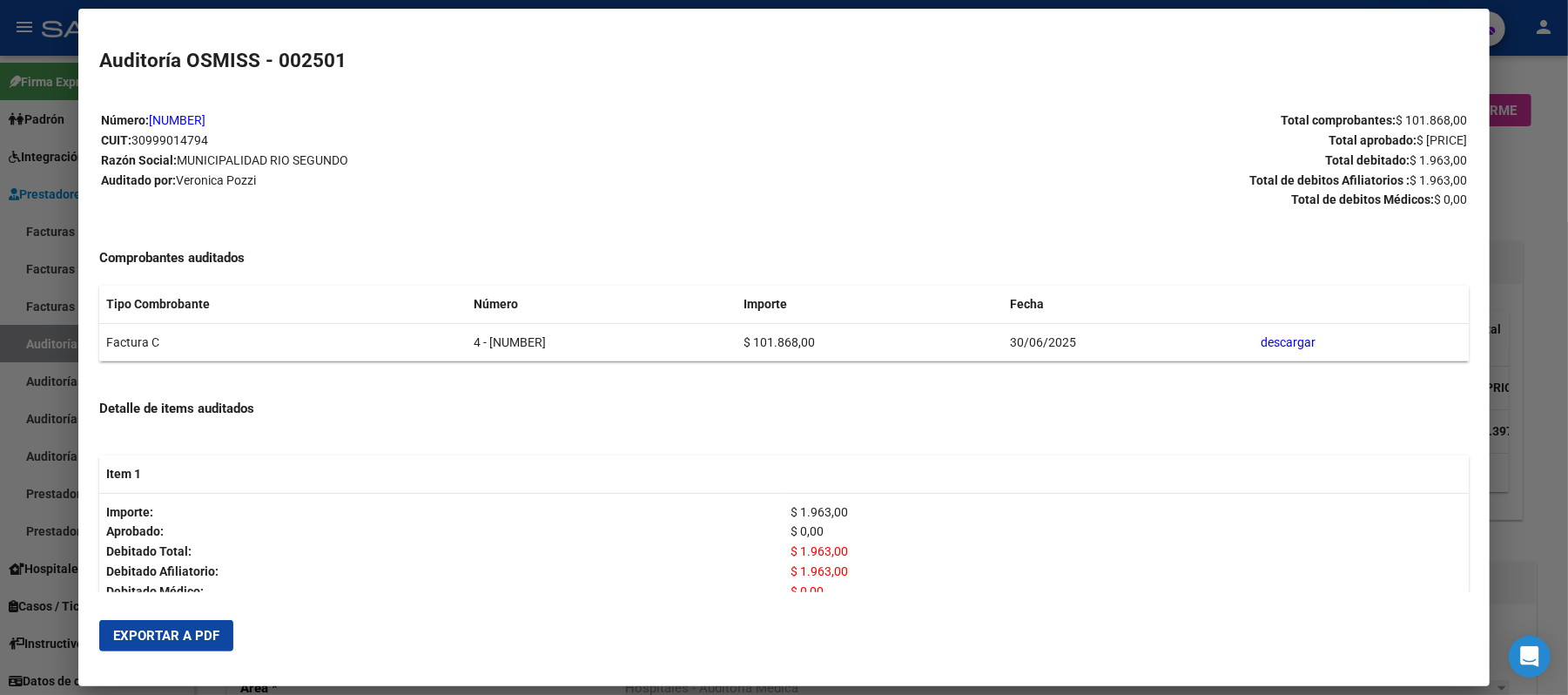 click at bounding box center (784, 348) 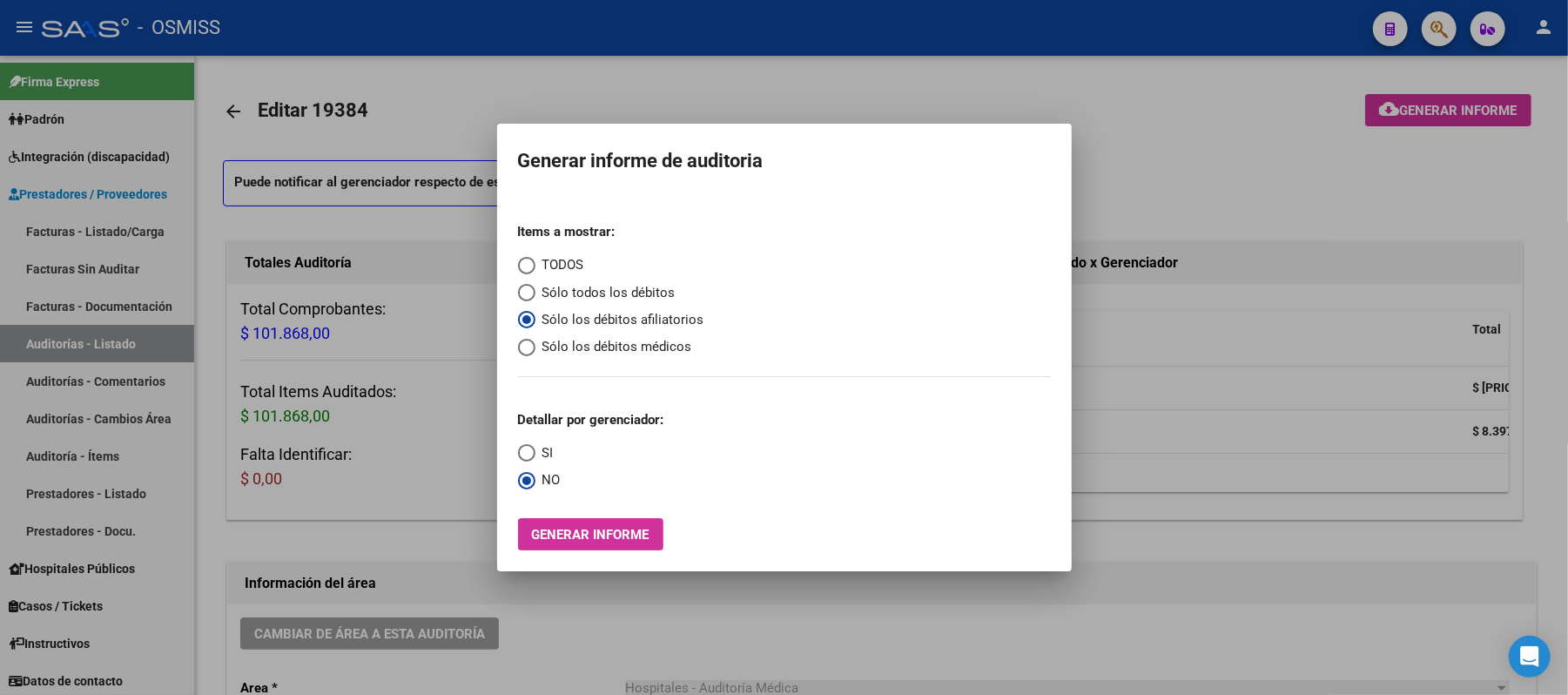 click at bounding box center [784, 348] 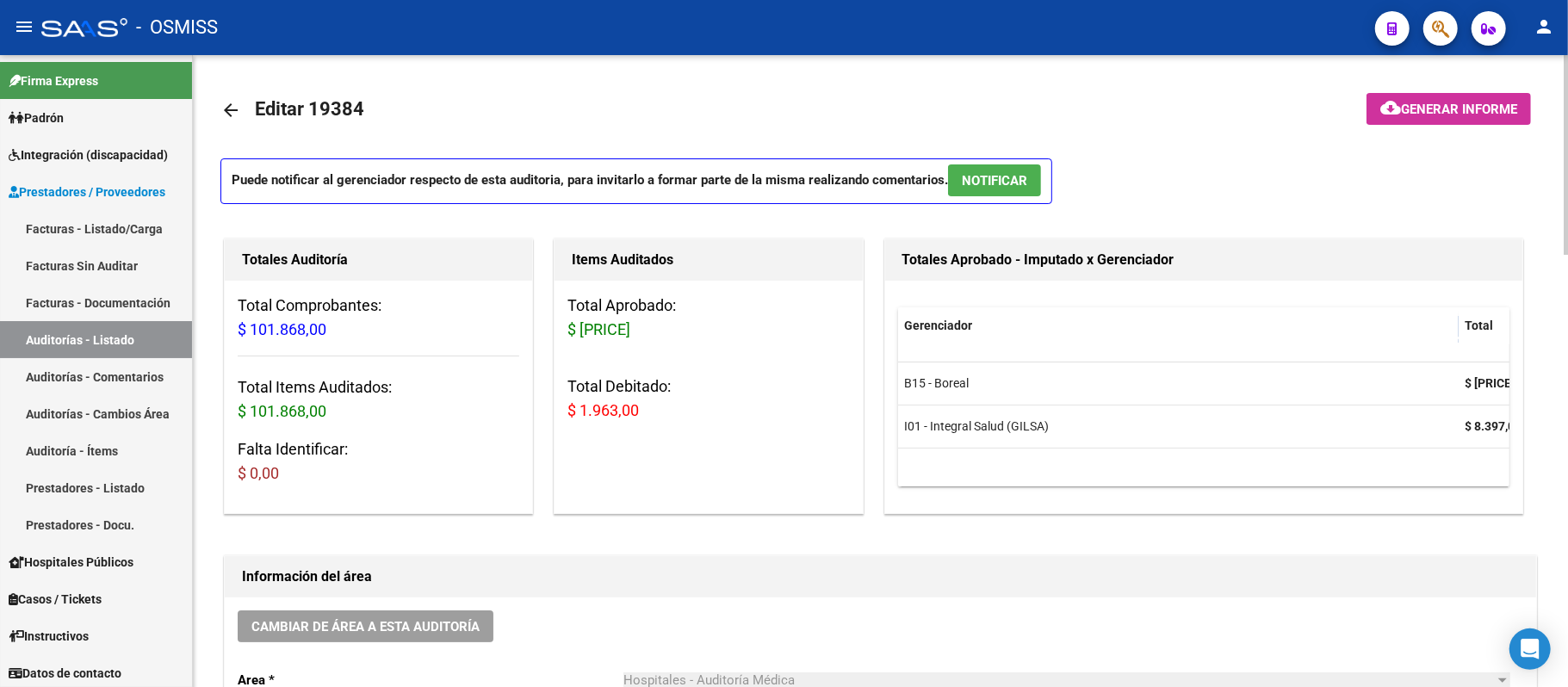 click on "arrow_back Editar 19384" 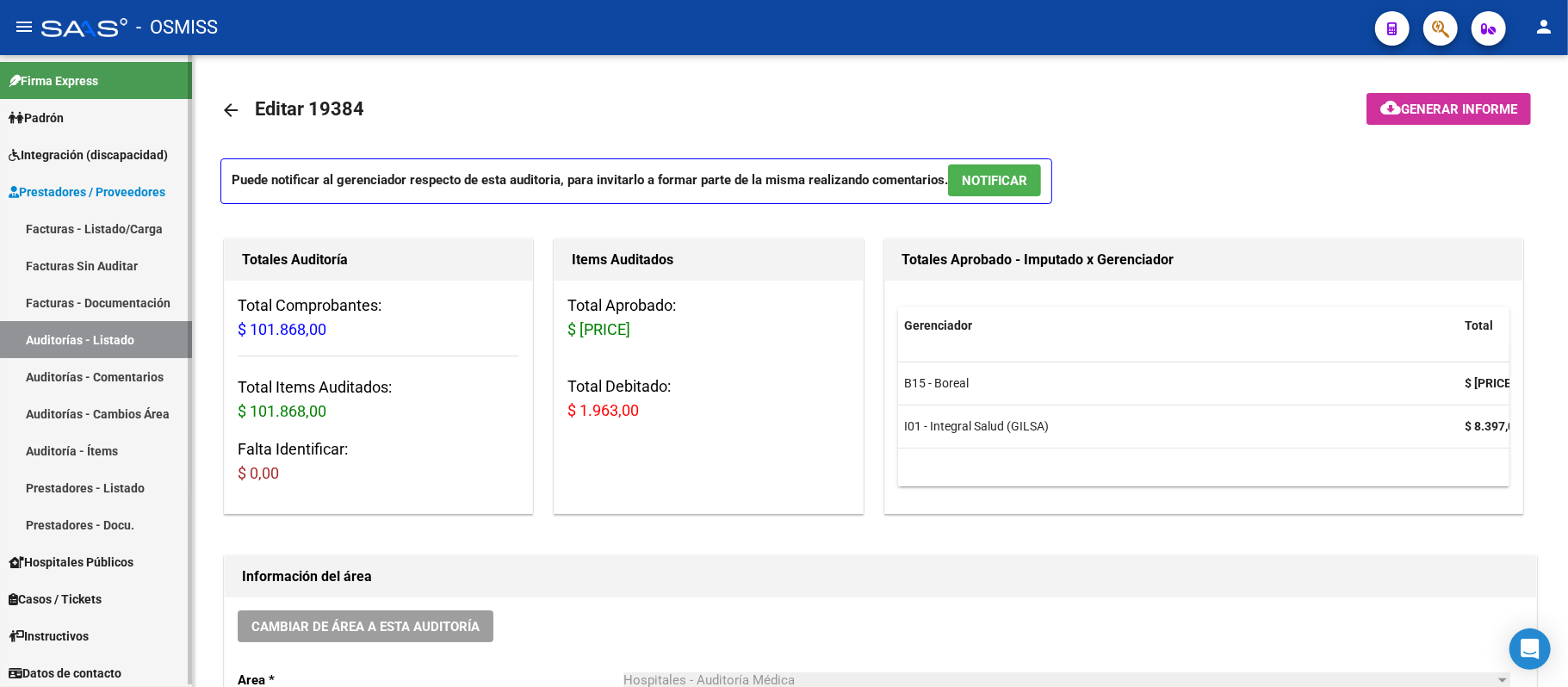 click on "Auditorías - Listado" at bounding box center (96, 339) 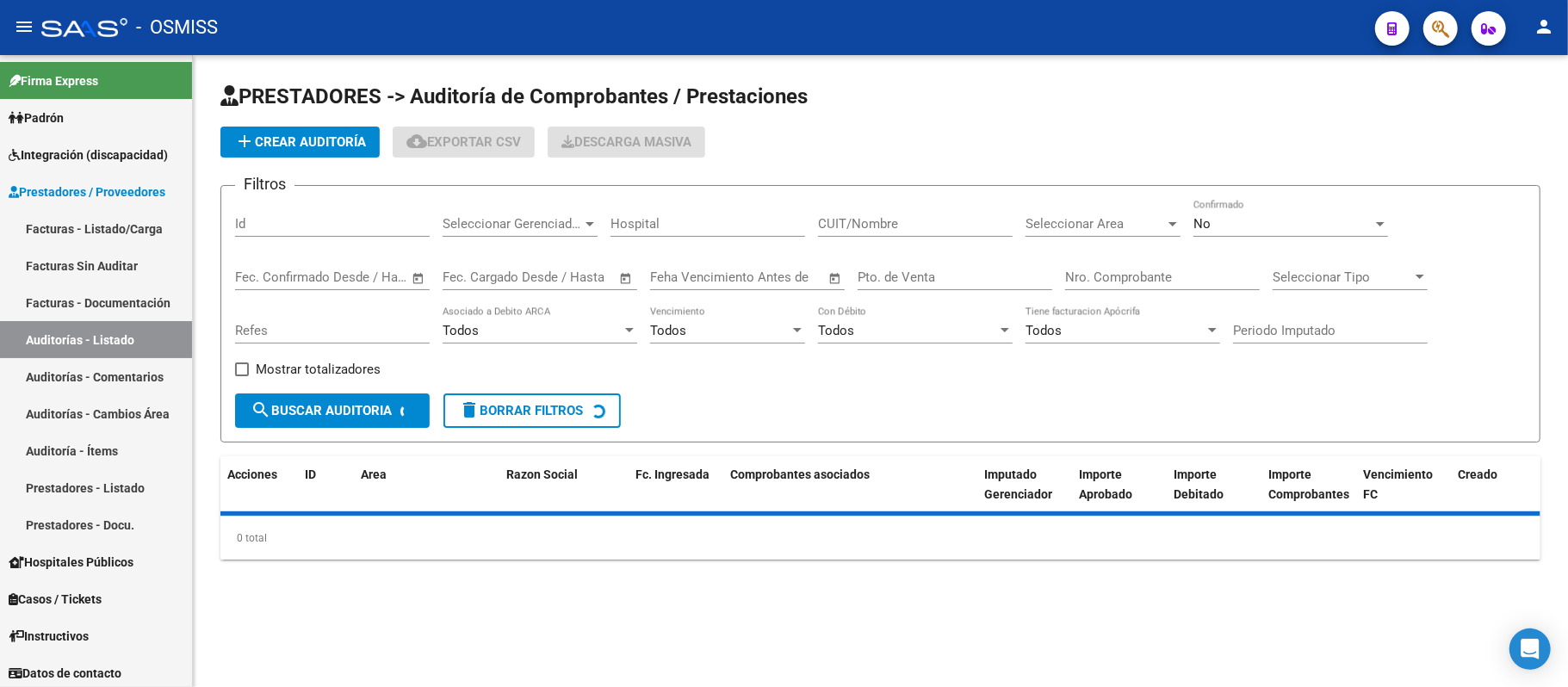click on "add  Crear Auditoría" 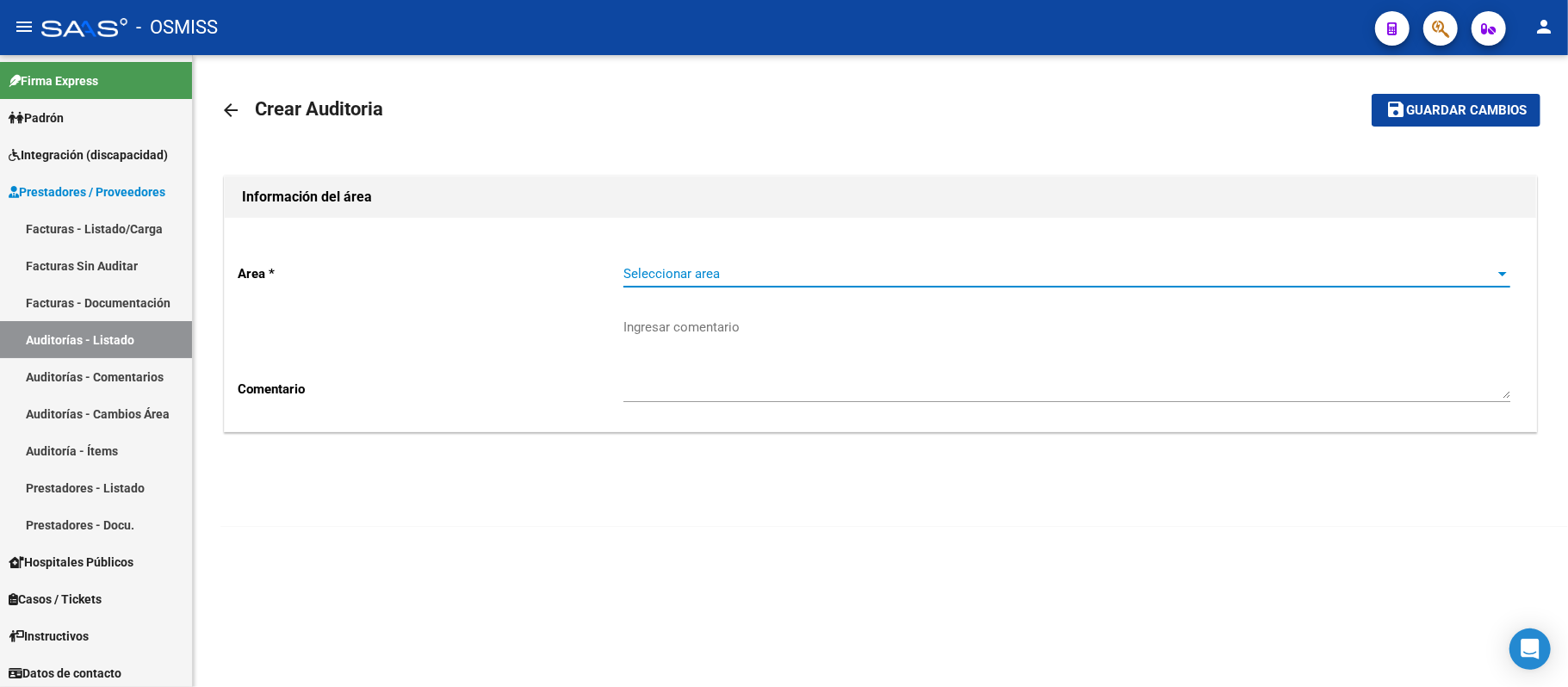 click on "Seleccionar area" at bounding box center [1059, 274] 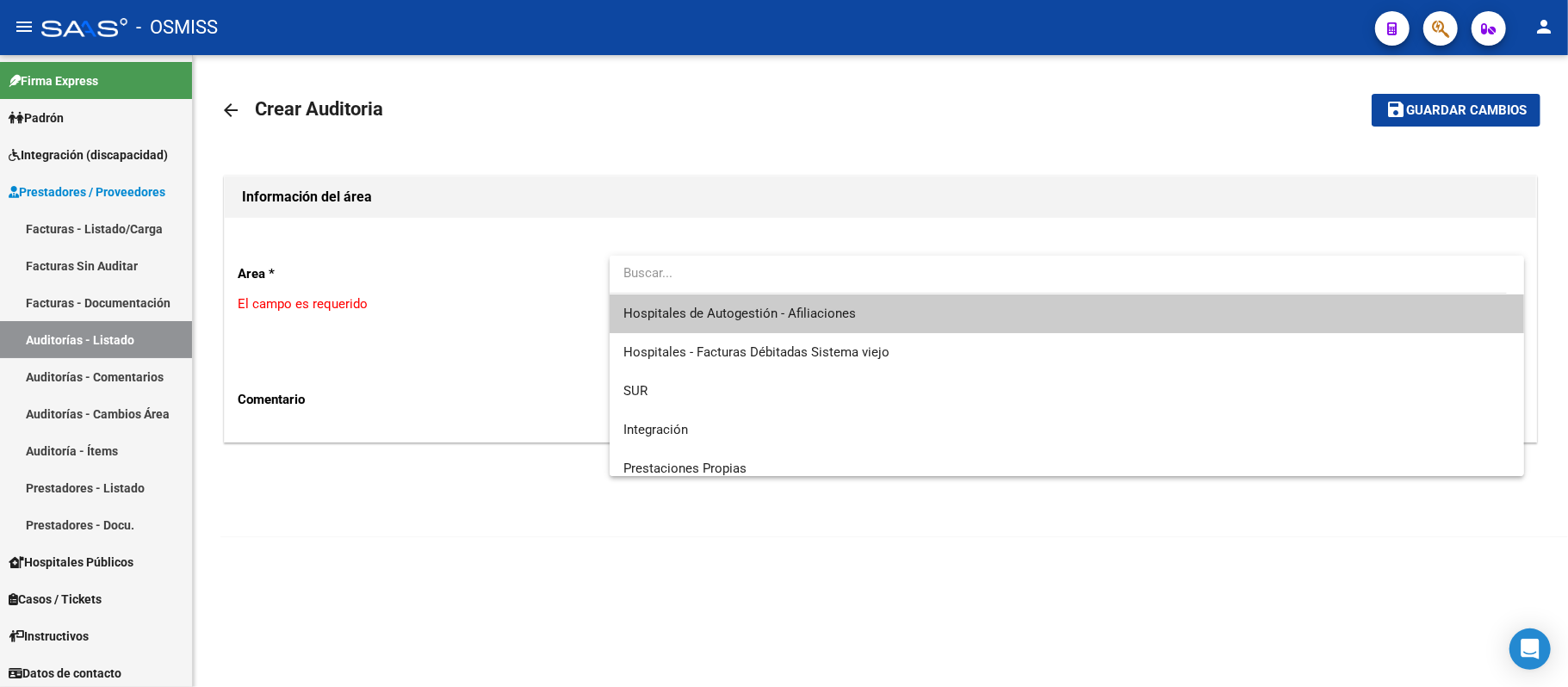 click at bounding box center (1058, 273) 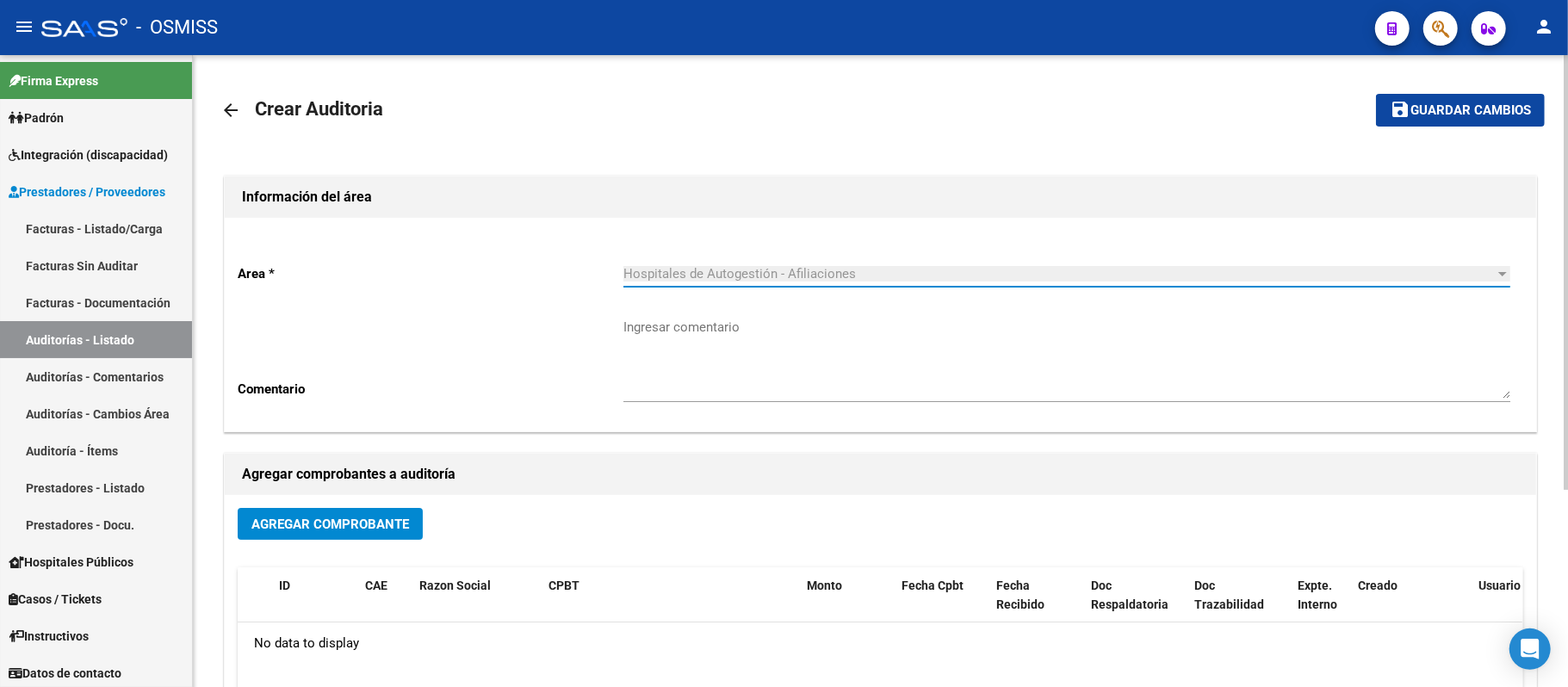 click on "Agregar Comprobante" 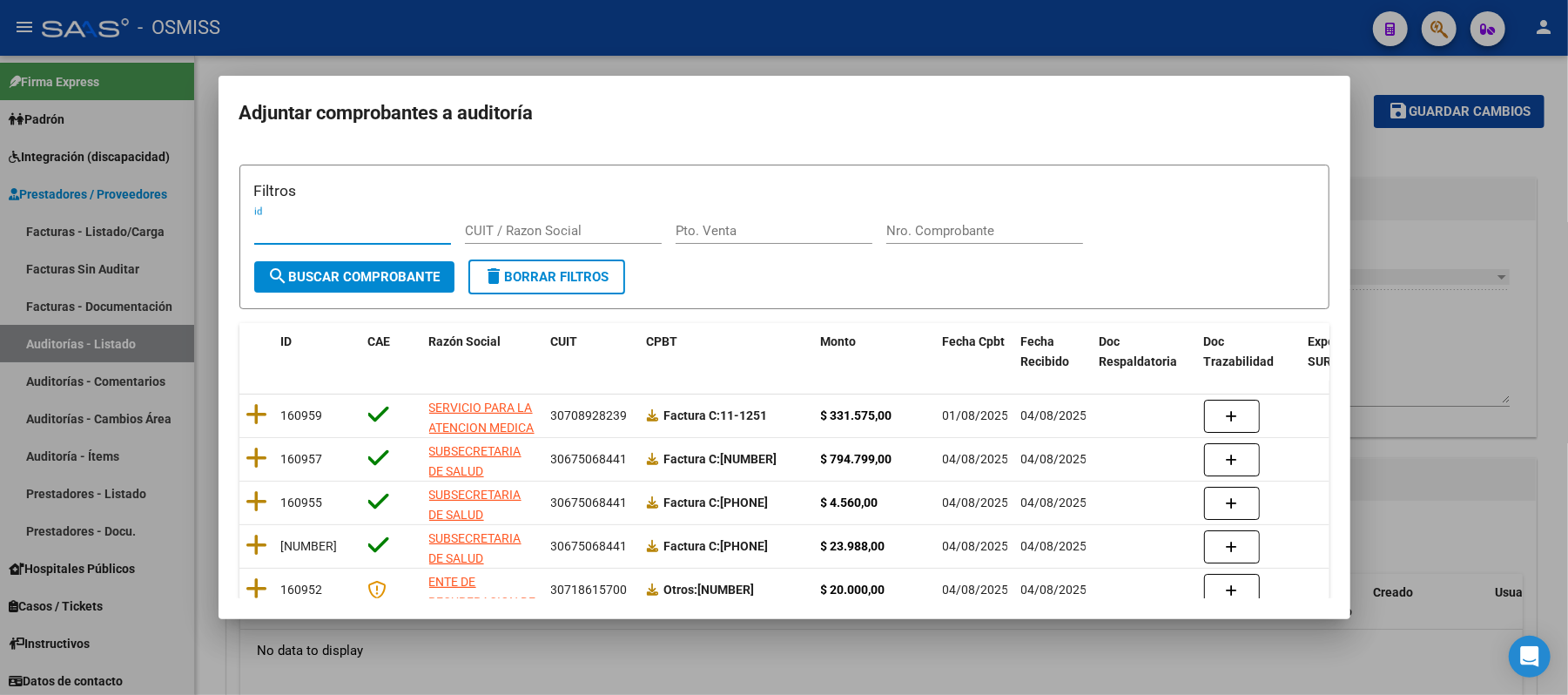 click on "Nro. Comprobante" at bounding box center [985, 231] 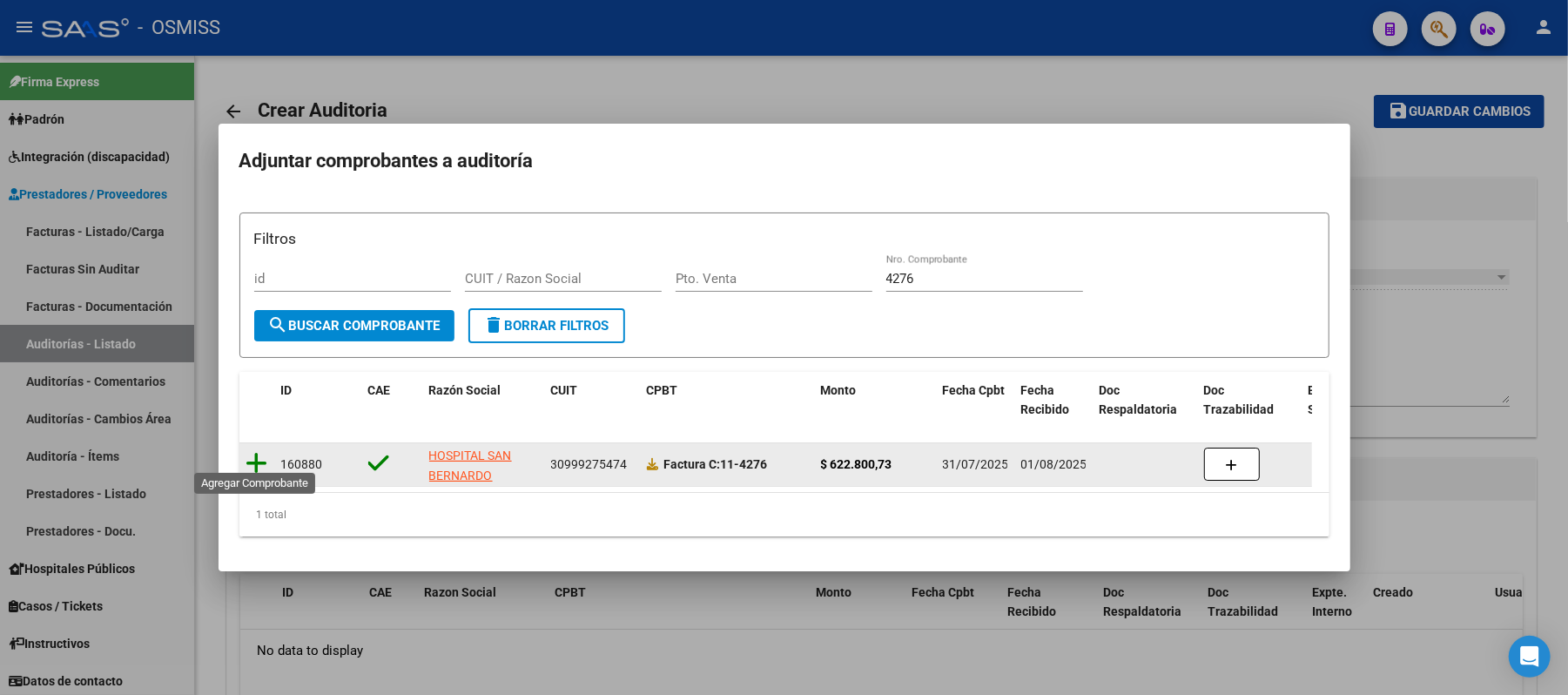 click 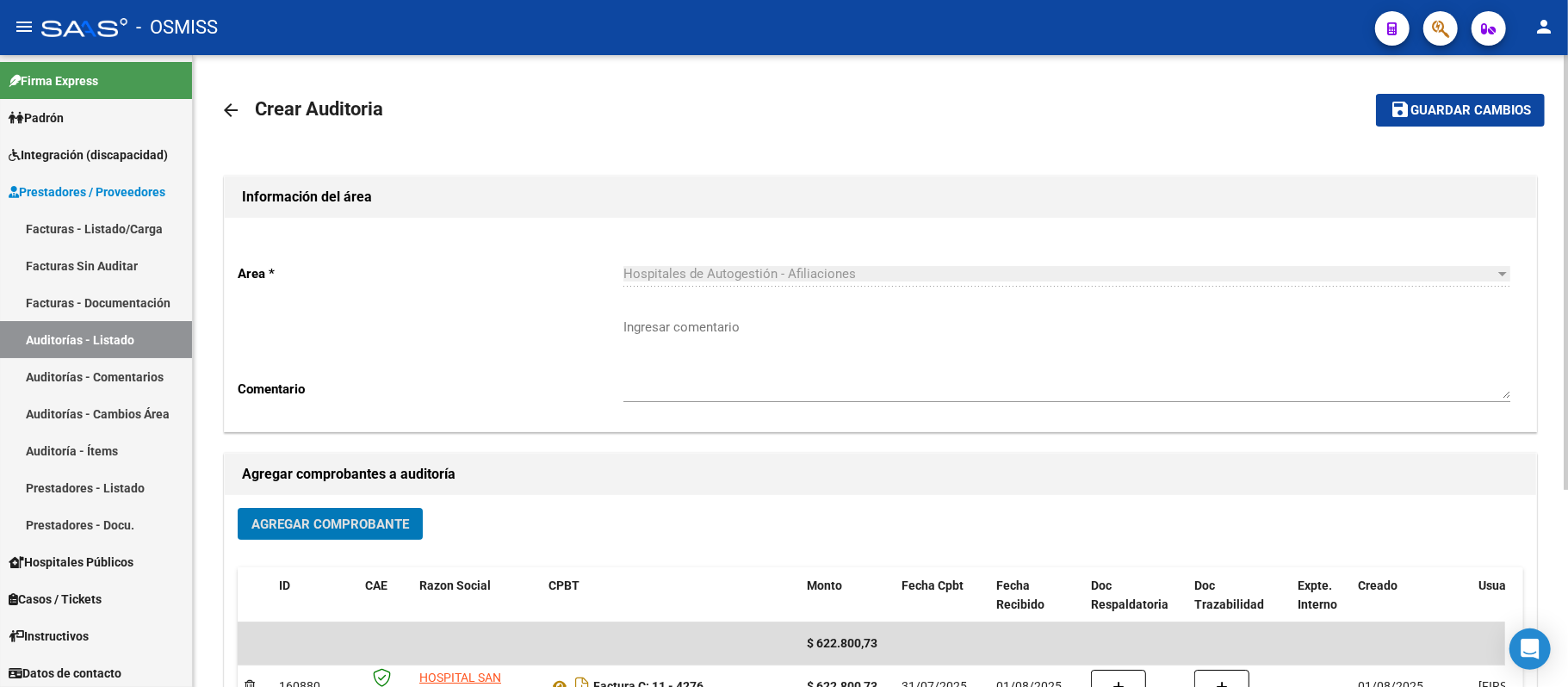 click on "Guardar cambios" 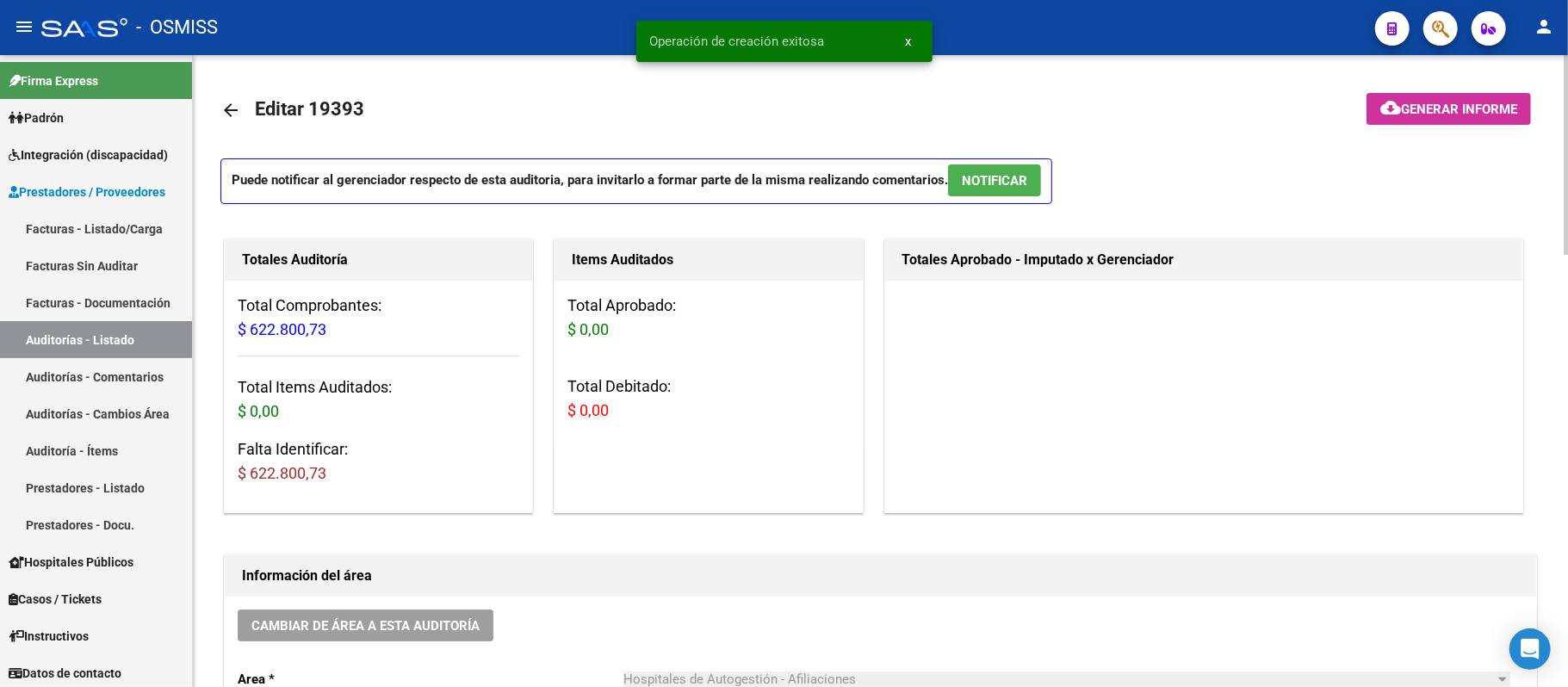 click on "arrow_back Editar [NUMBER]" 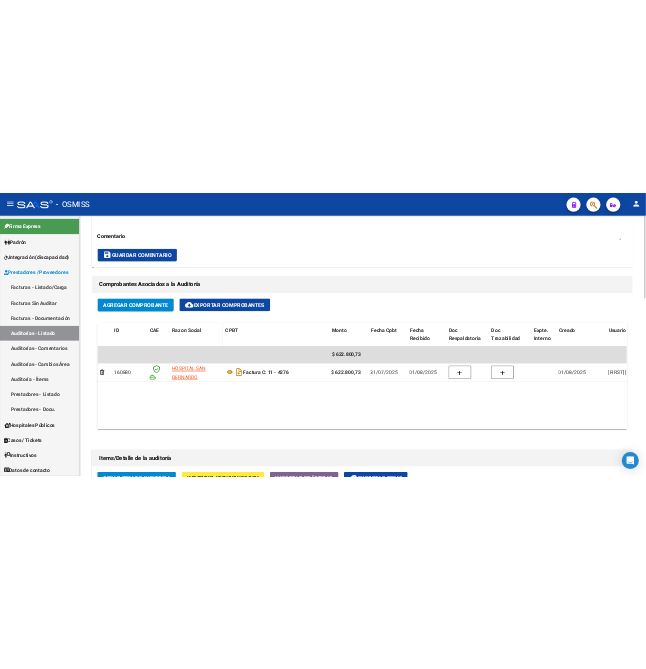 scroll, scrollTop: 1066, scrollLeft: 0, axis: vertical 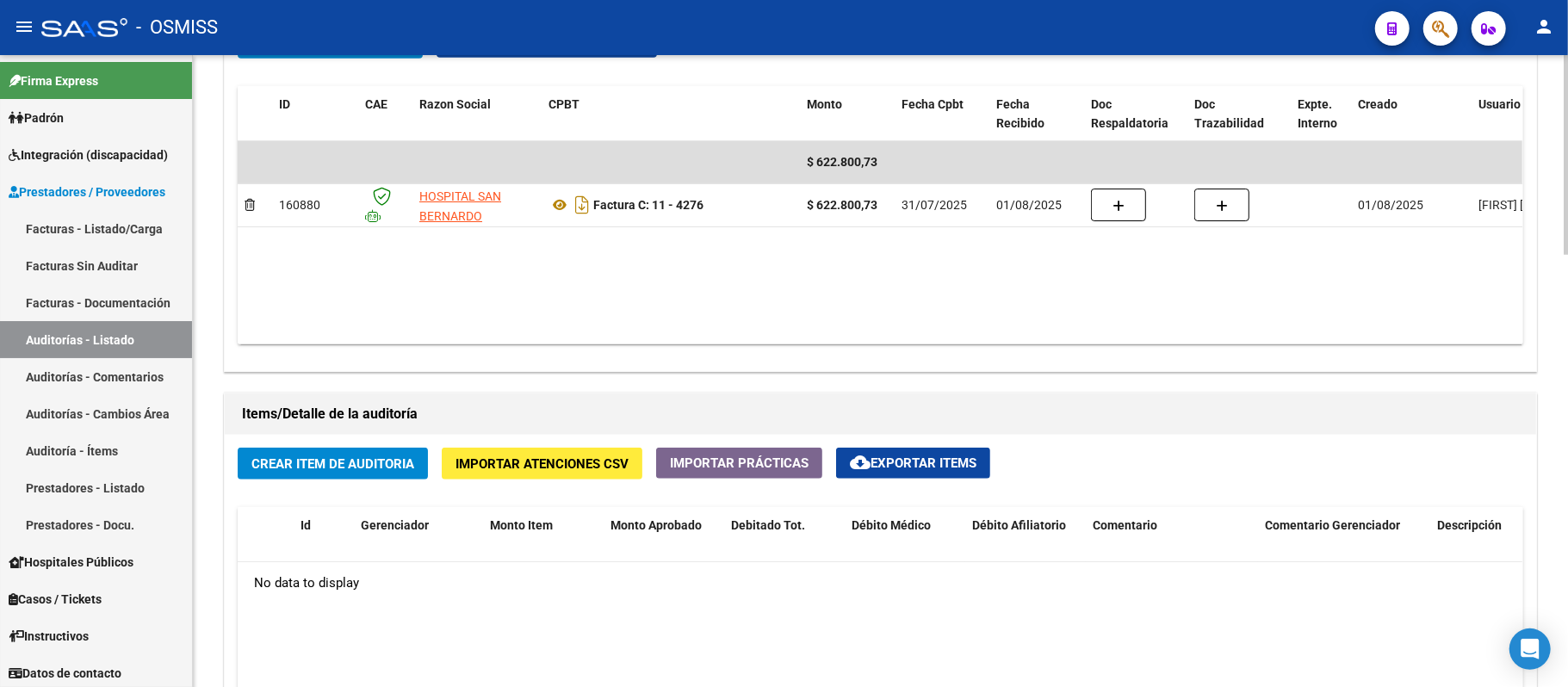 click on "Crear Item de Auditoria" 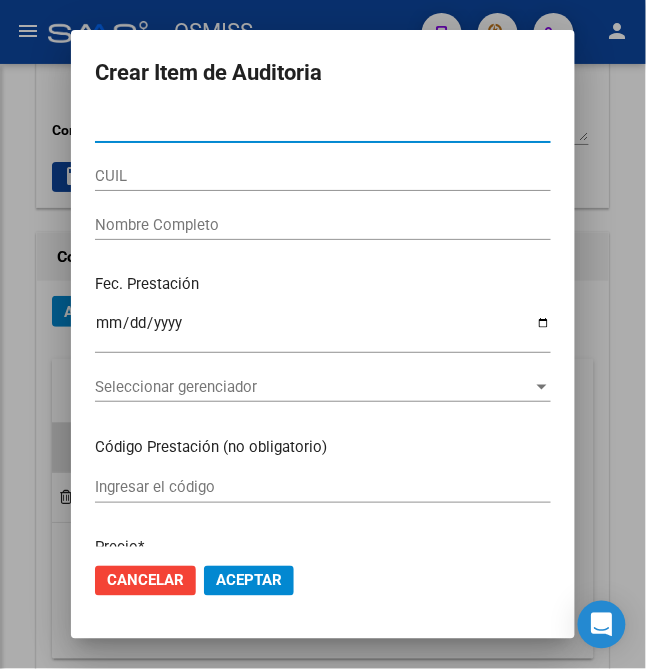 scroll, scrollTop: 945, scrollLeft: 0, axis: vertical 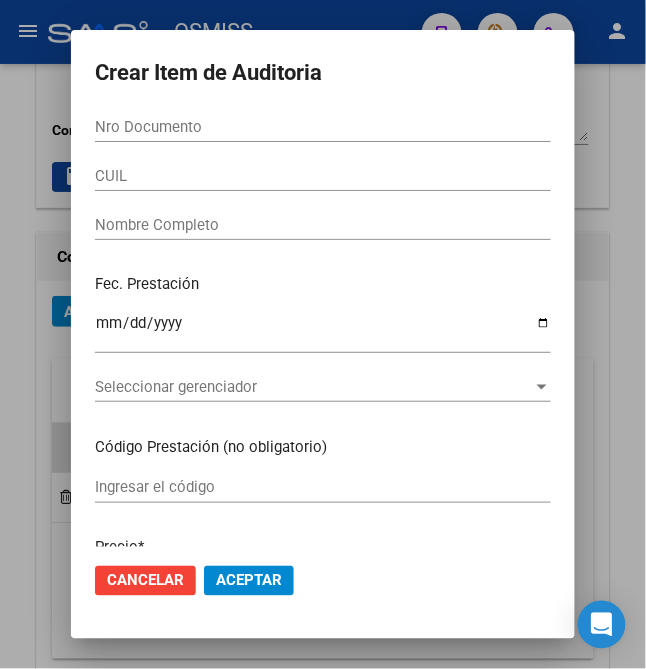 click on "Nro Documento" at bounding box center [323, 127] 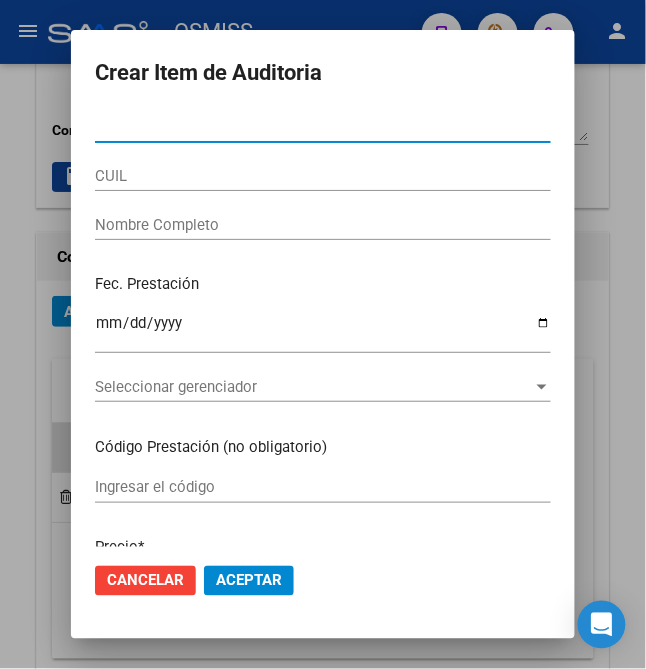 click on "Nro Documento" at bounding box center (323, 127) 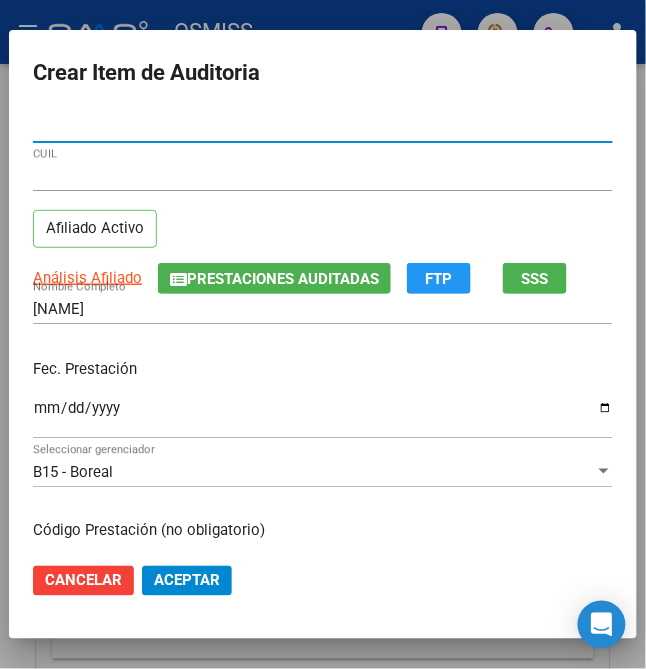 click on "Fec. Prestación" at bounding box center [323, 369] 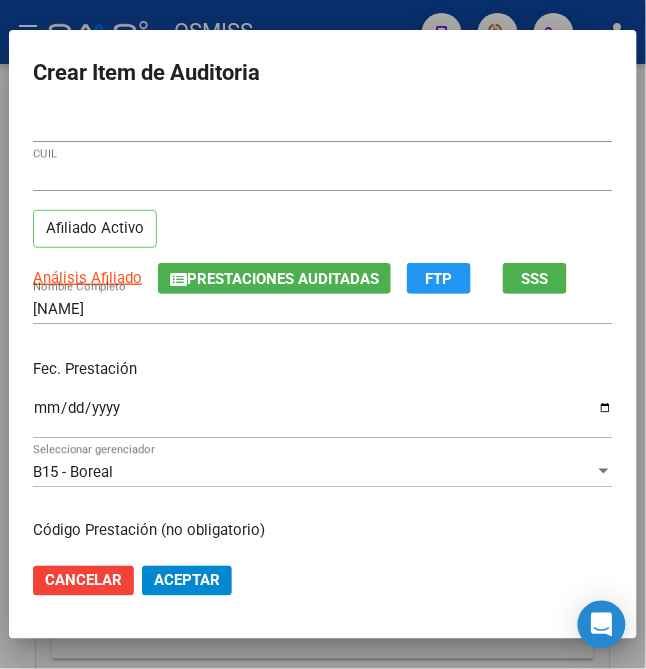 click on "Ingresar la fecha" at bounding box center (323, 416) 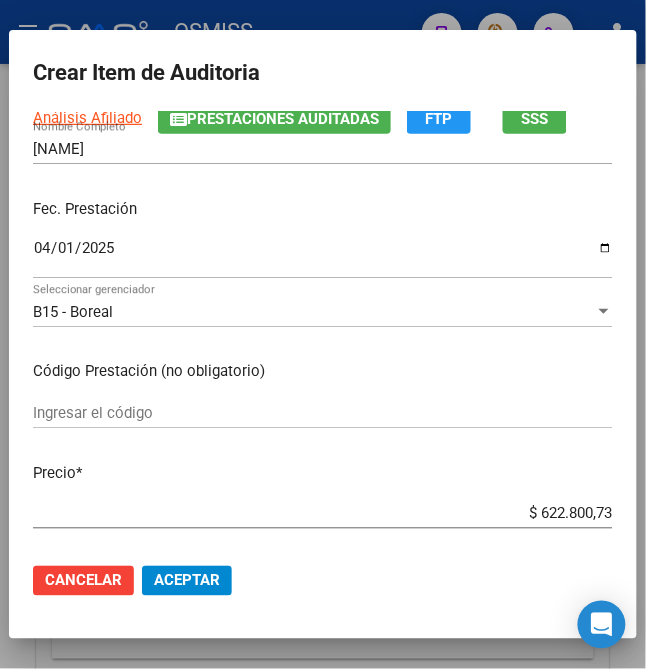 scroll, scrollTop: 266, scrollLeft: 0, axis: vertical 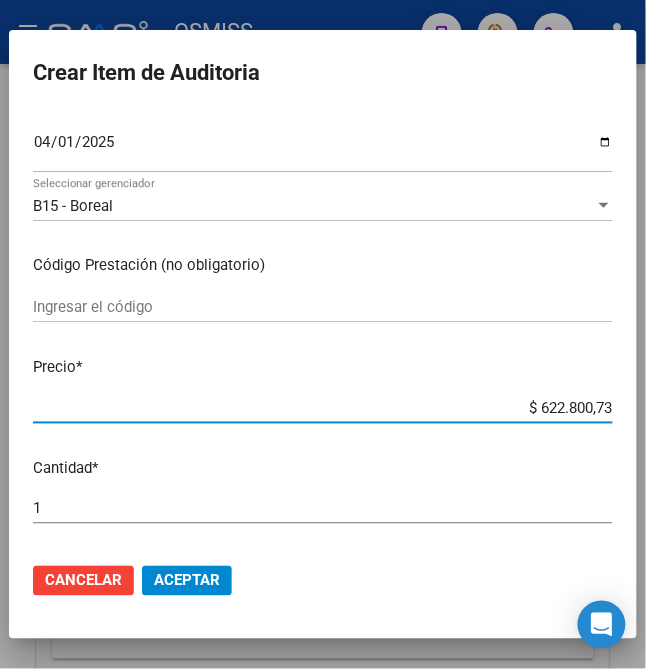 drag, startPoint x: 524, startPoint y: 412, endPoint x: 674, endPoint y: 430, distance: 151.07614 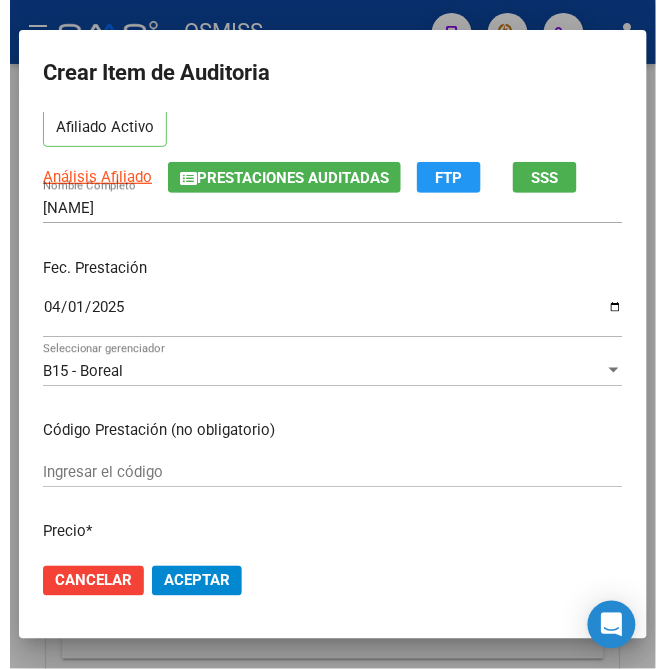 scroll, scrollTop: 266, scrollLeft: 0, axis: vertical 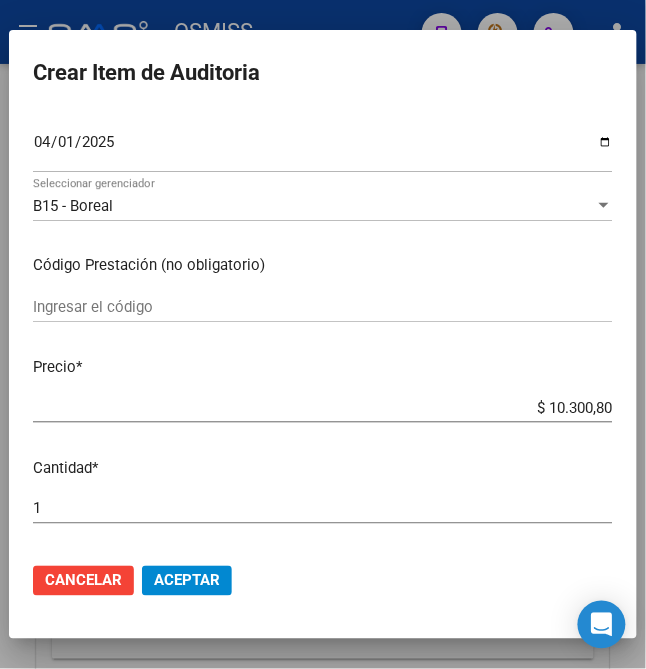 click on "Aceptar" 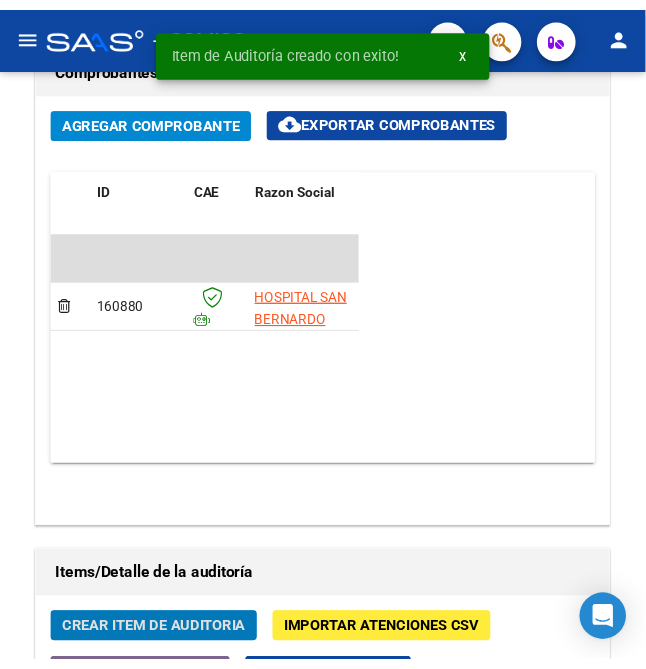 scroll, scrollTop: 1681, scrollLeft: 0, axis: vertical 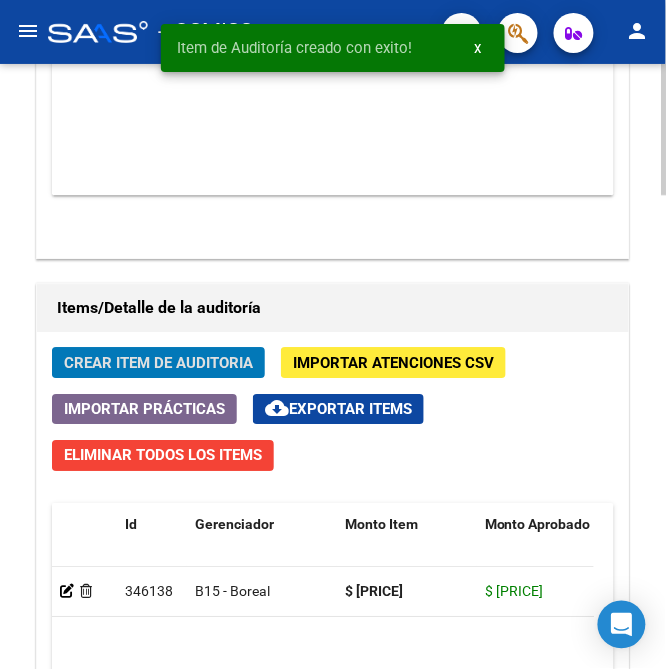 click on "Crear Item de Auditoria Importar Atenciones CSV  Importar Prácticas
cloud_download  Exportar Items   Eliminar Todos los Items  Id Gerenciador Monto Item Monto Aprobado Debitado Tot. Débito Médico Débito Afiliatorio Comentario Comentario Gerenciador Descripción Afiliado Estado CUIL Documento Nombre Completo Fec. Prestación Atencion Tipo Nomenclador Código Nomenclador Nombre Usuario Creado Area Creado Area Modificado     [NUMBER]  B15 - Boreal $ [PRICE] $ [PRICE] $ 0,00 $ 0,00 $ 0,00         [CUIL]  [NUMBER]   [LAST] [FIRST] [MIDDLE]               [DATE]  Veronica Pozzi   [DATE]   1 total   1" 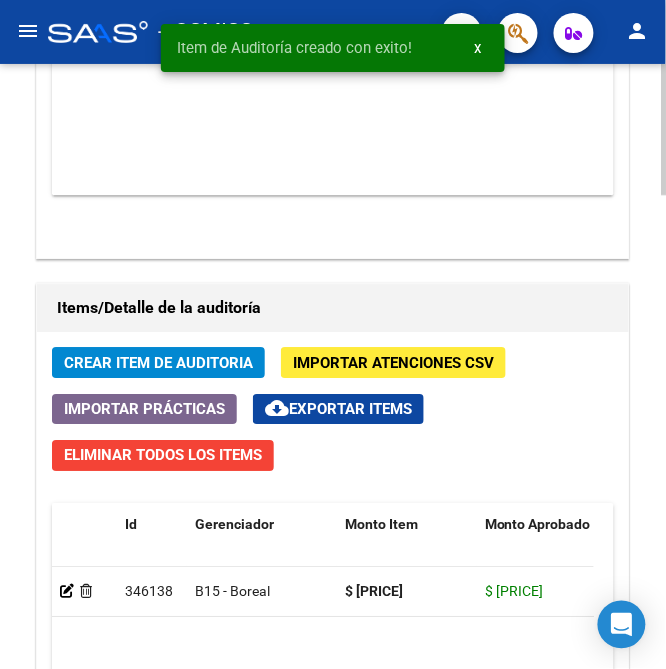 click on "Crear Item de Auditoria" 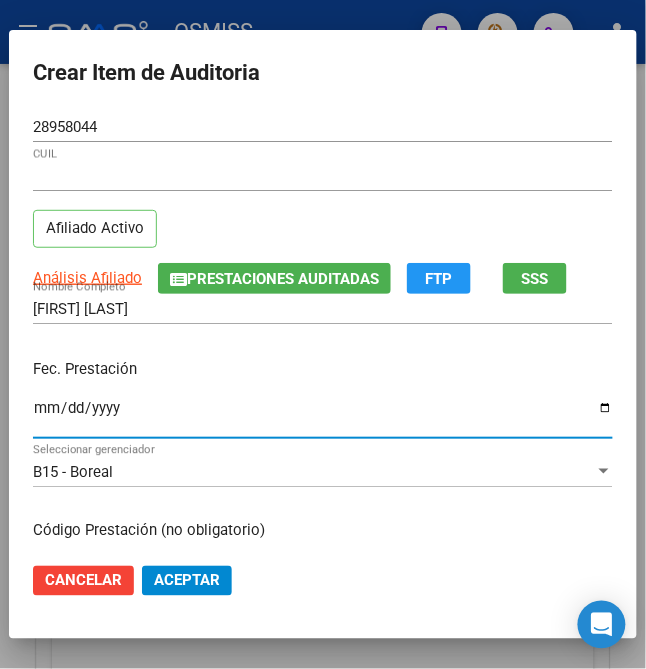 click on "Ingresar la fecha" at bounding box center (323, 416) 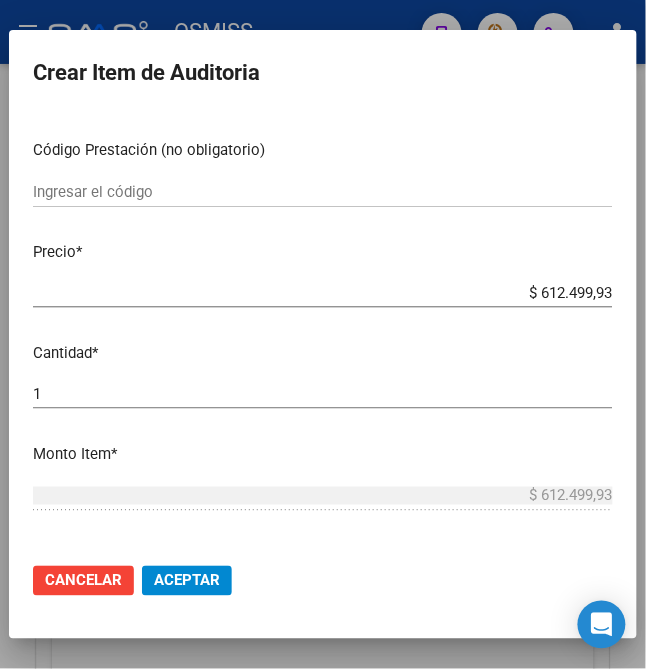 scroll, scrollTop: 400, scrollLeft: 0, axis: vertical 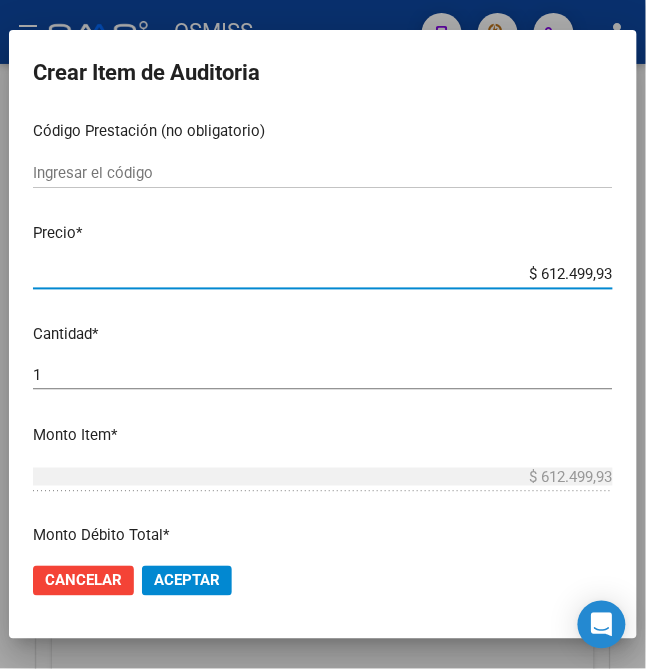 drag, startPoint x: 566, startPoint y: 276, endPoint x: 674, endPoint y: 282, distance: 108.16654 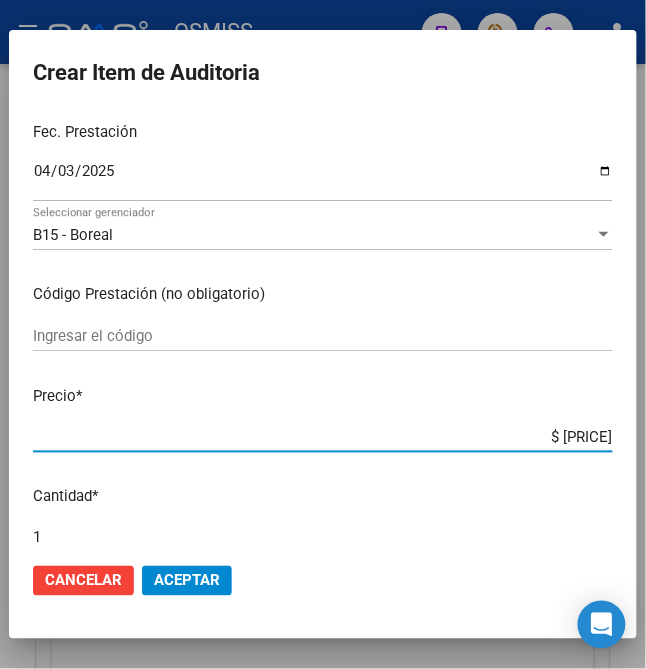 scroll, scrollTop: 0, scrollLeft: 0, axis: both 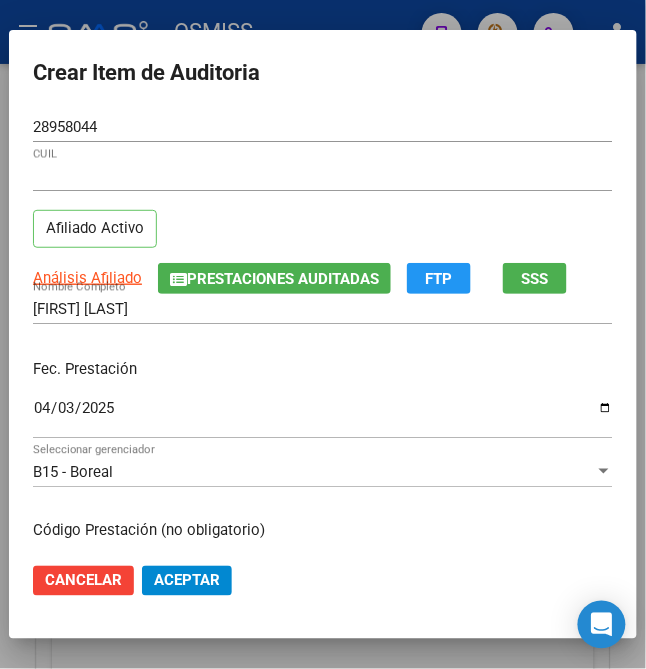 click on "Fec. Prestación    [DATE] Ingresar la fecha" at bounding box center (323, 400) 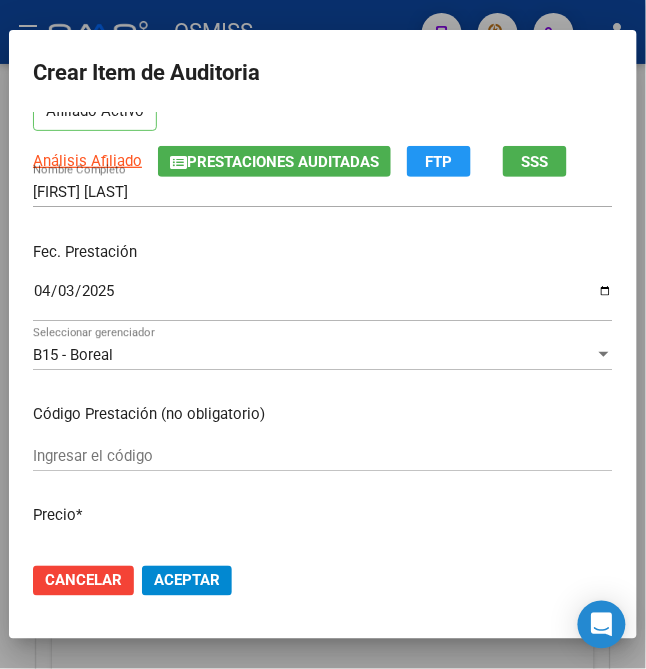 scroll, scrollTop: 400, scrollLeft: 0, axis: vertical 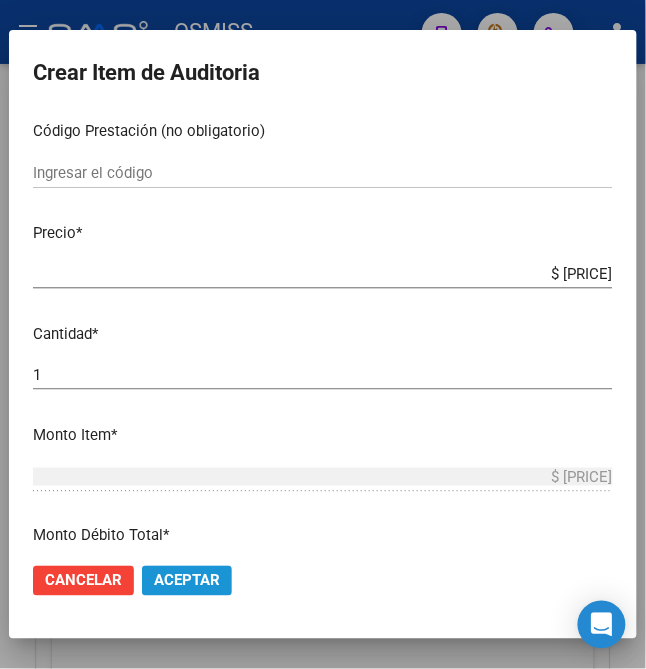 click on "Aceptar" 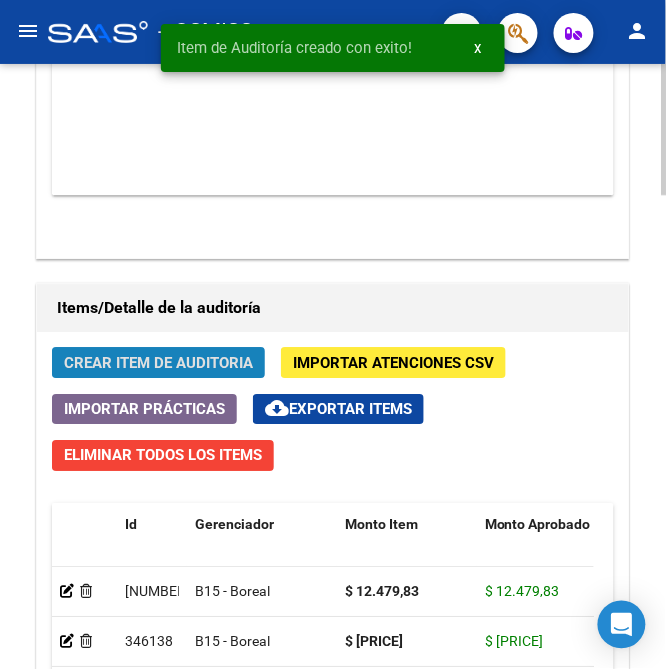 click on "Crear Item de Auditoria" 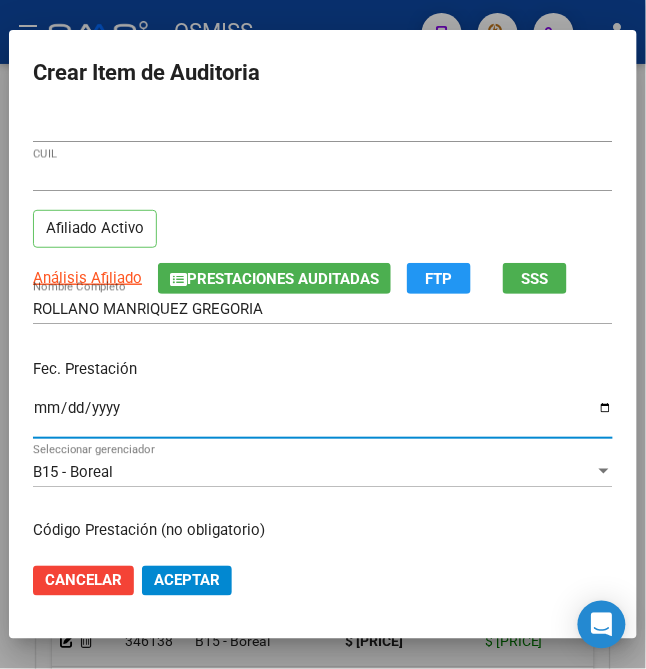 click on "Ingresar la fecha" at bounding box center (323, 416) 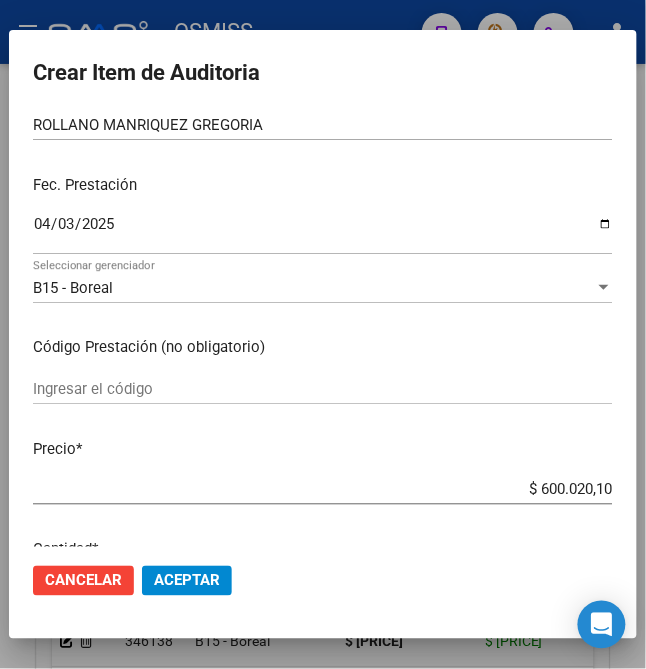scroll, scrollTop: 266, scrollLeft: 0, axis: vertical 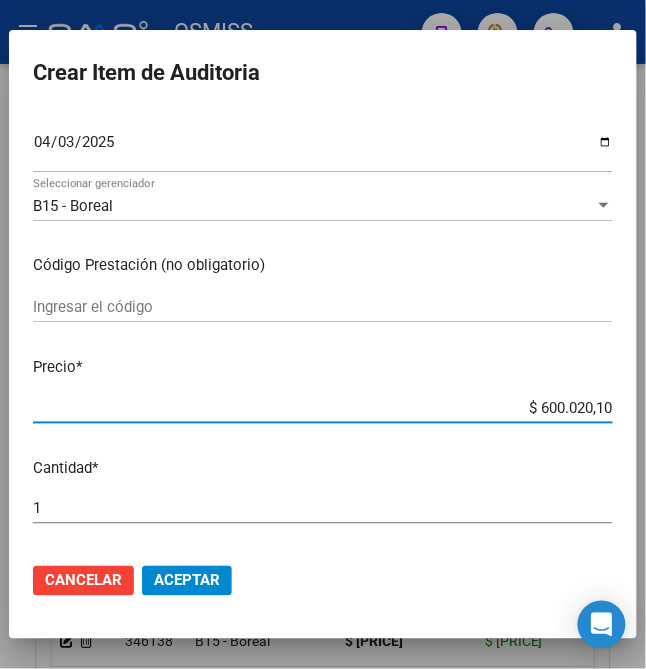 drag, startPoint x: 526, startPoint y: 402, endPoint x: 654, endPoint y: 377, distance: 130.41856 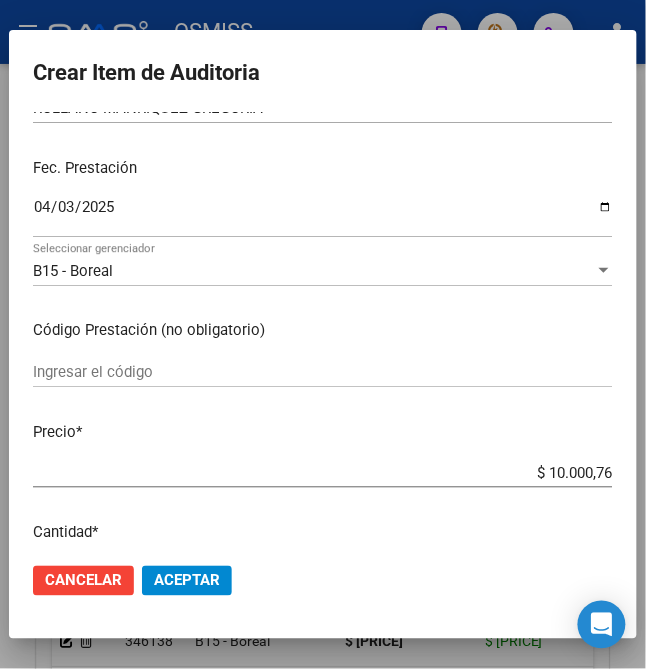 scroll, scrollTop: 533, scrollLeft: 0, axis: vertical 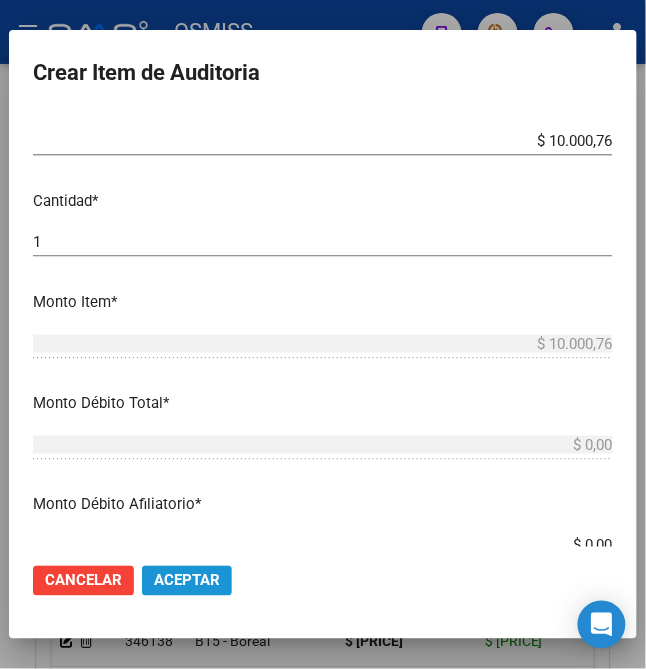 click on "Aceptar" 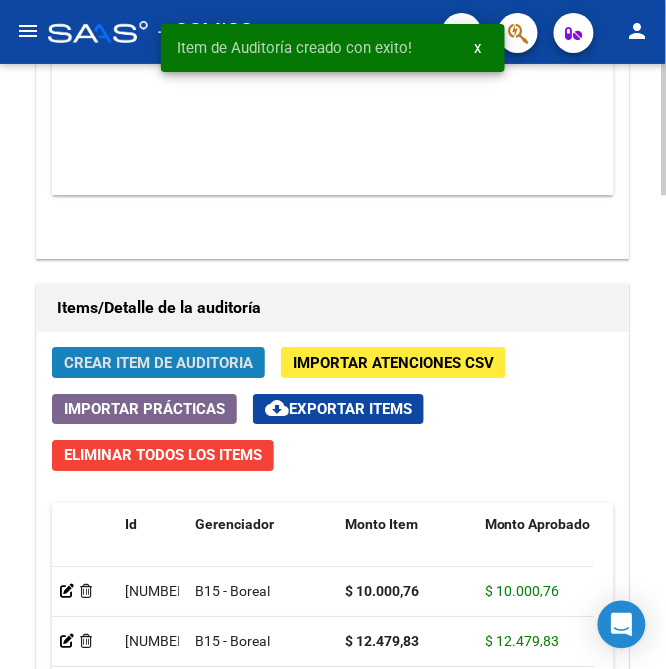 click on "Crear Item de Auditoria" 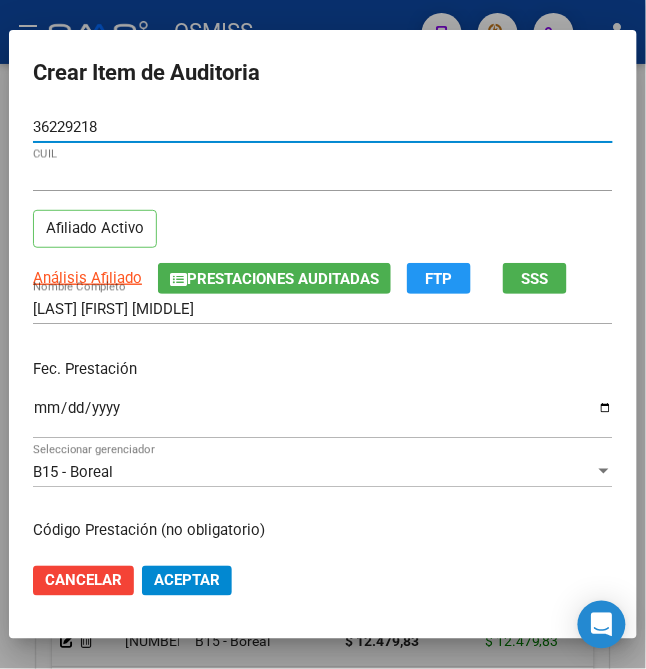 click on "Ingresar la fecha" at bounding box center (323, 416) 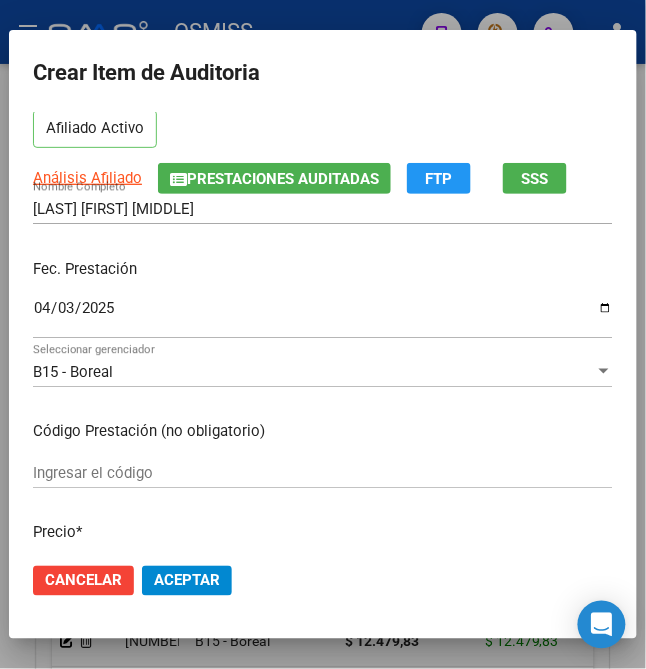 scroll, scrollTop: 133, scrollLeft: 0, axis: vertical 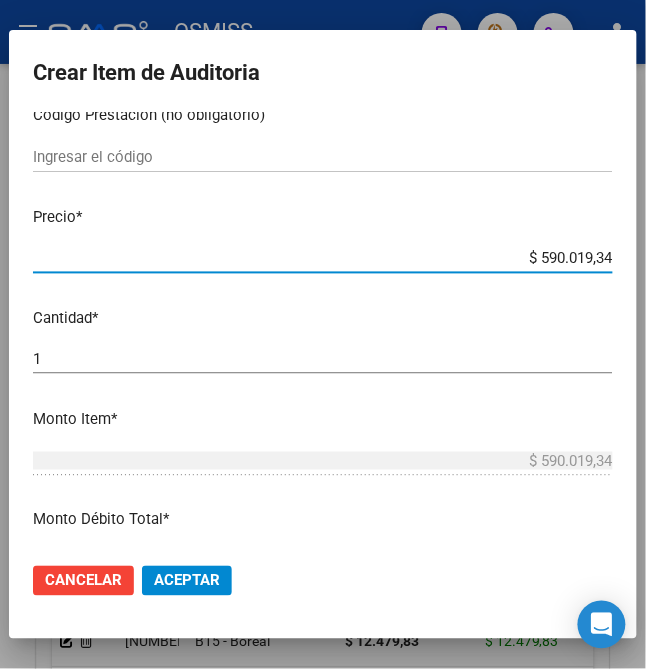 drag, startPoint x: 526, startPoint y: 540, endPoint x: 674, endPoint y: 533, distance: 148.16545 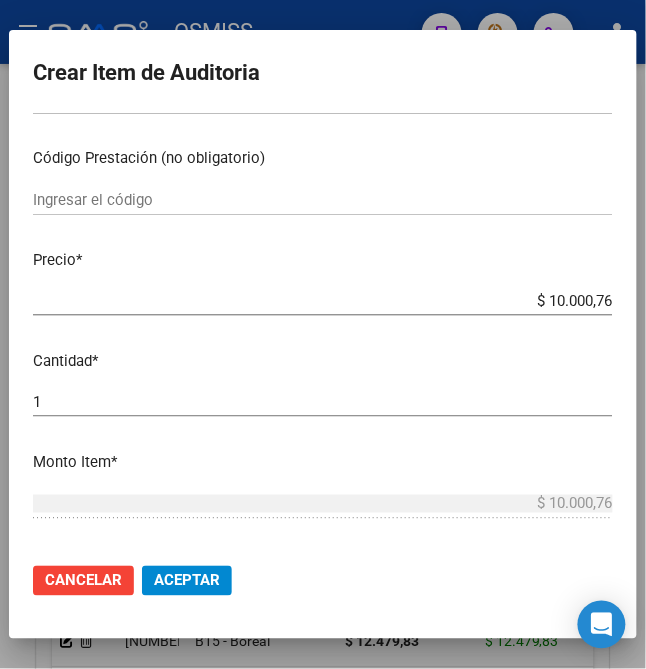 scroll, scrollTop: 400, scrollLeft: 0, axis: vertical 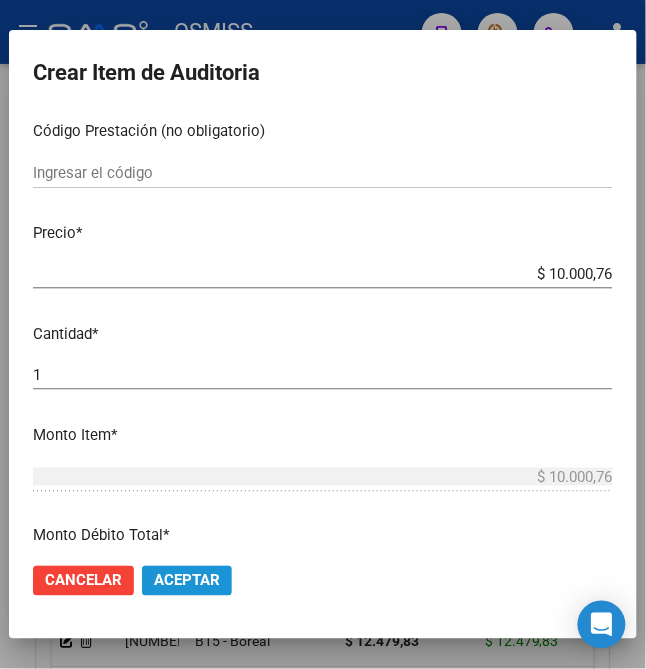 click on "Aceptar" 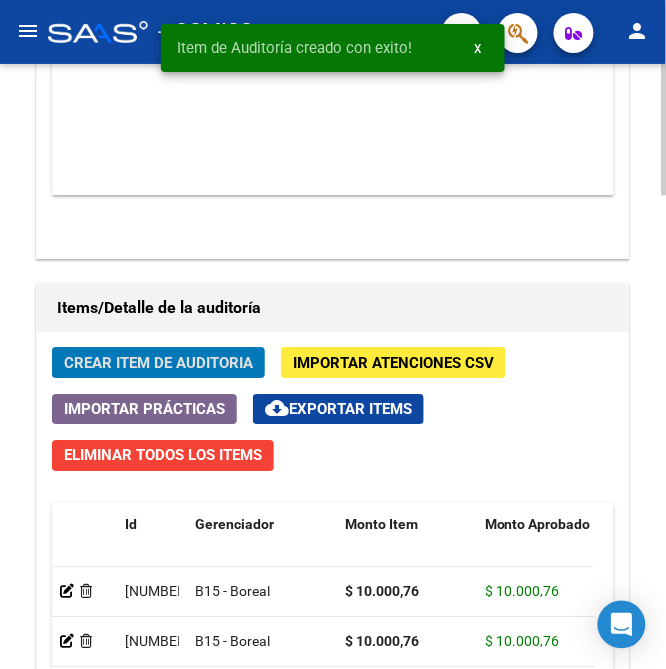 click on "Crear Item de Auditoria" 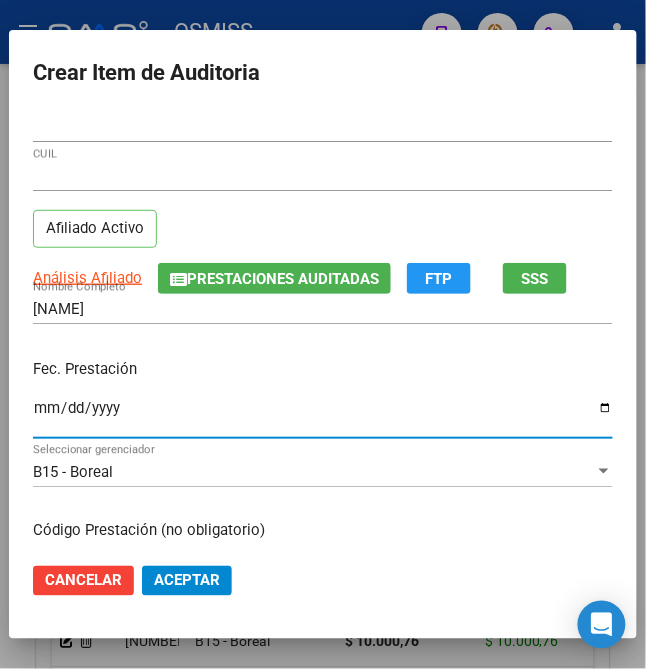 click on "Ingresar la fecha" at bounding box center [323, 416] 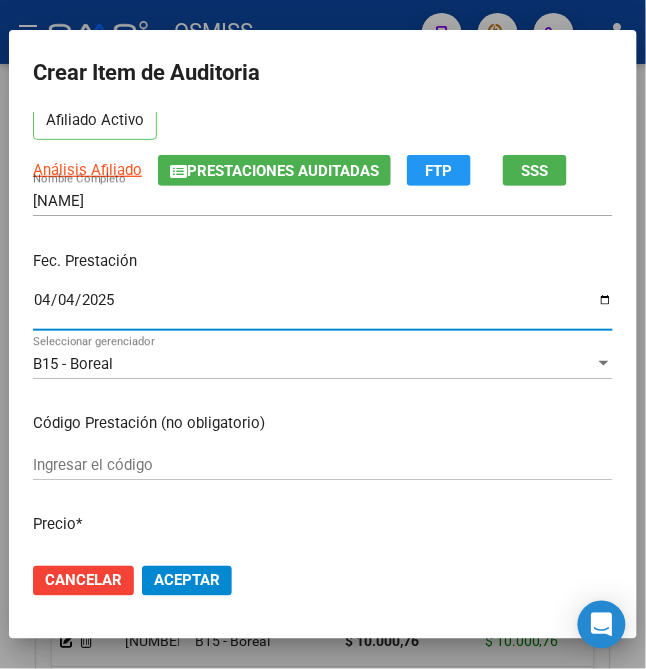 scroll, scrollTop: 266, scrollLeft: 0, axis: vertical 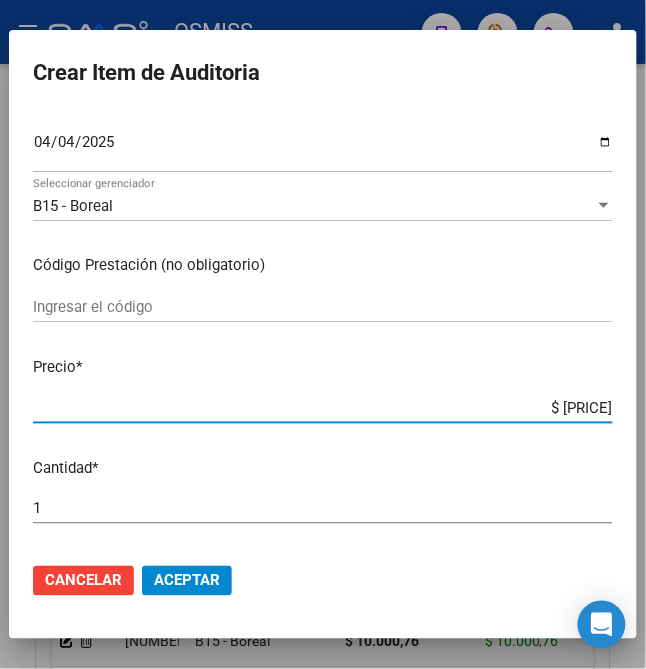 drag, startPoint x: 526, startPoint y: 404, endPoint x: 674, endPoint y: 382, distance: 149.6262 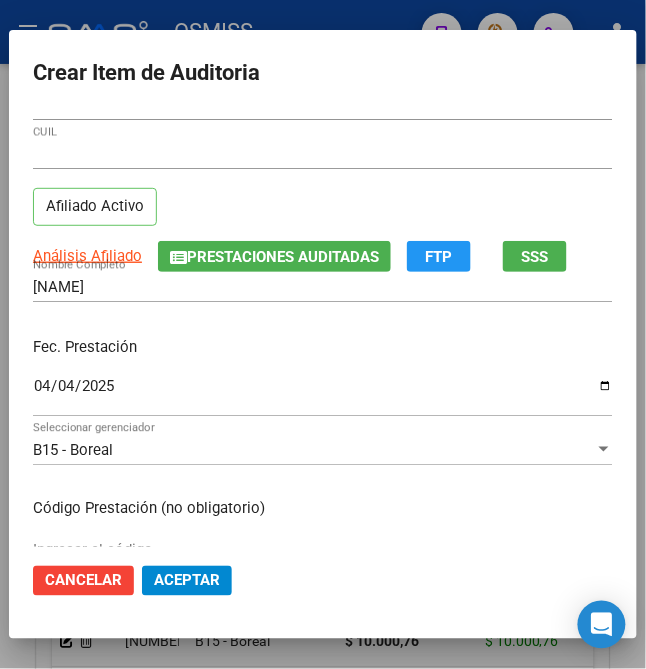 scroll, scrollTop: 0, scrollLeft: 0, axis: both 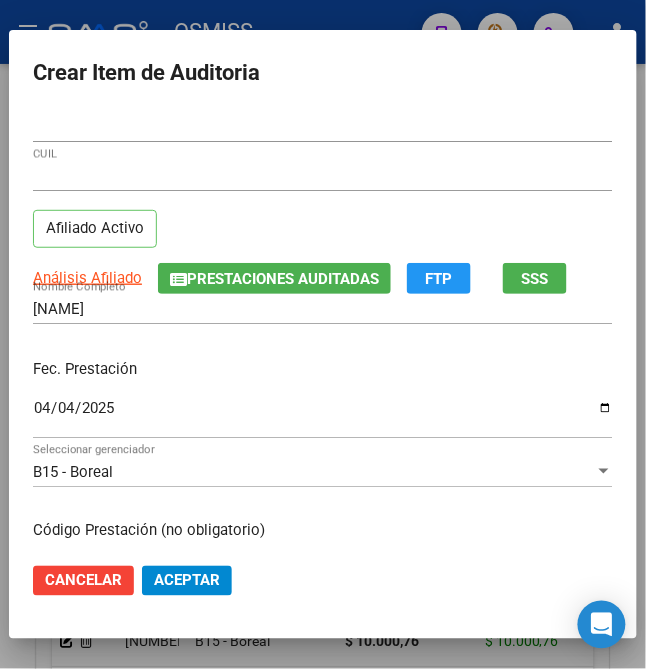 click on "[NAME] Nombre Completo" at bounding box center [323, 318] 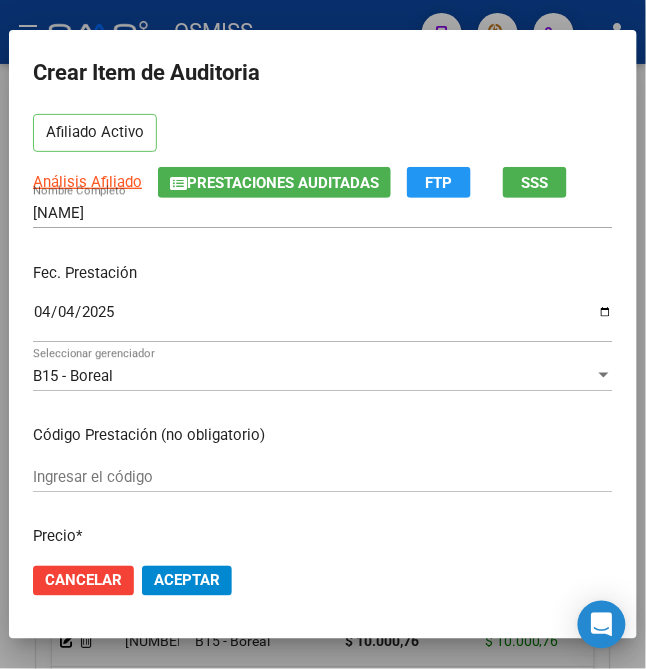 scroll, scrollTop: 0, scrollLeft: 0, axis: both 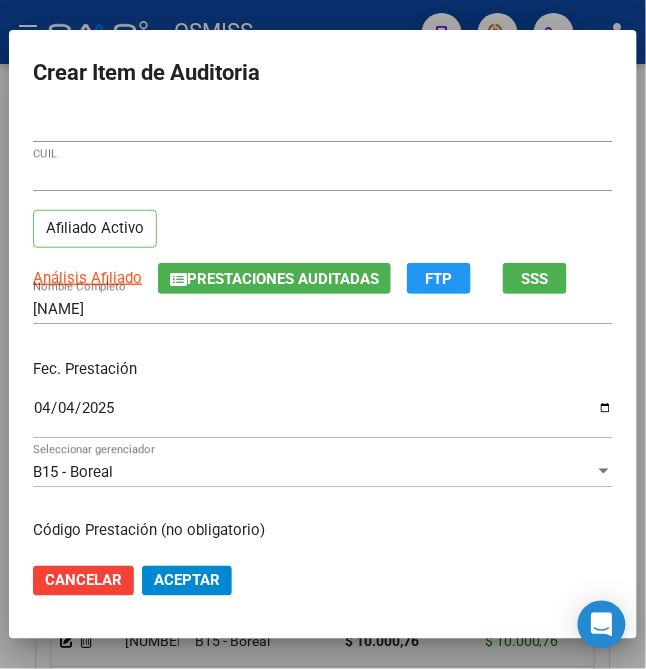 drag, startPoint x: 190, startPoint y: 580, endPoint x: 208, endPoint y: 568, distance: 21.633308 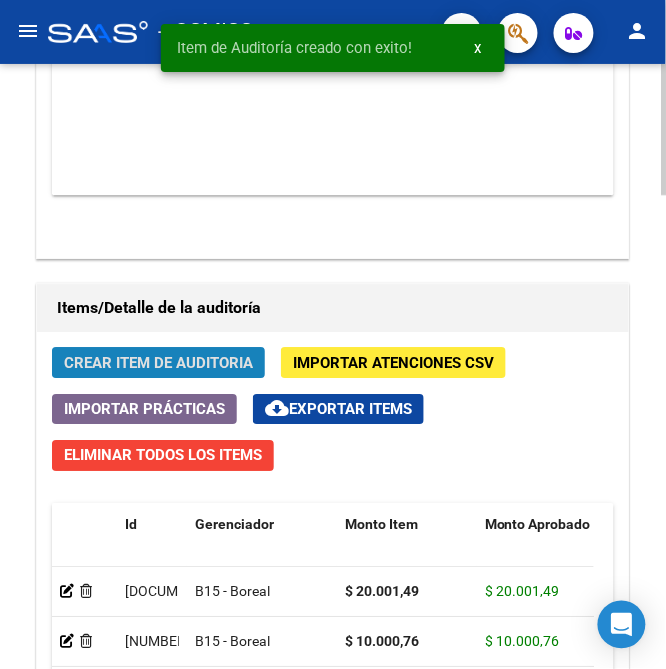 click on "Crear Item de Auditoria" 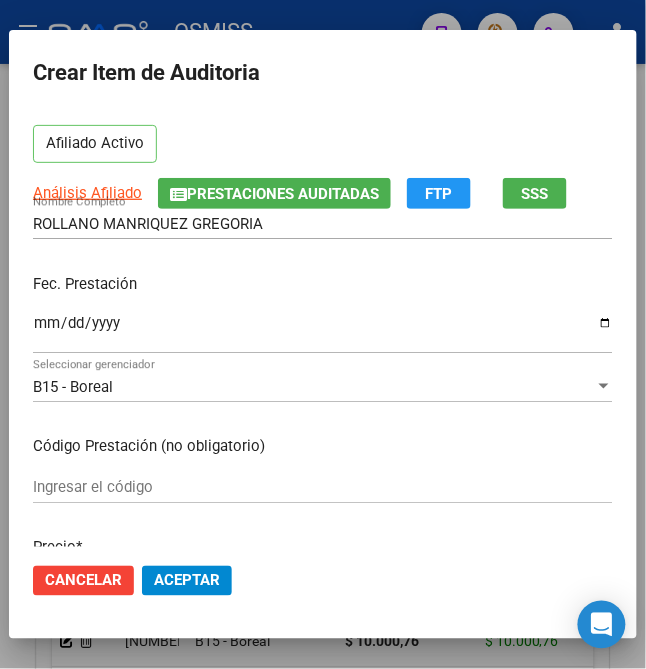 scroll, scrollTop: 133, scrollLeft: 0, axis: vertical 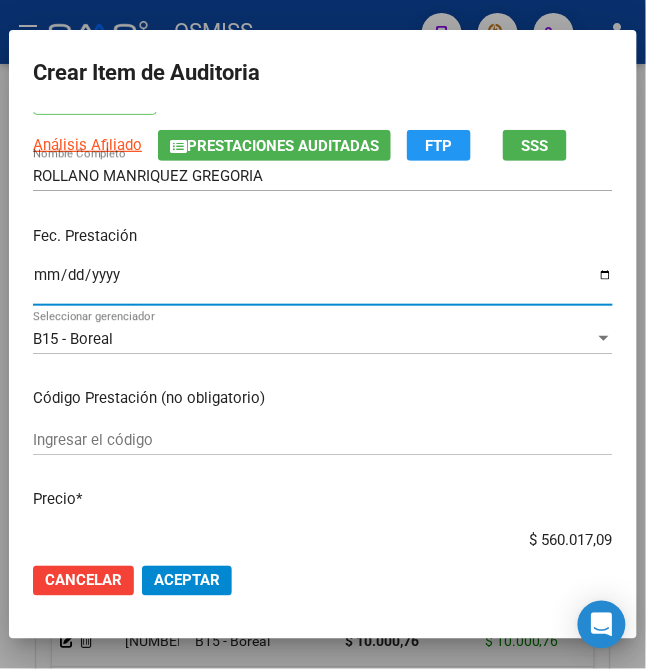 click on "Ingresar la fecha" at bounding box center [323, 283] 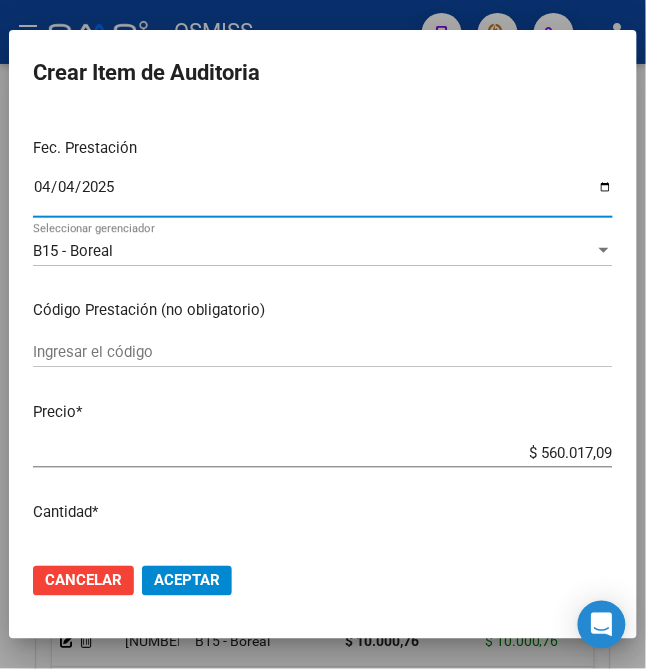 scroll, scrollTop: 266, scrollLeft: 0, axis: vertical 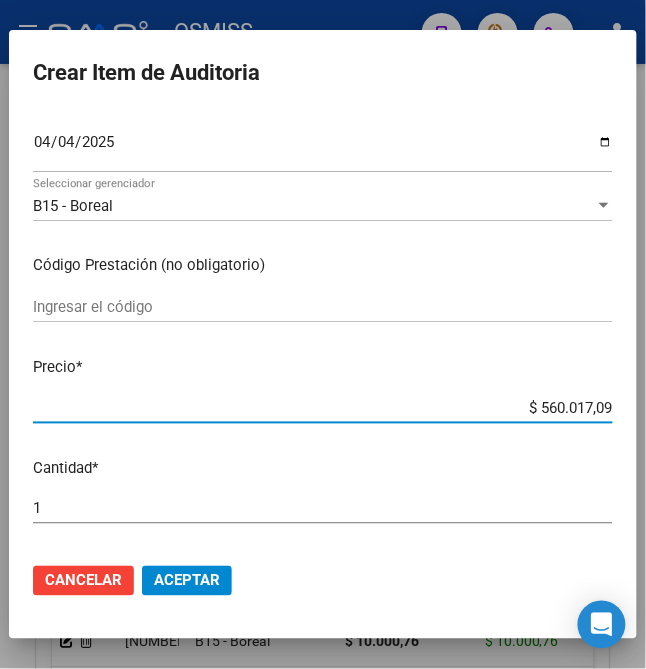drag, startPoint x: 525, startPoint y: 410, endPoint x: 674, endPoint y: 397, distance: 149.56604 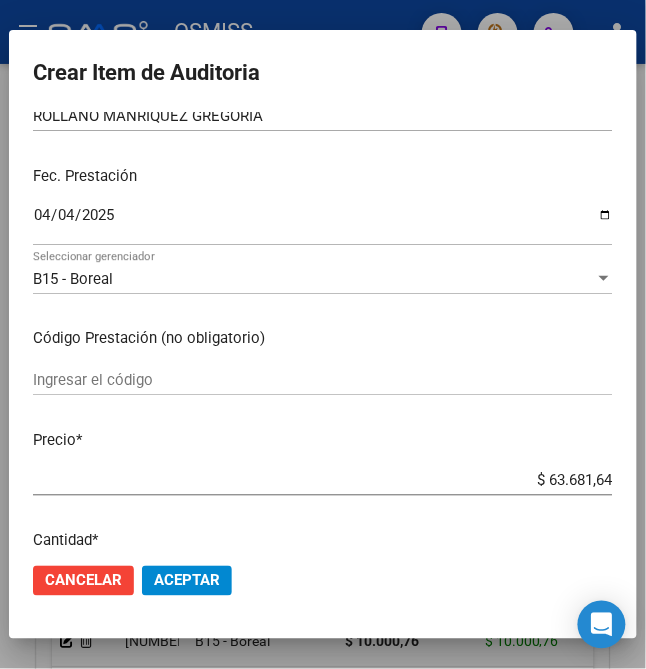 scroll, scrollTop: 400, scrollLeft: 0, axis: vertical 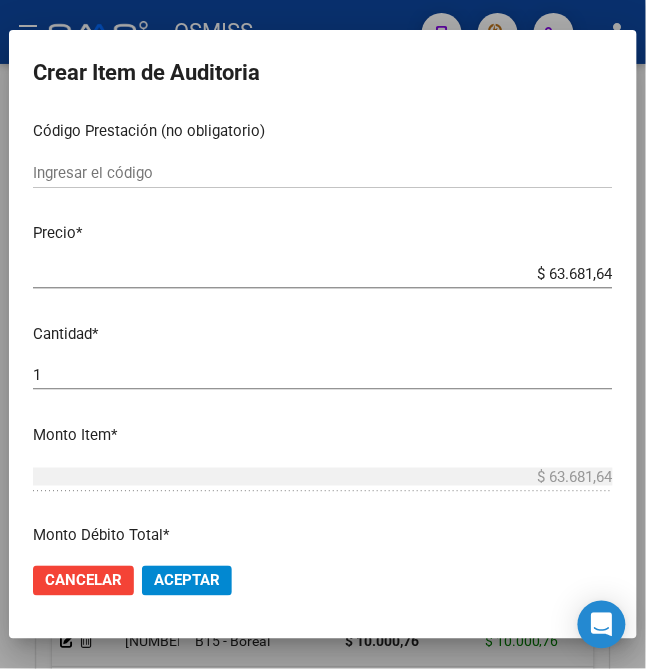 click on "Aceptar" 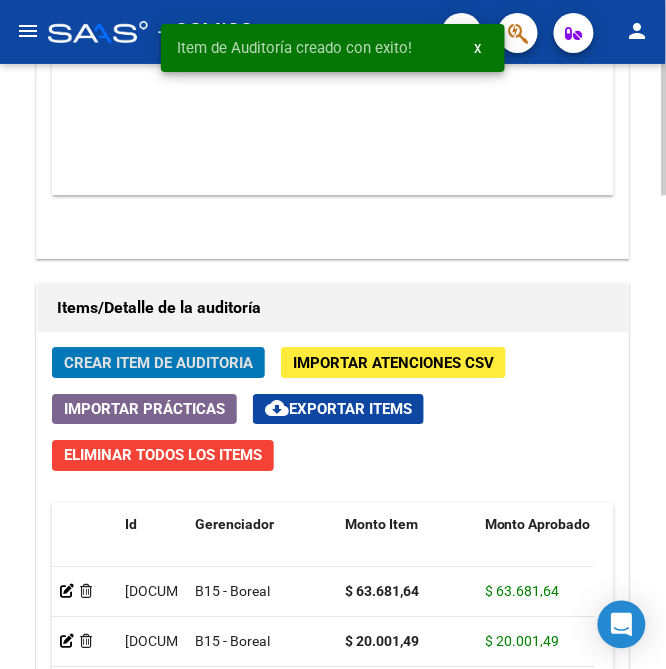 click on "Crear Item de Auditoria" 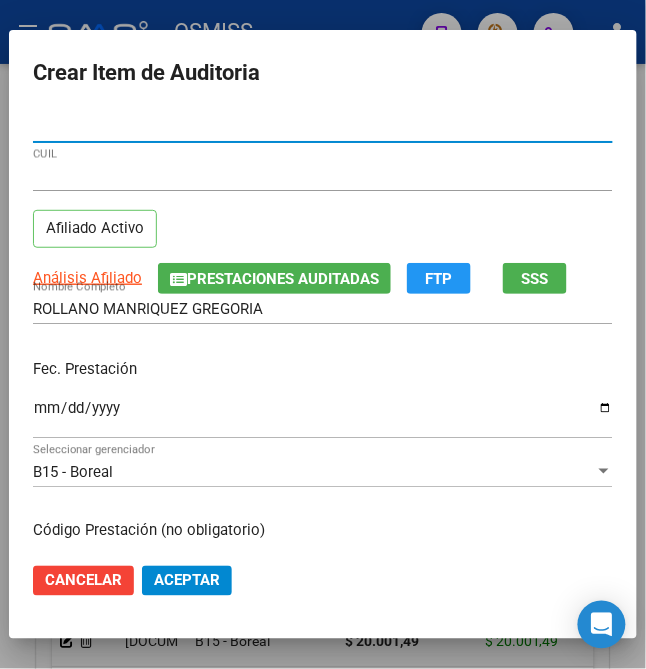 click on "Ingresar la fecha" at bounding box center [323, 416] 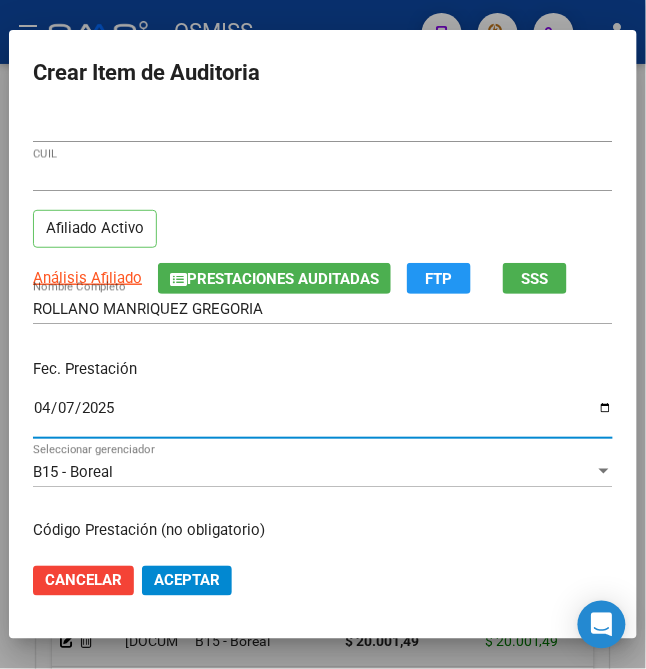 click on "Fec. Prestación" at bounding box center (323, 369) 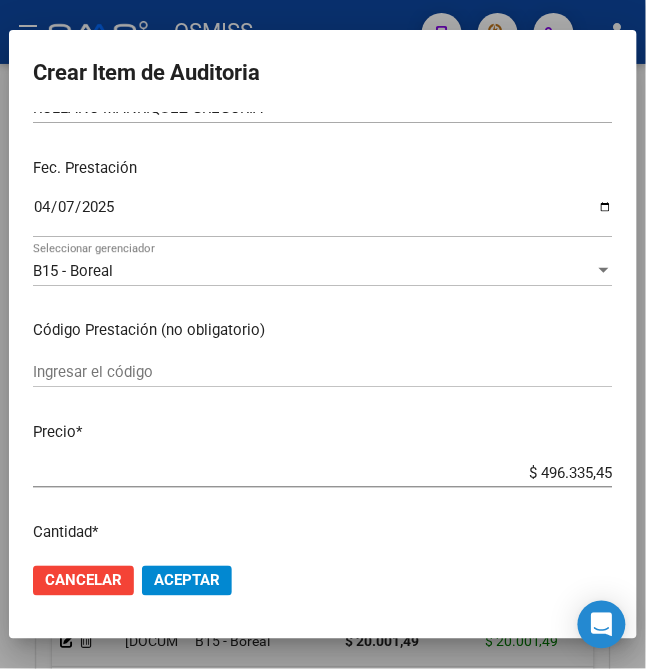 scroll, scrollTop: 266, scrollLeft: 0, axis: vertical 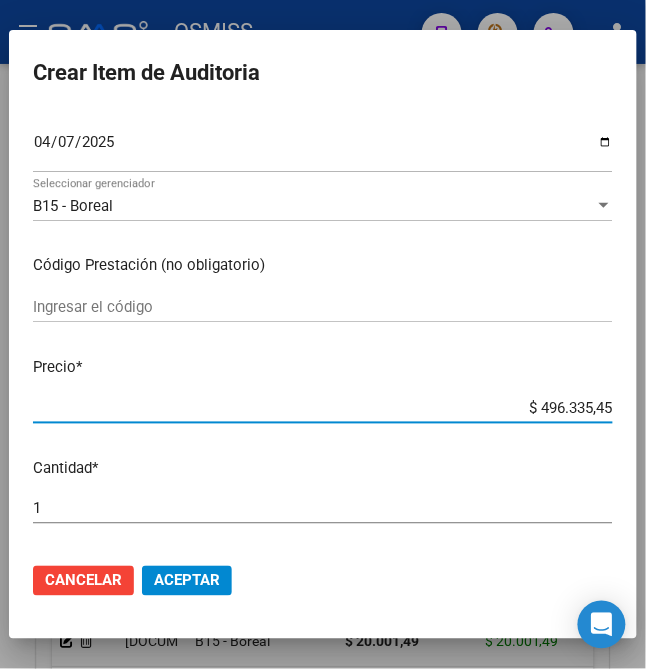 drag, startPoint x: 526, startPoint y: 409, endPoint x: 674, endPoint y: 406, distance: 148.0304 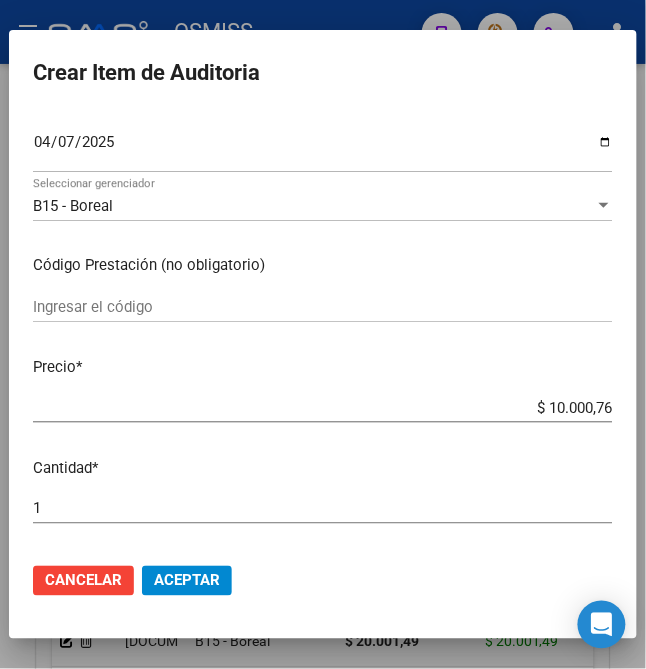 click on "Aceptar" 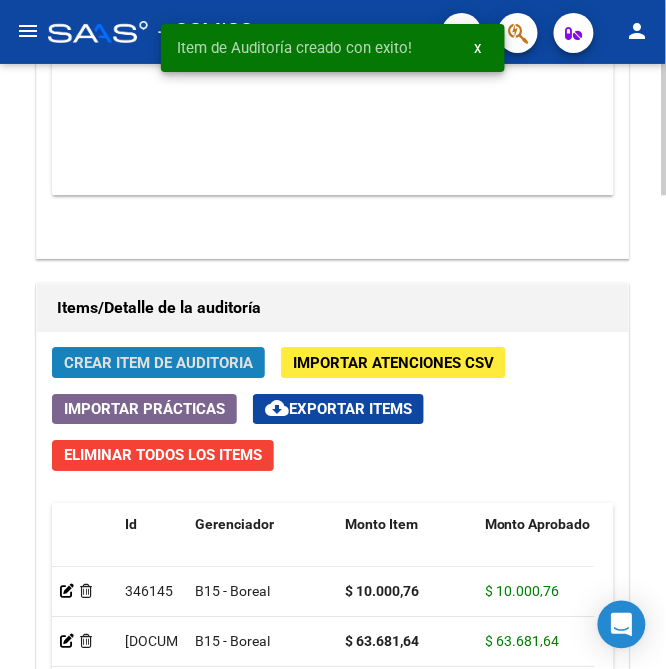 click on "Crear Item de Auditoria" 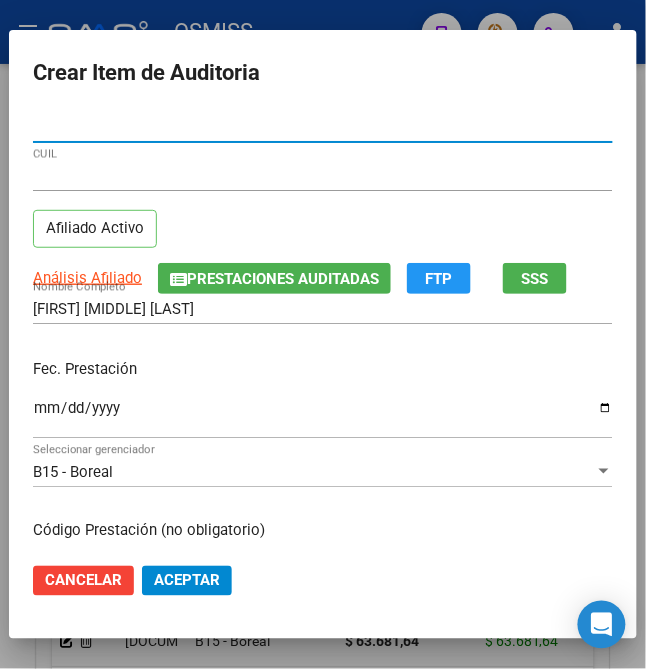 click on "Ingresar la fecha" at bounding box center [323, 416] 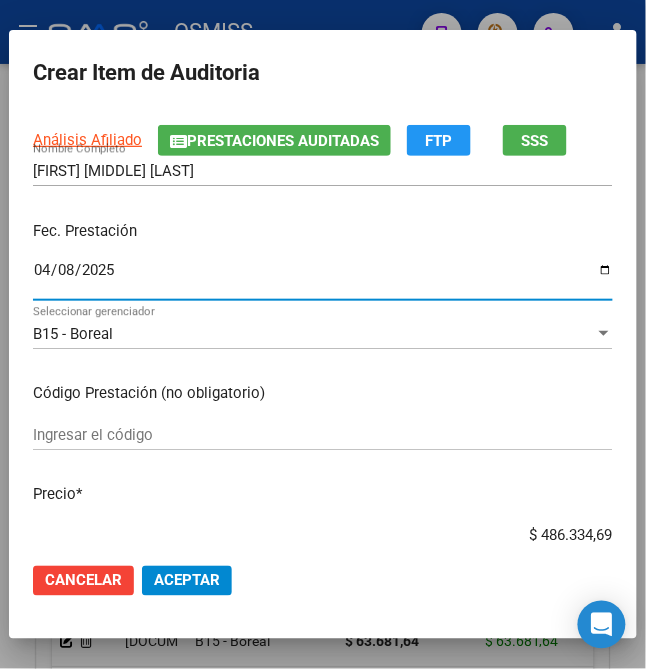 scroll, scrollTop: 266, scrollLeft: 0, axis: vertical 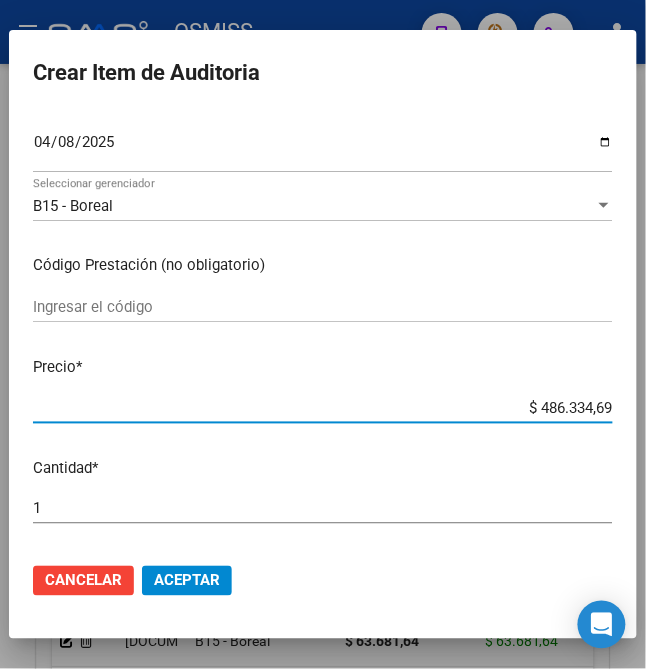 drag, startPoint x: 524, startPoint y: 408, endPoint x: 674, endPoint y: 412, distance: 150.05333 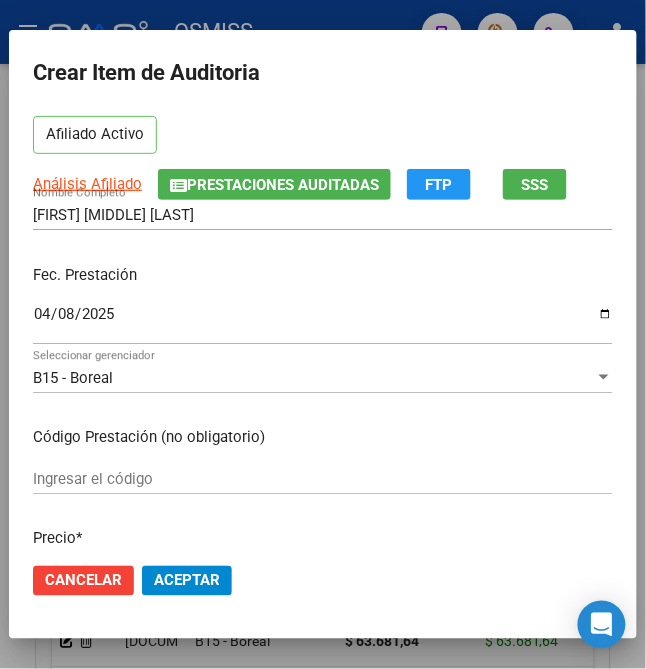 scroll, scrollTop: 133, scrollLeft: 0, axis: vertical 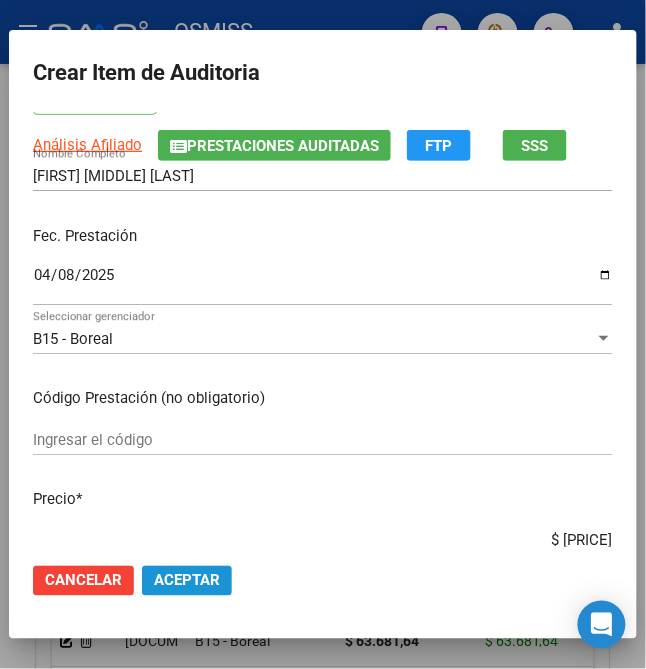 click on "Aceptar" 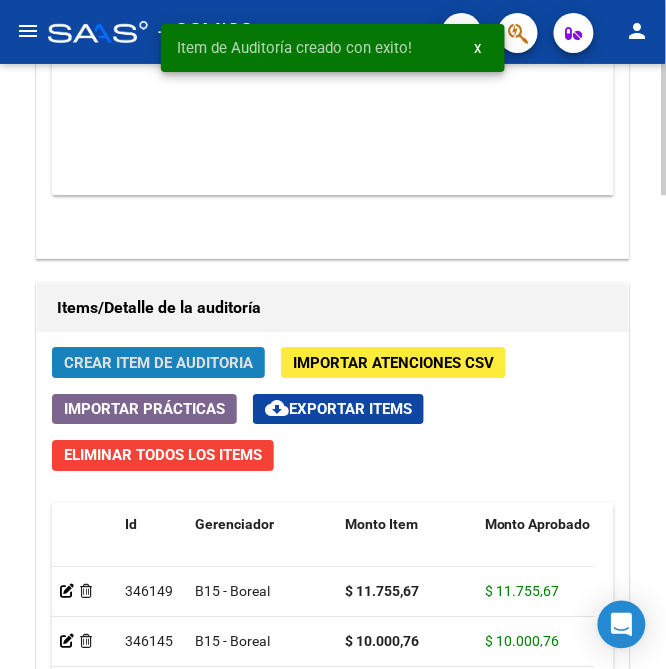 click on "Crear Item de Auditoria" 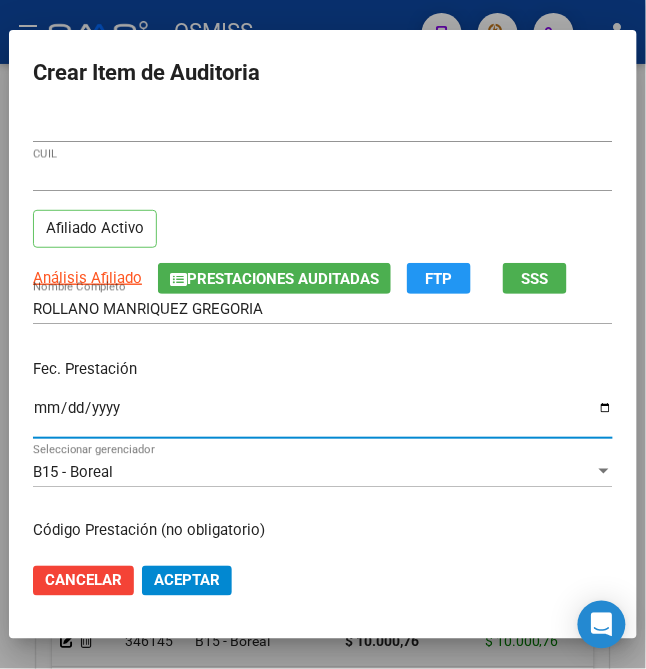 click on "Ingresar la fecha" at bounding box center (323, 416) 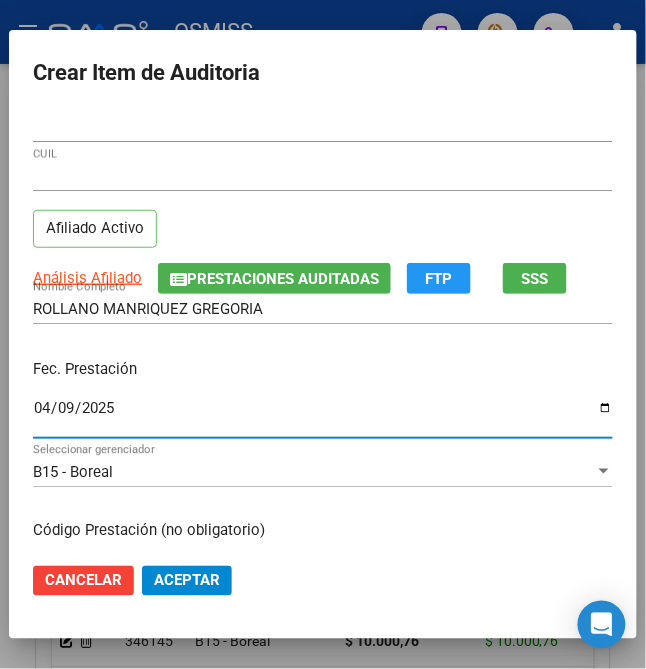 scroll, scrollTop: 133, scrollLeft: 0, axis: vertical 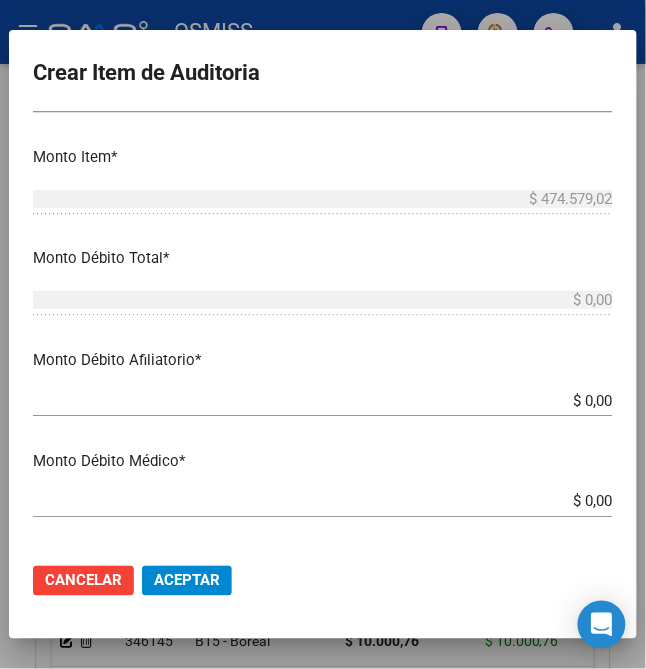 drag, startPoint x: 528, startPoint y: 541, endPoint x: 652, endPoint y: 210, distance: 353.4643 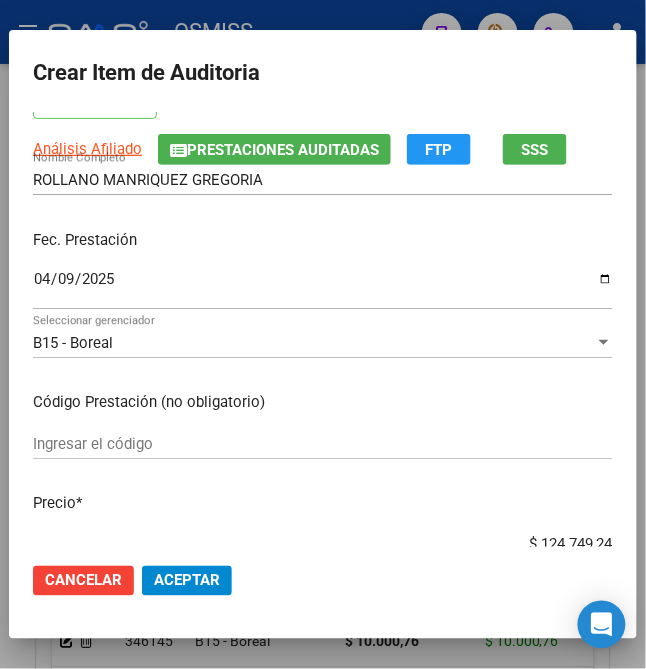 scroll, scrollTop: 266, scrollLeft: 0, axis: vertical 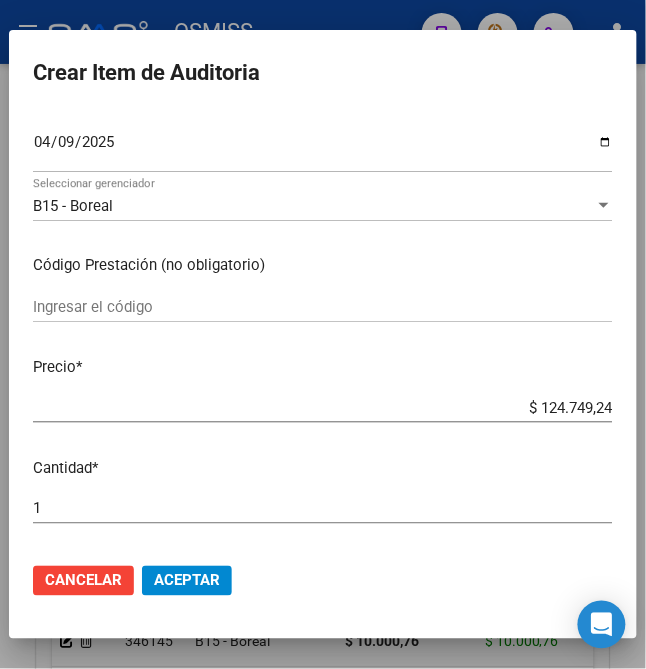 click on "Aceptar" 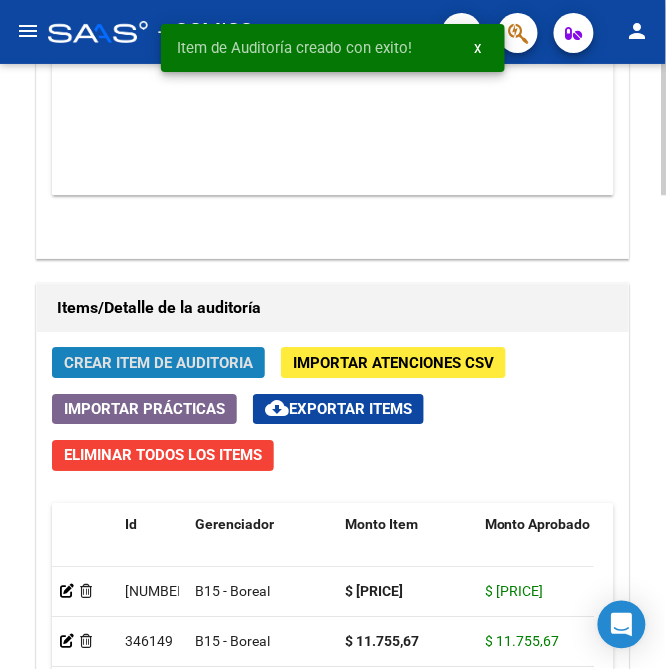click on "Crear Item de Auditoria" 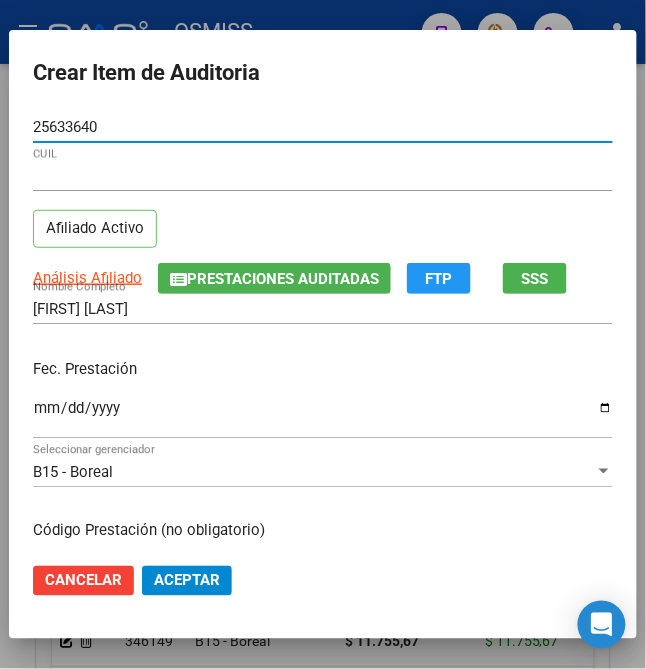 click on "Ingresar la fecha" at bounding box center [323, 416] 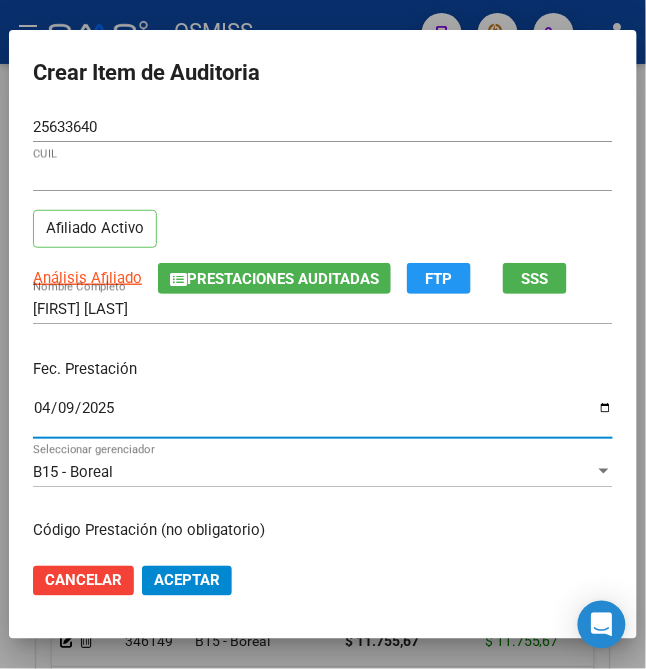 click on "Fec. Prestación" at bounding box center [323, 369] 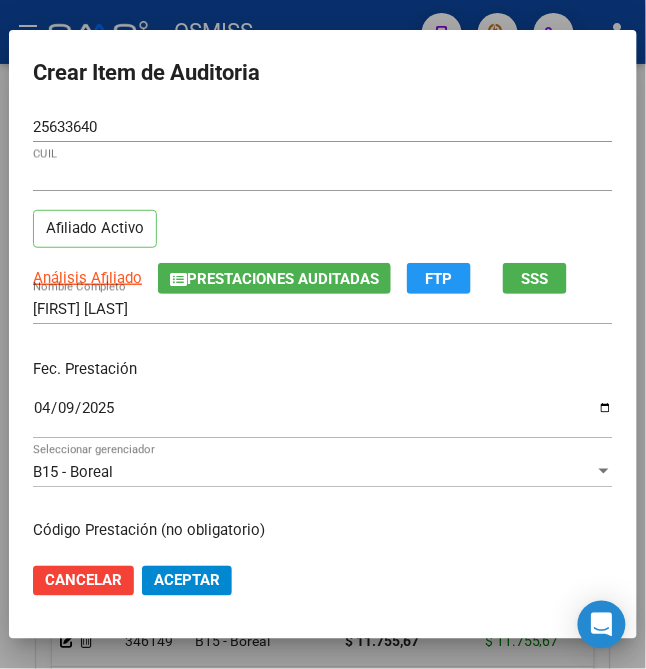 click on "Fec. Prestación" at bounding box center [323, 369] 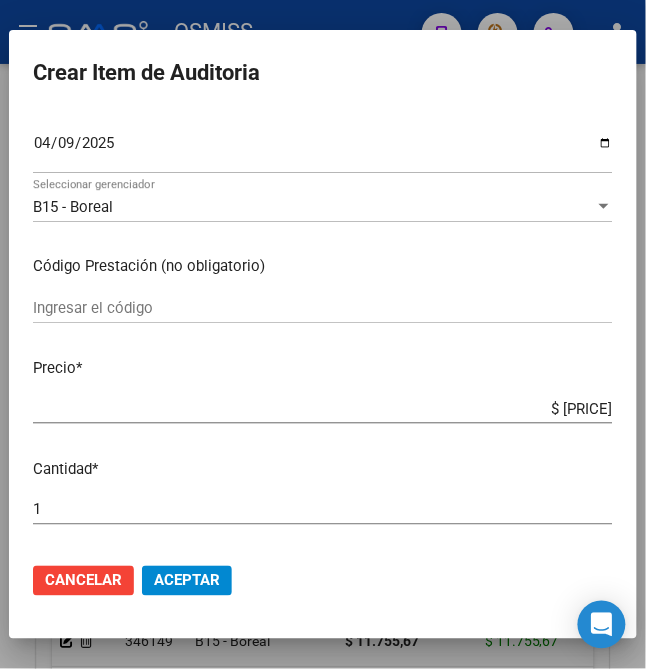 scroll, scrollTop: 266, scrollLeft: 0, axis: vertical 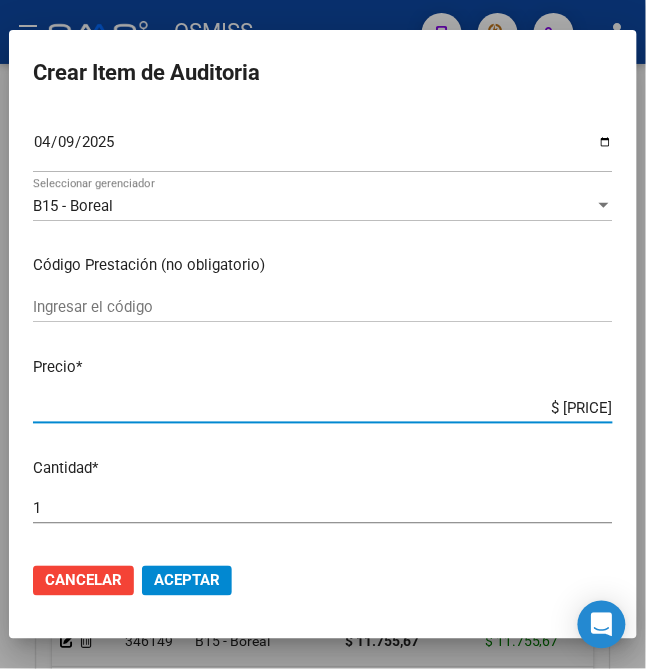 drag, startPoint x: 526, startPoint y: 408, endPoint x: 674, endPoint y: 416, distance: 148.21606 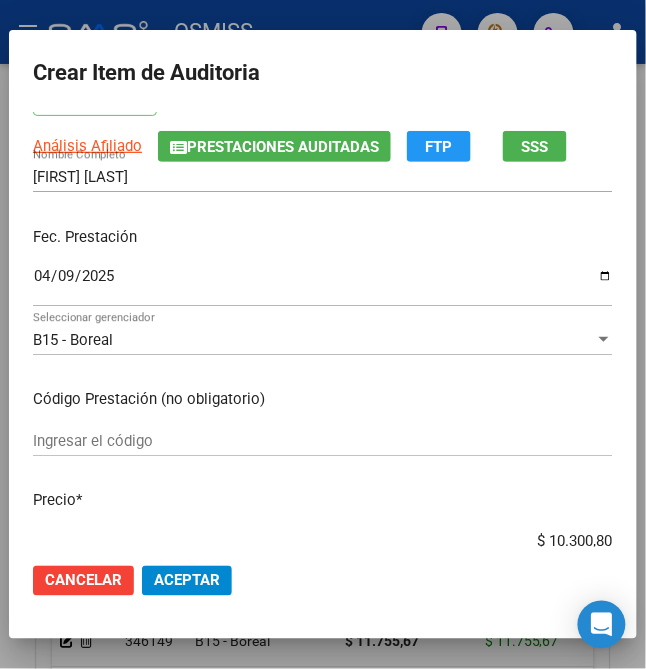 scroll, scrollTop: 266, scrollLeft: 0, axis: vertical 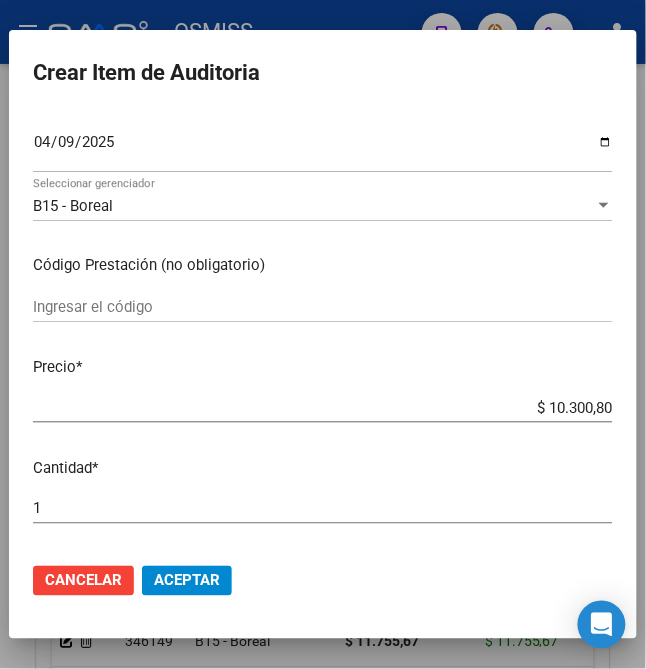 click on "Aceptar" 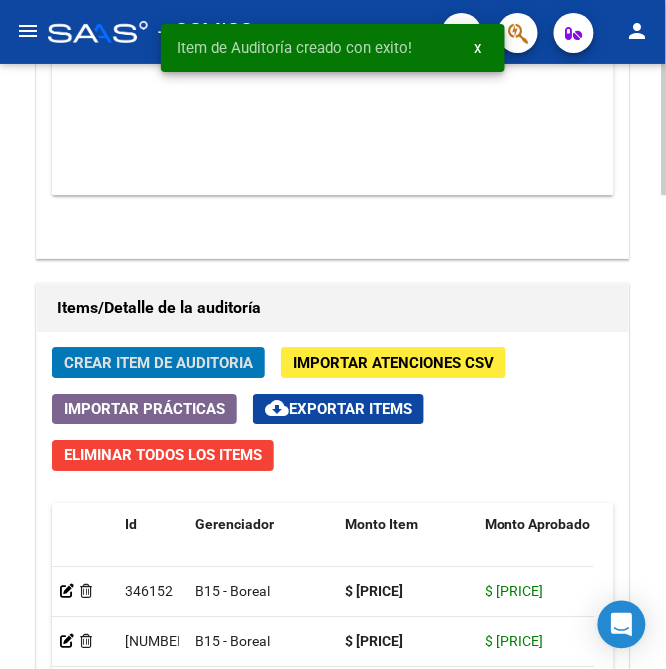 click on "Crear Item de Auditoria" 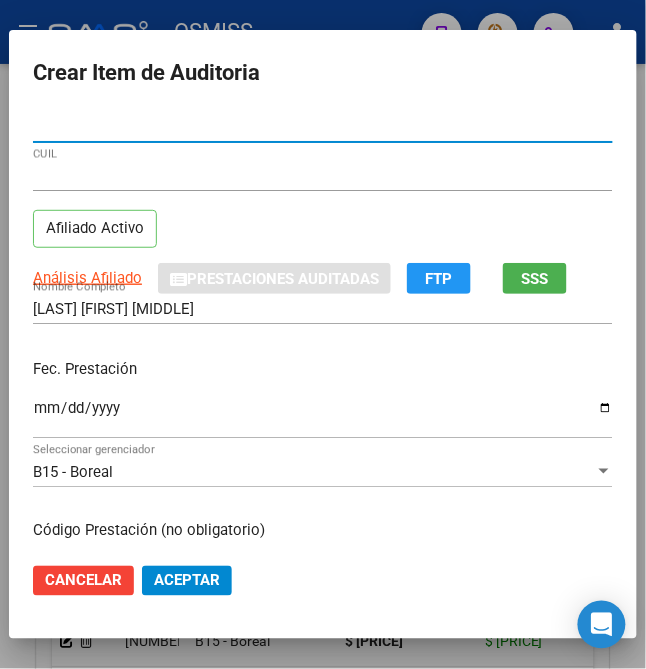 click on "Ingresar la fecha" at bounding box center [323, 416] 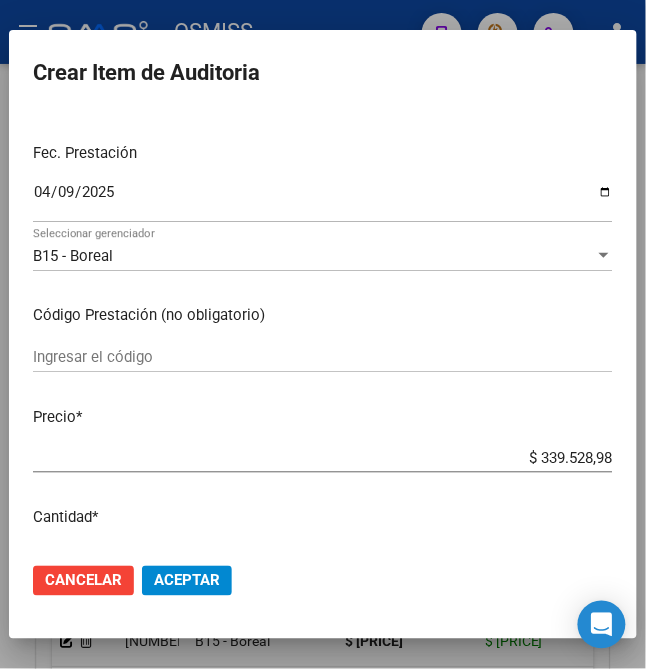 scroll, scrollTop: 266, scrollLeft: 0, axis: vertical 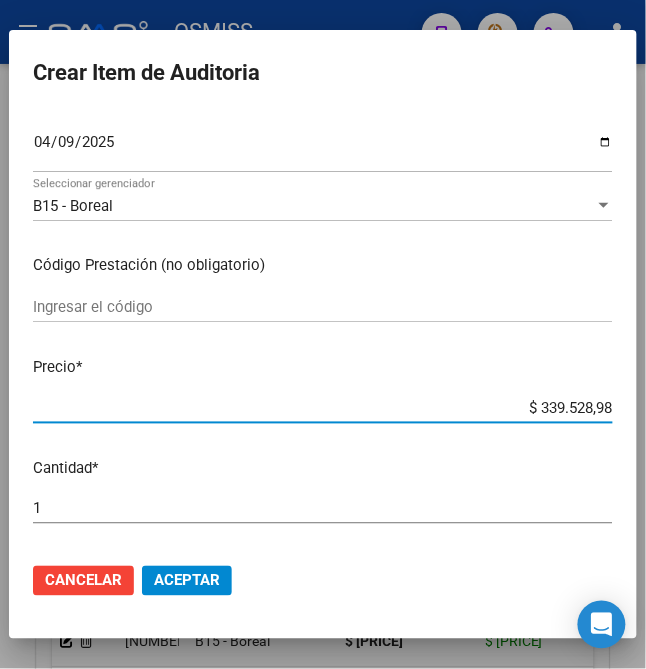drag, startPoint x: 526, startPoint y: 409, endPoint x: 664, endPoint y: 424, distance: 138.81282 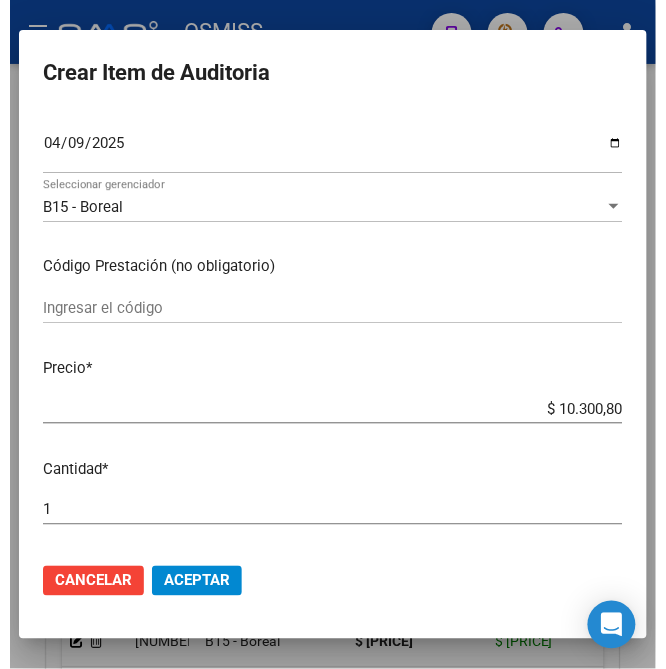 scroll, scrollTop: 266, scrollLeft: 0, axis: vertical 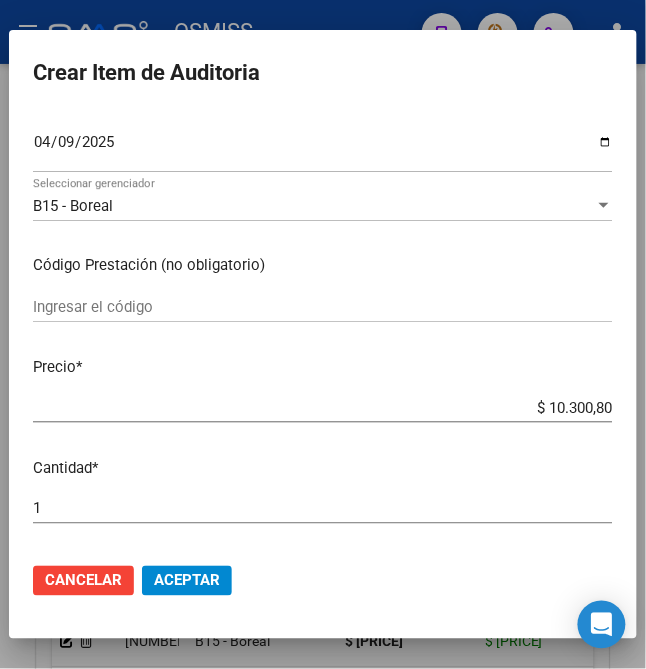 click on "Cancelar Aceptar" 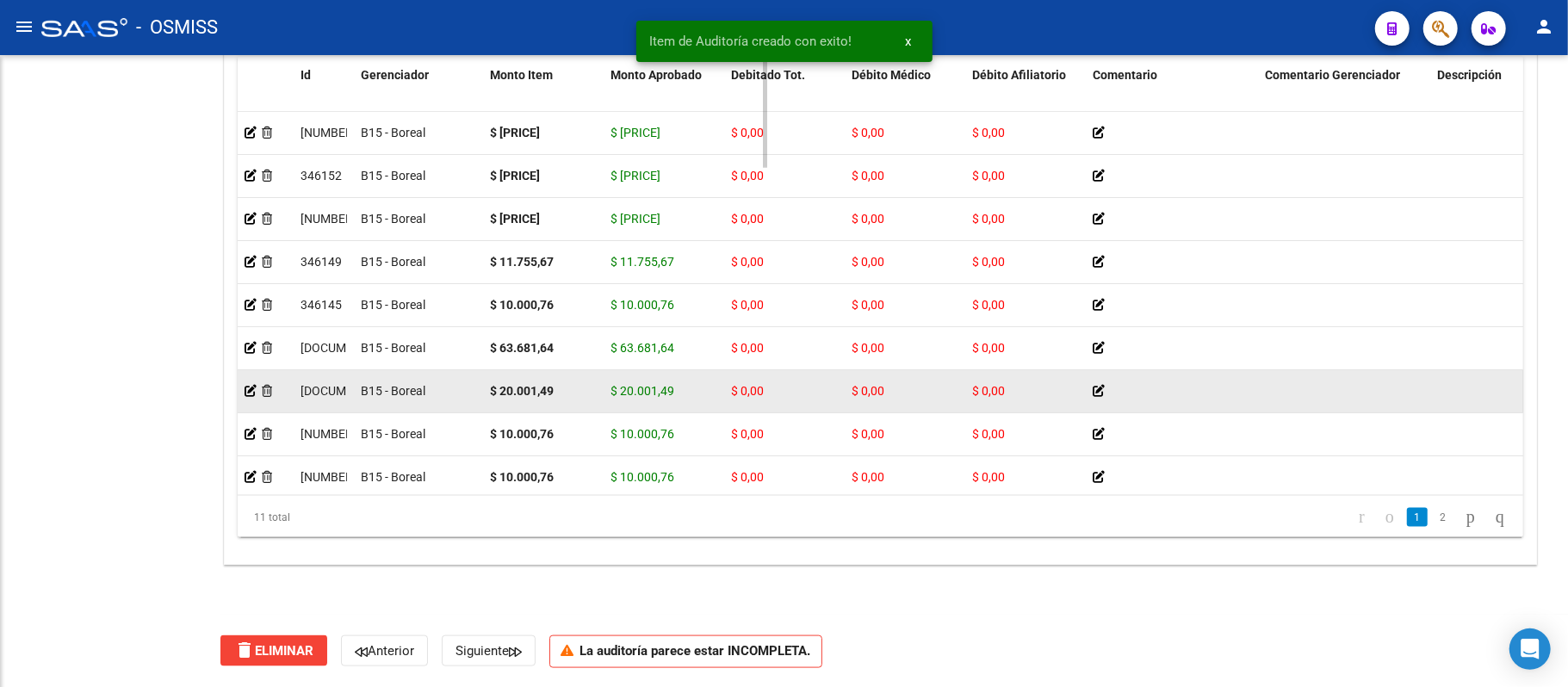 scroll, scrollTop: 1371, scrollLeft: 0, axis: vertical 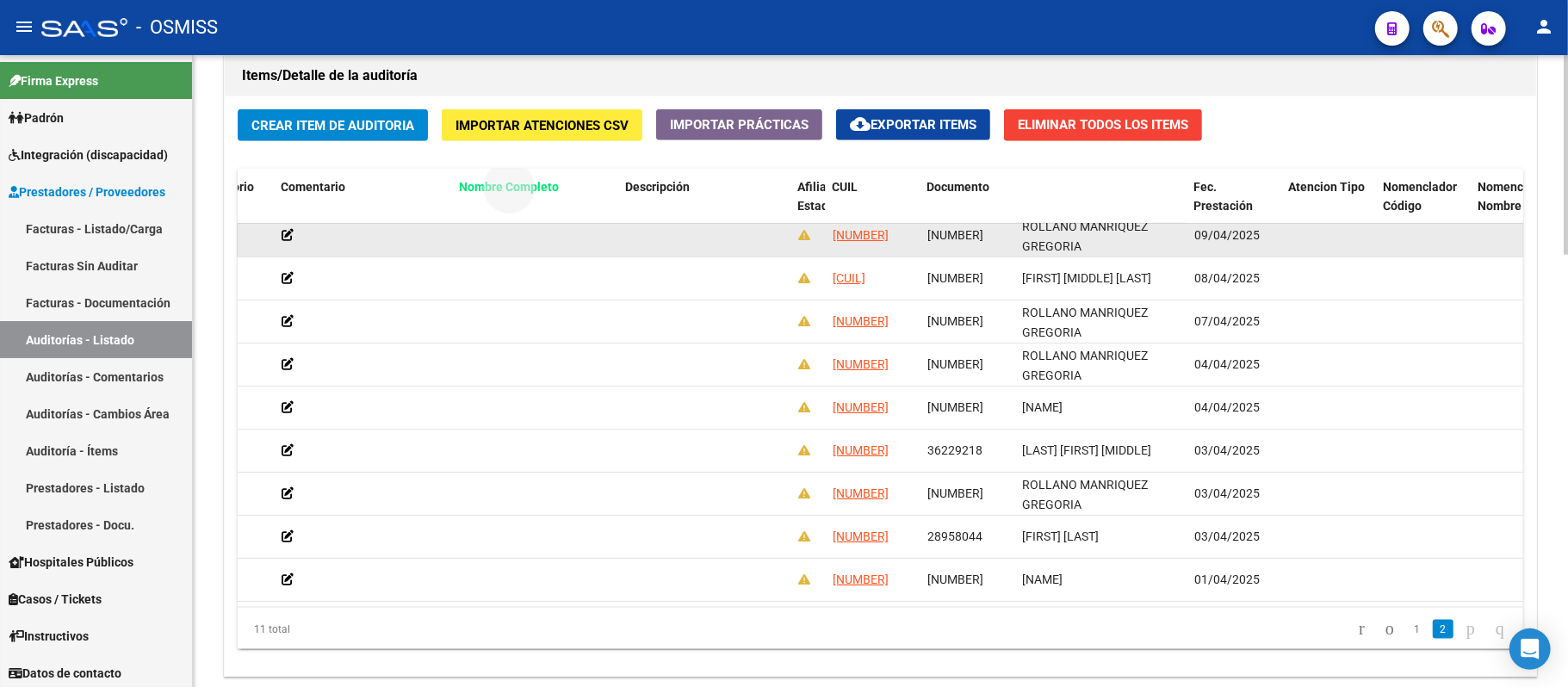 drag, startPoint x: 1097, startPoint y: 71, endPoint x: 535, endPoint y: 226, distance: 582.98285 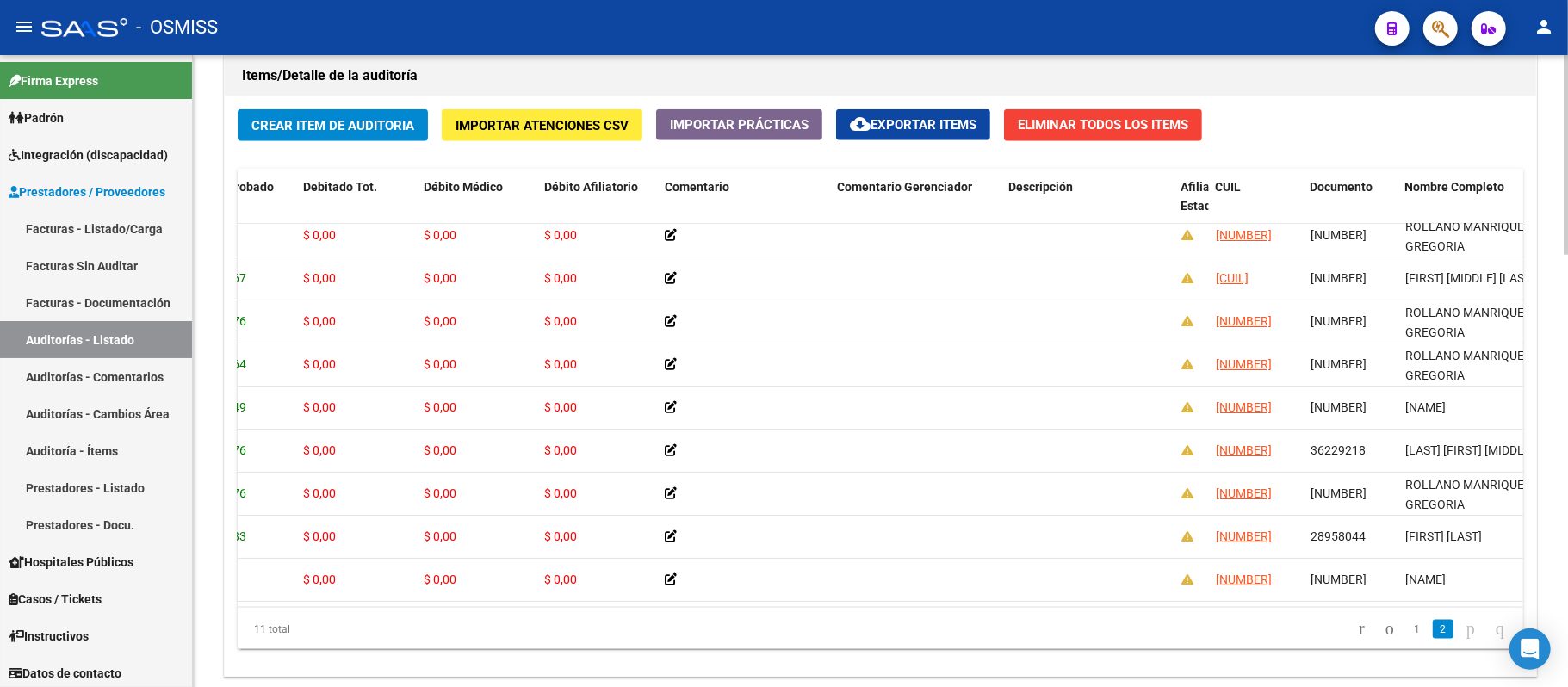 scroll, scrollTop: 112, scrollLeft: 470, axis: both 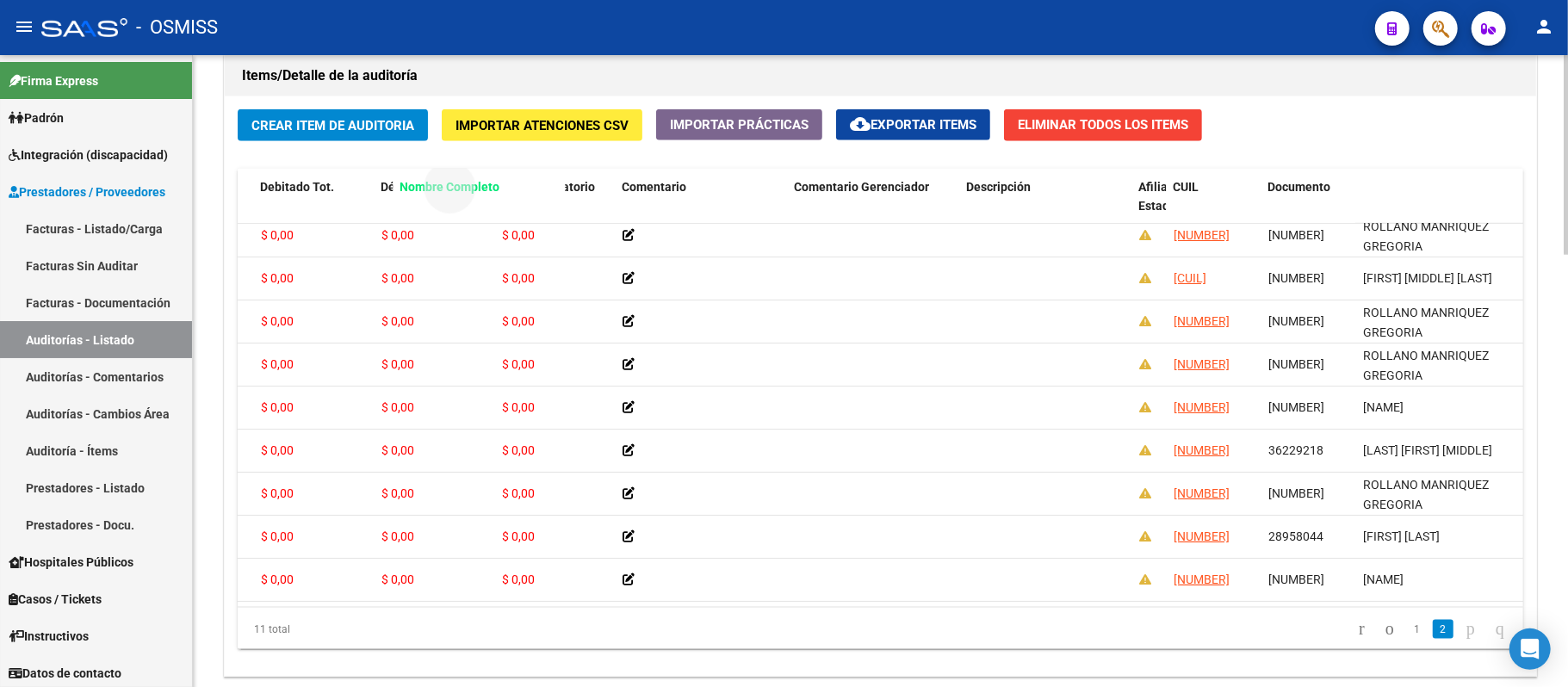 drag, startPoint x: 1395, startPoint y: 187, endPoint x: 404, endPoint y: 214, distance: 991.3677 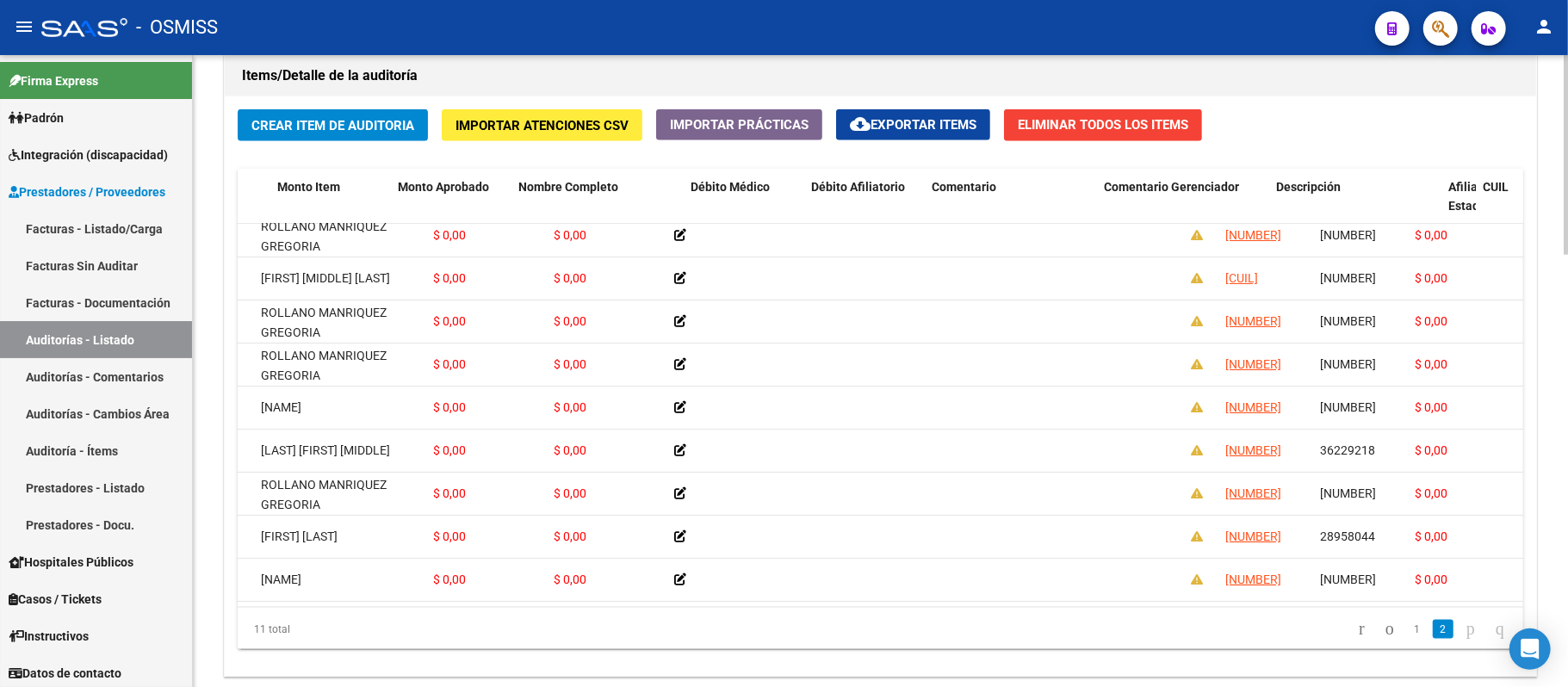 scroll, scrollTop: 112, scrollLeft: 0, axis: vertical 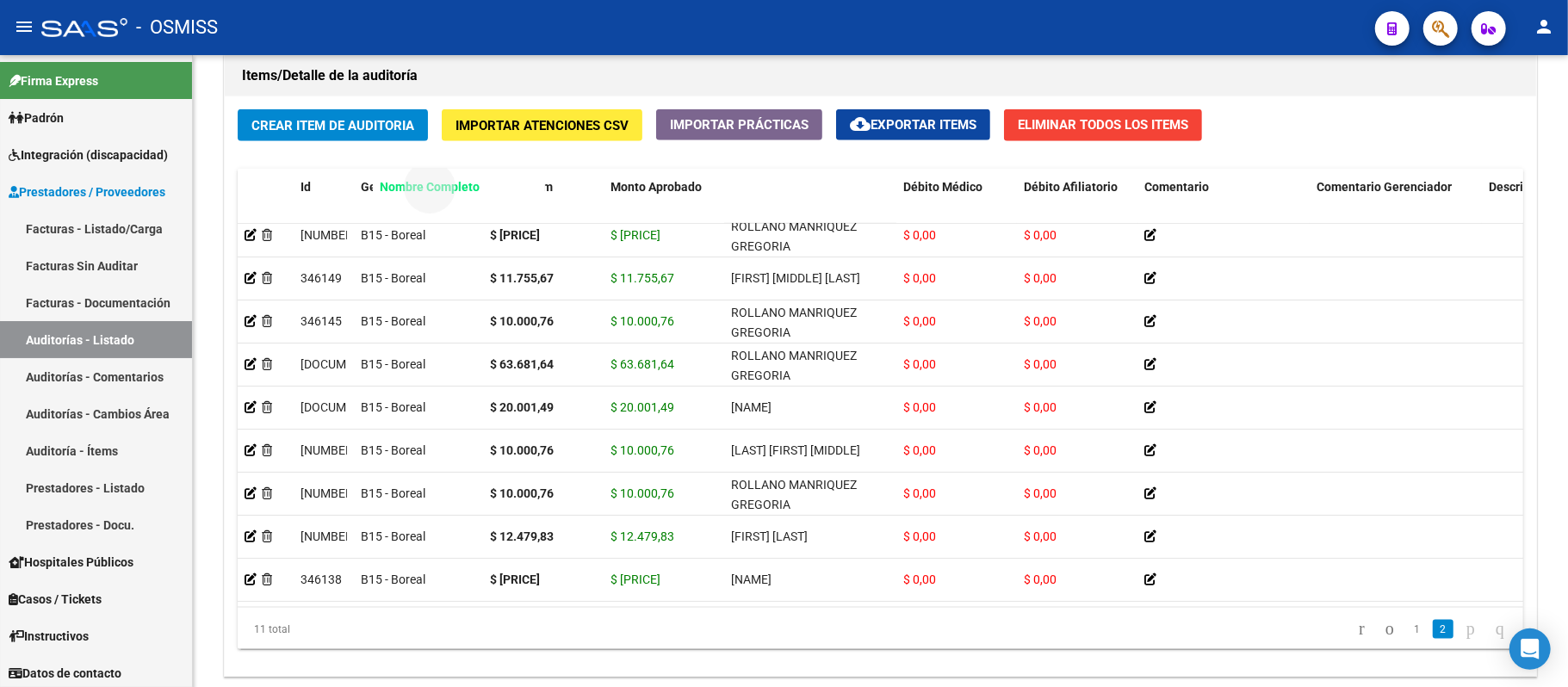 drag, startPoint x: 762, startPoint y: 190, endPoint x: 411, endPoint y: 200, distance: 351.14242 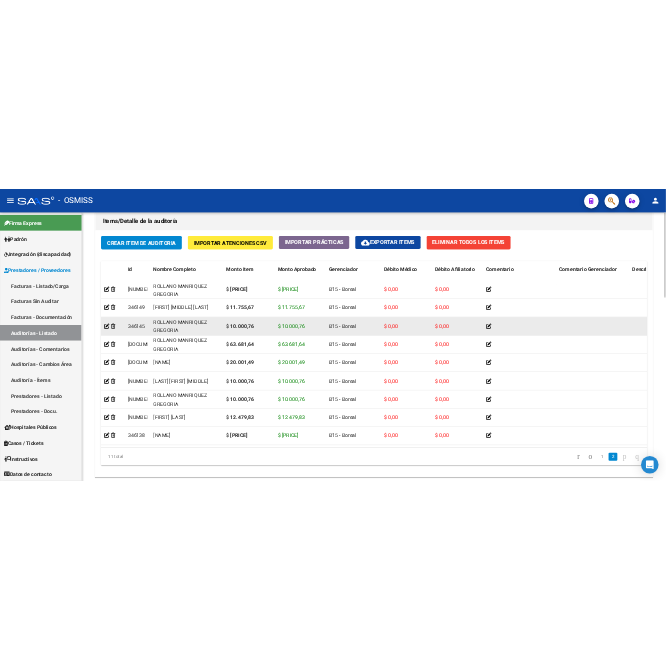 scroll, scrollTop: 0, scrollLeft: 0, axis: both 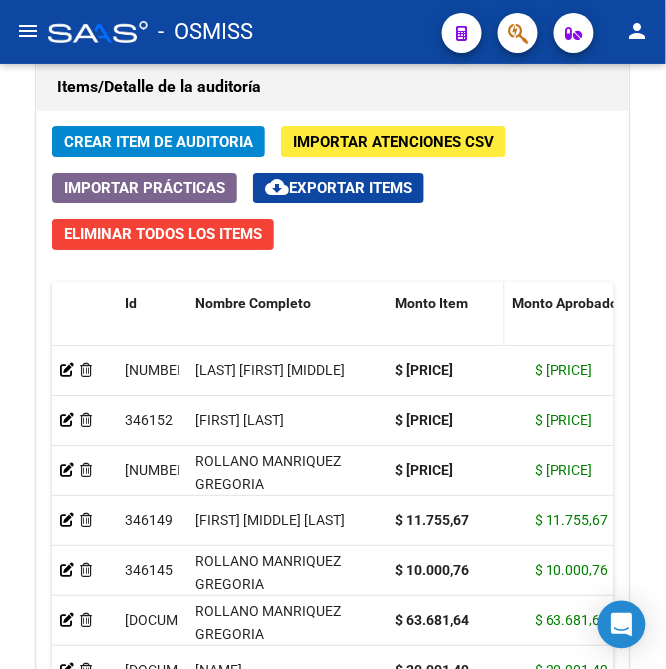 drag, startPoint x: 522, startPoint y: 306, endPoint x: 493, endPoint y: 306, distance: 29 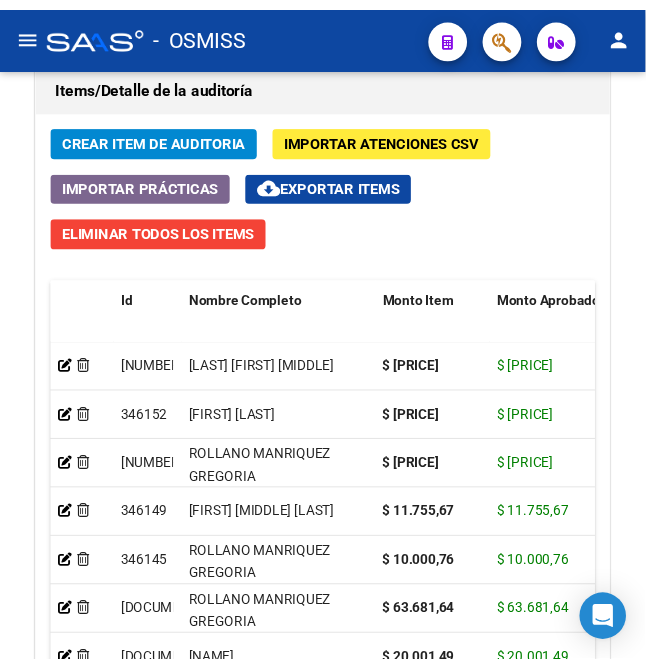 scroll, scrollTop: 1902, scrollLeft: 0, axis: vertical 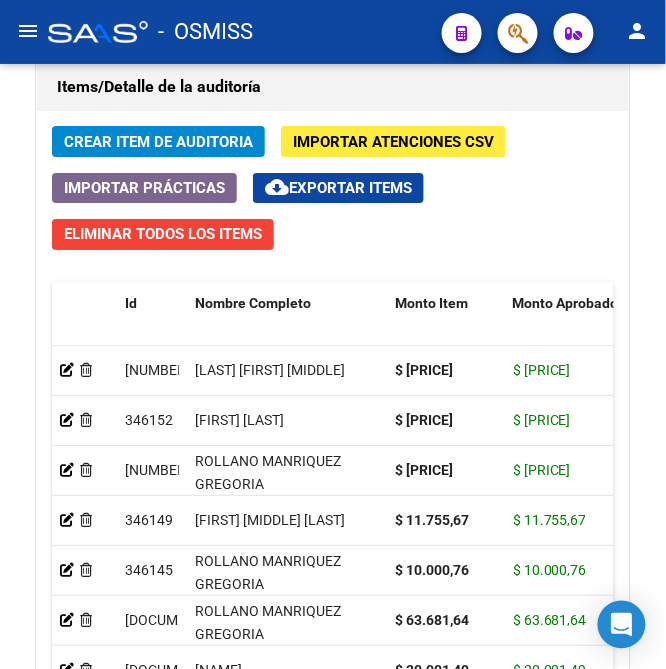 click on "Crear Item de Auditoria" 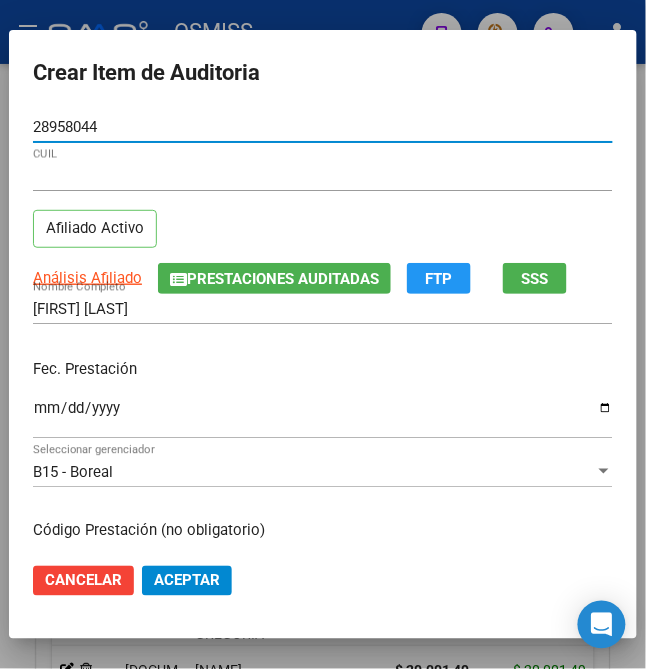 click on "Ingresar la fecha" at bounding box center (323, 416) 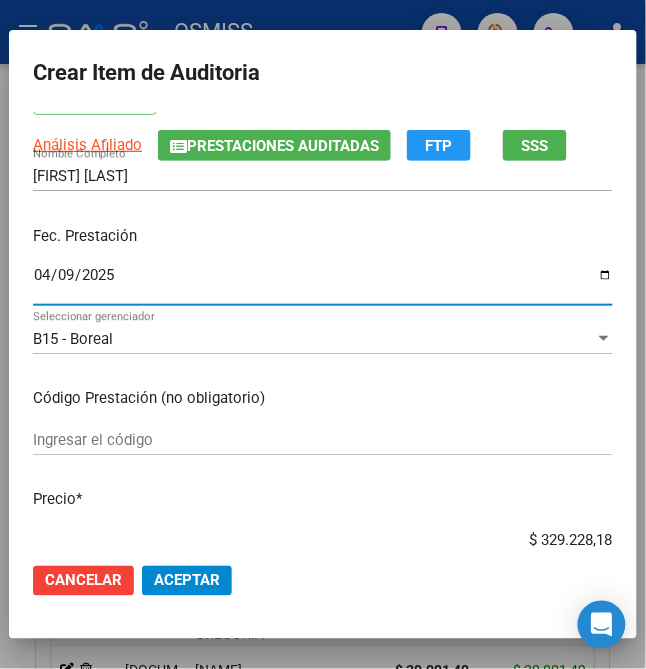 scroll, scrollTop: 266, scrollLeft: 0, axis: vertical 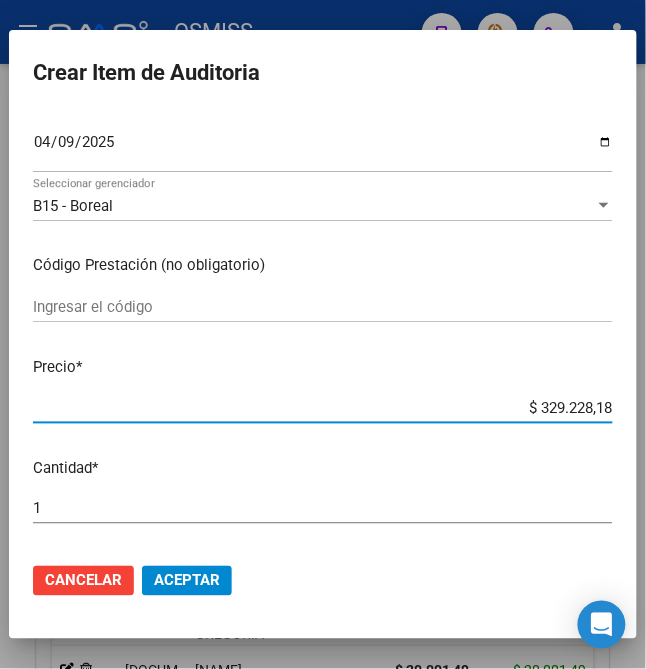 drag, startPoint x: 524, startPoint y: 412, endPoint x: 685, endPoint y: 426, distance: 161.60754 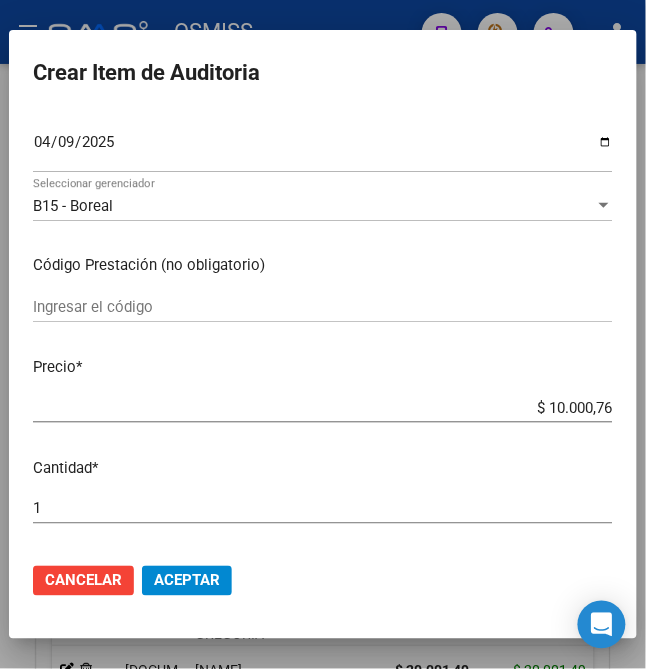 click on "Cantidad  *" at bounding box center (323, 468) 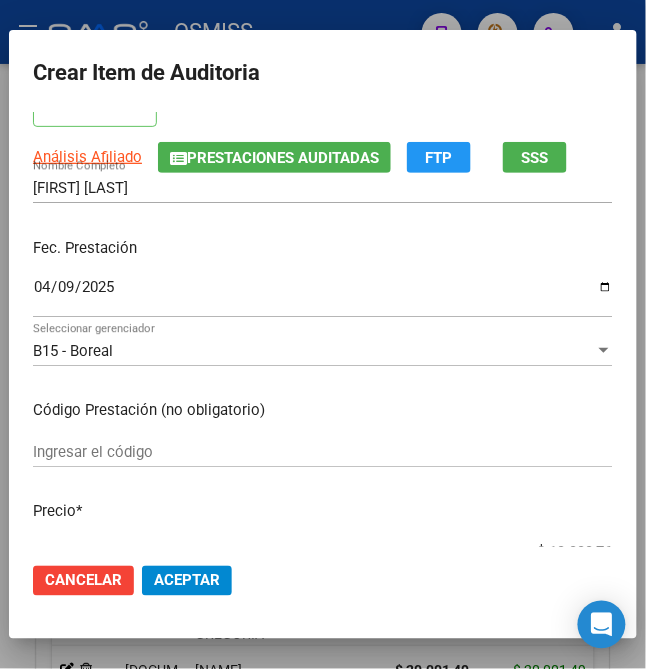 scroll, scrollTop: 0, scrollLeft: 0, axis: both 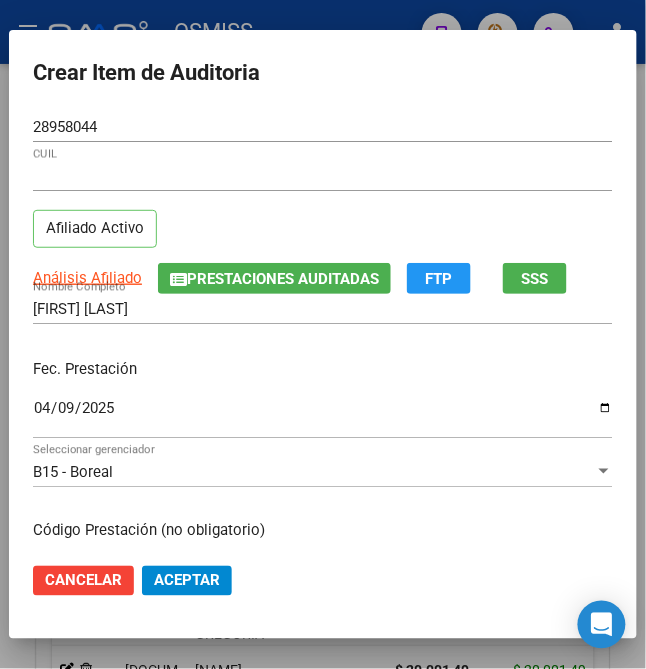 click on "Aceptar" 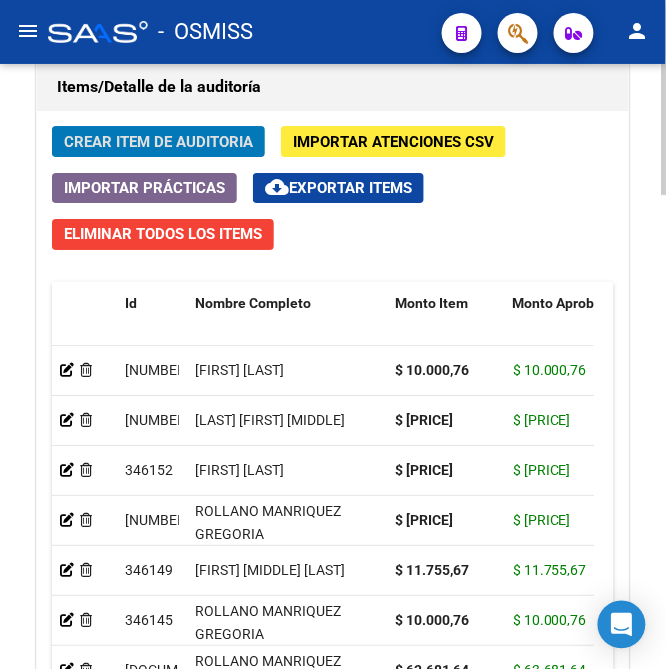 click on "Crear Item de Auditoria" 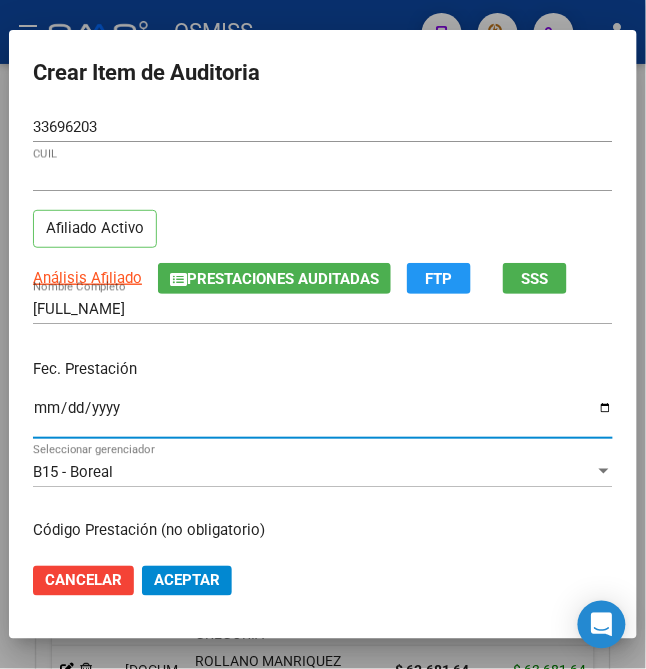 click on "Ingresar la fecha" at bounding box center [323, 416] 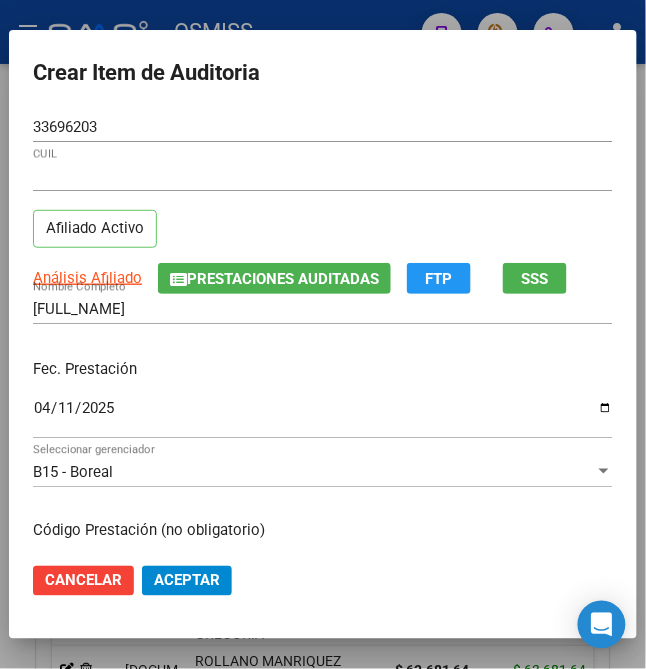 click on "Fec. Prestación" at bounding box center [323, 369] 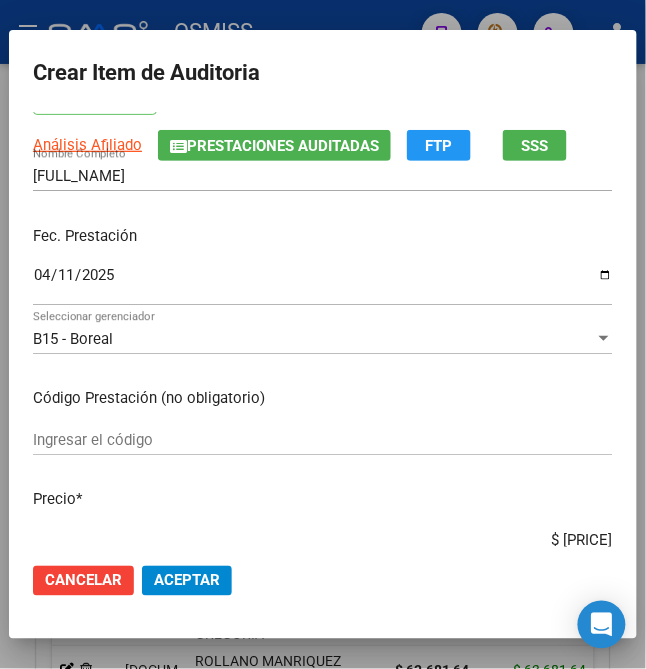 scroll, scrollTop: 266, scrollLeft: 0, axis: vertical 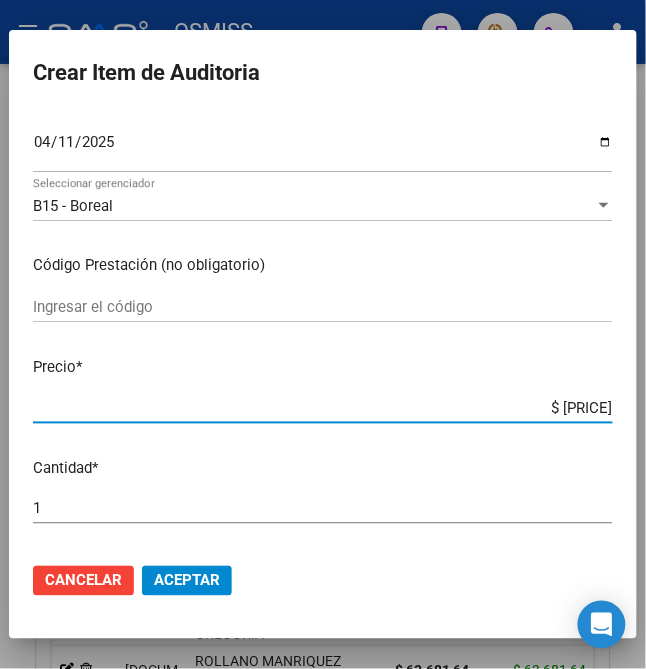 drag, startPoint x: 526, startPoint y: 408, endPoint x: 680, endPoint y: 422, distance: 154.63506 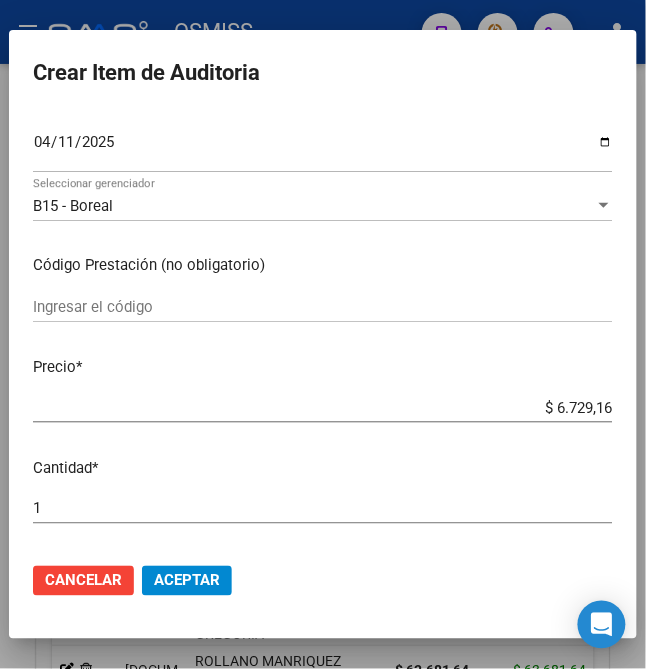 click on "Cantidad  *" at bounding box center (323, 468) 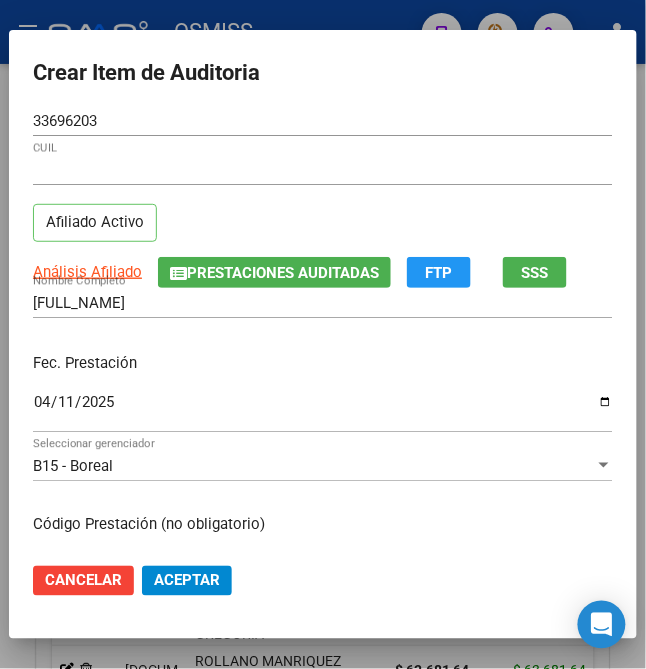 scroll, scrollTop: 0, scrollLeft: 0, axis: both 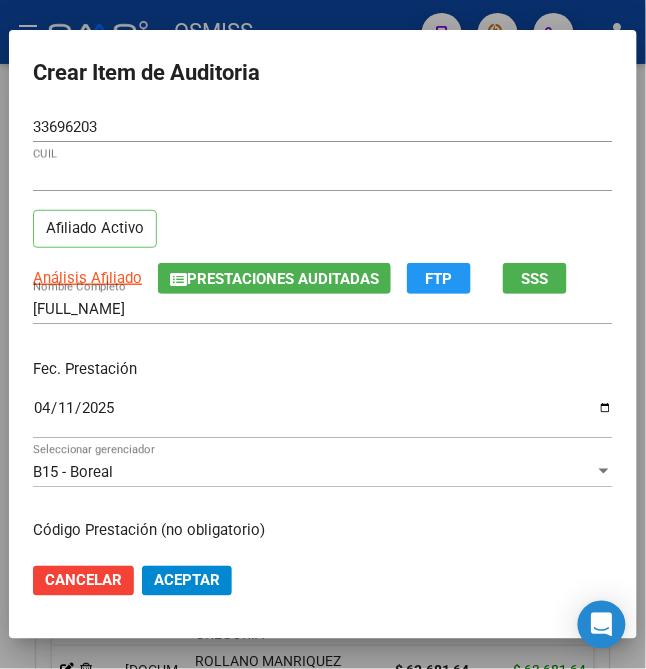 click on "Aceptar" 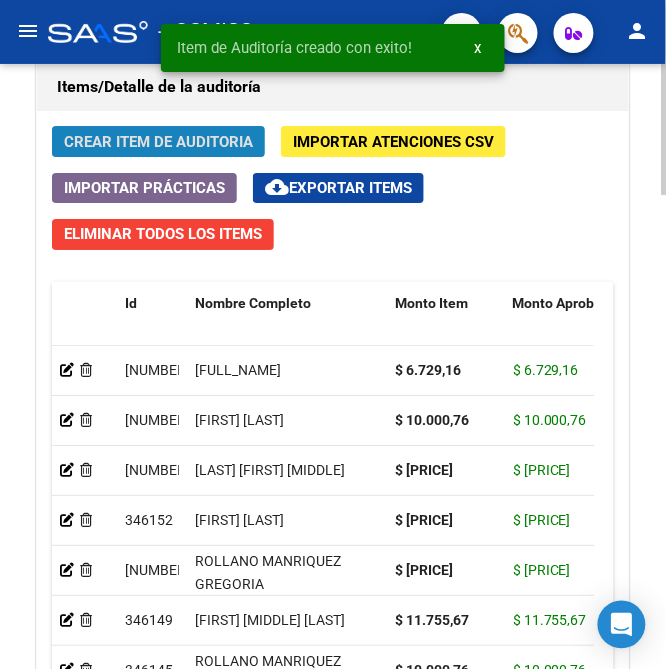 click on "Crear Item de Auditoria" 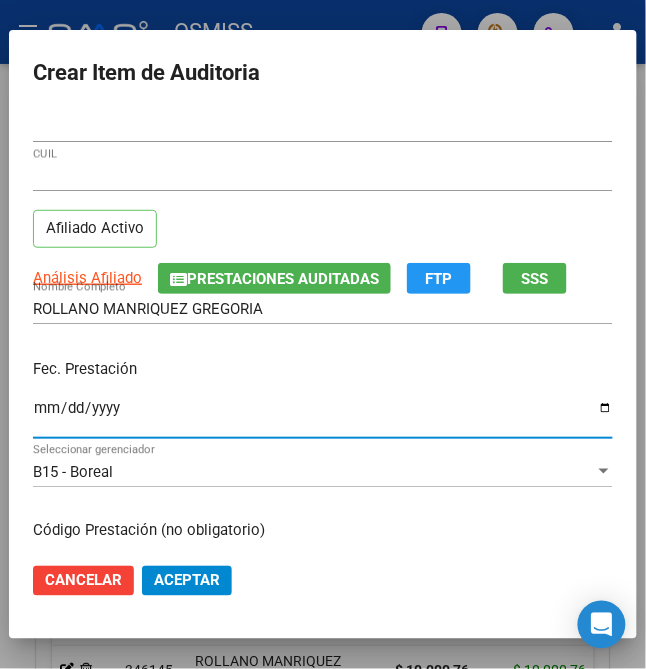 click on "Ingresar la fecha" at bounding box center (323, 416) 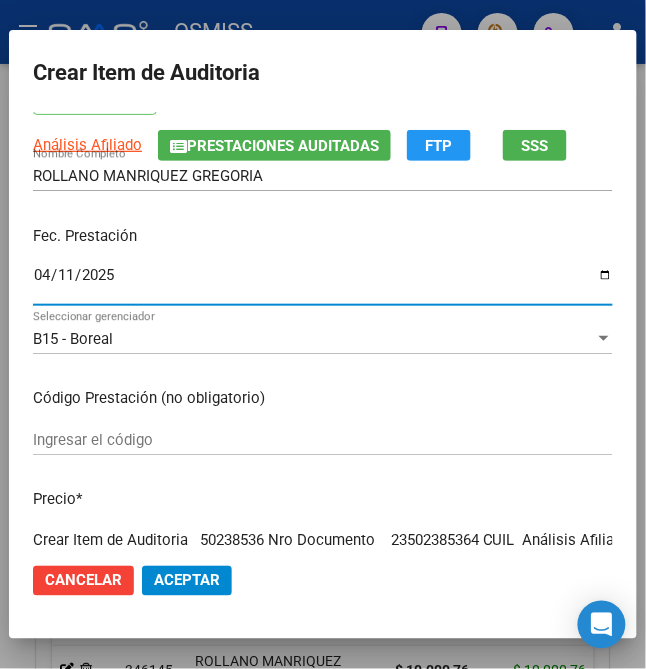 scroll, scrollTop: 266, scrollLeft: 0, axis: vertical 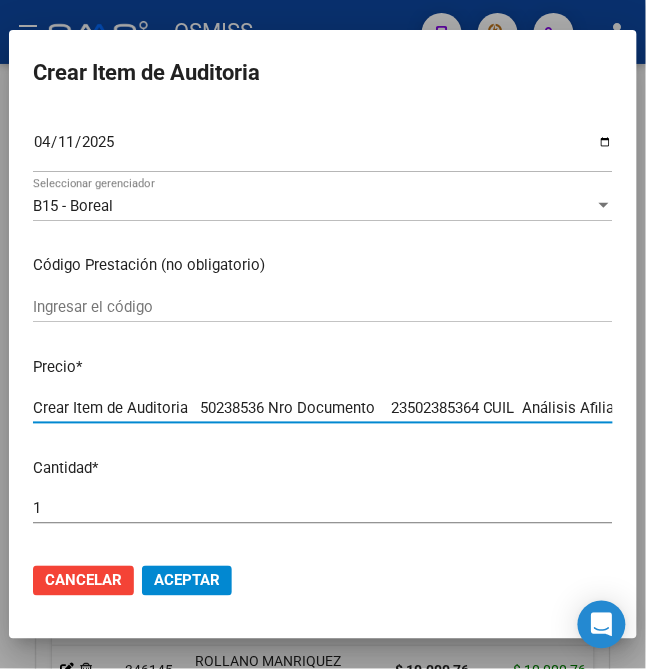 drag, startPoint x: 524, startPoint y: 405, endPoint x: 665, endPoint y: 416, distance: 141.42842 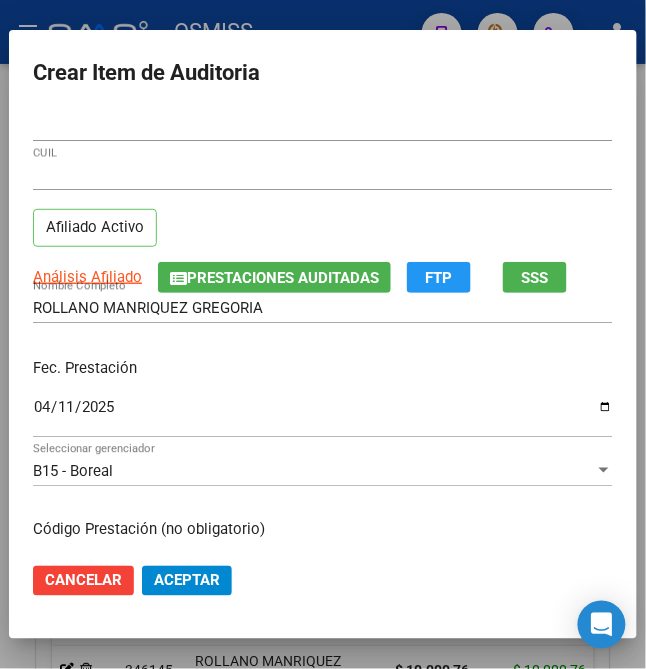 scroll, scrollTop: 0, scrollLeft: 0, axis: both 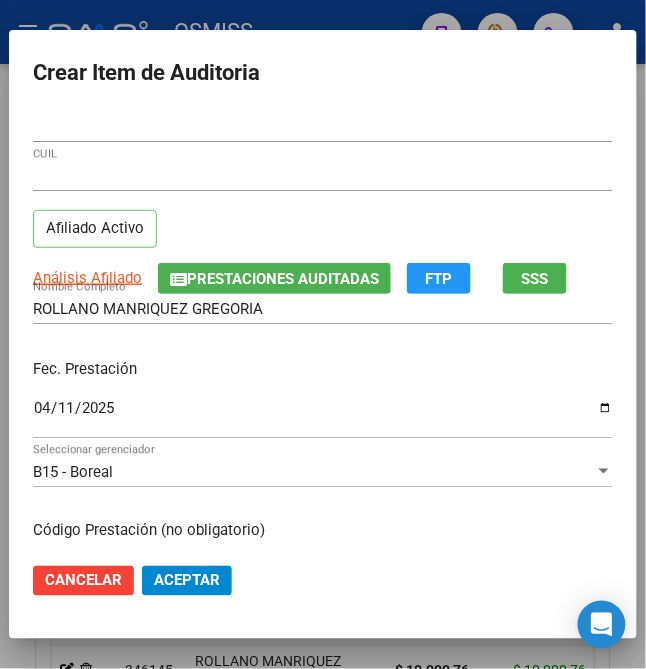 click on "Aceptar" 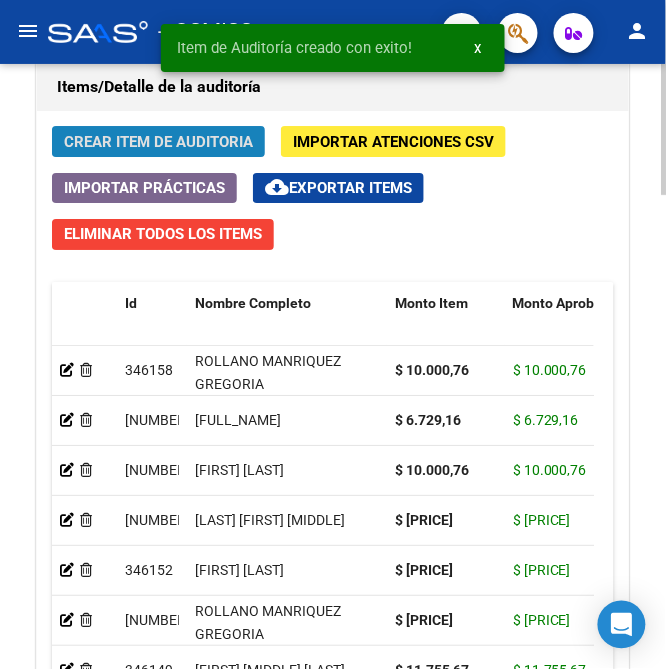 click on "Crear Item de Auditoria" 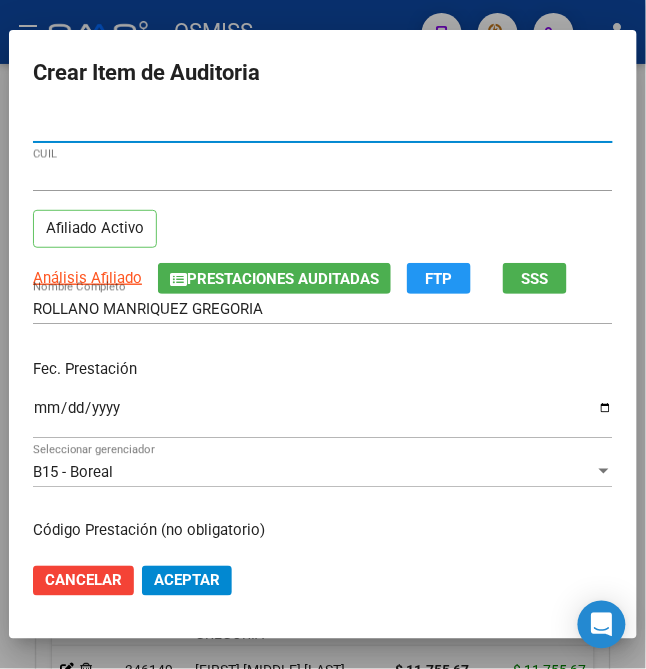 click on "Fec. Prestación" at bounding box center [323, 369] 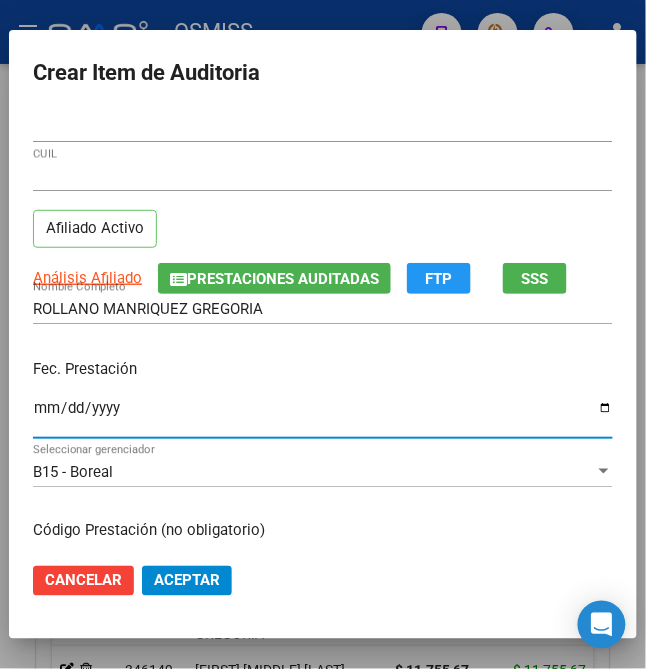 click on "Ingresar la fecha" at bounding box center [323, 416] 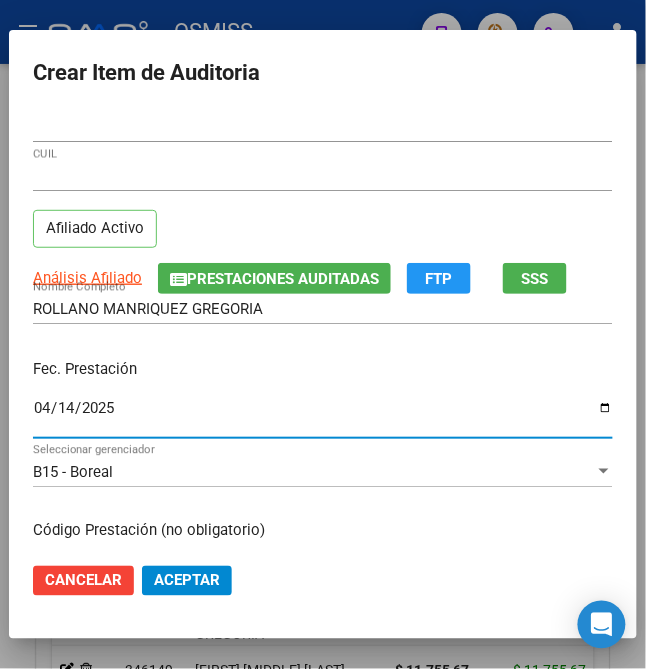 click on "Fec. Prestación    [DATE] Ingresar la fecha" at bounding box center (323, 400) 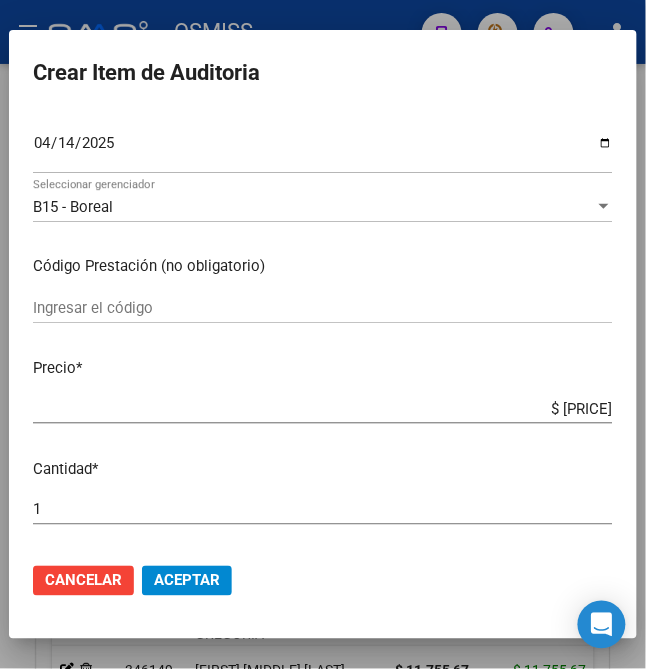 scroll, scrollTop: 266, scrollLeft: 0, axis: vertical 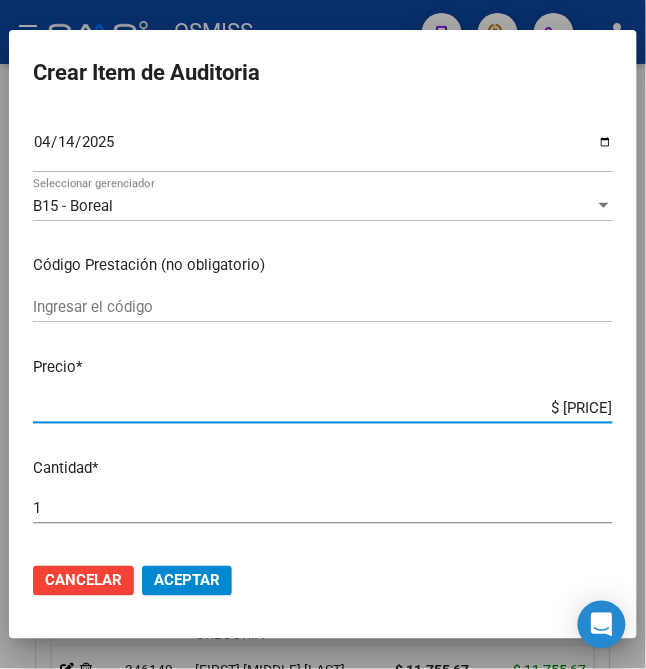 drag, startPoint x: 522, startPoint y: 406, endPoint x: 681, endPoint y: 420, distance: 159.61516 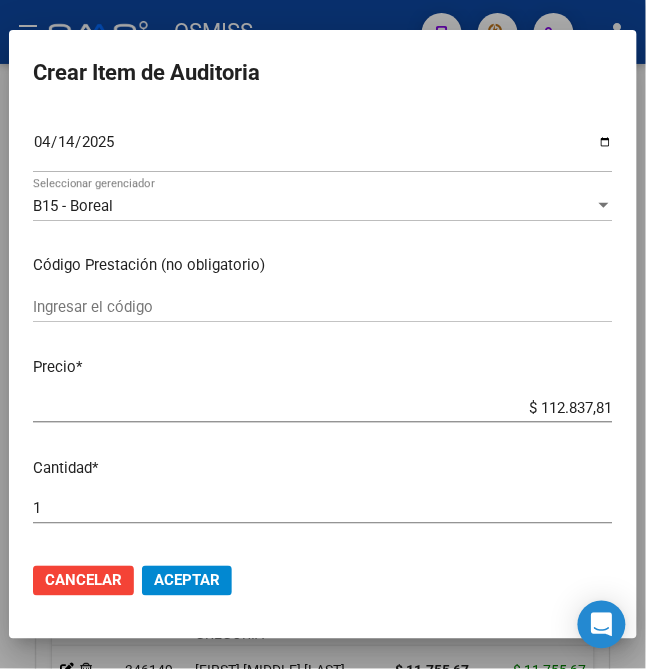 click on "Cantidad  *" at bounding box center (323, 468) 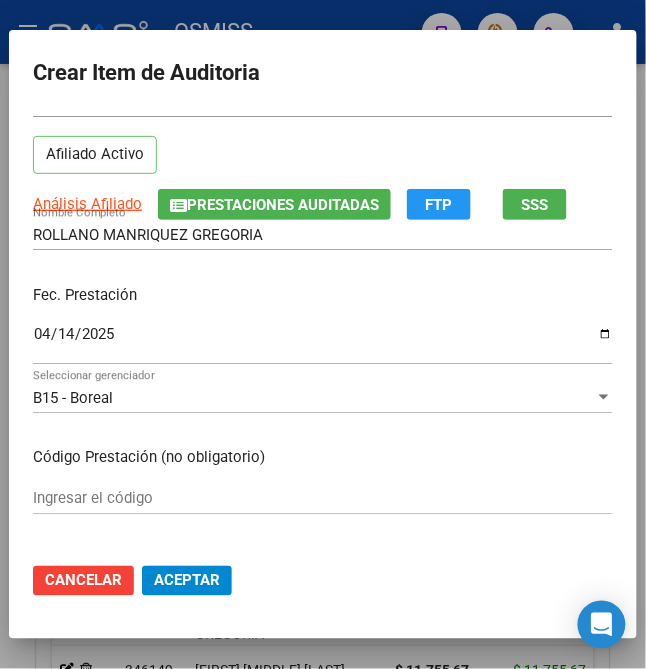 scroll, scrollTop: 133, scrollLeft: 0, axis: vertical 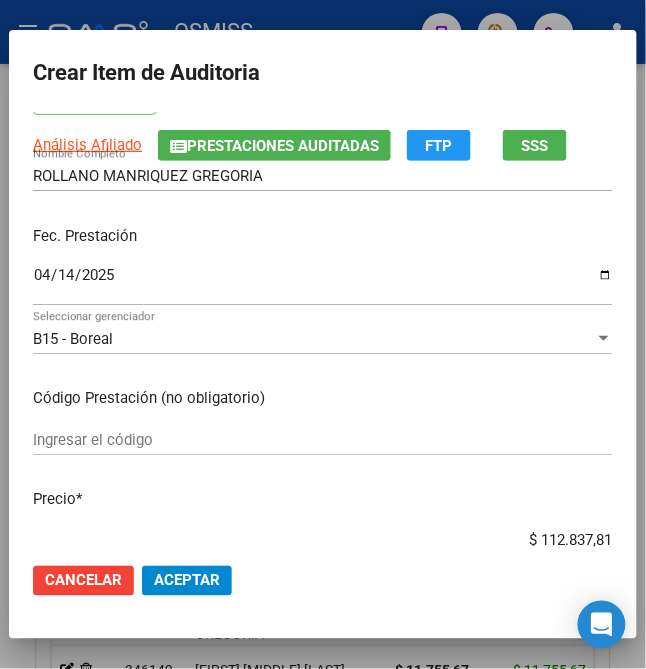click on "Aceptar" 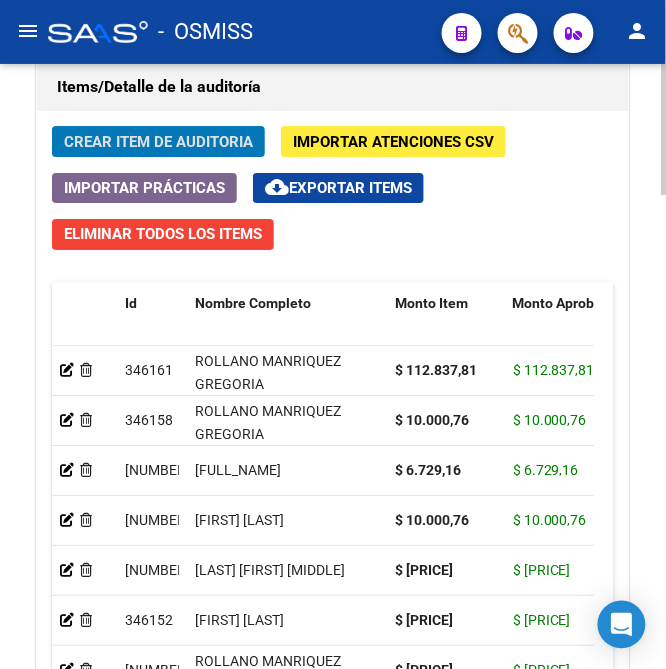 click on "Crear Item de Auditoria" 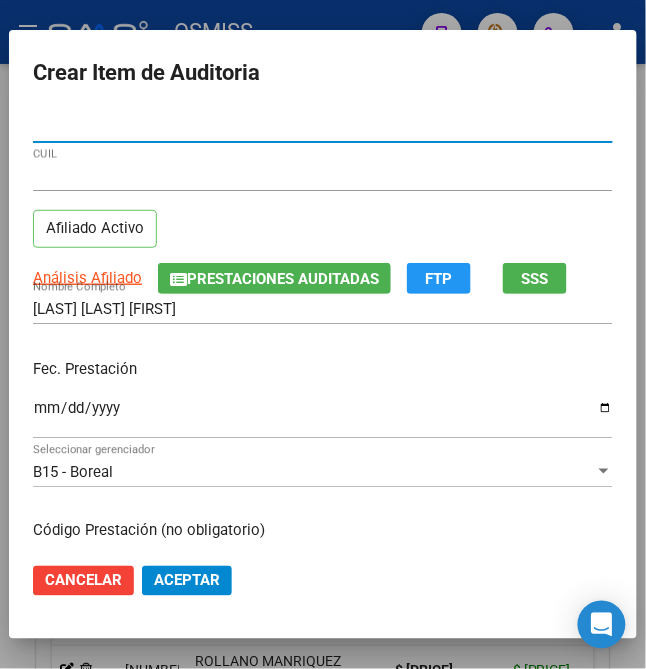 click on "Ingresar la fecha" at bounding box center [323, 416] 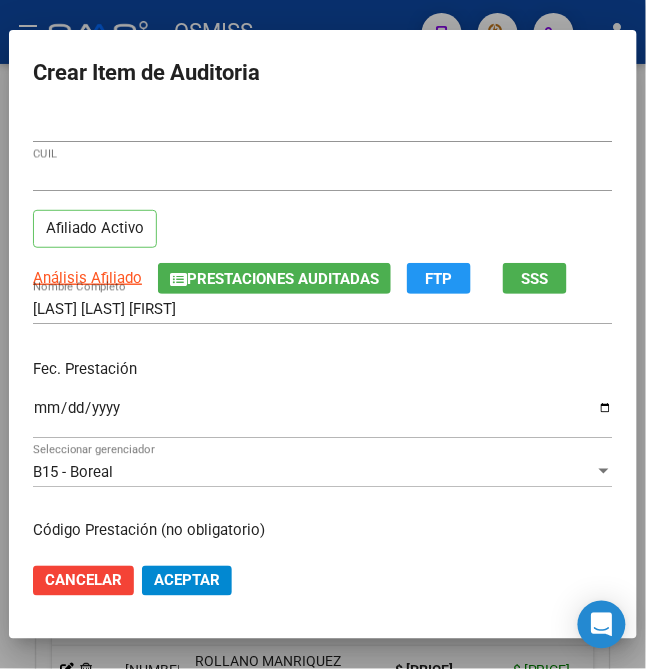 click on "Fec. Prestación" at bounding box center [323, 369] 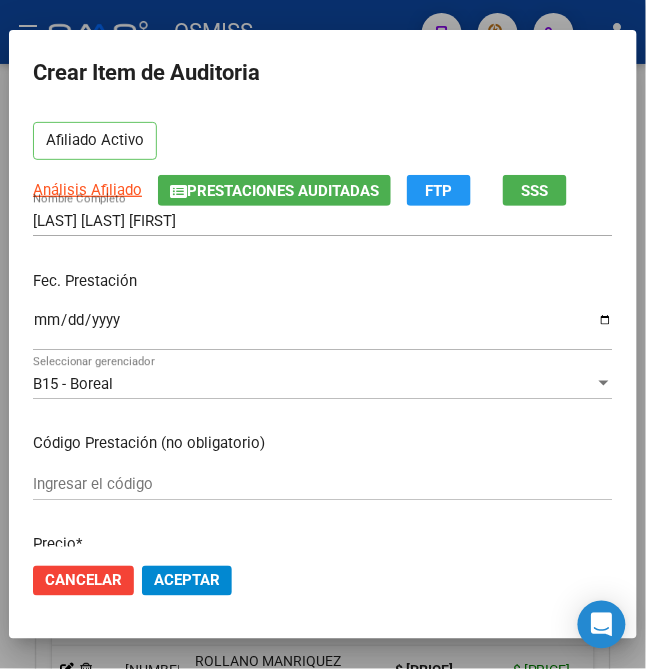 scroll, scrollTop: 133, scrollLeft: 0, axis: vertical 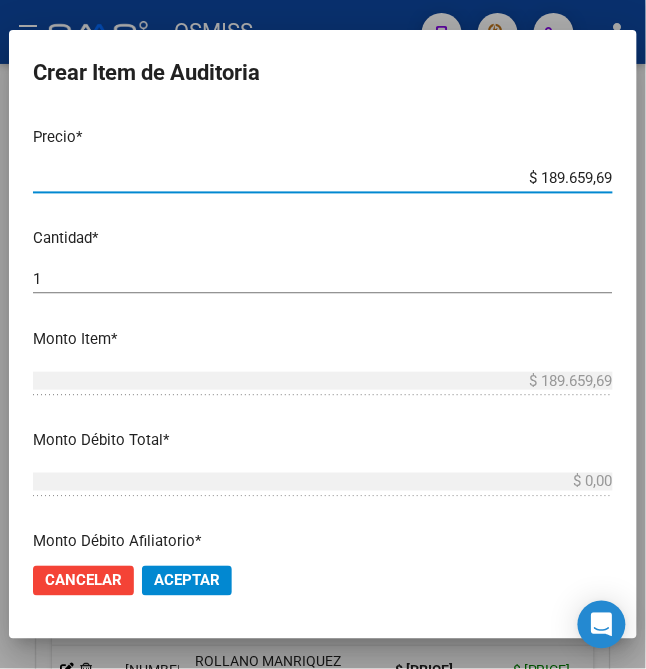 drag, startPoint x: 528, startPoint y: 538, endPoint x: 626, endPoint y: 544, distance: 98.1835 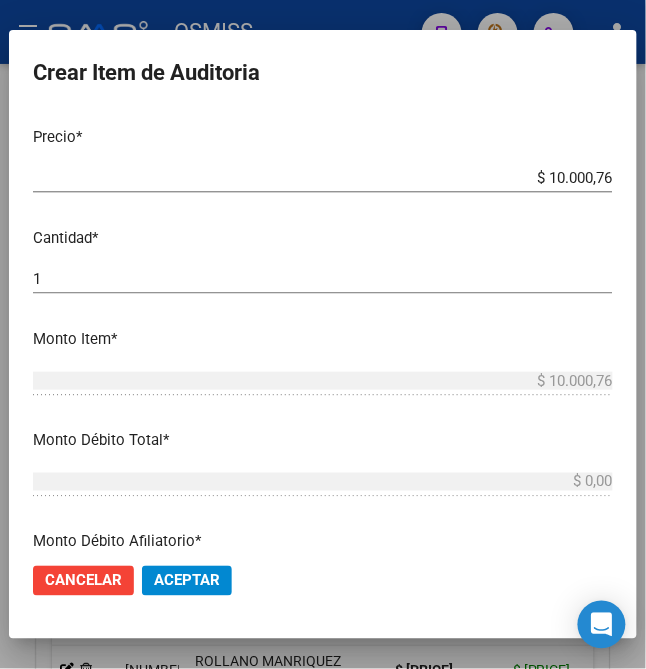 click on "Crear Item de Auditoria   [NUMBER] Nro Documento    [NUMBER] CUIL   Afiliado Activo  Análisis Afiliado  Prestaciones Auditadas FTP SSS   [FIRST] [LAST] Nombre Completo  Fec. Prestación    [DATE] Ingresar la fecha  B15 - Boreal Seleccionar gerenciador Código Prestación (no obligatorio)    Ingresar el código  Precio  *   $ [PRICE] Ingresar el precio  Cantidad  *   1 Ingresar la cantidad  Monto Item  *   $ [PRICE] Ingresar el monto  Monto Débito Total  *   $ [PRICE] Ingresar el monto  Monto Débito Afiliatorio  *   $ [PRICE] Ingresar el monto Afiliatorio  Monto Débito Médico  *   $ [PRICE] Ingresar el monto Hospitalario  Comentario Operador    Ingresar el Comentario  Comentario Gerenciador    Ingresar el Comentario  Descripción    Ingresar el Descripción   Atencion Tipo  Seleccionar tipo Seleccionar tipo  Nomenclador  Seleccionar Nomenclador Seleccionar Nomenclador" at bounding box center [323, 329] 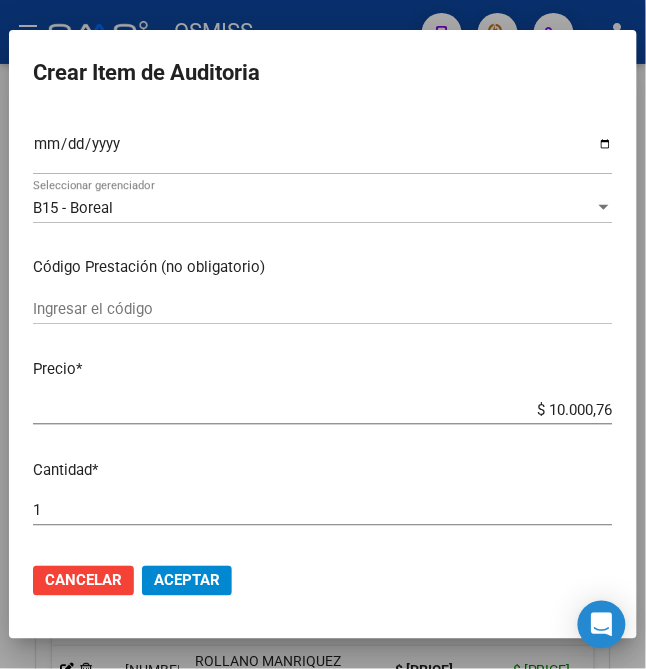 scroll, scrollTop: 266, scrollLeft: 0, axis: vertical 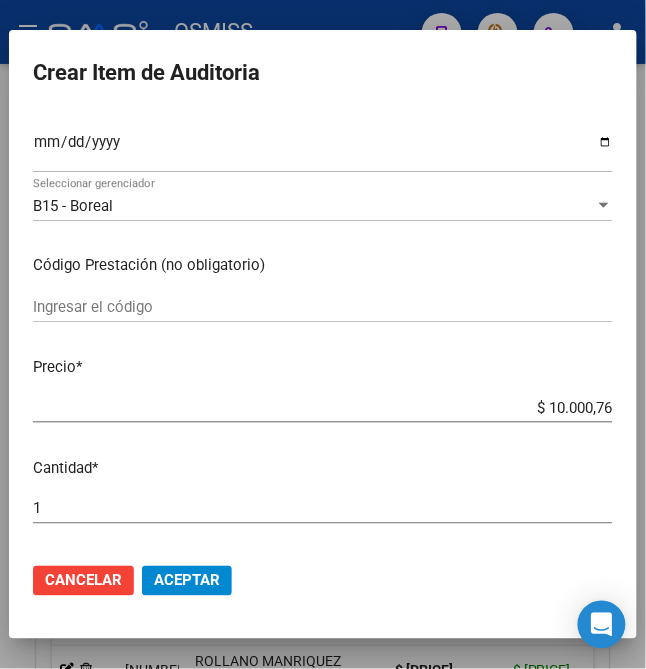 click on "Aceptar" 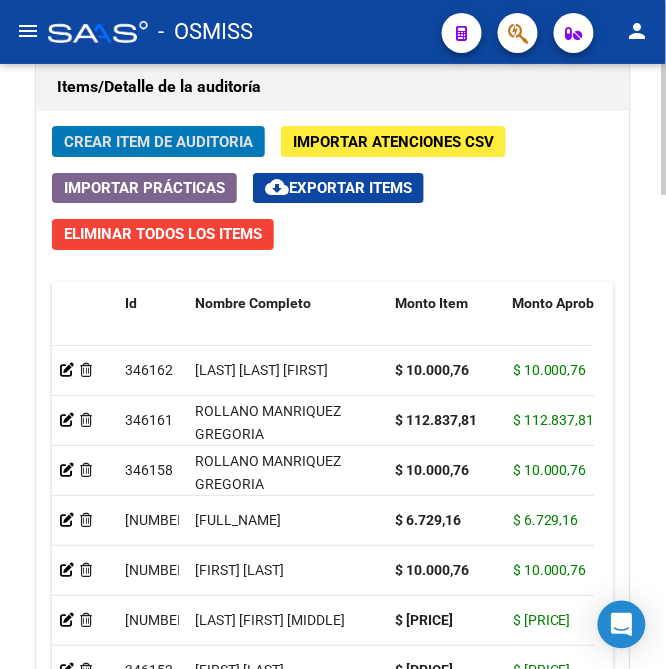 click on "Crear Item de Auditoria" 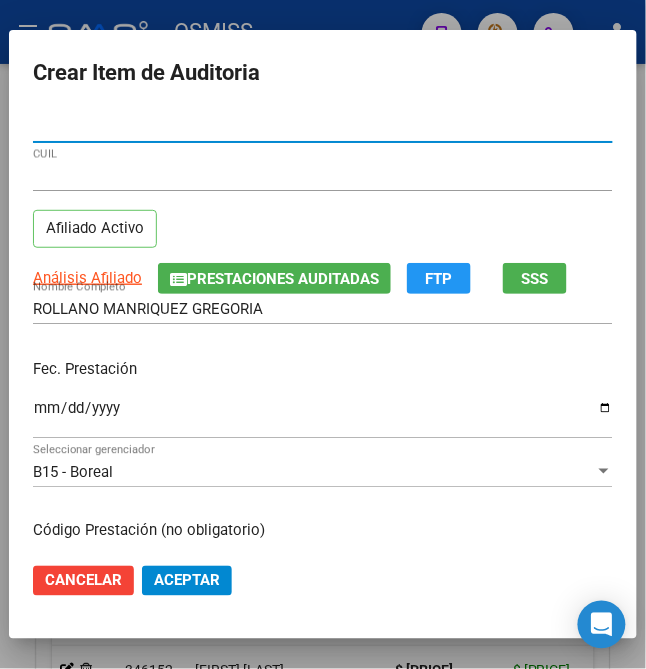 click on "Ingresar la fecha" at bounding box center (323, 416) 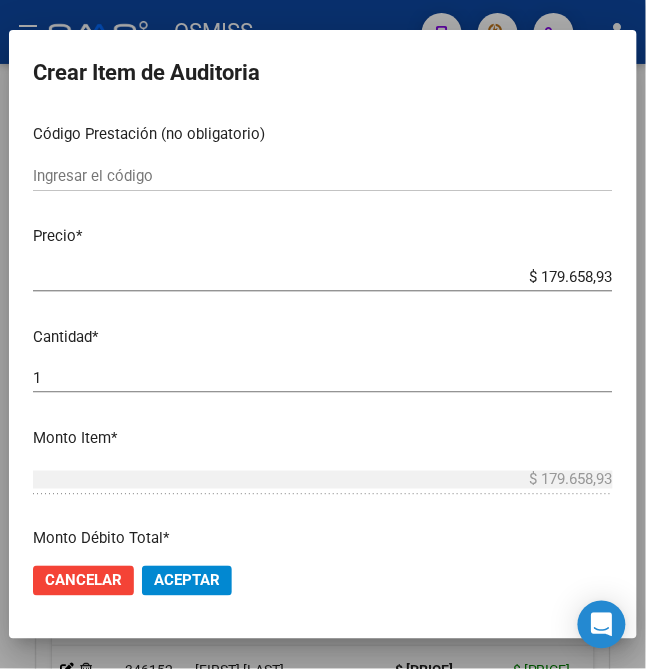 scroll, scrollTop: 400, scrollLeft: 0, axis: vertical 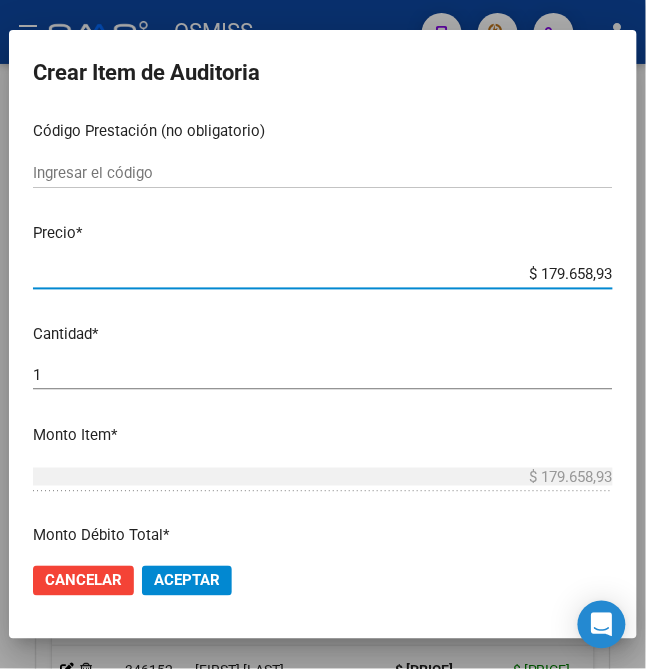 drag, startPoint x: 529, startPoint y: 272, endPoint x: 654, endPoint y: 284, distance: 125.57468 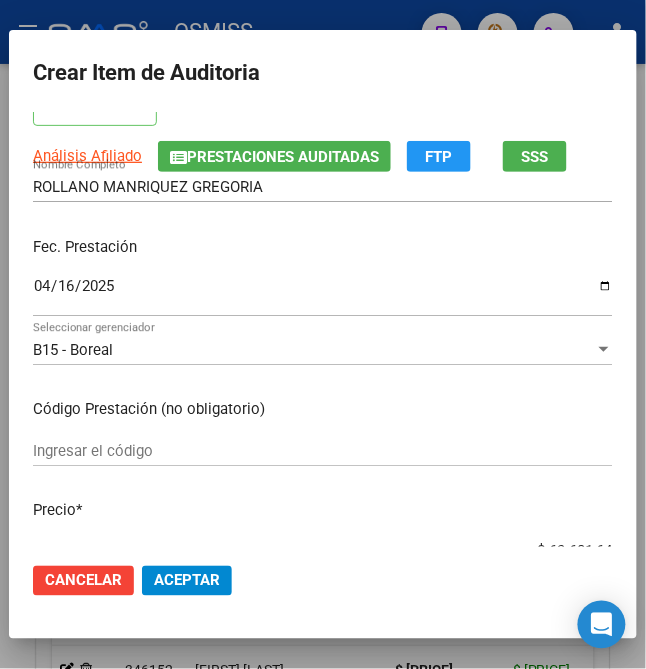 scroll, scrollTop: 0, scrollLeft: 0, axis: both 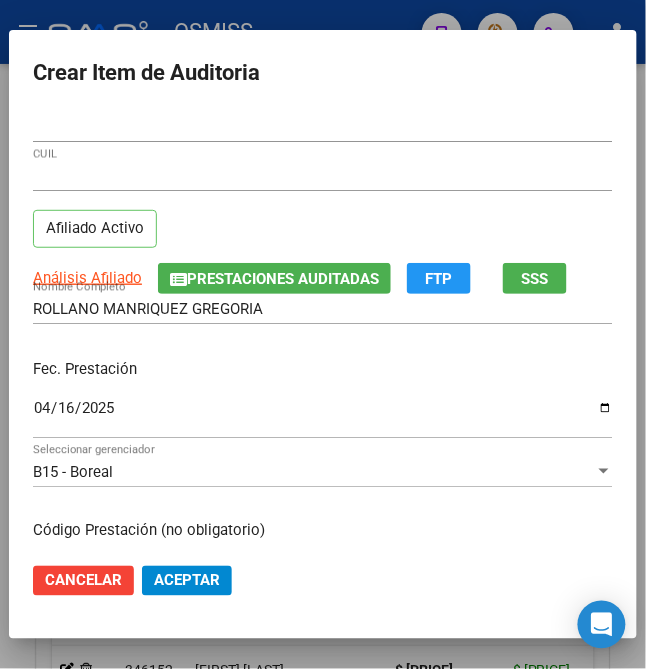 click on "[NAME] Nombre Completo" at bounding box center [323, 318] 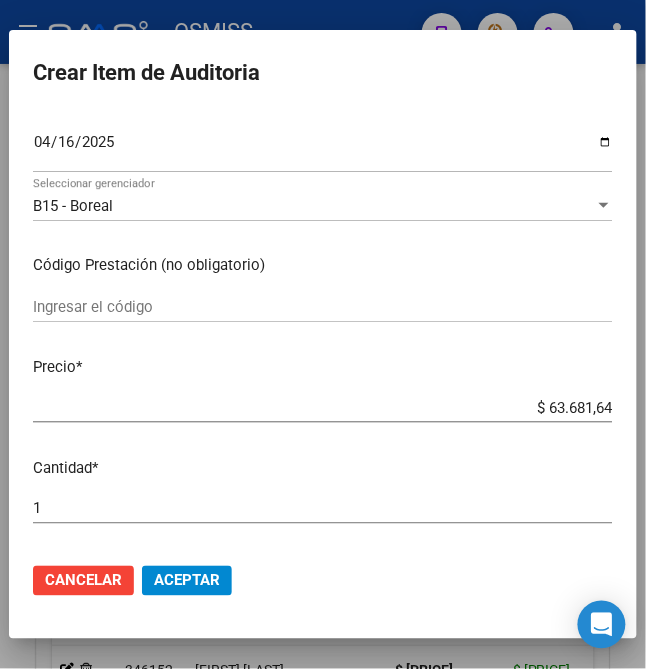 scroll, scrollTop: 0, scrollLeft: 0, axis: both 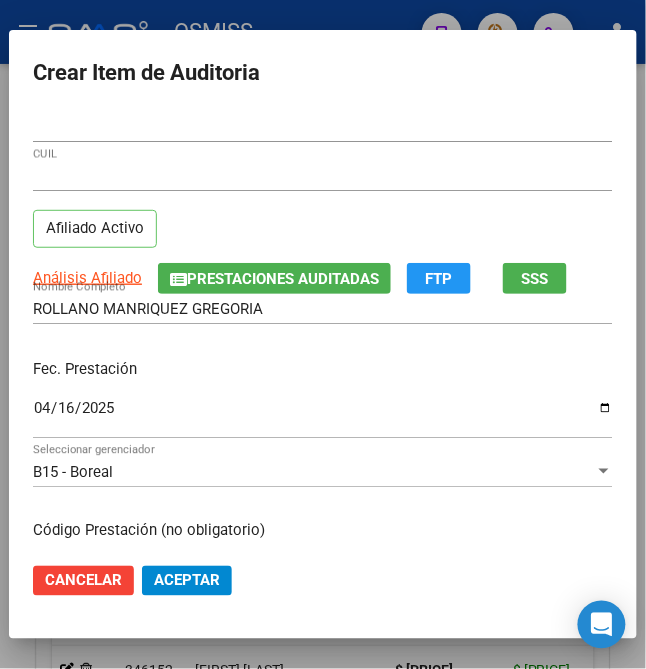 click on "Aceptar" 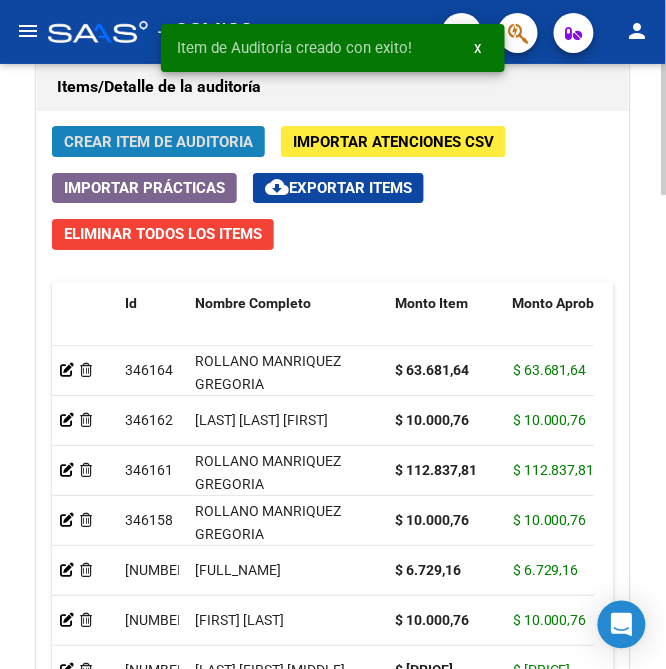 click on "Crear Item de Auditoria" 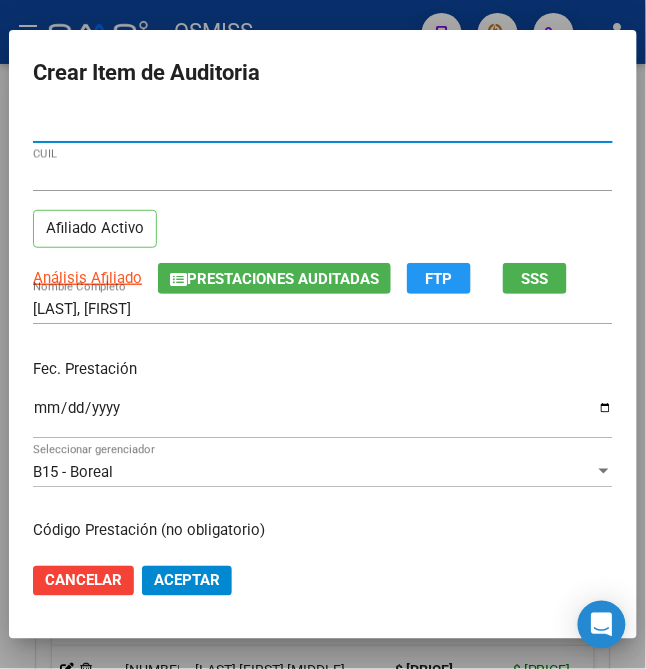 click on "Ingresar la fecha" at bounding box center [323, 416] 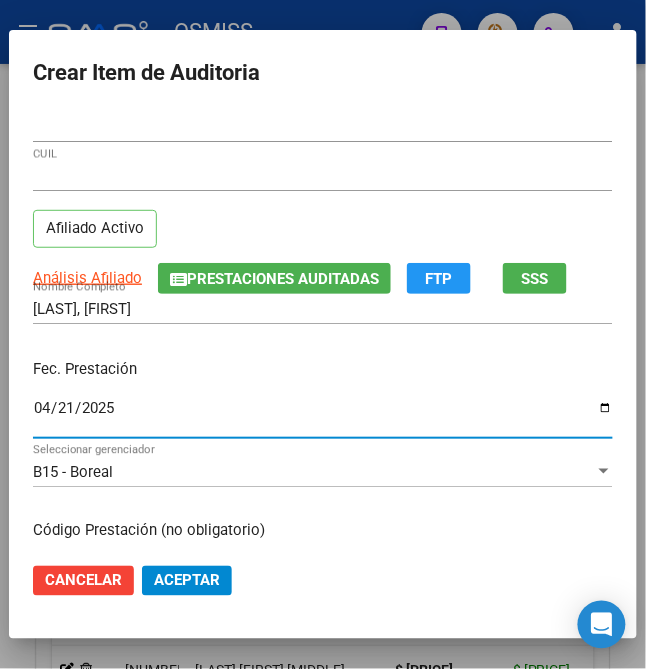 click on "Fec. Prestación    [DATE] Ingresar la fecha" at bounding box center (323, 400) 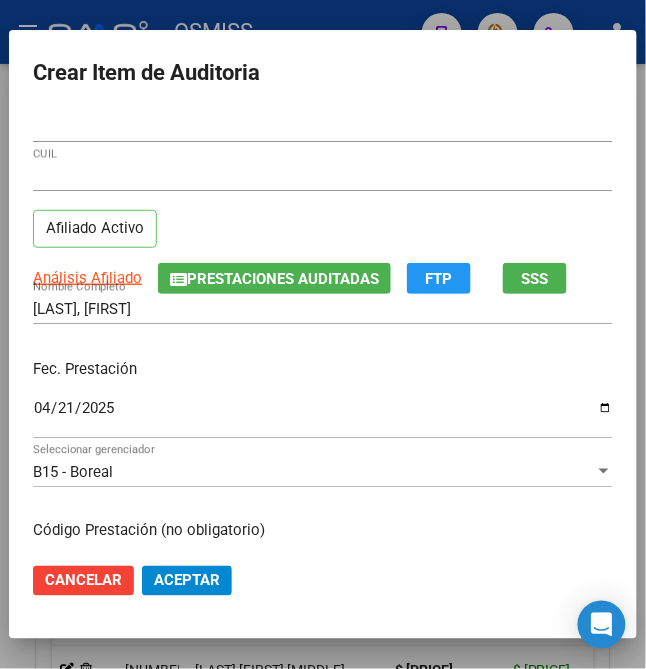 click on "2025-04-21 Ingresar la fecha" at bounding box center (323, 416) 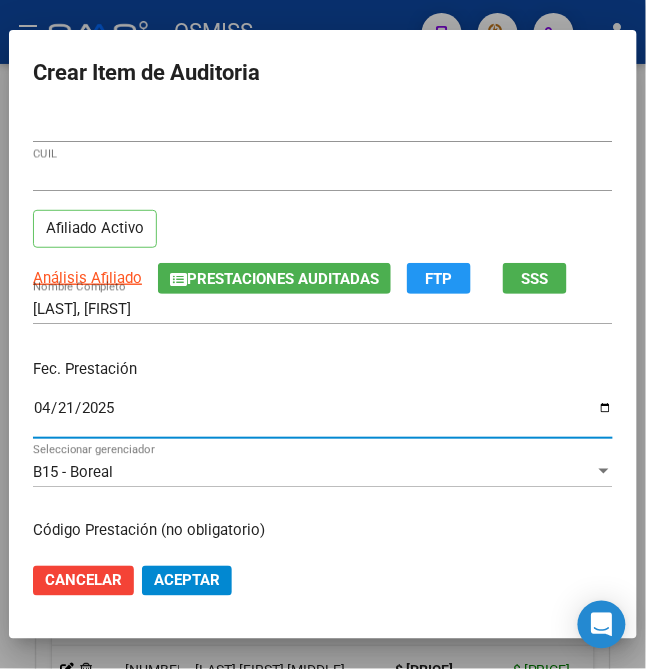 scroll, scrollTop: 133, scrollLeft: 0, axis: vertical 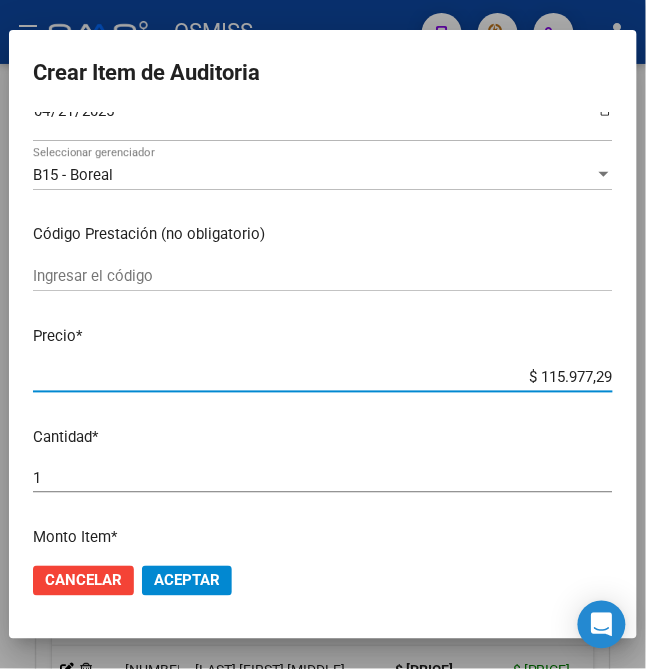 drag, startPoint x: 525, startPoint y: 544, endPoint x: 666, endPoint y: 522, distance: 142.706 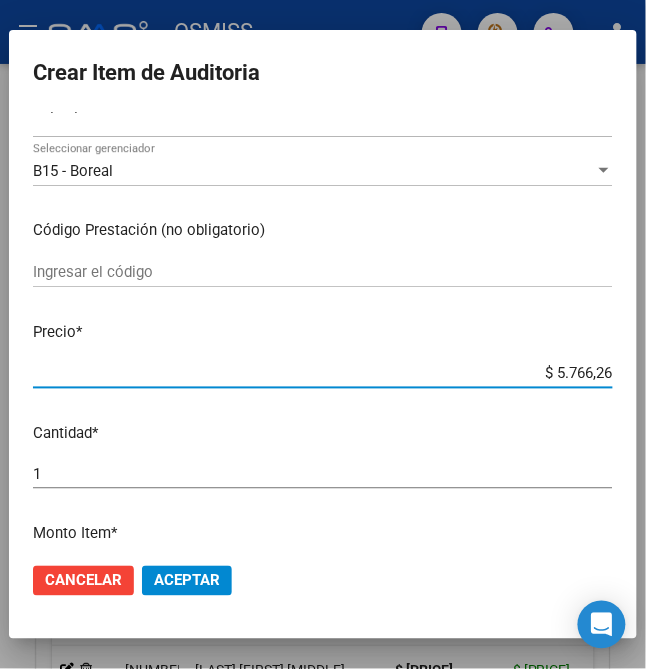 click on "Cantidad  *" at bounding box center [323, 433] 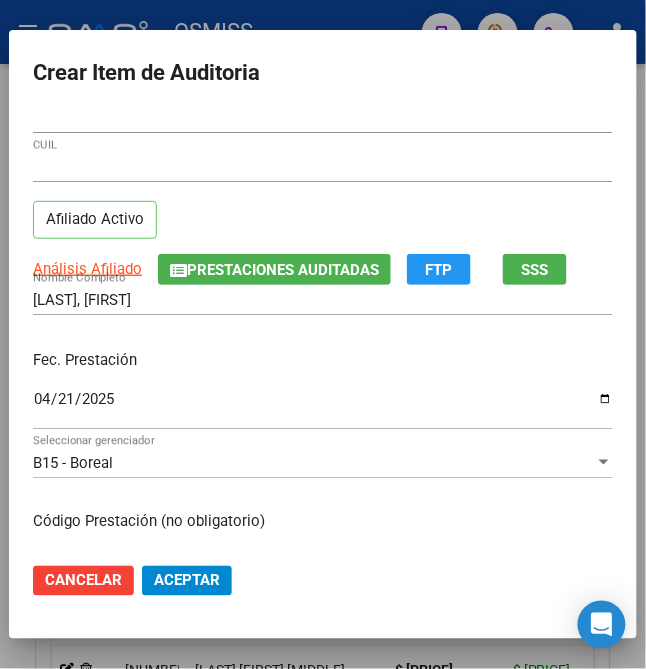 scroll, scrollTop: 0, scrollLeft: 0, axis: both 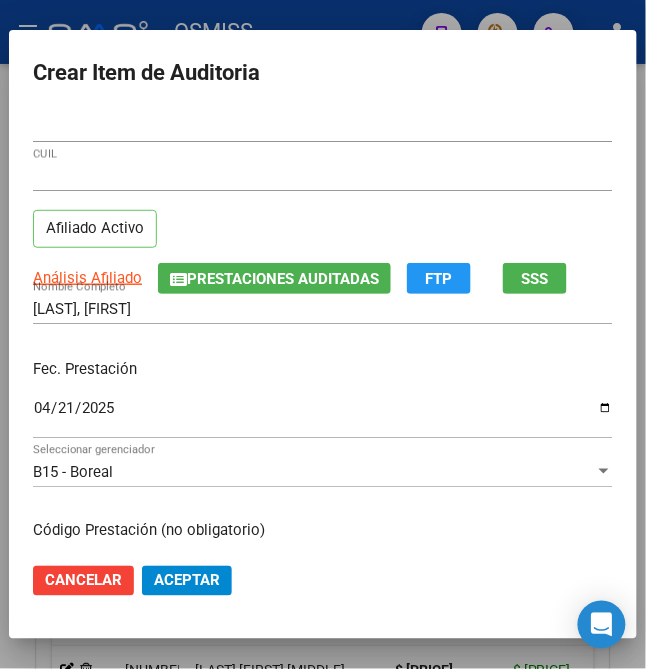 drag, startPoint x: 252, startPoint y: 429, endPoint x: 274, endPoint y: 412, distance: 27.802877 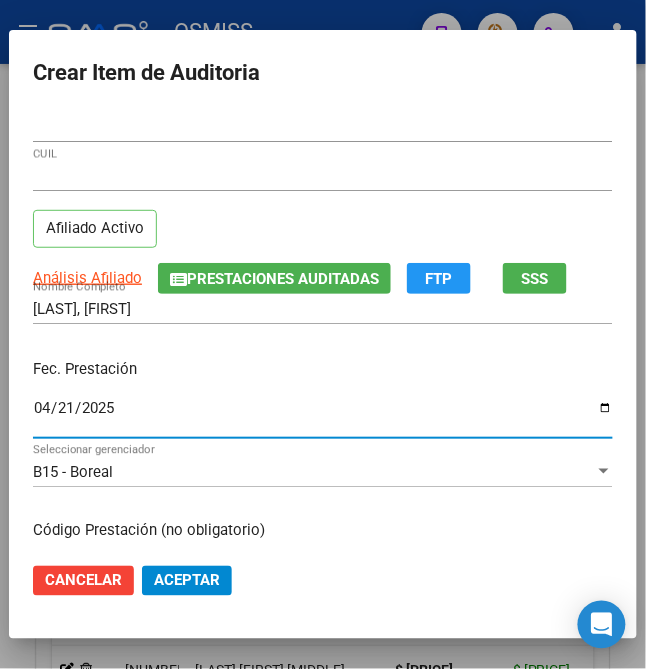 click on "2025-04-21" at bounding box center (323, 416) 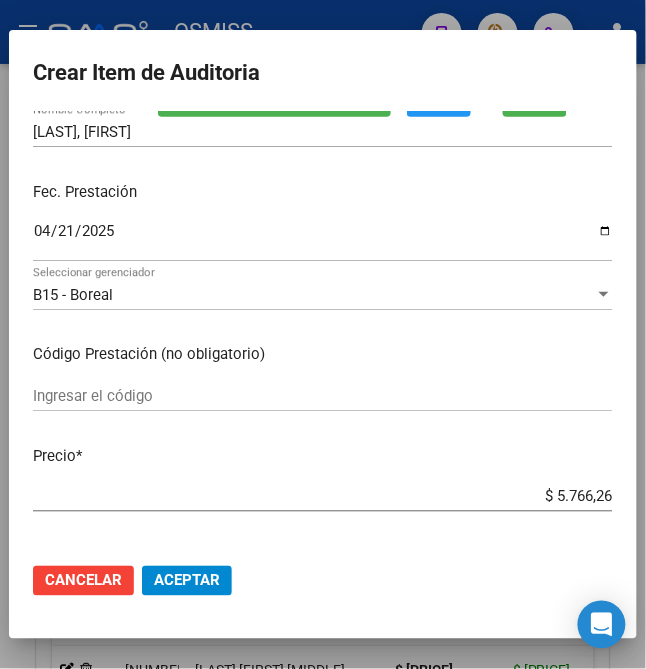scroll, scrollTop: 400, scrollLeft: 0, axis: vertical 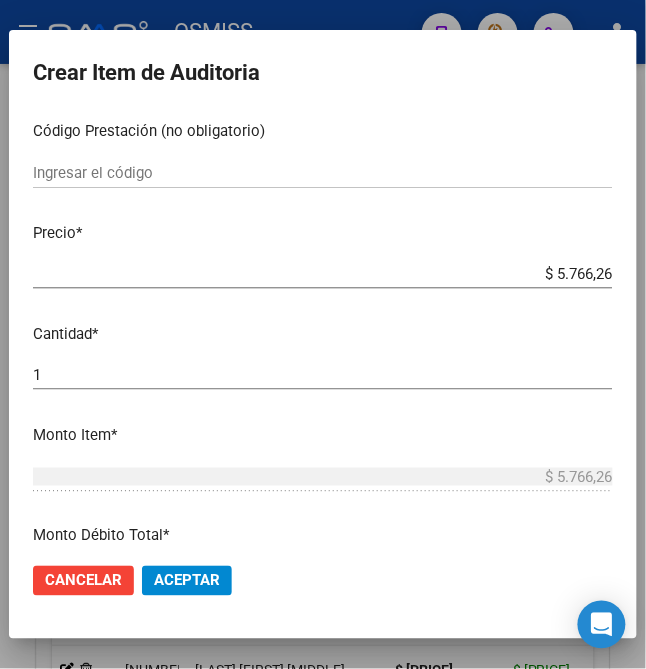 click on "Aceptar" 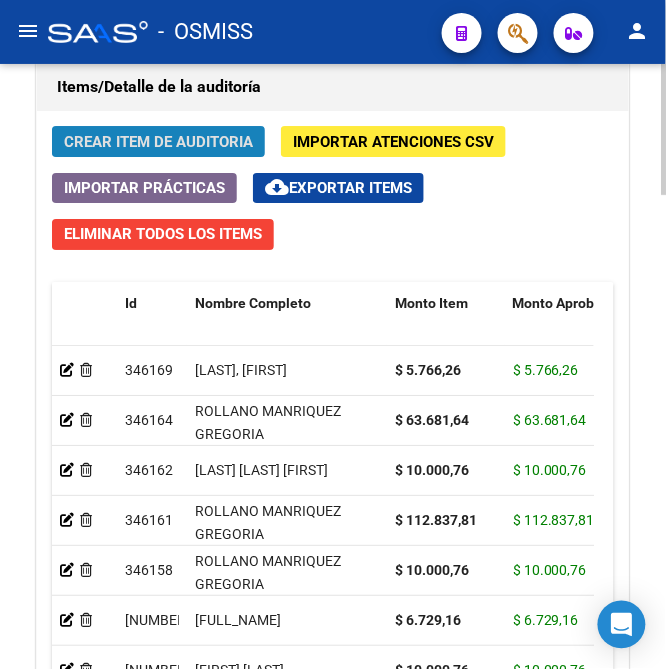 click on "Crear Item de Auditoria" 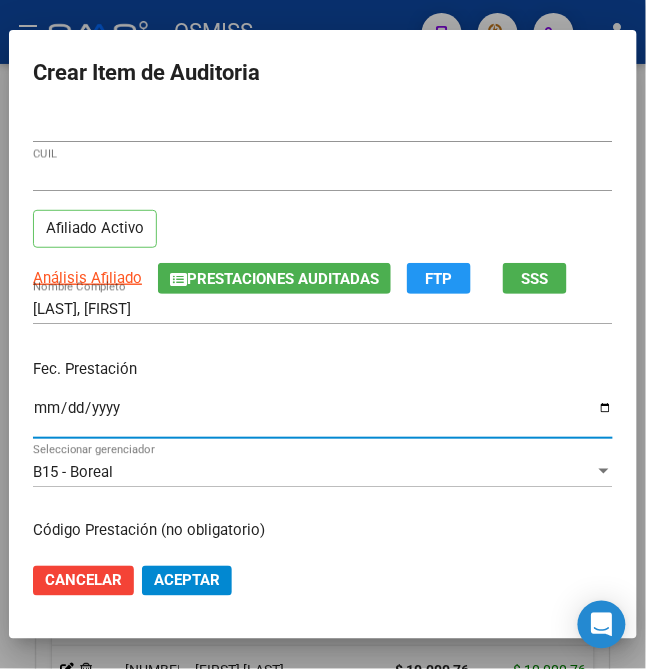 click on "Ingresar la fecha" at bounding box center [323, 416] 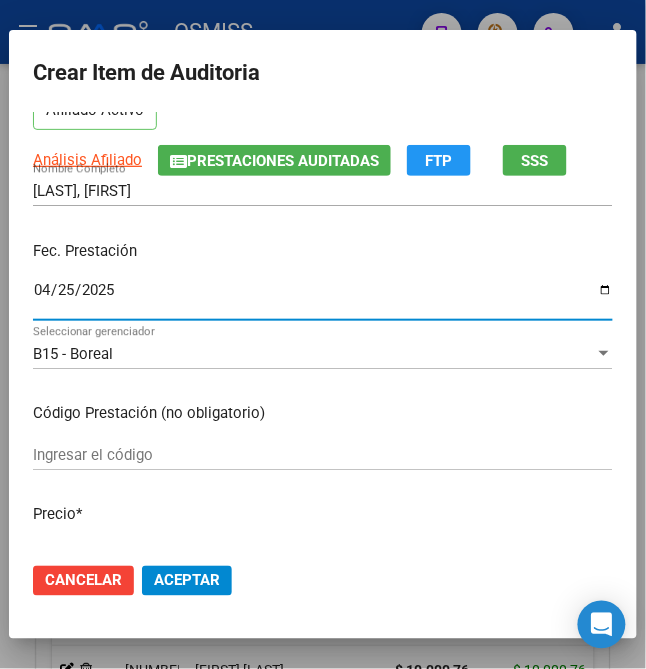 scroll, scrollTop: 266, scrollLeft: 0, axis: vertical 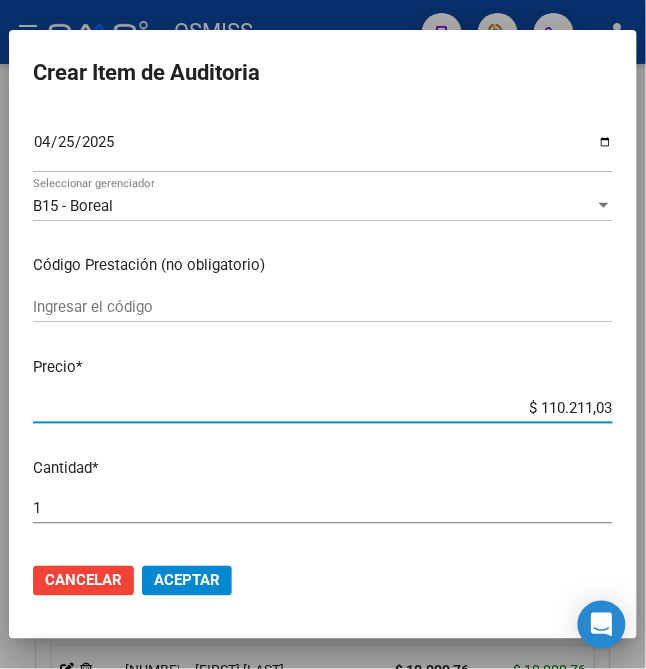 drag, startPoint x: 529, startPoint y: 408, endPoint x: 685, endPoint y: 429, distance: 157.40712 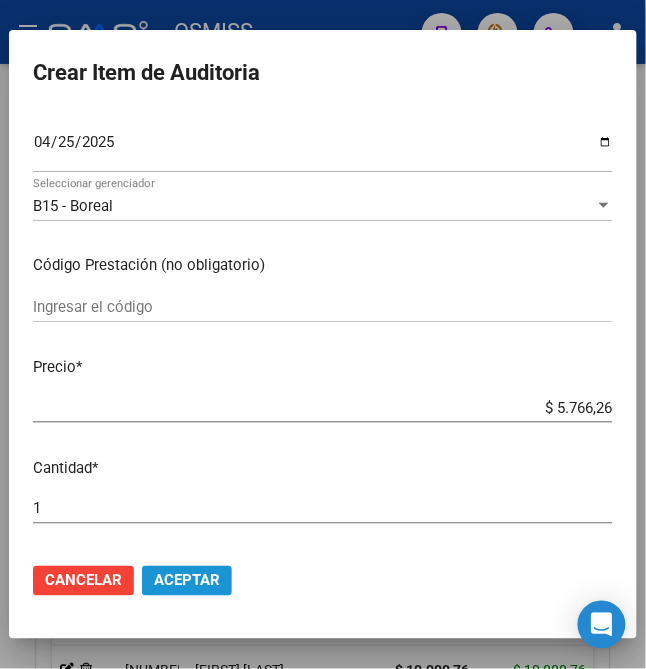 click on "Aceptar" 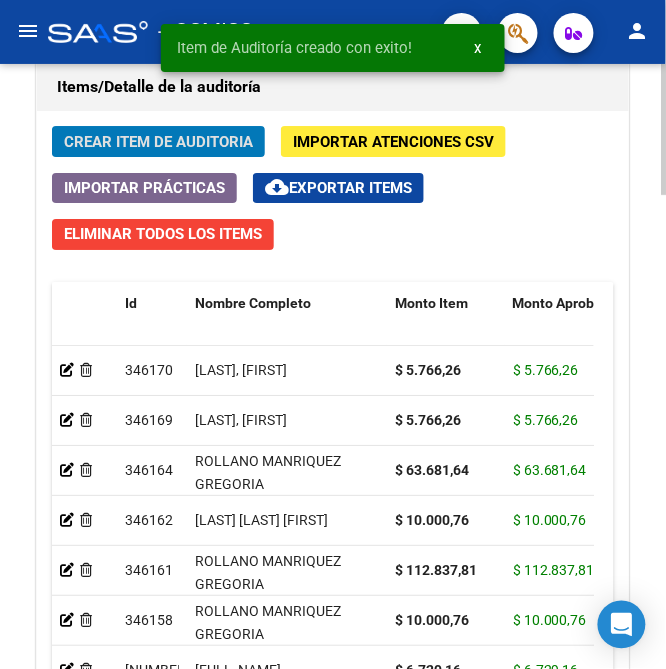 click on "Crear Item de Auditoria" 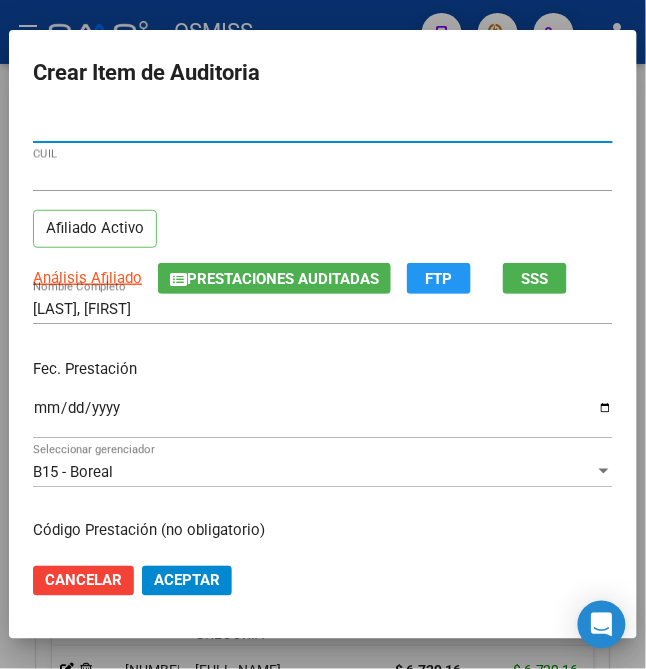 click on "Ingresar la fecha" at bounding box center [323, 416] 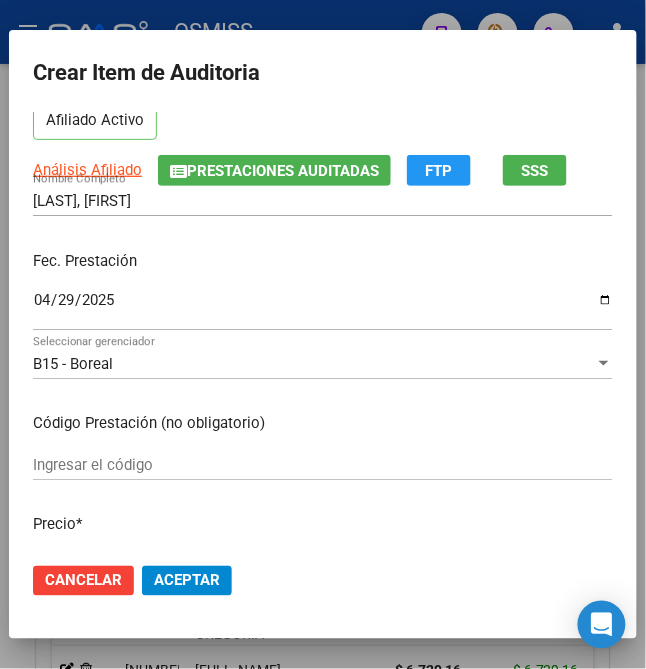 scroll, scrollTop: 133, scrollLeft: 0, axis: vertical 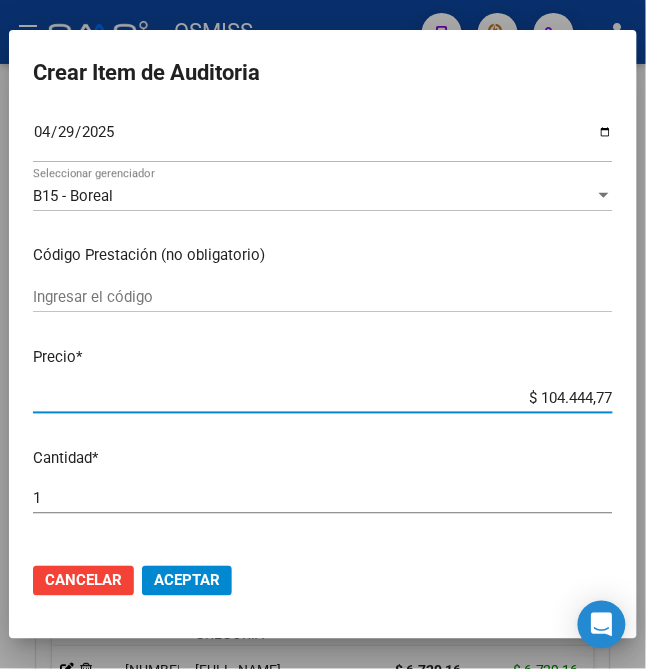 drag, startPoint x: 529, startPoint y: 541, endPoint x: 669, endPoint y: 528, distance: 140.60228 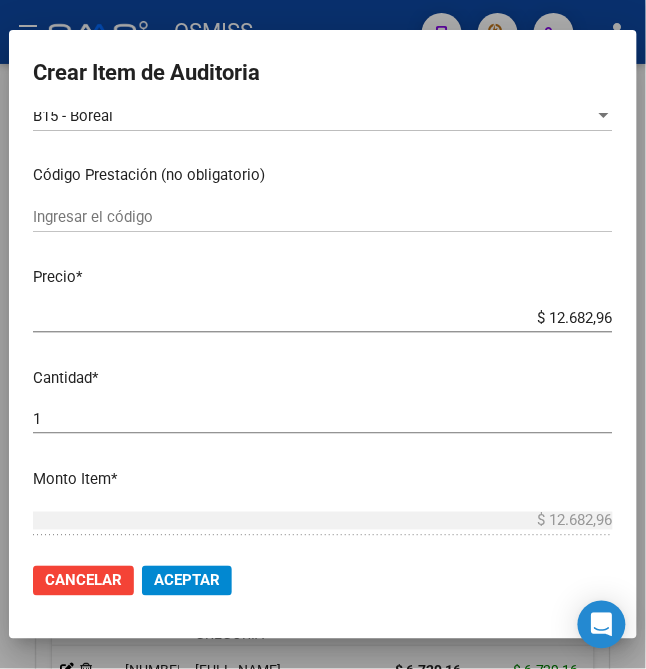 click on "Cantidad  *" at bounding box center (323, 378) 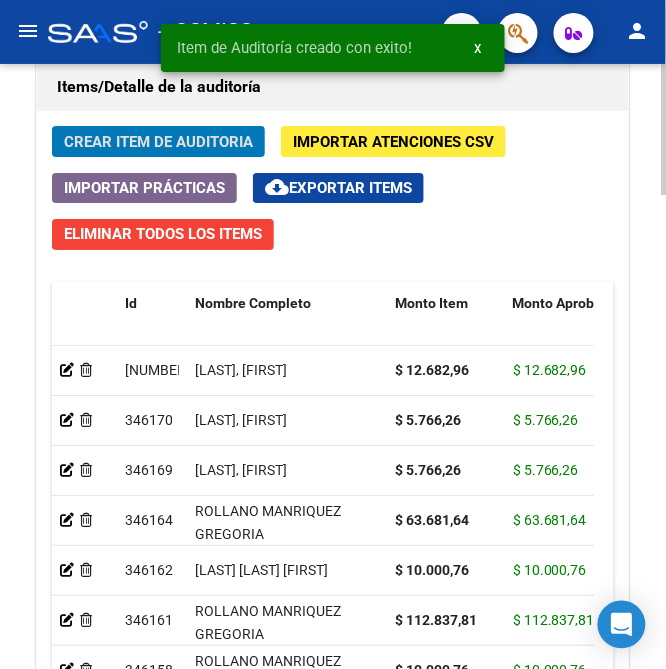 click on "Crear Item de Auditoria" 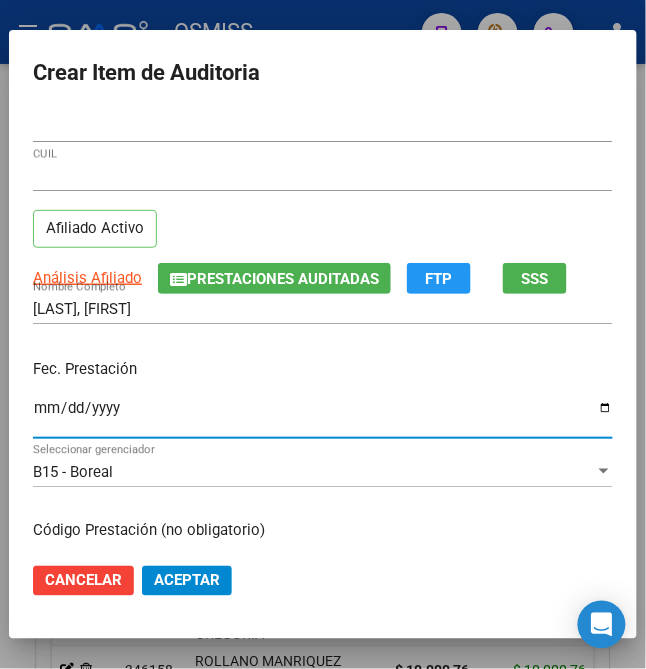 click on "Ingresar la fecha" at bounding box center [323, 416] 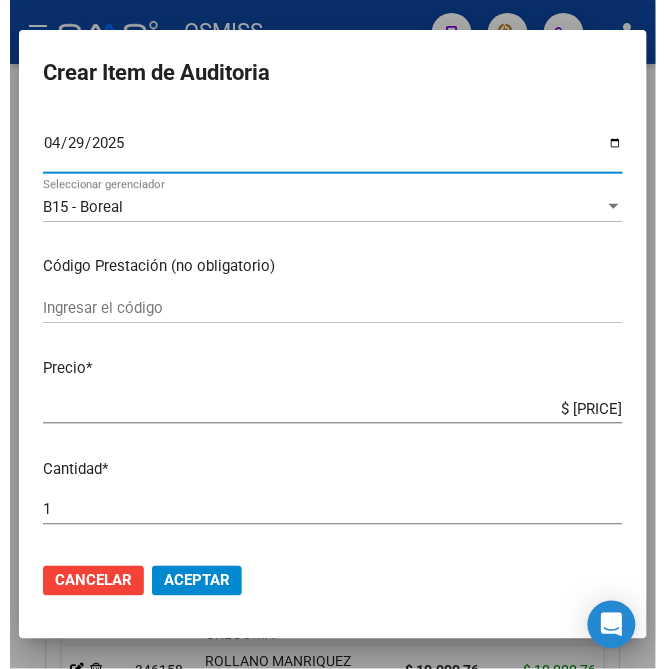 scroll, scrollTop: 266, scrollLeft: 0, axis: vertical 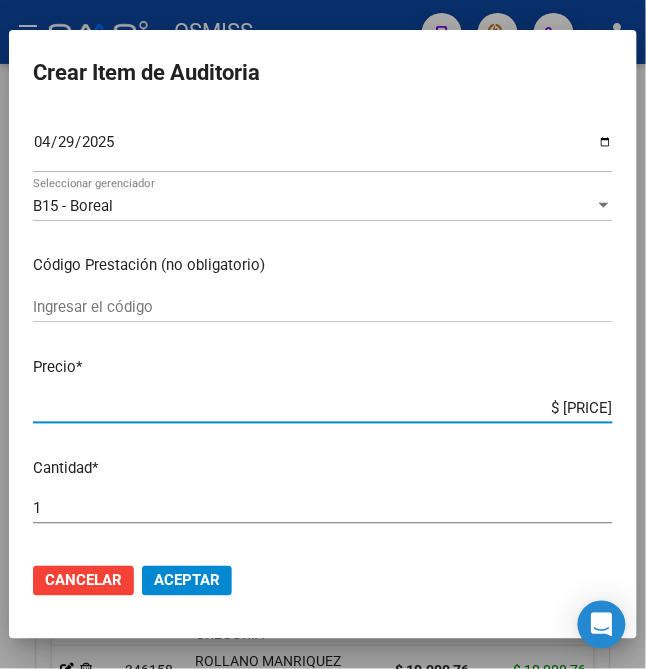 drag, startPoint x: 530, startPoint y: 404, endPoint x: 641, endPoint y: 412, distance: 111.28792 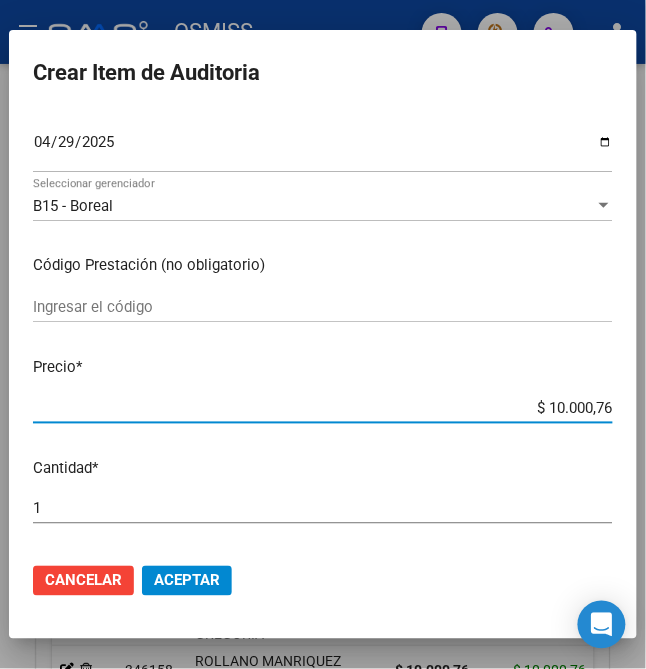 click on "Aceptar" 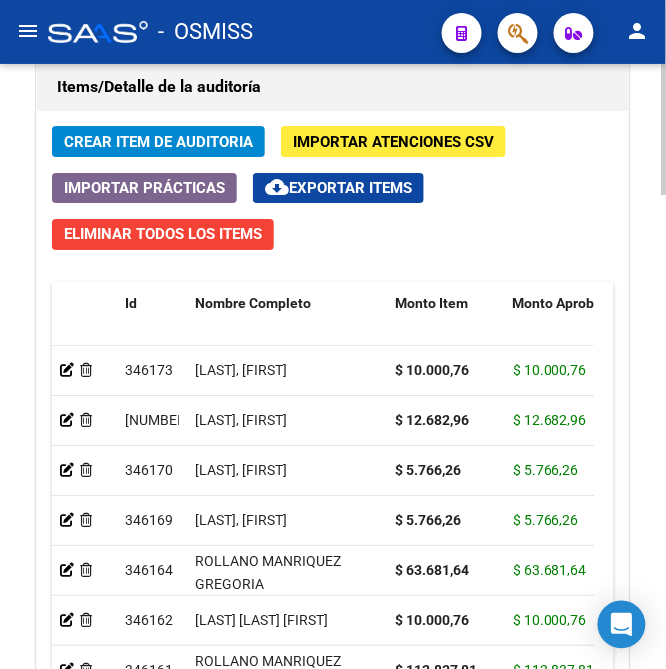 drag, startPoint x: 660, startPoint y: 512, endPoint x: 662, endPoint y: 558, distance: 46.043457 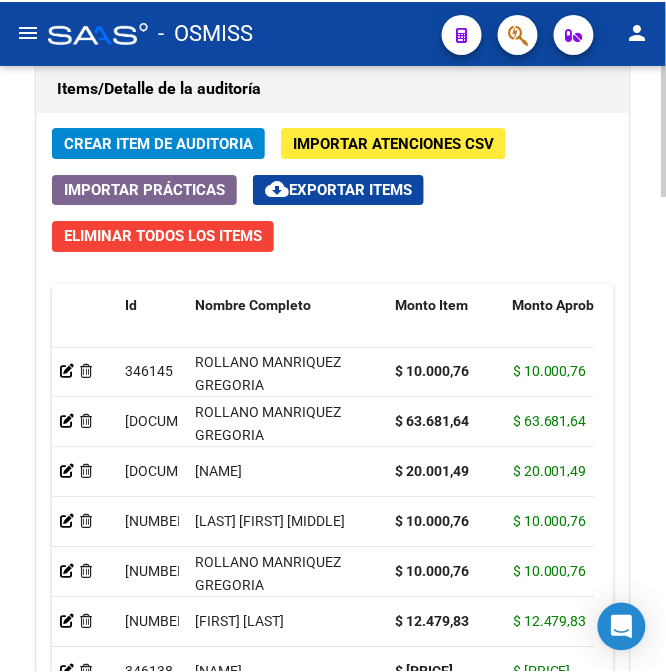 scroll, scrollTop: 722, scrollLeft: 0, axis: vertical 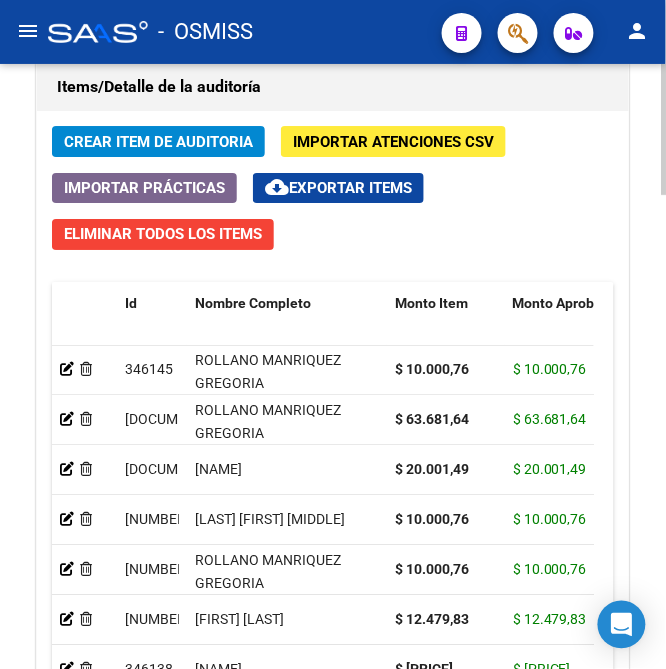 click on "Crear Item de Auditoria Importar Atenciones CSV  Importar Prácticas
cloud_download  Exportar Items   Eliminar Todos los Items  Id Nombre Completo Monto Item Monto Aprobado Gerenciador Débito Médico Débito Afiliatorio Comentario Comentario Gerenciador Descripción Afiliado Estado CUIL Documento Debitado Tot. Fec. Prestación Atencion Tipo Nomenclador Código Nomenclador Nombre Usuario Creado Area Creado Area Modificado     [DOCUMENT_NUMBER]   [LAST] [LAST]        $ 10.000,76 $ 10.000,76 B15 - Boreal $ 0,00 $ 0,00         [CUIL]  [DOCUMENT_NUMBER]  $ 0,00  07/04/2025  Veronica Pozzi   04/08/2025      [DOCUMENT_NUMBER]   [LAST] [LAST]        $ 63.681,64 $ 63.681,64 B15 - Boreal $ 0,00 $ 0,00         [CUIL]  [DOCUMENT_NUMBER]  $ 0,00  04/04/2025  Veronica Pozzi   04/08/2025      [DOCUMENT_NUMBER]   [FIRST] [LAST]               $ 20.001,49 $ 20.001,49 B15 - Boreal $ 0,00 $ 0,00         [CUIL]  [DOCUMENT_NUMBER]  $ 0,00  04/04/2025  Veronica Pozzi   04/08/2025      [DOCUMENT_NUMBER]  $ 10.000,76 $ 10.000,76" 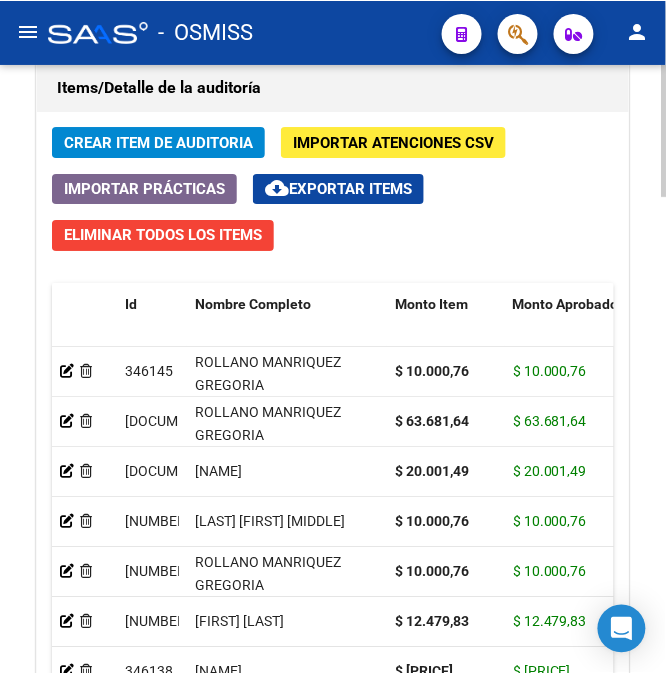 scroll, scrollTop: 720, scrollLeft: 0, axis: vertical 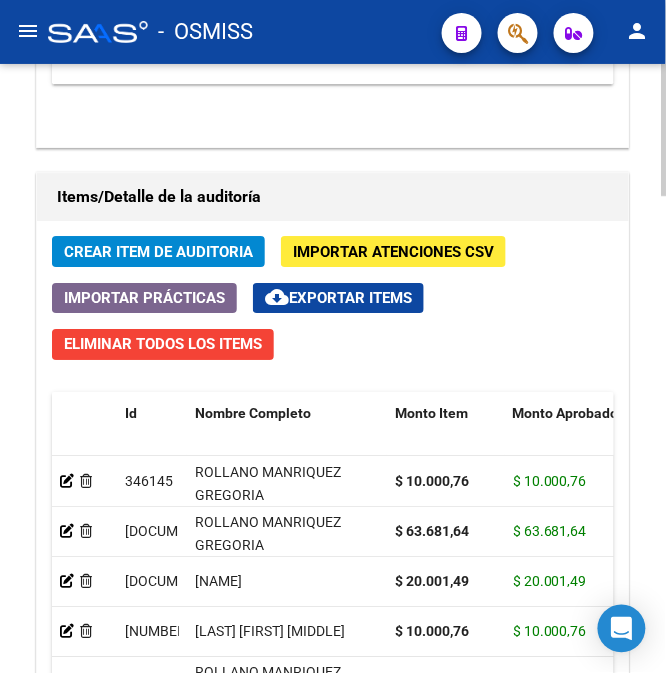 click on "Crear Item de Auditoria" 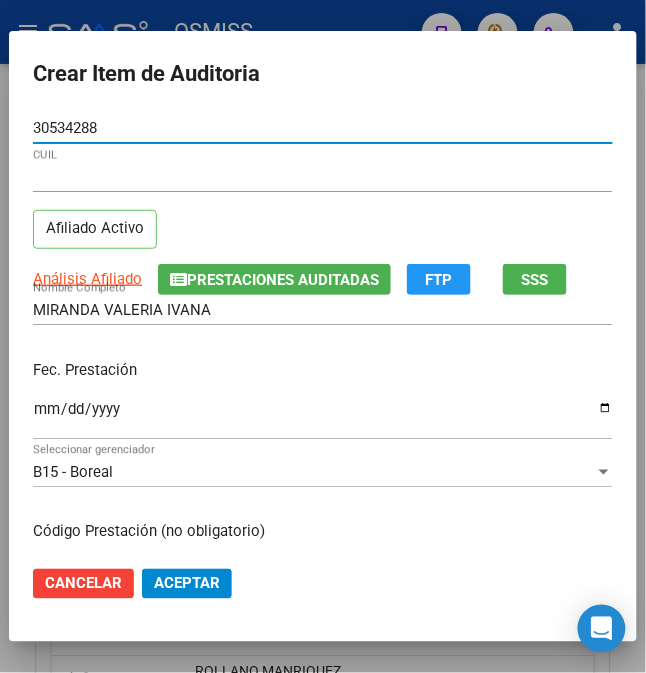 click on "Ingresar la fecha" at bounding box center (323, 417) 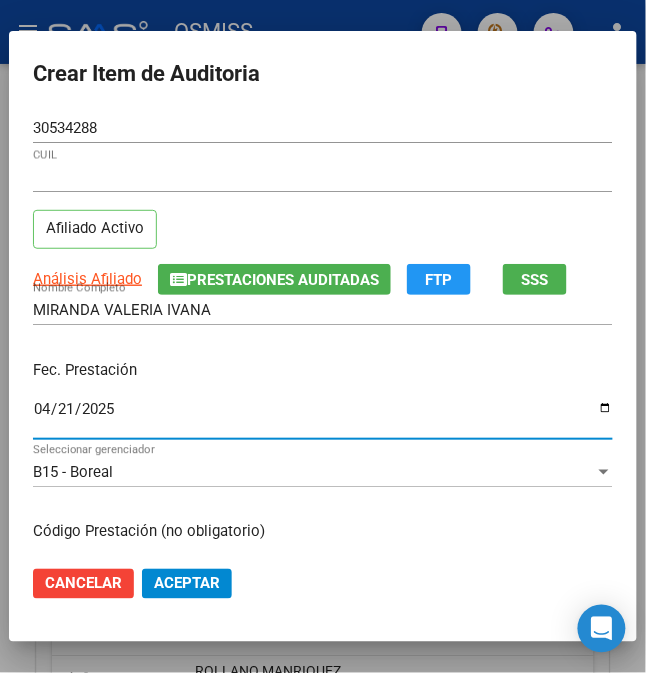 click on "Fec. Prestación    [DATE] Ingresar la fecha" at bounding box center (323, 401) 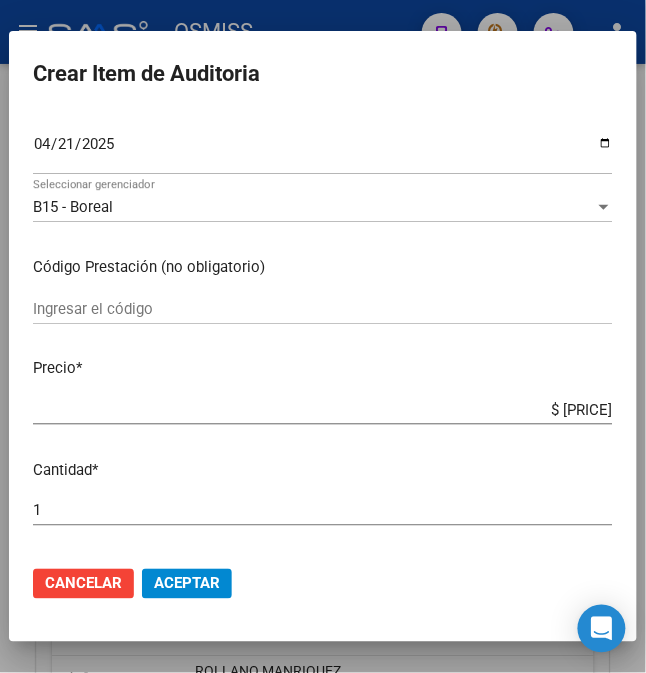 scroll, scrollTop: 266, scrollLeft: 0, axis: vertical 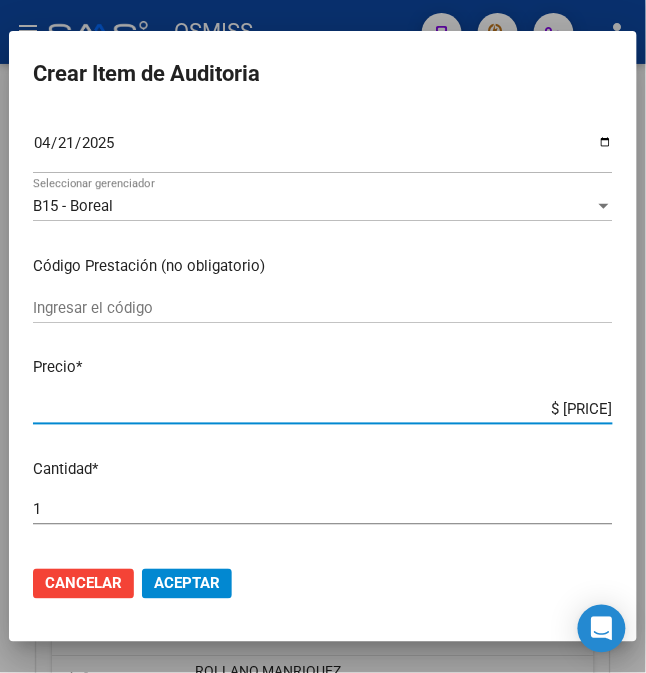 drag, startPoint x: 536, startPoint y: 408, endPoint x: 685, endPoint y: 425, distance: 149.96666 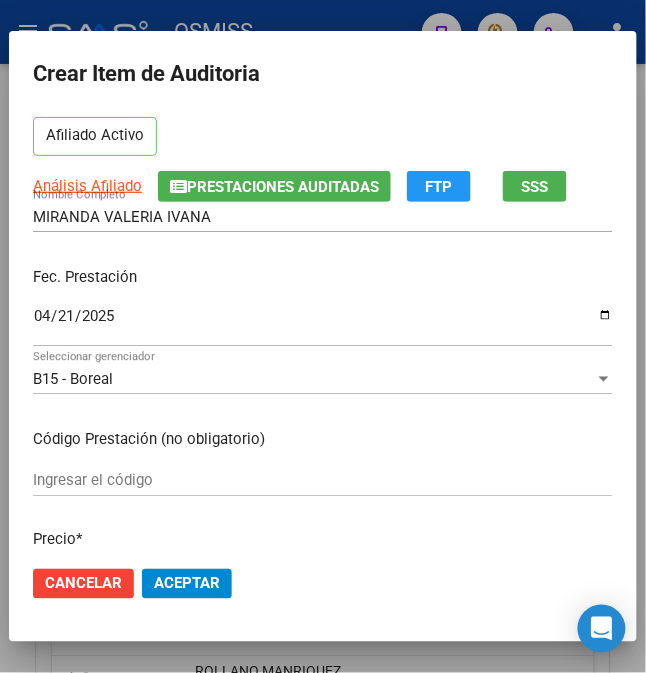 scroll, scrollTop: 0, scrollLeft: 0, axis: both 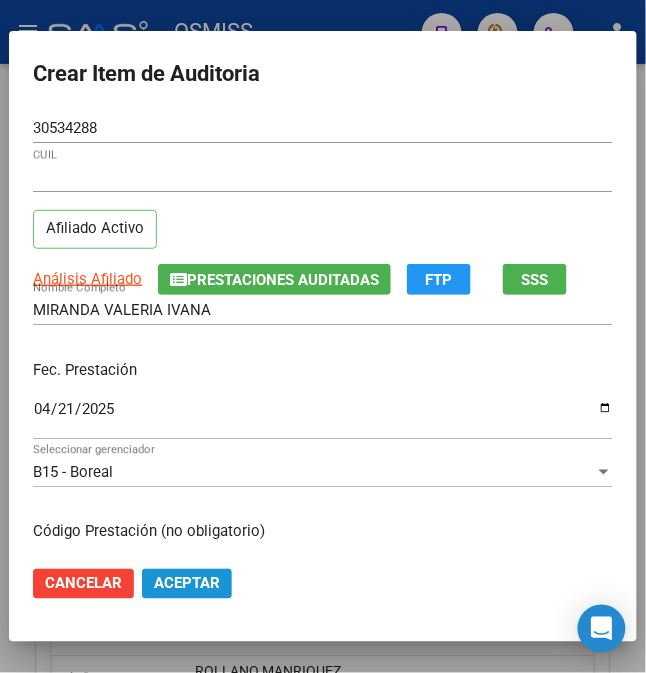 click on "Aceptar" 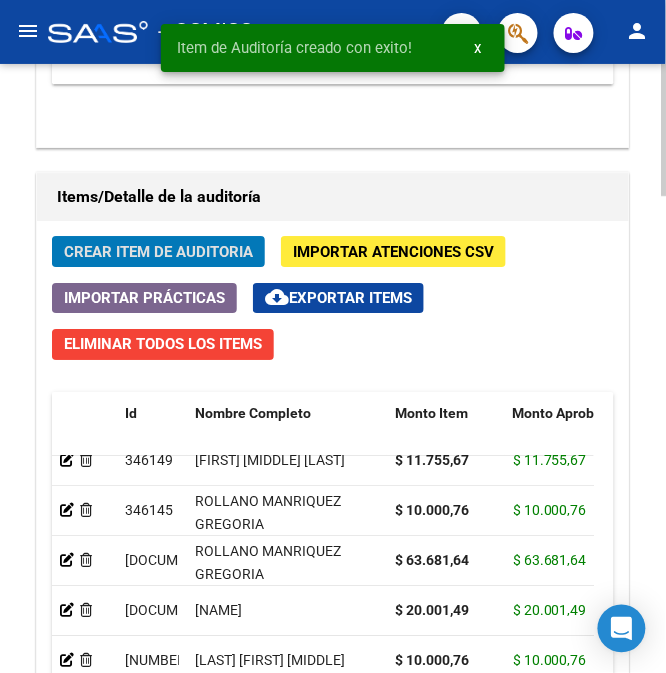 click on "Crear Item de Auditoria" 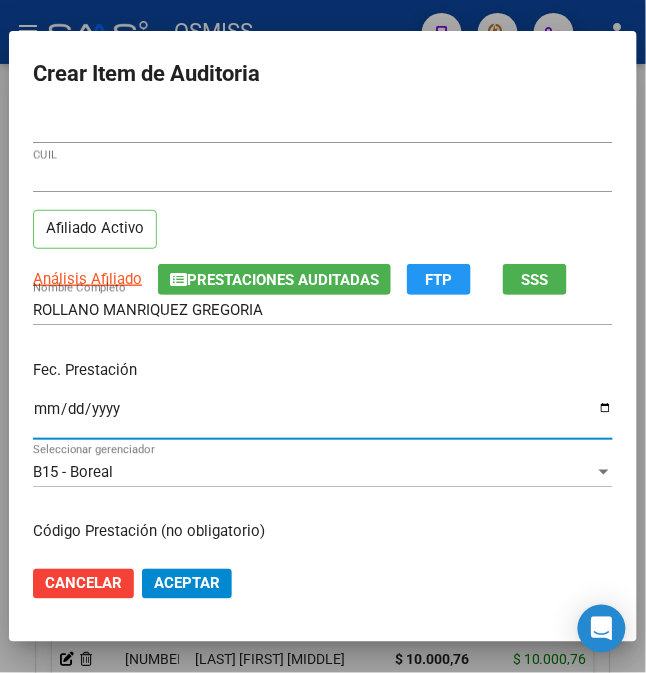 click on "Ingresar la fecha" at bounding box center (323, 417) 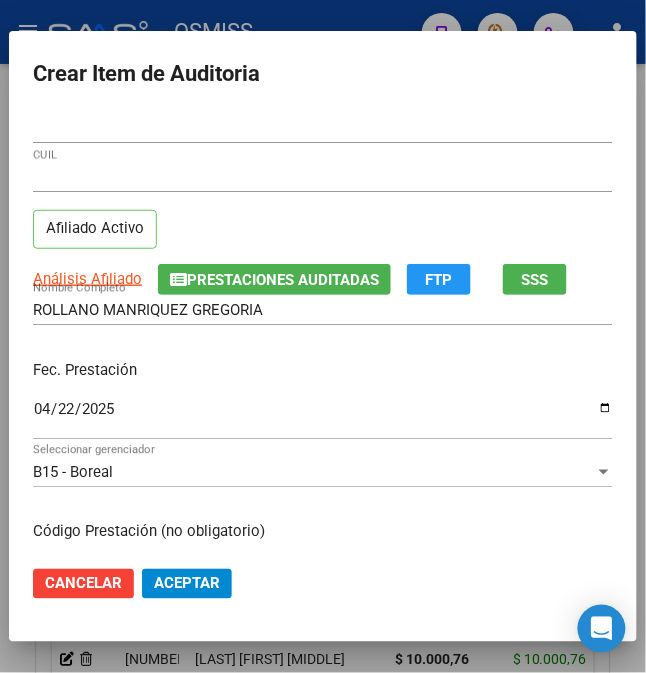 click on "Fec. Prestación" at bounding box center [323, 370] 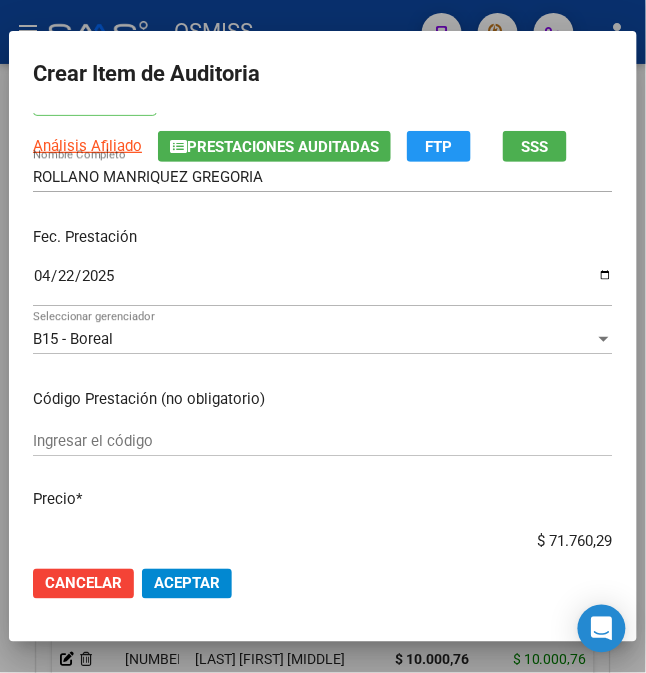 scroll, scrollTop: 266, scrollLeft: 0, axis: vertical 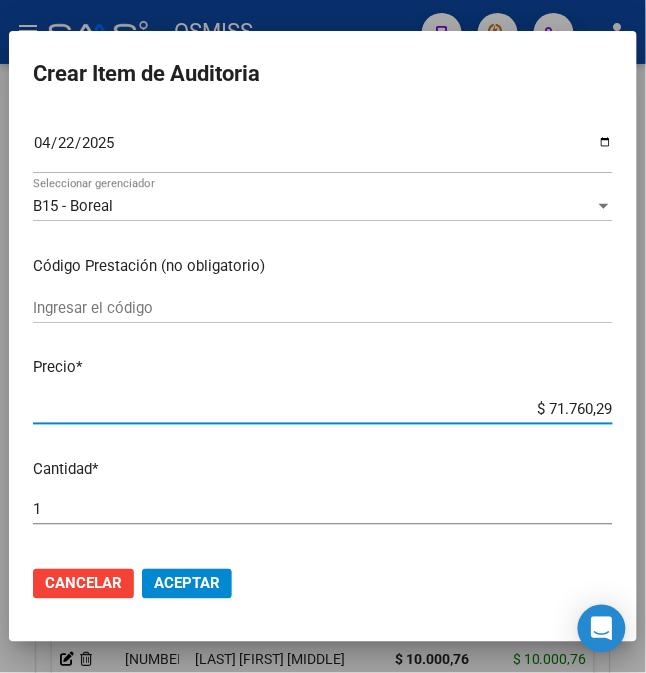 drag, startPoint x: 536, startPoint y: 404, endPoint x: 670, endPoint y: 388, distance: 134.95184 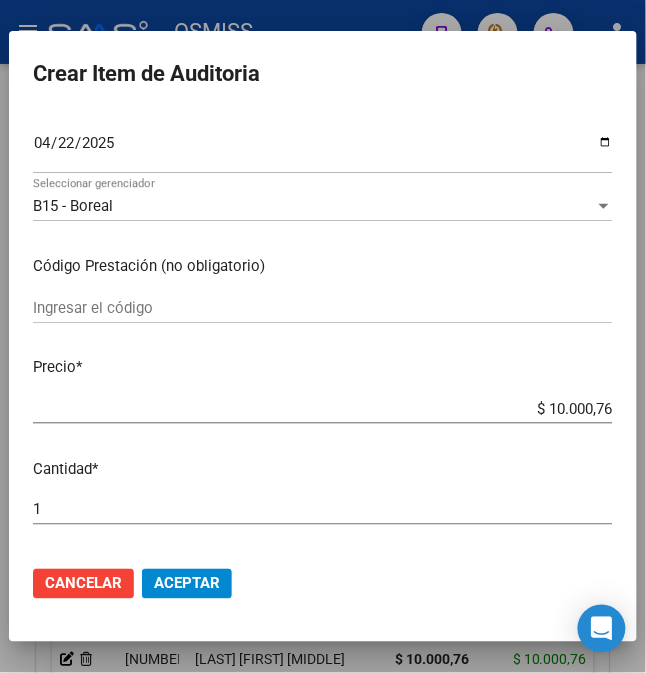 click on "Cantidad  *" at bounding box center [323, 469] 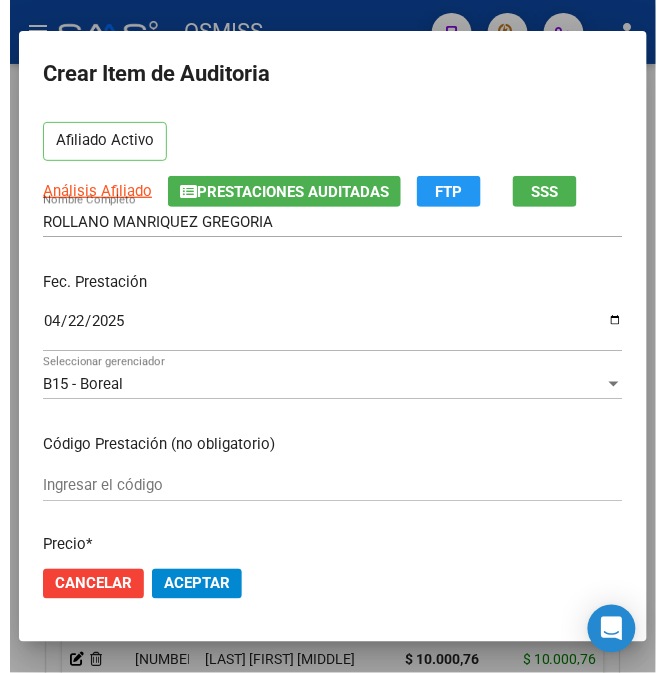 scroll, scrollTop: 133, scrollLeft: 0, axis: vertical 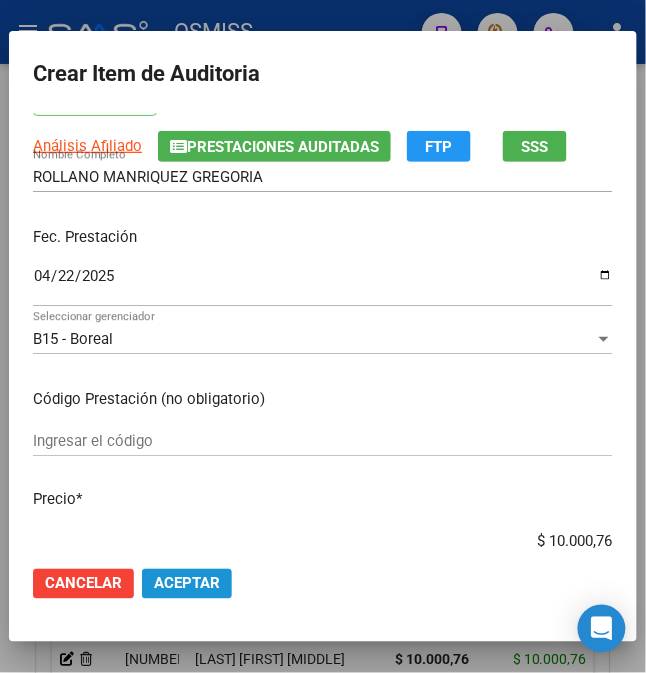 click on "Aceptar" 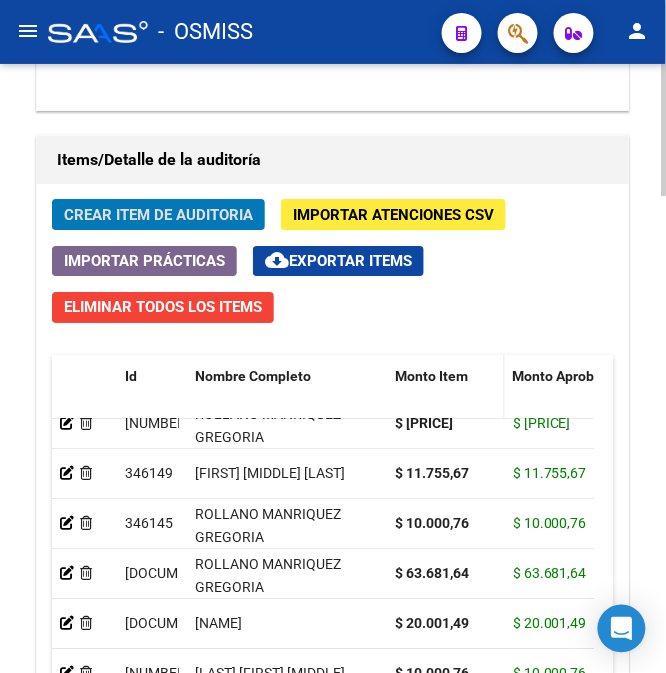 scroll, scrollTop: 2058, scrollLeft: 0, axis: vertical 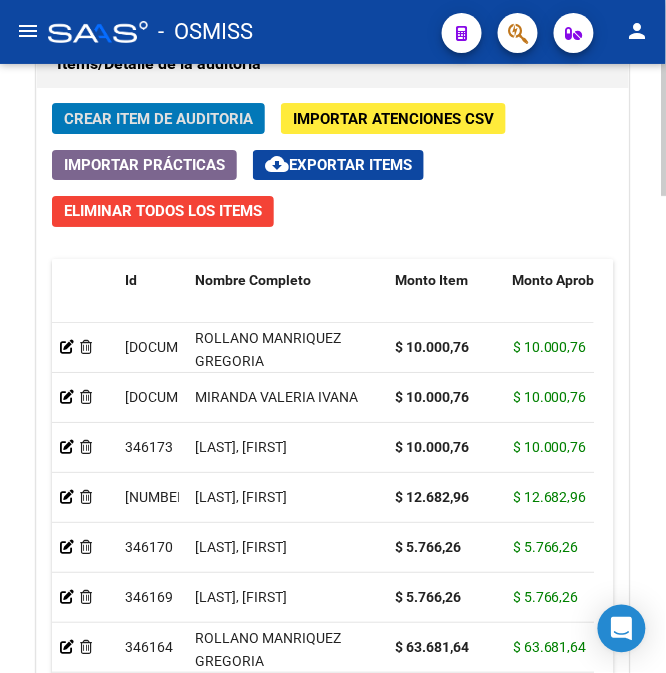click on "Crear Item de Auditoria Importar Atenciones CSV  Importar Prácticas
cloud_download  Exportar Items   Eliminar Todos los Items  Id Nombre Completo Monto Item Monto Aprobado Gerenciador Débito Médico Débito Afiliatorio Comentario Comentario Gerenciador Descripción Afiliado Estado CUIL Documento Debitado Tot. Fec. Prestación Atencion Tipo Nomenclador Código Nomenclador Nombre Usuario Creado Area Creado Area Modificado     [ID]   [FULL_NAME]        $ 10.000,76 $ 10.000,76 B15 - Boreal $ 0,00 $ 0,00         [CUIL]  [DOCUMENTO_NUM]  $ 0,00  [DATE]  Veronica Pozzi   [DATE]      [ID]   [FULL_NAME]             $ 10.000,76 $ 10.000,76 B15 - Boreal $ 0,00 $ 0,00         [CUIL]  [DOCUMENTO_NUM]  $ 0,00  [DATE]  Veronica Pozzi   [DATE]      [ID]   [FULL_NAME]           $ 10.000,76 $ 10.000,76 B15 - Boreal $ 0,00 $ 0,00         [CUIL]  [DOCUMENTO_NUM]  $ 0,00  [DATE]  Veronica Pozzi   [DATE]      [ID]  $ 12.682,96 $ 12.682,96" 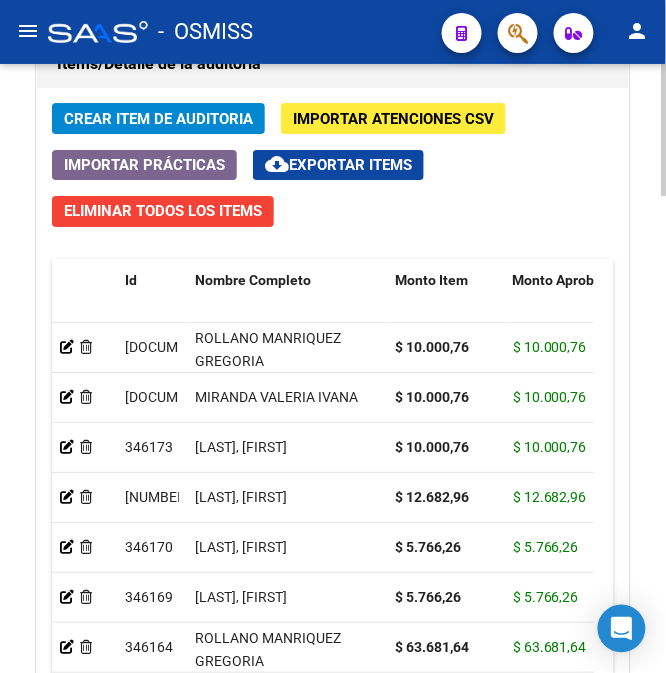 click on "Crear Item de Auditoria" 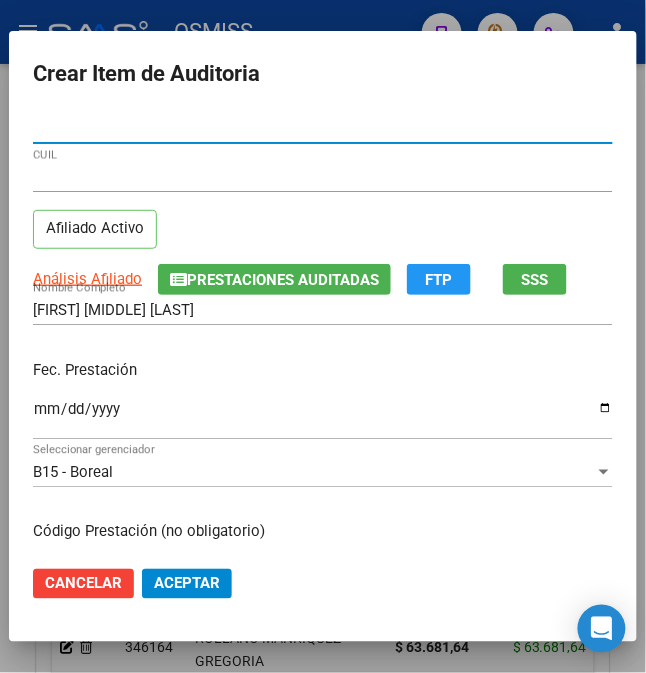 click on "Ingresar la fecha" at bounding box center (323, 417) 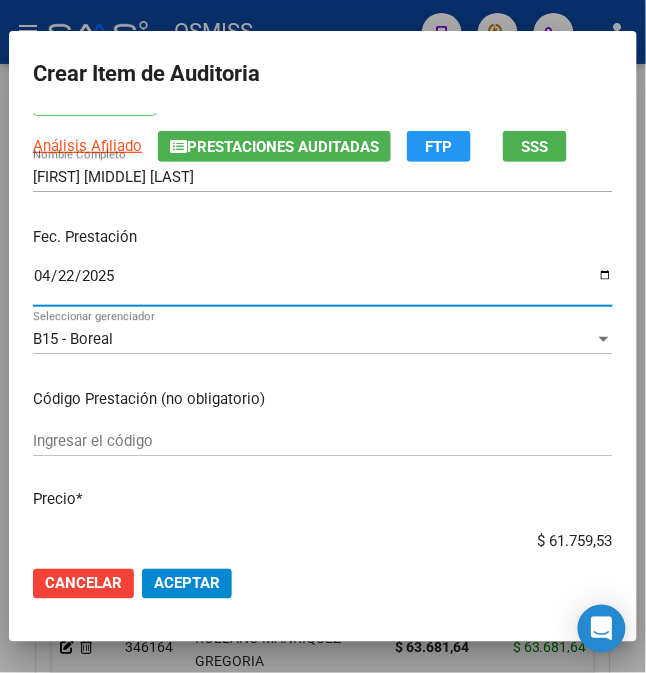 scroll, scrollTop: 400, scrollLeft: 0, axis: vertical 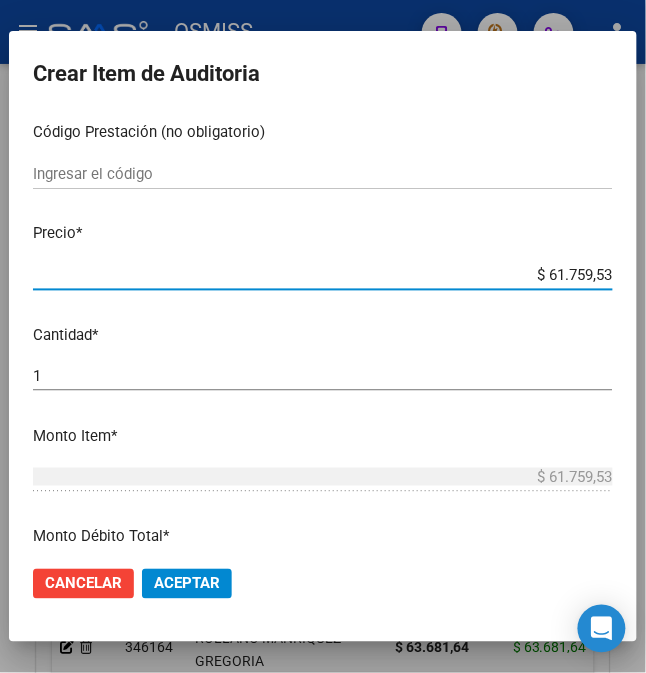 drag, startPoint x: 537, startPoint y: 268, endPoint x: 653, endPoint y: 269, distance: 116.00431 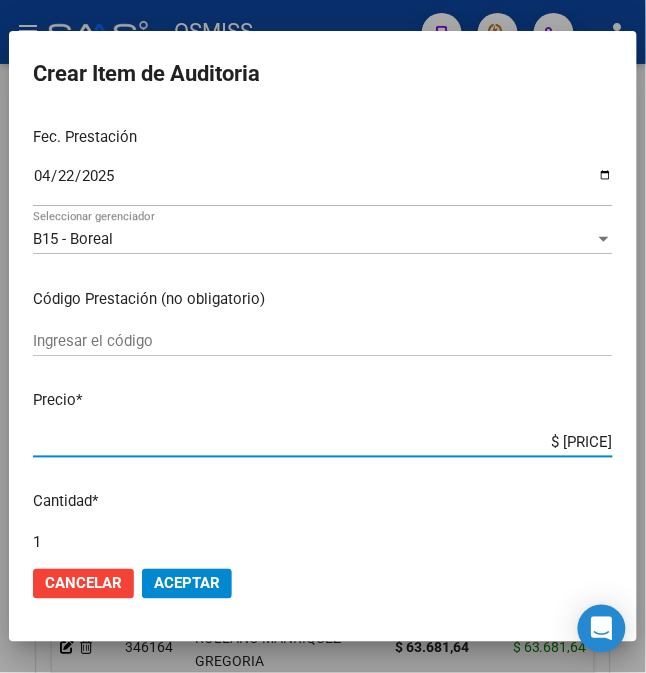 scroll, scrollTop: 0, scrollLeft: 0, axis: both 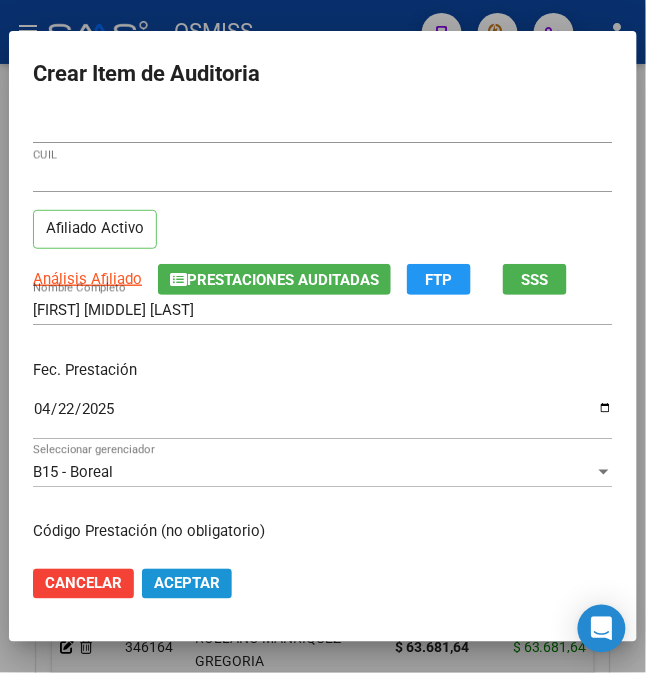 click on "Aceptar" 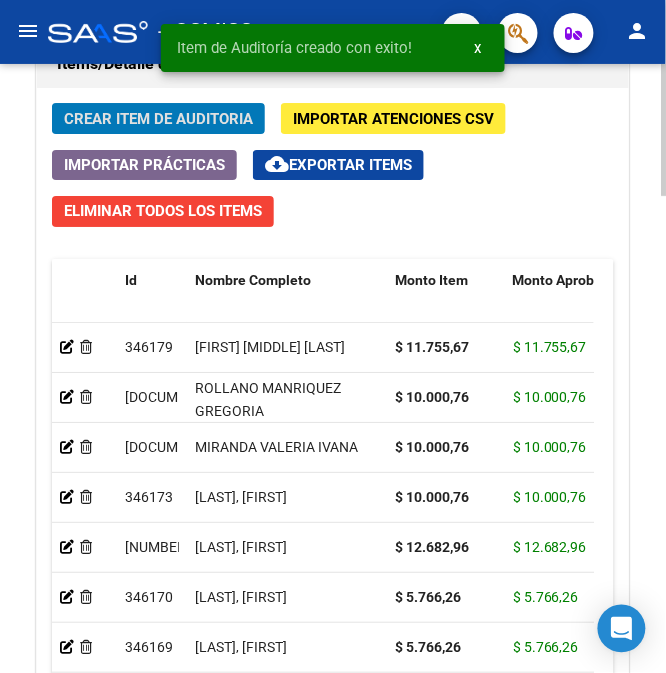click on "Crear Item de Auditoria" 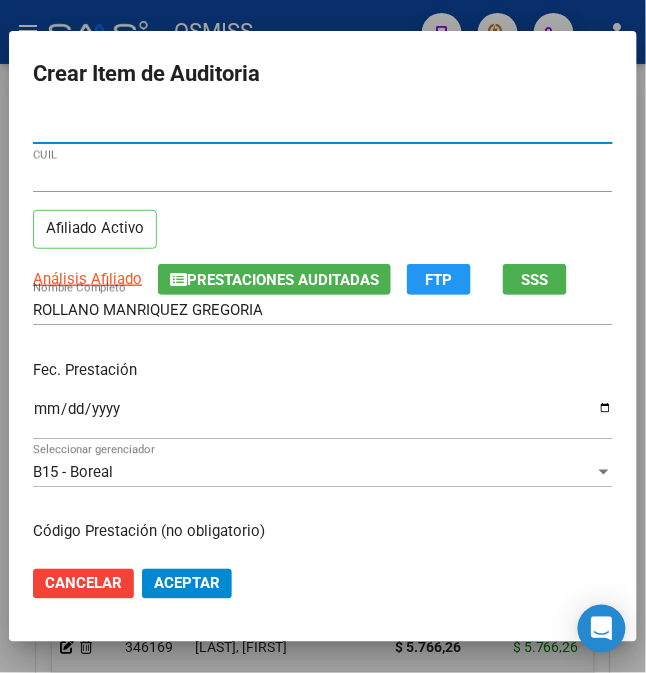 click on "Ingresar la fecha" at bounding box center (323, 417) 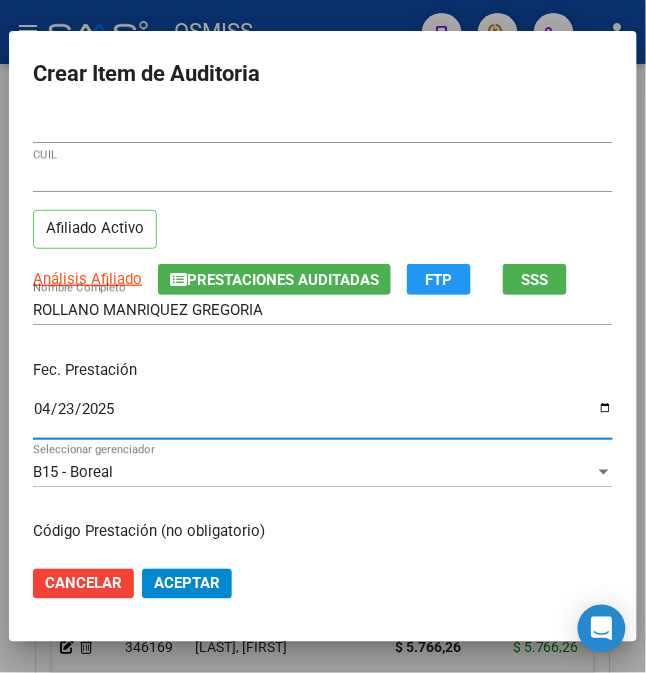 click on "Fec. Prestación    2025-04-23 Ingresar la fecha" at bounding box center (323, 401) 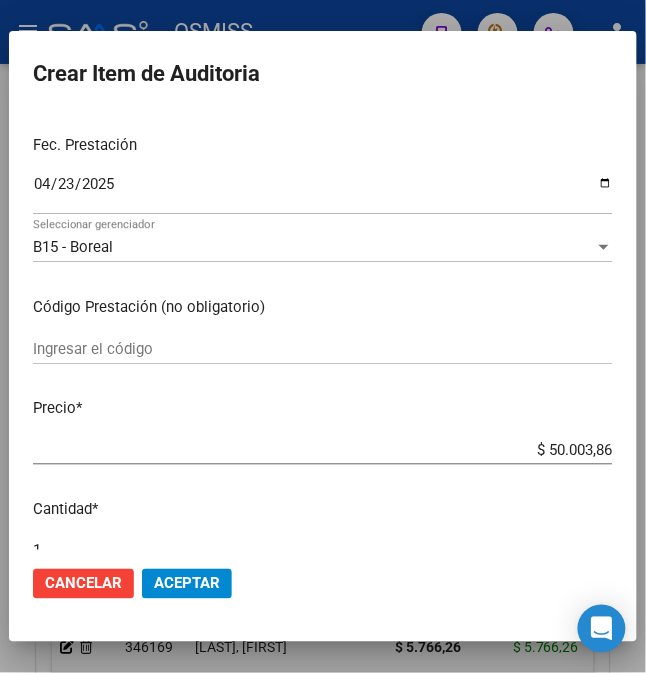 scroll, scrollTop: 266, scrollLeft: 0, axis: vertical 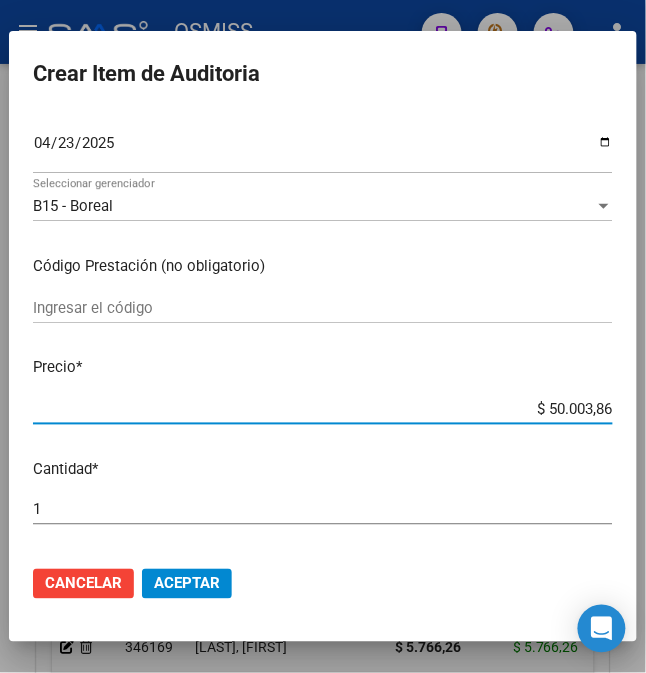 drag, startPoint x: 533, startPoint y: 409, endPoint x: 680, endPoint y: 414, distance: 147.085 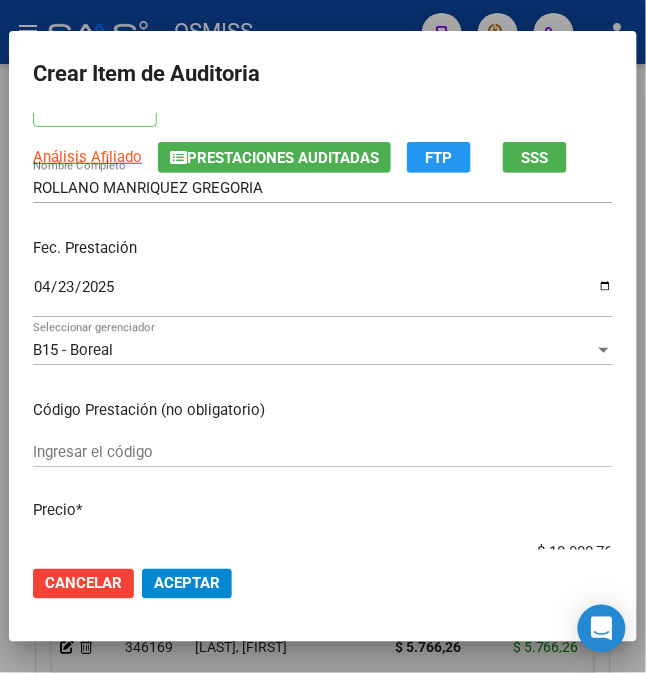 scroll, scrollTop: 0, scrollLeft: 0, axis: both 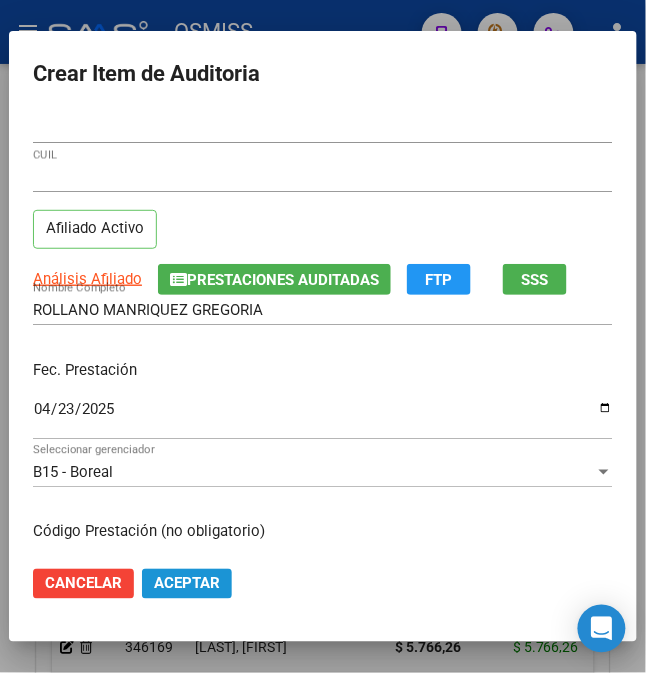 click on "Aceptar" 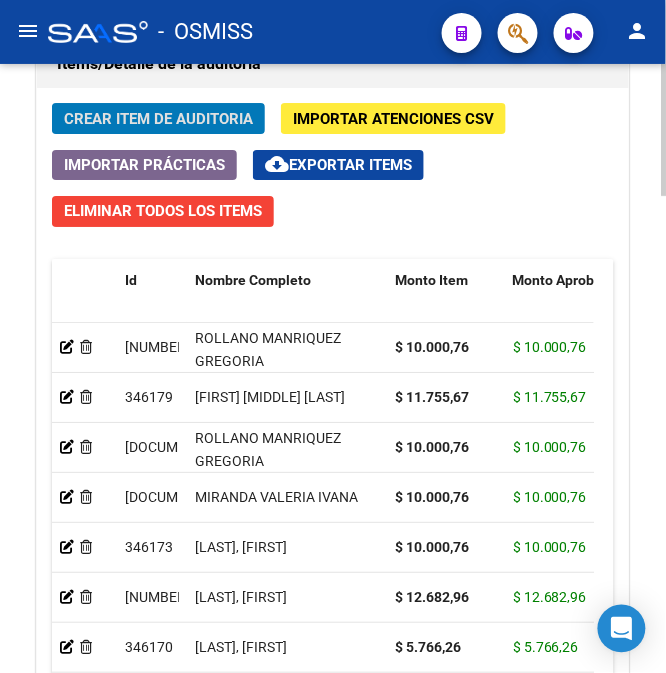 click on "Crear Item de Auditoria" 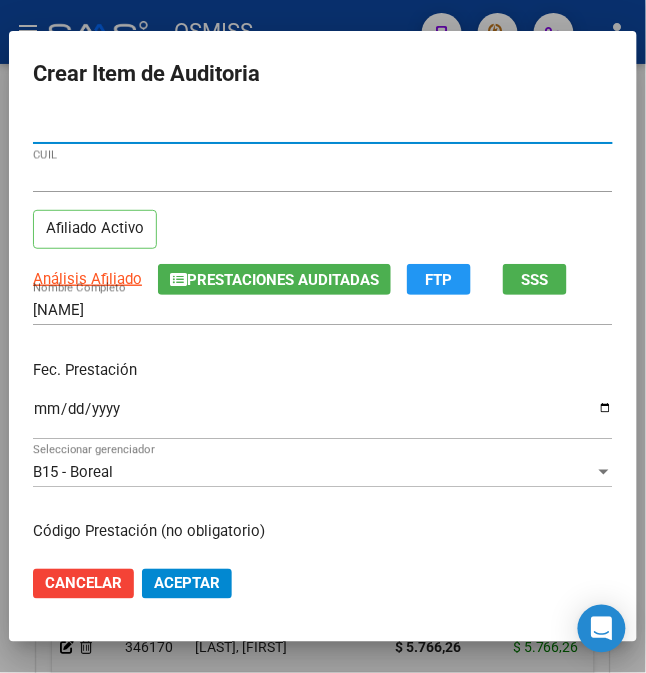 click on "Ingresar la fecha" at bounding box center (323, 417) 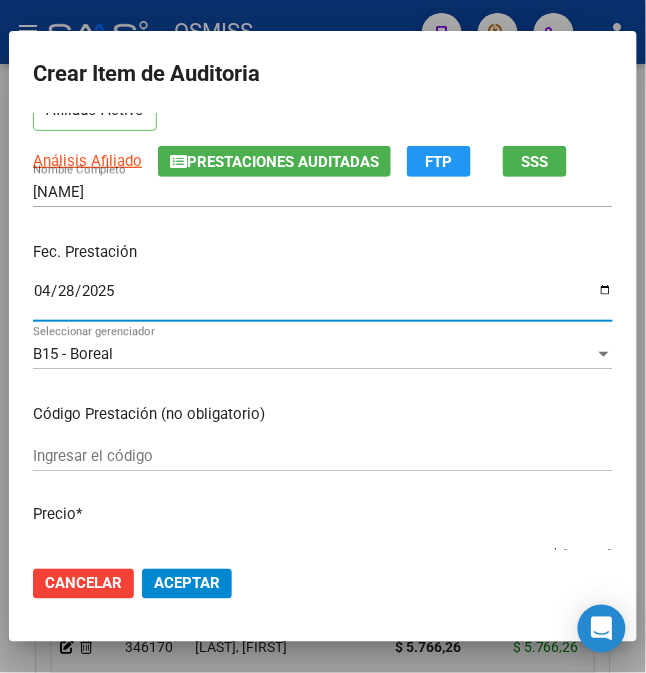 scroll, scrollTop: 266, scrollLeft: 0, axis: vertical 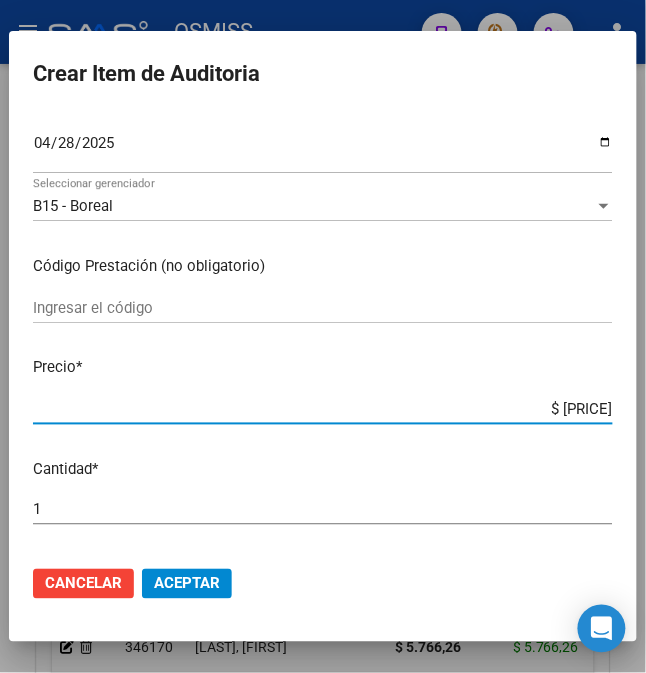 drag, startPoint x: 534, startPoint y: 413, endPoint x: 685, endPoint y: 441, distance: 153.57408 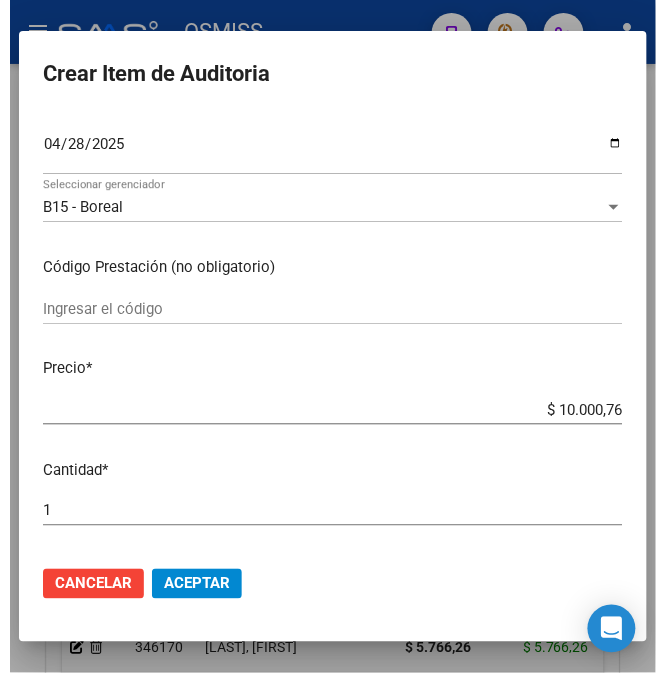 scroll, scrollTop: 266, scrollLeft: 0, axis: vertical 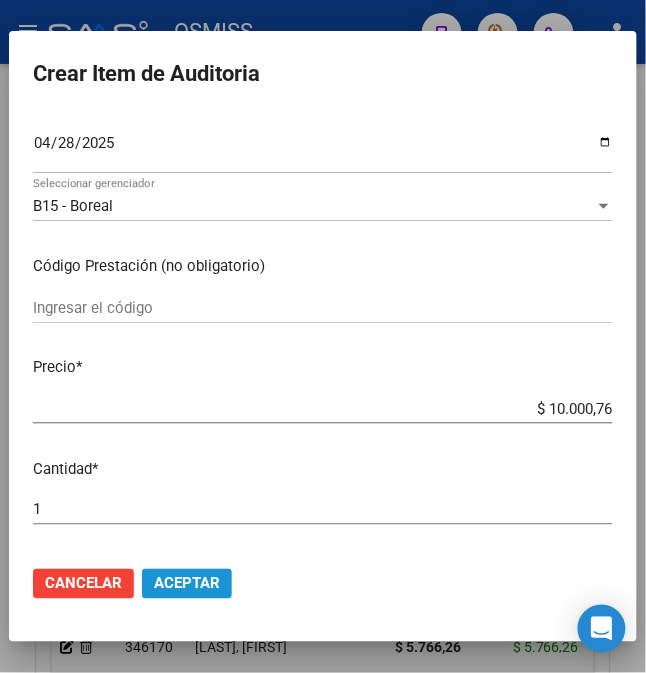 click on "Aceptar" 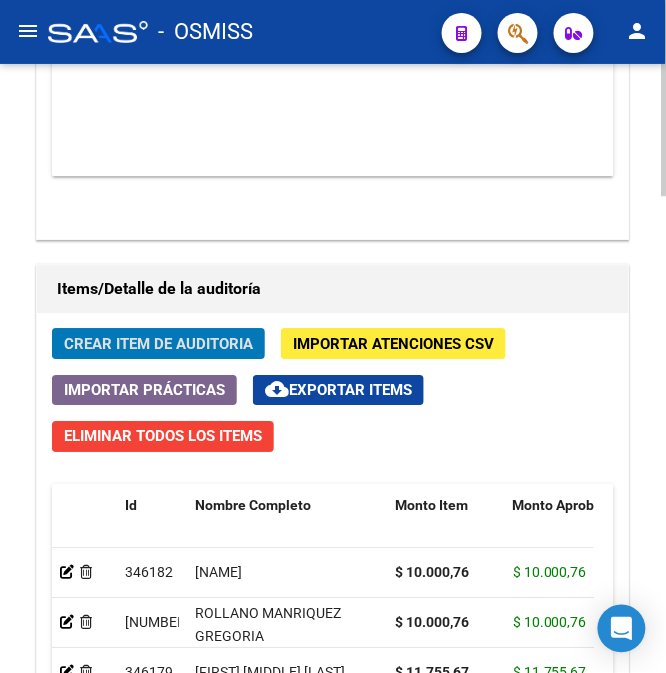 scroll, scrollTop: 2058, scrollLeft: 0, axis: vertical 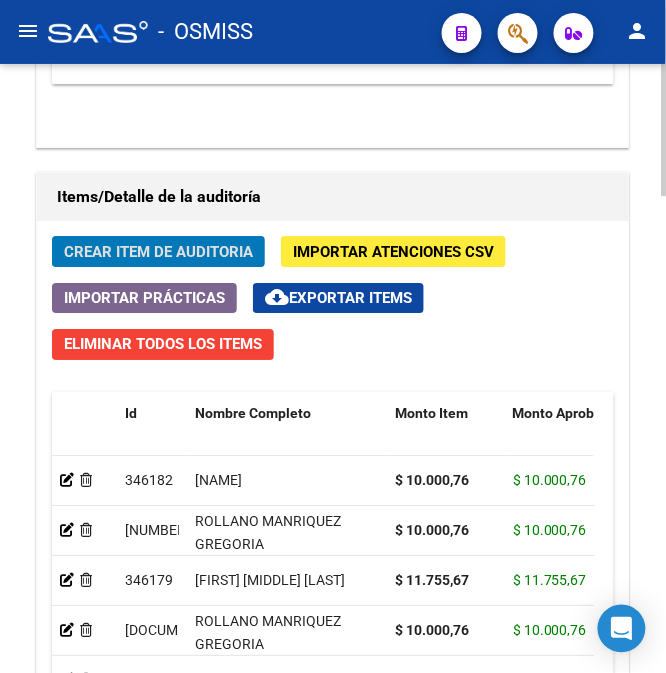 click on "Crear Item de Auditoria" 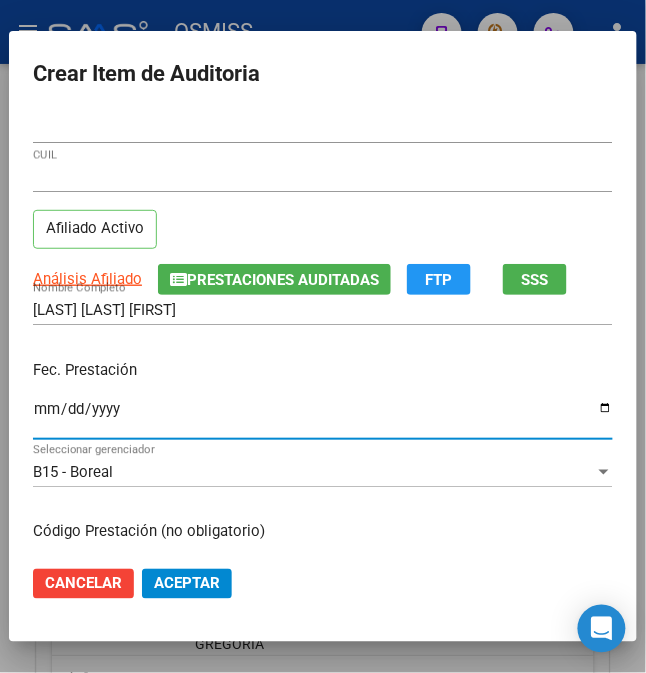 click on "Ingresar la fecha" at bounding box center [323, 417] 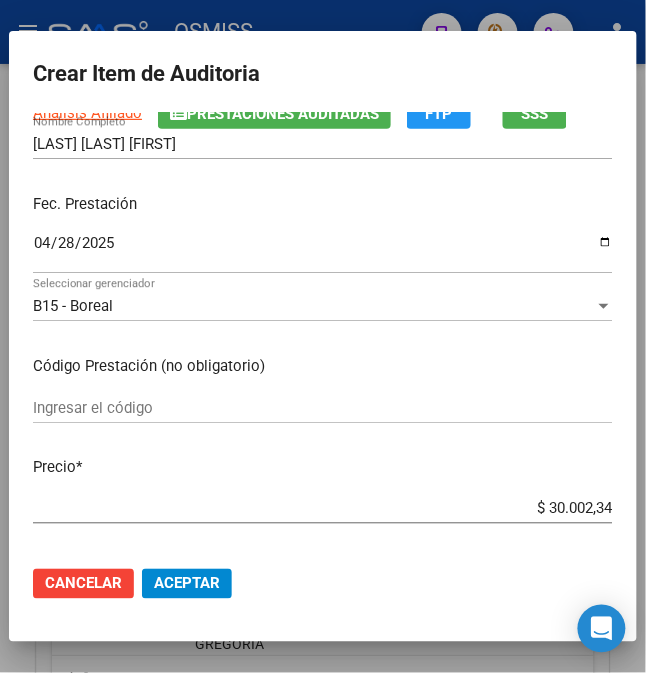 scroll, scrollTop: 266, scrollLeft: 0, axis: vertical 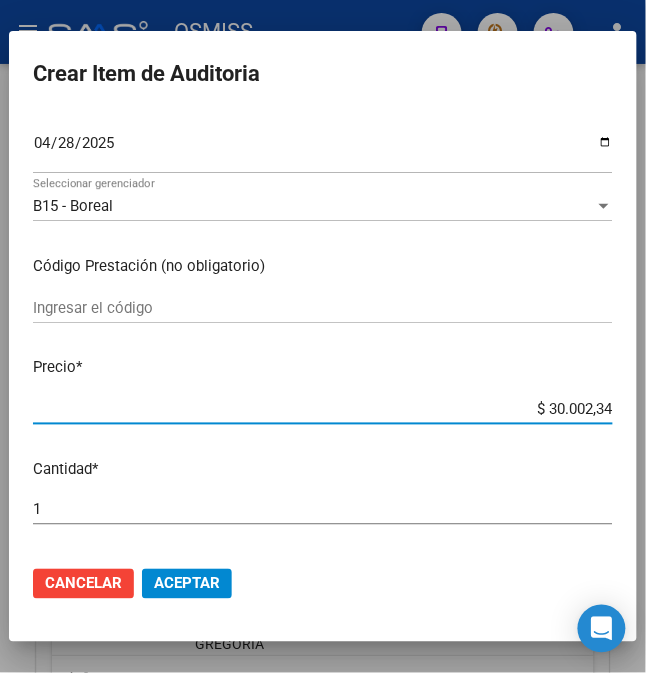 drag, startPoint x: 537, startPoint y: 408, endPoint x: 673, endPoint y: 402, distance: 136.1323 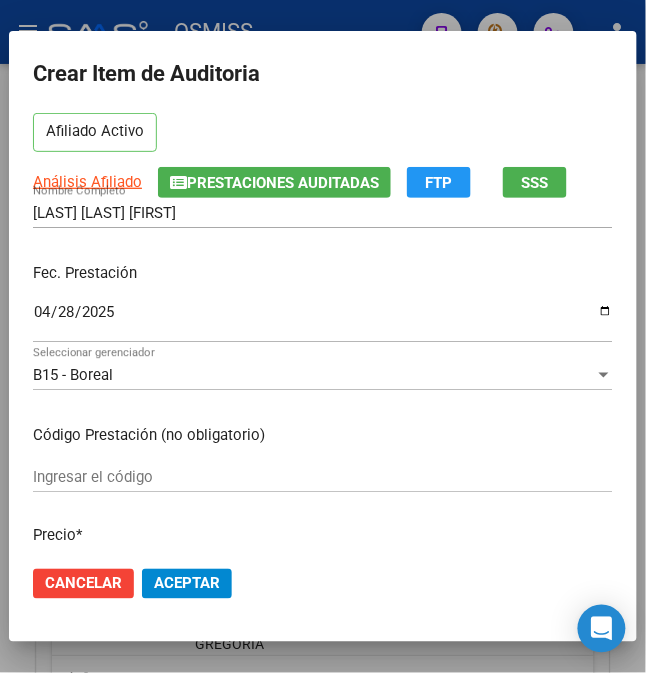 scroll, scrollTop: 0, scrollLeft: 0, axis: both 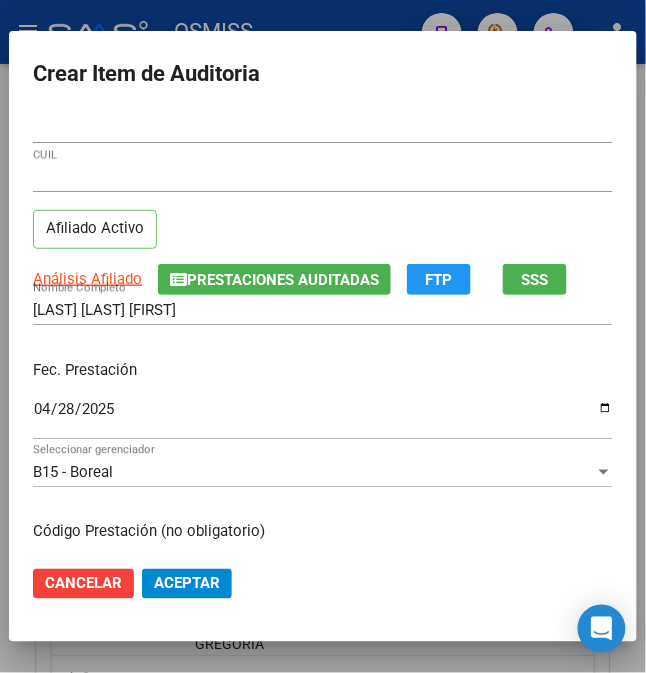 click on "Aceptar" 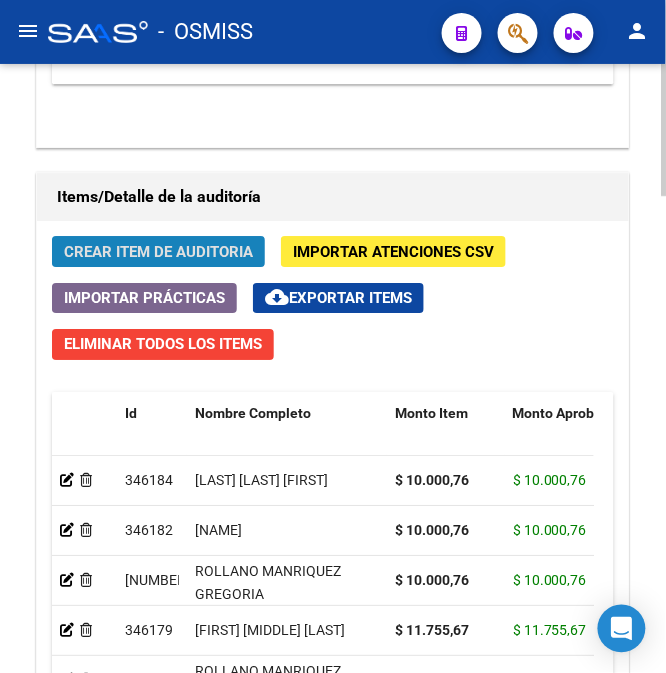 click on "Crear Item de Auditoria" 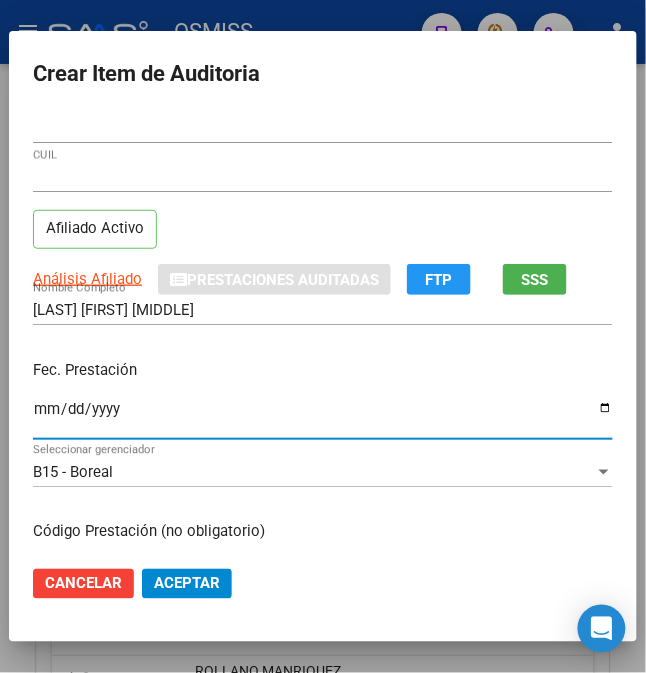 click on "Ingresar la fecha" at bounding box center [323, 417] 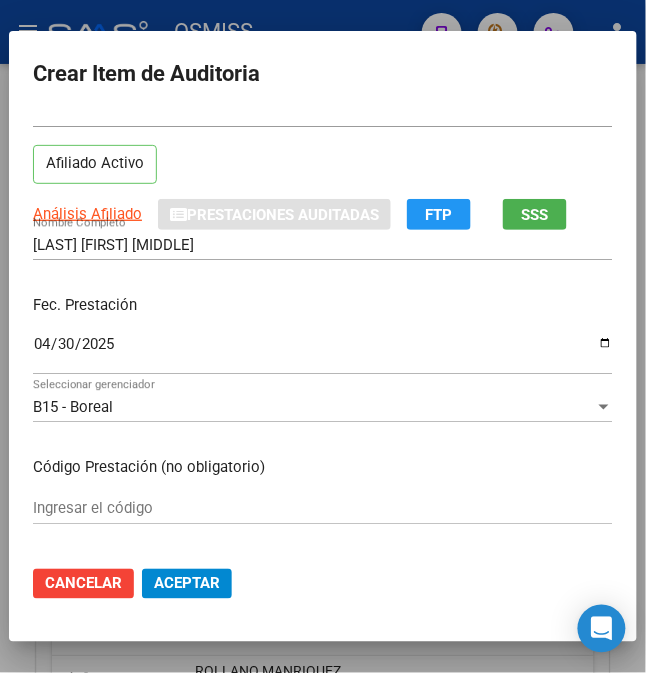 scroll, scrollTop: 133, scrollLeft: 0, axis: vertical 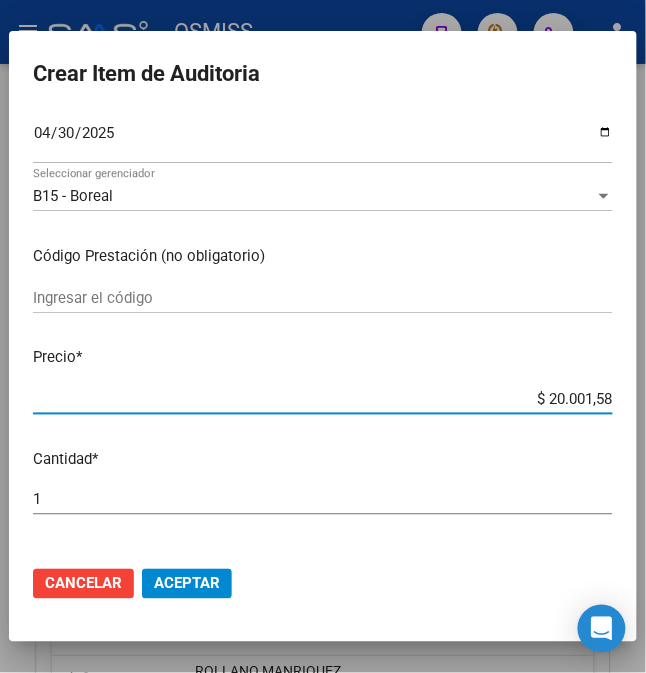 drag, startPoint x: 534, startPoint y: 544, endPoint x: 665, endPoint y: 536, distance: 131.24405 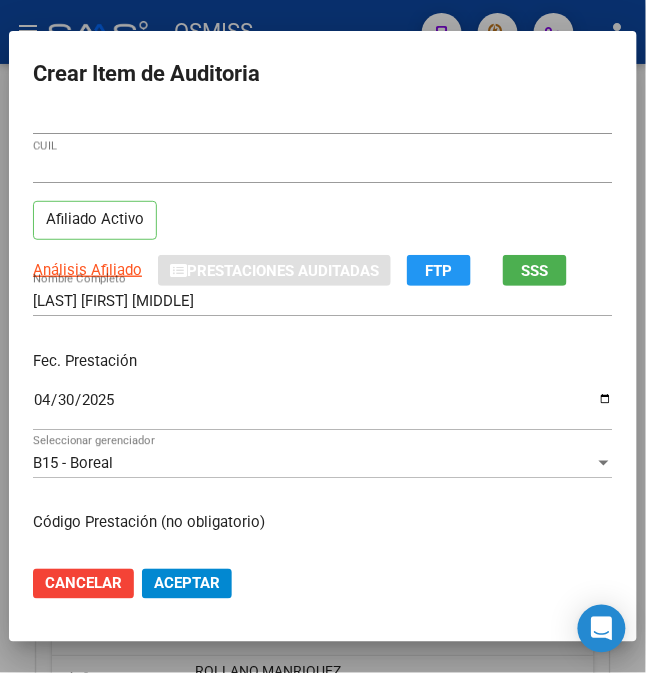 scroll, scrollTop: 0, scrollLeft: 0, axis: both 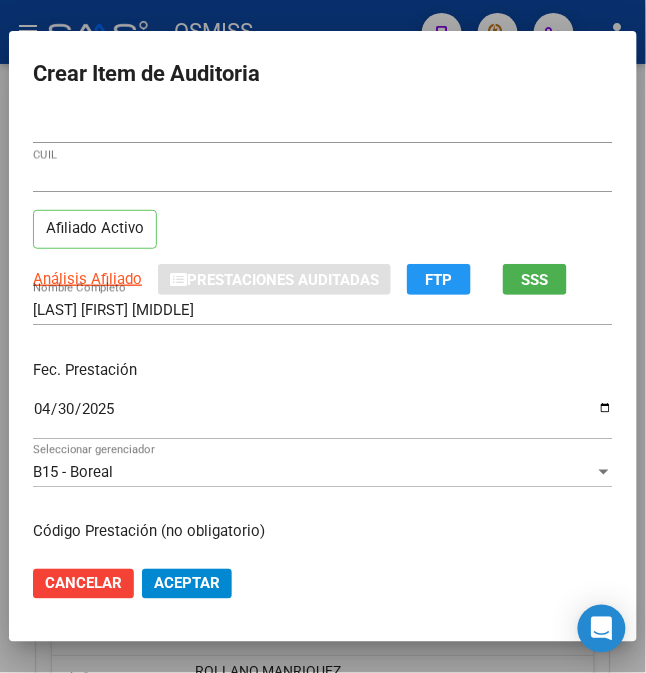 click on "Fec. Prestación" at bounding box center (323, 370) 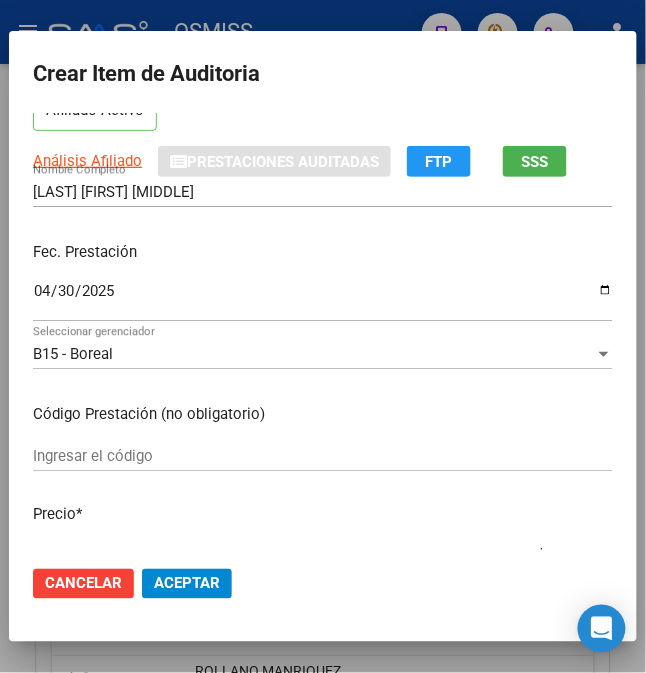 scroll, scrollTop: 0, scrollLeft: 0, axis: both 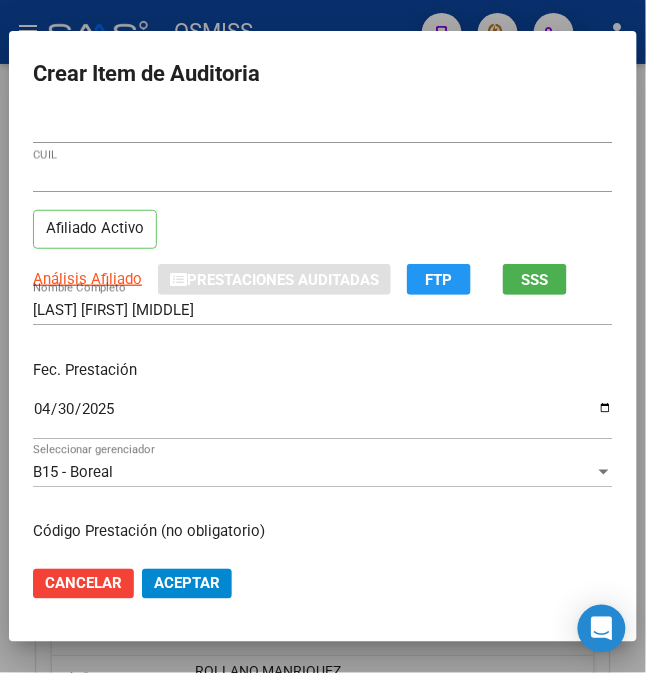 click on "Aceptar" 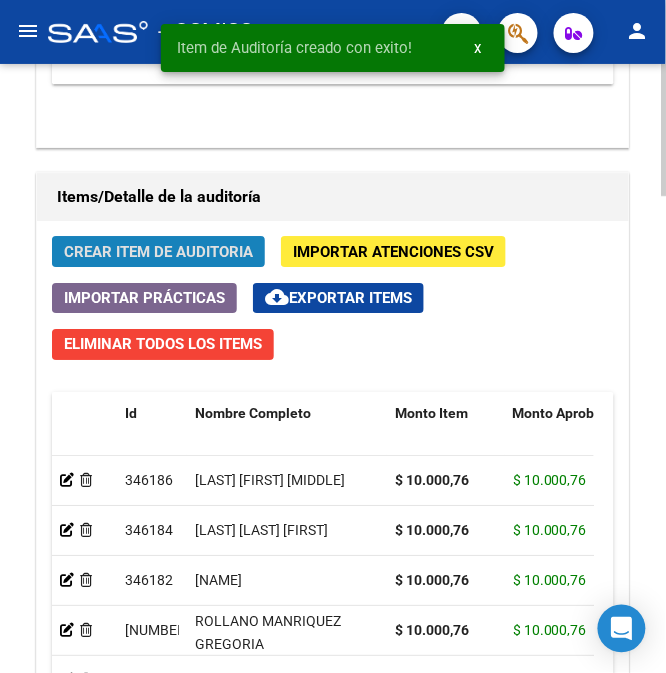 click on "Crear Item de Auditoria" 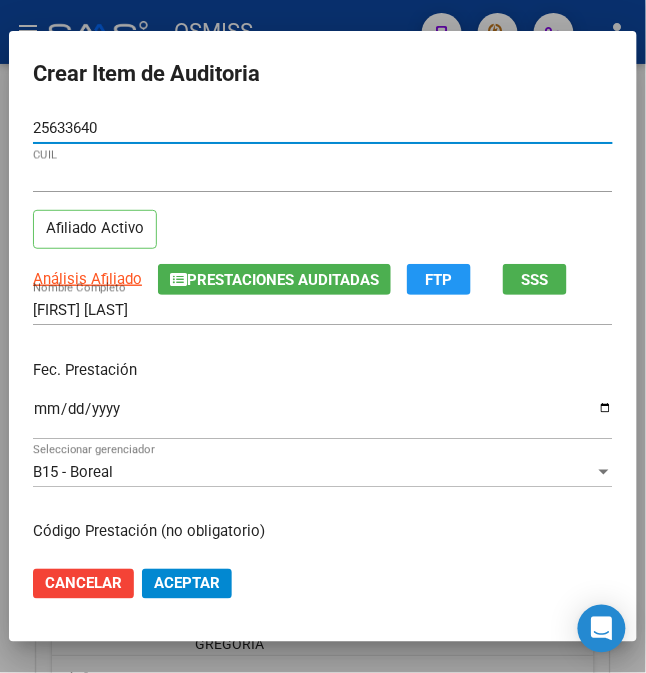 click on "Ingresar la fecha" at bounding box center (323, 417) 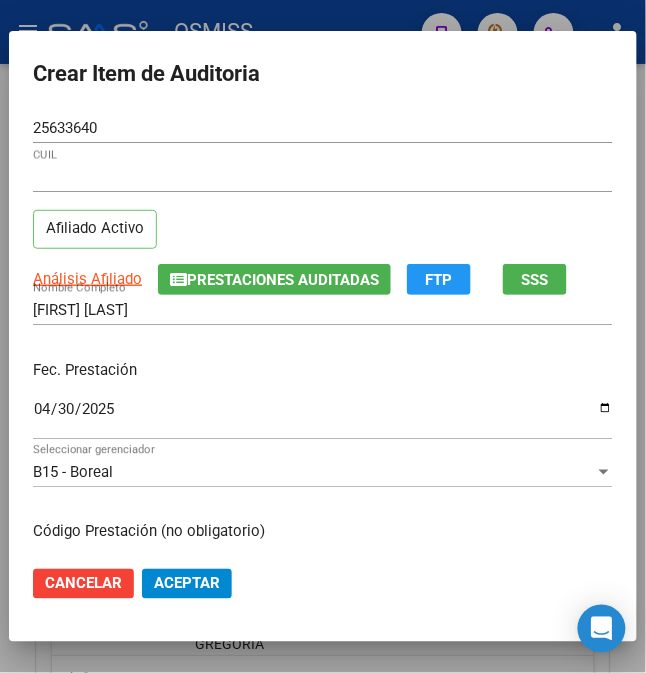 click on "Fec. Prestación" at bounding box center [323, 370] 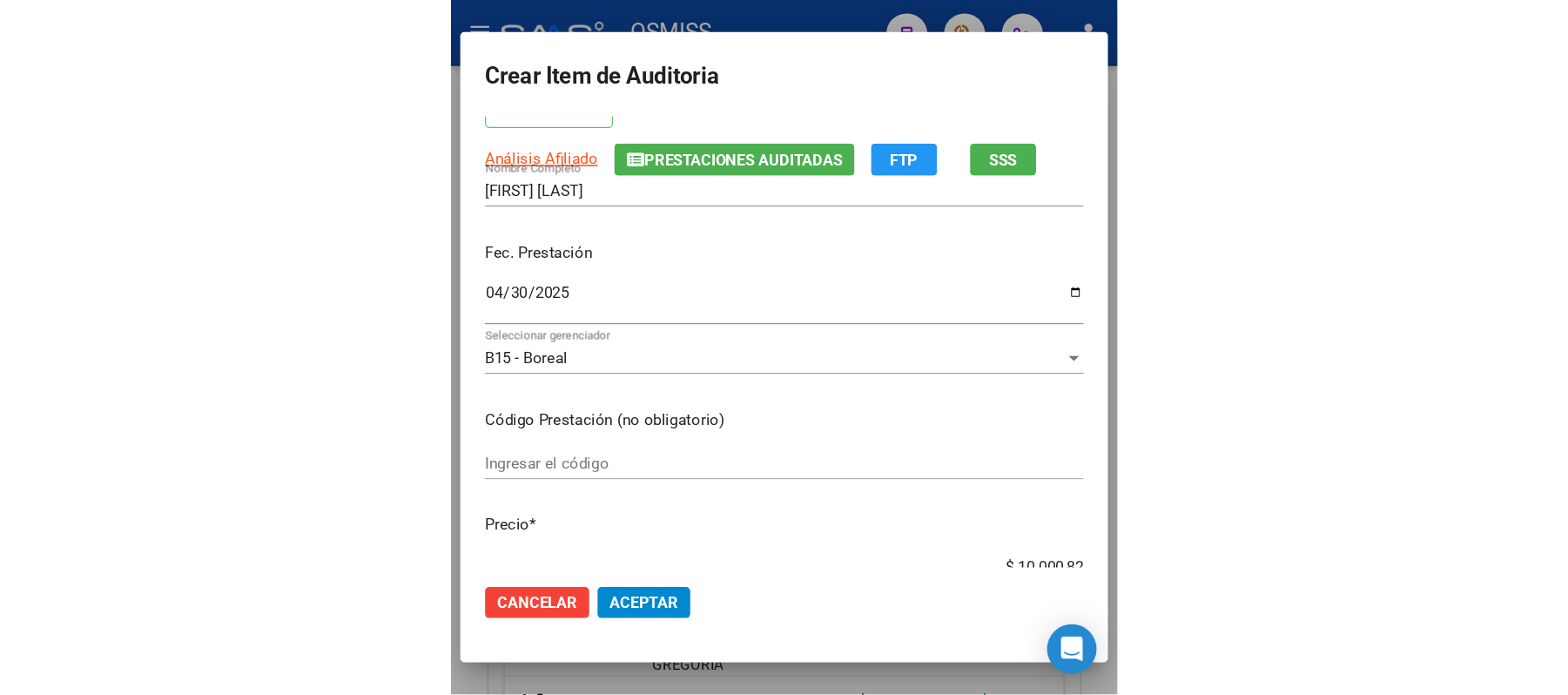scroll, scrollTop: 0, scrollLeft: 0, axis: both 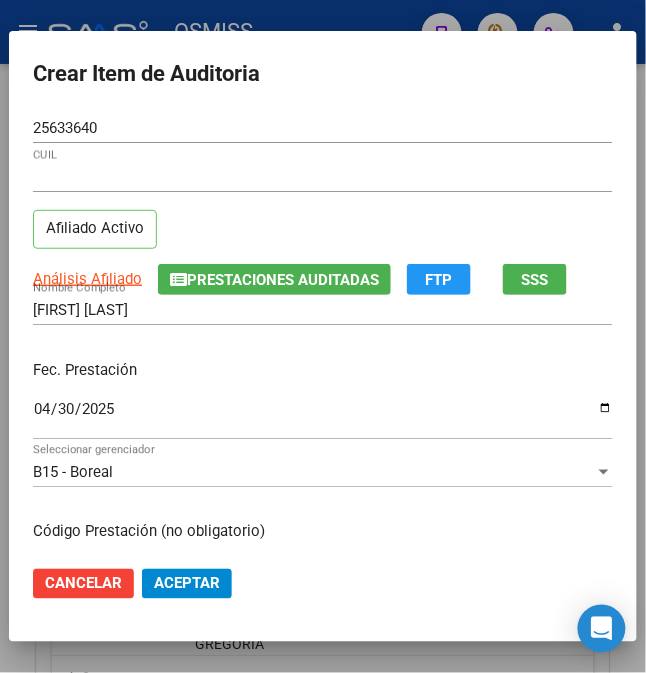 click on "Fec. Prestación" at bounding box center [323, 370] 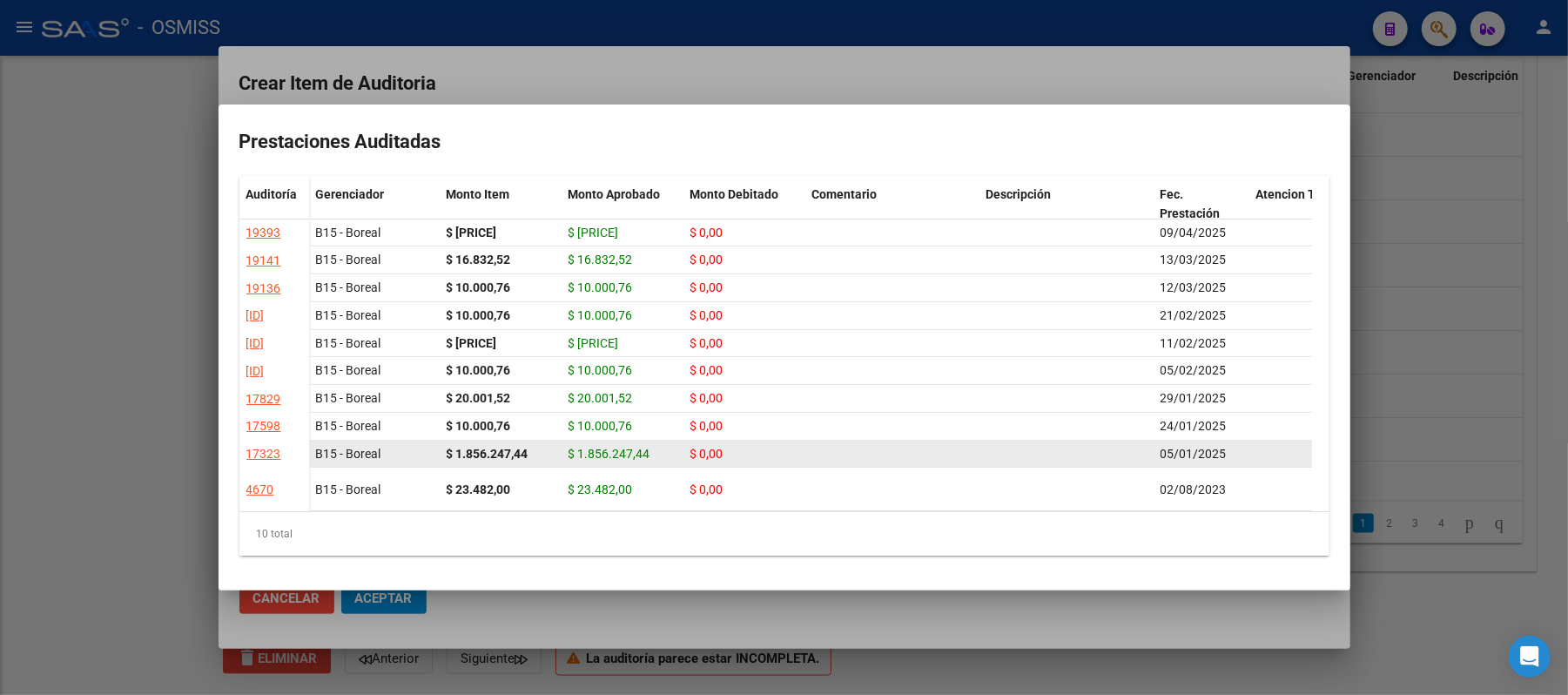 scroll, scrollTop: 1387, scrollLeft: 0, axis: vertical 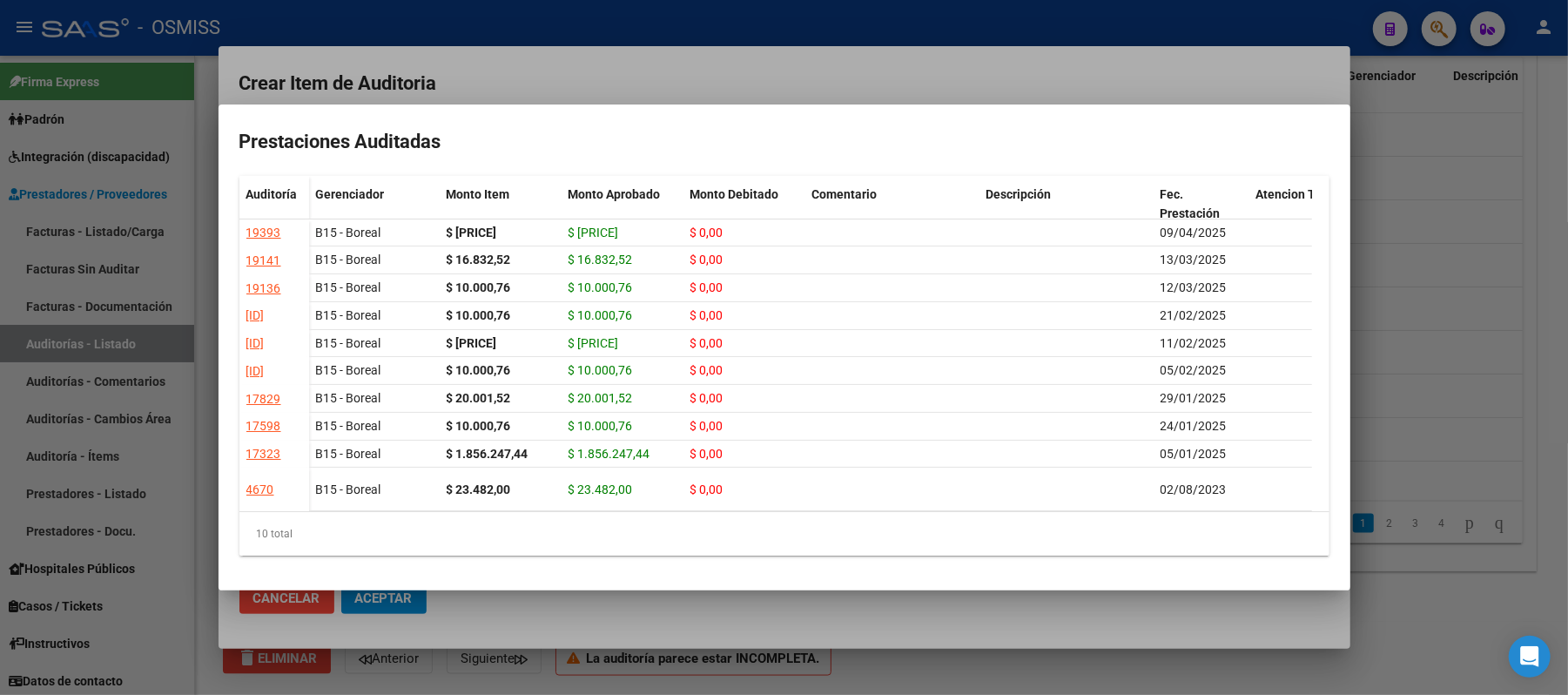 click at bounding box center (784, 348) 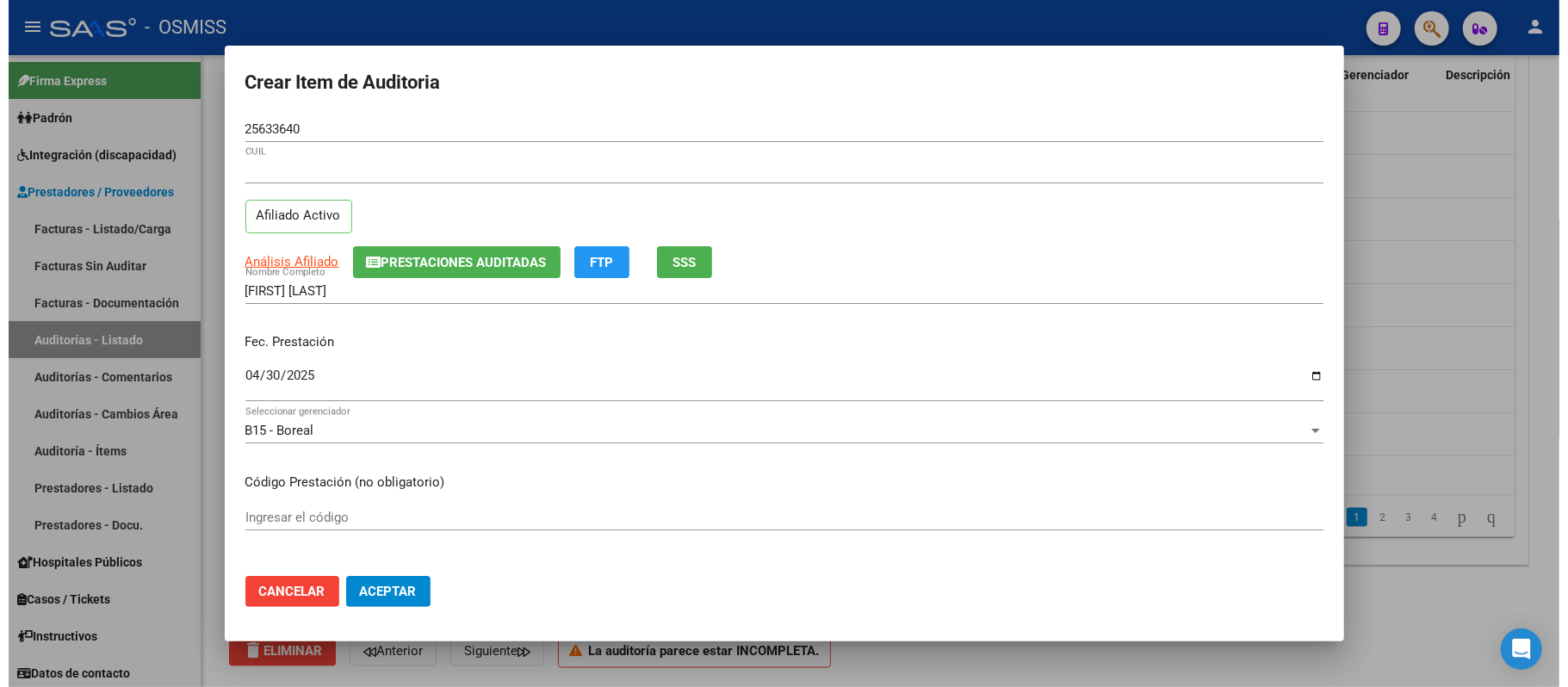 scroll, scrollTop: 229, scrollLeft: 0, axis: vertical 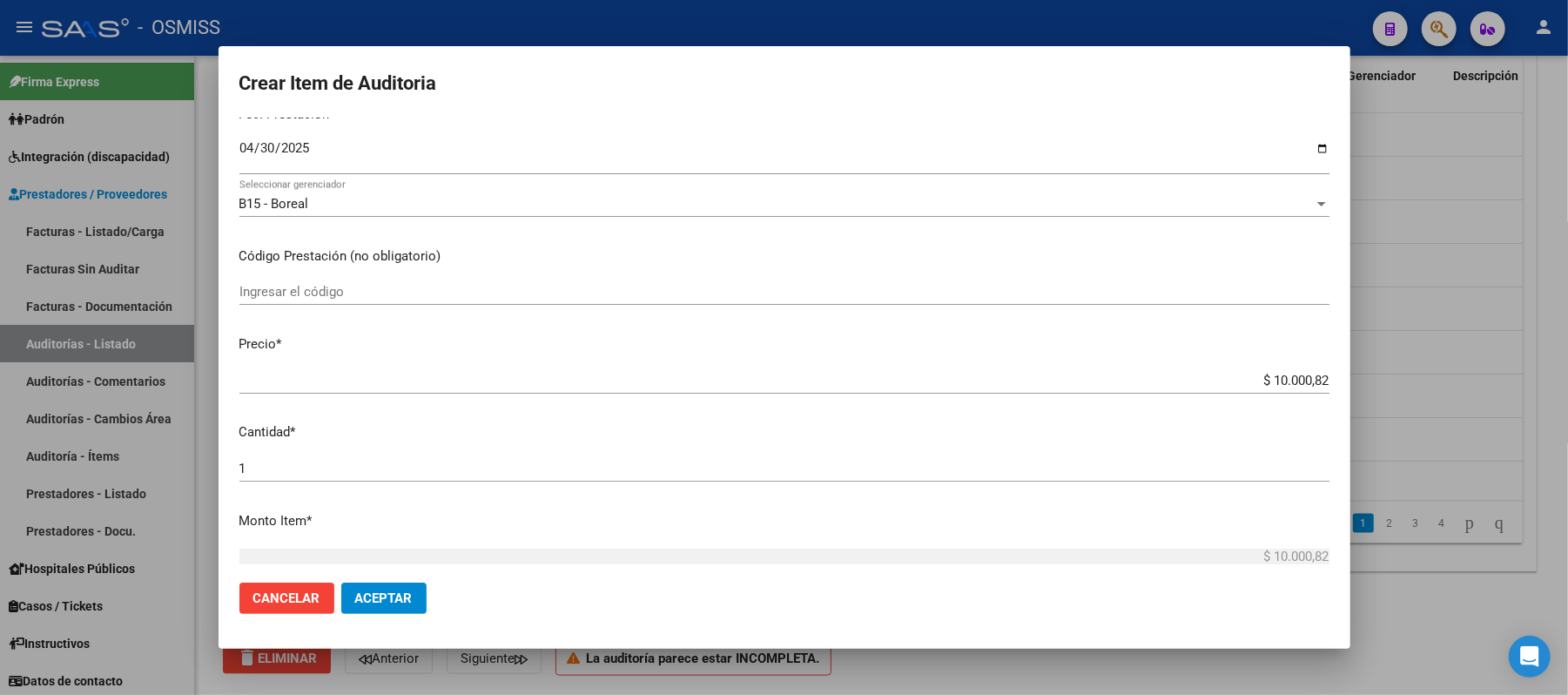 click on "Aceptar" 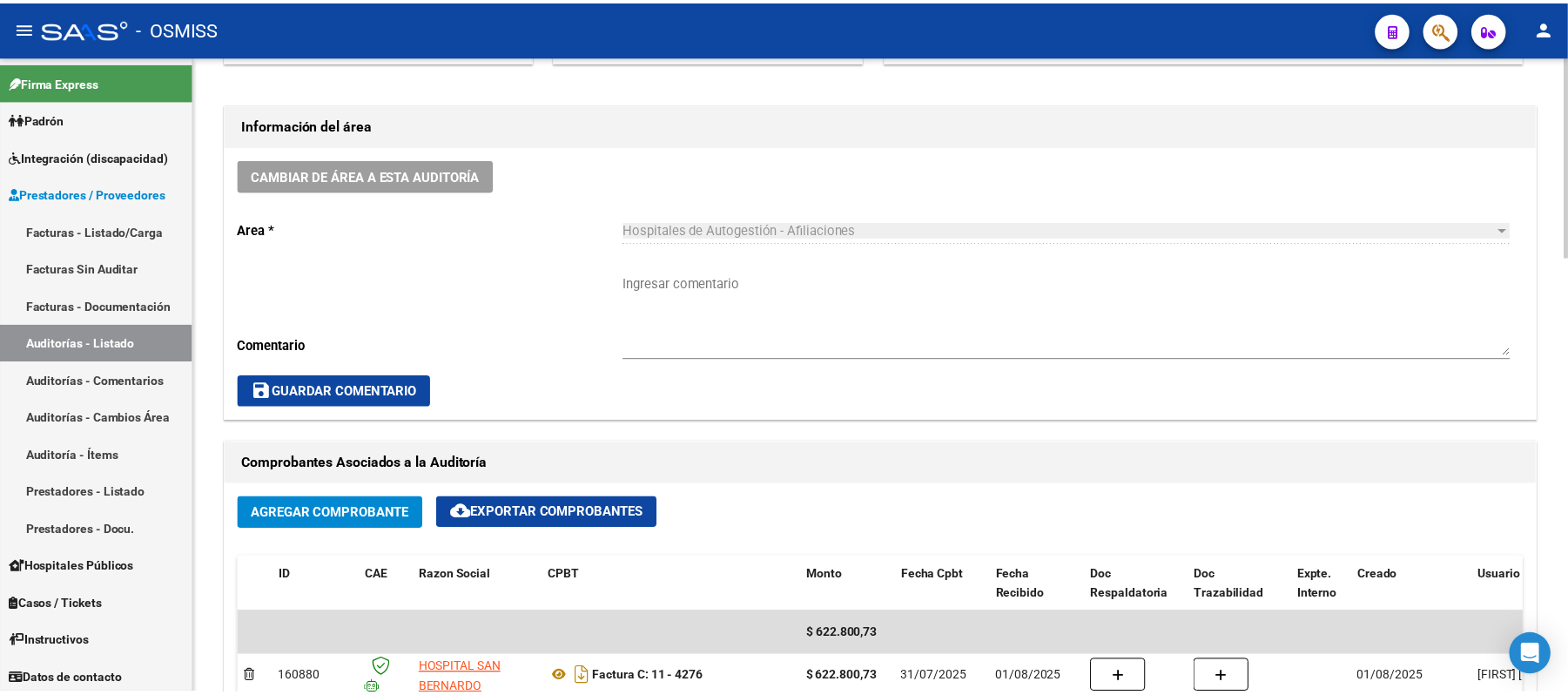 scroll, scrollTop: 342, scrollLeft: 0, axis: vertical 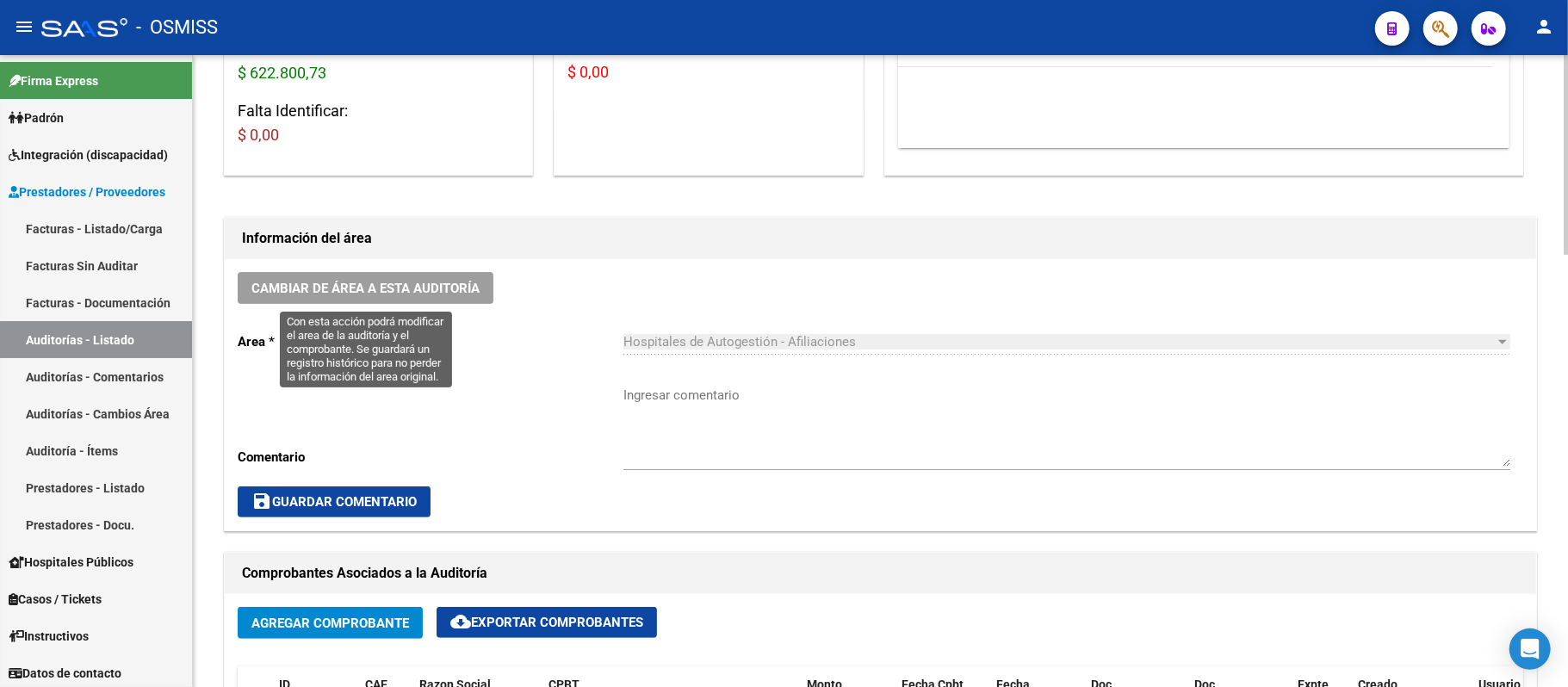 click on "Cambiar de área a esta auditoría" 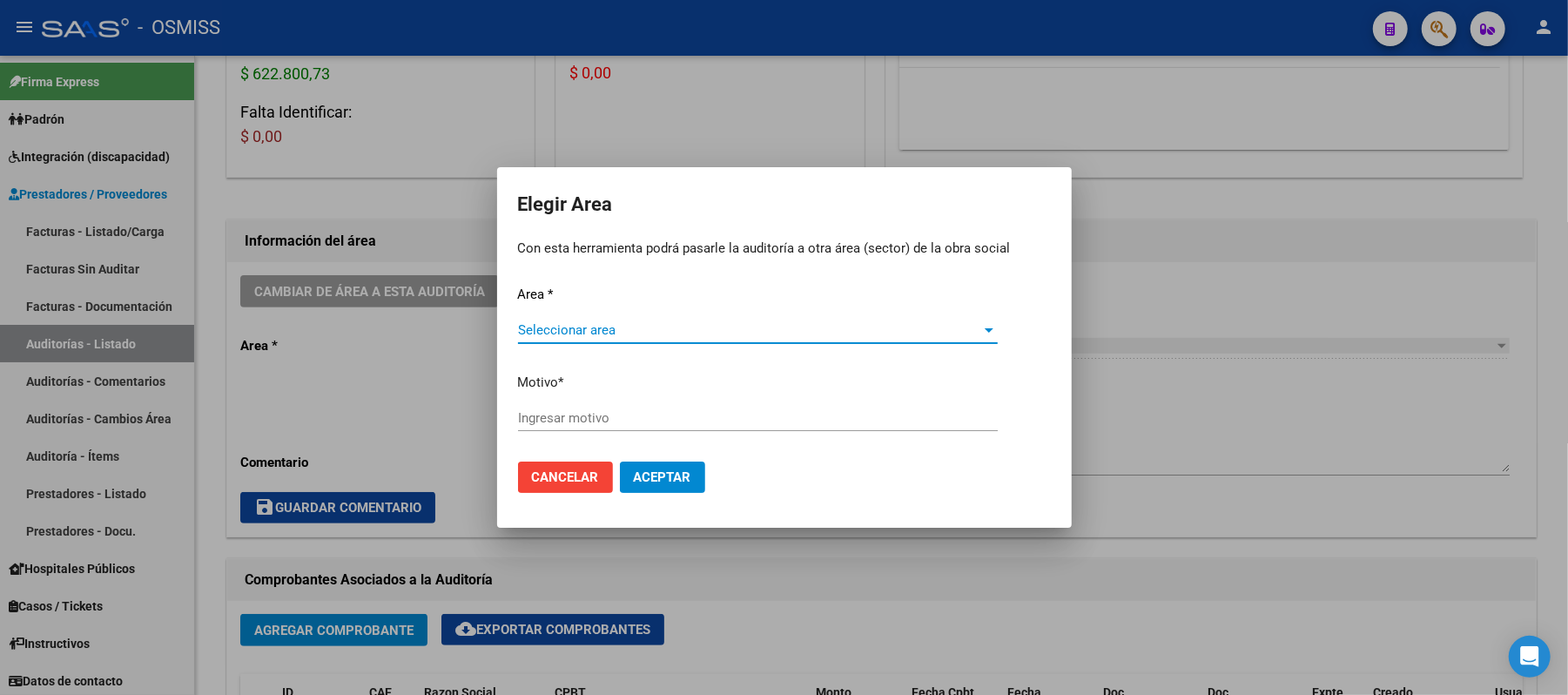 click on "Seleccionar area" at bounding box center [750, 330] 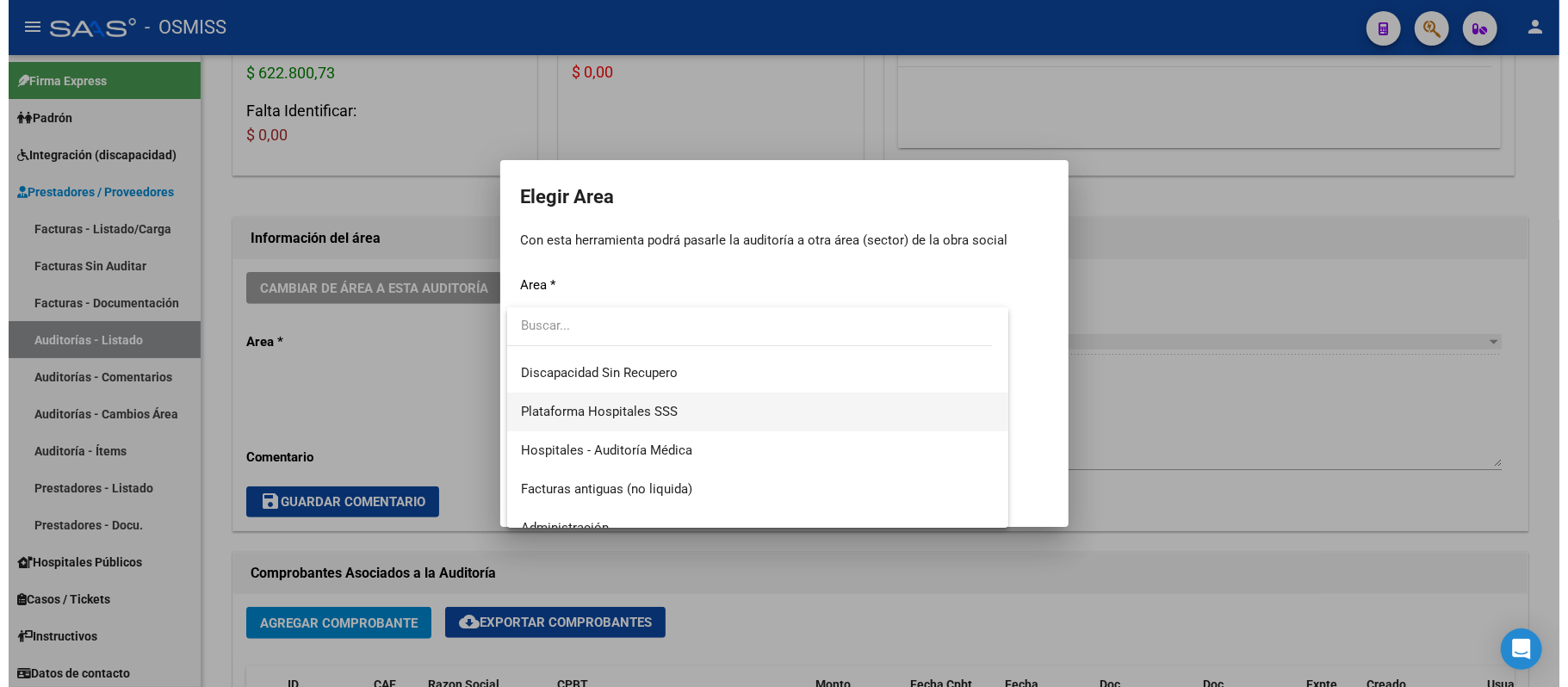 scroll, scrollTop: 229, scrollLeft: 0, axis: vertical 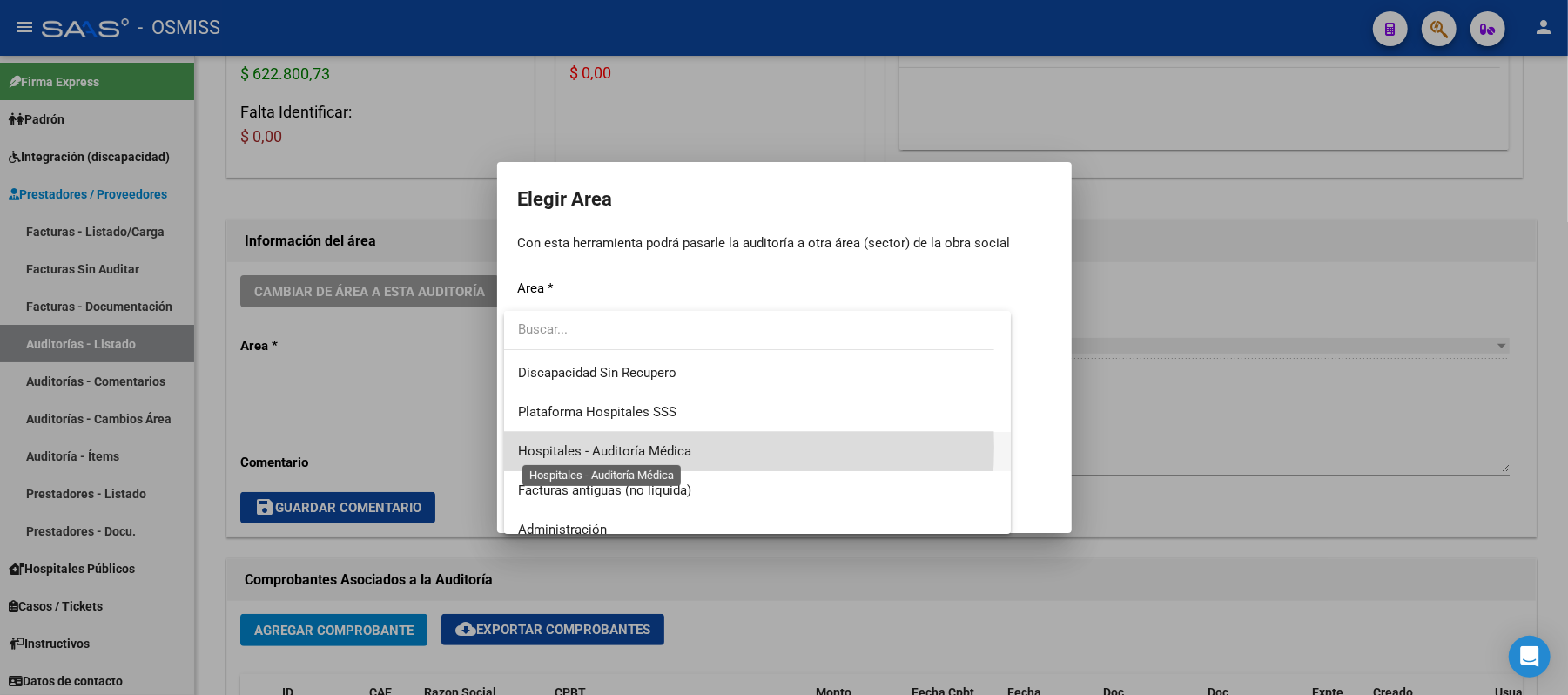 click on "Hospitales - Auditoría Médica" at bounding box center [604, 451] 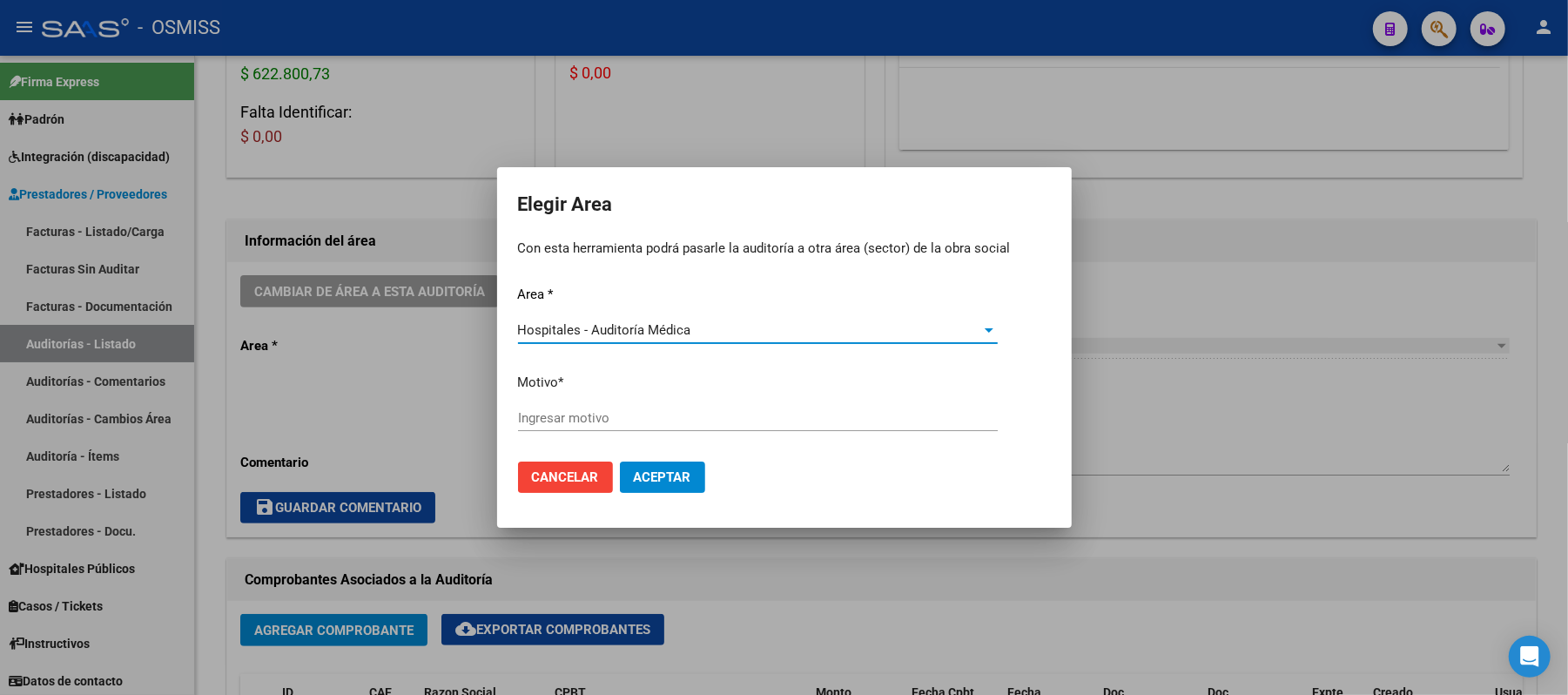 click on "Ingresar motivo" at bounding box center [757, 418] 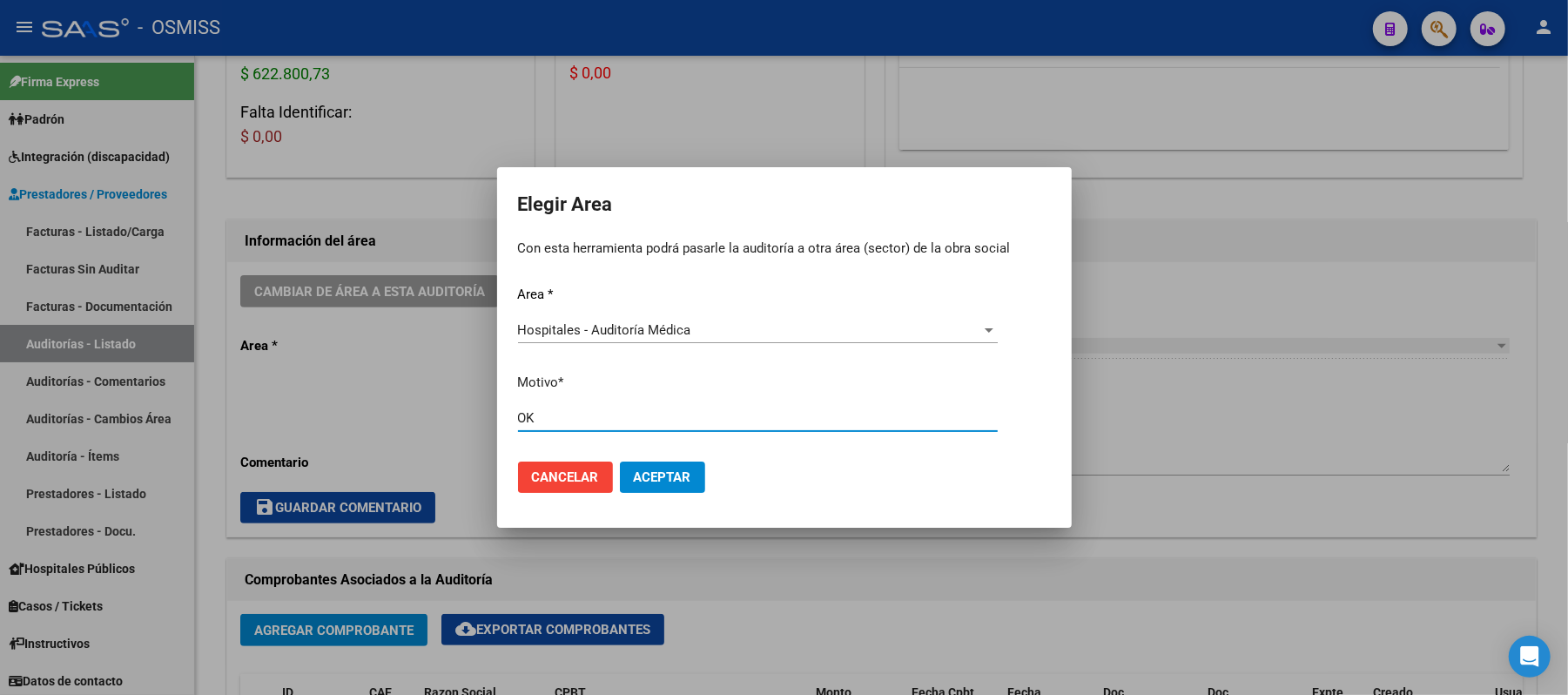 click on "Aceptar" at bounding box center (663, 477) 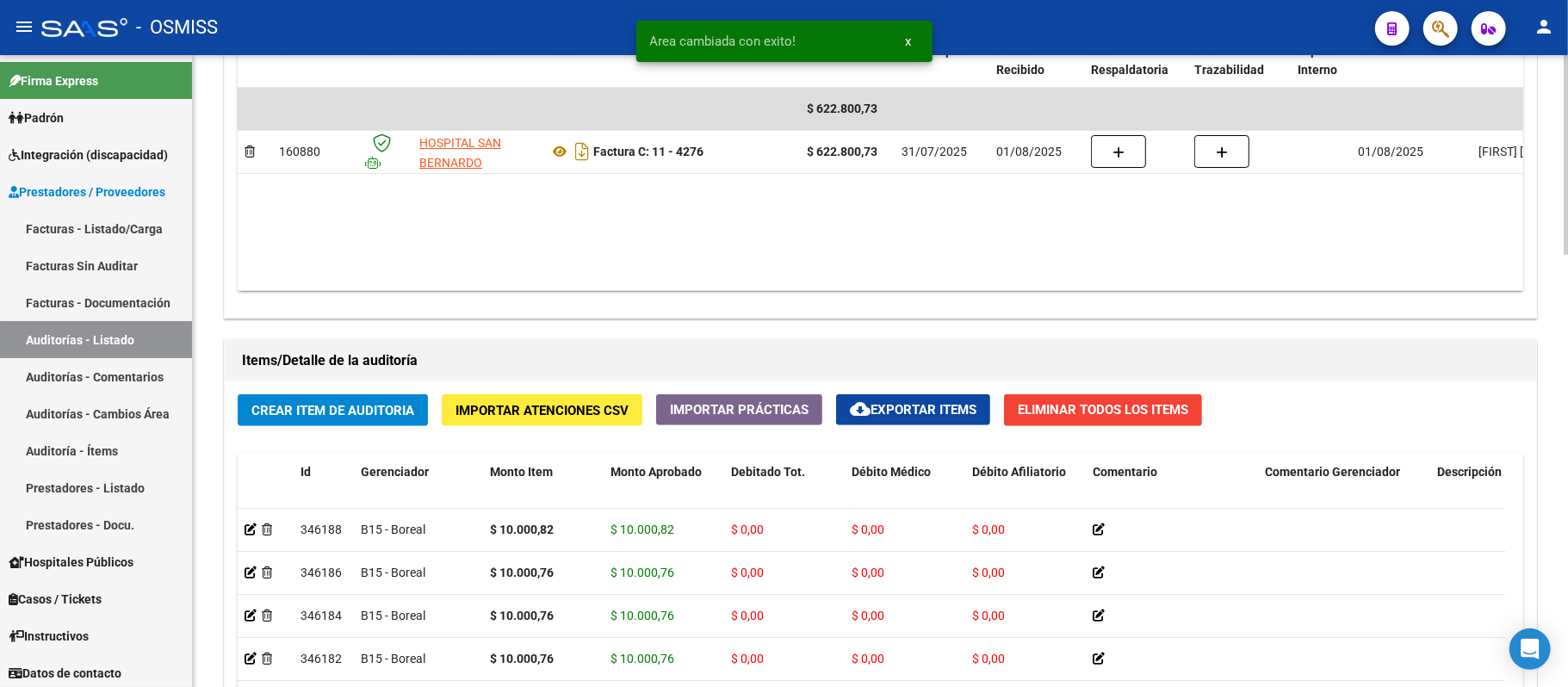 scroll, scrollTop: 1027, scrollLeft: 0, axis: vertical 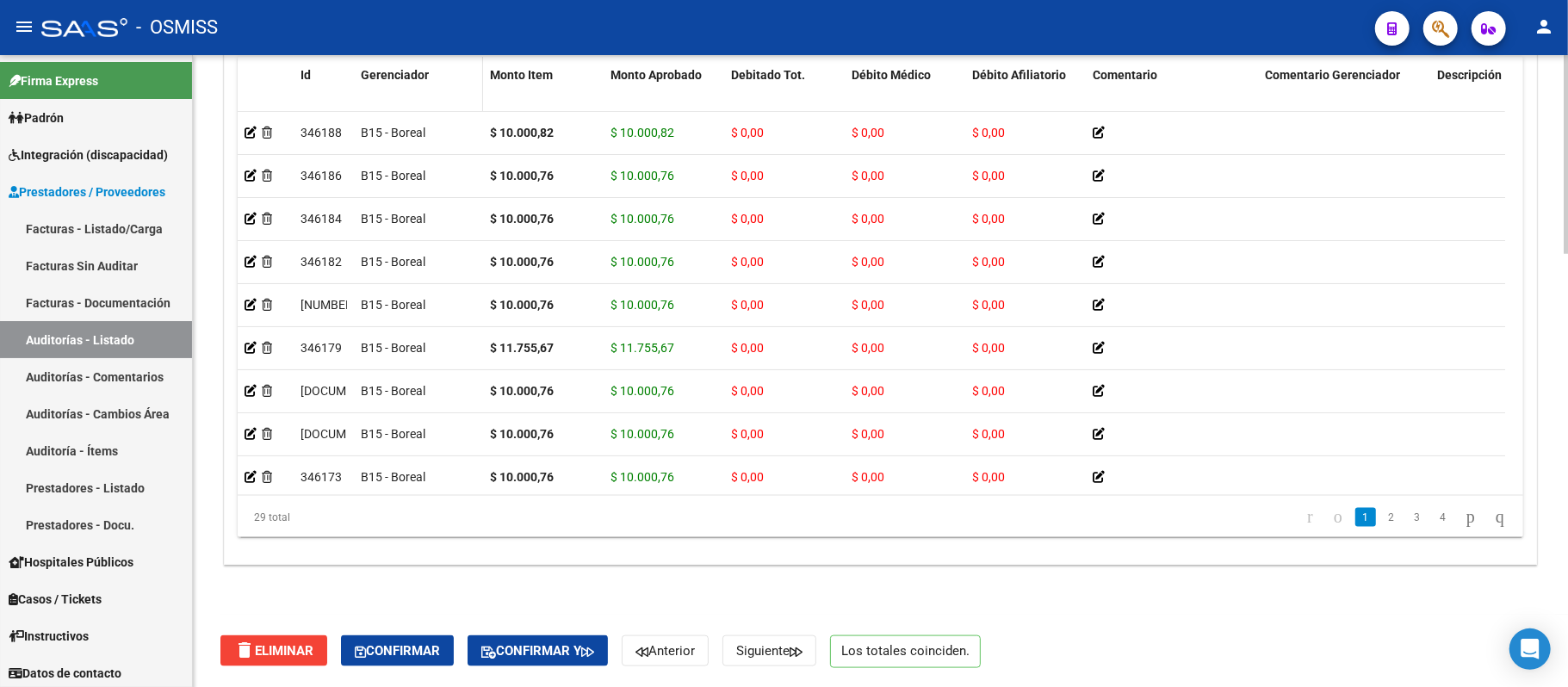 click on "Gerenciador" 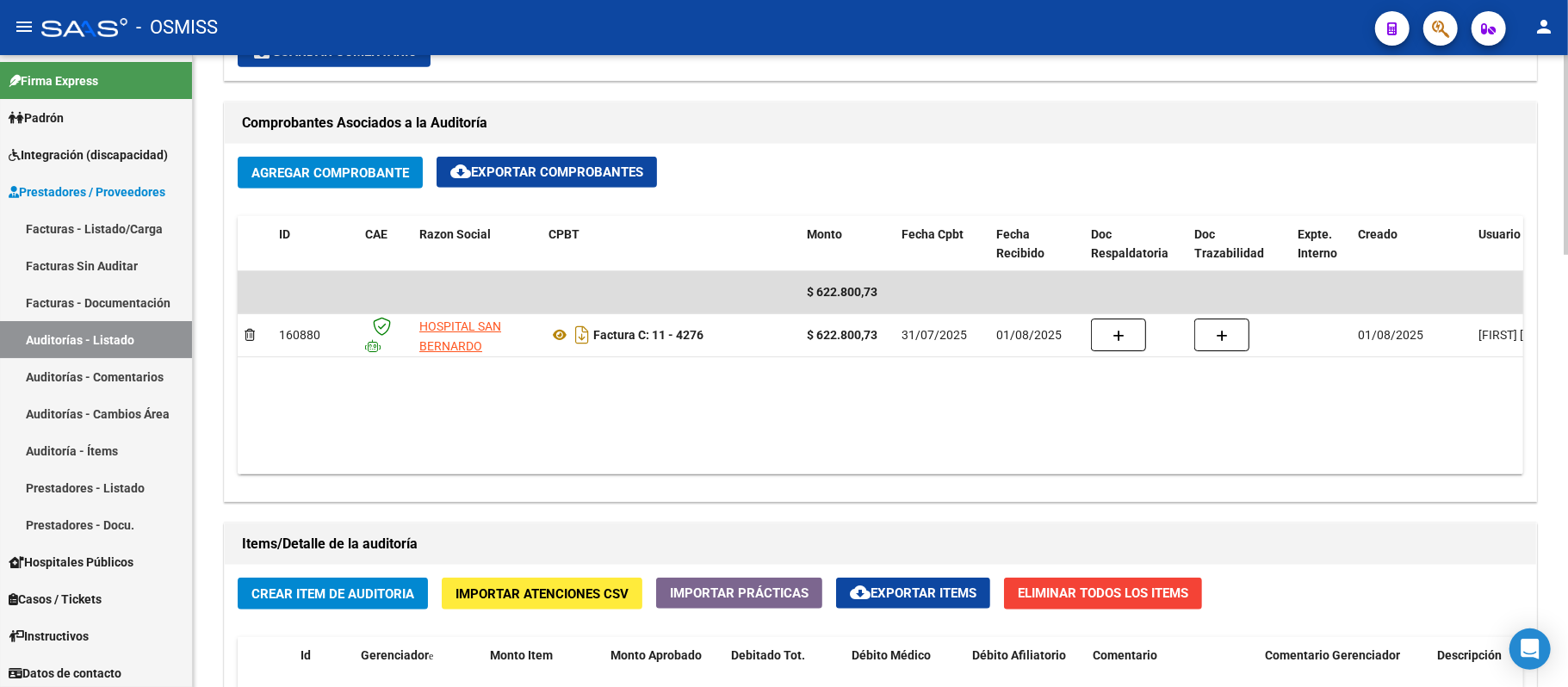 scroll, scrollTop: 453, scrollLeft: 0, axis: vertical 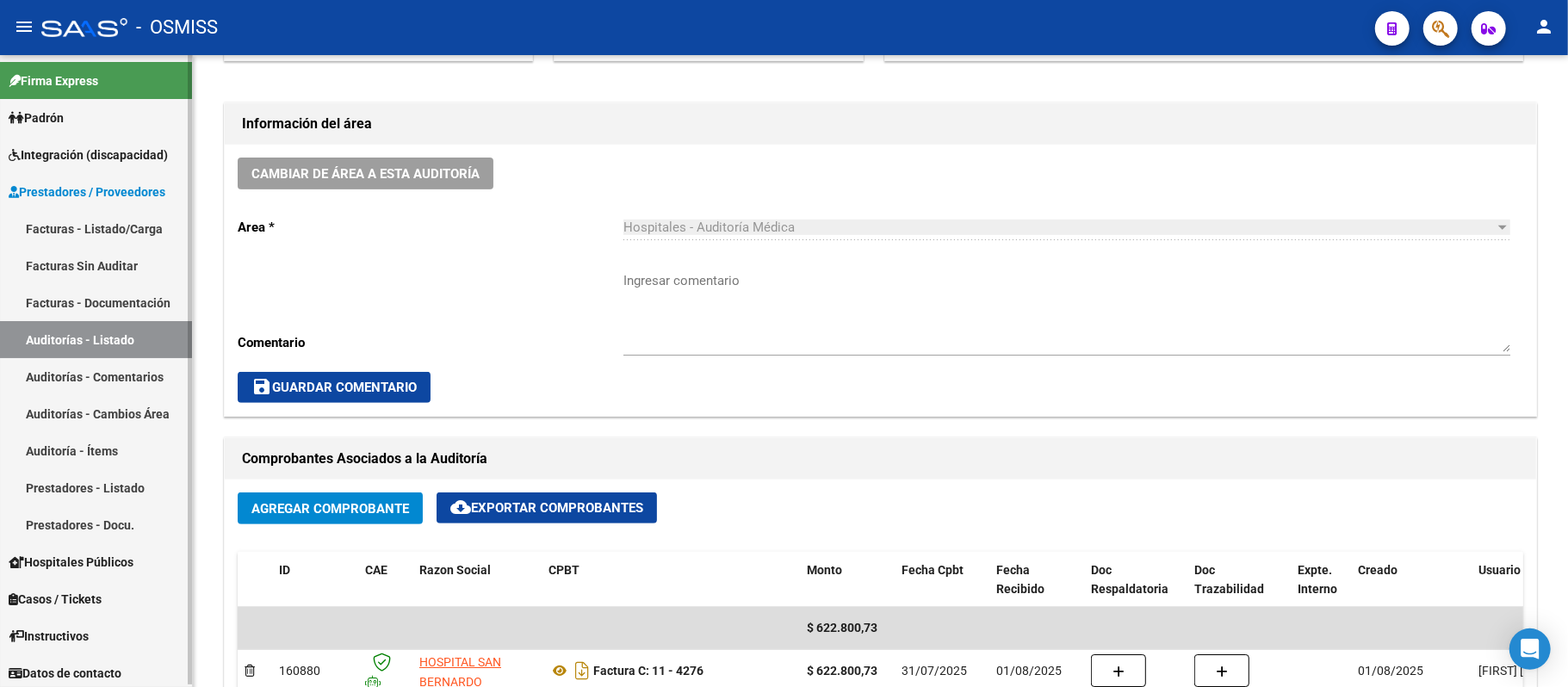 click on "Auditorías - Listado" at bounding box center (96, 339) 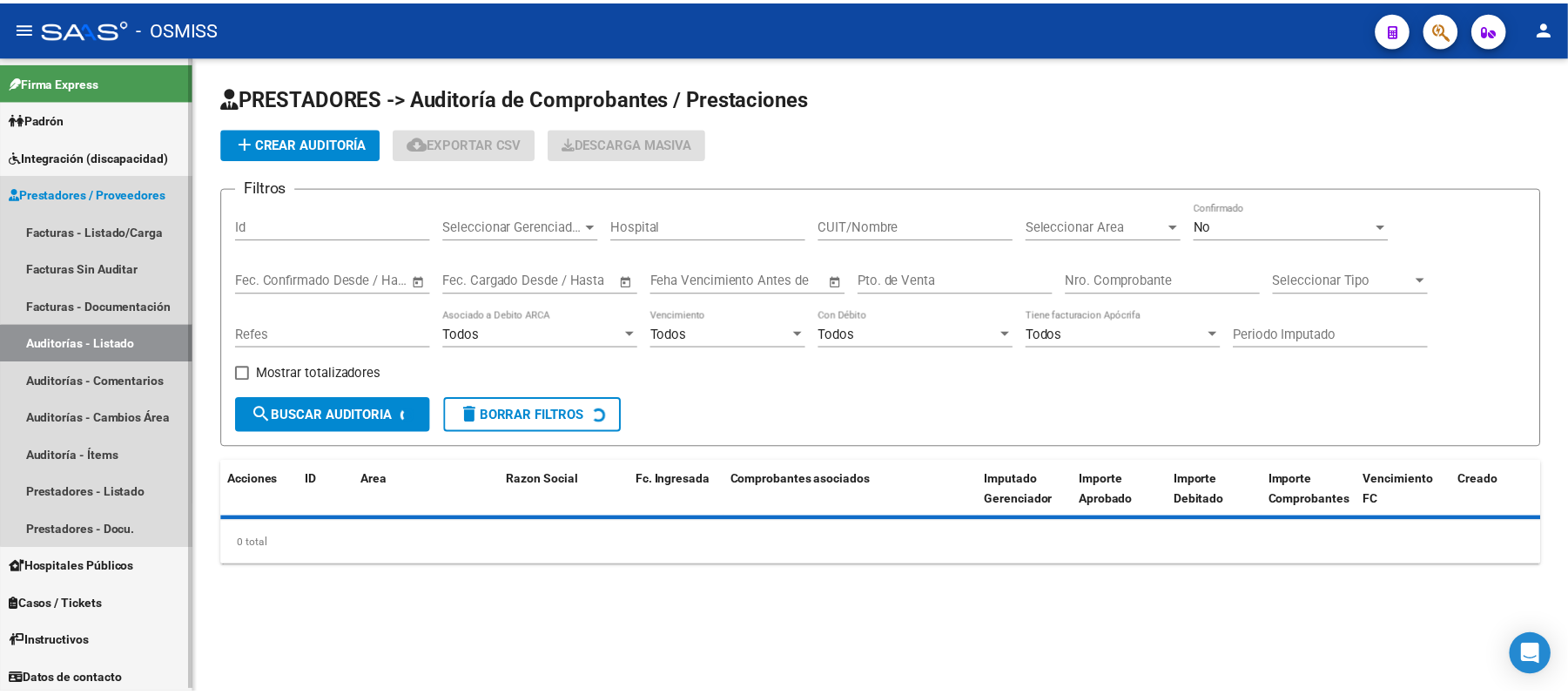 scroll, scrollTop: 0, scrollLeft: 0, axis: both 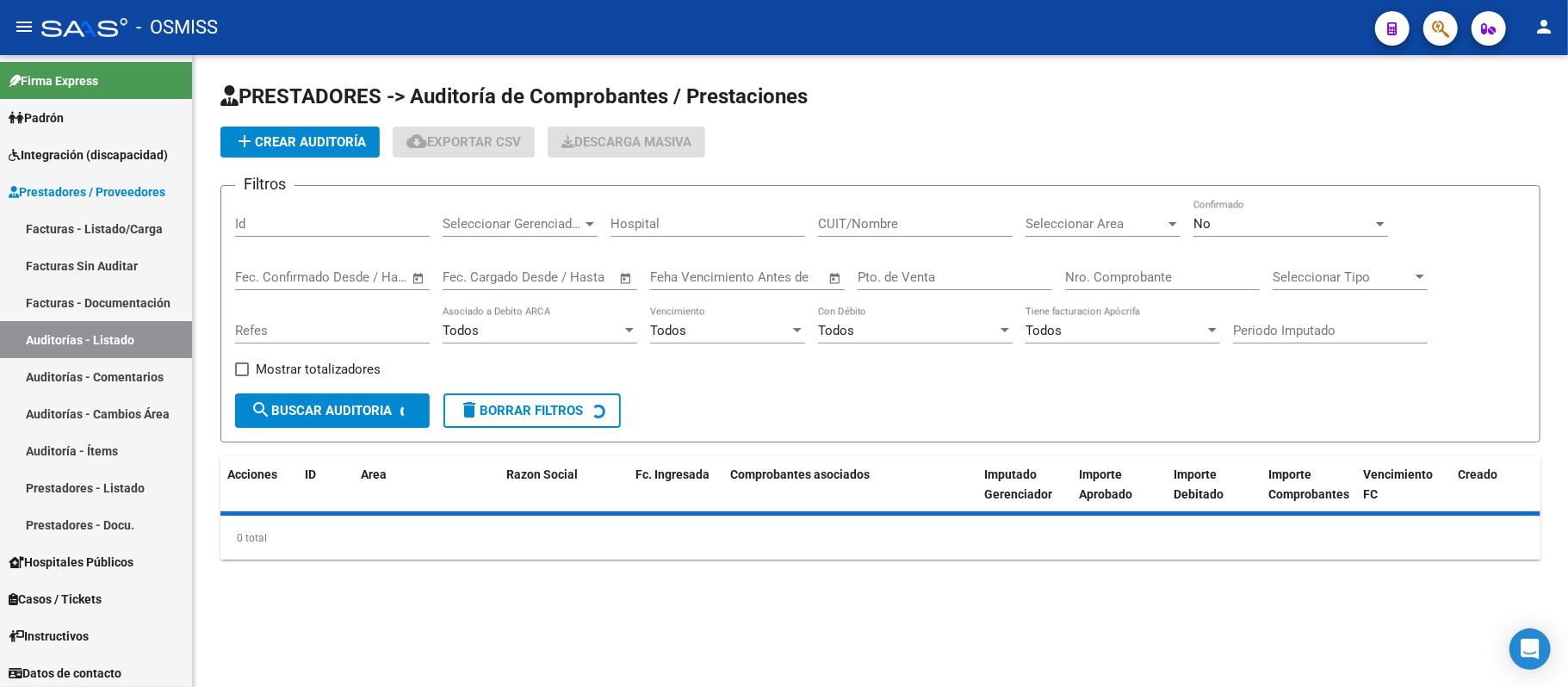 click on "add  Crear Auditoría" 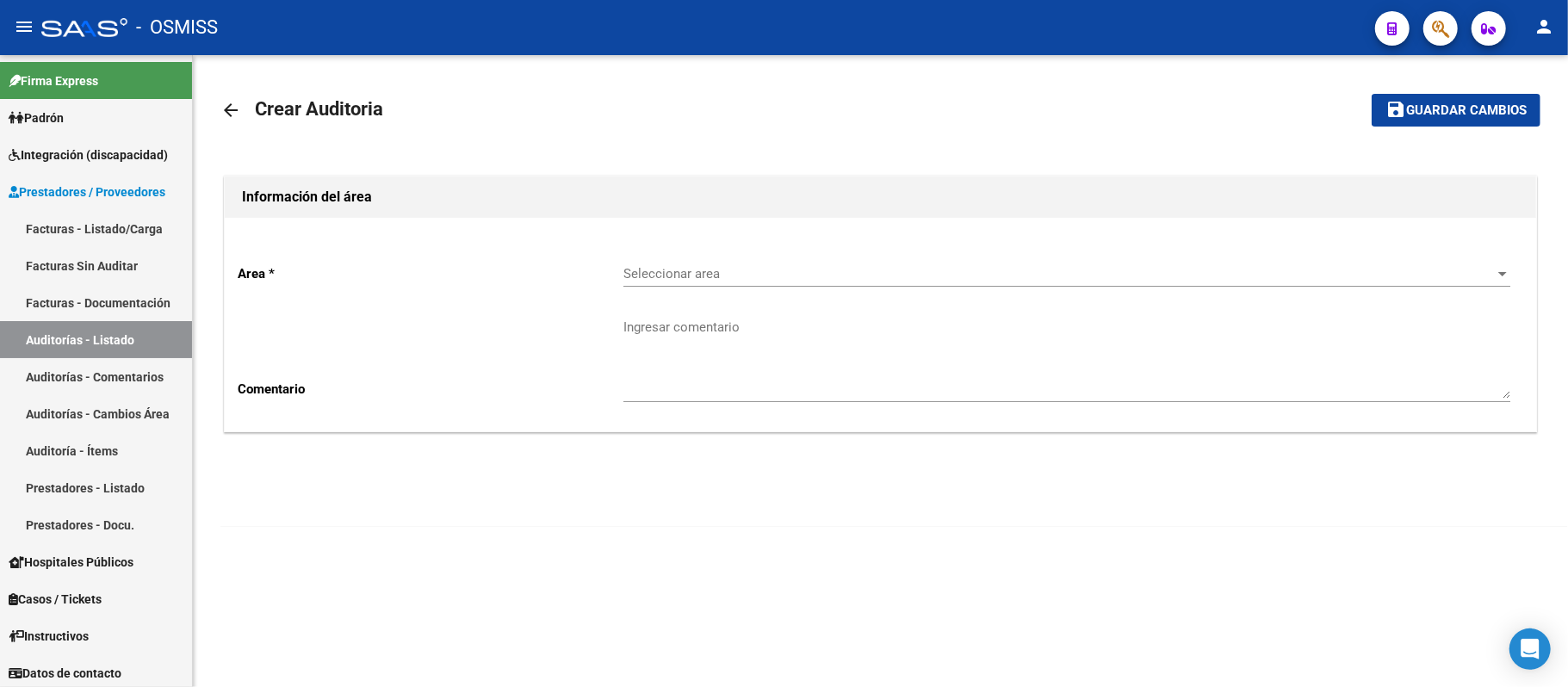 click on "Seleccionar area" at bounding box center (1059, 274) 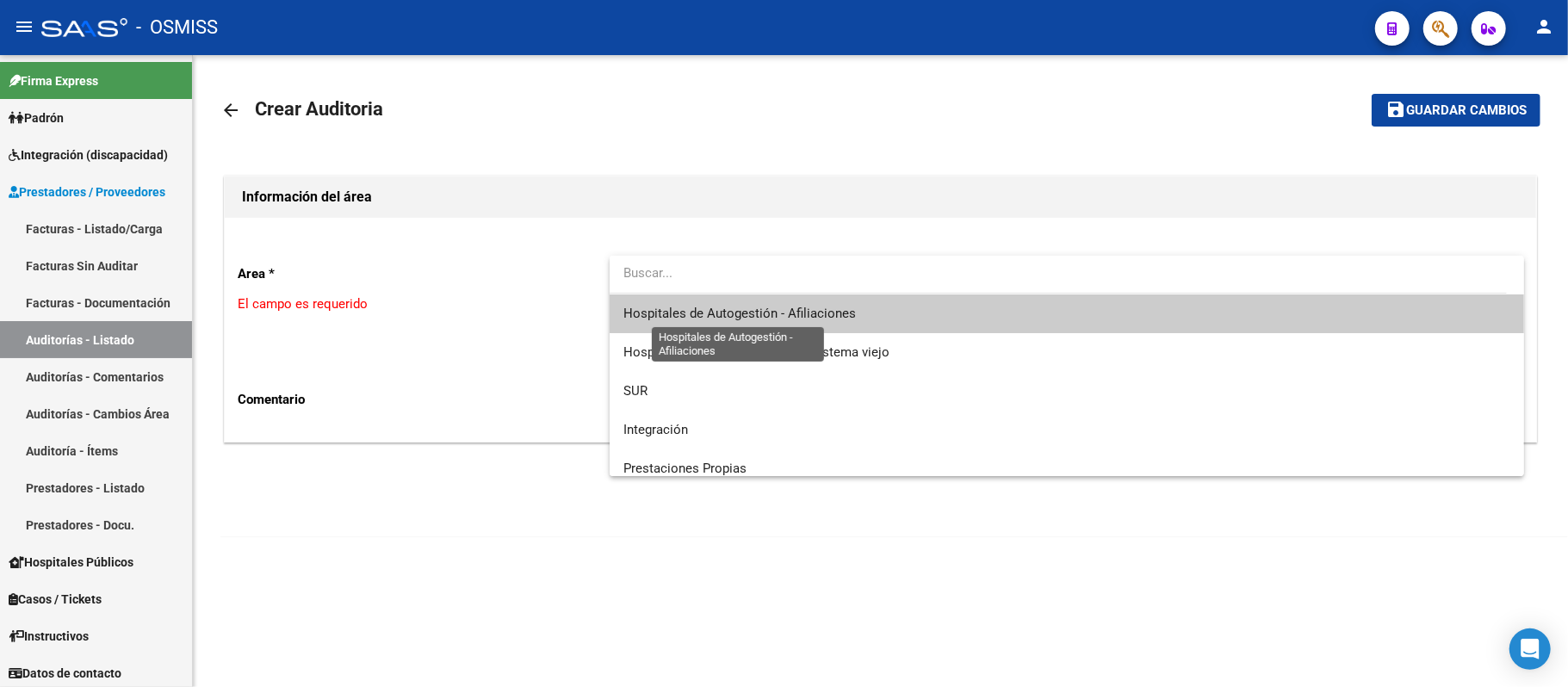 click on "Hospitales de Autogestión - Afiliaciones" at bounding box center [740, 313] 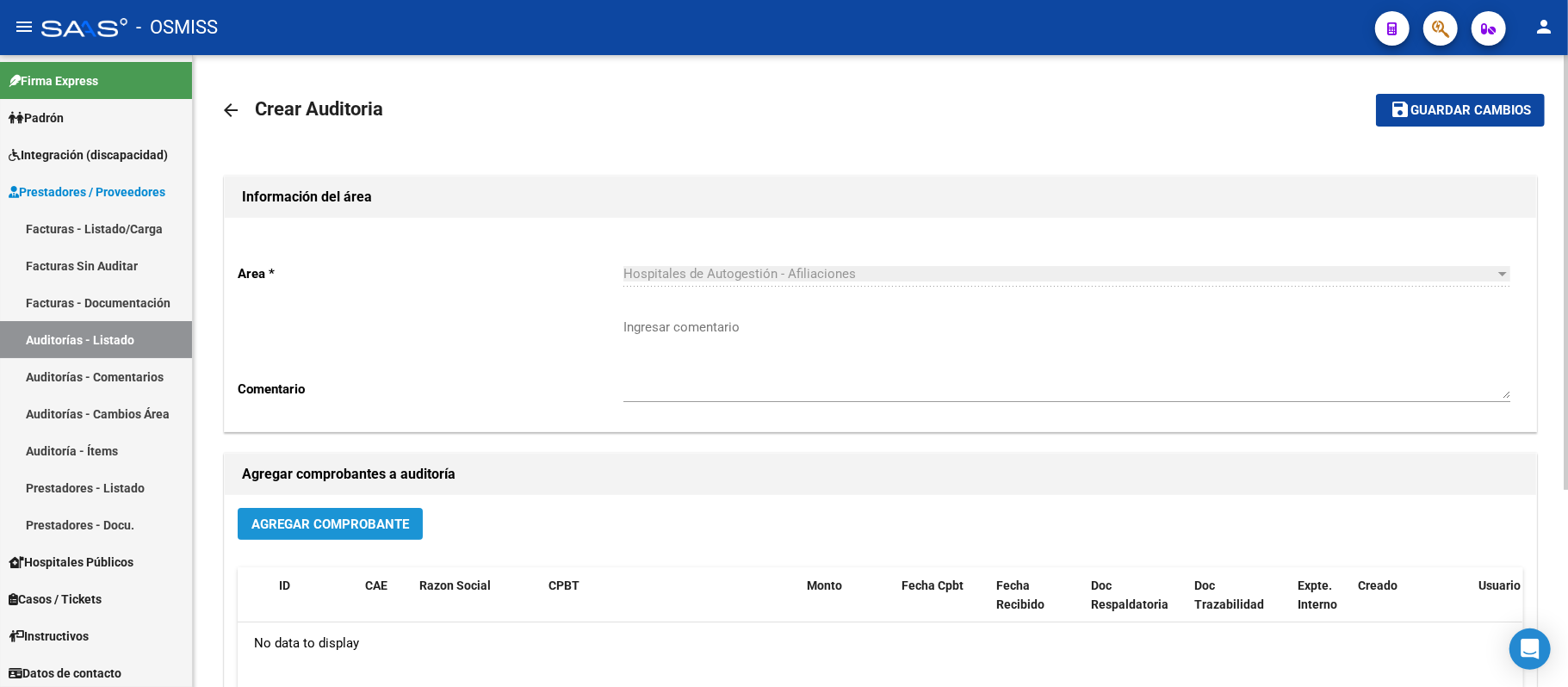 click on "Agregar Comprobante" 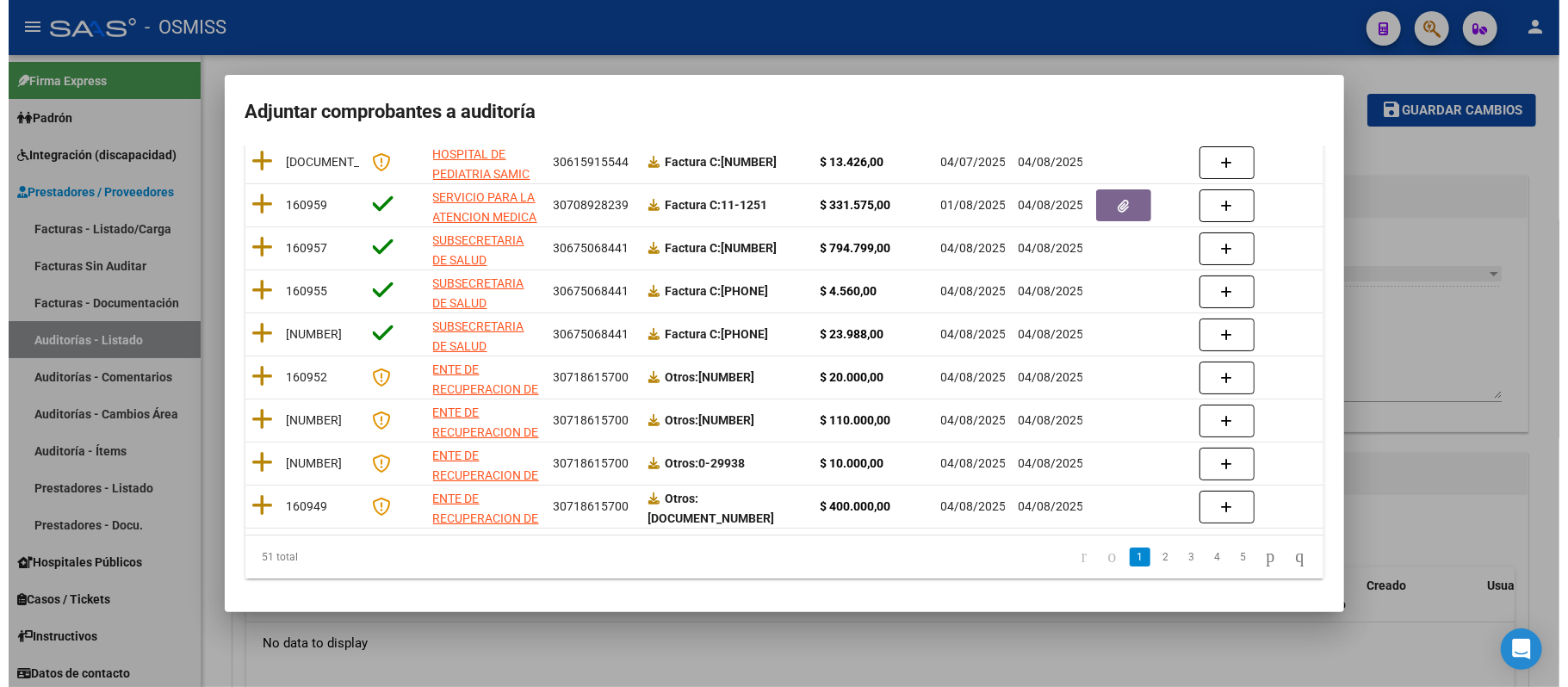 scroll, scrollTop: 0, scrollLeft: 0, axis: both 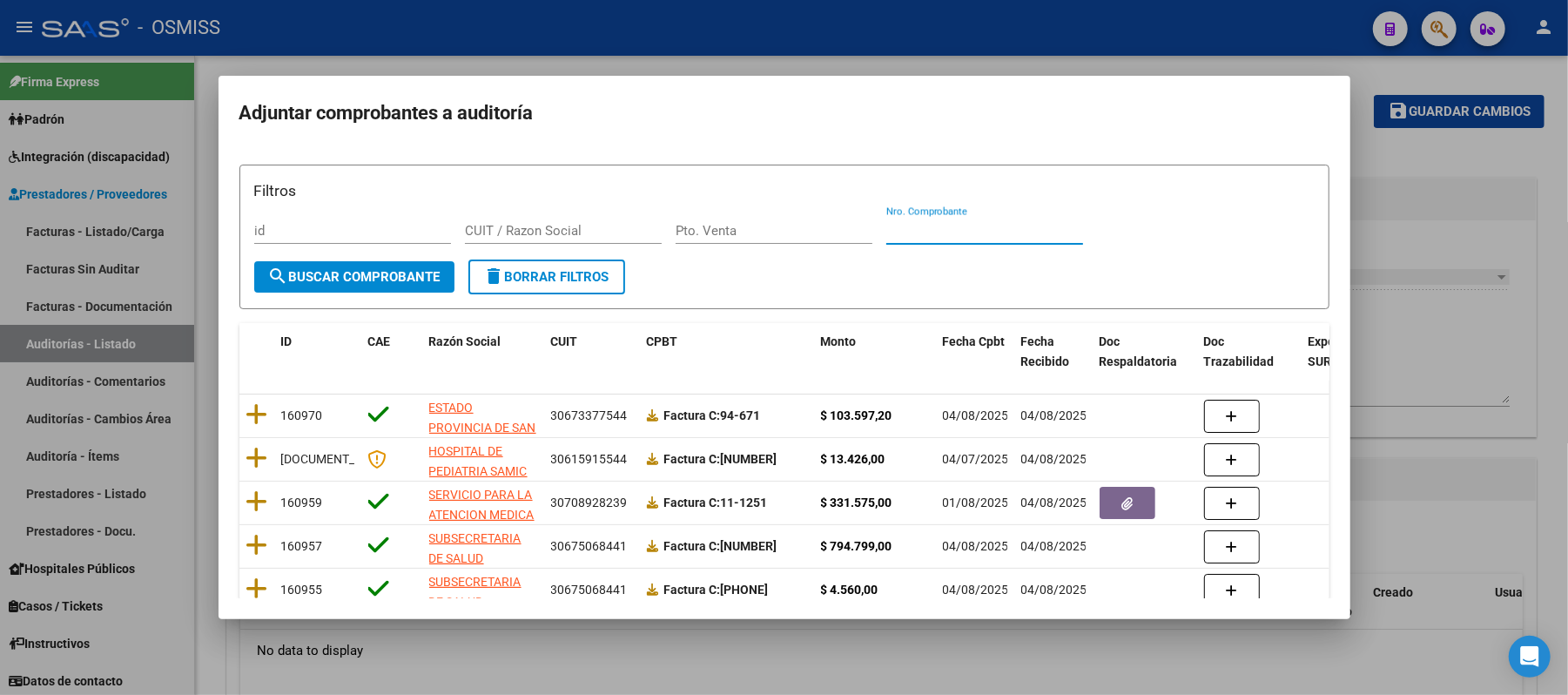 click on "Nro. Comprobante" at bounding box center [985, 231] 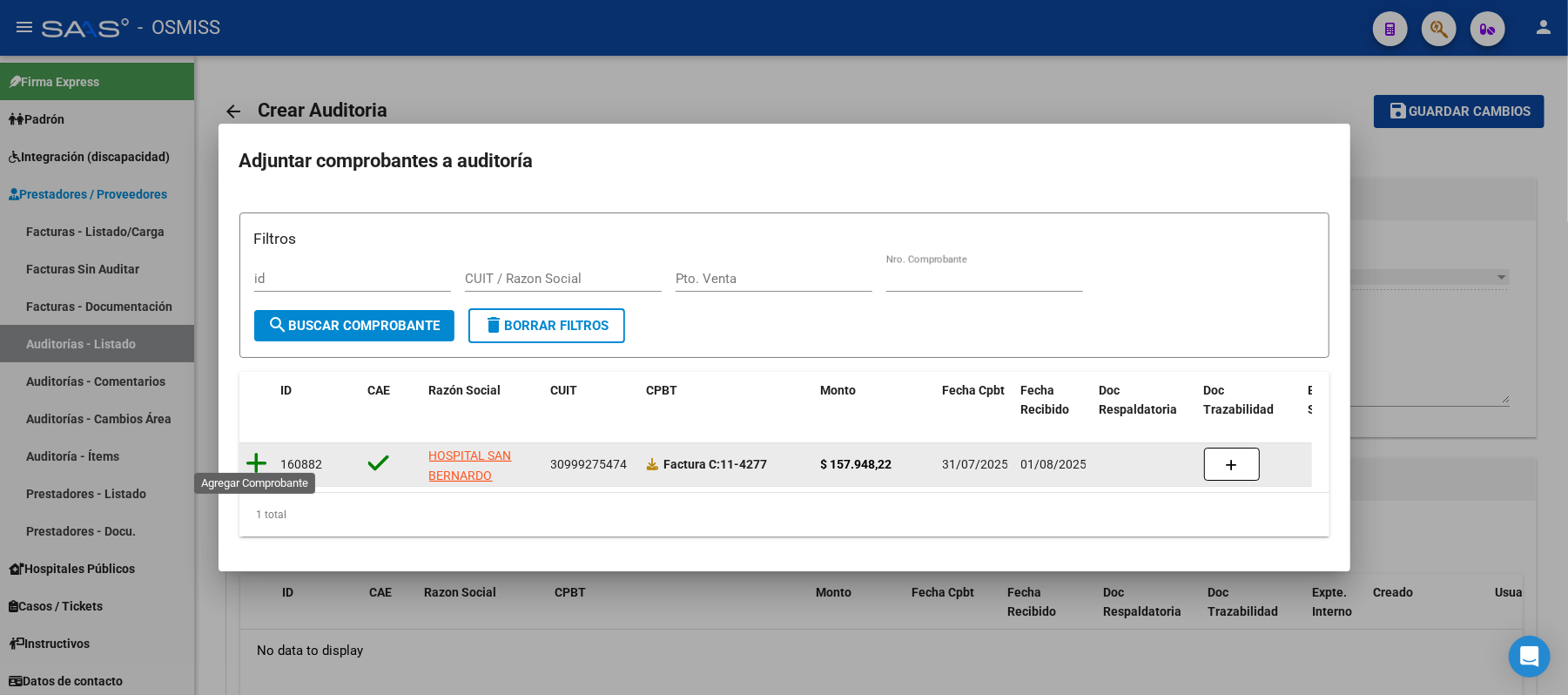 click 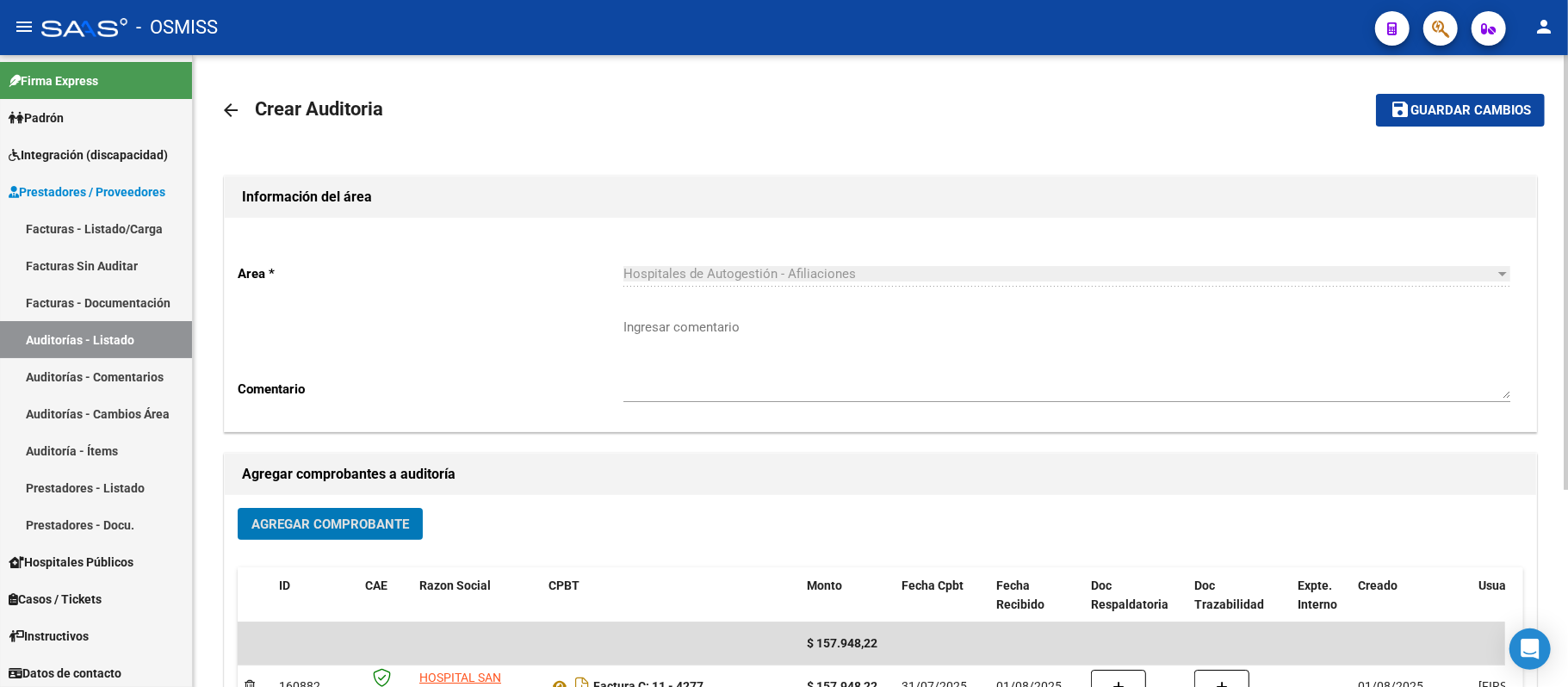 click on "Guardar cambios" 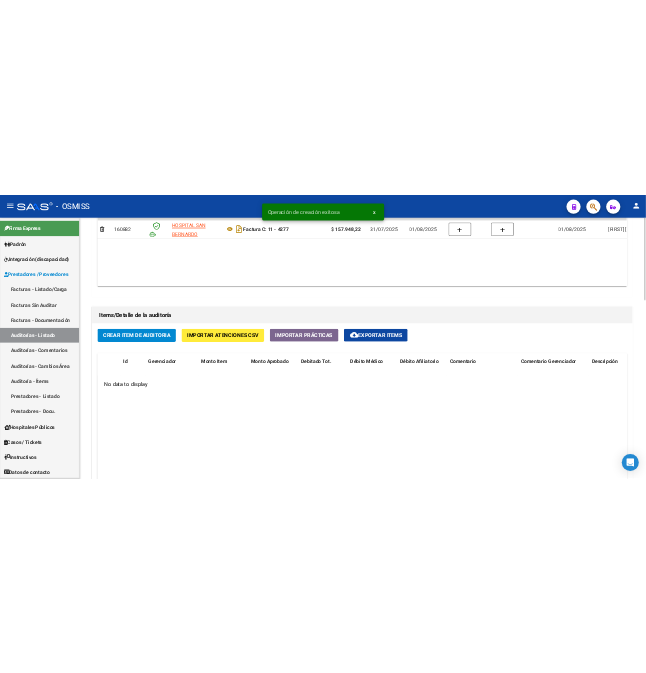 scroll, scrollTop: 1466, scrollLeft: 0, axis: vertical 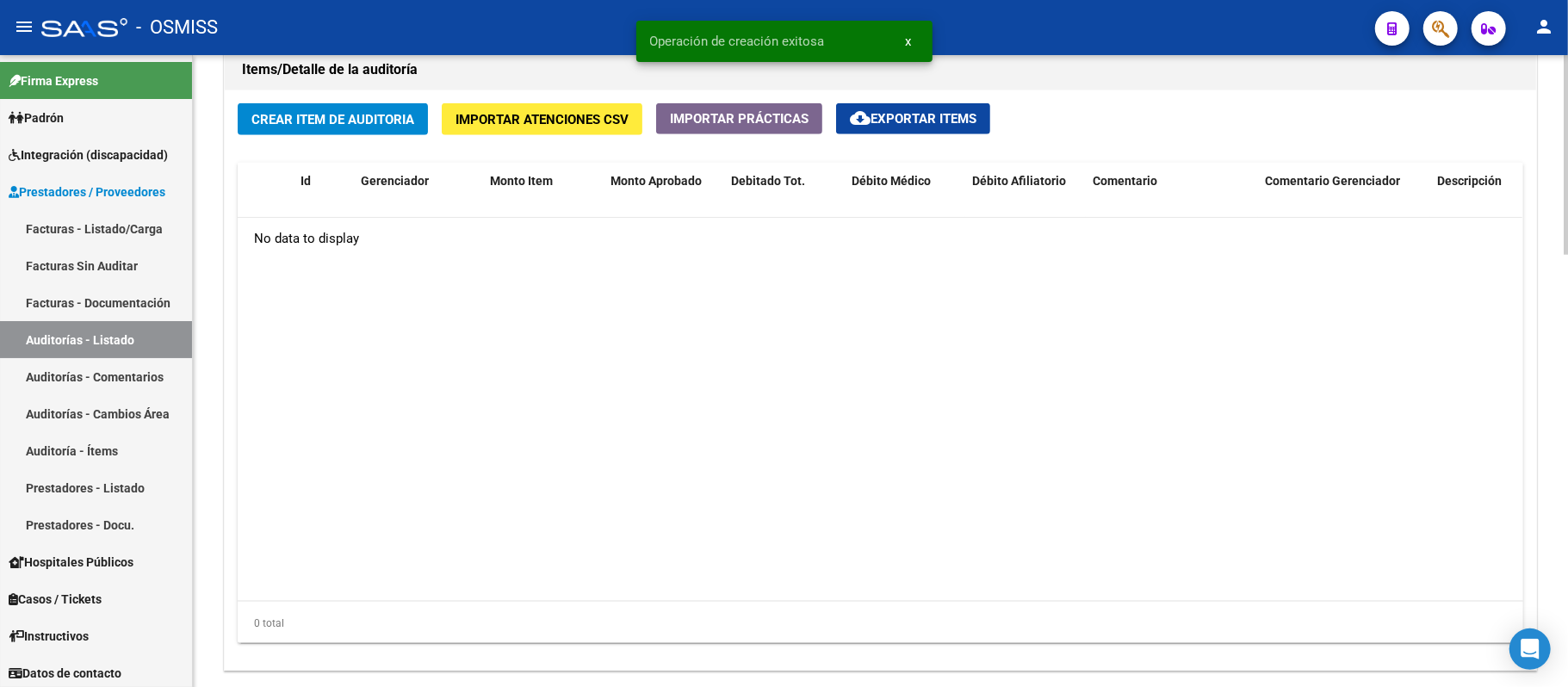 click on "Crear Item de Auditoria" 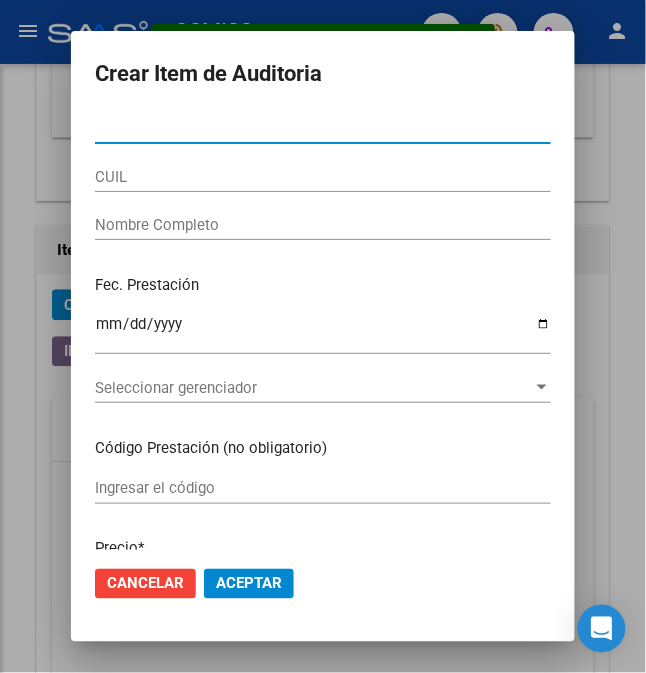 scroll, scrollTop: 1638, scrollLeft: 0, axis: vertical 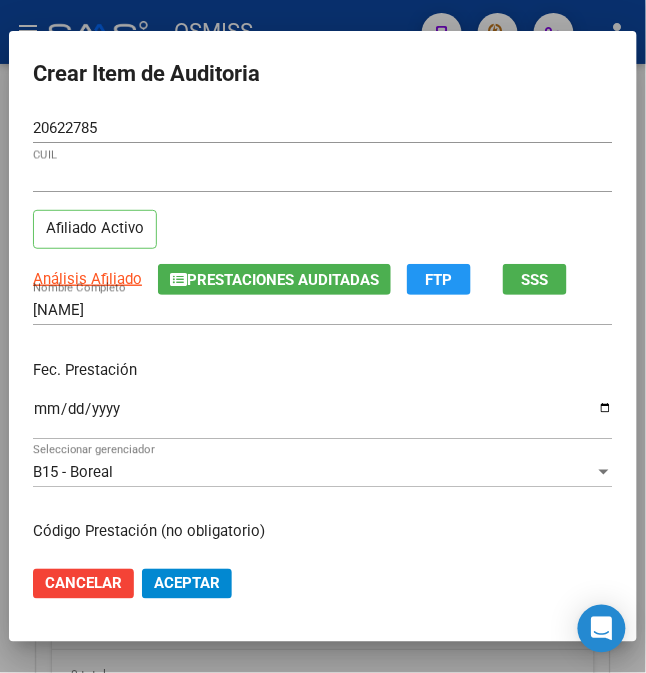 click on "Ingresar la fecha" at bounding box center [323, 417] 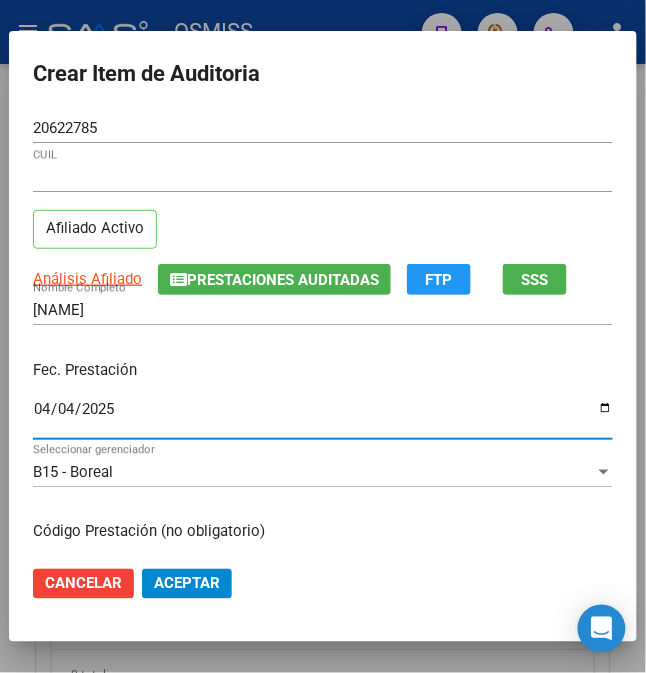 click on "[LAST] [FIRST] [MIDDLE] Nombre Completo" at bounding box center (323, 319) 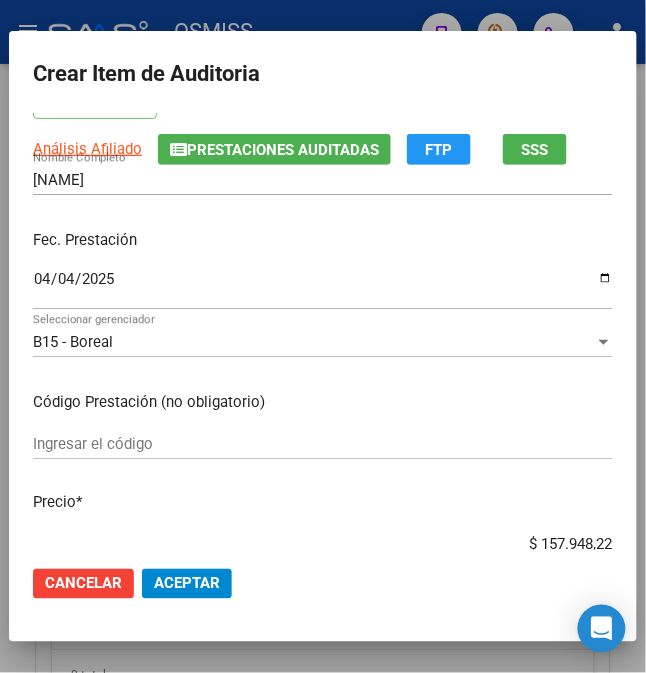scroll, scrollTop: 266, scrollLeft: 0, axis: vertical 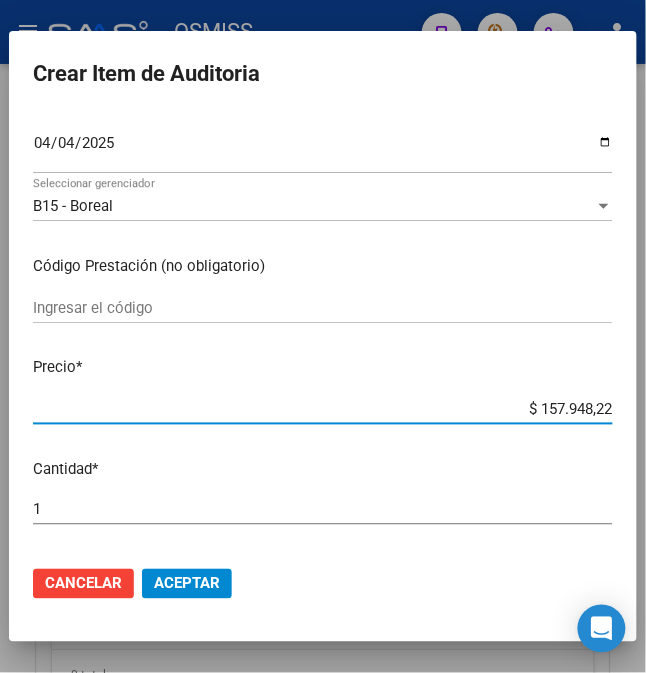 drag, startPoint x: 524, startPoint y: 410, endPoint x: 636, endPoint y: 424, distance: 112.871605 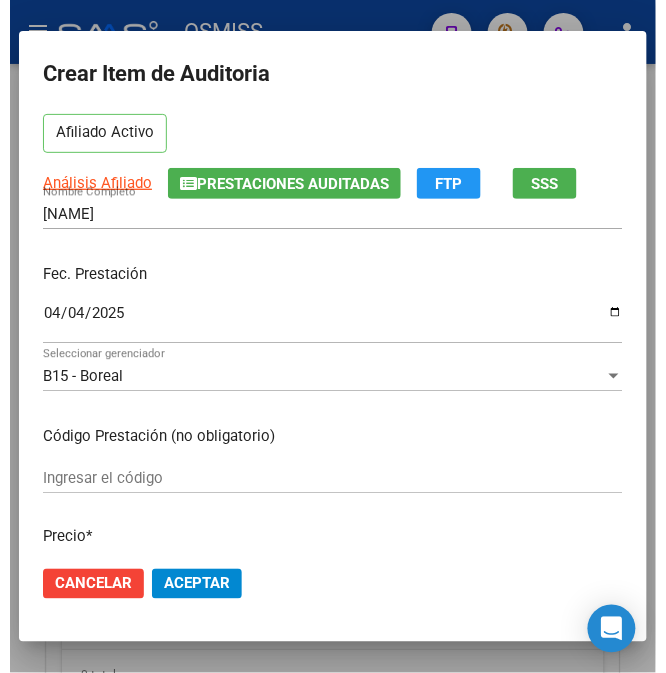 scroll, scrollTop: 0, scrollLeft: 0, axis: both 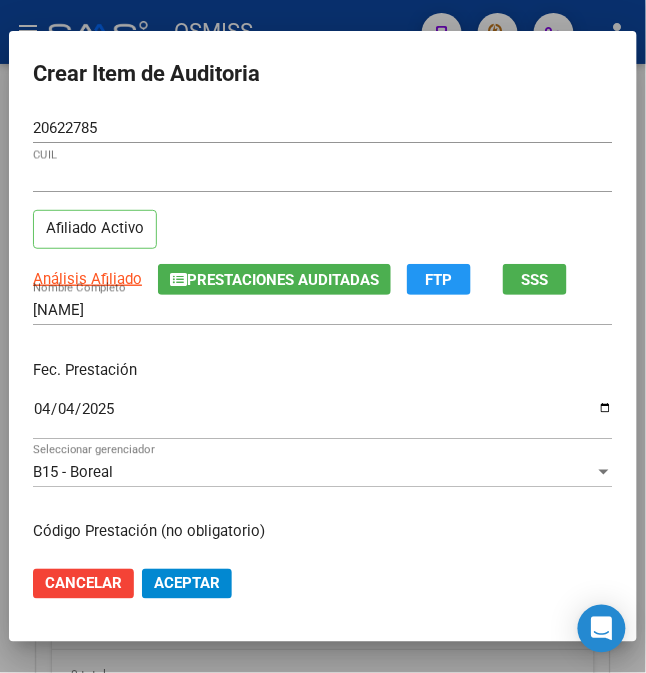 click on "Aceptar" 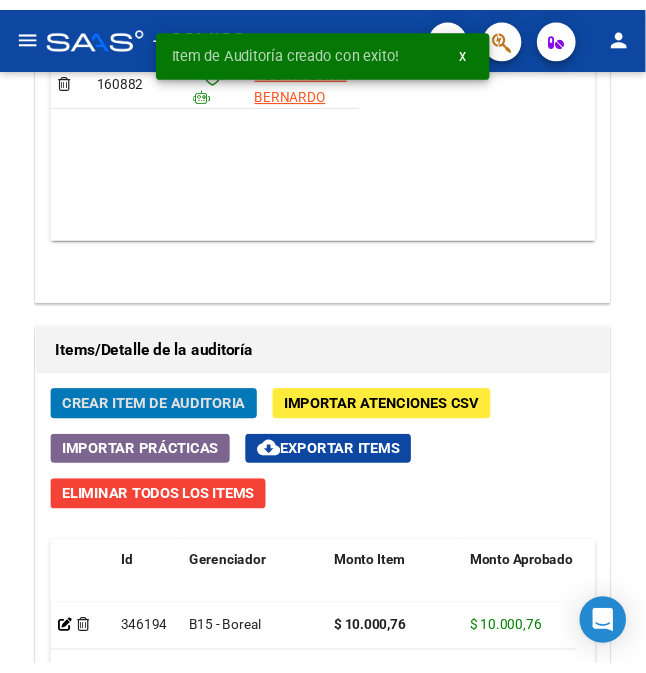 scroll, scrollTop: 1910, scrollLeft: 0, axis: vertical 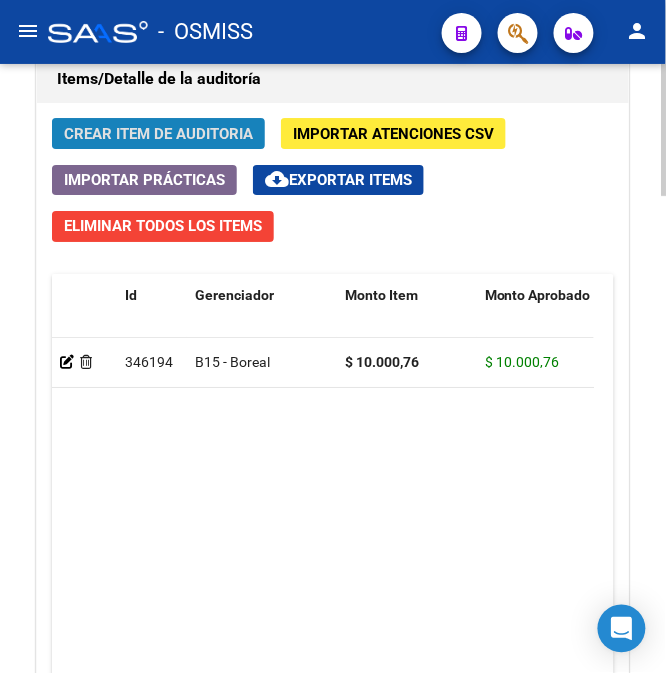 click on "Crear Item de Auditoria" 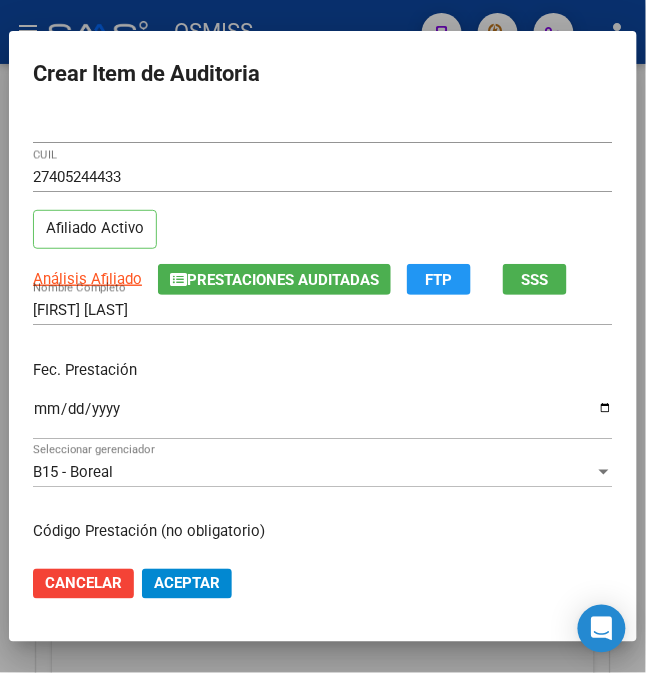click on "Ingresar la fecha" at bounding box center (323, 417) 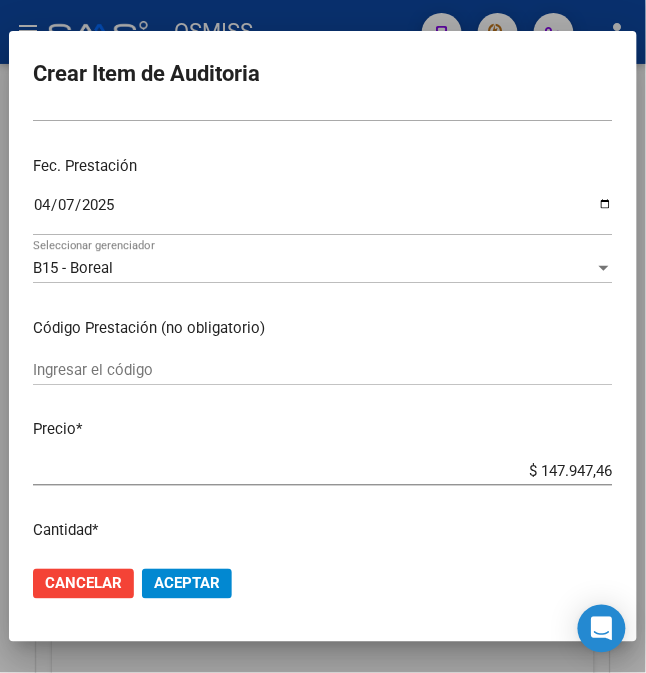 scroll, scrollTop: 266, scrollLeft: 0, axis: vertical 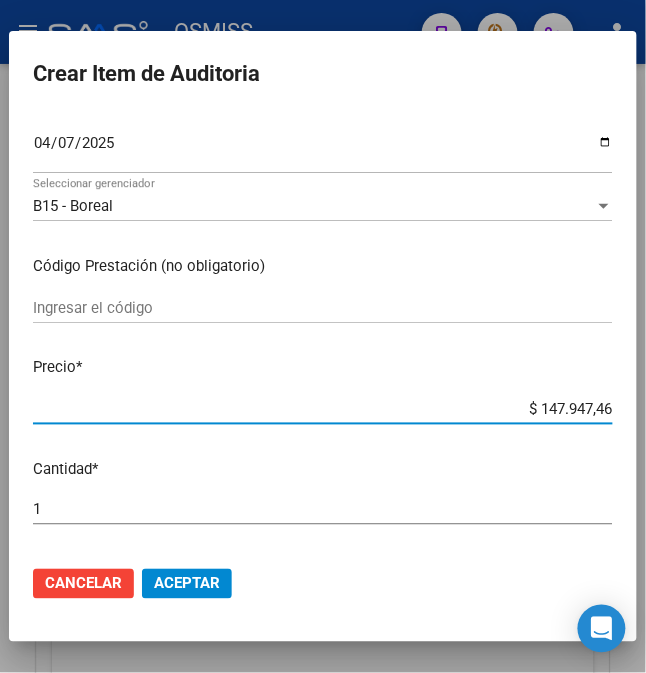 drag, startPoint x: 532, startPoint y: 404, endPoint x: 653, endPoint y: 384, distance: 122.641754 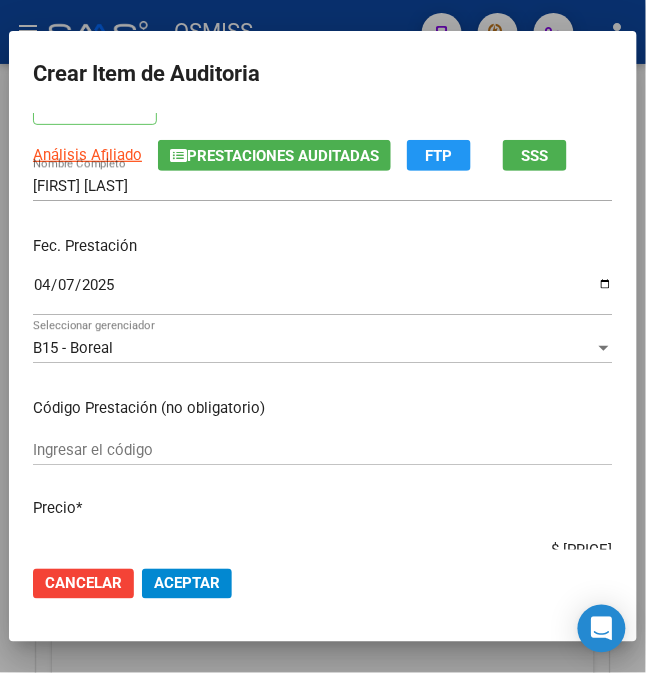 scroll, scrollTop: 0, scrollLeft: 0, axis: both 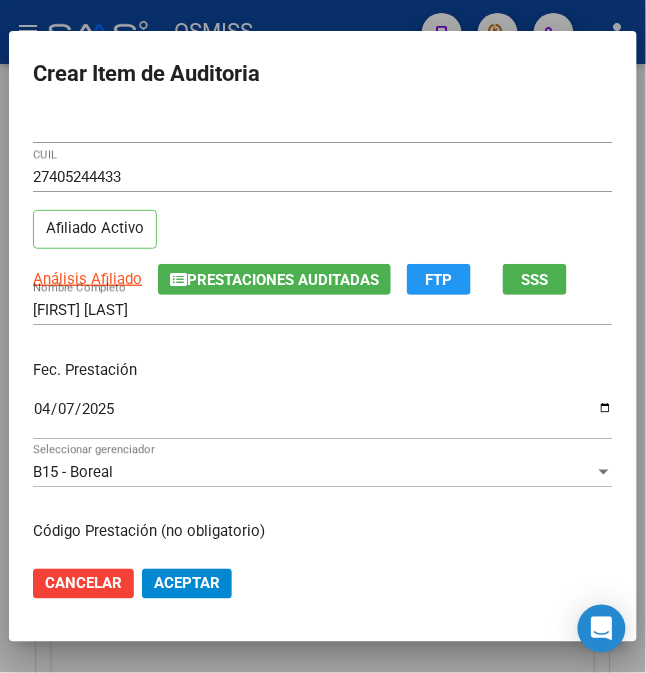click on "2025-04-07" at bounding box center [323, 417] 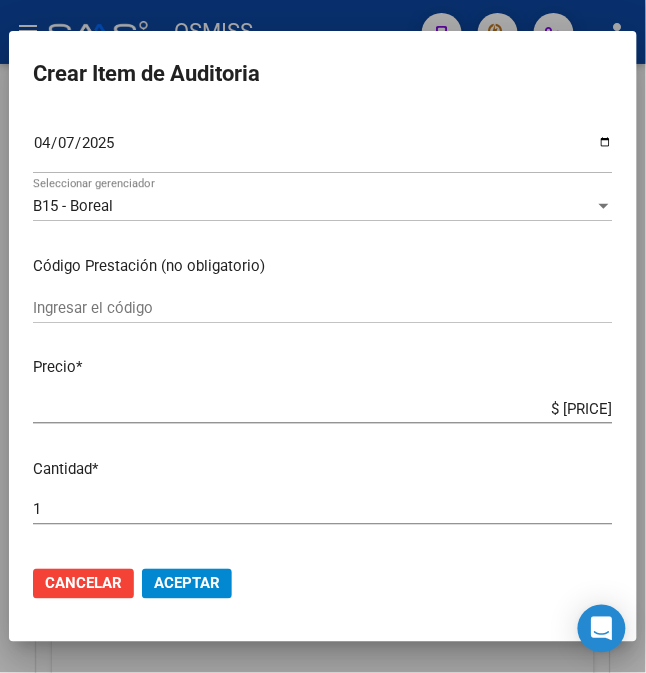 scroll, scrollTop: 0, scrollLeft: 0, axis: both 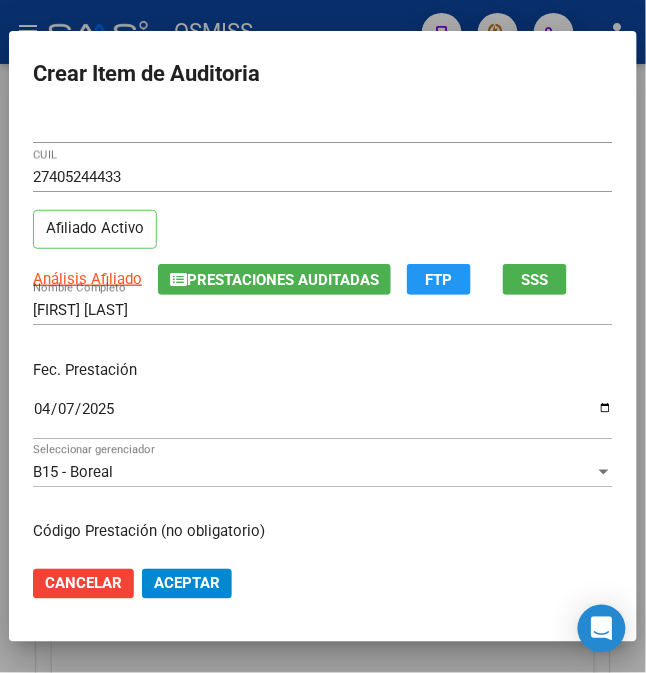 click on "Fec. Prestación" at bounding box center (323, 370) 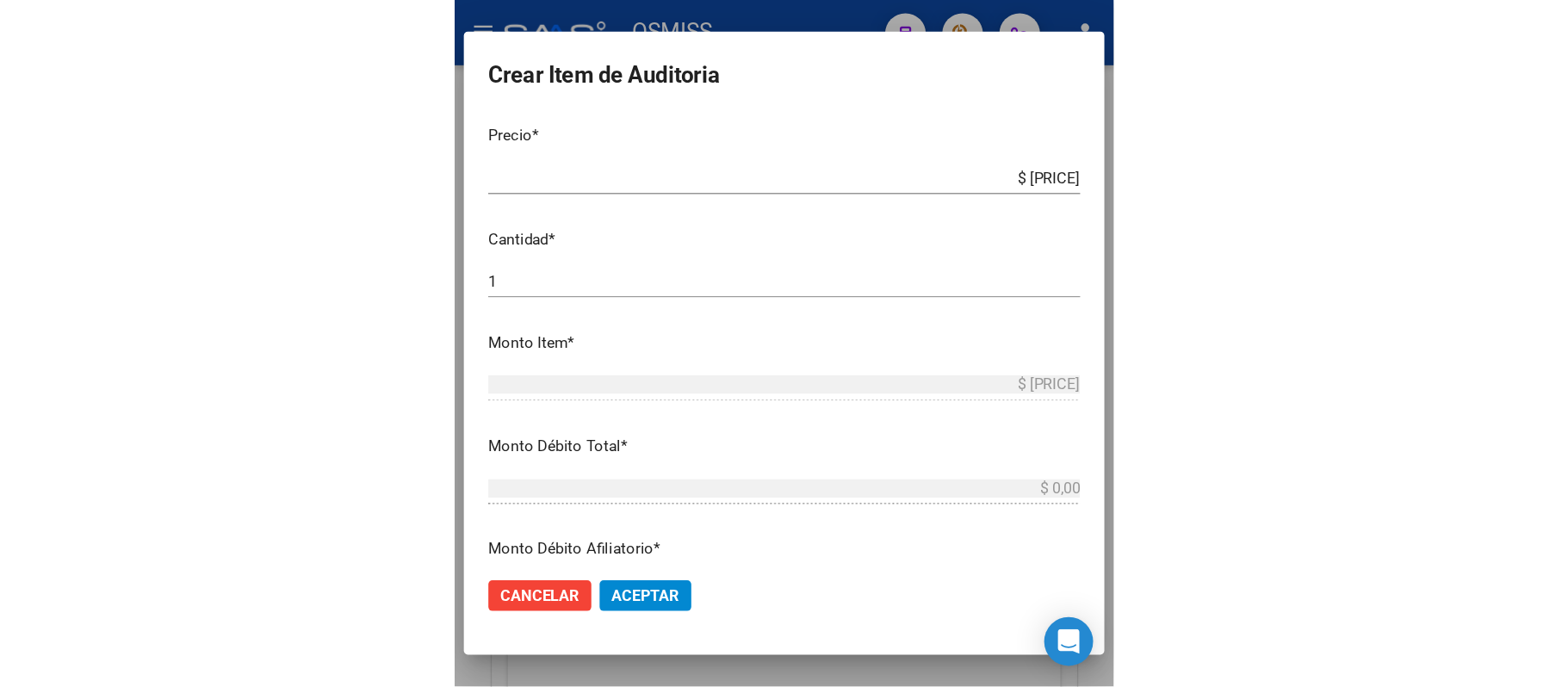 scroll, scrollTop: 459, scrollLeft: 0, axis: vertical 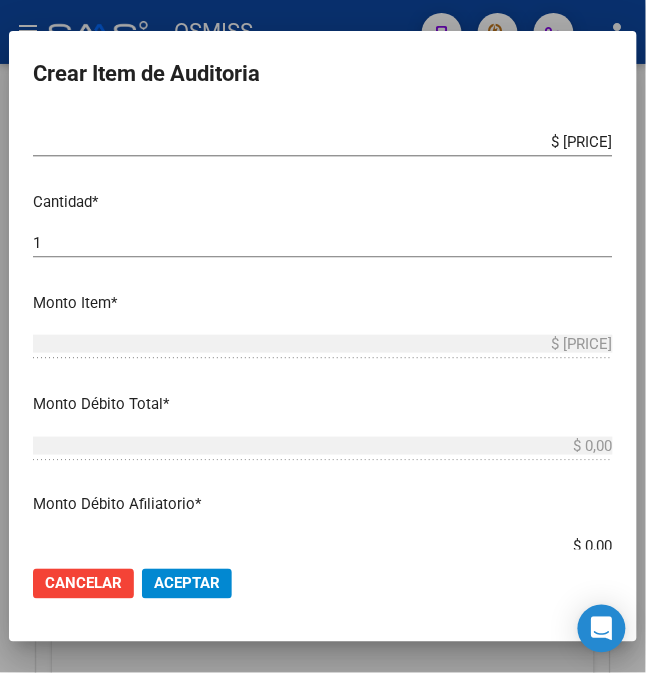 click on "Aceptar" 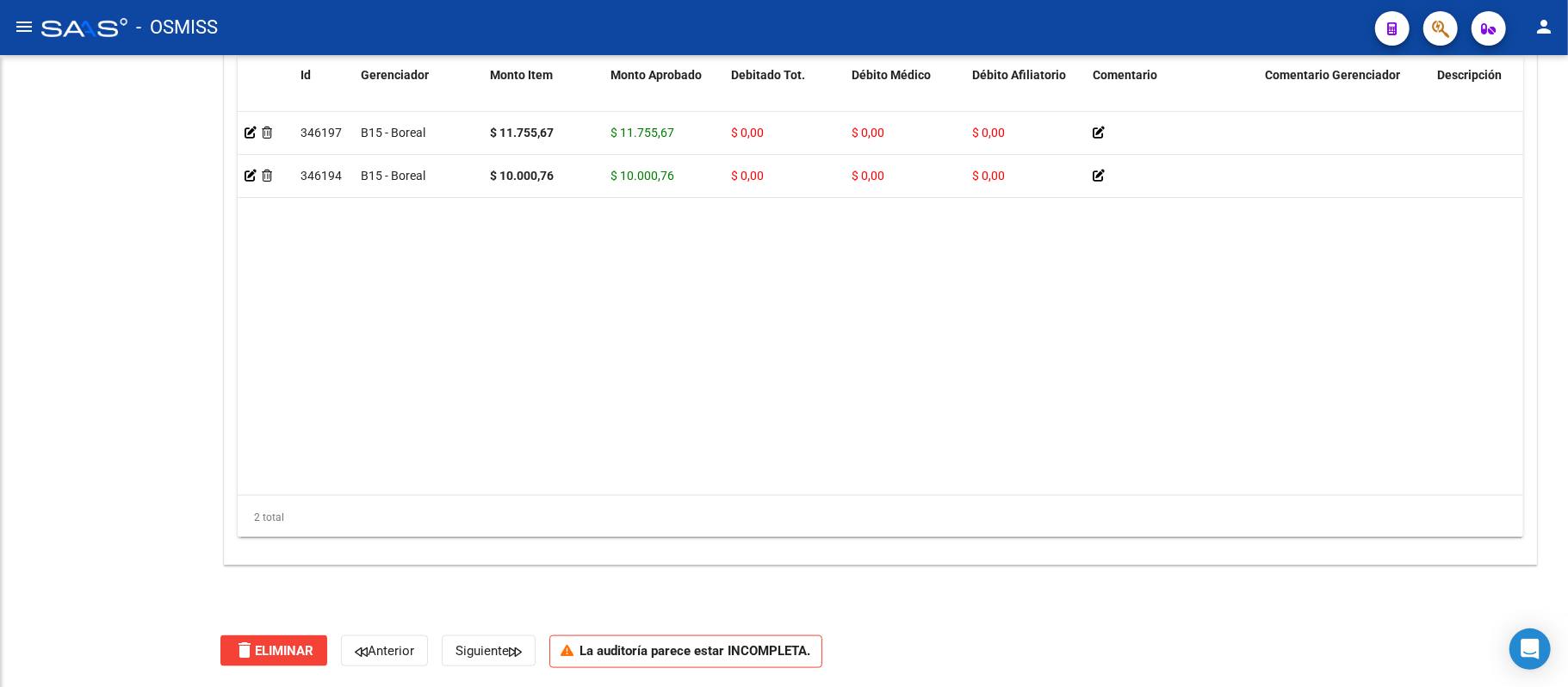 scroll, scrollTop: 1264, scrollLeft: 0, axis: vertical 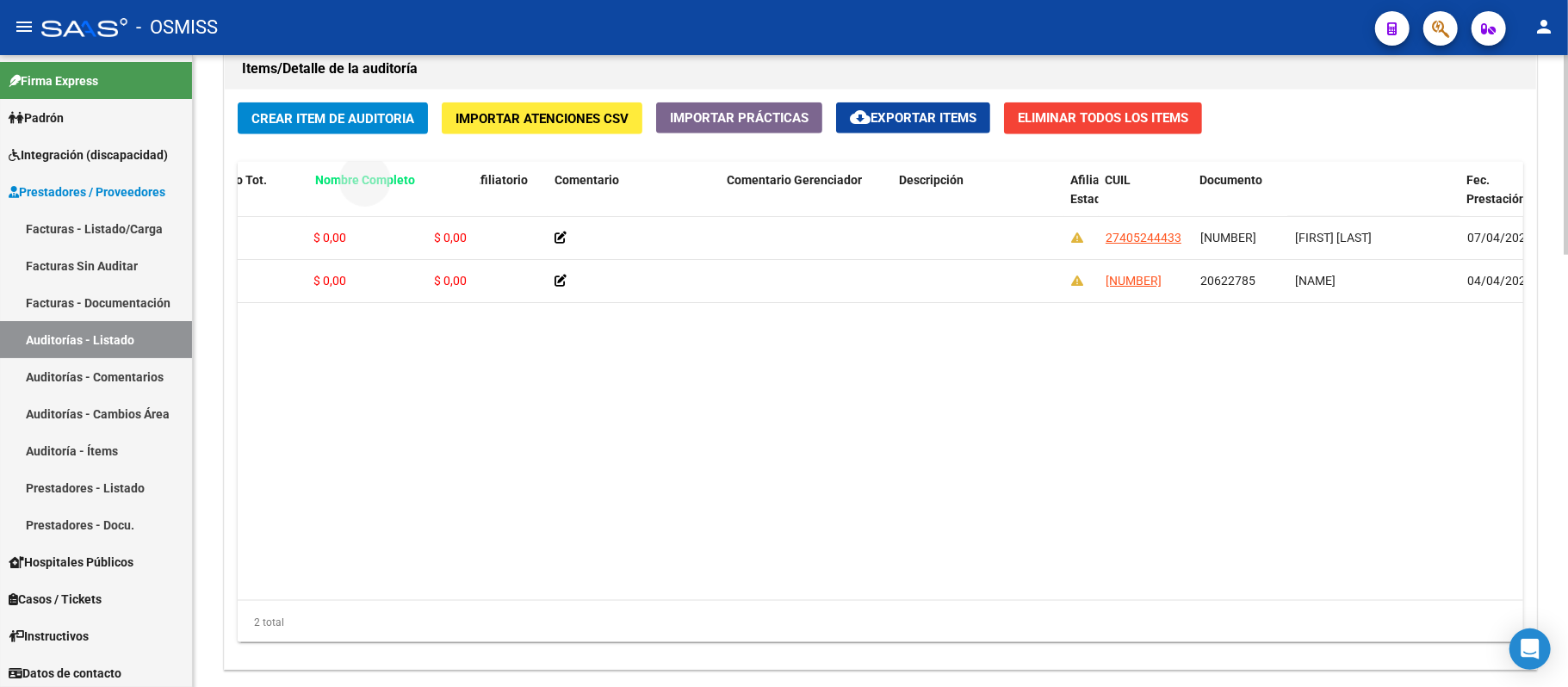 drag, startPoint x: 1338, startPoint y: 176, endPoint x: 335, endPoint y: 205, distance: 1003.4192 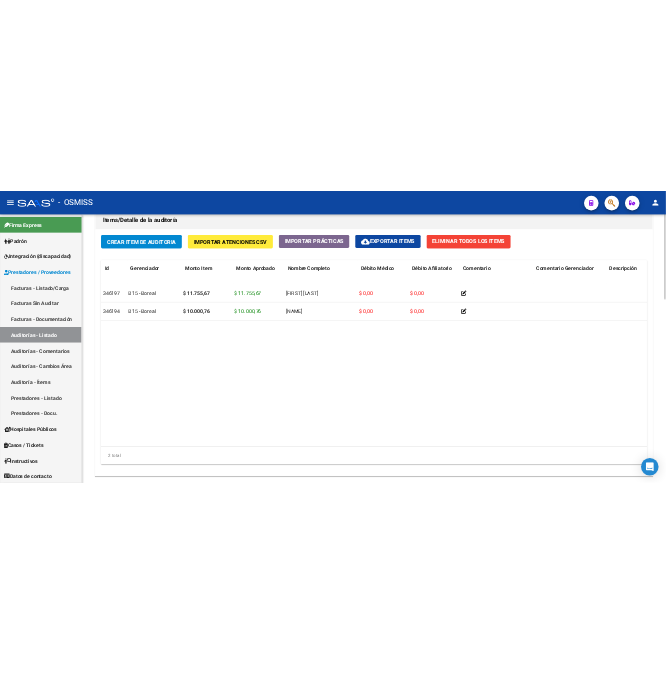 scroll, scrollTop: 0, scrollLeft: 62, axis: horizontal 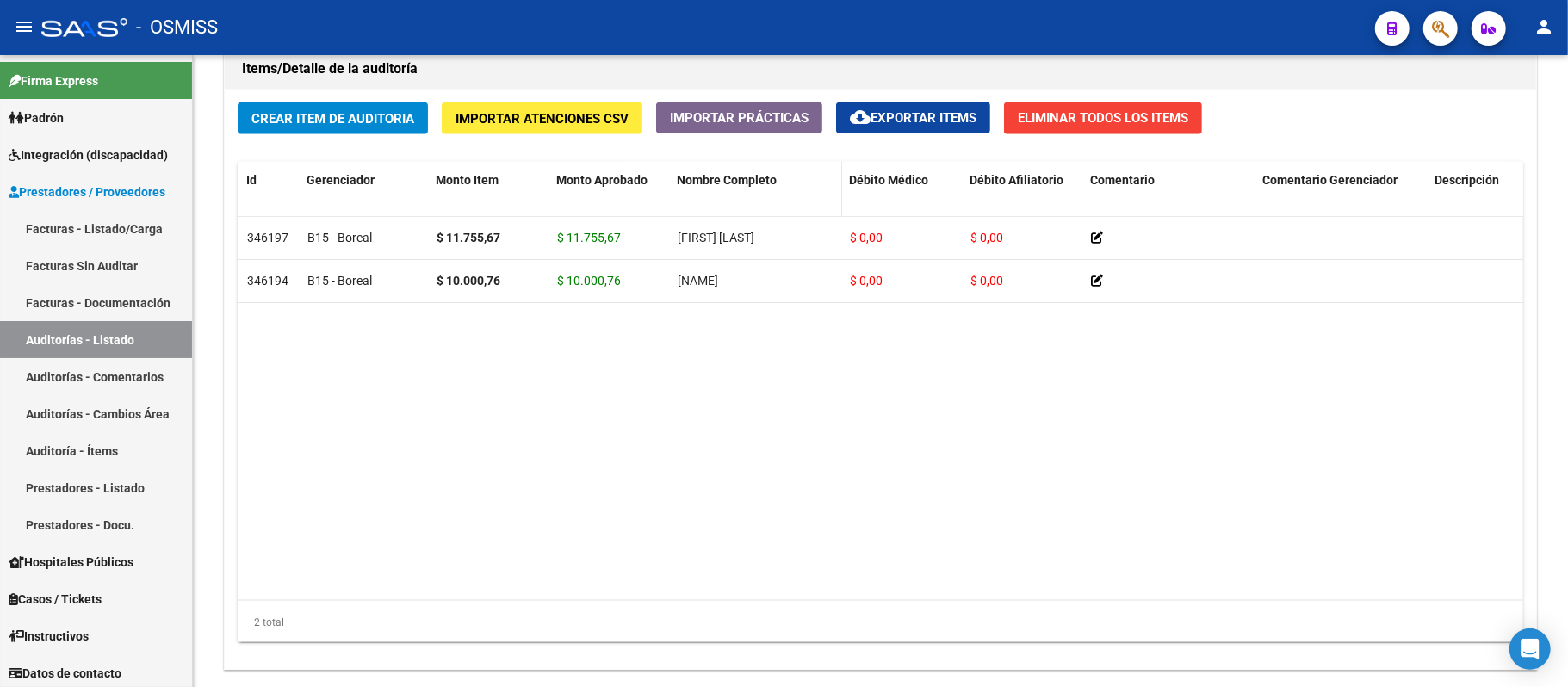 drag, startPoint x: 727, startPoint y: 186, endPoint x: 367, endPoint y: 195, distance: 360.1125 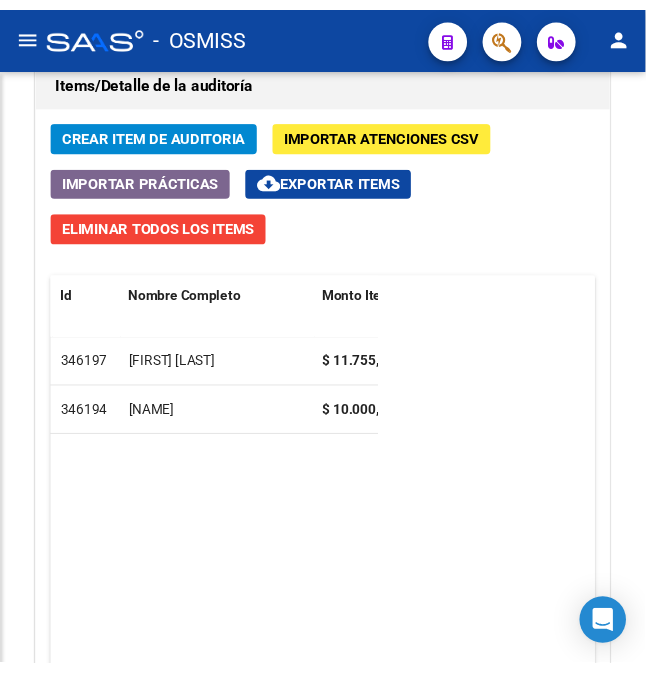 scroll, scrollTop: 1910, scrollLeft: 0, axis: vertical 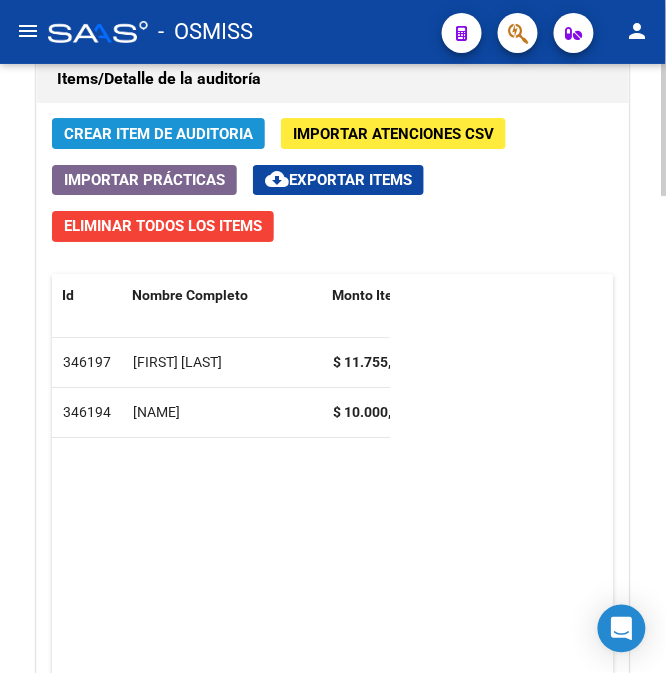 click on "Crear Item de Auditoria" 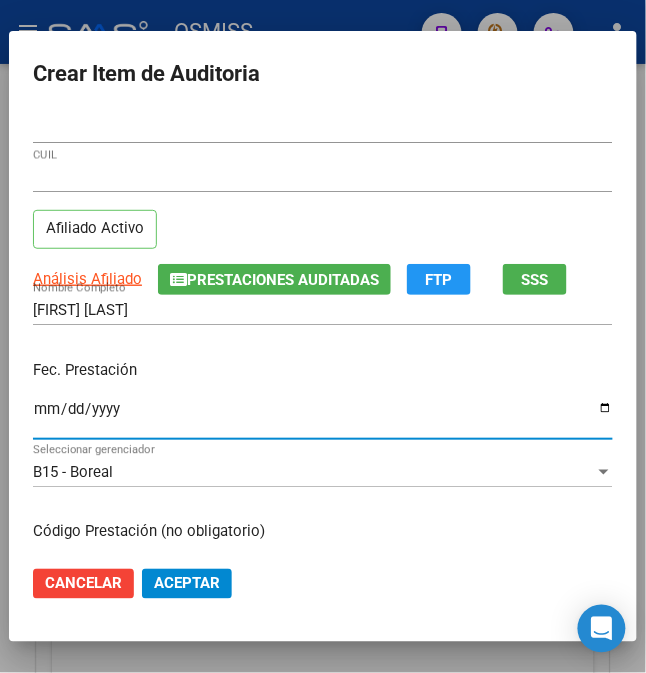 click on "Ingresar la fecha" at bounding box center [323, 417] 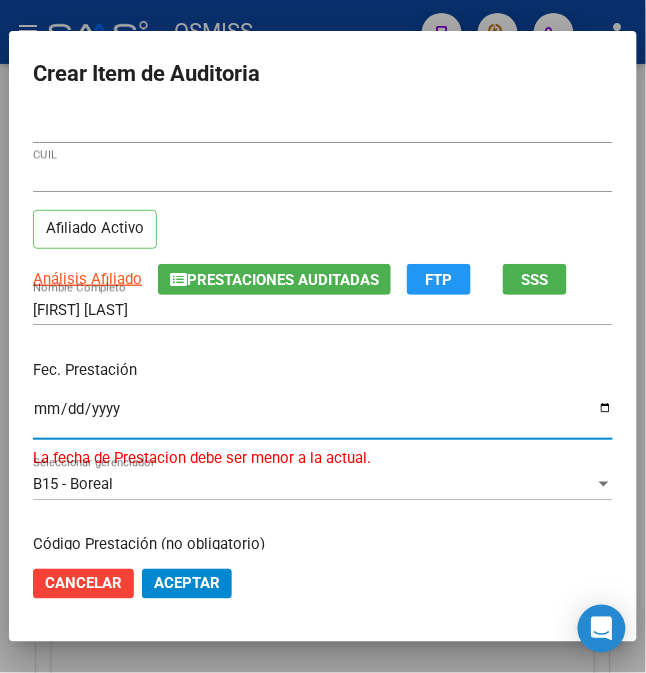 click on "[DATE]" at bounding box center (323, 417) 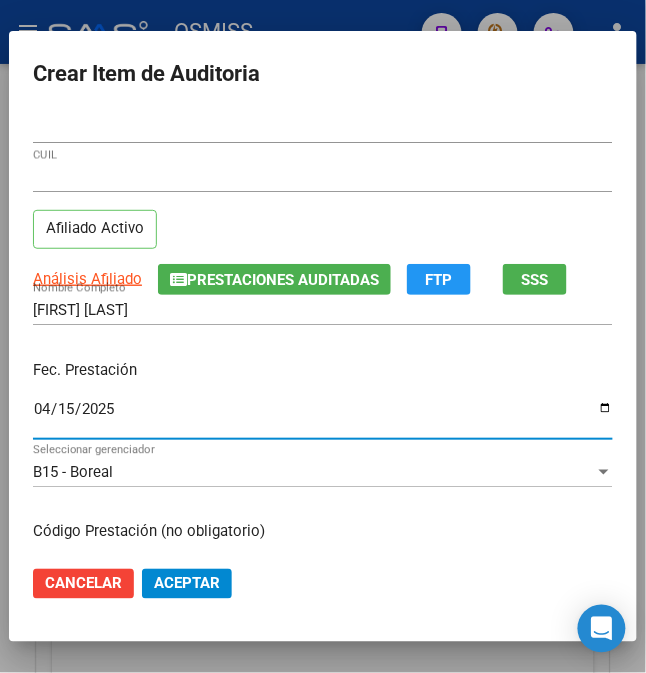 click on "Fec. Prestación" at bounding box center [323, 370] 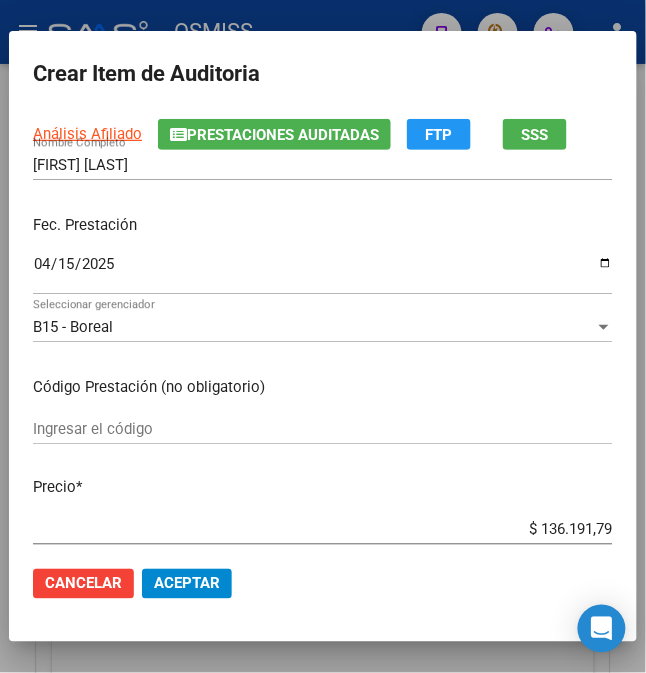 scroll, scrollTop: 266, scrollLeft: 0, axis: vertical 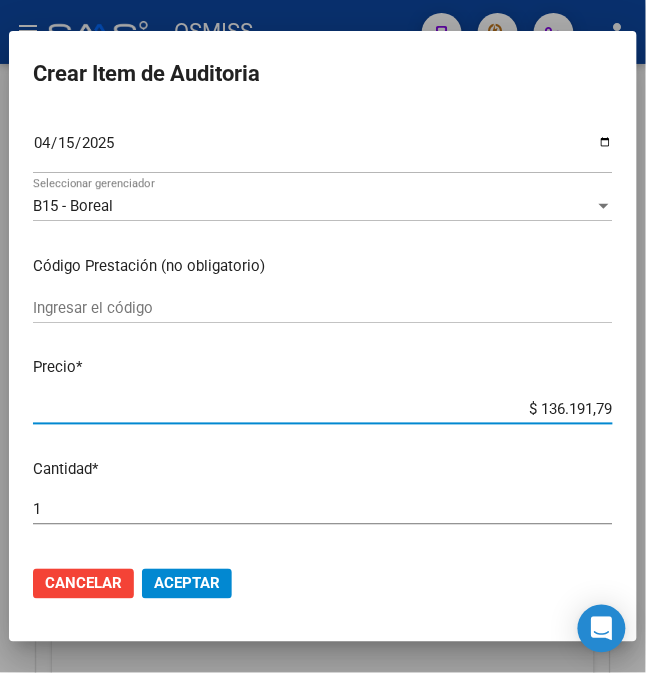drag, startPoint x: 529, startPoint y: 408, endPoint x: 634, endPoint y: 412, distance: 105.076164 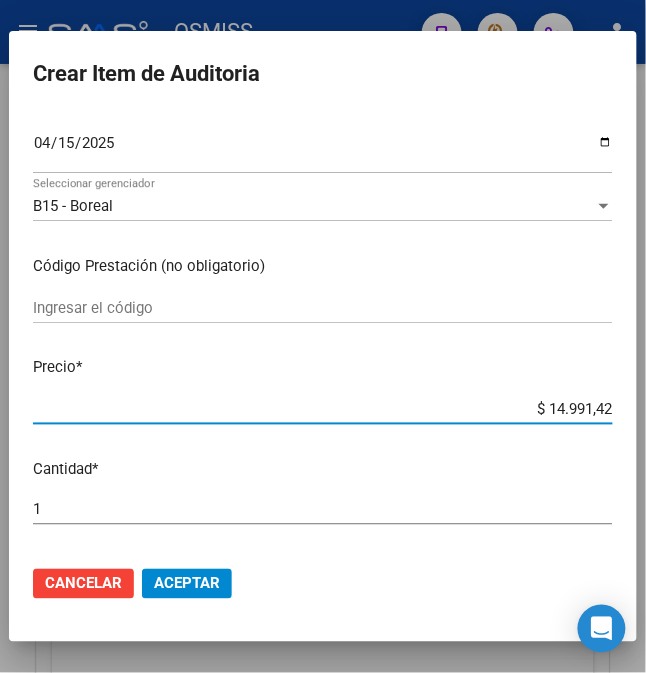 click on "Cantidad  *" at bounding box center (323, 469) 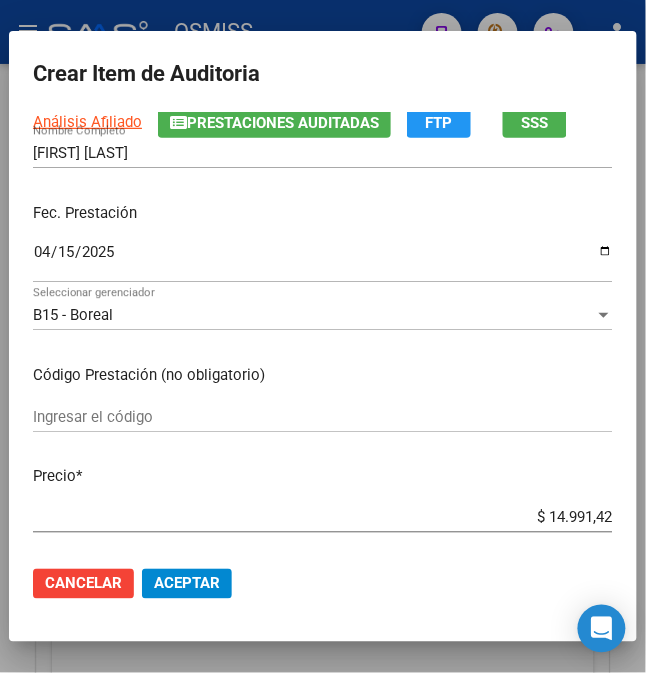 scroll, scrollTop: 400, scrollLeft: 0, axis: vertical 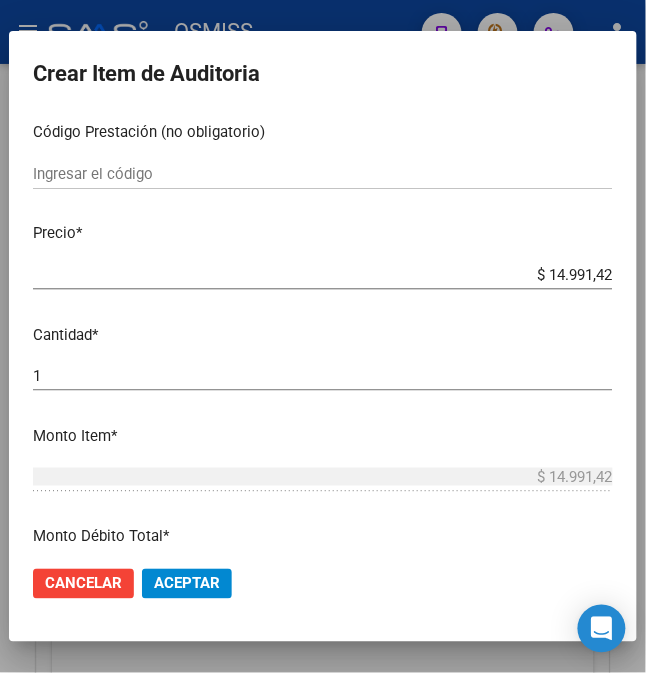 click on "Aceptar" 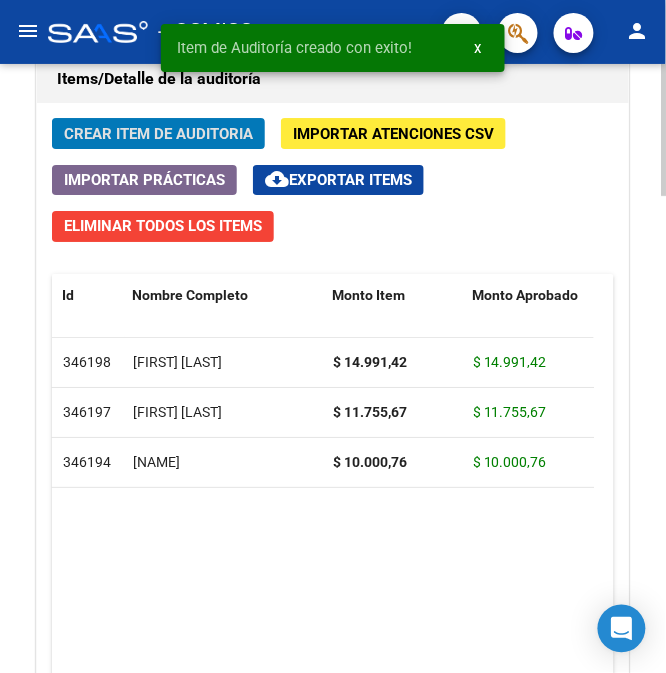 click on "Crear Item de Auditoria" 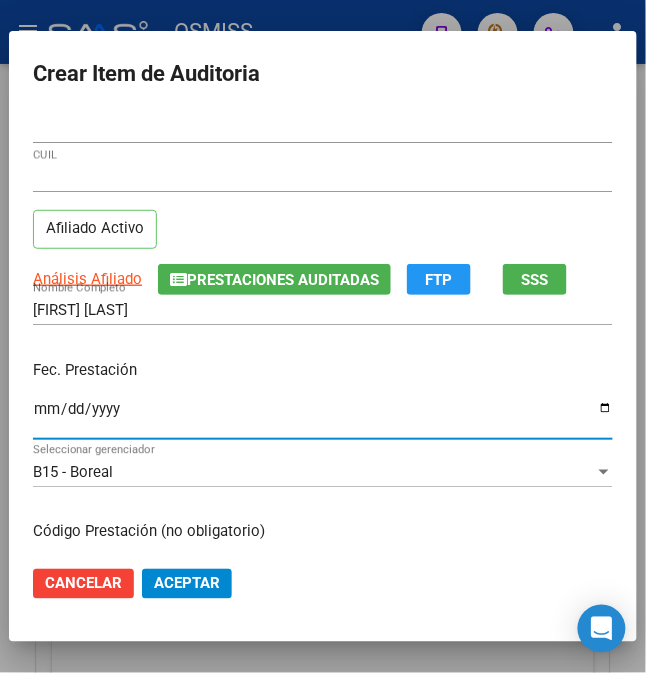 click on "Ingresar la fecha" at bounding box center [323, 417] 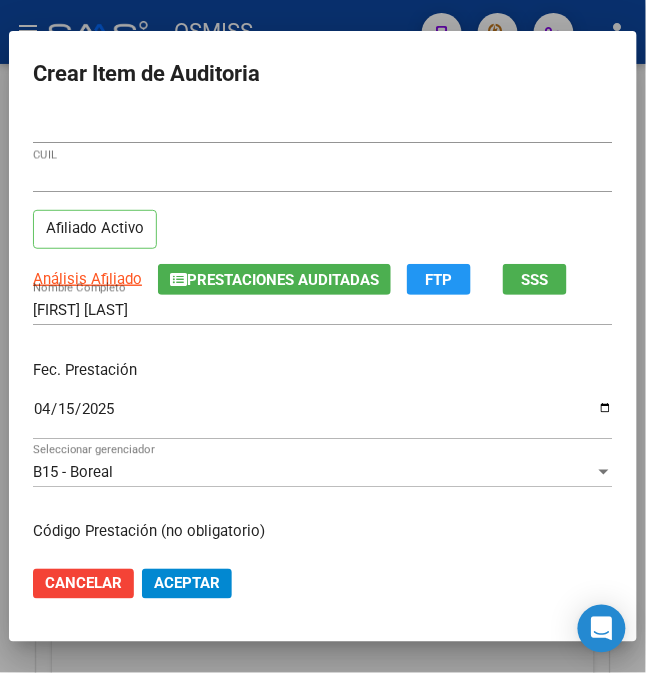 scroll, scrollTop: 133, scrollLeft: 0, axis: vertical 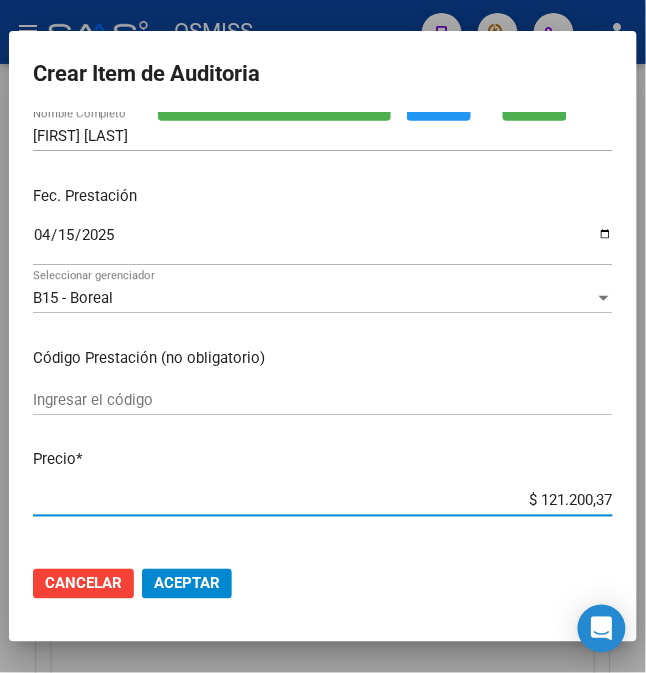 drag, startPoint x: 526, startPoint y: 541, endPoint x: 685, endPoint y: 498, distance: 164.71187 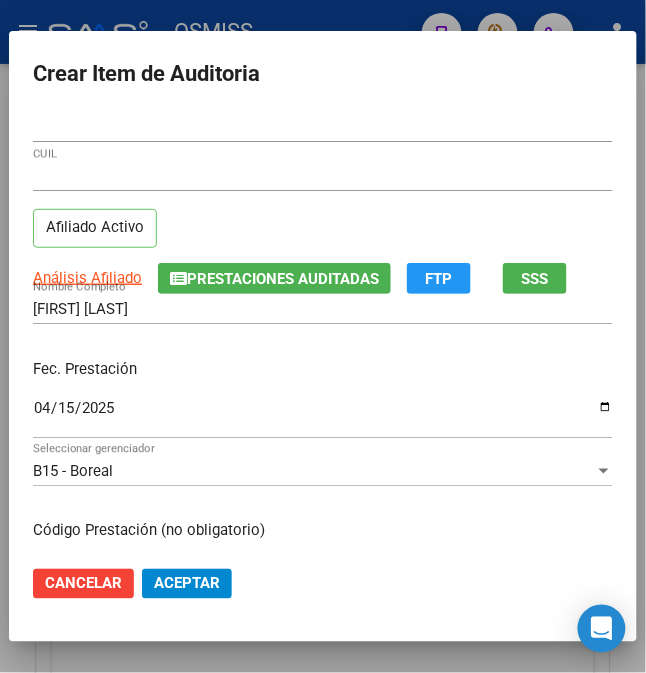 scroll, scrollTop: 0, scrollLeft: 0, axis: both 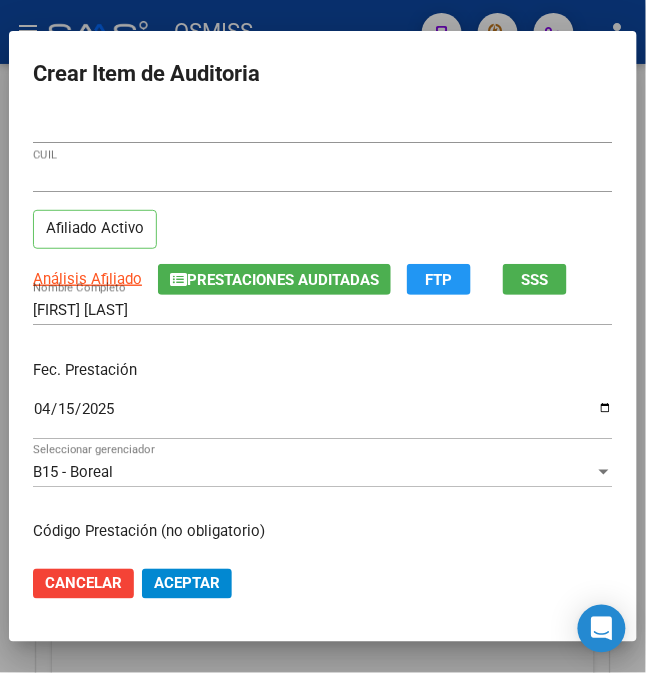 click on "Aceptar" 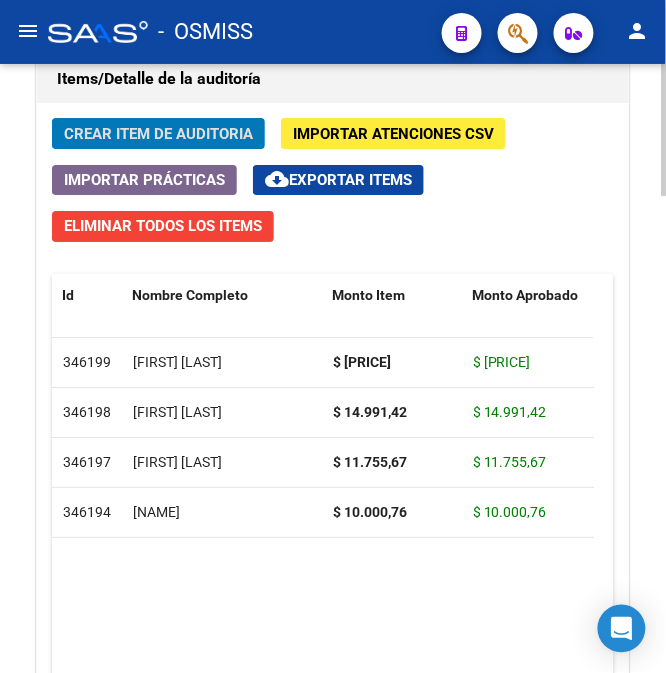 click on "Crear Item de Auditoria" 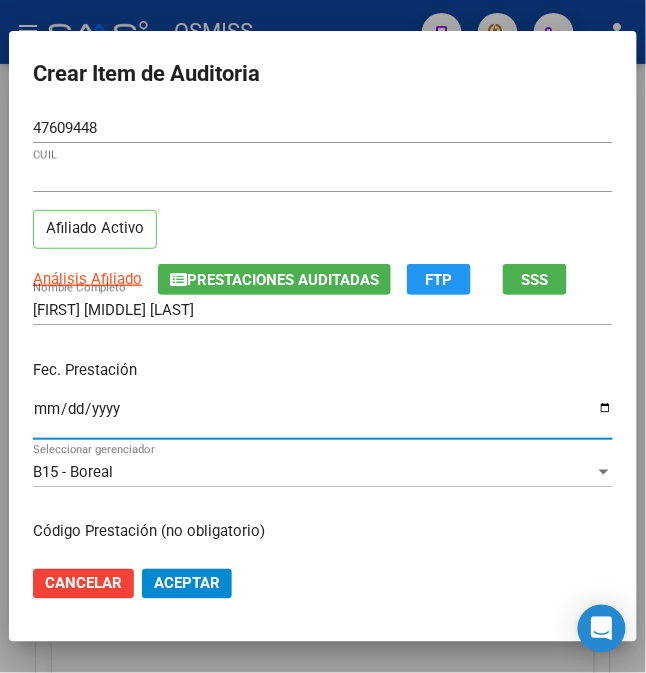 click on "Ingresar la fecha" at bounding box center [323, 417] 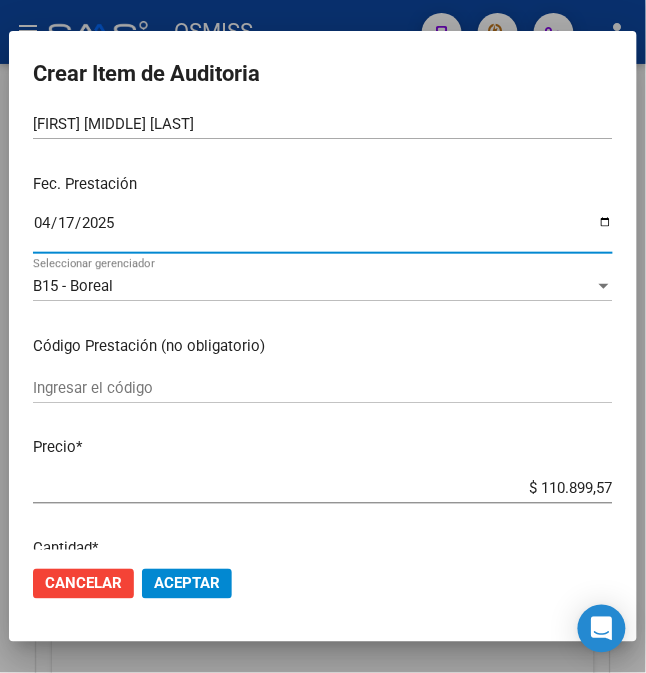 scroll, scrollTop: 266, scrollLeft: 0, axis: vertical 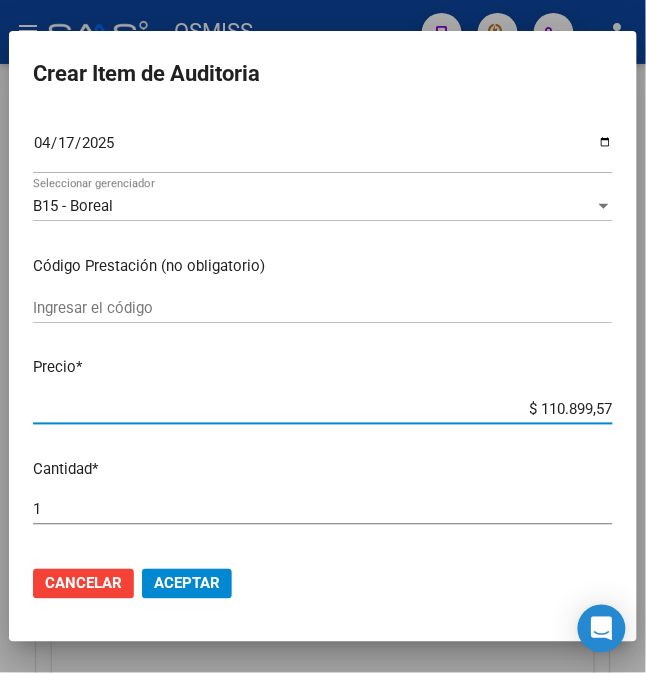 drag, startPoint x: 526, startPoint y: 410, endPoint x: 685, endPoint y: 410, distance: 159 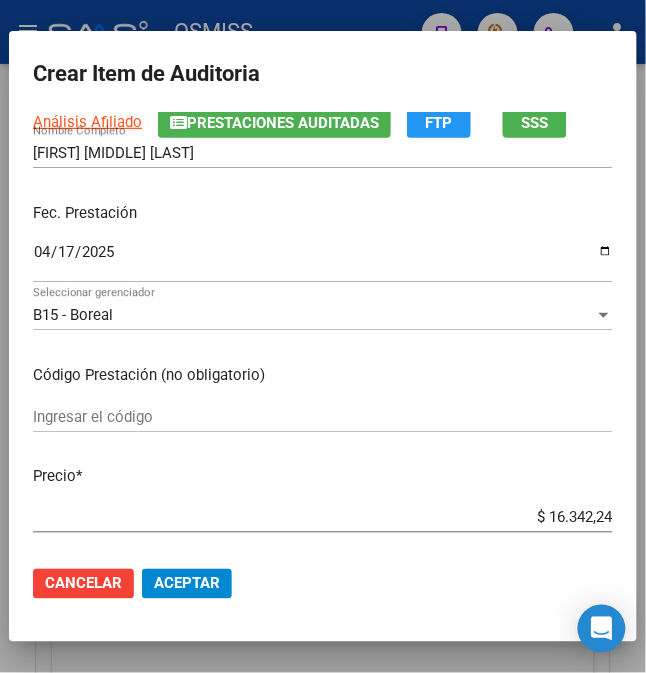 scroll, scrollTop: 533, scrollLeft: 0, axis: vertical 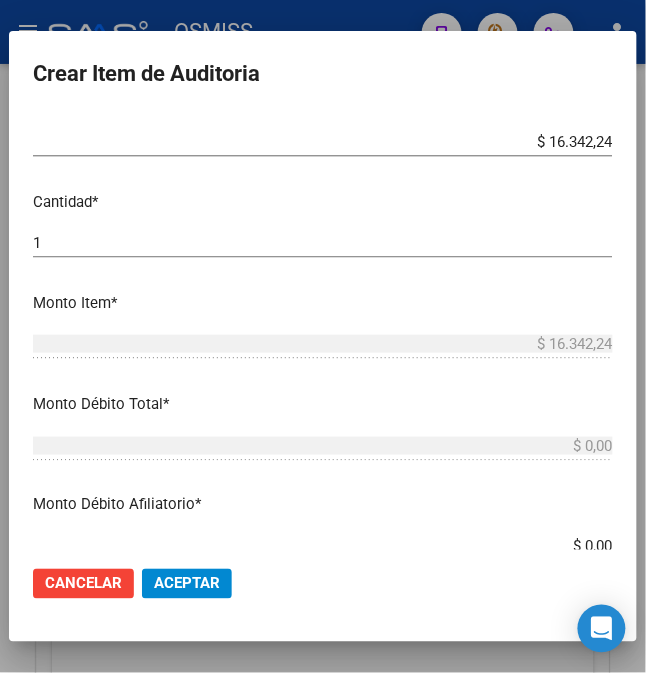 click on "Aceptar" 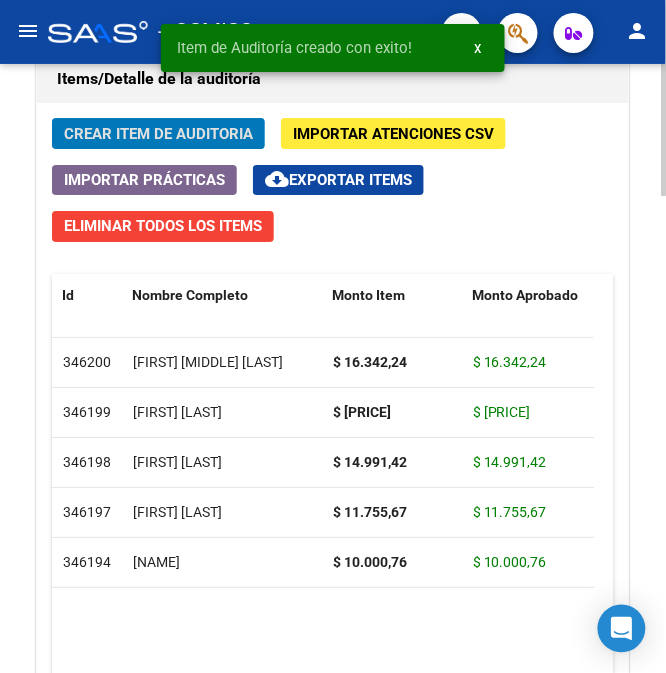 click on "Crear Item de Auditoria" 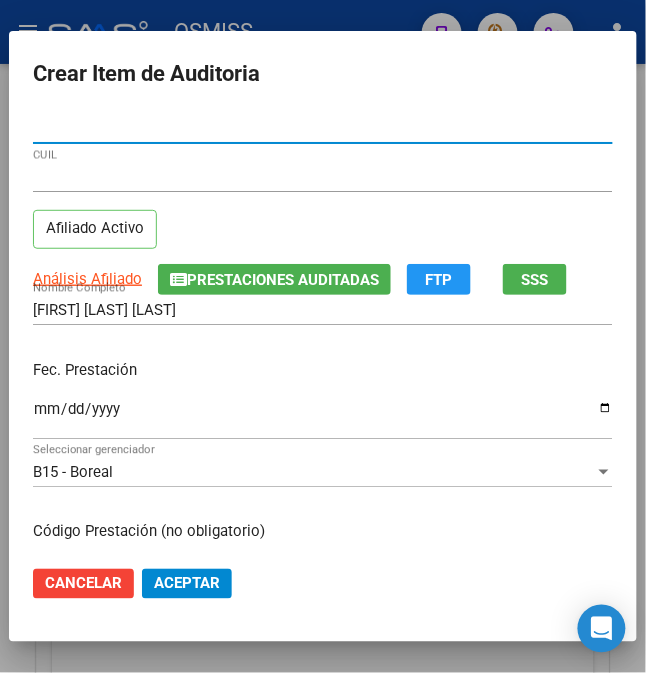 click on "Ingresar la fecha" at bounding box center [323, 417] 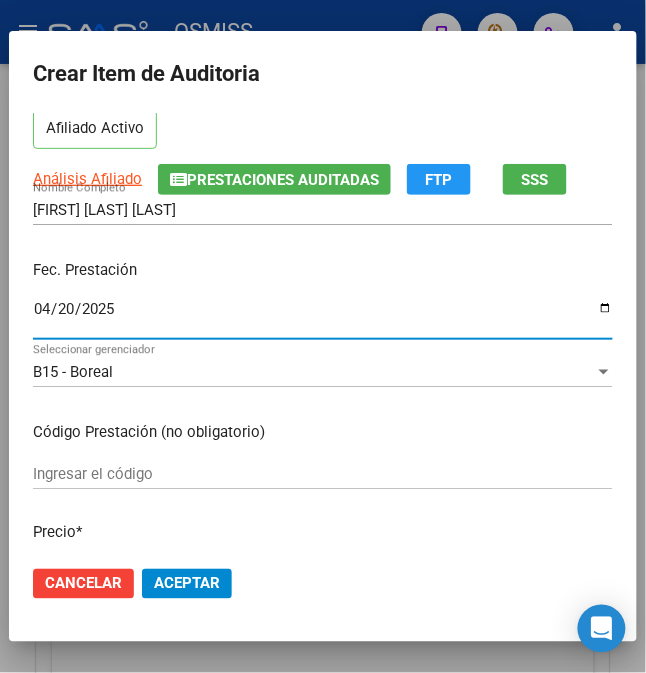 scroll, scrollTop: 266, scrollLeft: 0, axis: vertical 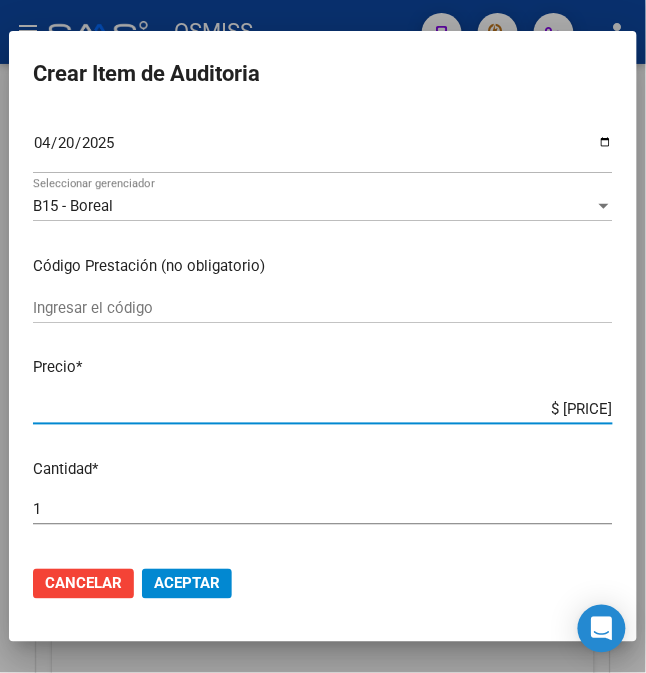 drag, startPoint x: 537, startPoint y: 400, endPoint x: 637, endPoint y: 405, distance: 100.12492 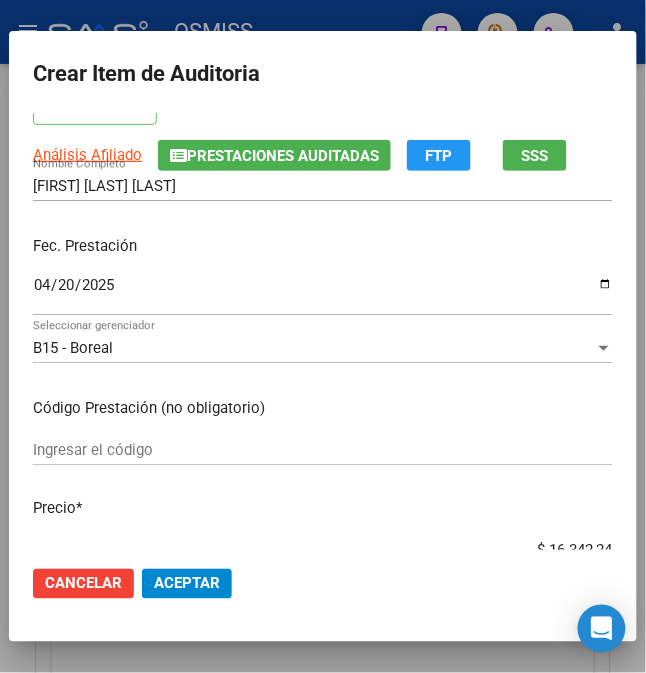 scroll, scrollTop: 0, scrollLeft: 0, axis: both 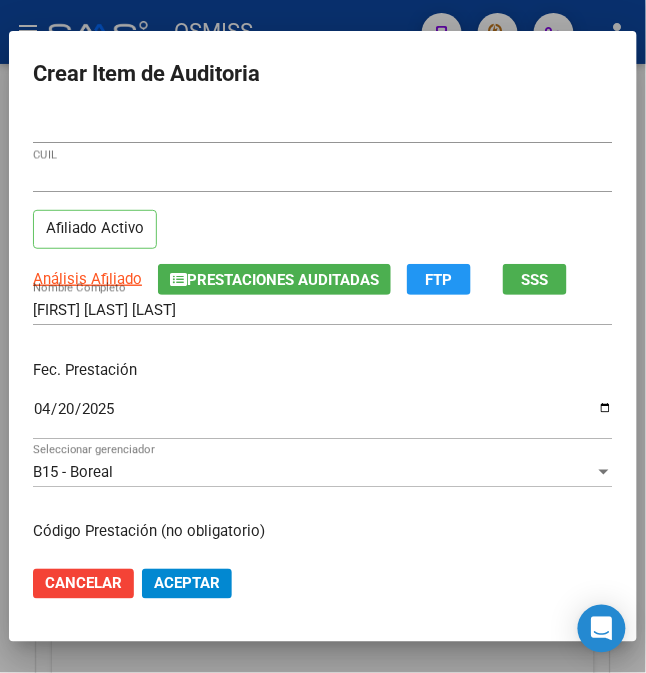 click on "Aceptar" 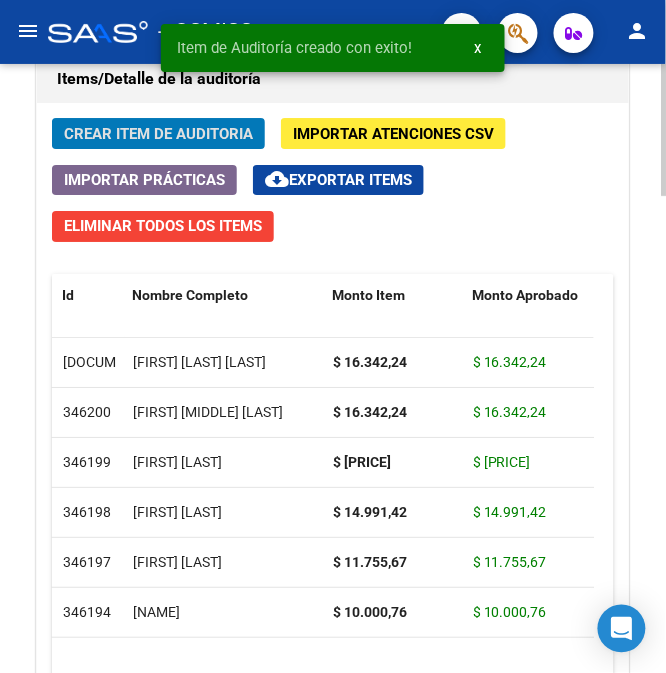 click on "Crear Item de Auditoria" 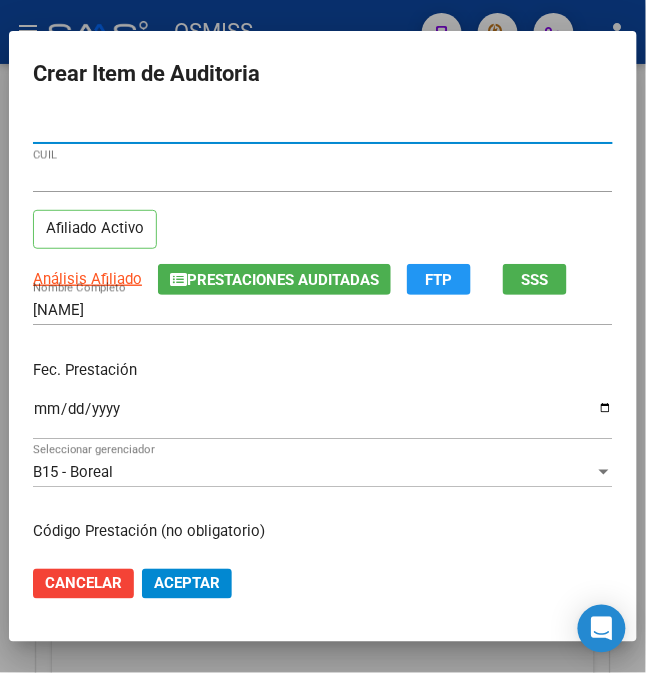 click on "Ingresar la fecha" at bounding box center (323, 417) 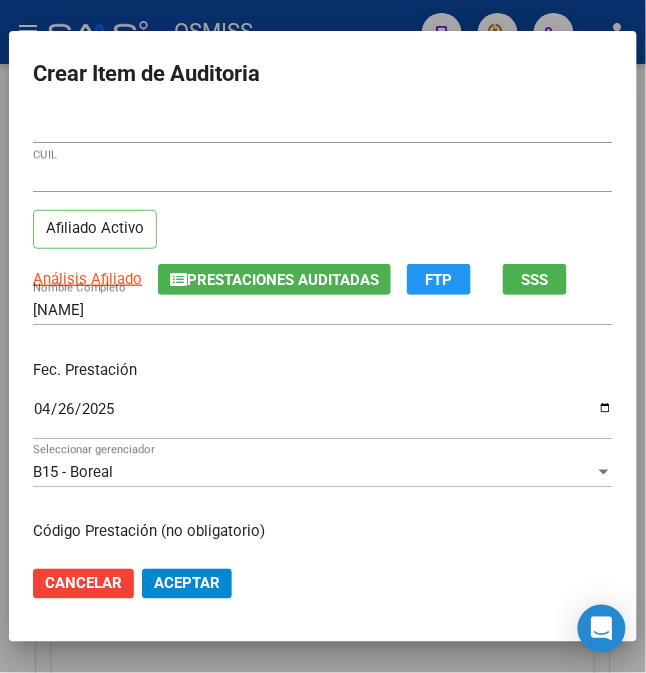 scroll, scrollTop: 266, scrollLeft: 0, axis: vertical 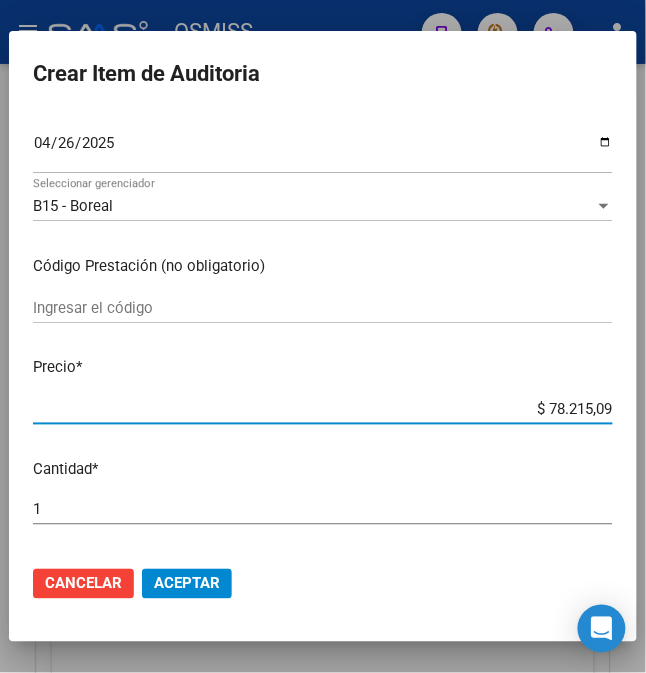 drag, startPoint x: 542, startPoint y: 412, endPoint x: 685, endPoint y: 394, distance: 144.12842 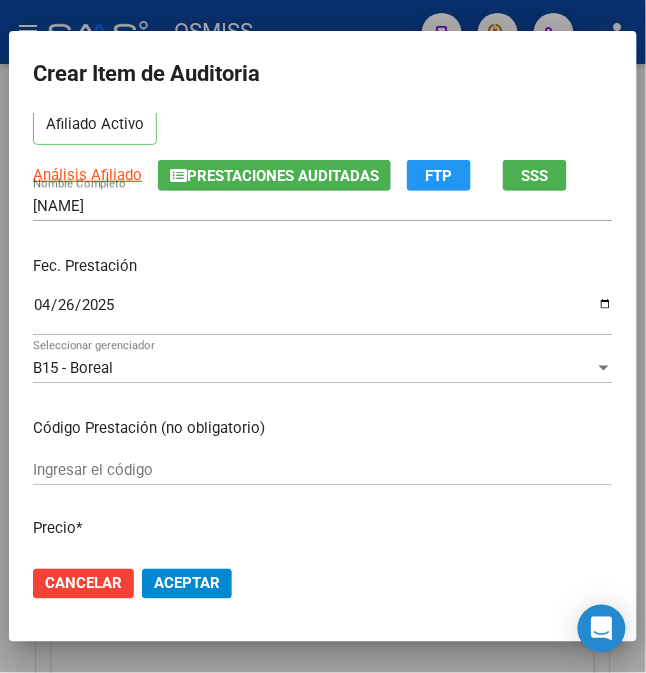 scroll, scrollTop: 0, scrollLeft: 0, axis: both 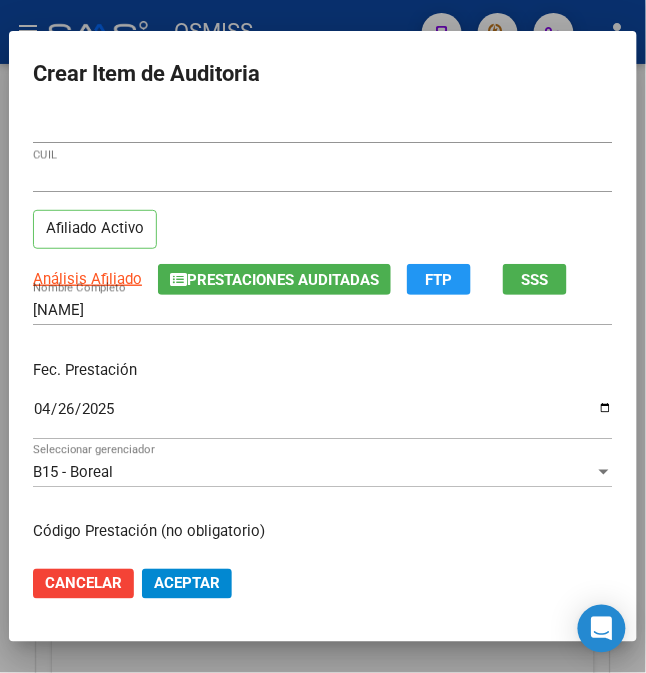 click on "Aceptar" 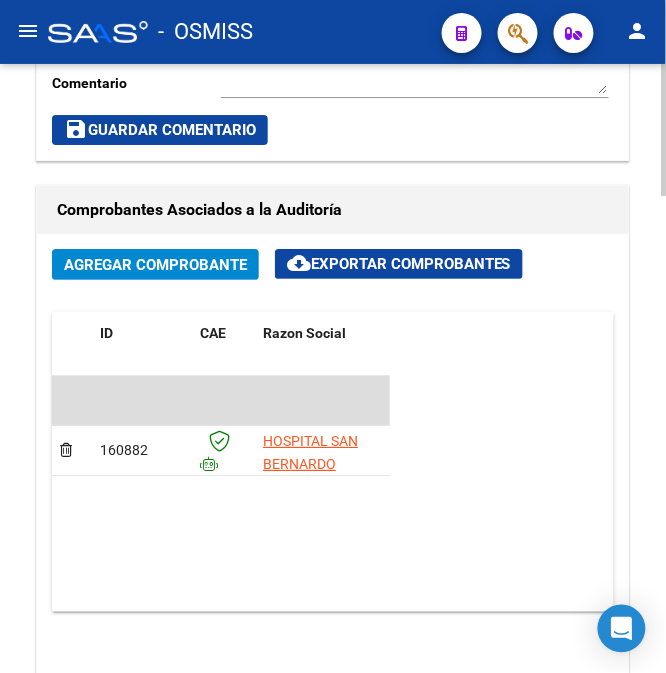 click on "Crear Item de Auditoria" 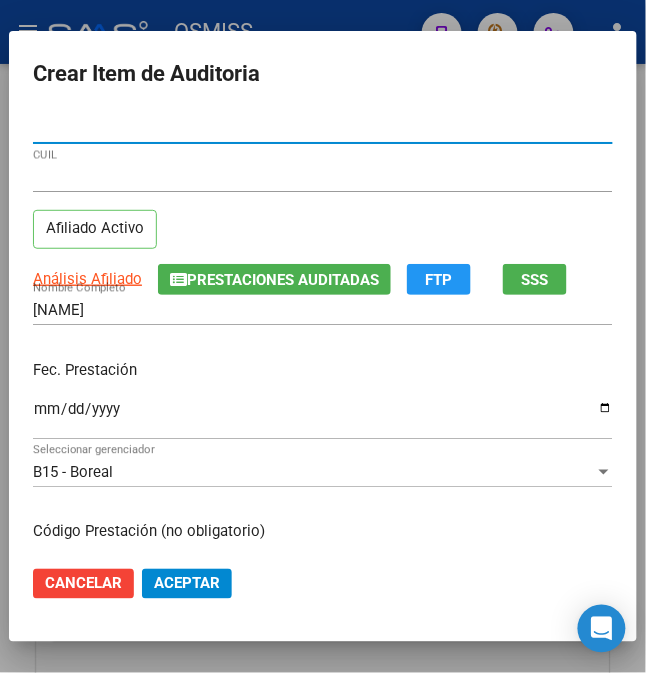 click on "Ingresar la fecha" at bounding box center (323, 417) 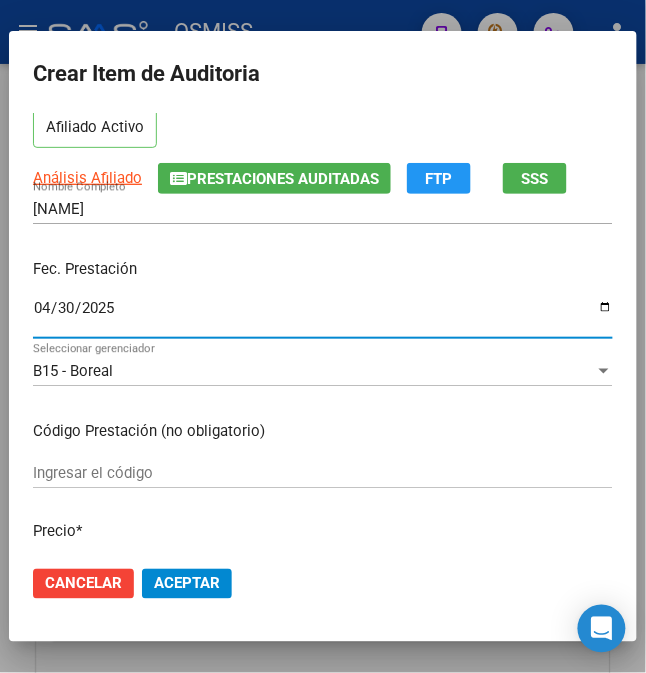 scroll, scrollTop: 266, scrollLeft: 0, axis: vertical 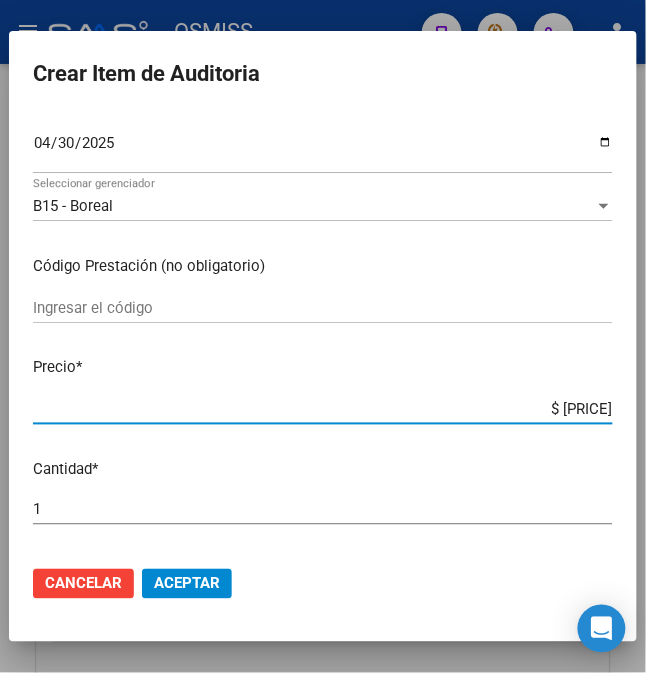 drag, startPoint x: 536, startPoint y: 406, endPoint x: 665, endPoint y: 404, distance: 129.0155 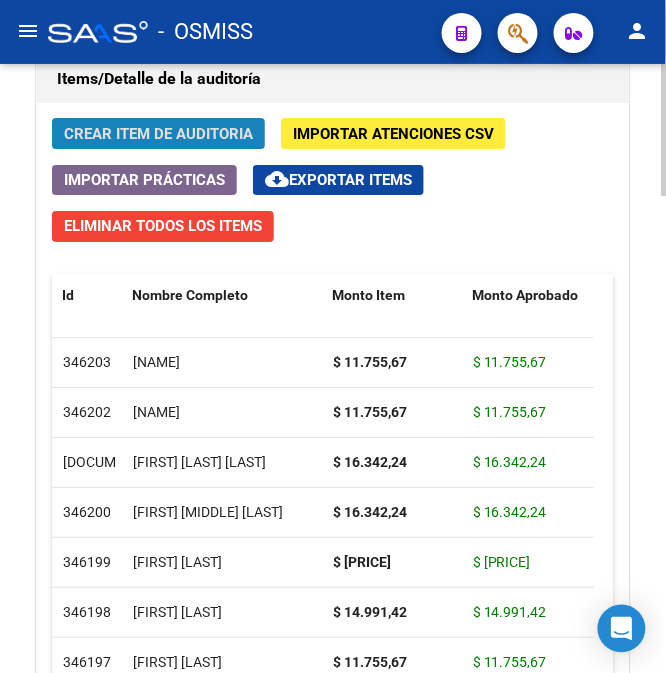 click on "Crear Item de Auditoria" 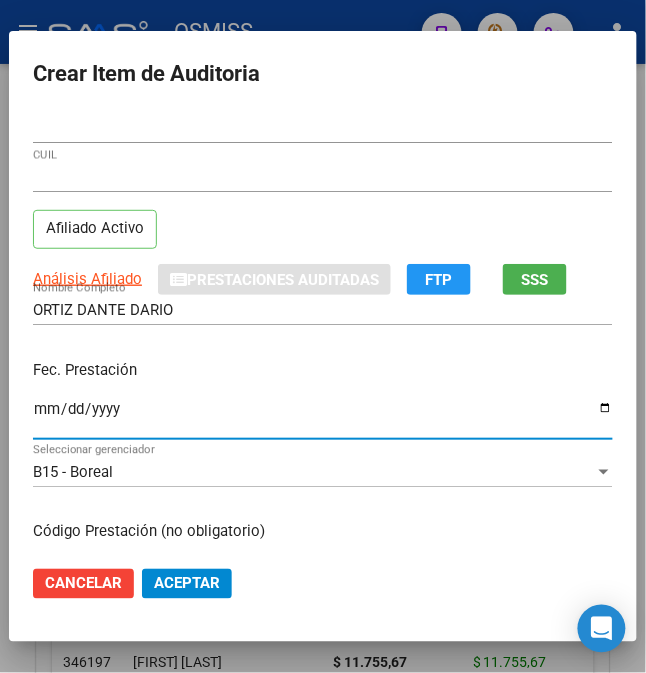 click on "Ingresar la fecha" at bounding box center (323, 417) 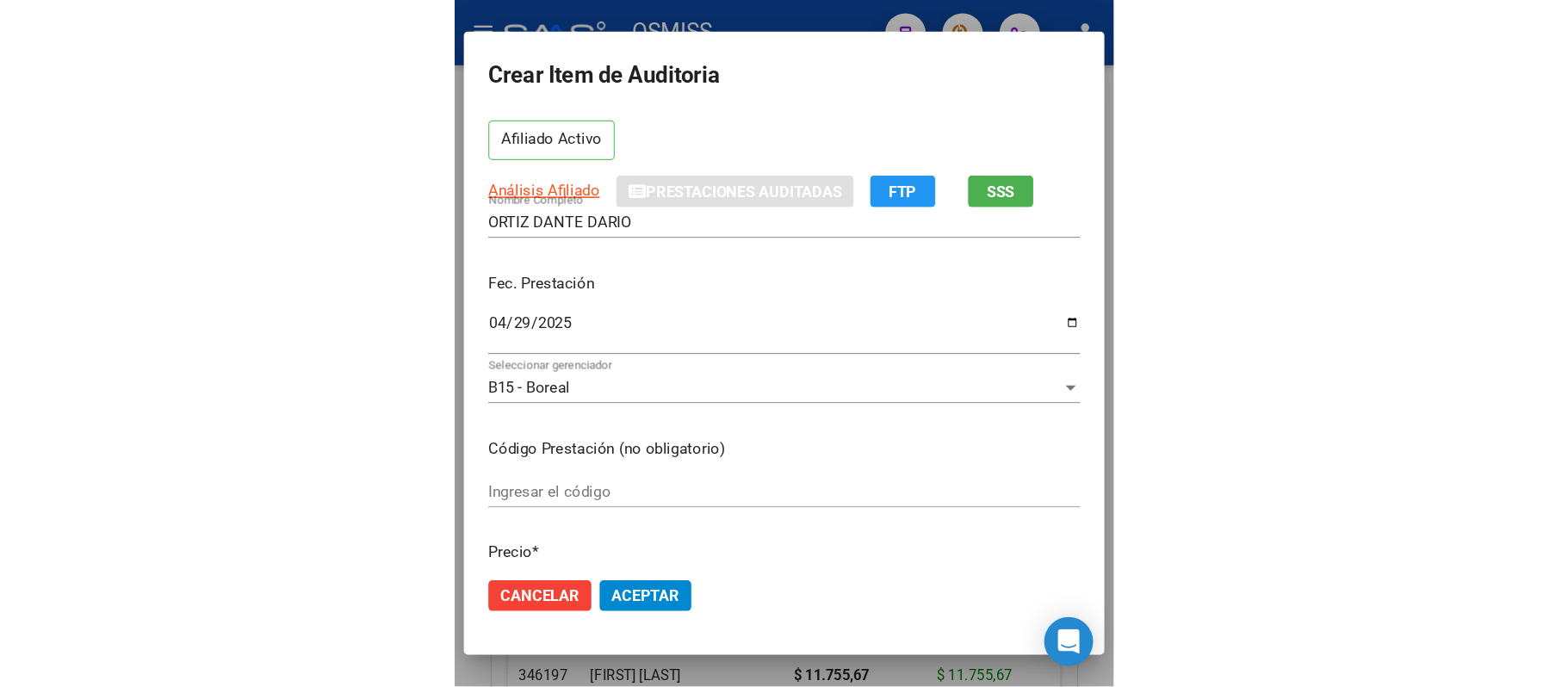 scroll, scrollTop: 0, scrollLeft: 0, axis: both 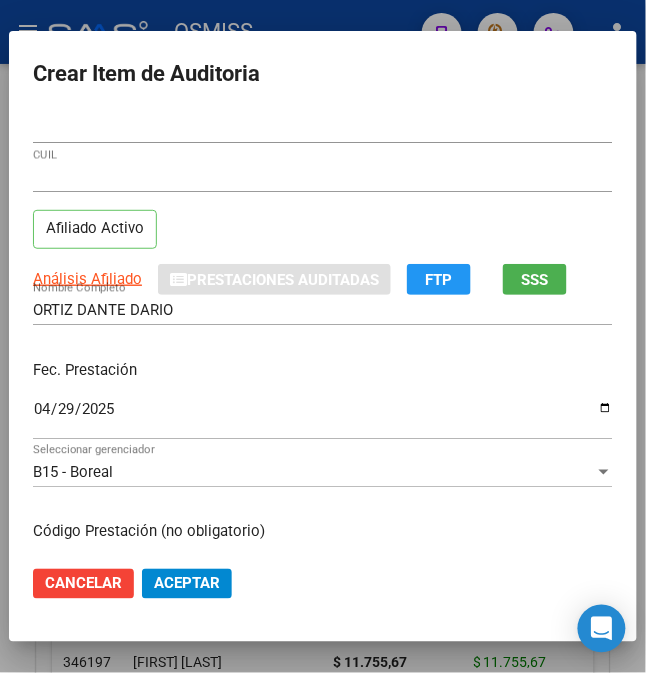 click on "Aceptar" 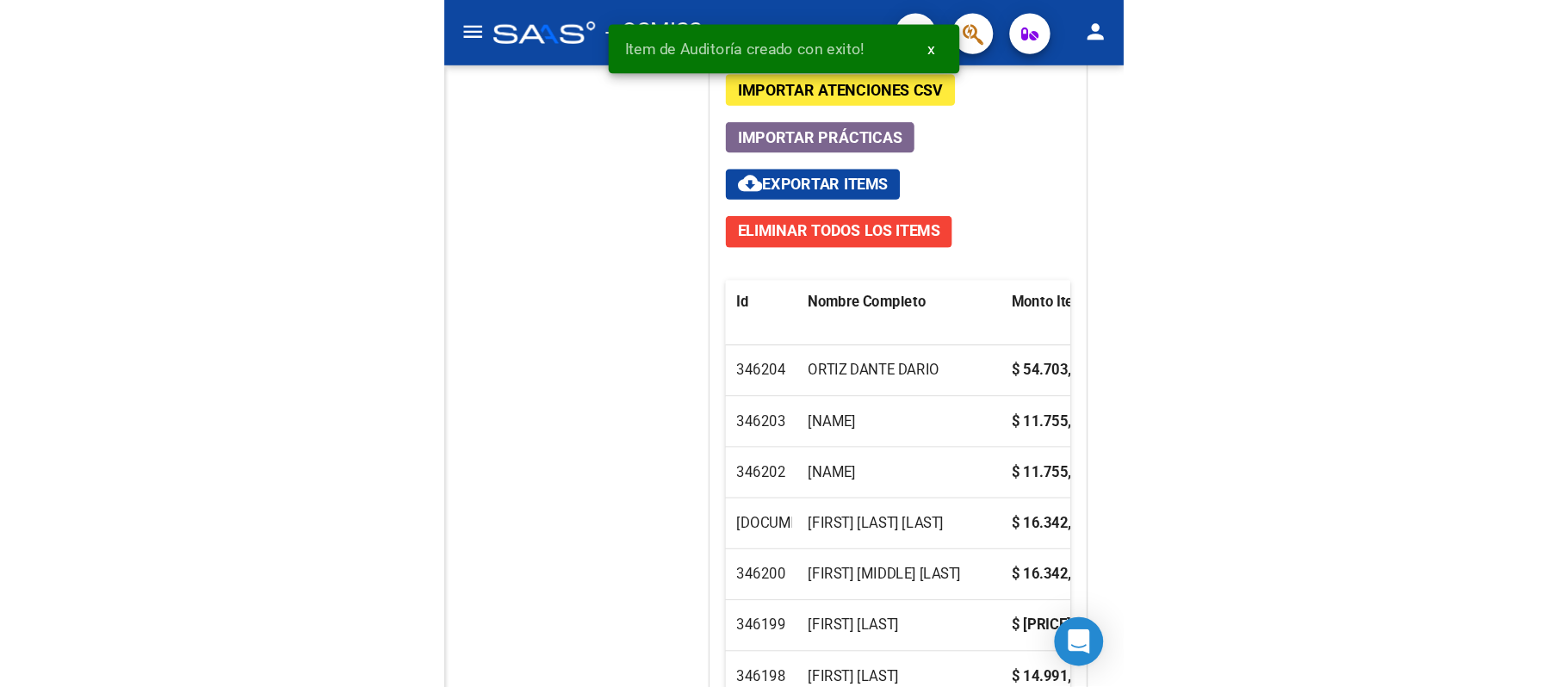 scroll, scrollTop: 1264, scrollLeft: 0, axis: vertical 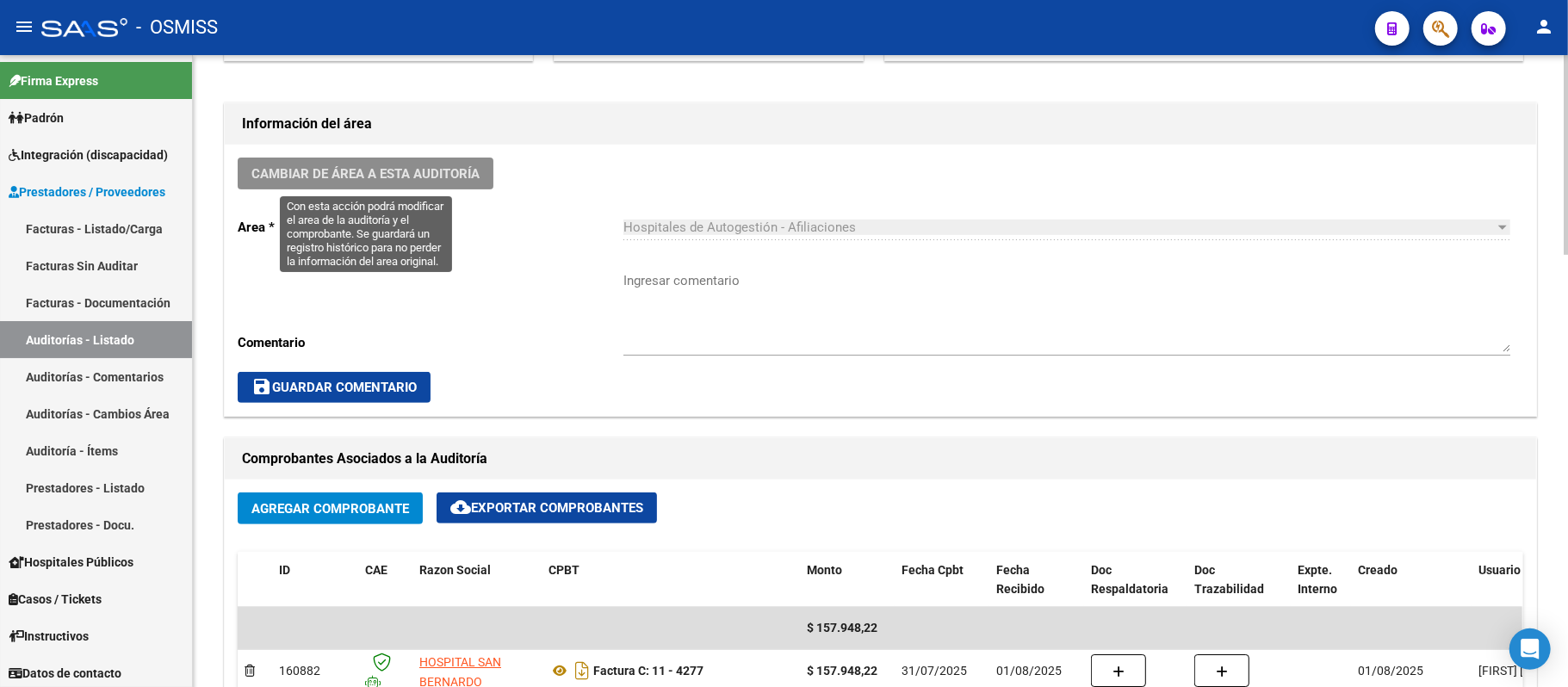 click on "Cambiar de área a esta auditoría" 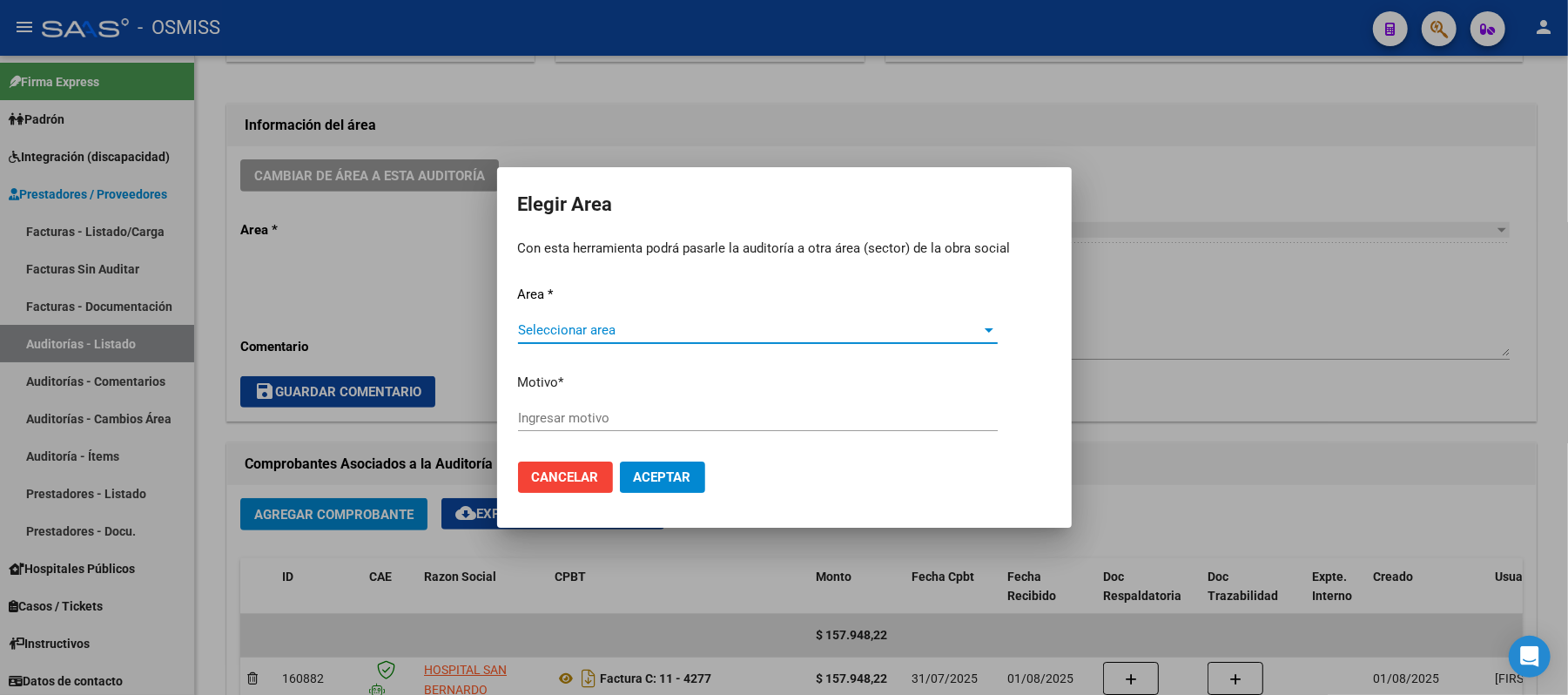 click on "Seleccionar area" at bounding box center (750, 330) 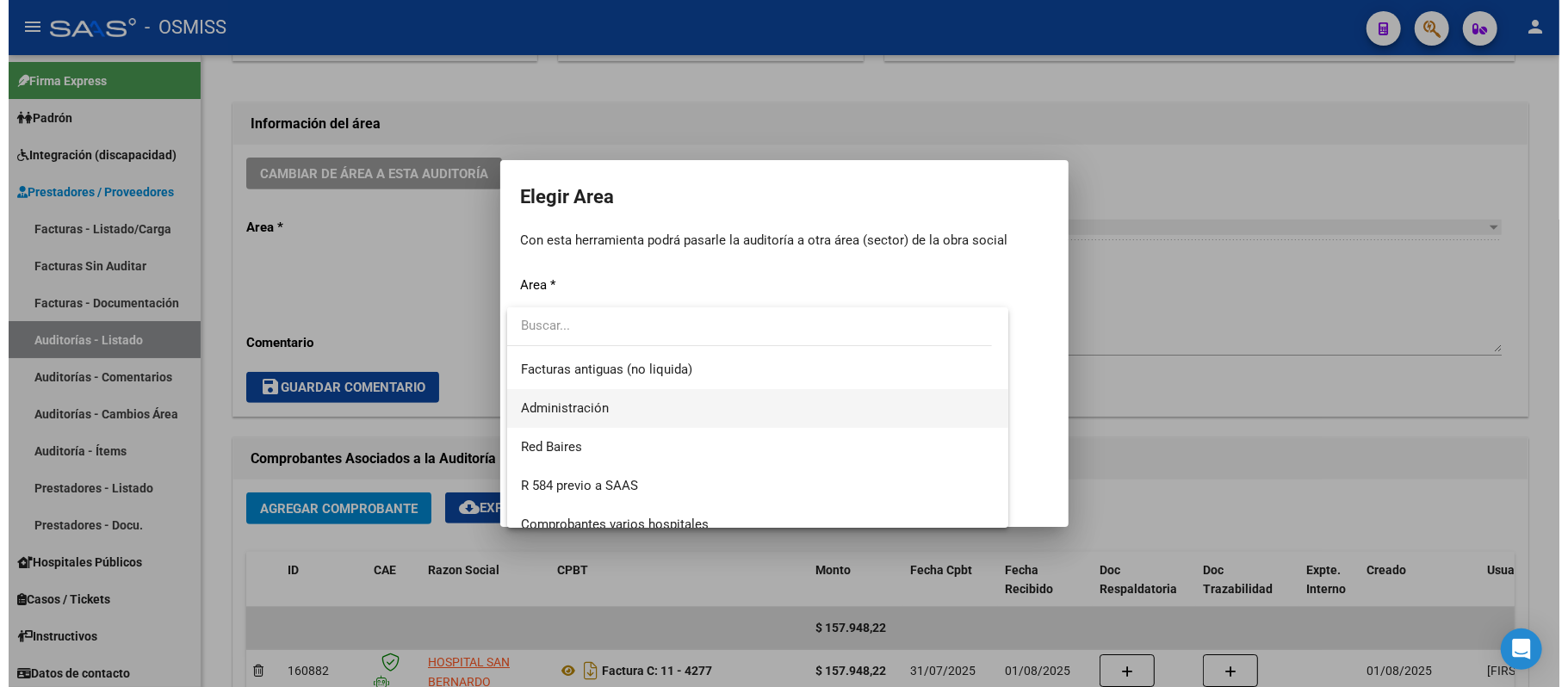 scroll, scrollTop: 229, scrollLeft: 0, axis: vertical 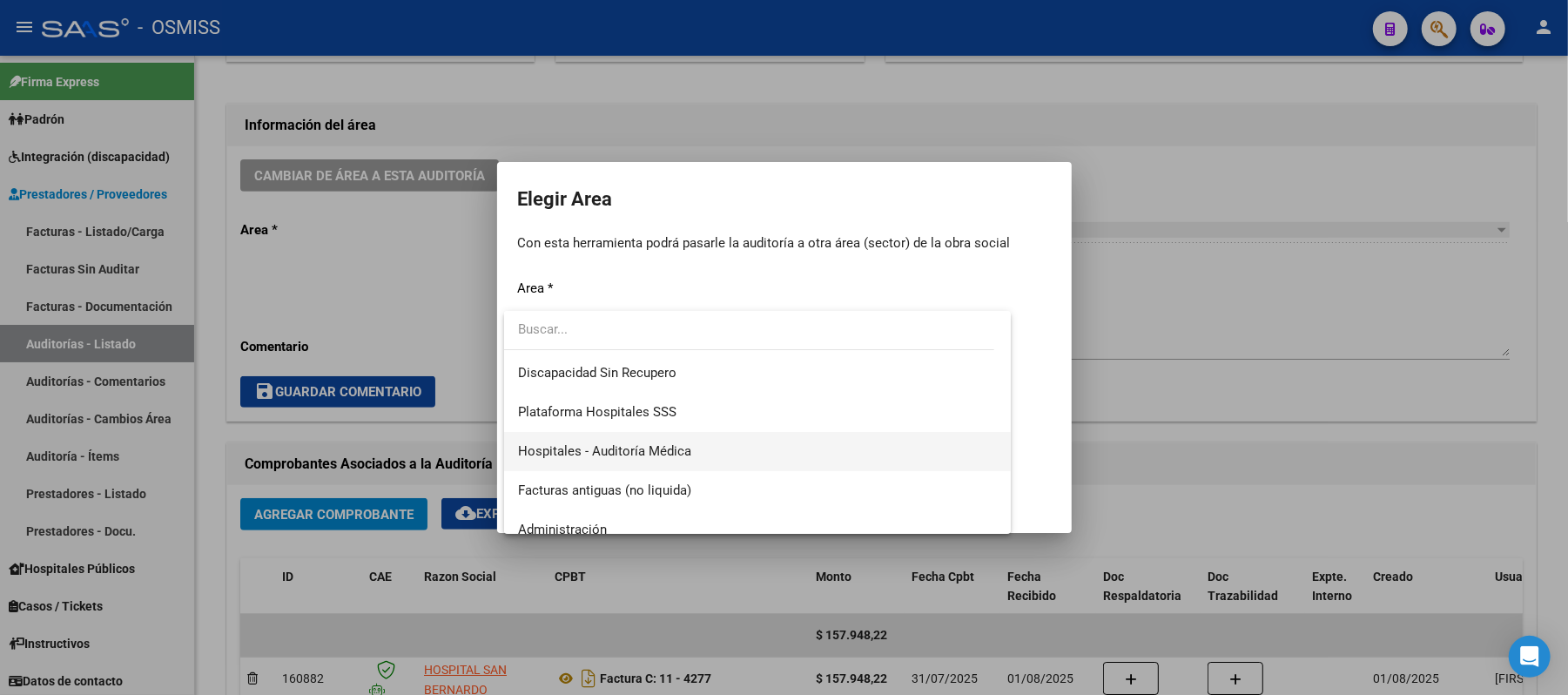 click on "Hospitales - Auditoría Médica" at bounding box center (757, 451) 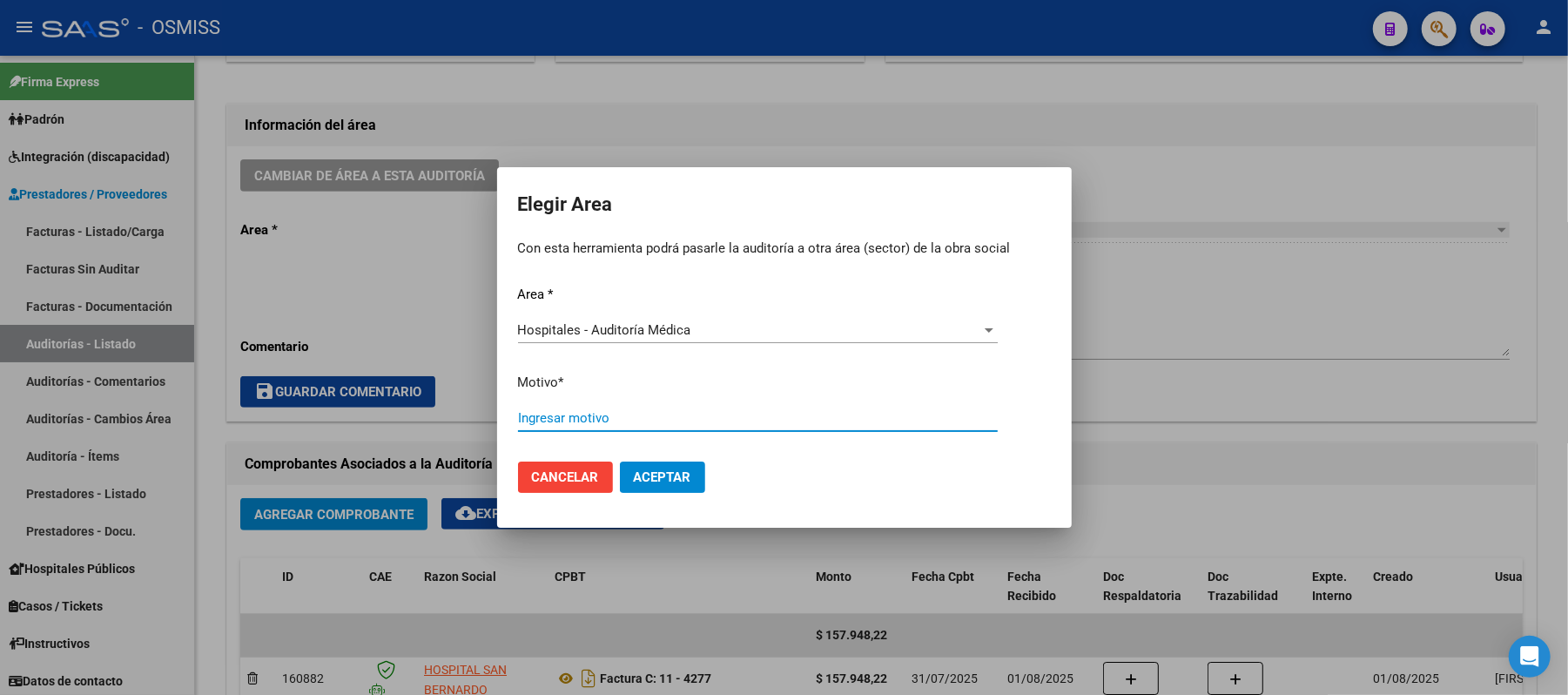 click on "Ingresar motivo" at bounding box center (757, 418) 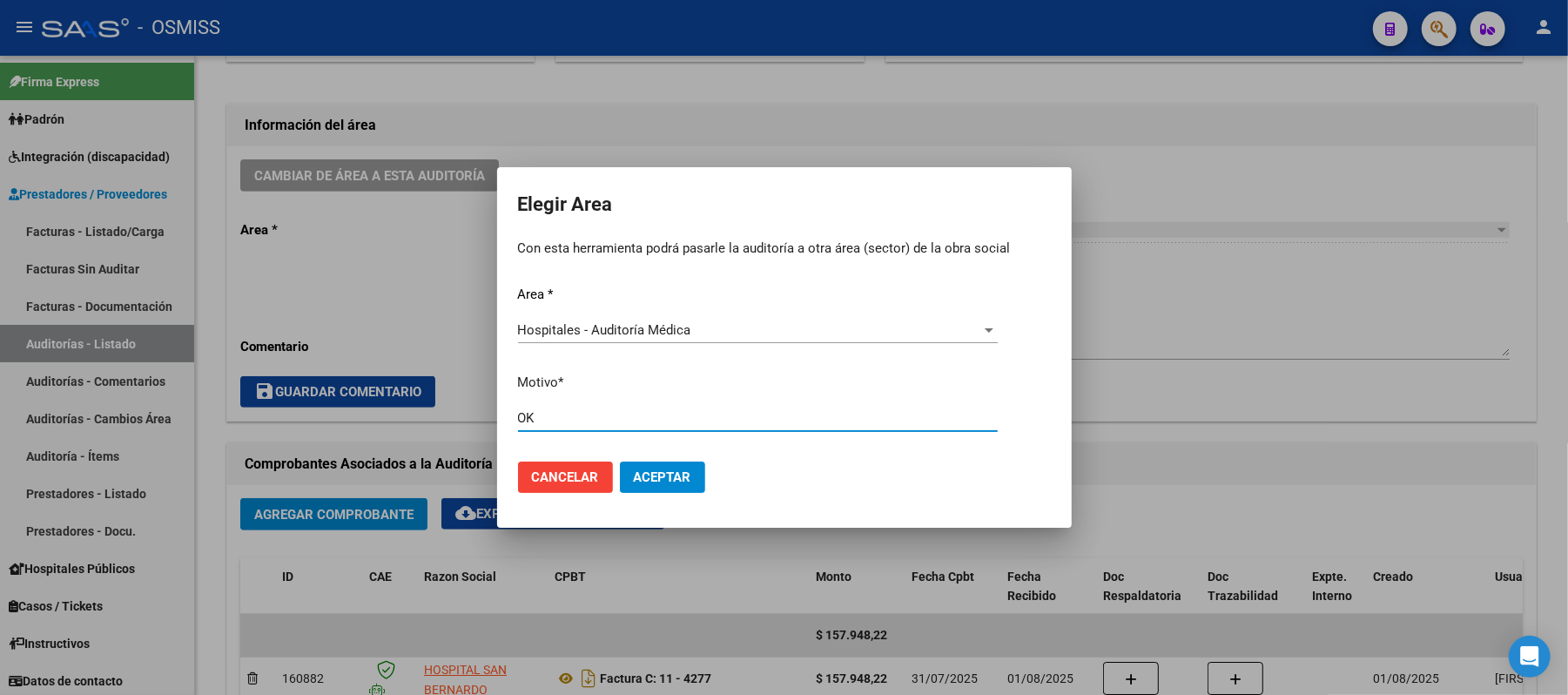 type on "OK" 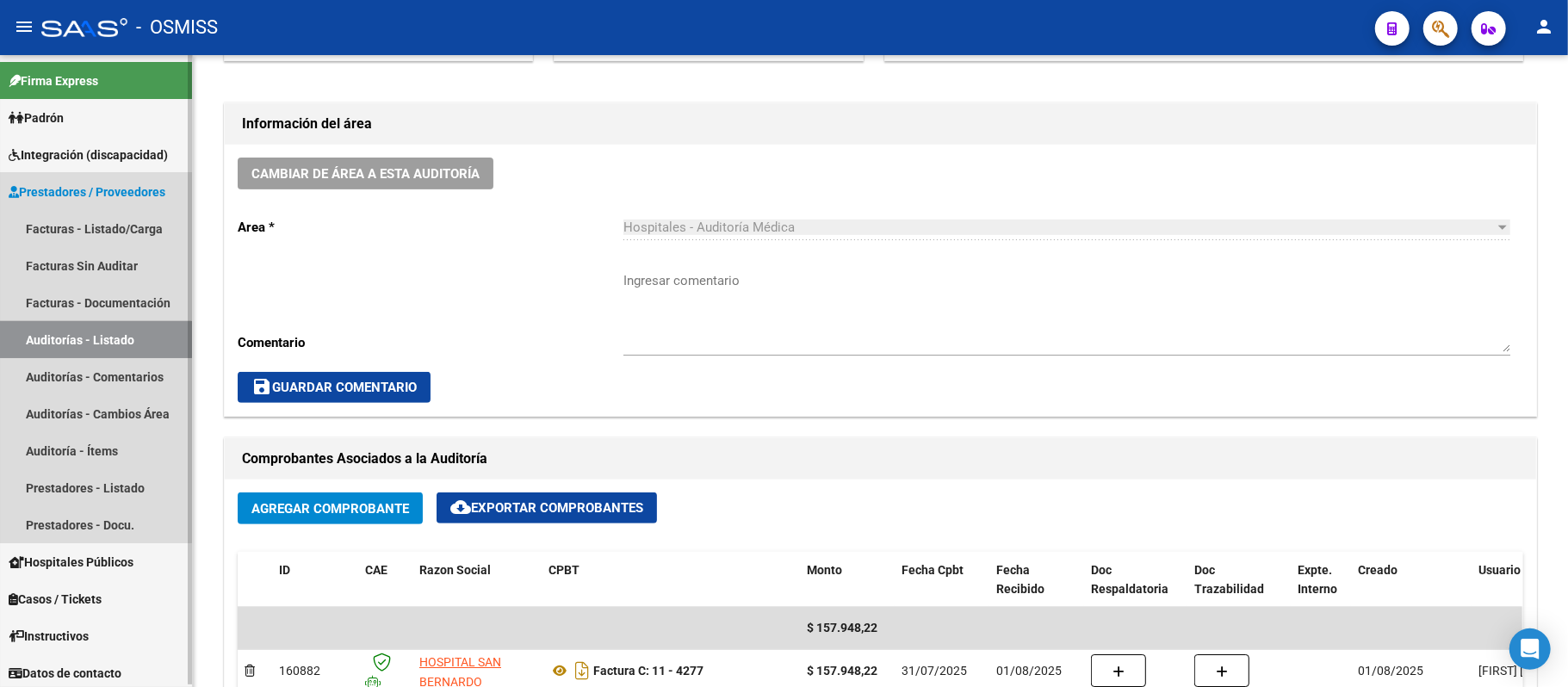 click on "Auditorías - Listado" at bounding box center (96, 339) 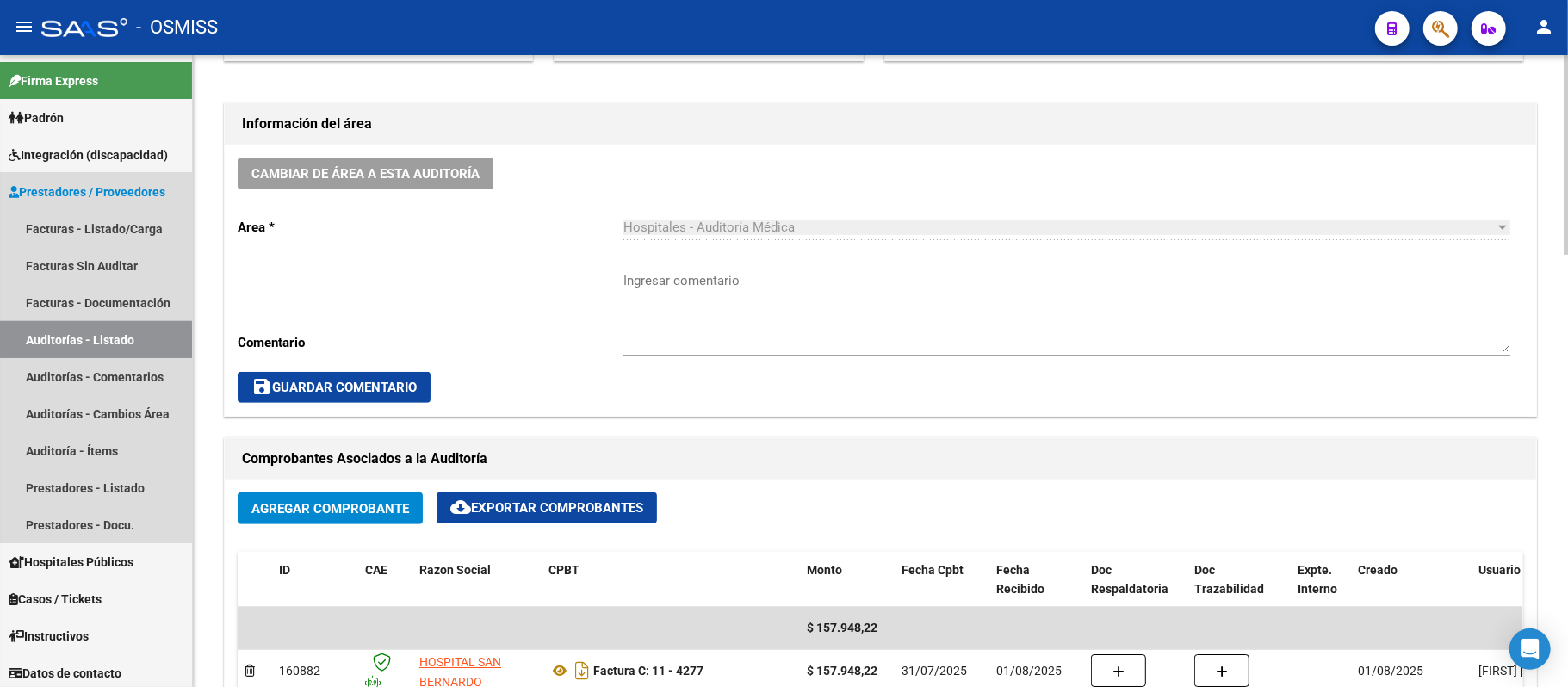 scroll, scrollTop: 0, scrollLeft: 0, axis: both 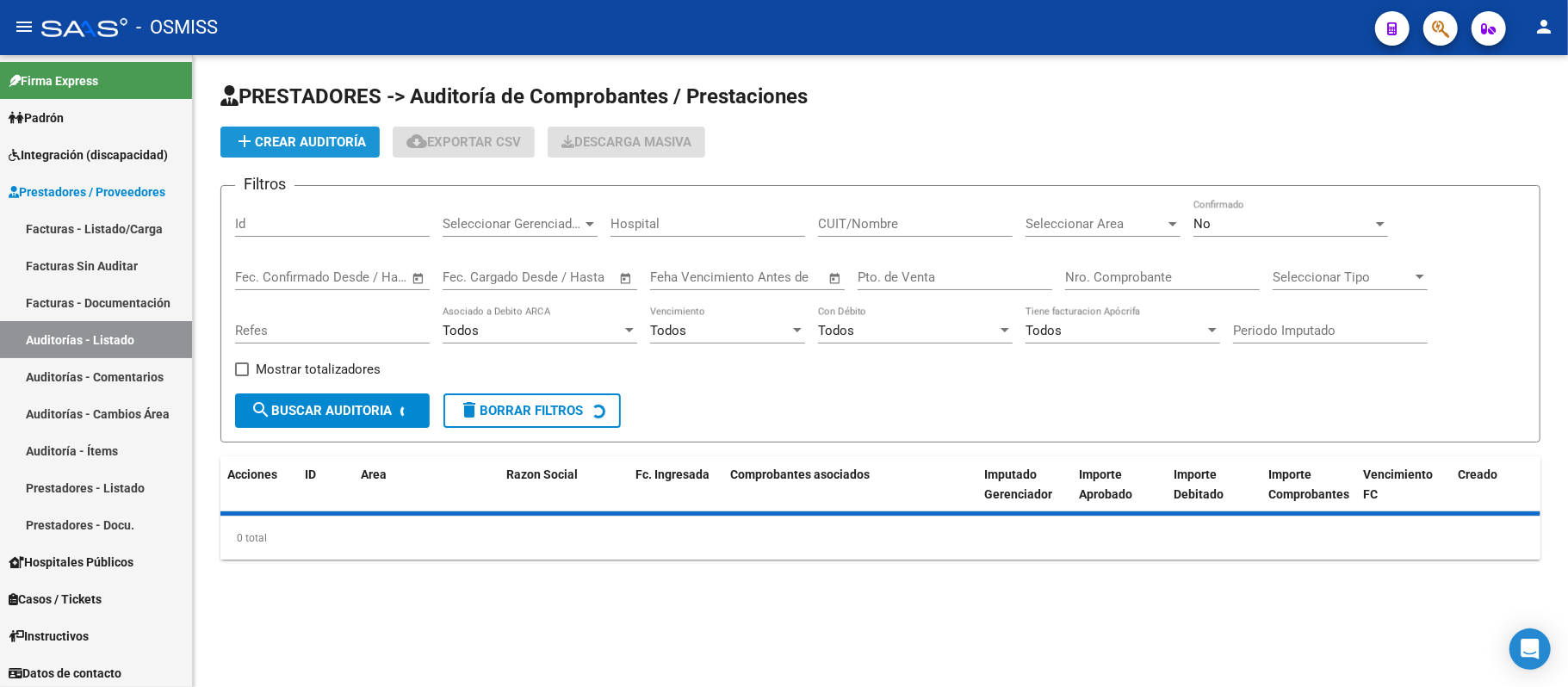click on "add  Crear Auditoría" 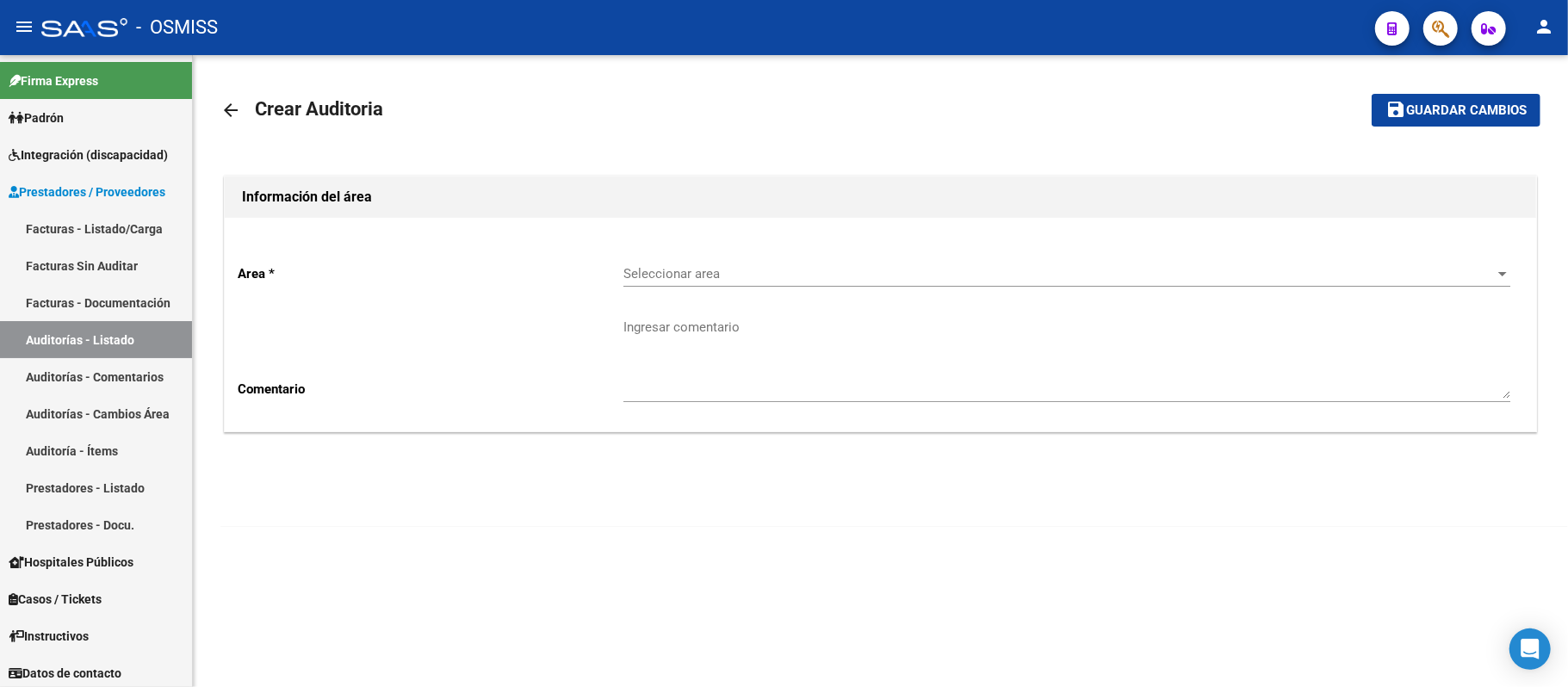 click on "Seleccionar area Seleccionar area" 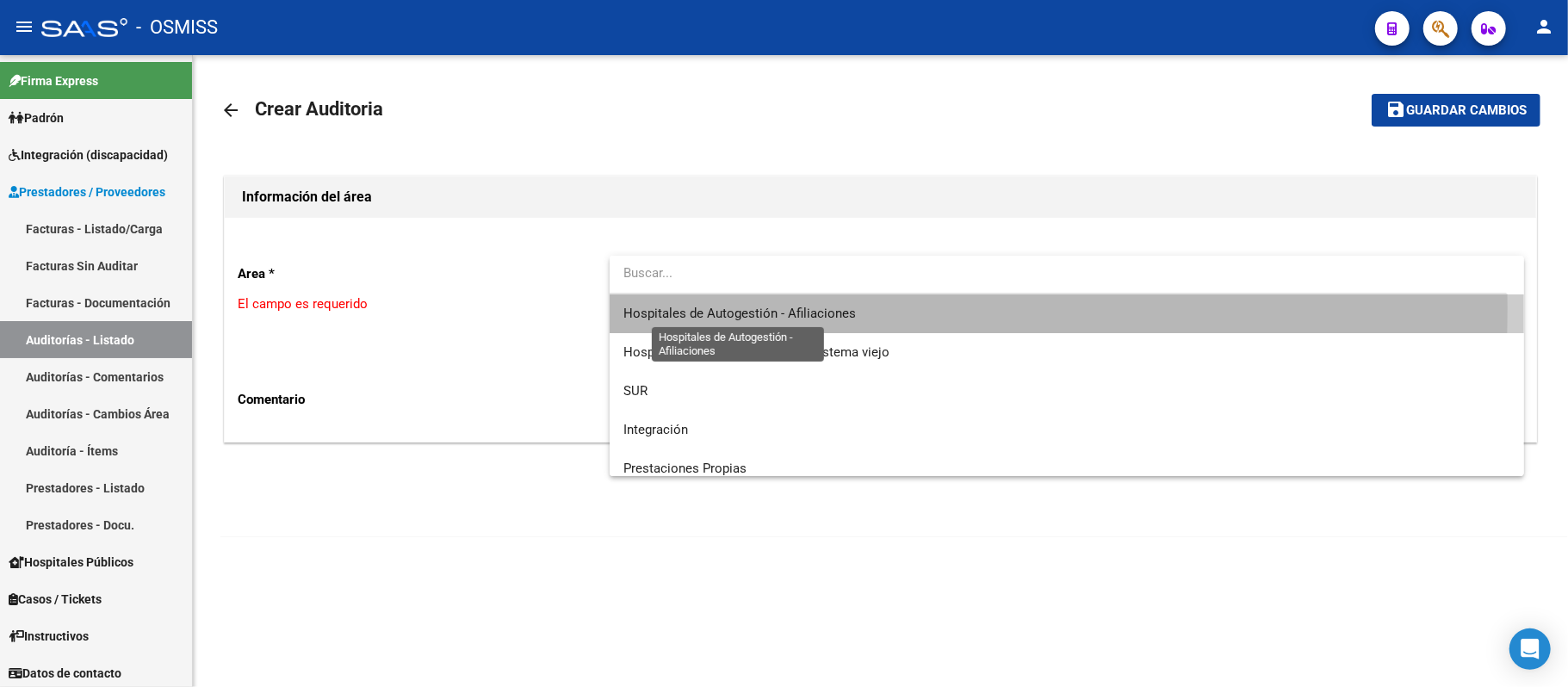 click on "Hospitales de Autogestión - Afiliaciones" at bounding box center [740, 313] 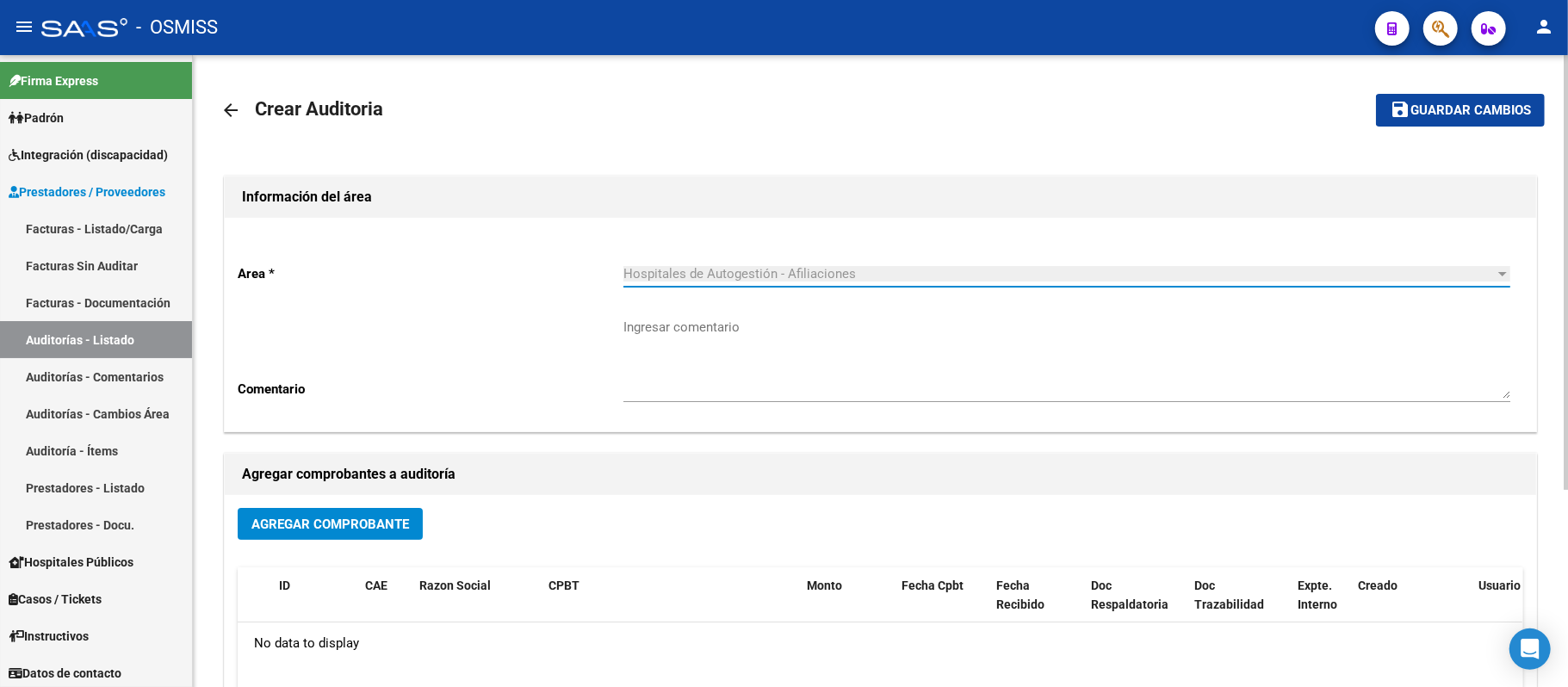click on "Agregar Comprobante" 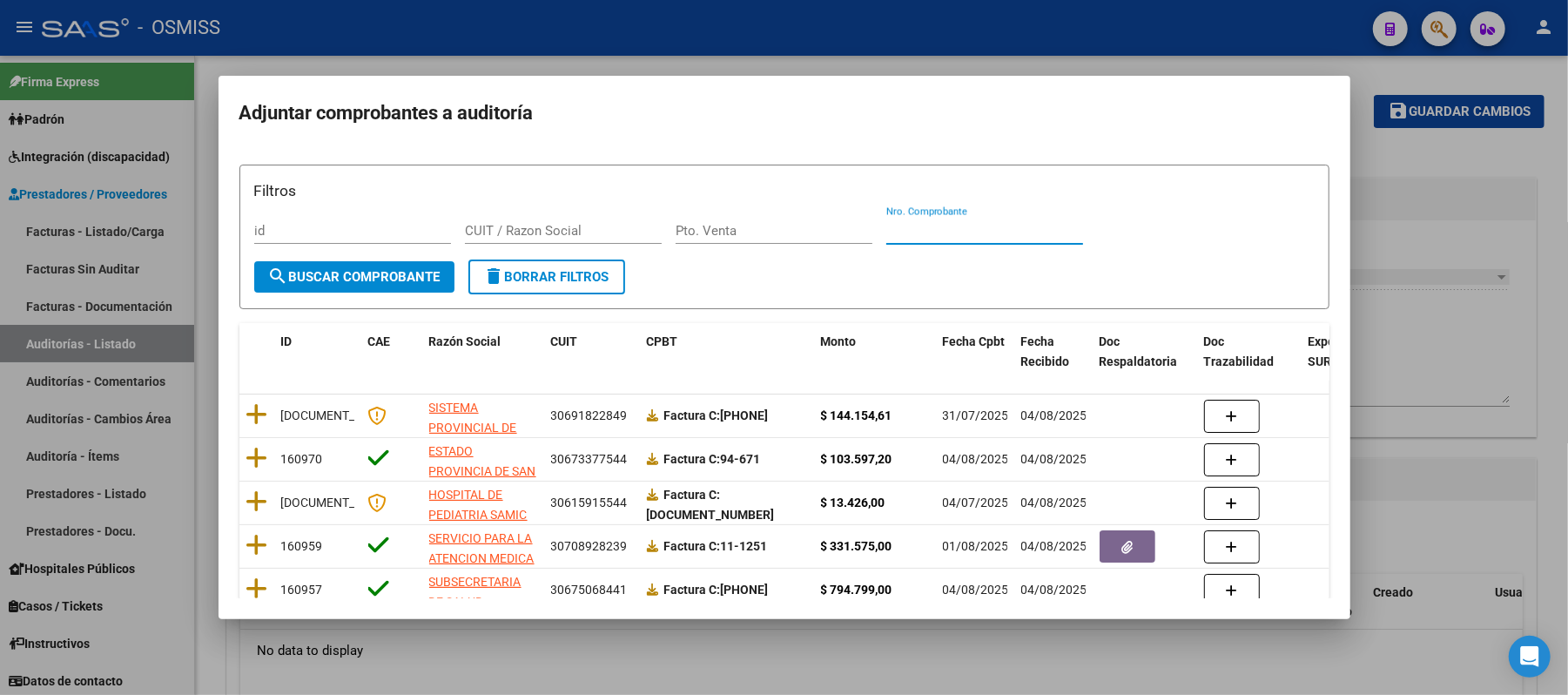 click on "Nro. Comprobante" at bounding box center [985, 231] 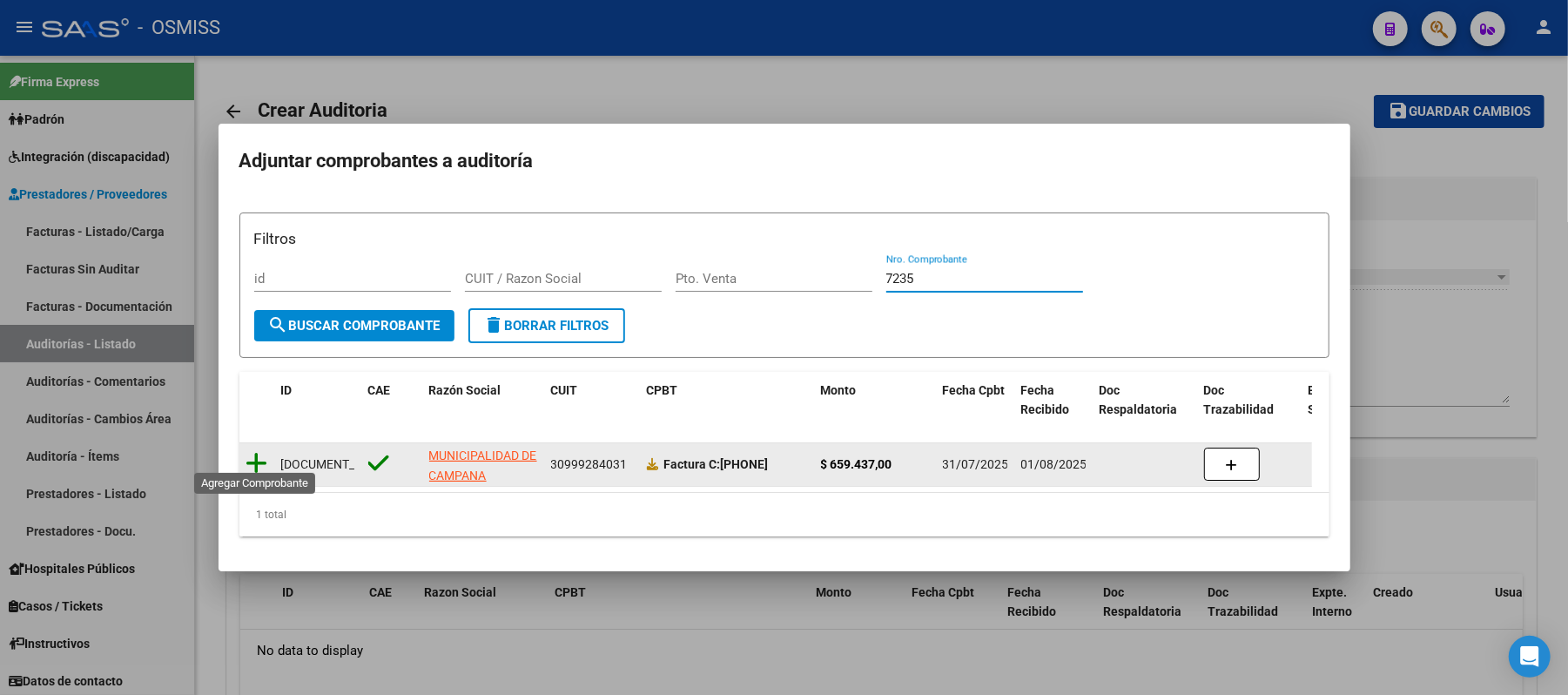type on "7235" 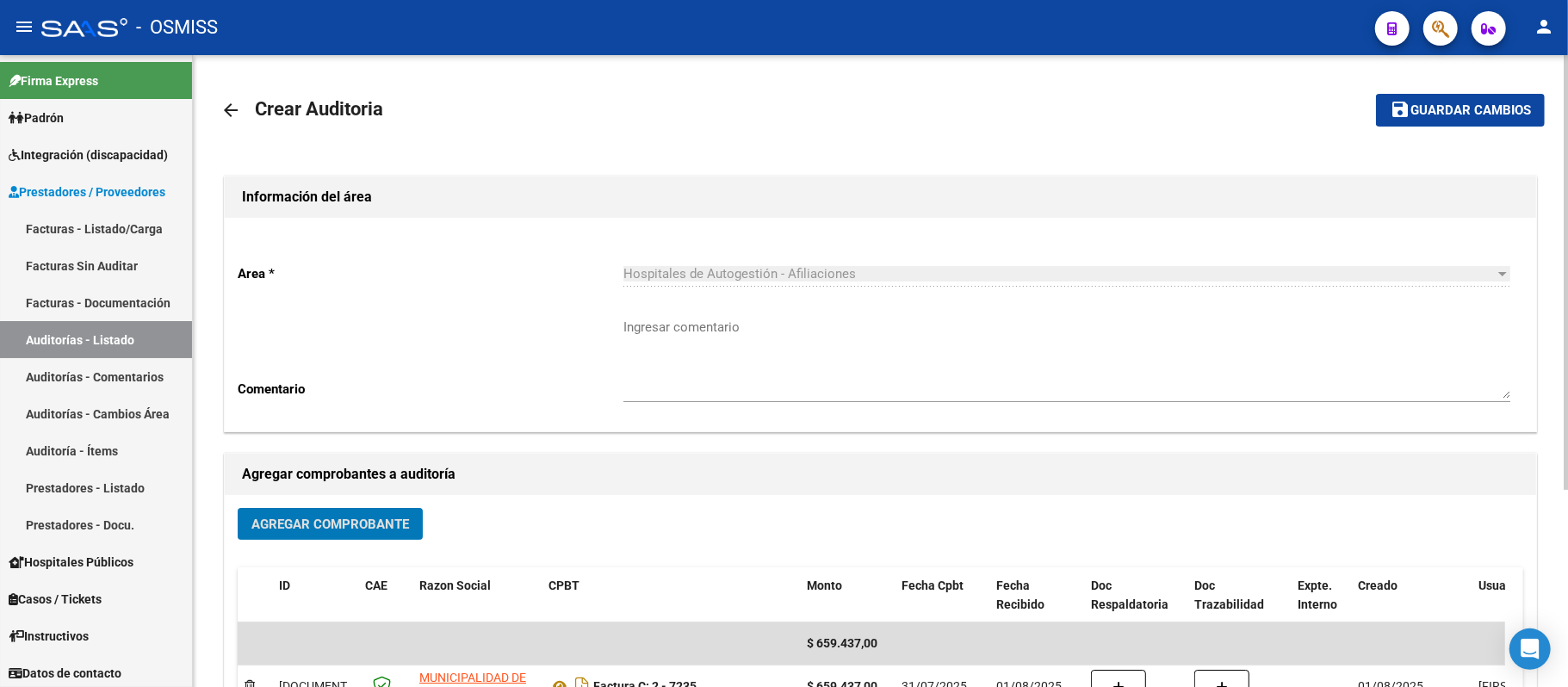 click on "Guardar cambios" 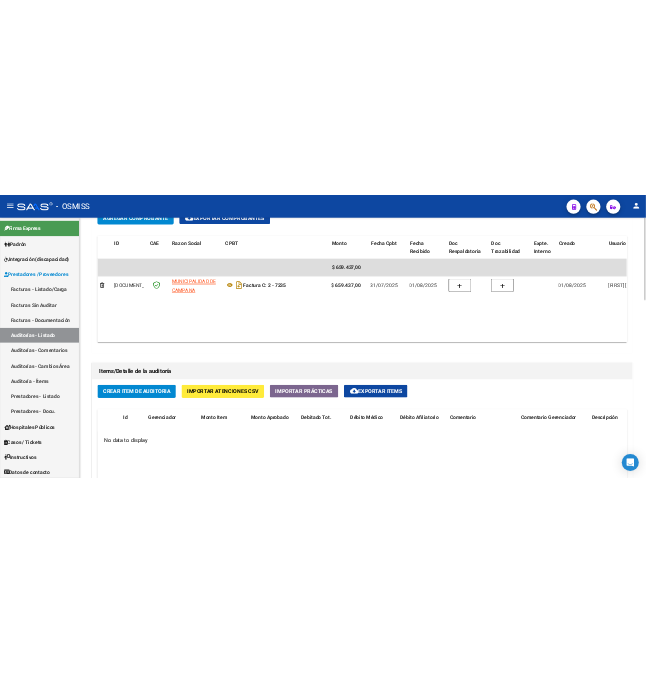 scroll, scrollTop: 1066, scrollLeft: 0, axis: vertical 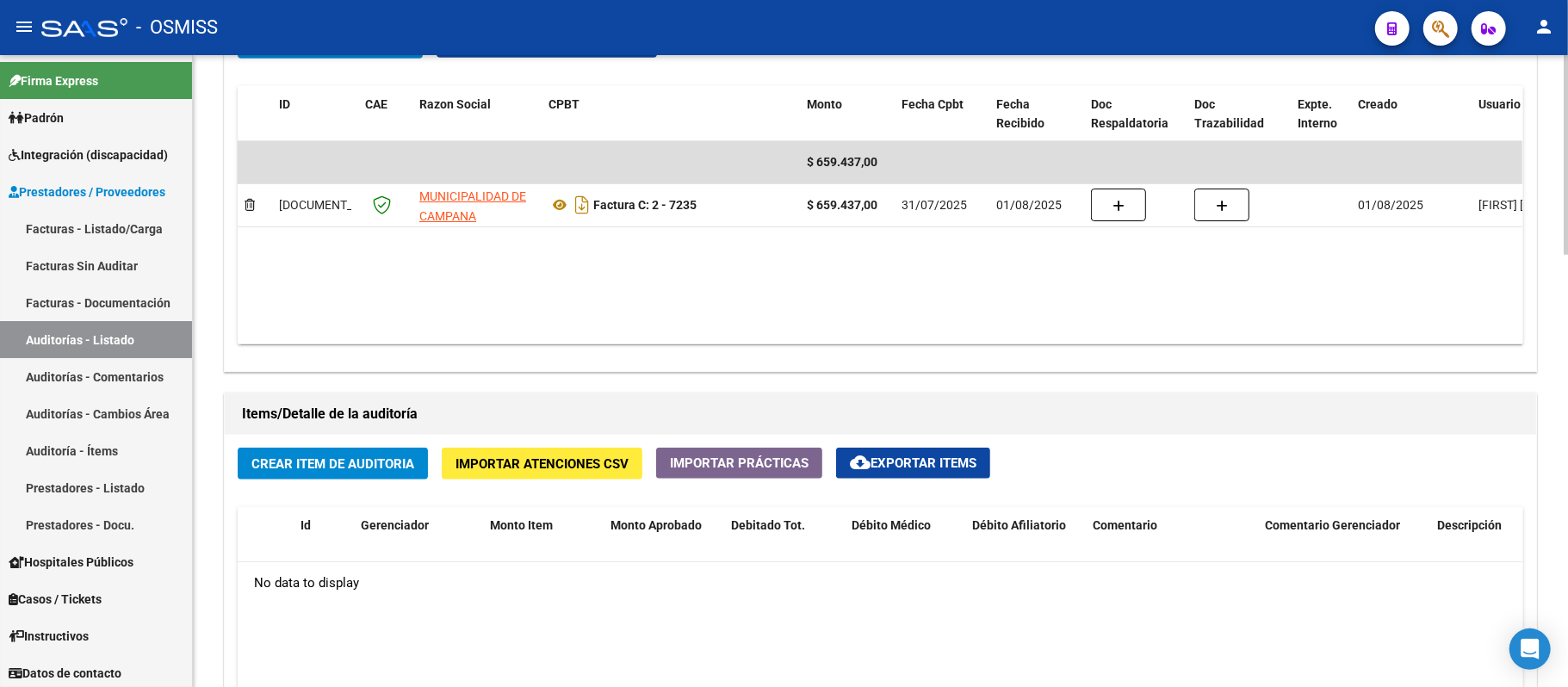 click on "Crear Item de Auditoria" 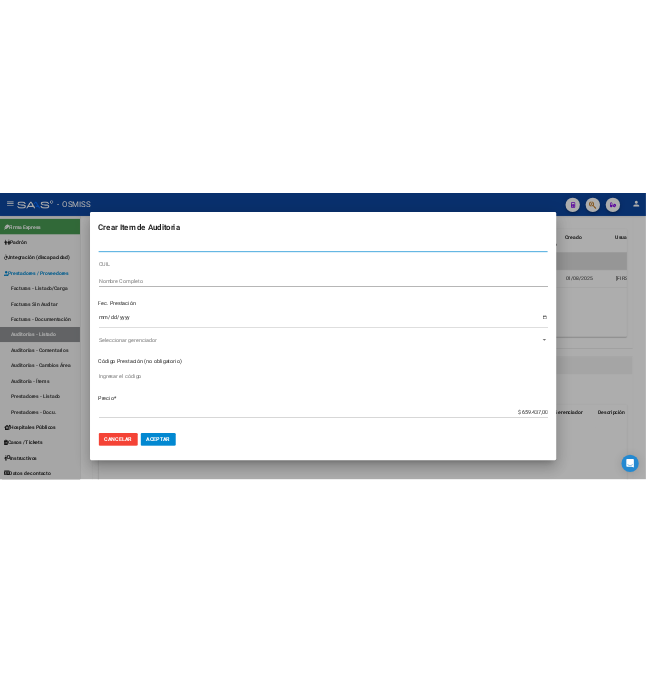 scroll, scrollTop: 945, scrollLeft: 0, axis: vertical 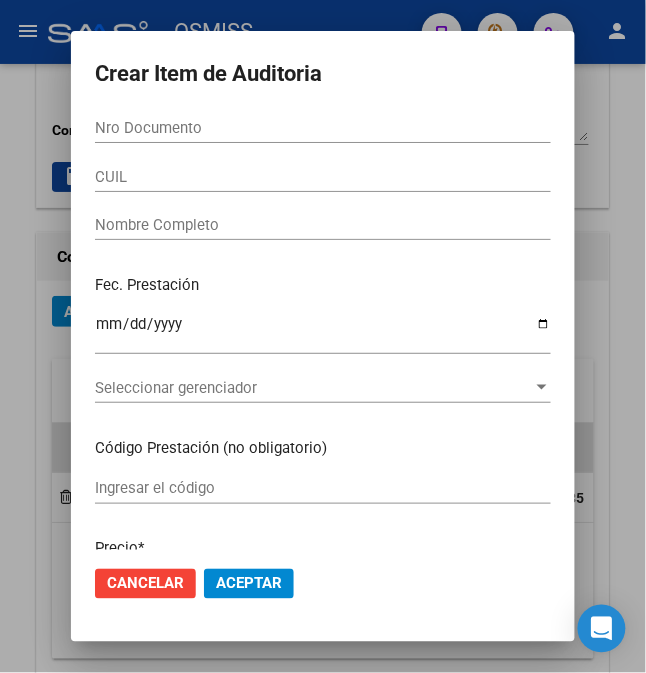click on "Ingresar la fecha" at bounding box center (323, 332) 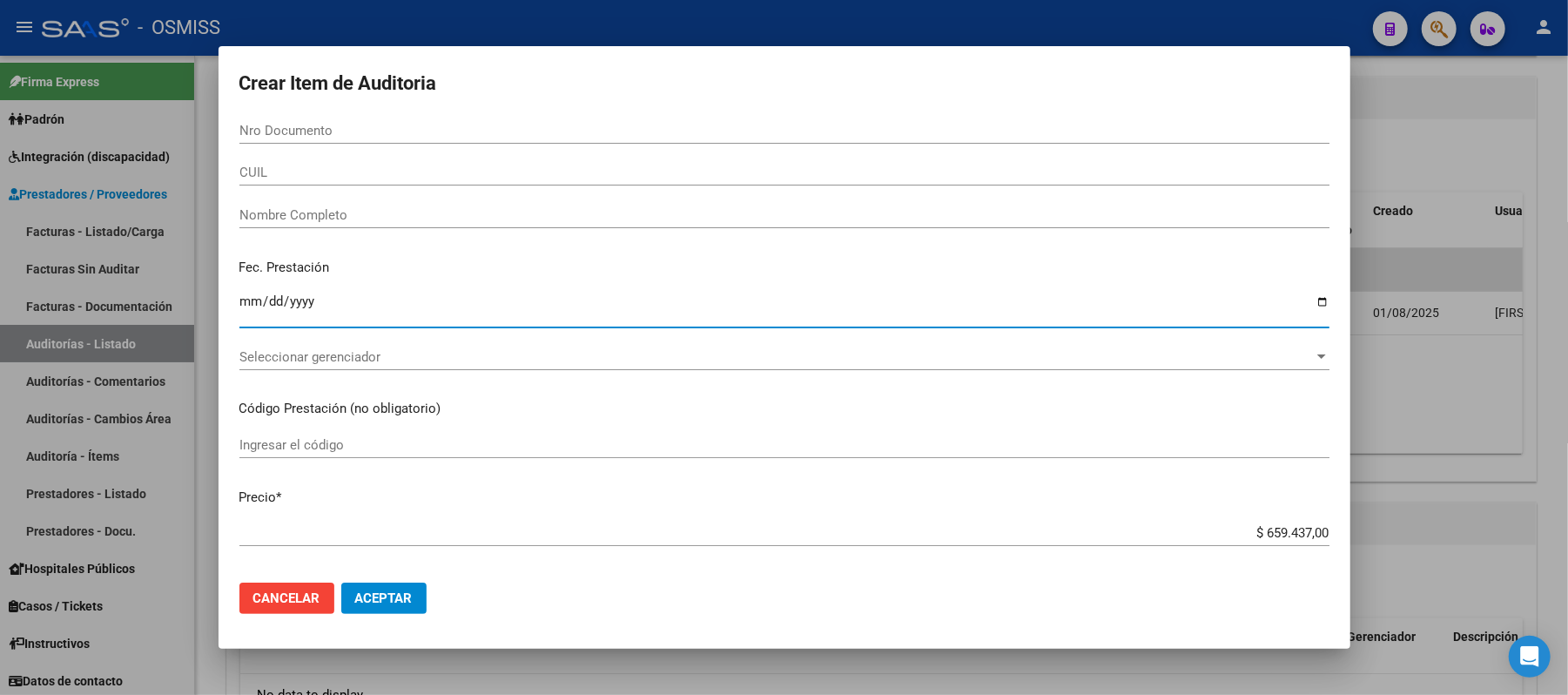 click on "Nro Documento" at bounding box center [784, 131] 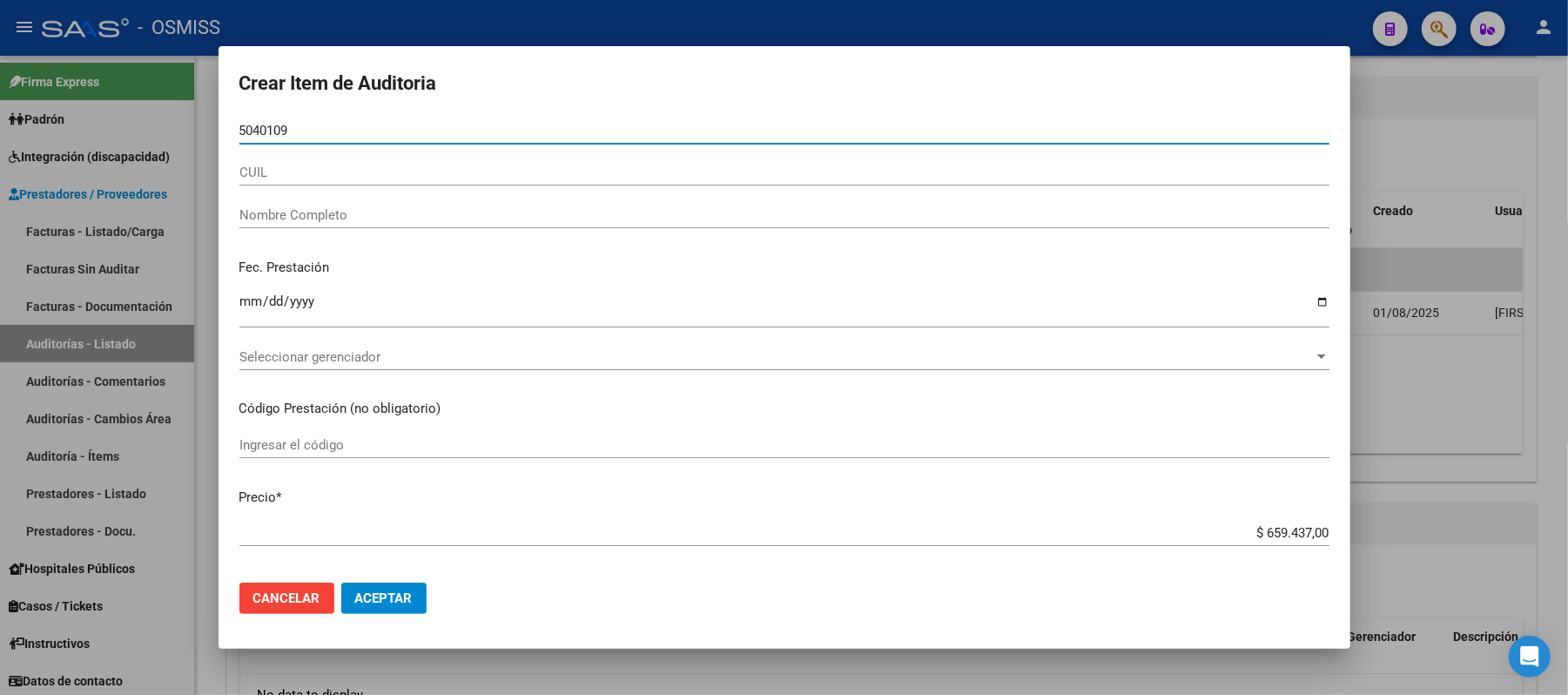 type on "50401093" 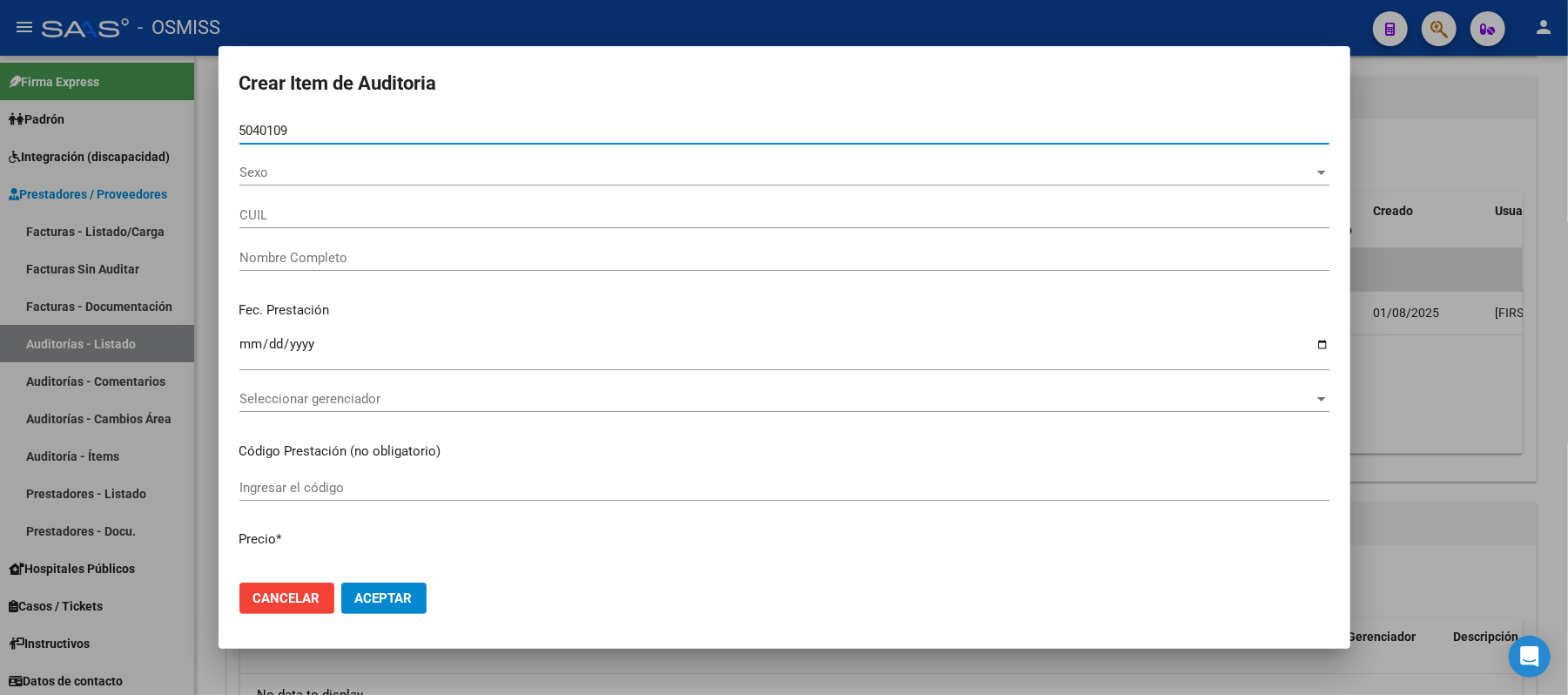 type on "20504010938" 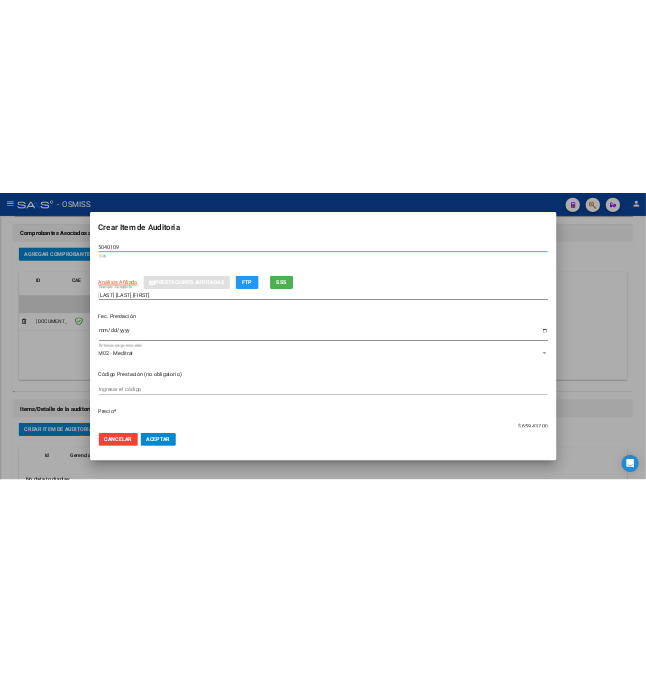 scroll, scrollTop: 1116, scrollLeft: 0, axis: vertical 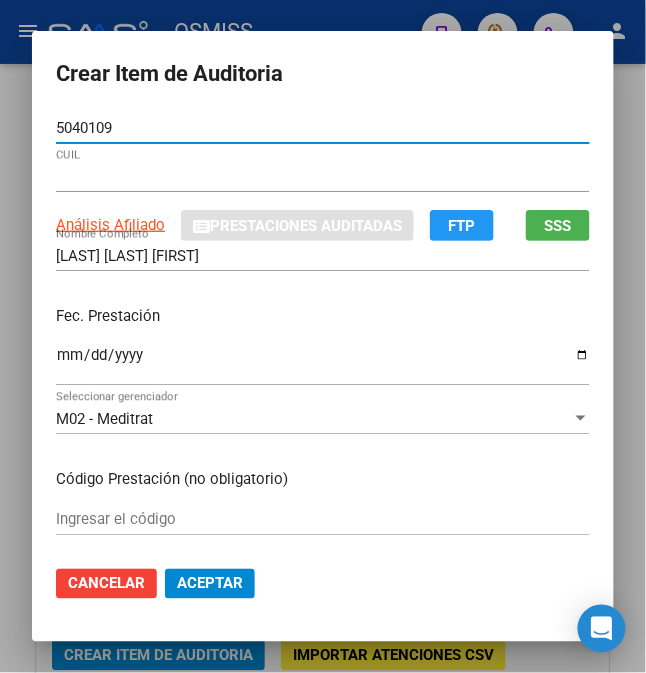 type on "50401093" 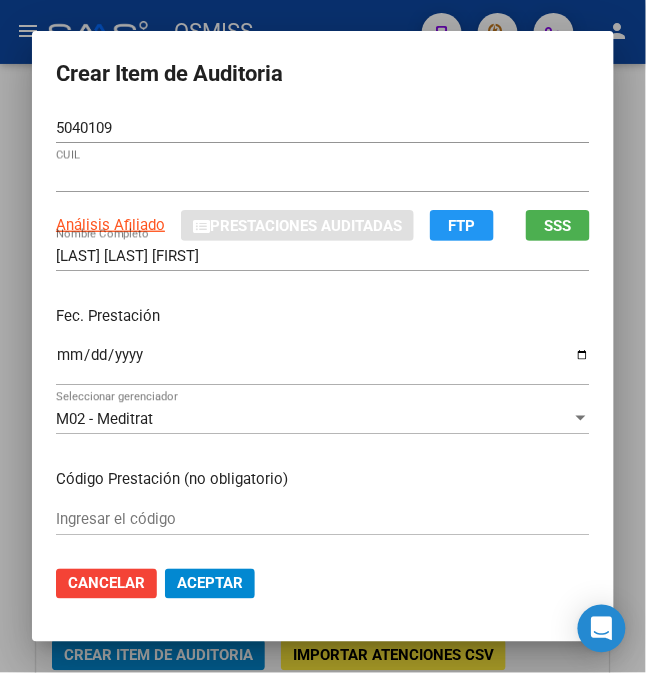 click on "Ingresar la fecha" at bounding box center (323, 363) 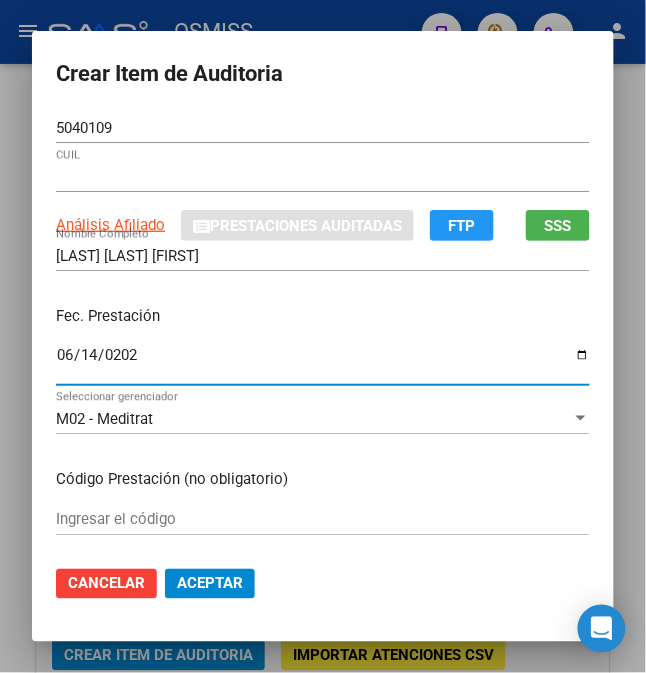 type on "2025-06-14" 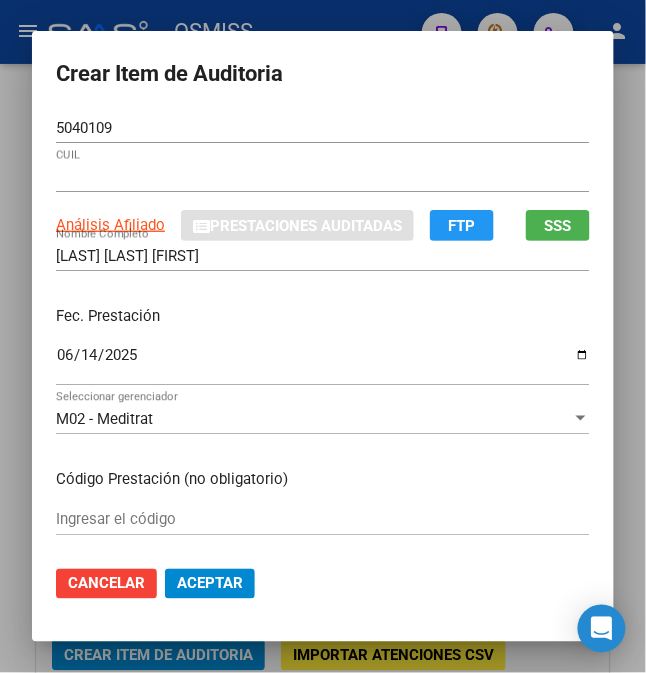 click on "Fec. Prestación" at bounding box center (323, 316) 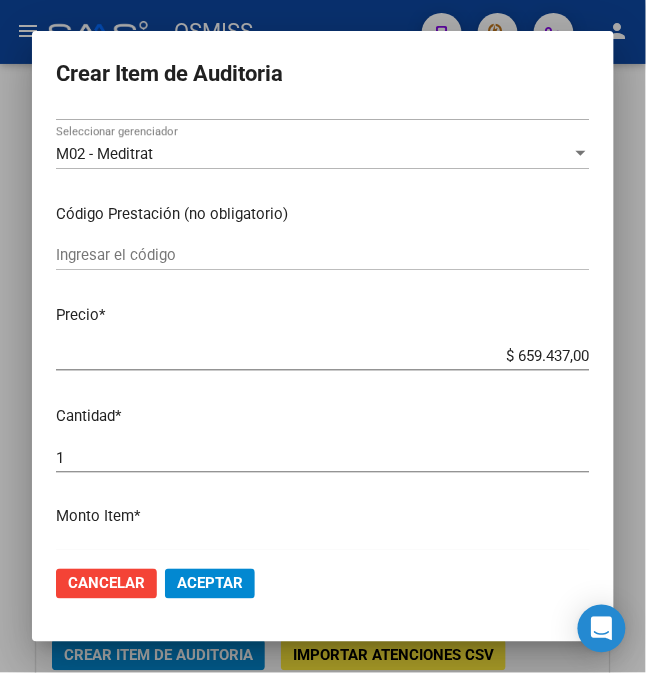 scroll, scrollTop: 266, scrollLeft: 0, axis: vertical 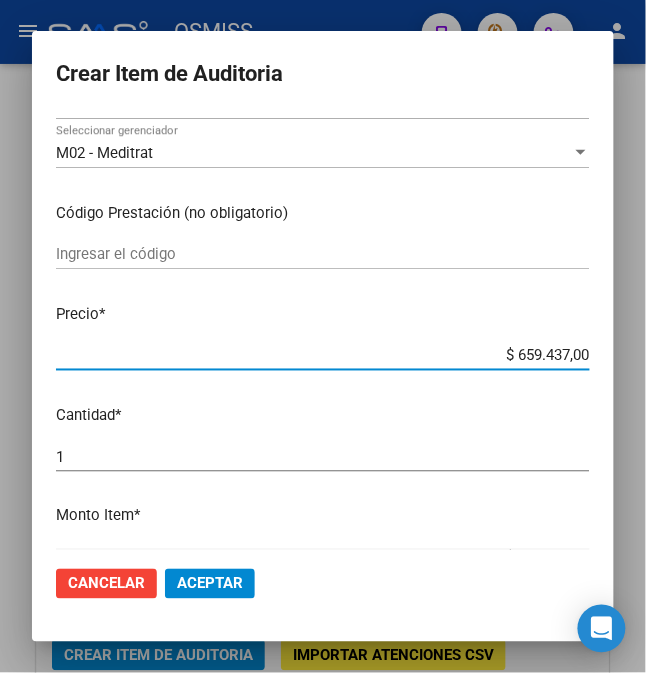 drag, startPoint x: 504, startPoint y: 354, endPoint x: 625, endPoint y: 357, distance: 121.037186 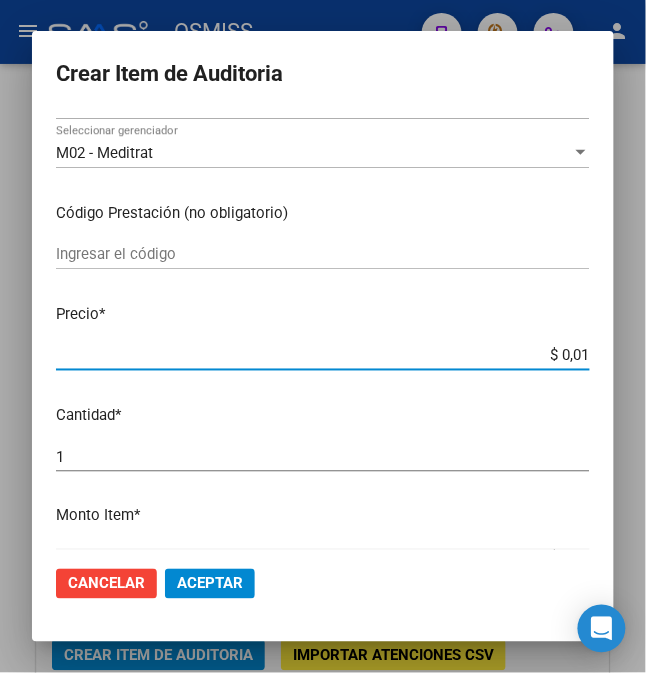 type on "$ 0,11" 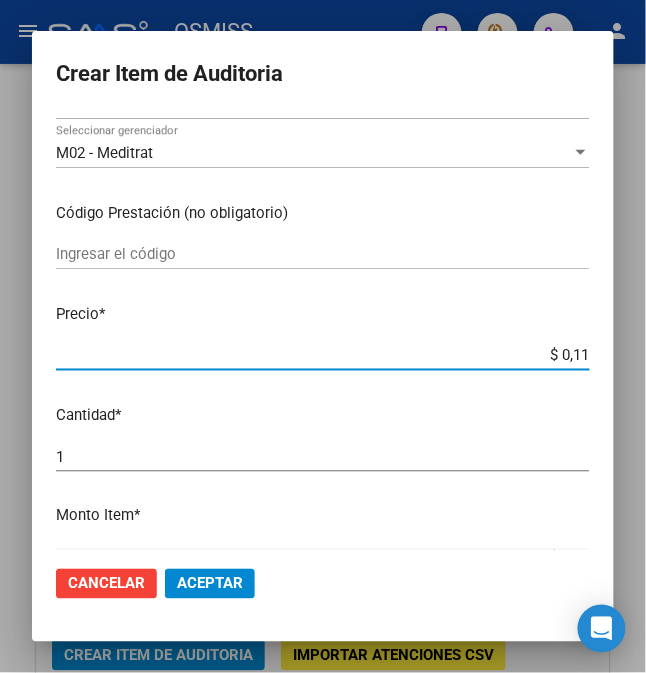 type on "$ 1,18" 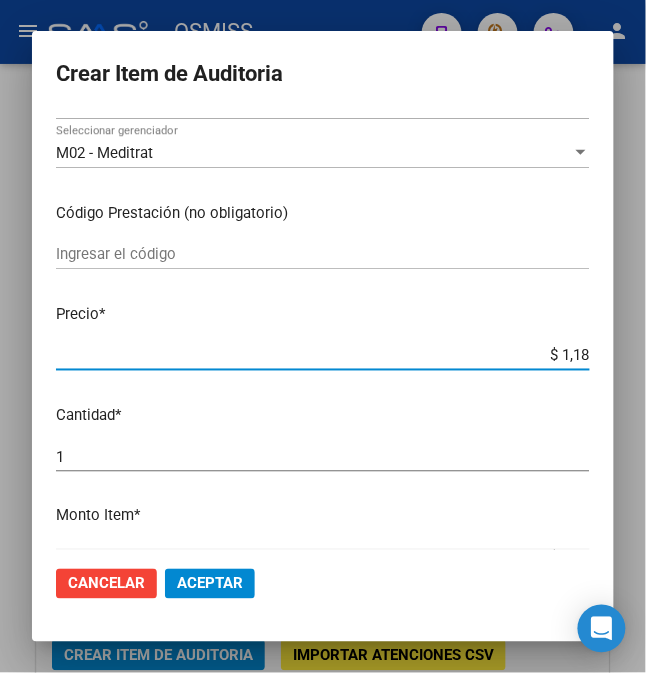 type on "$ 11,89" 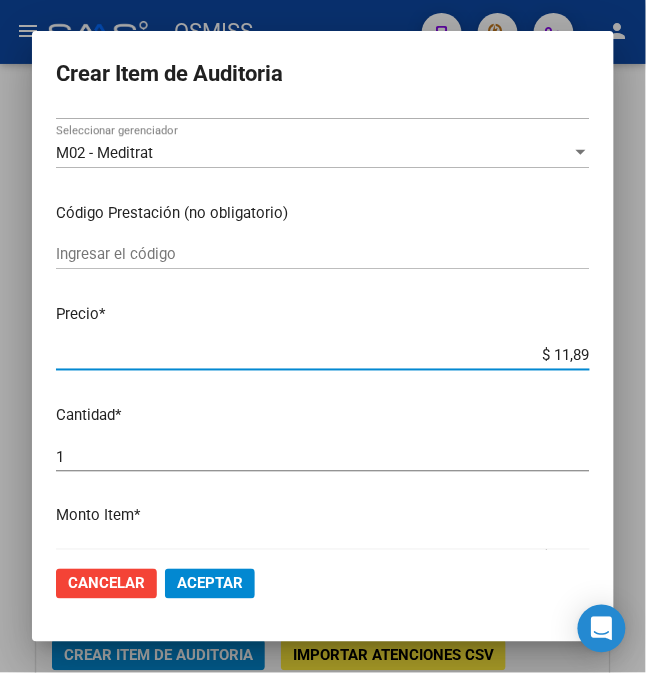 type on "$ 1,18" 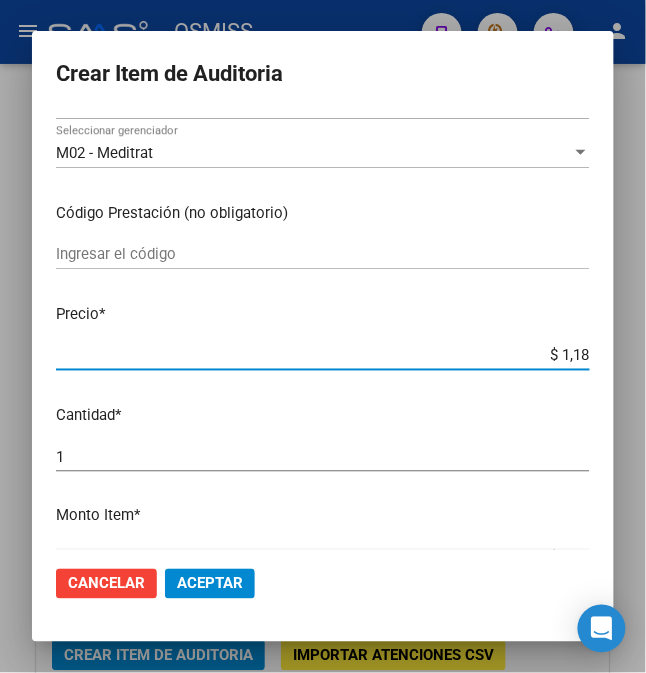 type on "$ 11,88" 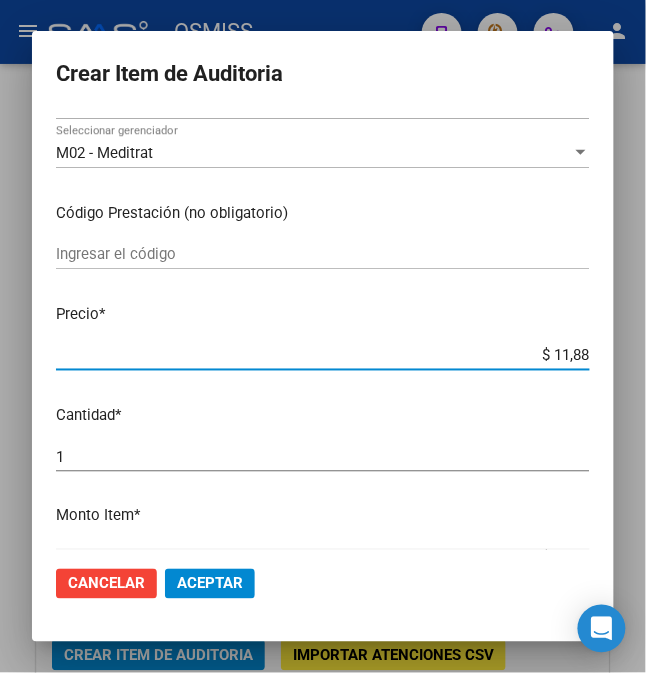 type on "$ 118,89" 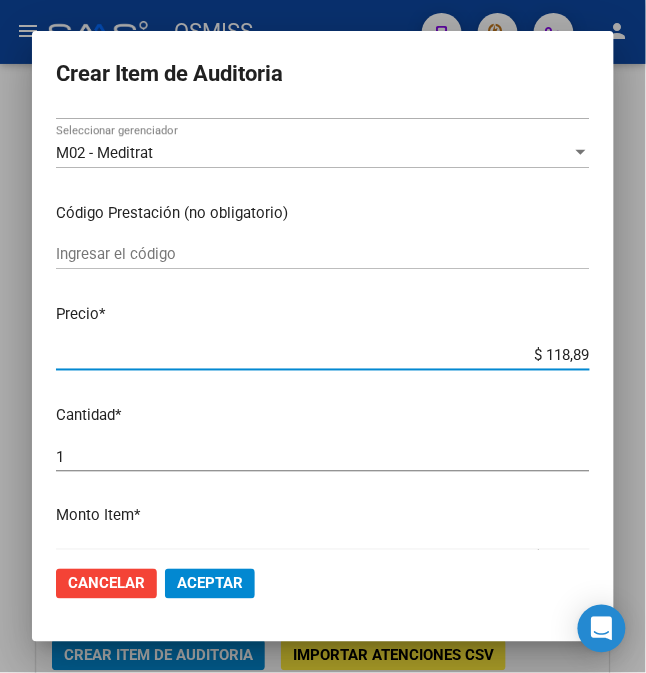 type on "$ 1.188,90" 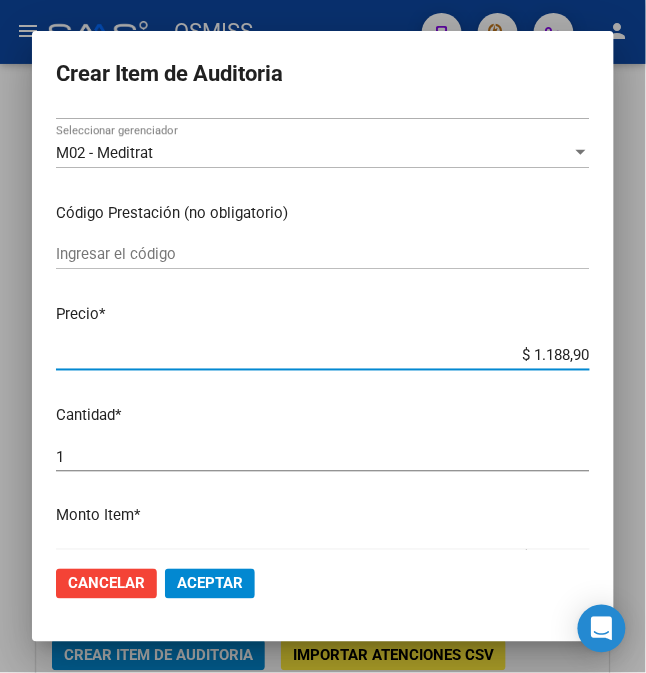 type on "$ 11.889,00" 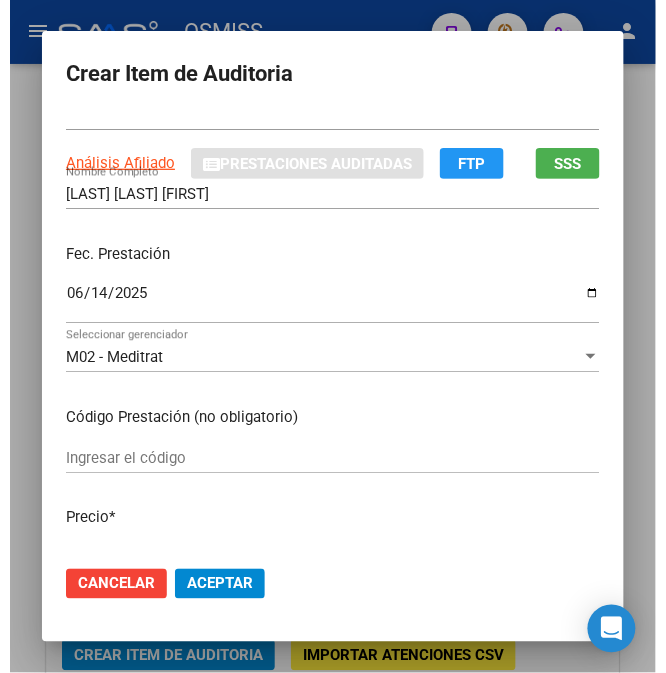 scroll, scrollTop: 0, scrollLeft: 0, axis: both 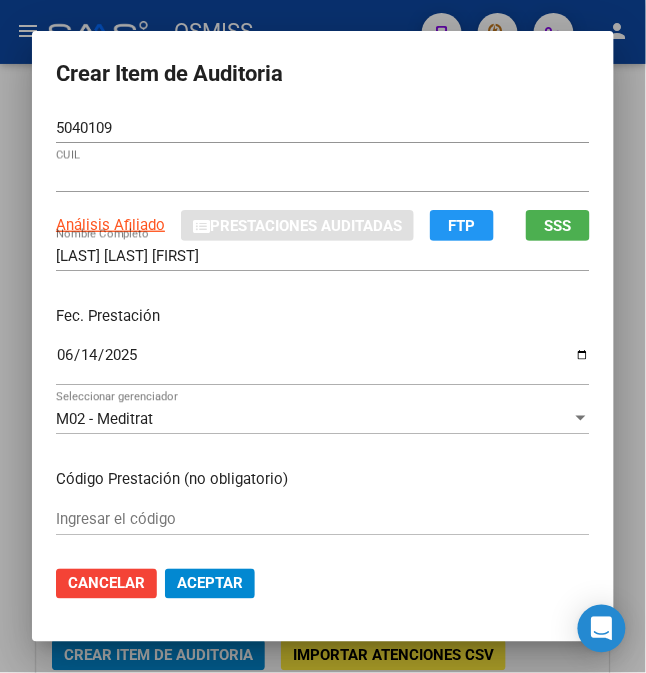 click on "Aceptar" 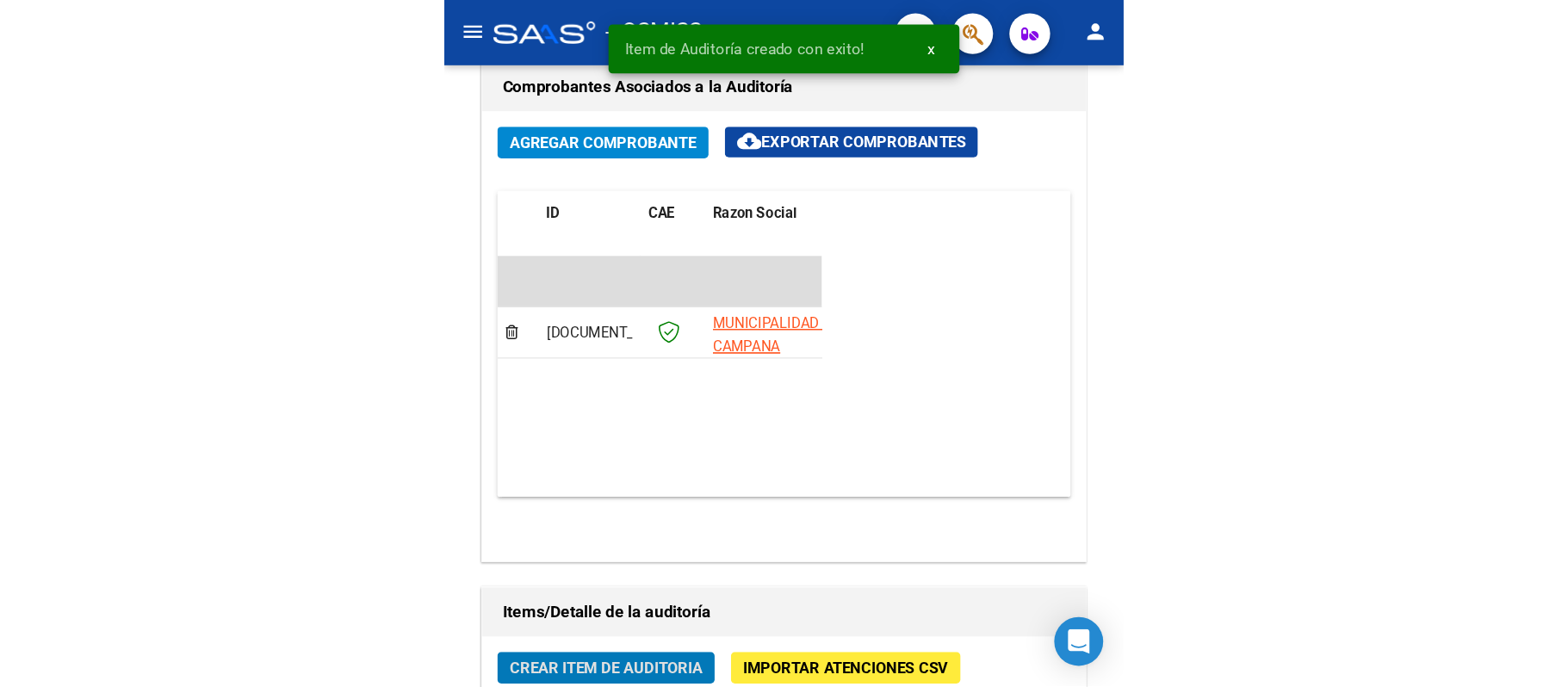 scroll, scrollTop: 1196, scrollLeft: 0, axis: vertical 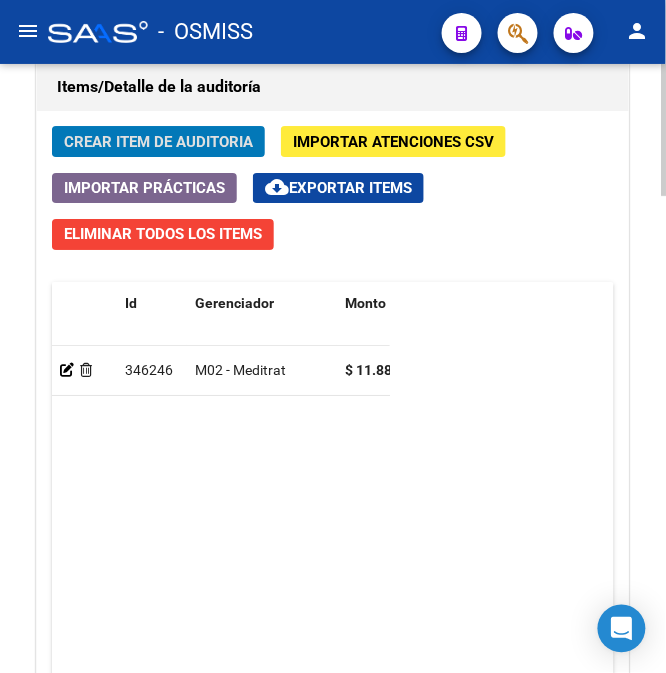 click on "Crear Item de Auditoria Importar Atenciones CSV  Importar Prácticas
cloud_download  Exportar Items   Eliminar Todos los Items  Id Gerenciador Monto Item Monto Aprobado Debitado Tot. Débito Médico Débito Afiliatorio Comentario Comentario Gerenciador Descripción Afiliado Estado CUIL Documento Nombre Completo Fec. Prestación Atencion Tipo Nomenclador Código Nomenclador Nombre Usuario Creado Area Creado Area Modificado     346246  M02 - Meditrat $ 11.889,00 $ 11.889,00 $ 0,00 $ 0,00 $ 0,00         20504010938  50401093   CALVEIRA OTERO EITAN DIONEL        14/06/2025  Veronica Pozzi   04/08/2025   1 total   1" 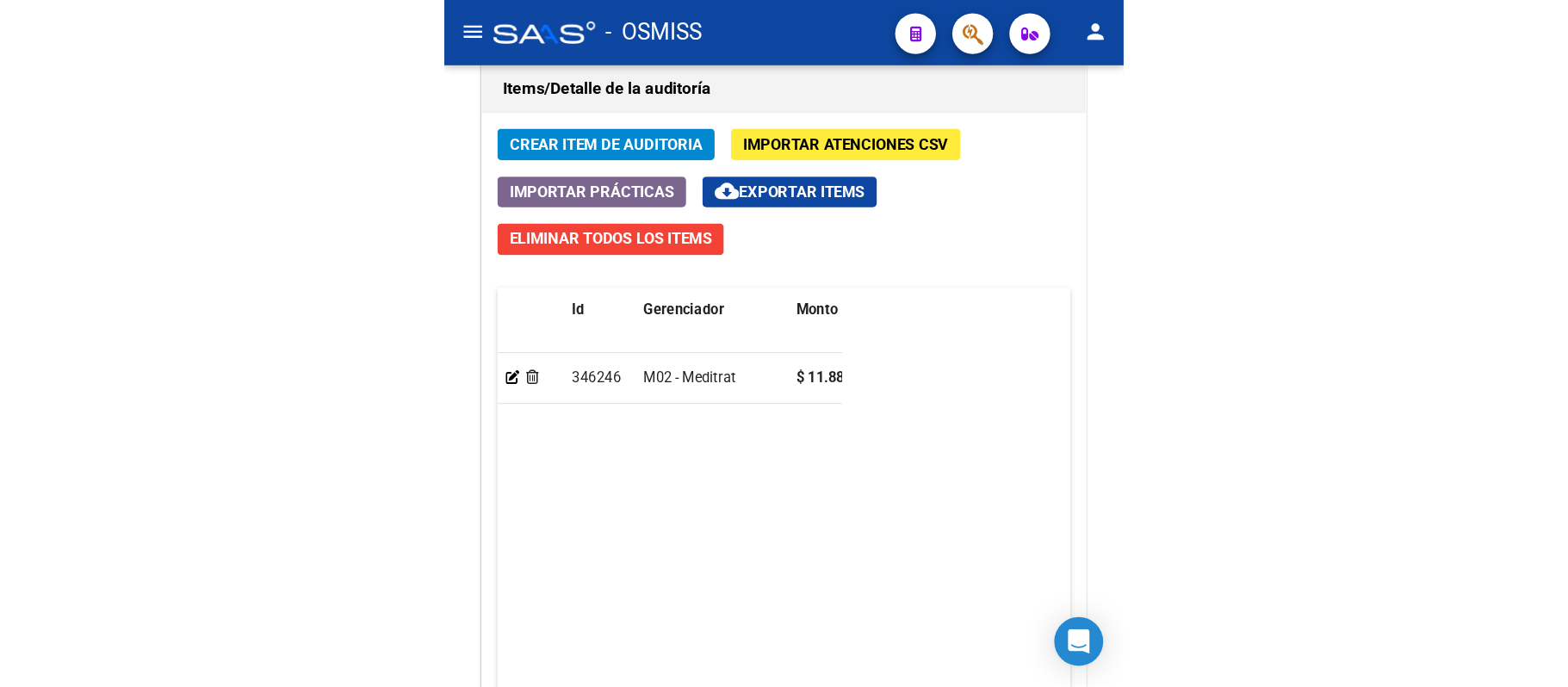scroll, scrollTop: 1257, scrollLeft: 0, axis: vertical 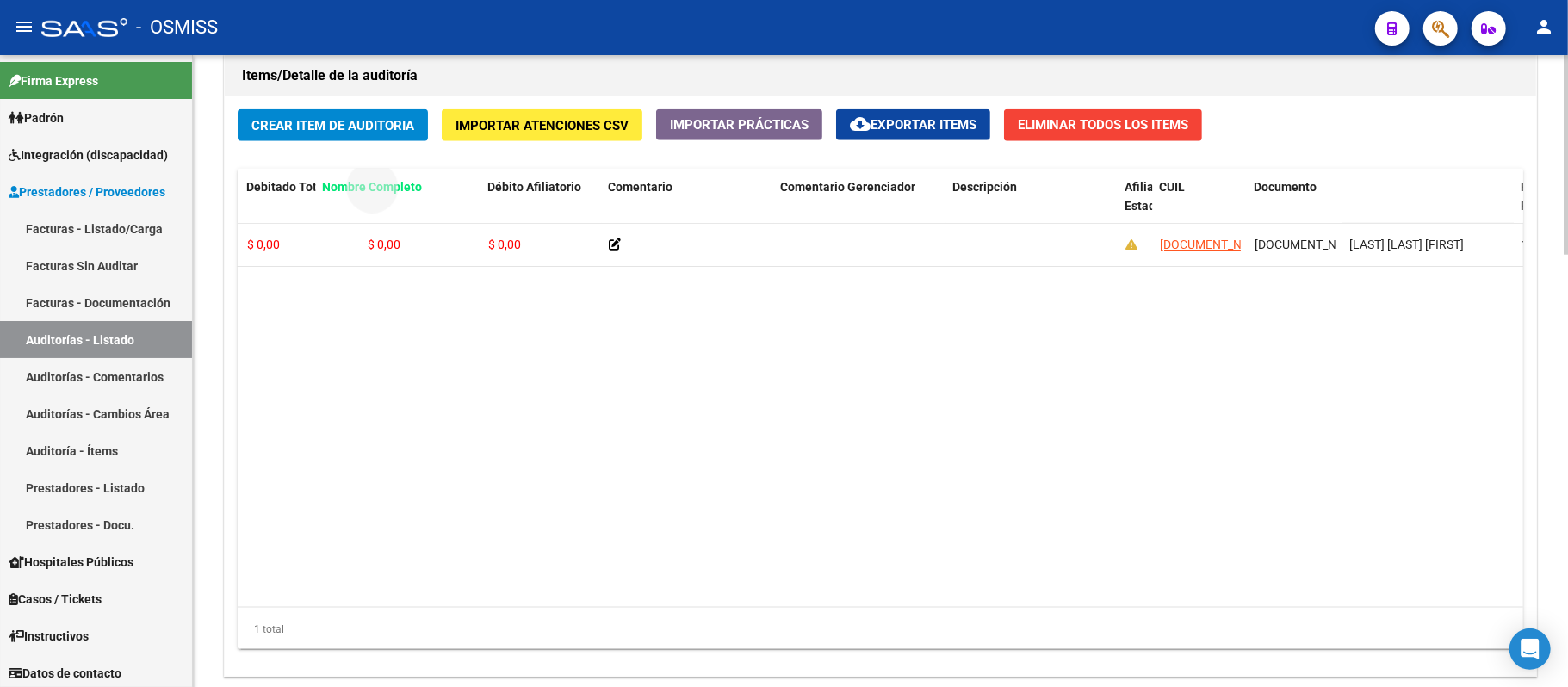 drag, startPoint x: 1379, startPoint y: 194, endPoint x: 352, endPoint y: 200, distance: 1027.0175 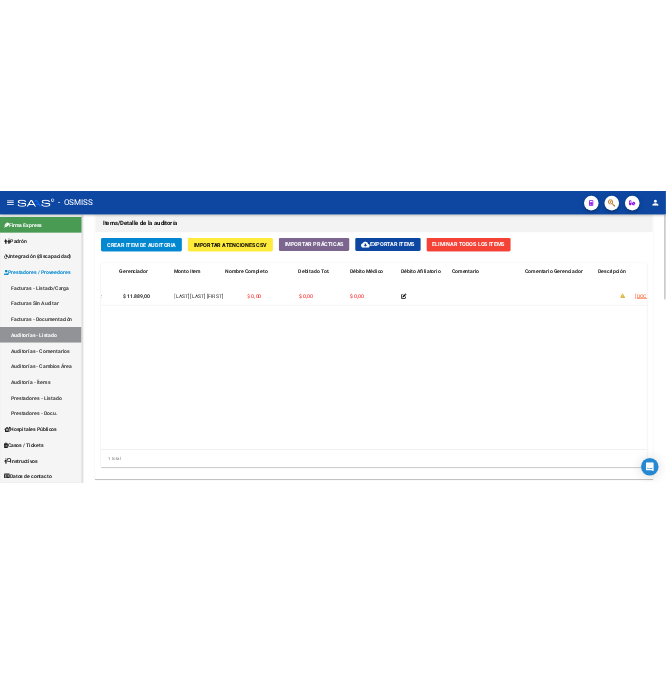 scroll, scrollTop: 0, scrollLeft: 0, axis: both 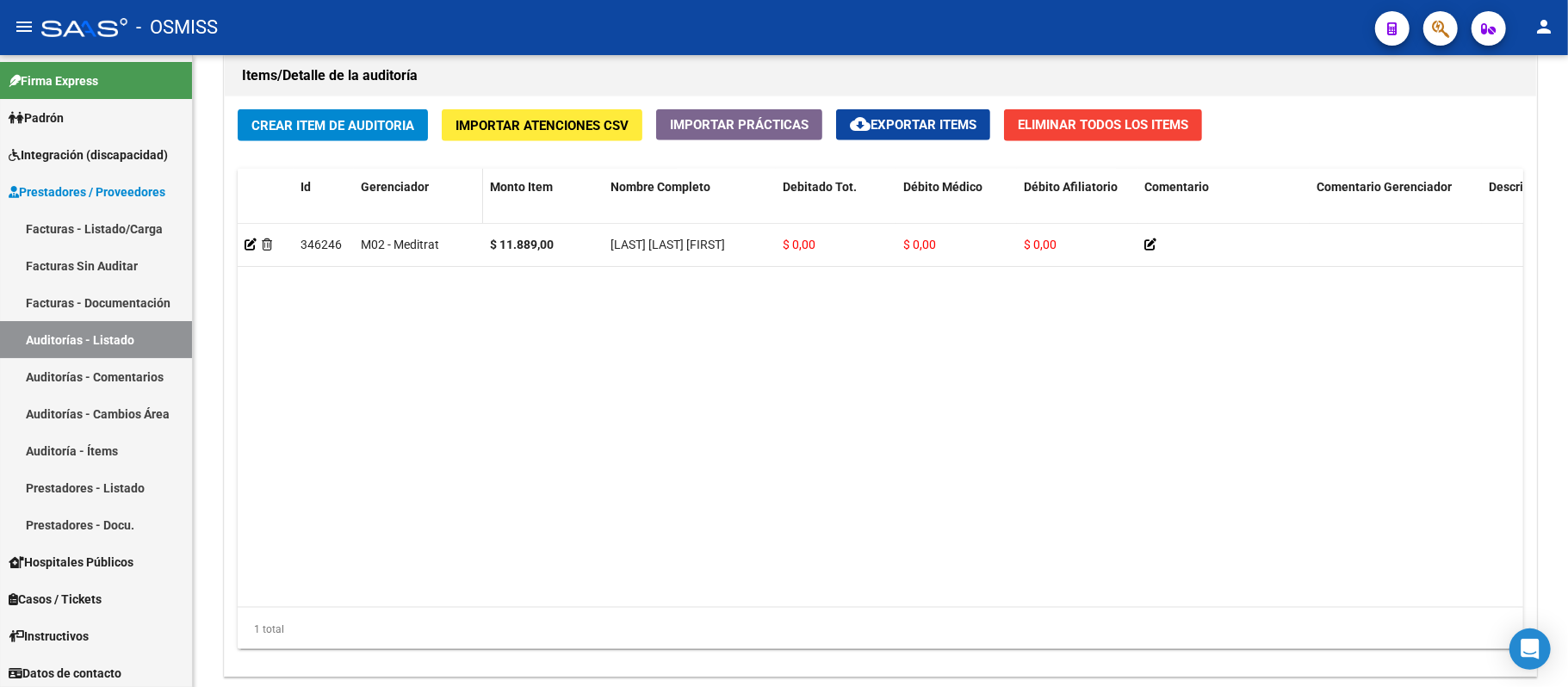 drag, startPoint x: 669, startPoint y: 188, endPoint x: 407, endPoint y: 214, distance: 263.2869 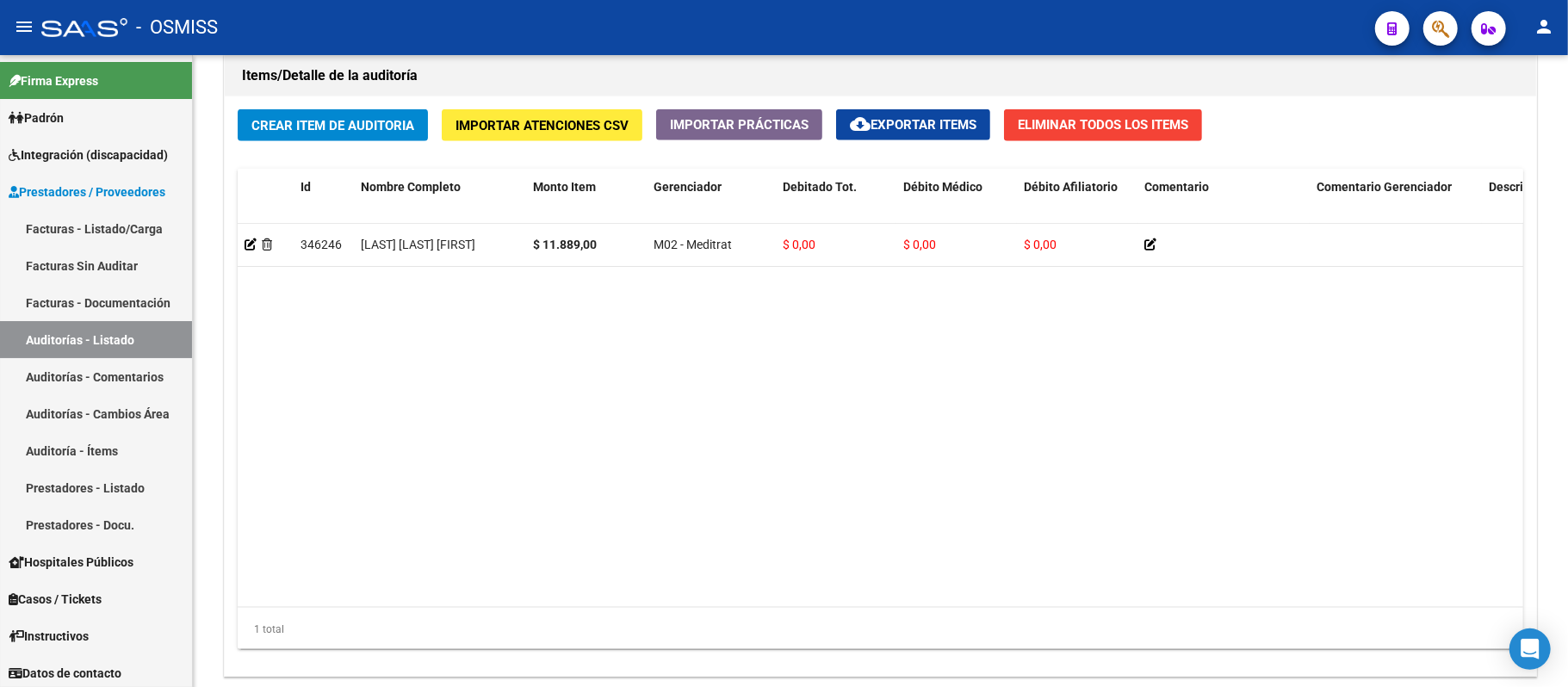 click on "346246   CALVEIRA OTERO EITAN DIONEL       $ 11.889,00 M02 - Meditrat $ 0,00 $ 0,00 $ 0,00         20504010938  50401093  $ 11.889,00  14/06/2025  Veronica Pozzi   04/08/2025" 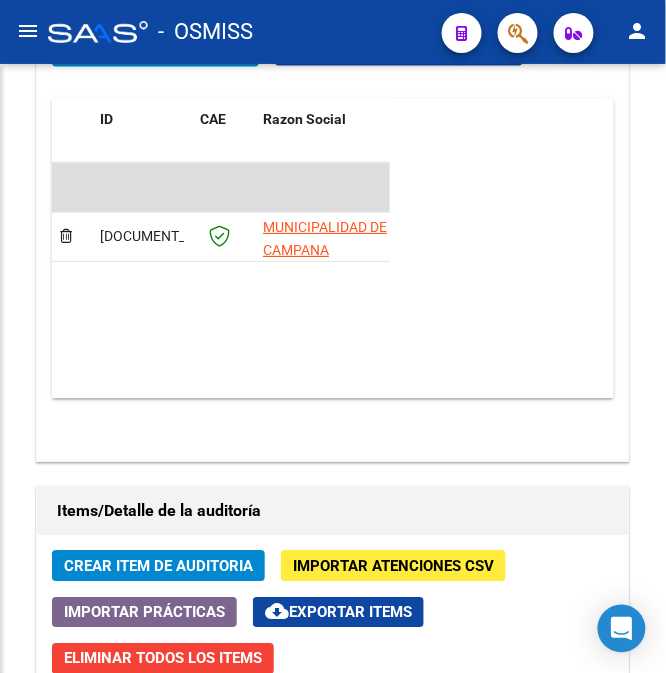 scroll, scrollTop: 1477, scrollLeft: 0, axis: vertical 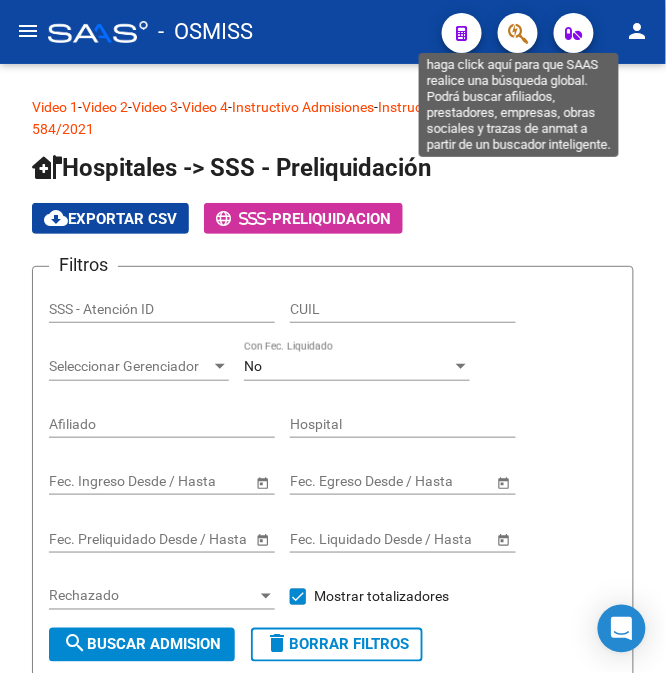 click 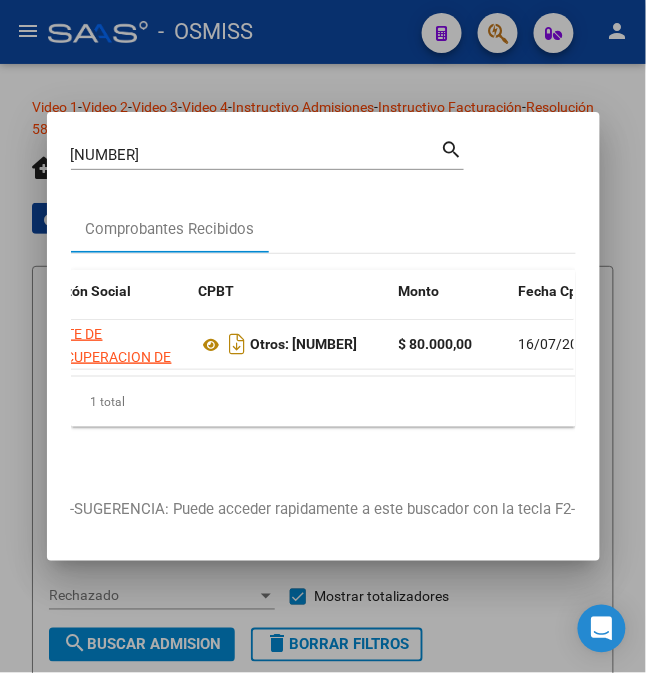scroll, scrollTop: 0, scrollLeft: 0, axis: both 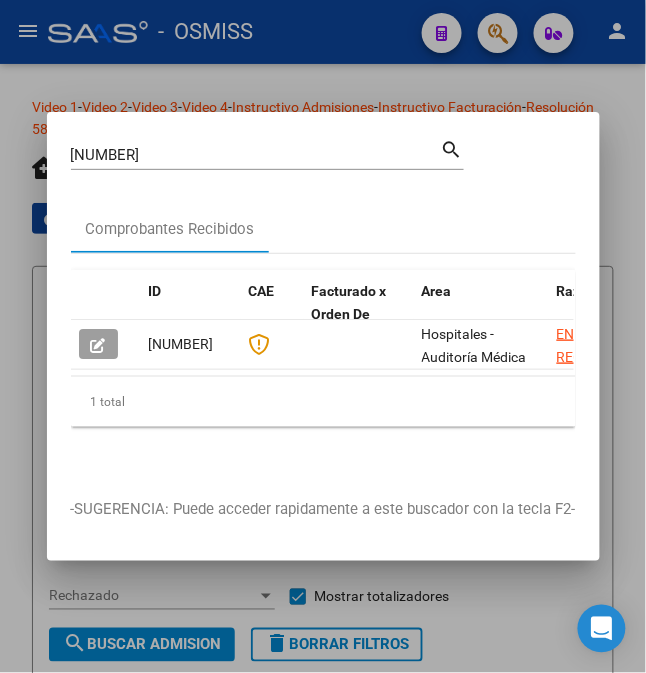 drag, startPoint x: 242, startPoint y: 458, endPoint x: 118, endPoint y: 382, distance: 145.43727 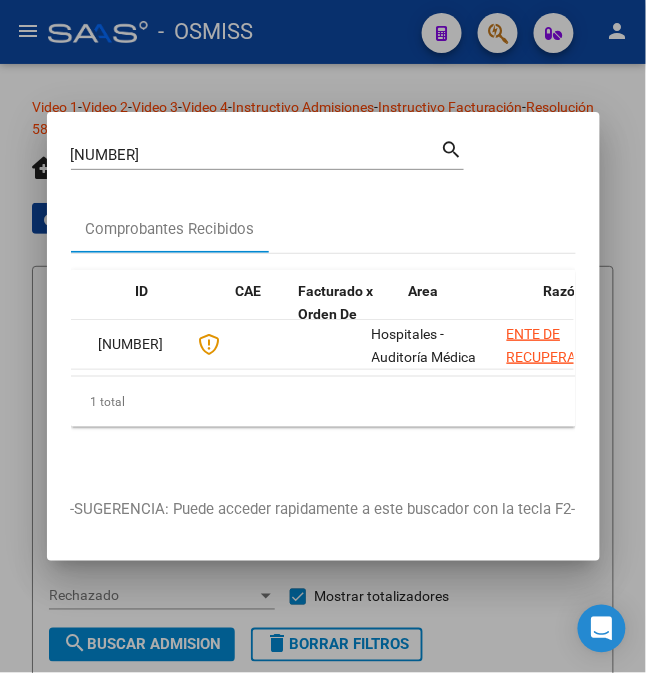 scroll, scrollTop: 0, scrollLeft: 13, axis: horizontal 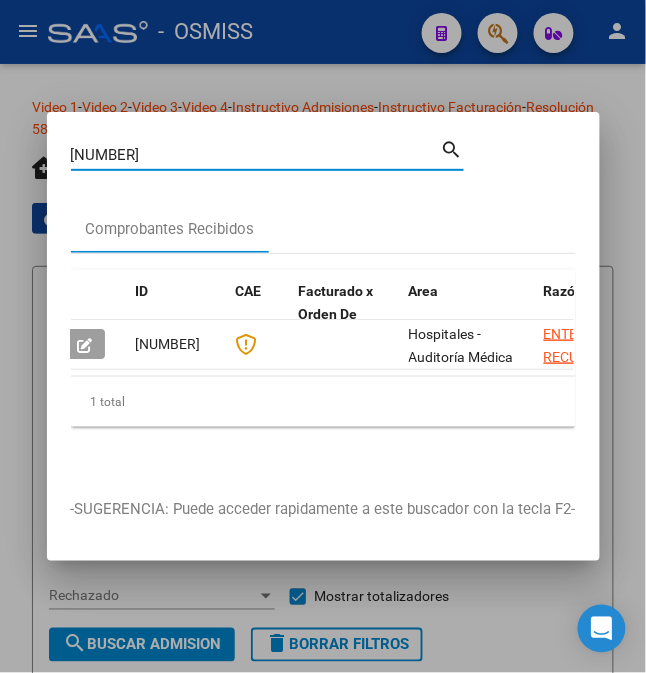 drag, startPoint x: 200, startPoint y: 148, endPoint x: 25, endPoint y: 114, distance: 178.27226 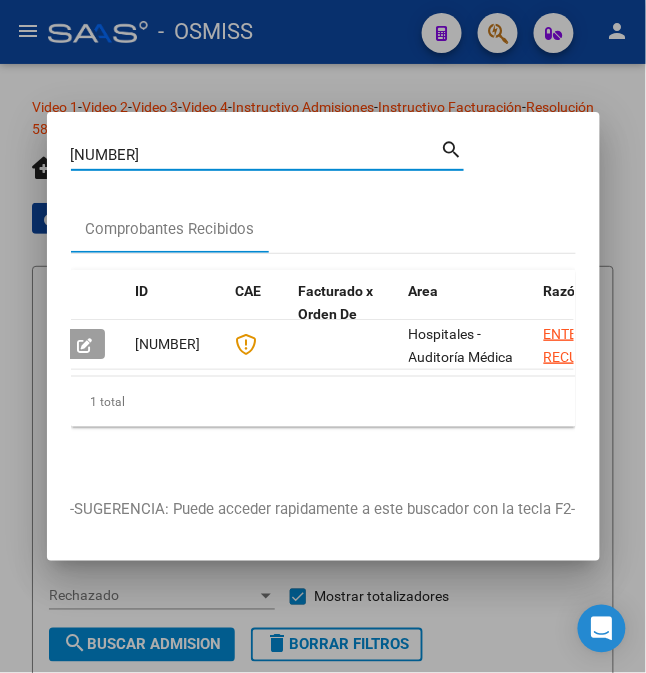 type on "0-28159" 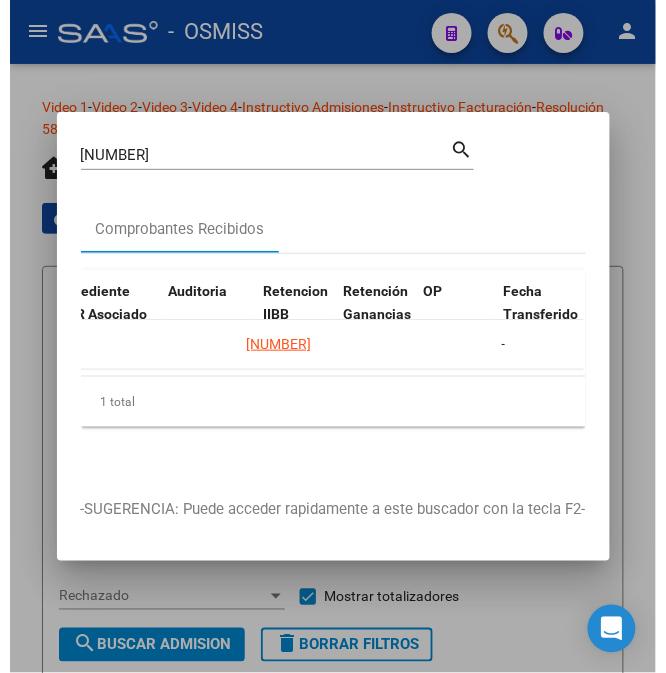 scroll, scrollTop: 0, scrollLeft: 1488, axis: horizontal 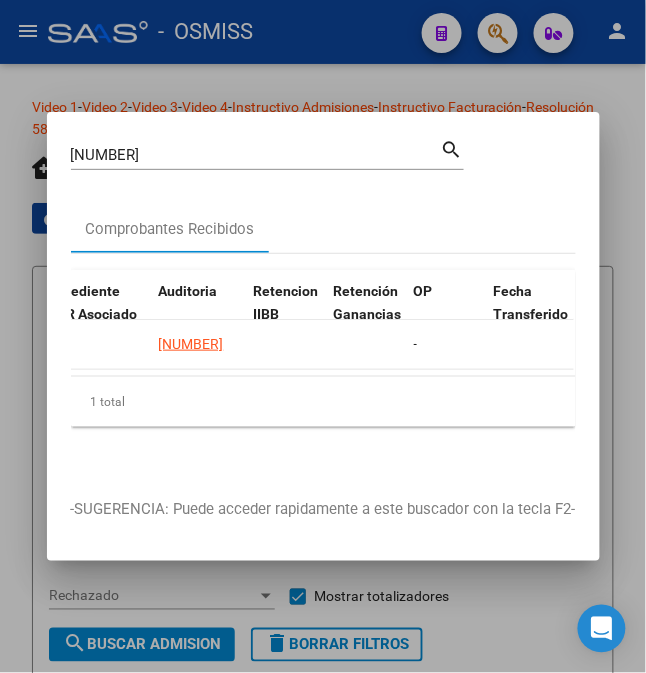 click on "19133" 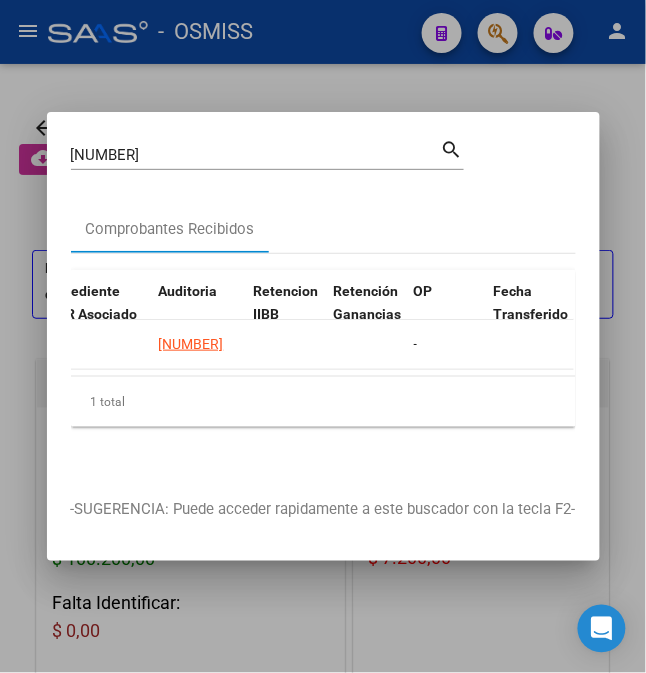 click at bounding box center [323, 336] 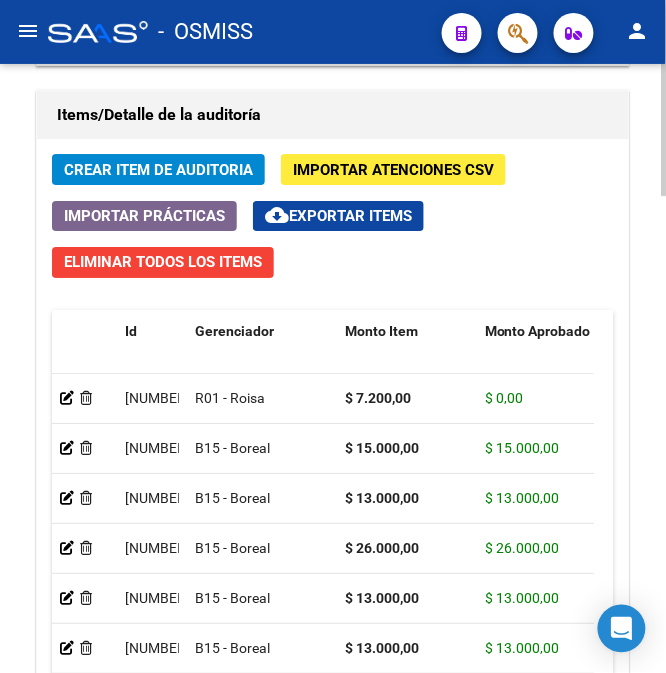 scroll, scrollTop: 2192, scrollLeft: 0, axis: vertical 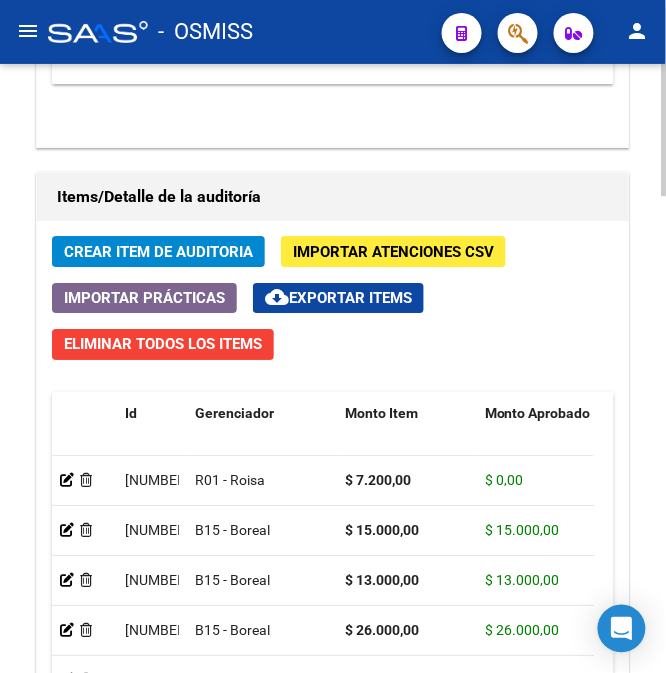 click on "cloud_download  Exportar Items" 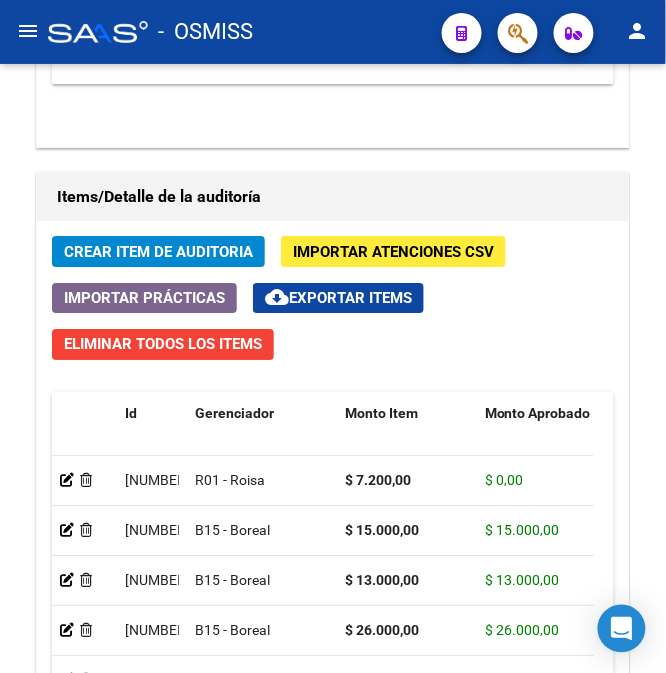 click on "menu" 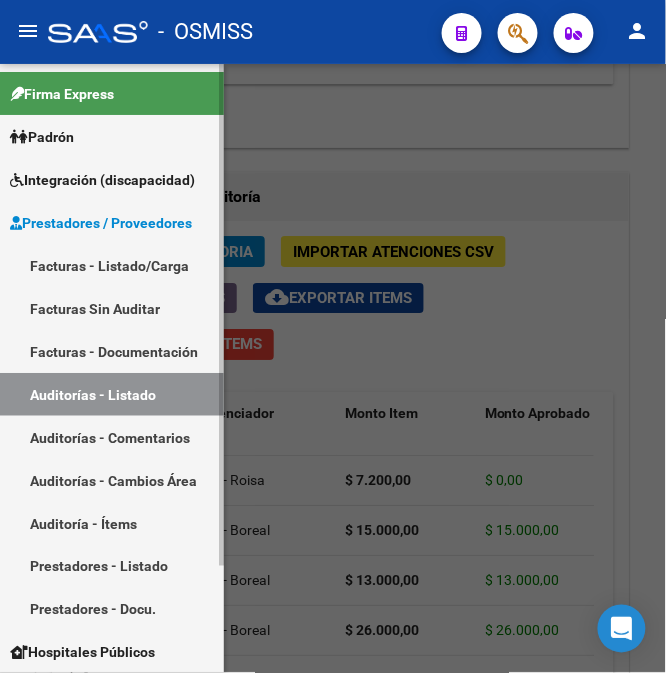 click on "Auditorías - Listado" at bounding box center (112, 394) 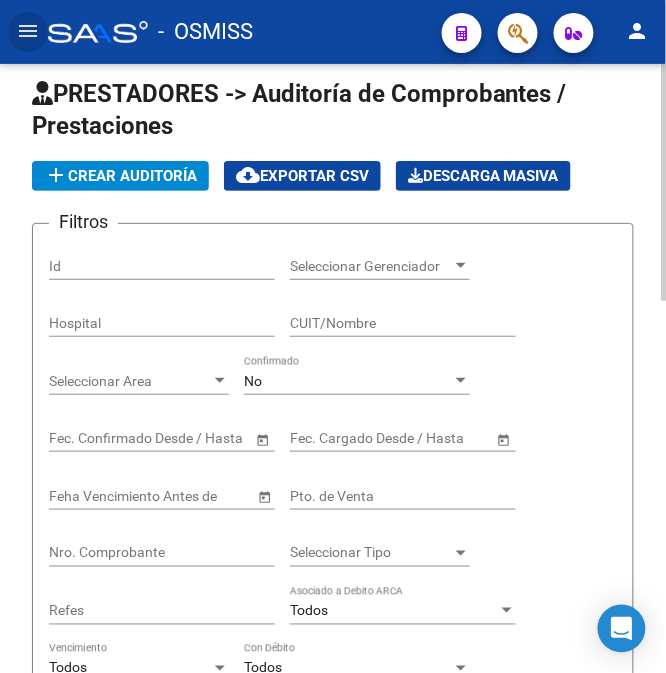scroll, scrollTop: 0, scrollLeft: 0, axis: both 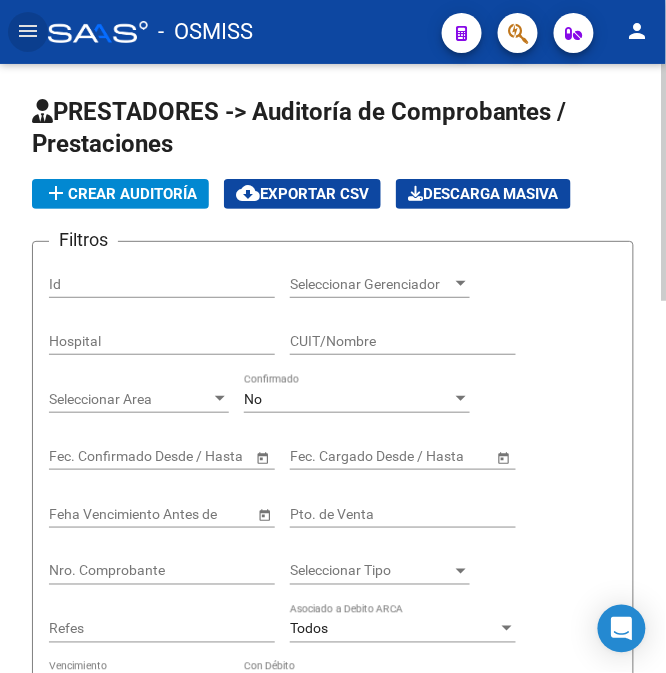 click on "add  Crear Auditoría" 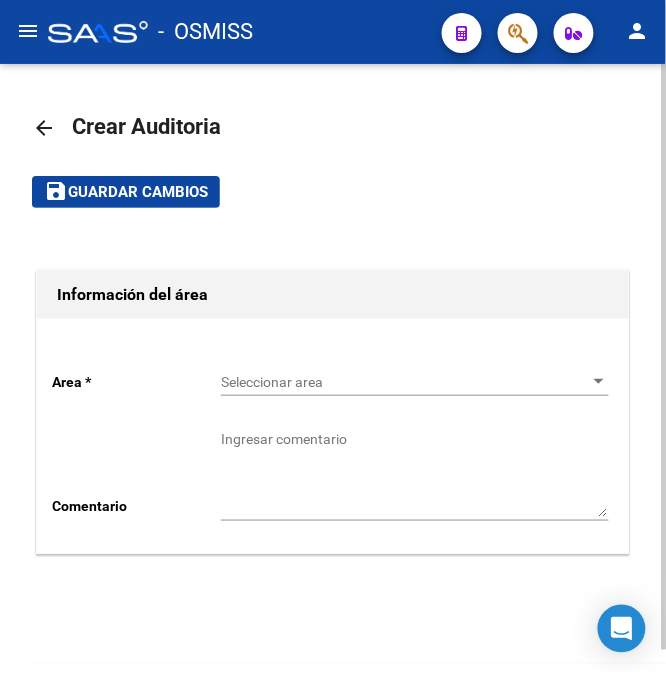 click on "Seleccionar area" at bounding box center (406, 382) 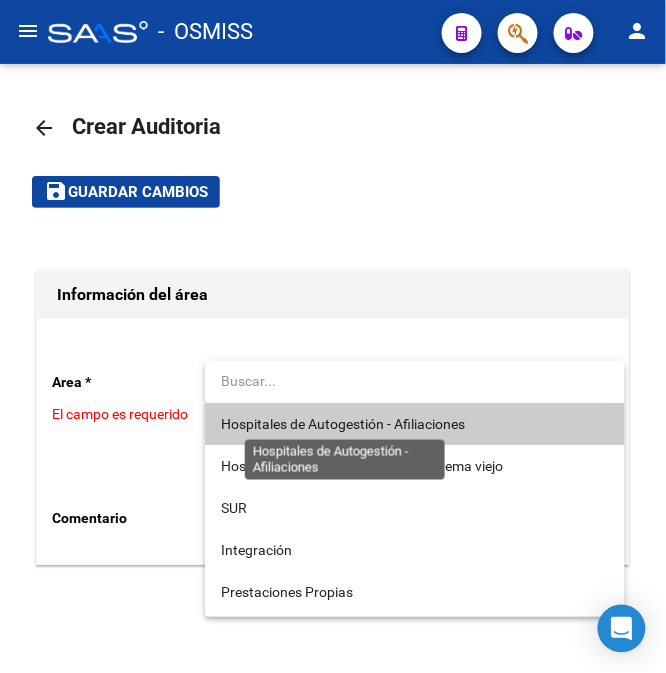 click on "Hospitales de Autogestión - Afiliaciones" at bounding box center [415, 424] 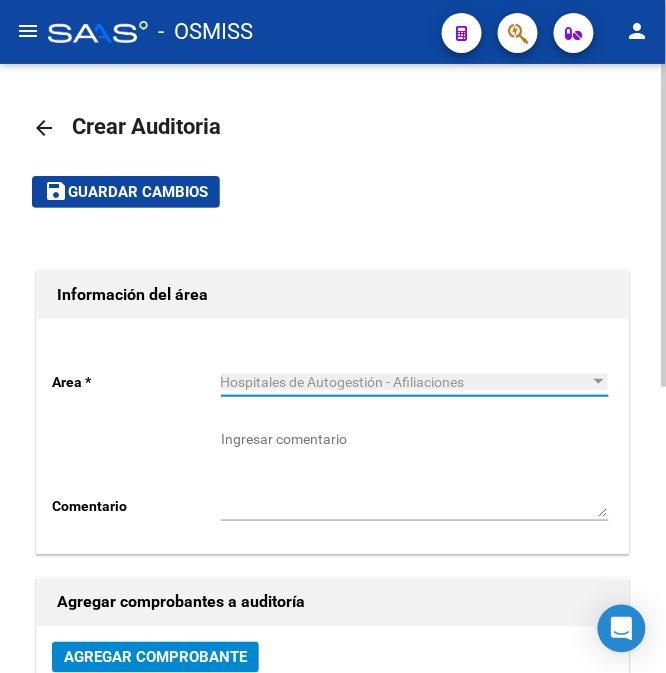 click on "Agregar Comprobante" 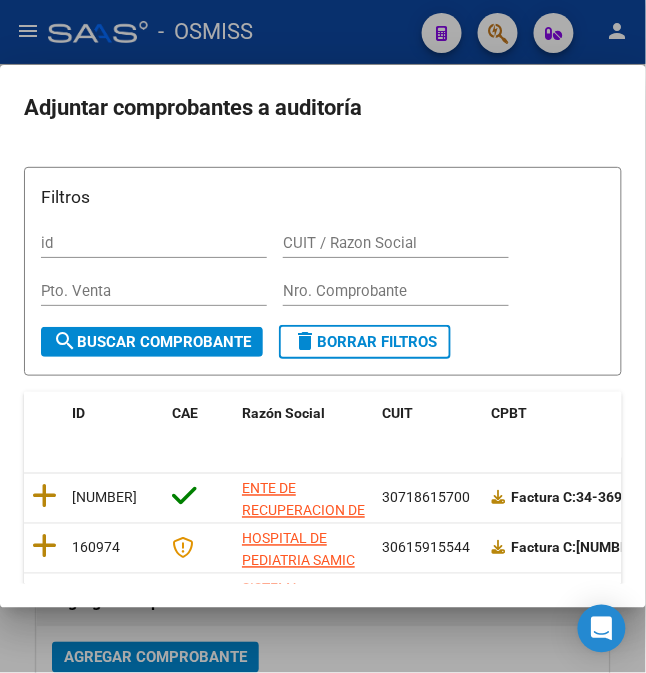 click on "Nro. Comprobante" at bounding box center (396, 291) 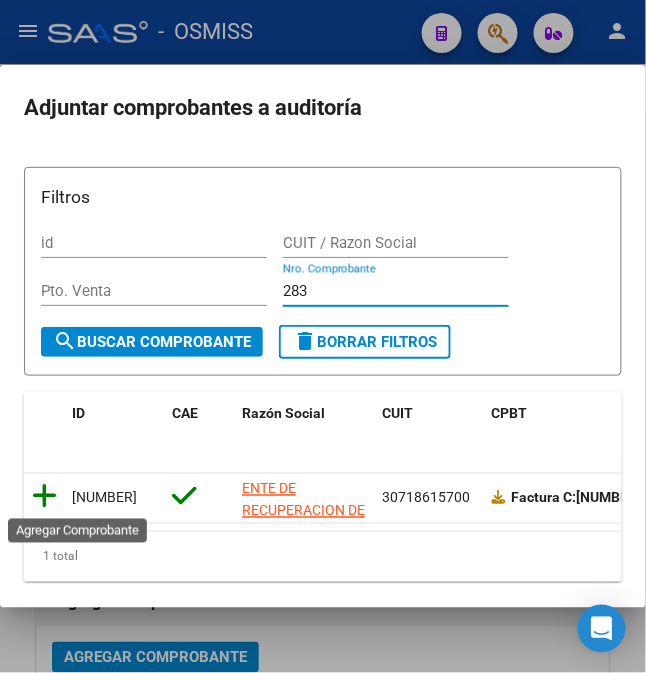 type on "283" 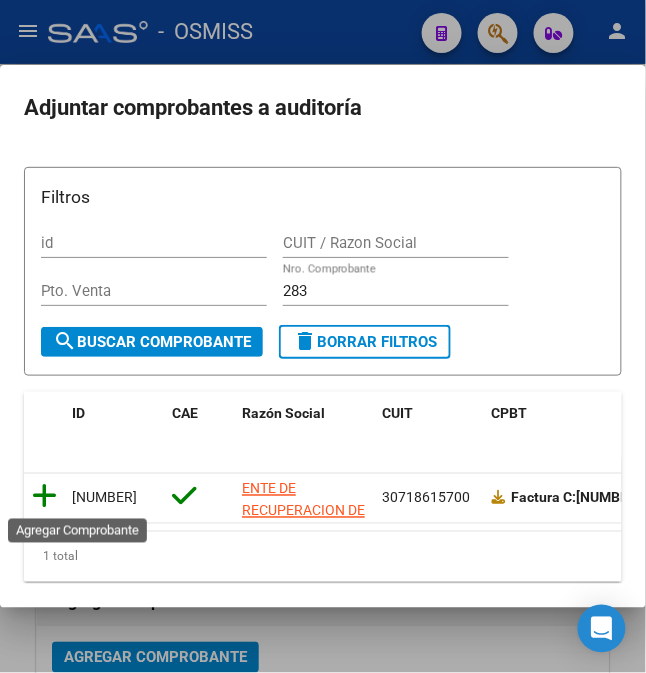 click 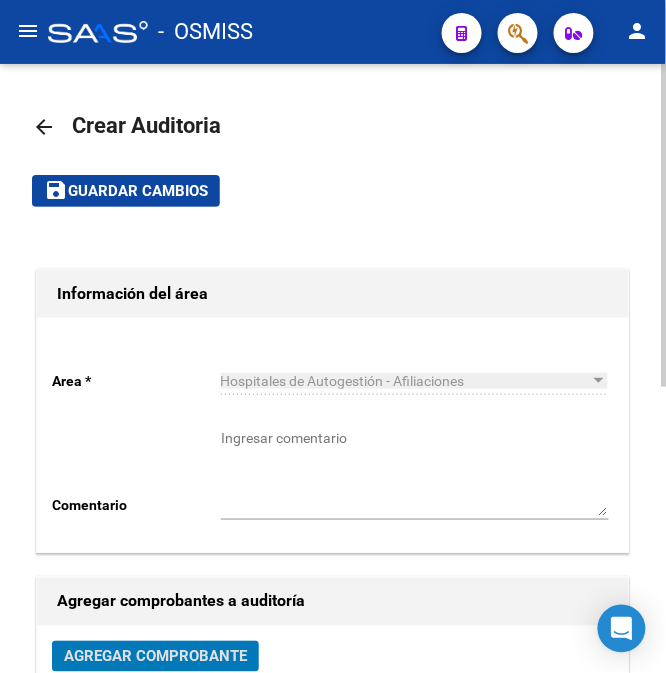 scroll, scrollTop: 0, scrollLeft: 0, axis: both 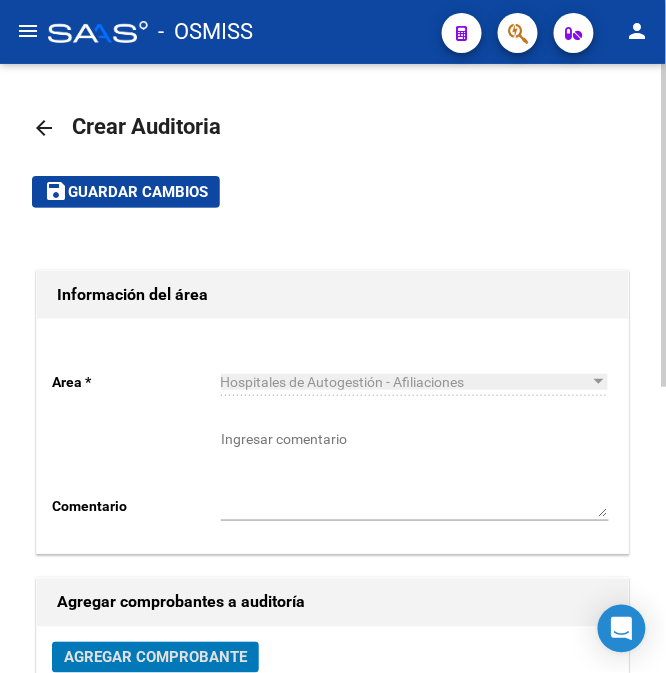 click on "Guardar cambios" 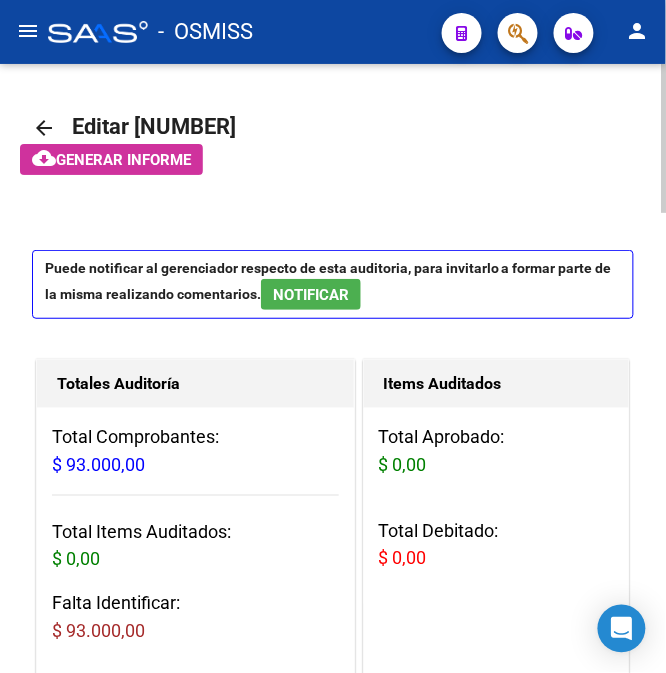 click on "cloud_download  Generar informe" 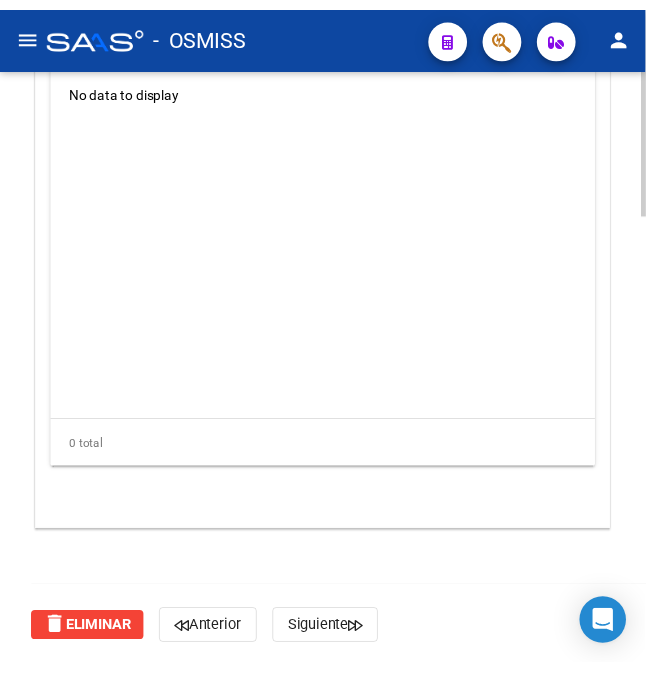 scroll, scrollTop: 1600, scrollLeft: 0, axis: vertical 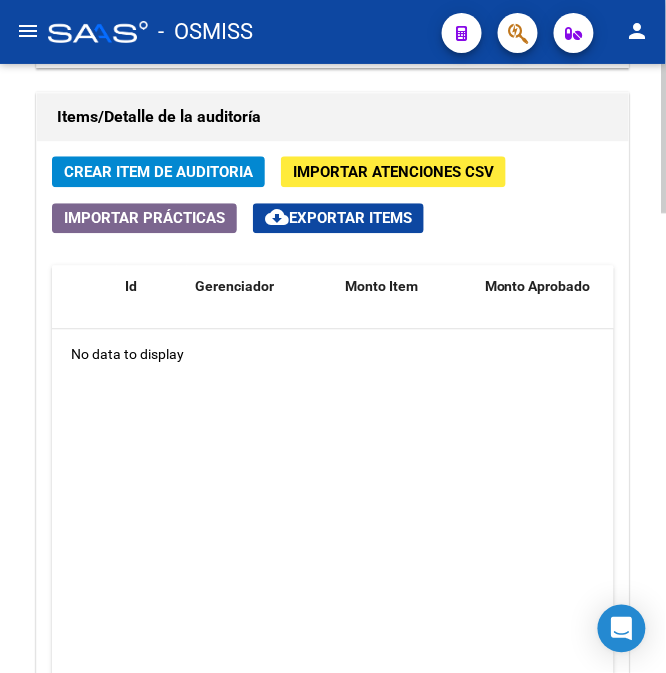 click on "Importar Atenciones CSV" 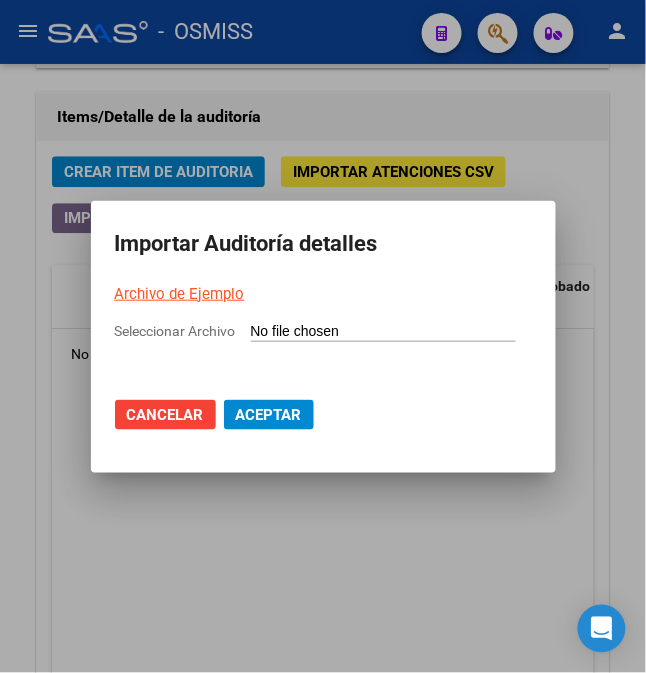 click on "Archivo de Ejemplo" at bounding box center (180, 294) 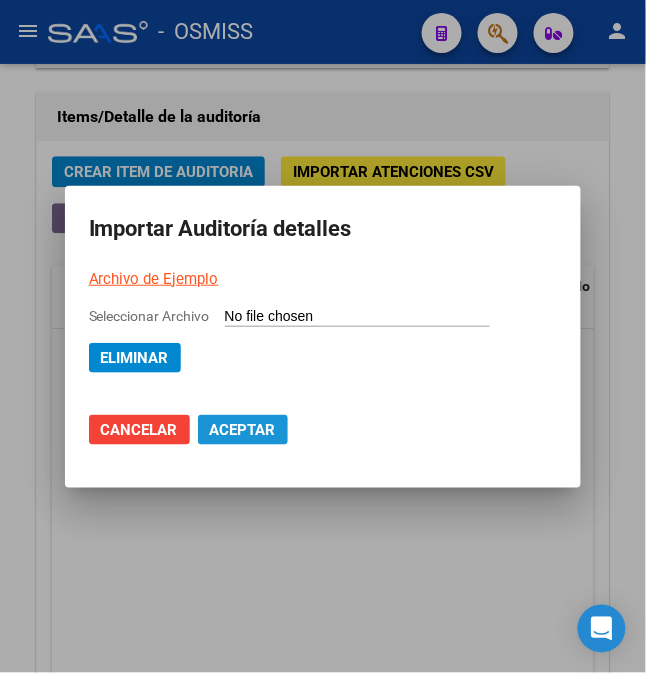 click on "Aceptar" 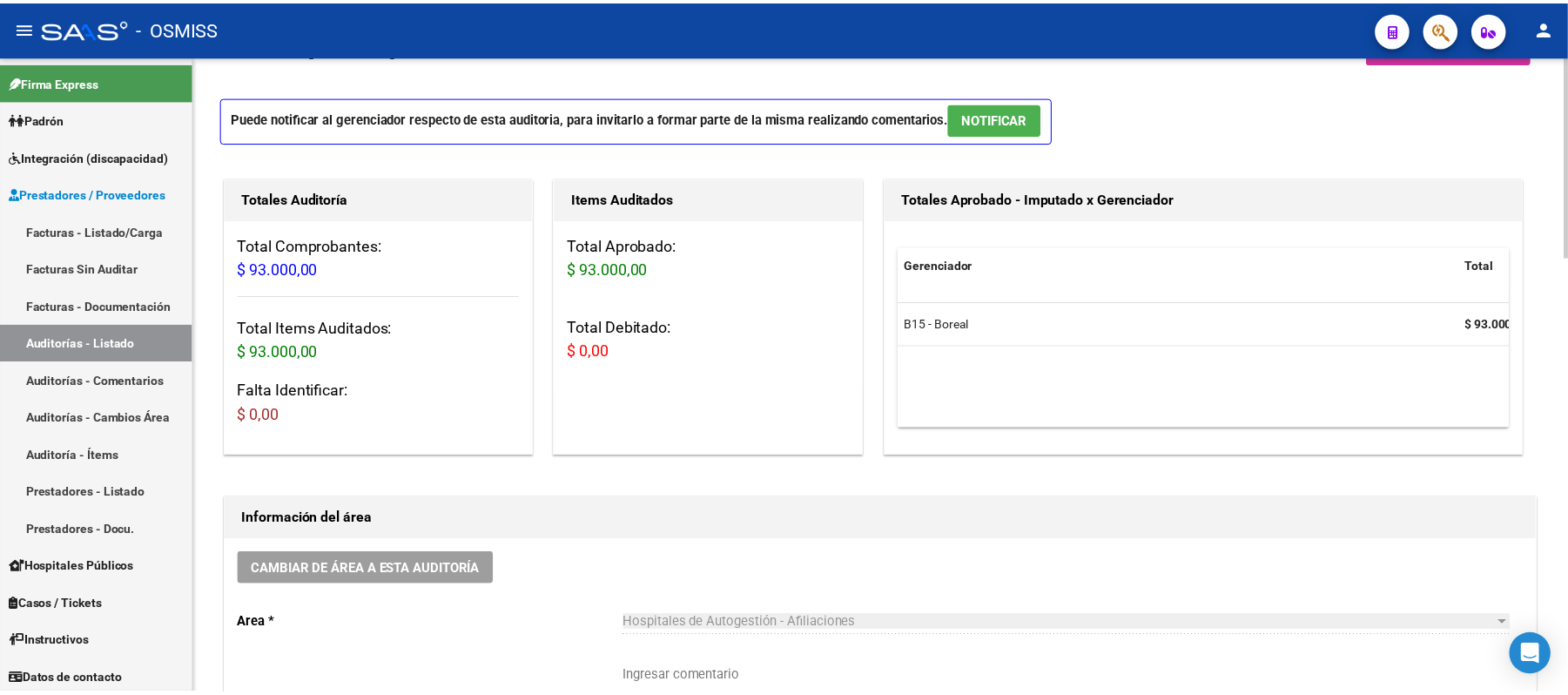 scroll, scrollTop: 116, scrollLeft: 0, axis: vertical 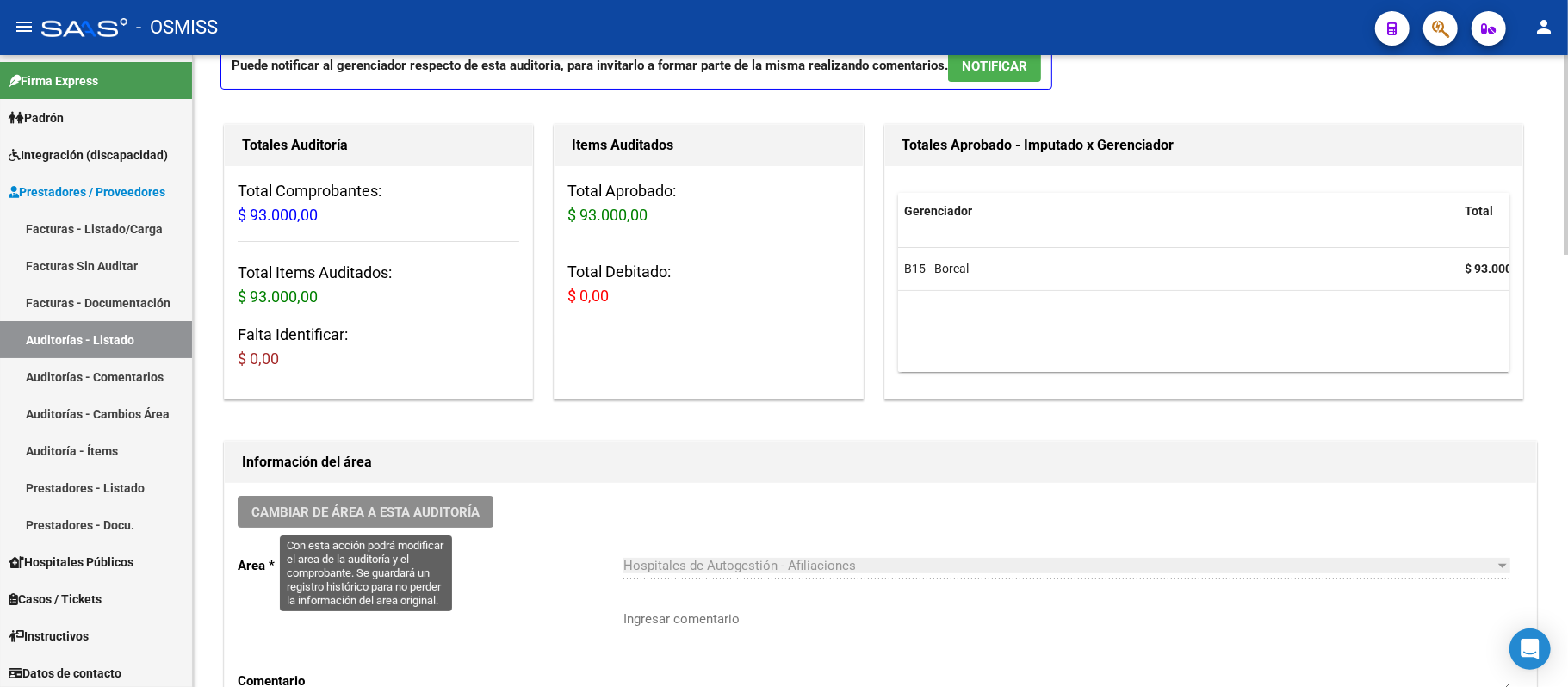 click on "Cambiar de área a esta auditoría" 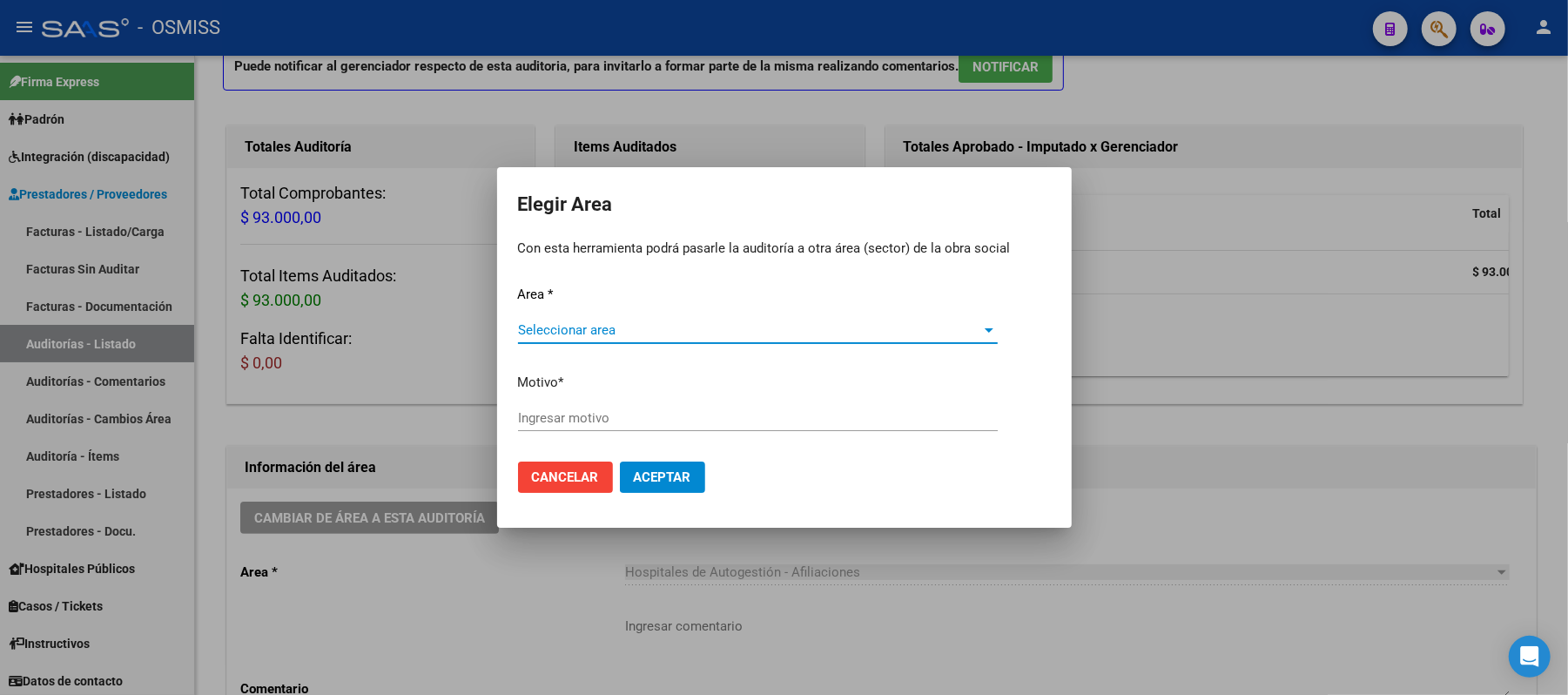 click on "Seleccionar area Seleccionar area" at bounding box center [757, 330] 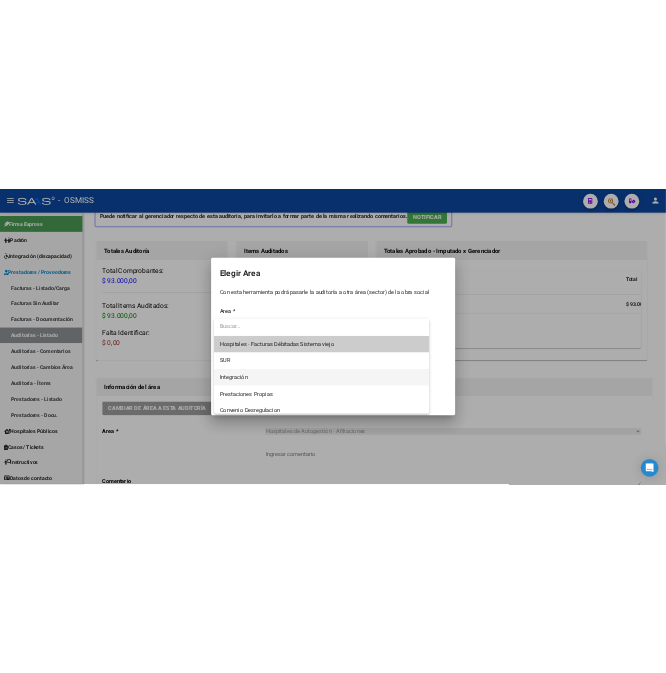scroll, scrollTop: 266, scrollLeft: 0, axis: vertical 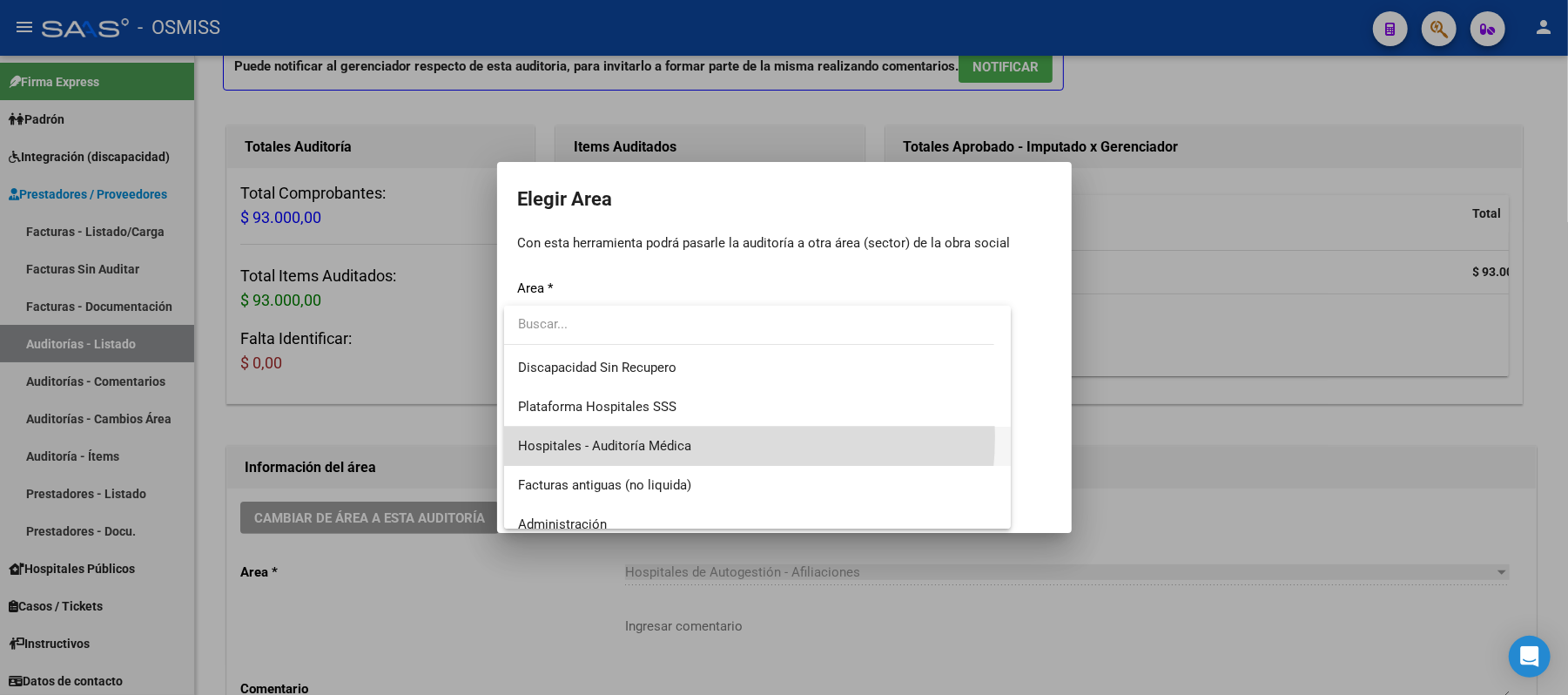 click on "Hospitales - Auditoría Médica" at bounding box center (757, 446) 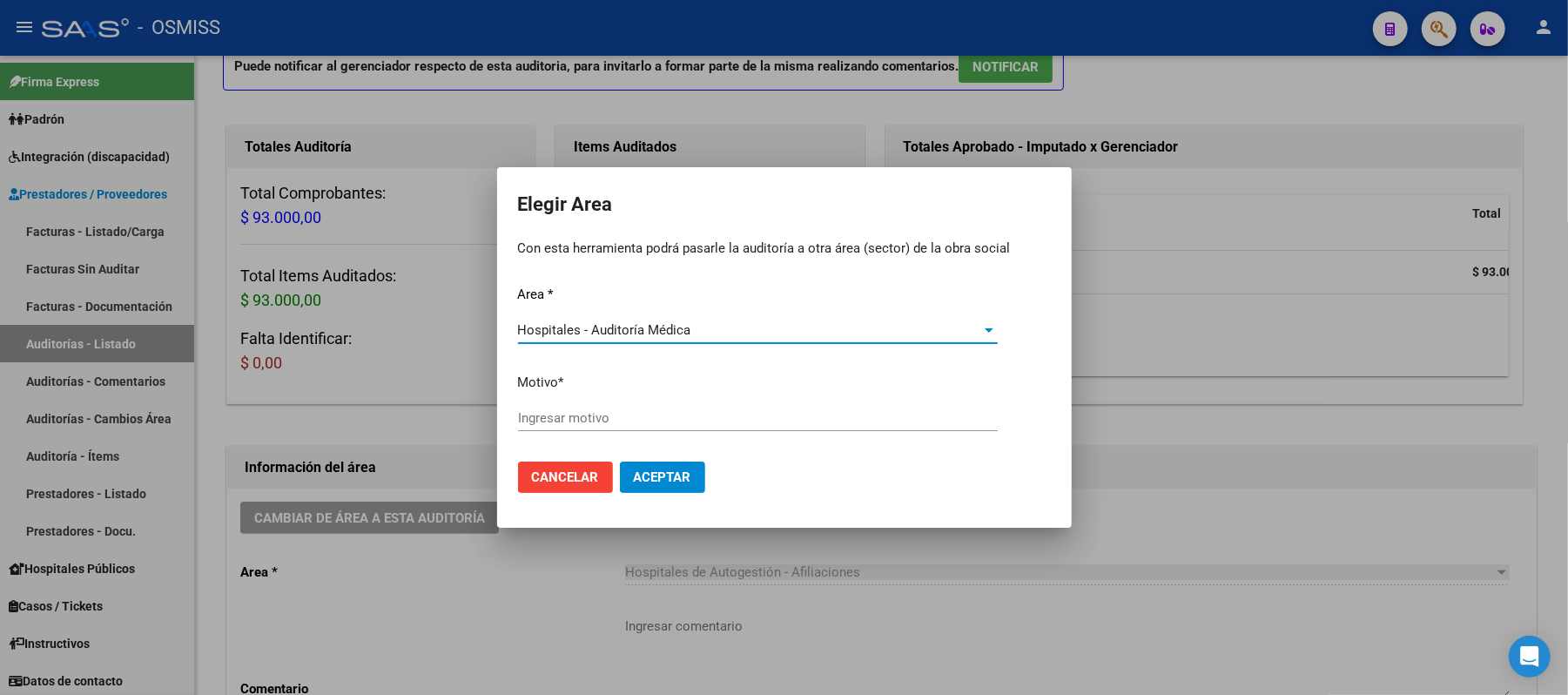 click on "Ingresar motivo" at bounding box center [757, 418] 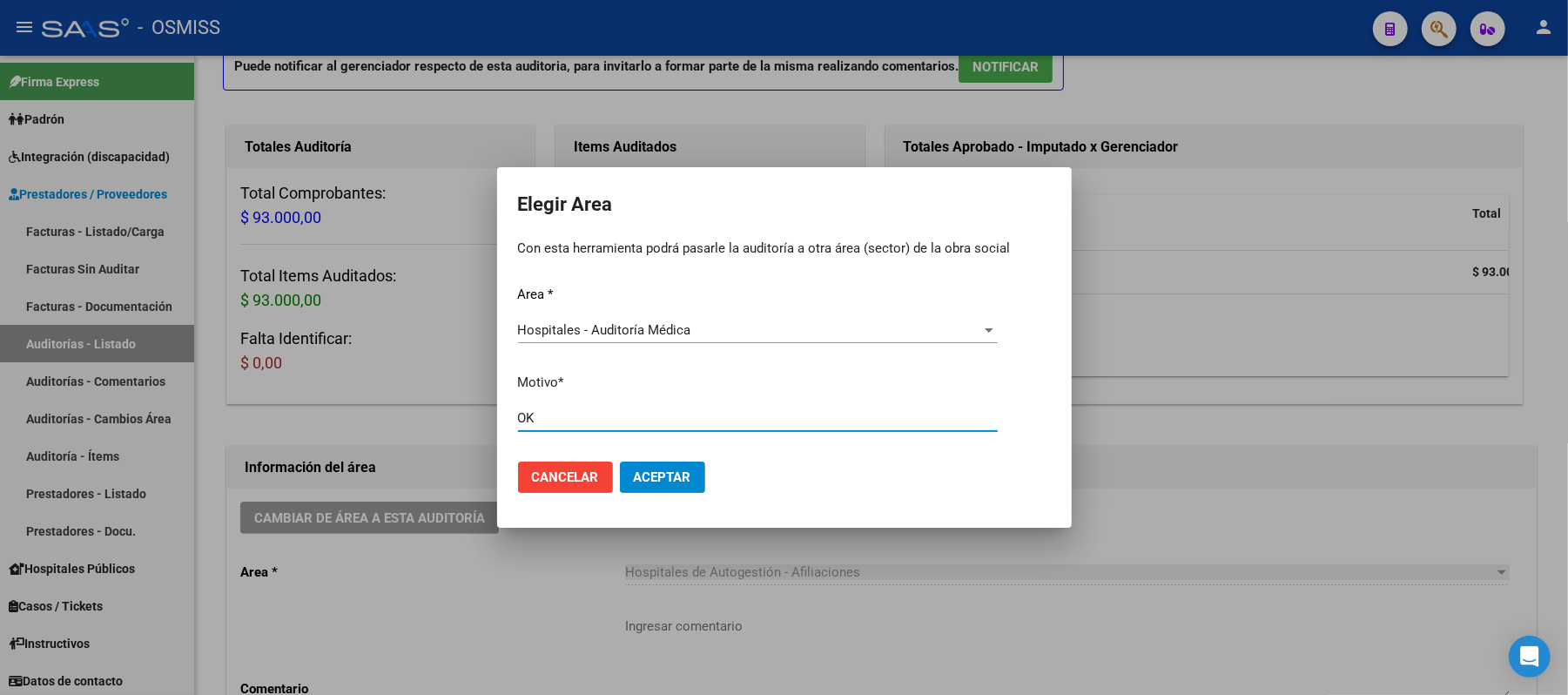 type on "OK" 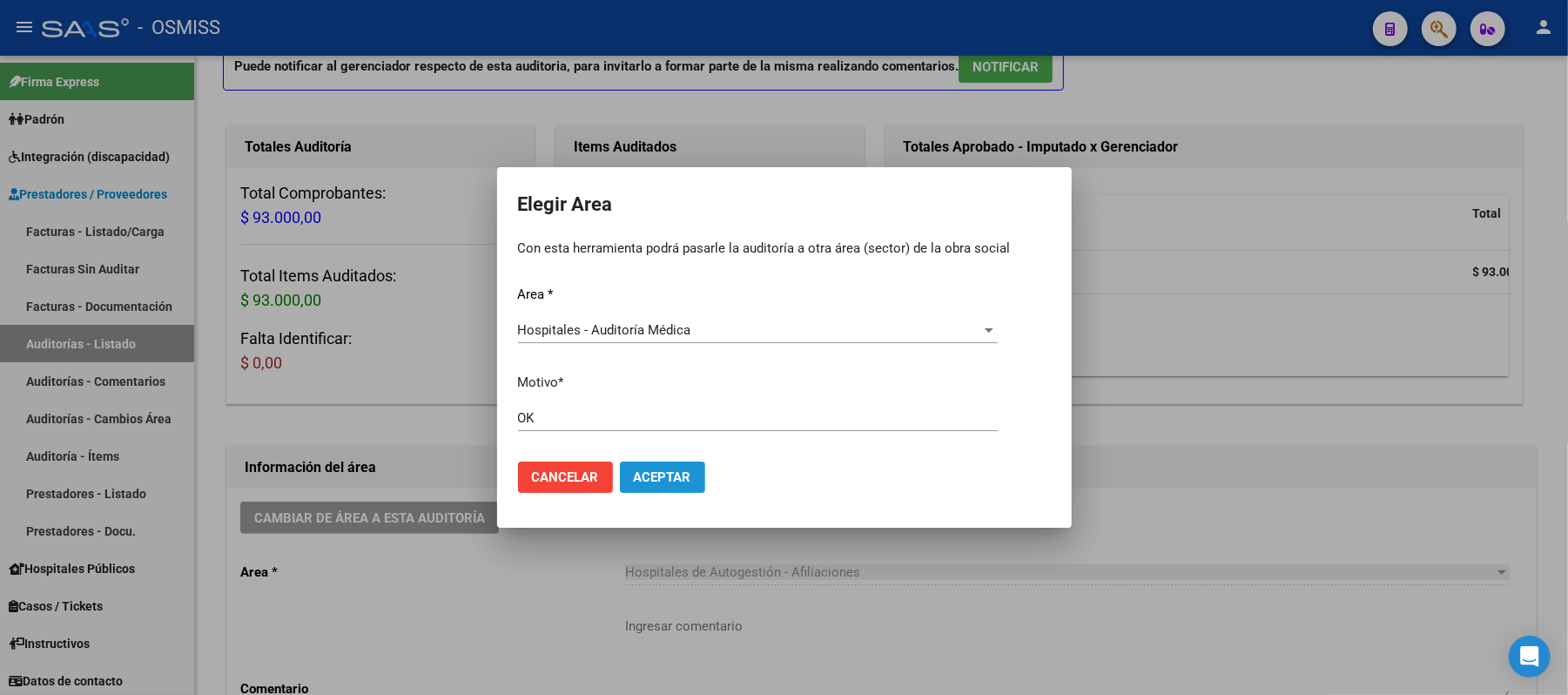 click on "Aceptar" at bounding box center [663, 477] 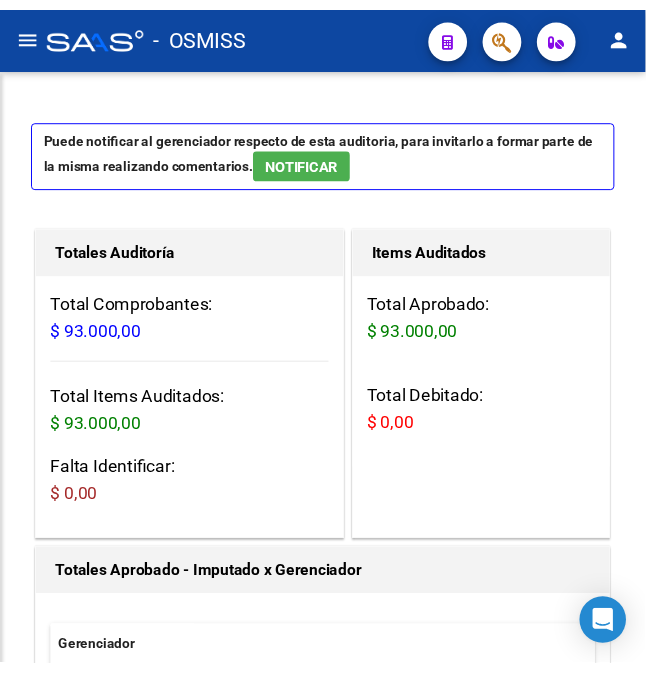 scroll, scrollTop: 192, scrollLeft: 0, axis: vertical 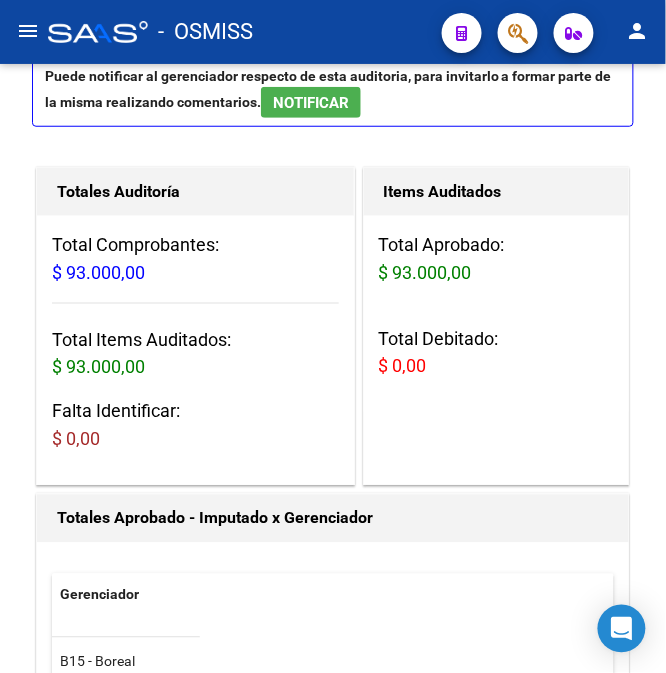 click 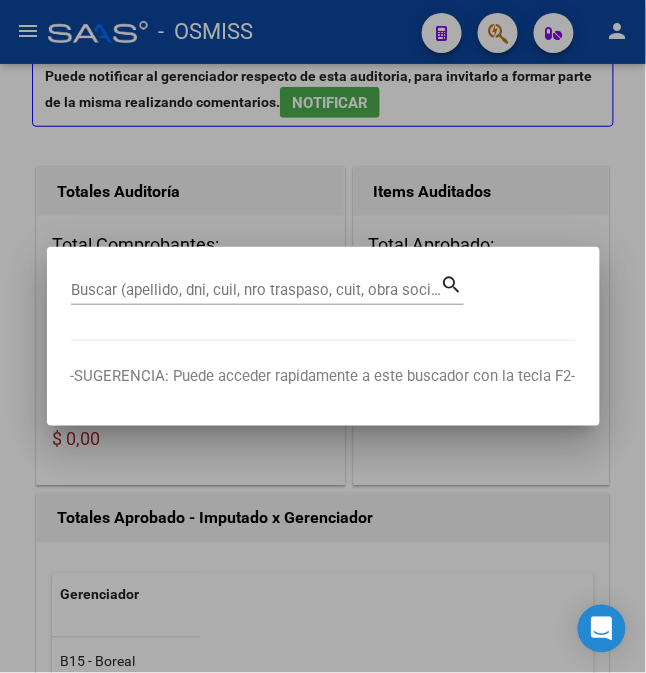 click on "Buscar (apellido, dni, cuil, nro traspaso, cuit, obra social)" at bounding box center (256, 290) 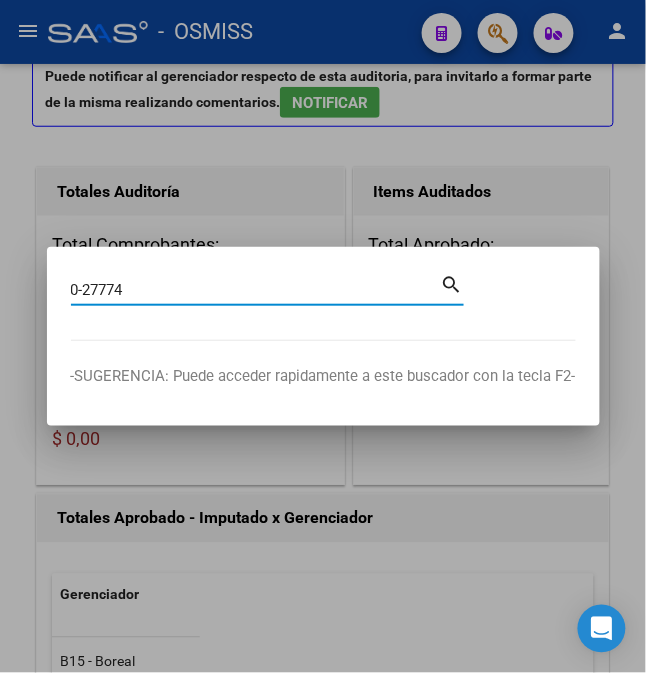 type on "0-27774" 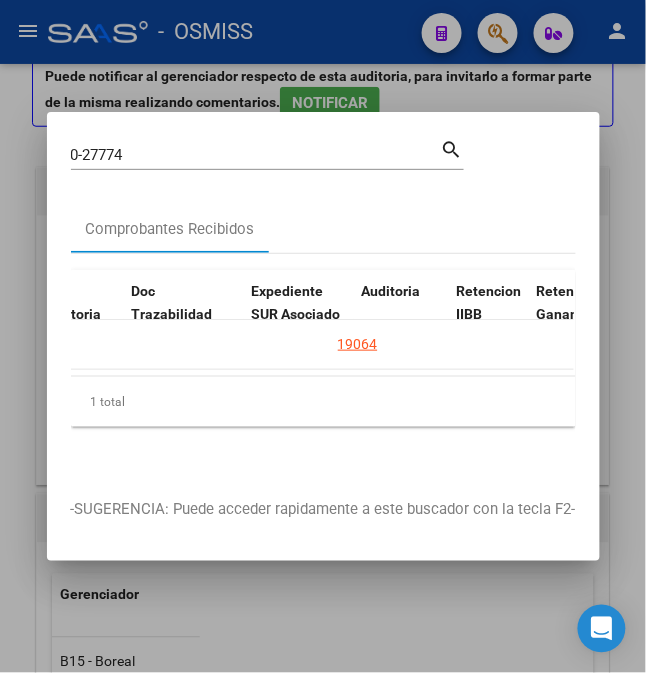 scroll, scrollTop: 0, scrollLeft: 1233, axis: horizontal 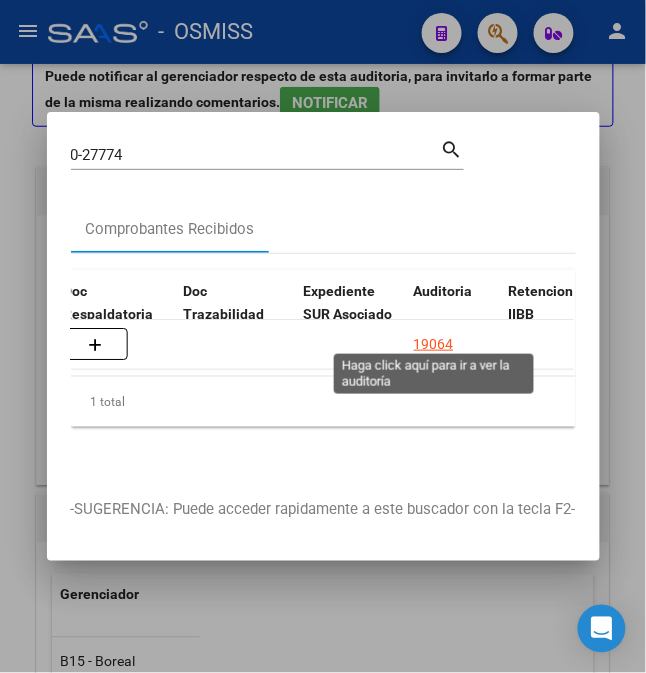 click on "19064" 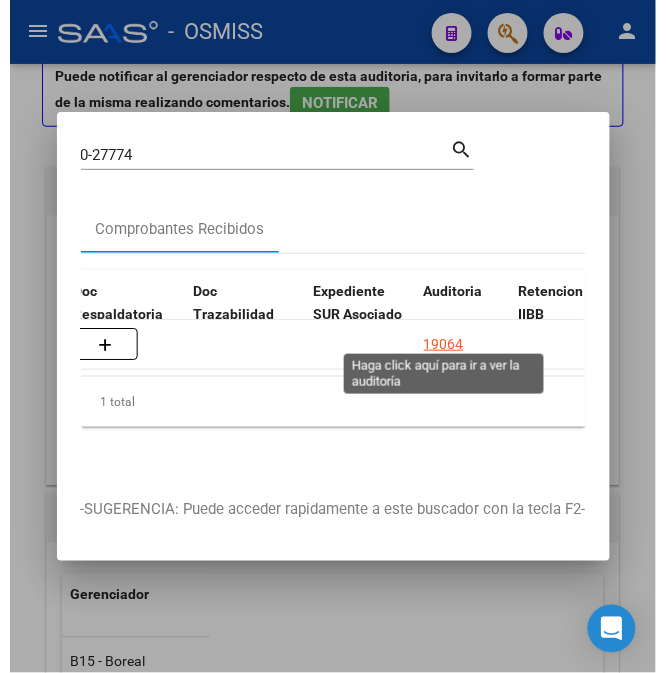 scroll, scrollTop: 0, scrollLeft: 0, axis: both 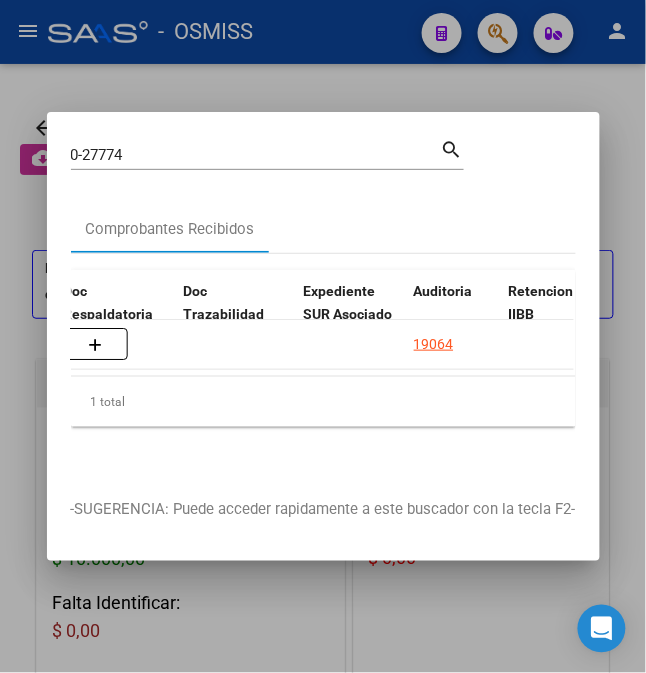 click at bounding box center (323, 336) 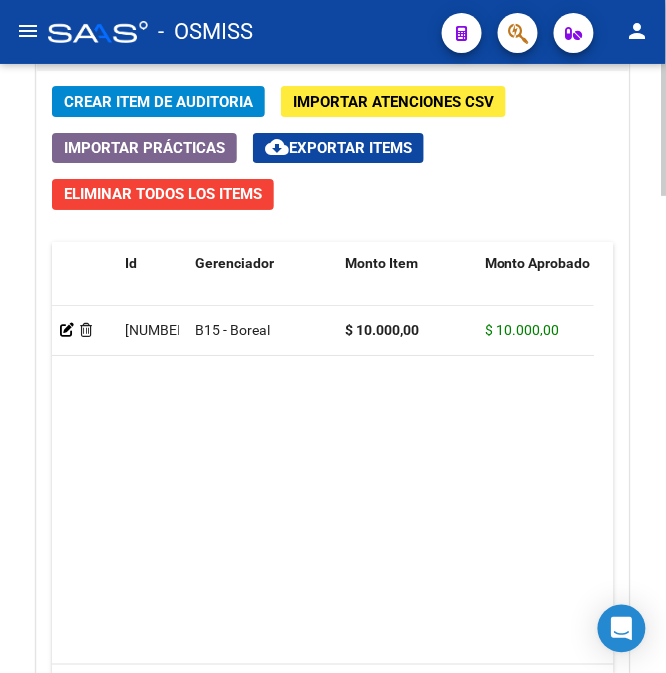 scroll, scrollTop: 1925, scrollLeft: 0, axis: vertical 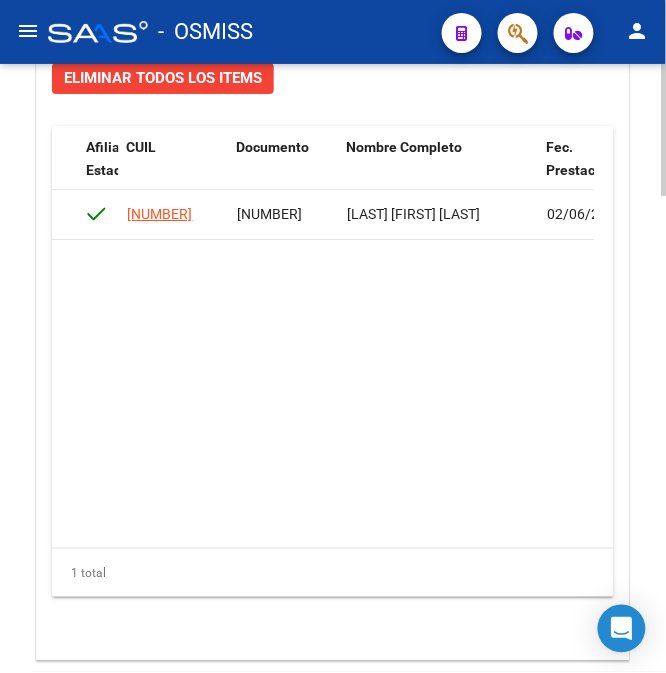 drag, startPoint x: 318, startPoint y: 228, endPoint x: 234, endPoint y: 217, distance: 84.71718 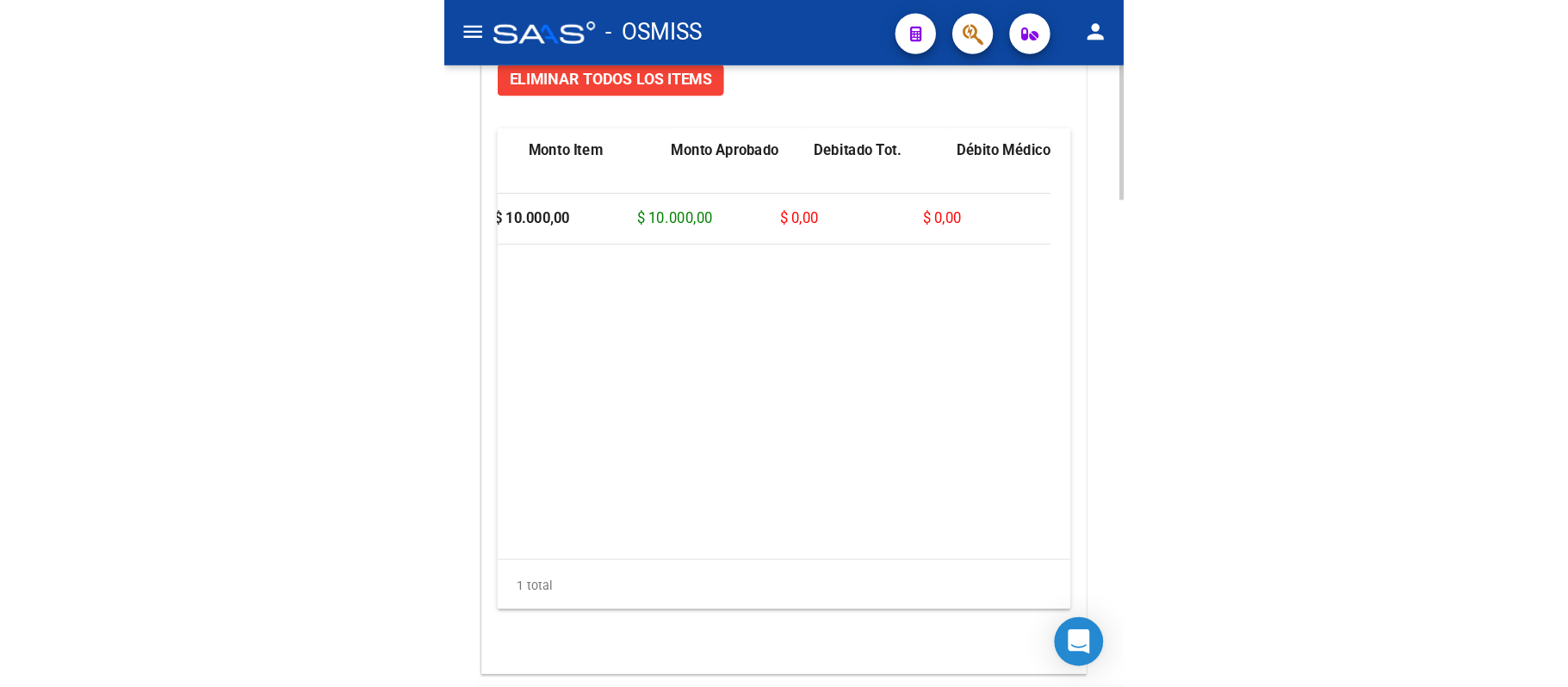 scroll, scrollTop: 0, scrollLeft: 0, axis: both 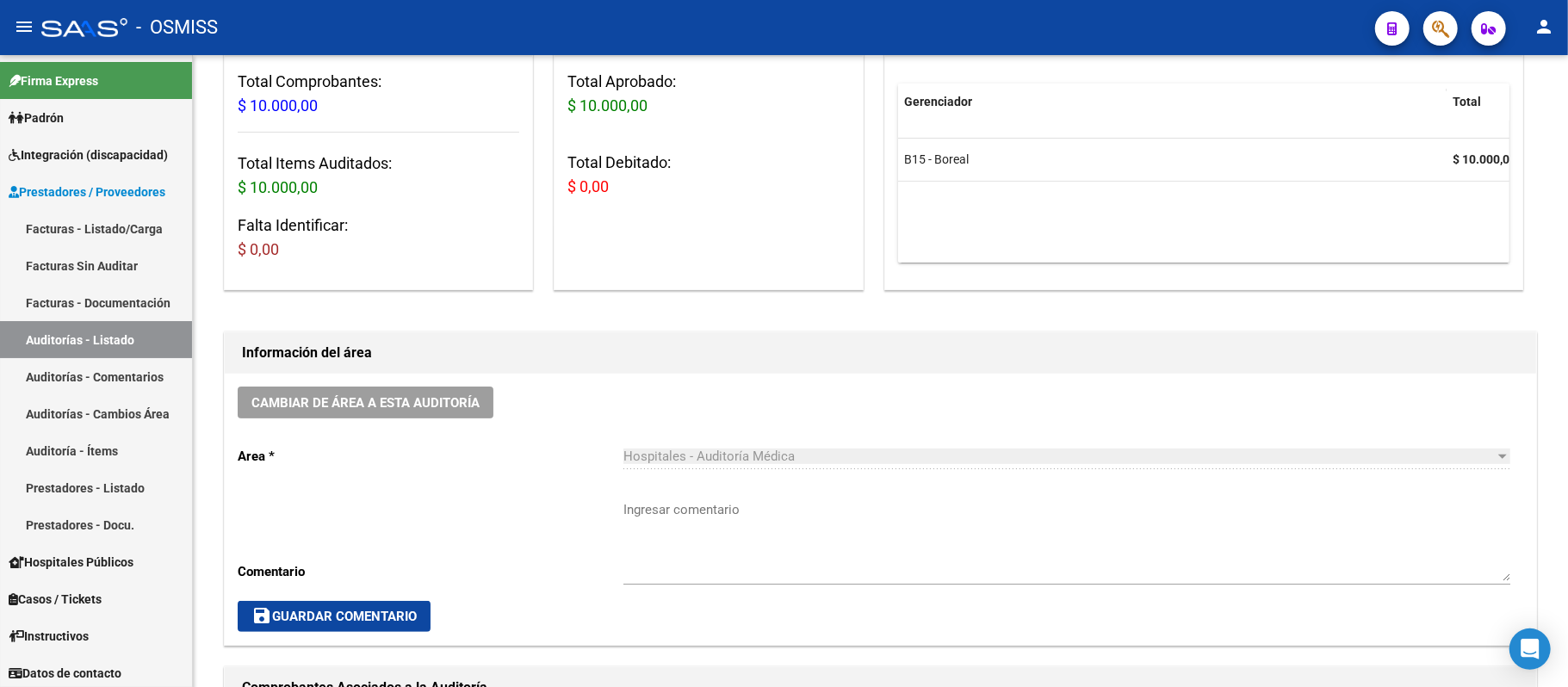 click 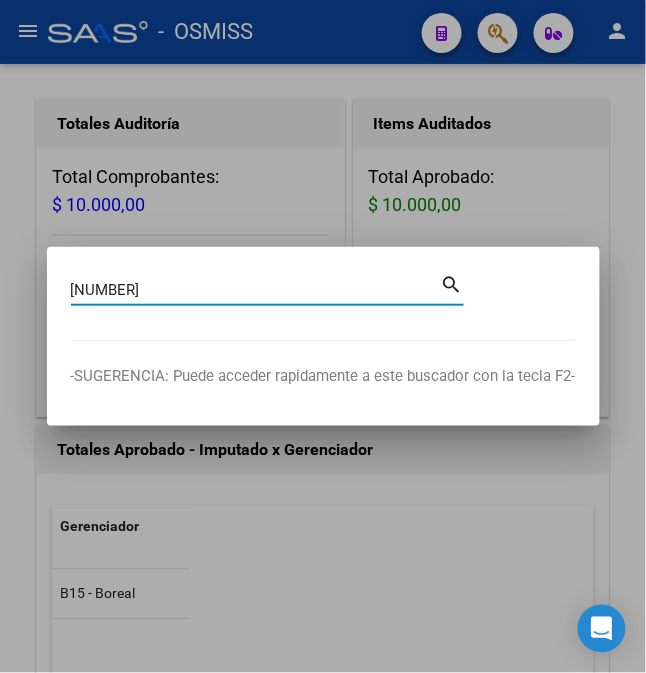 type on "0-28117" 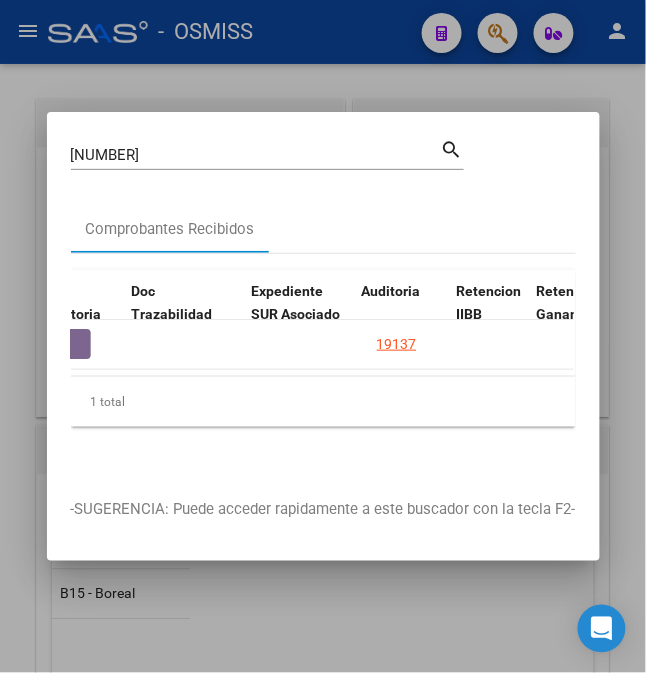 scroll, scrollTop: 0, scrollLeft: 1424, axis: horizontal 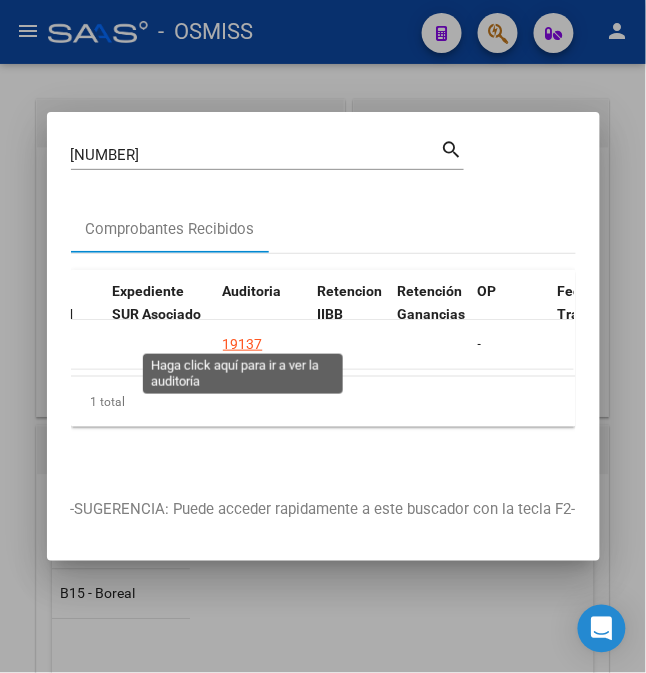 click on "19137" 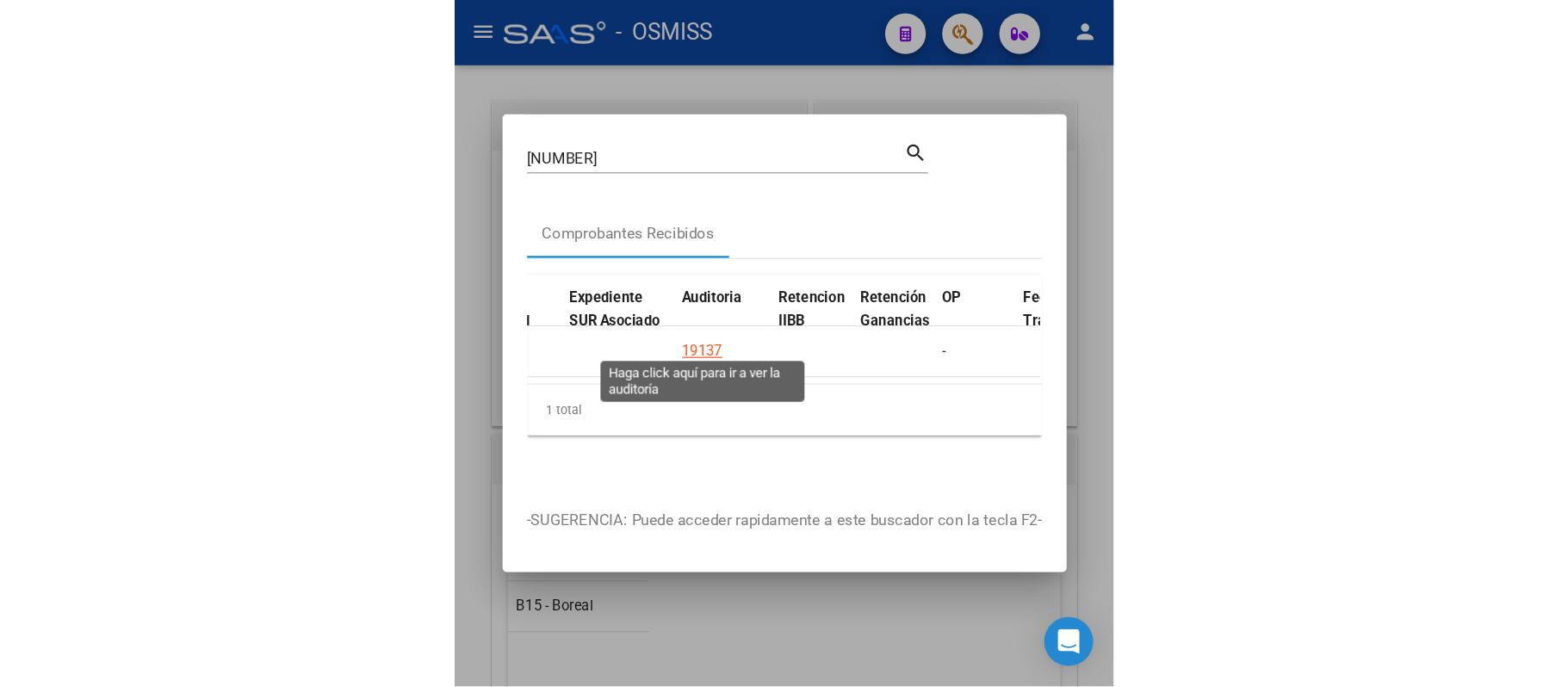 scroll, scrollTop: 0, scrollLeft: 0, axis: both 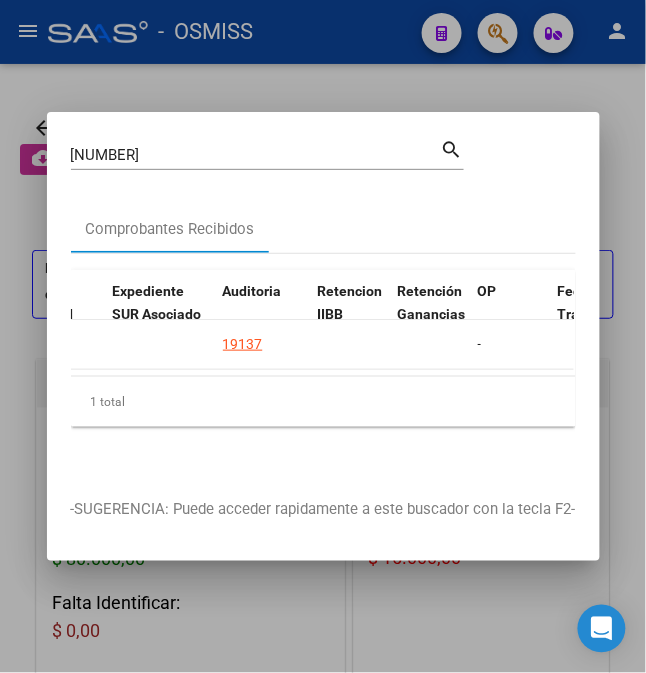 click at bounding box center [323, 336] 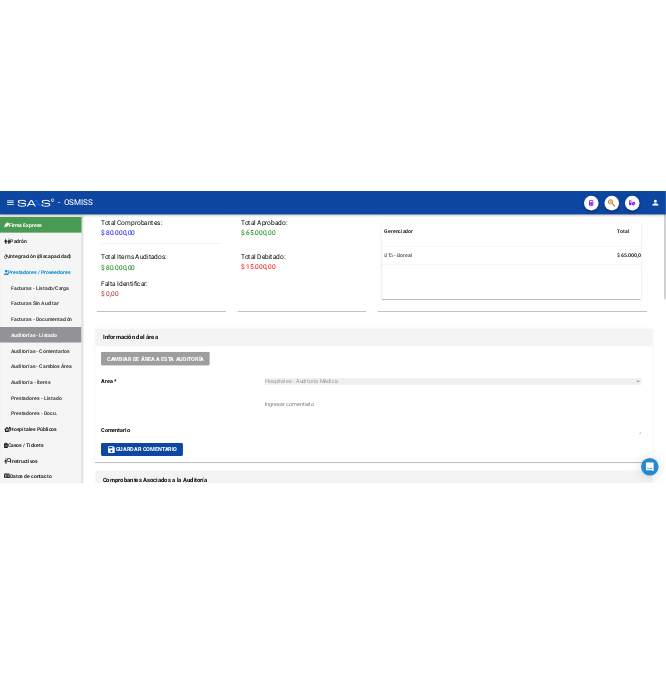 scroll, scrollTop: 666, scrollLeft: 0, axis: vertical 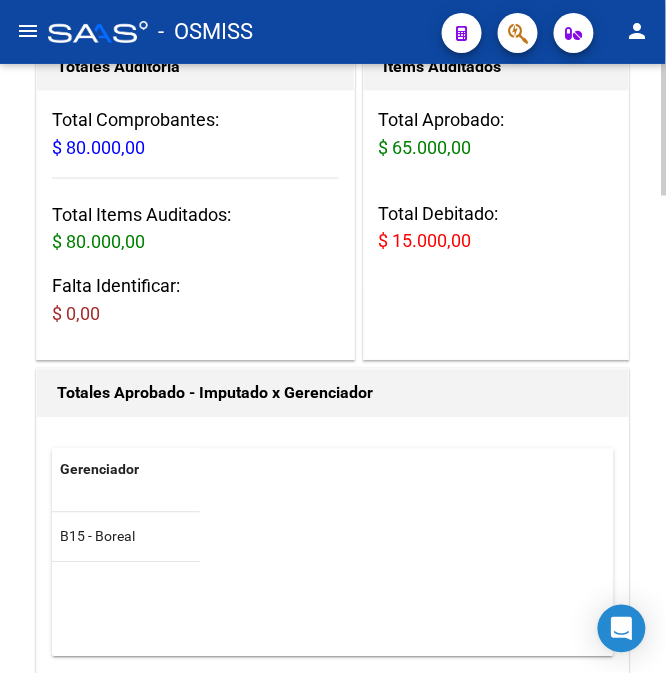 click on "Gerenciador Total B15 - Boreal  $ 65.000,00" 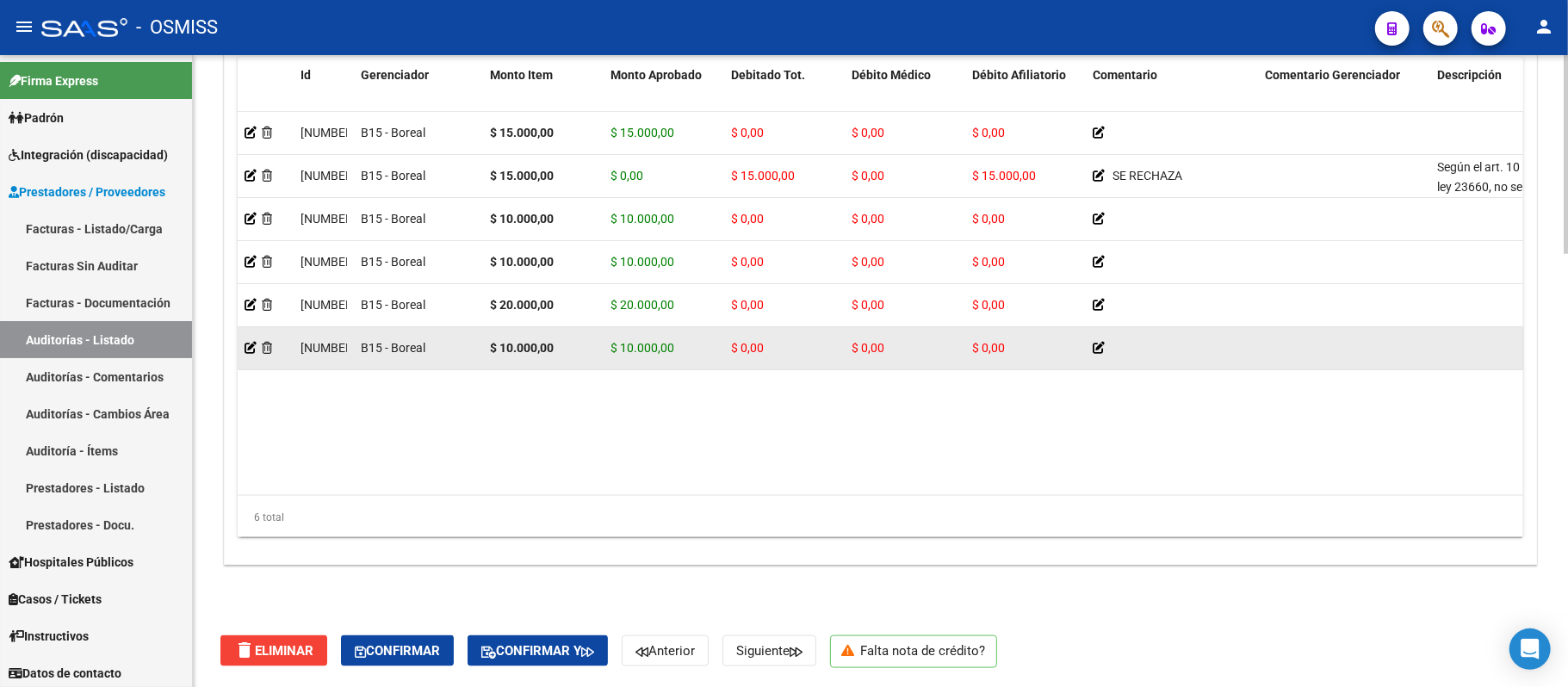 scroll, scrollTop: 1027, scrollLeft: 0, axis: vertical 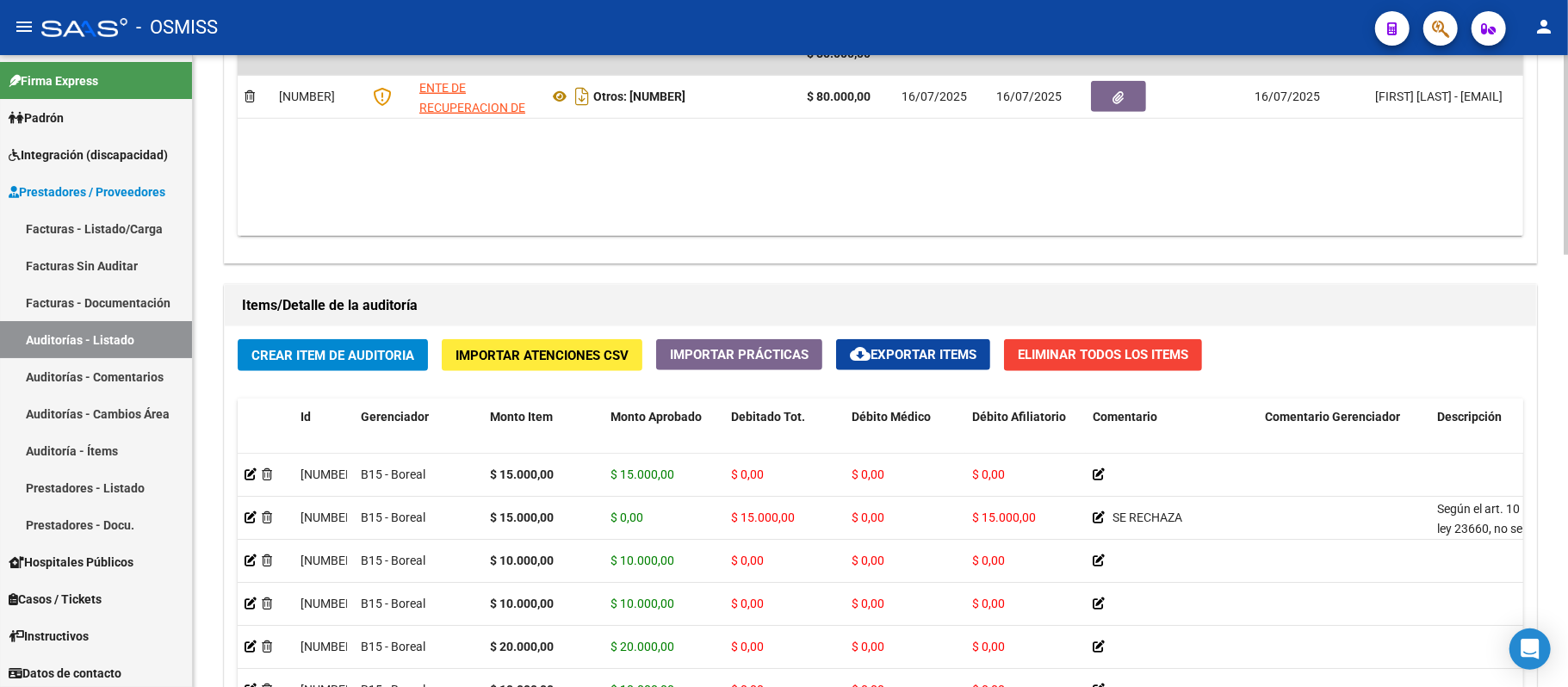 click on "cloud_download  Exportar Items" 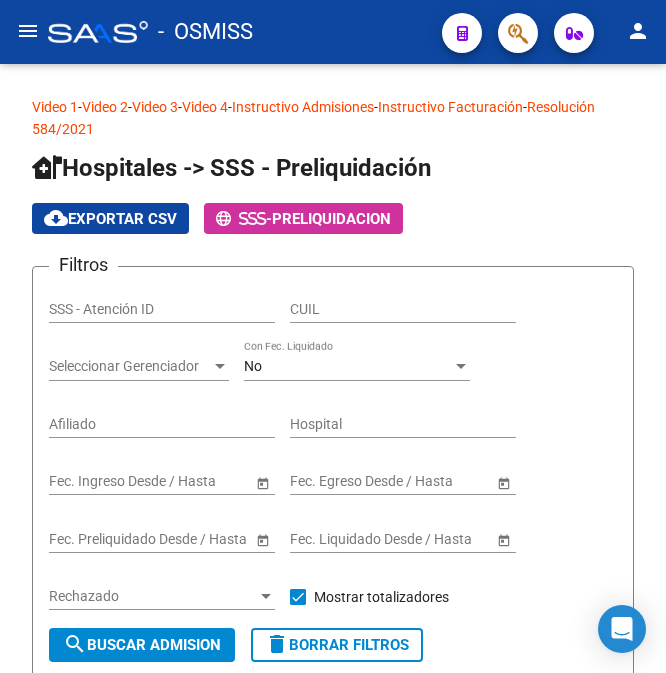 scroll, scrollTop: 0, scrollLeft: 0, axis: both 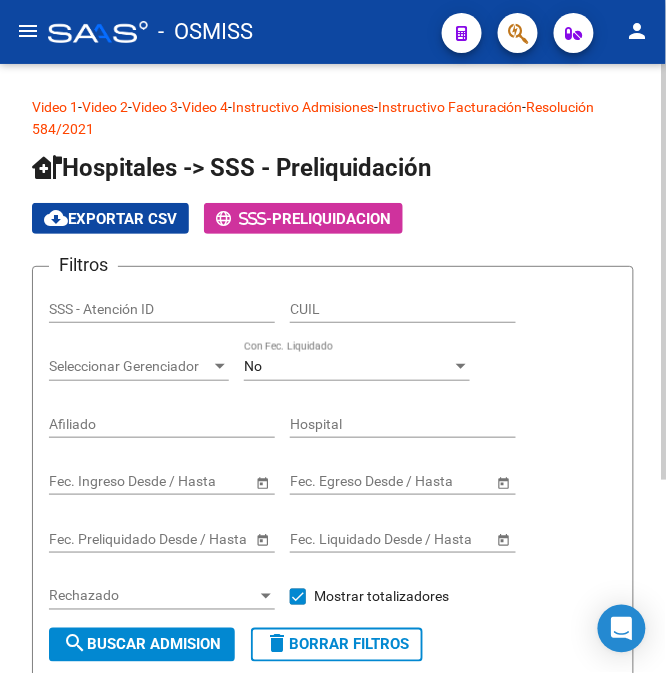 click on "Hospitales -> SSS - Preliquidación" 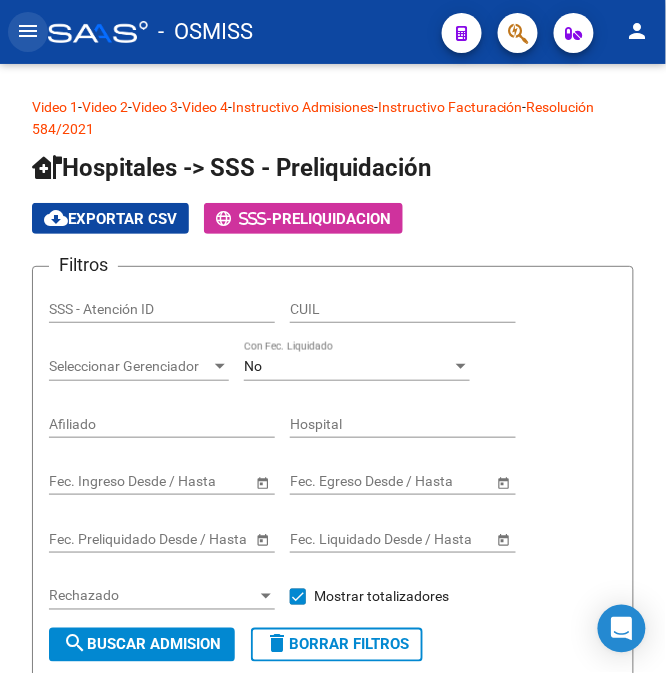 click on "menu" 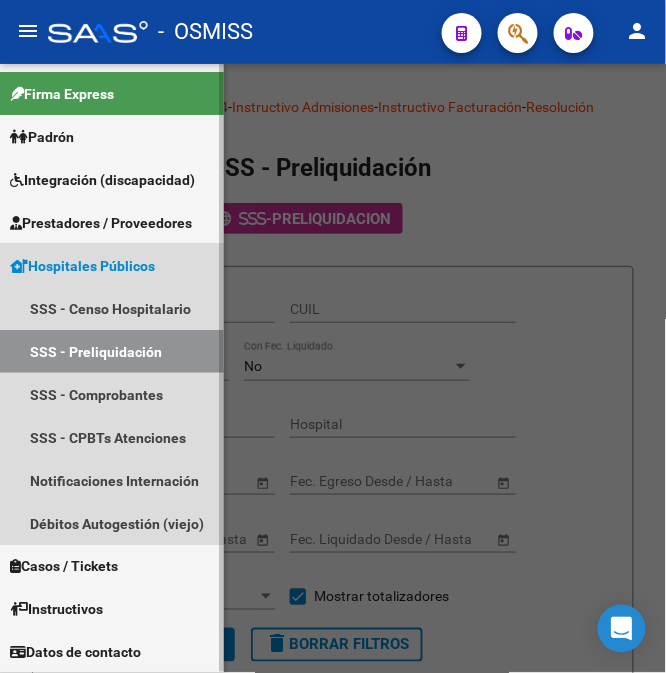 click on "Hospitales Públicos" at bounding box center (82, 266) 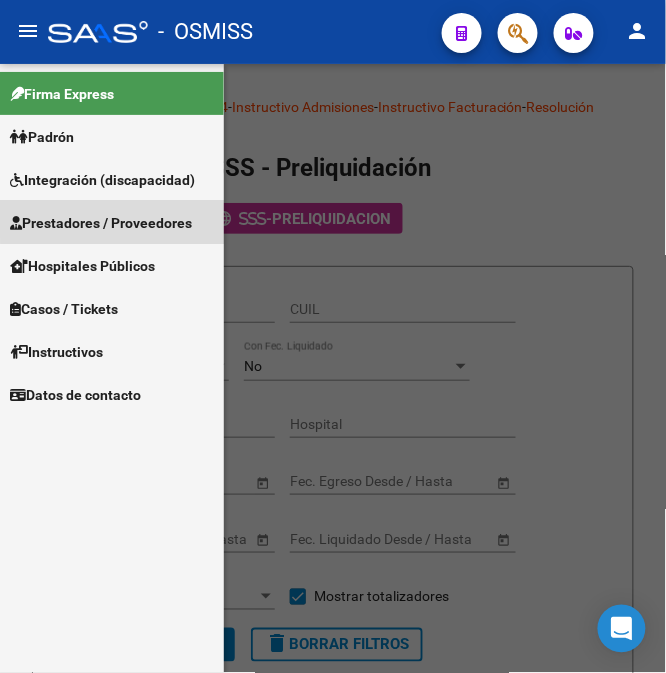 click on "Prestadores / Proveedores" at bounding box center [101, 223] 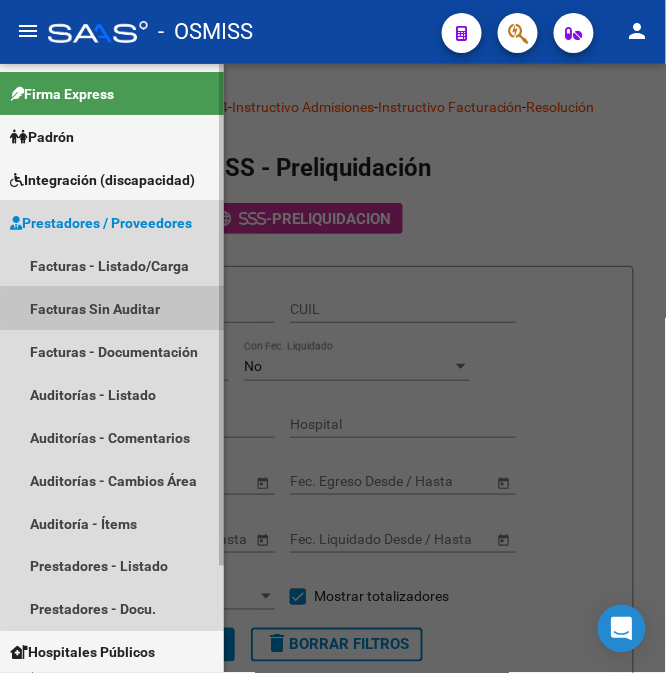 click on "Facturas Sin Auditar" at bounding box center (112, 308) 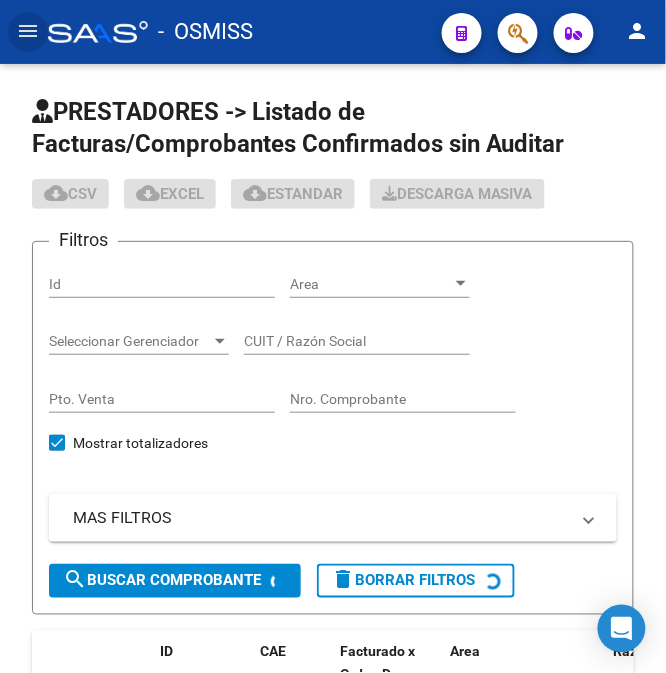 click on "menu" 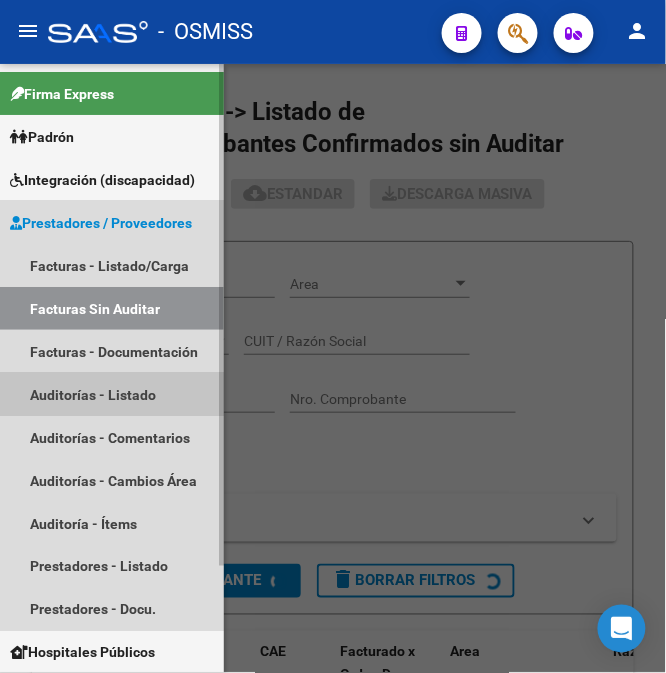 click on "Auditorías - Listado" at bounding box center (112, 394) 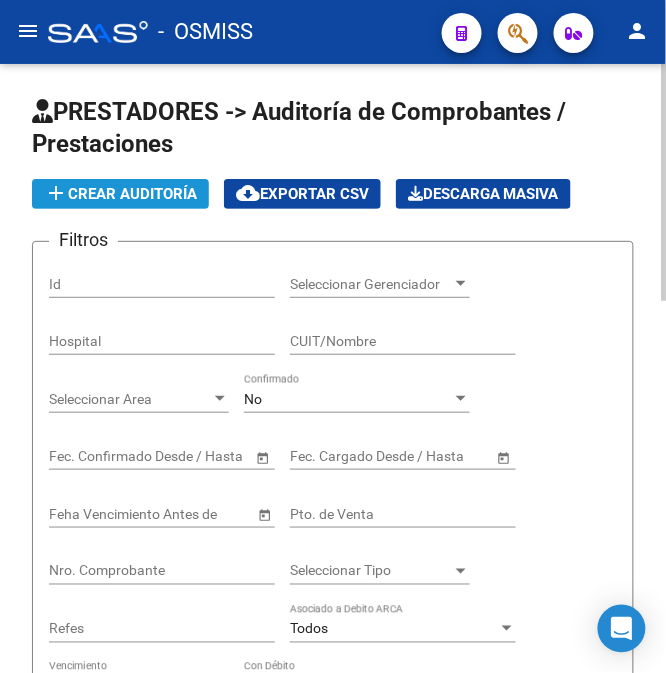 click on "add  Crear Auditoría" 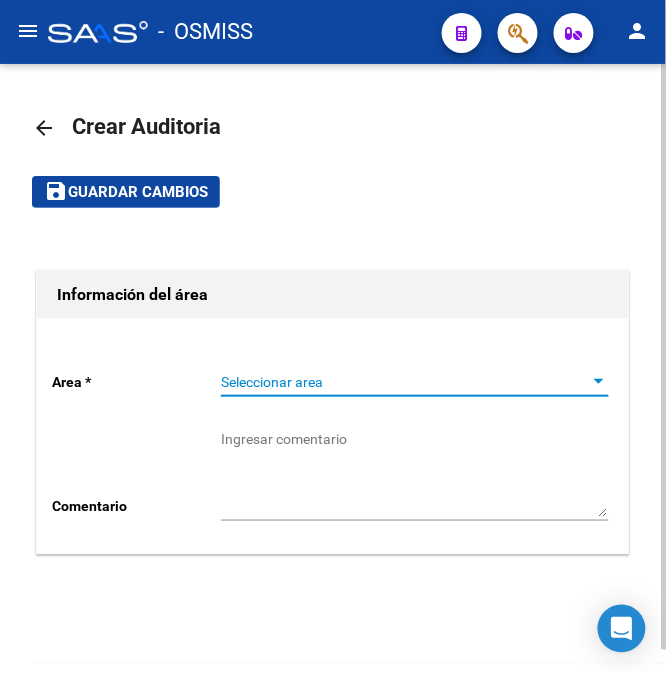 click on "Seleccionar area" at bounding box center (406, 382) 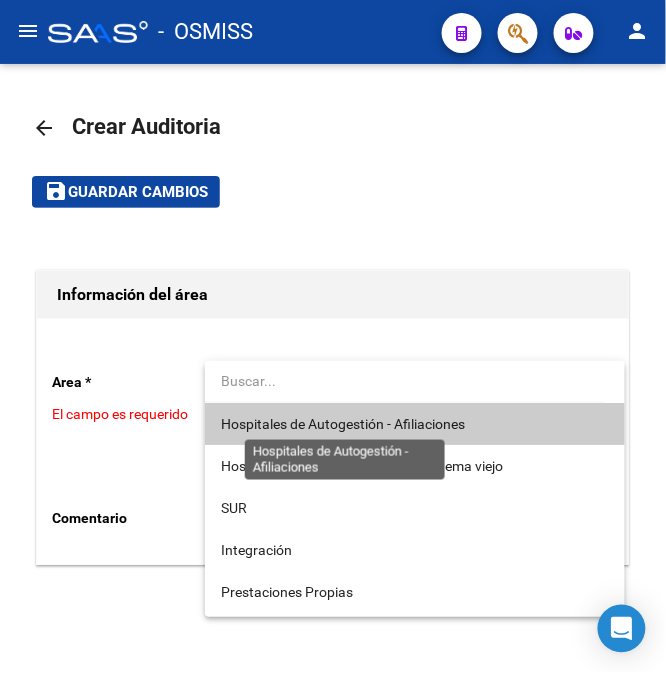 click on "Hospitales de Autogestión - Afiliaciones" at bounding box center (343, 424) 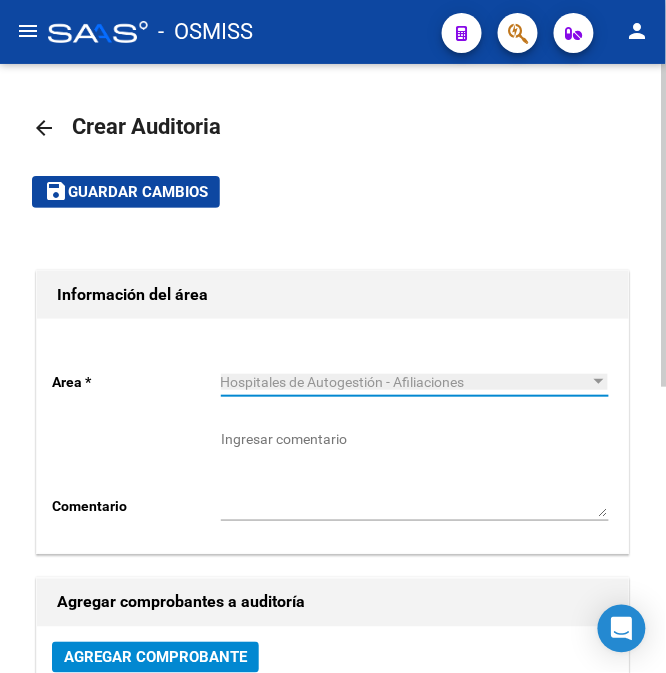 click on "Agregar Comprobante" 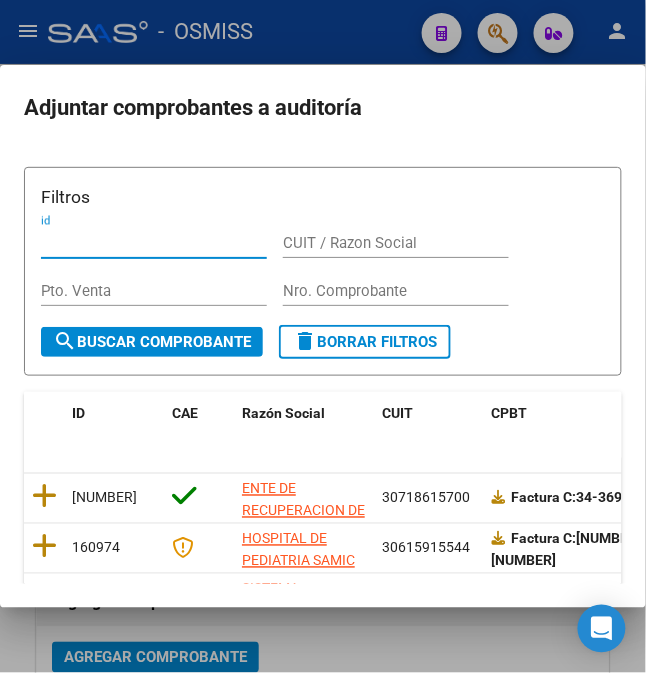 click on "Nro. Comprobante" at bounding box center (396, 291) 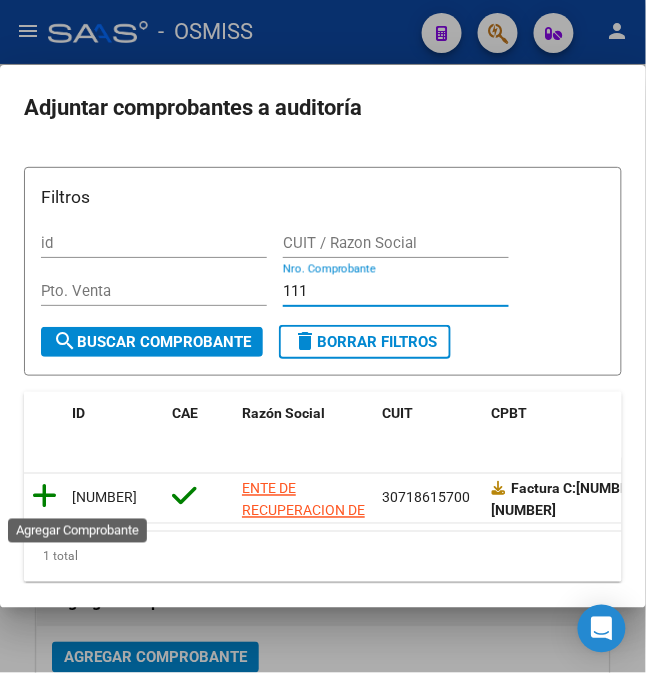 type on "111" 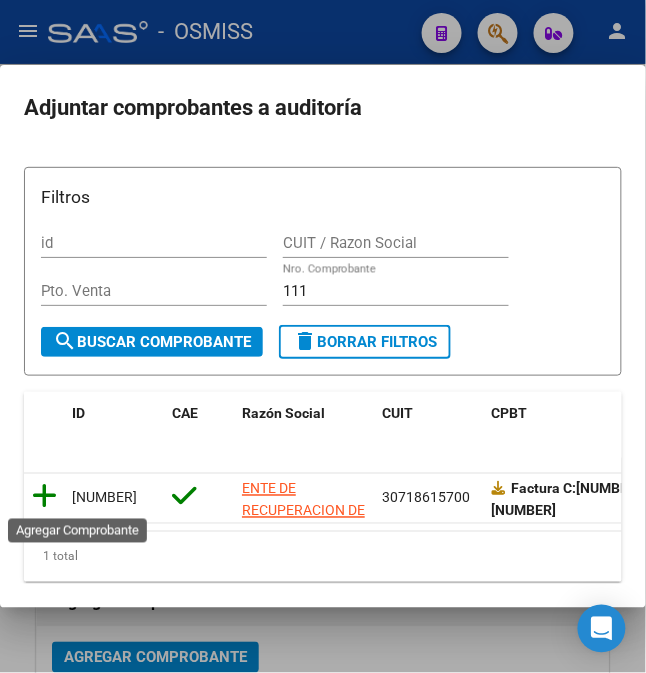 click 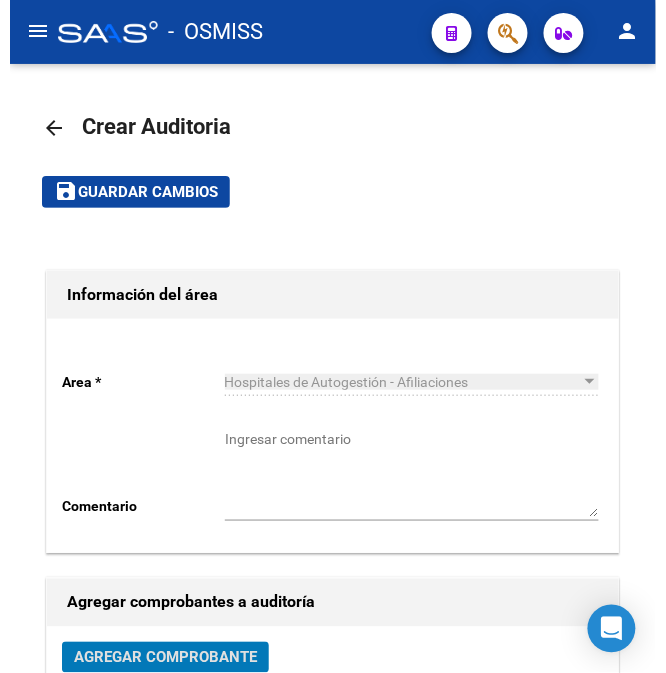 scroll, scrollTop: 1, scrollLeft: 0, axis: vertical 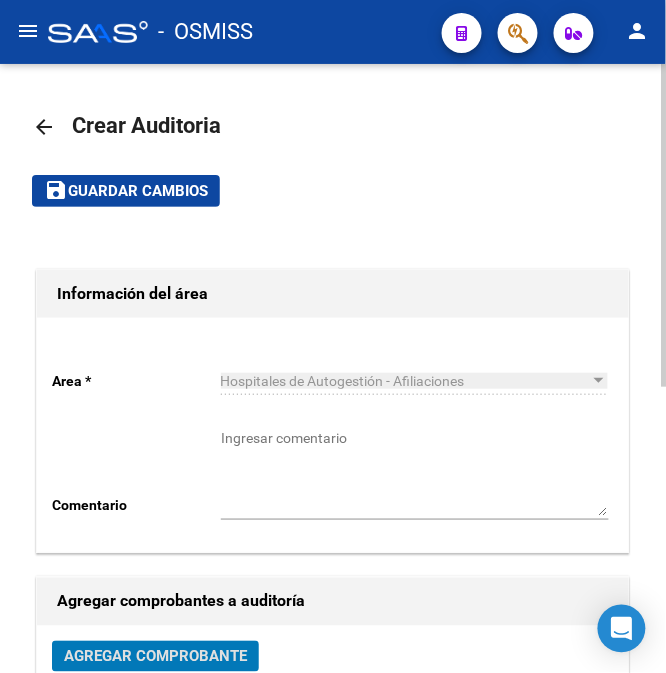 click on "Guardar cambios" 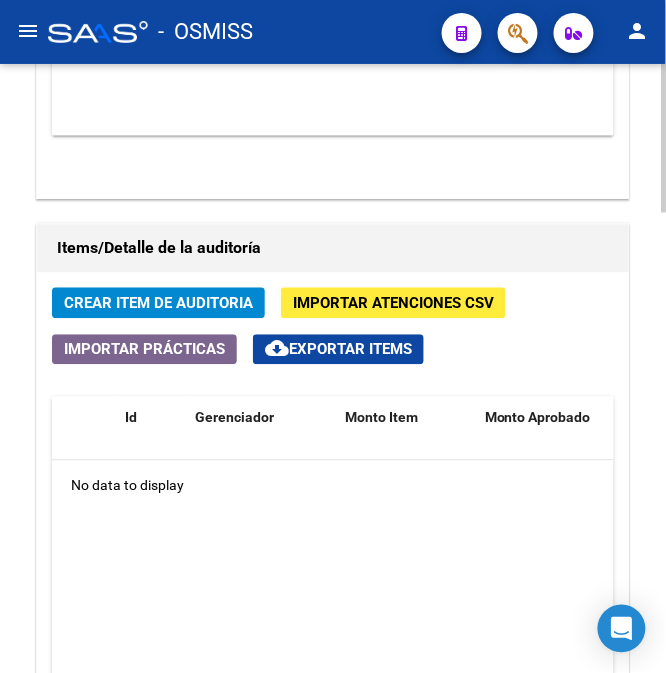 scroll, scrollTop: 1466, scrollLeft: 0, axis: vertical 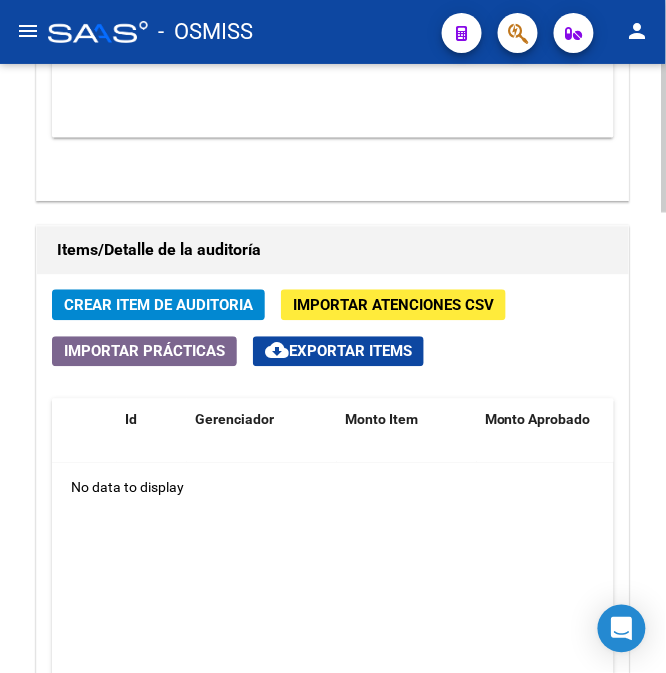 click on "Crear Item de Auditoria" 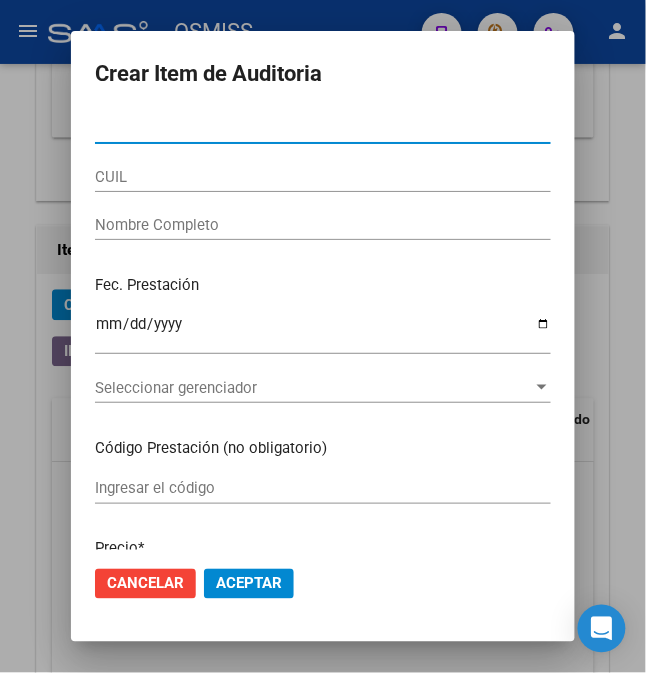 drag, startPoint x: 173, startPoint y: 114, endPoint x: 138, endPoint y: 132, distance: 39.357338 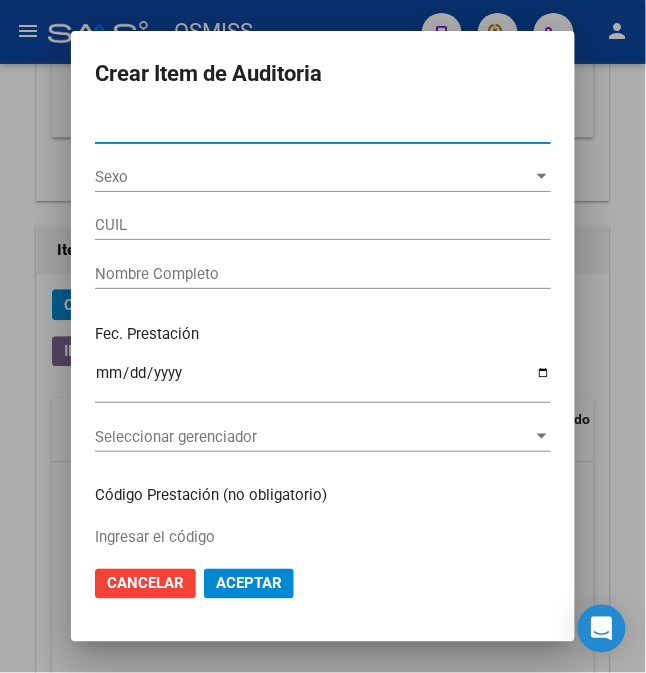 type on "[NUMBER]" 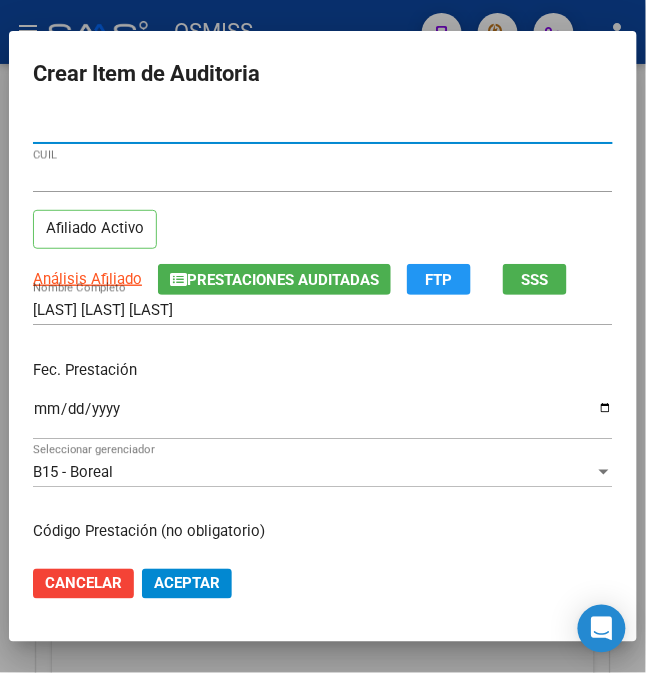 type on "[NUMBER]" 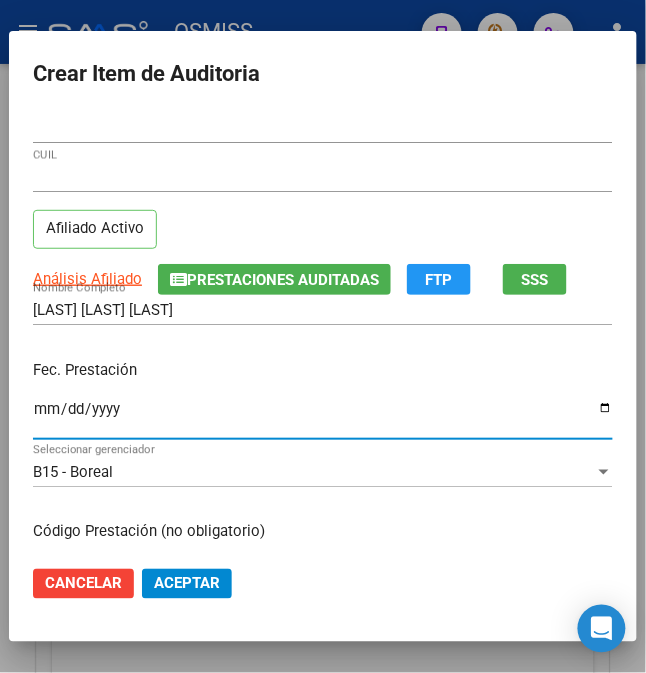 click on "Ingresar la fecha" at bounding box center [323, 417] 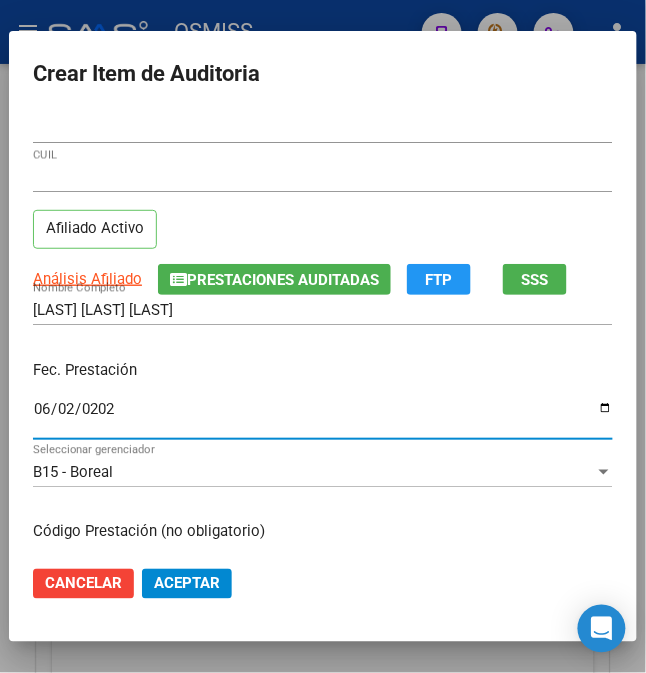 type on "2025-06-02" 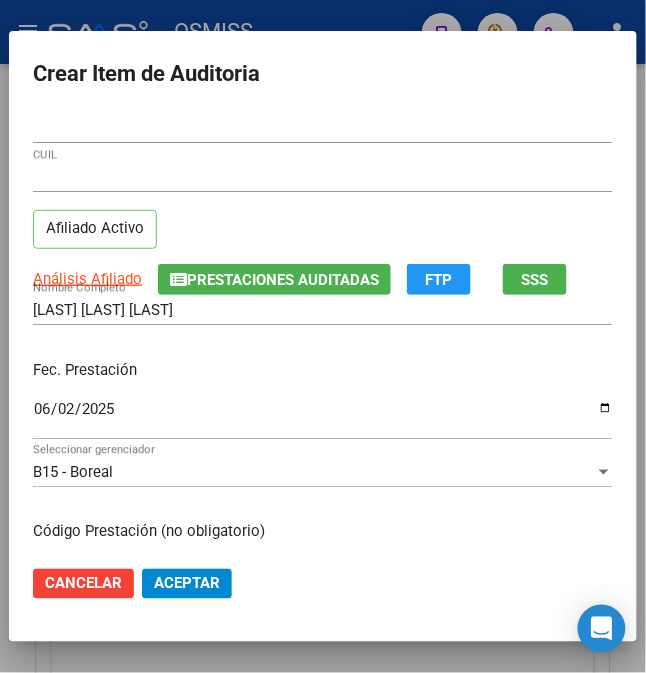 click on "Fec. Prestación" at bounding box center (323, 370) 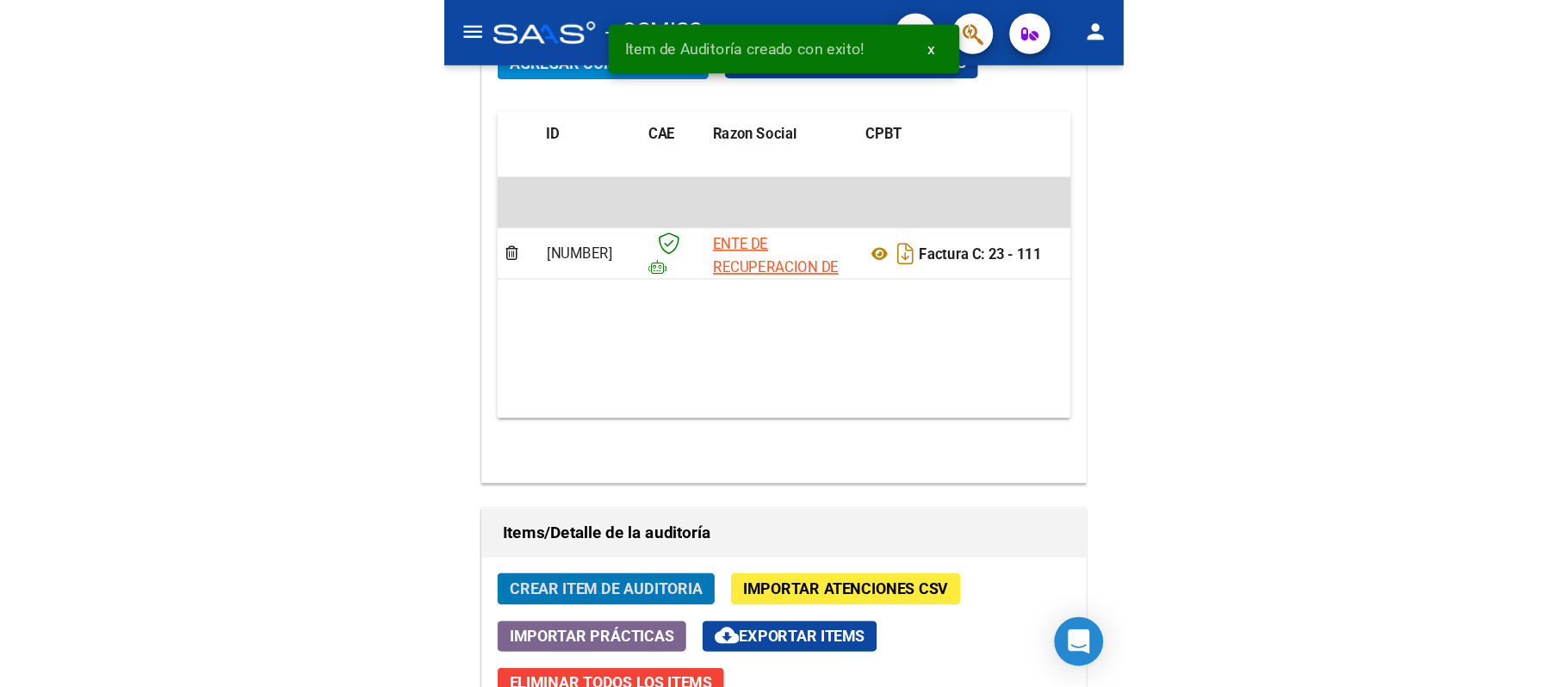 scroll, scrollTop: 1496, scrollLeft: 0, axis: vertical 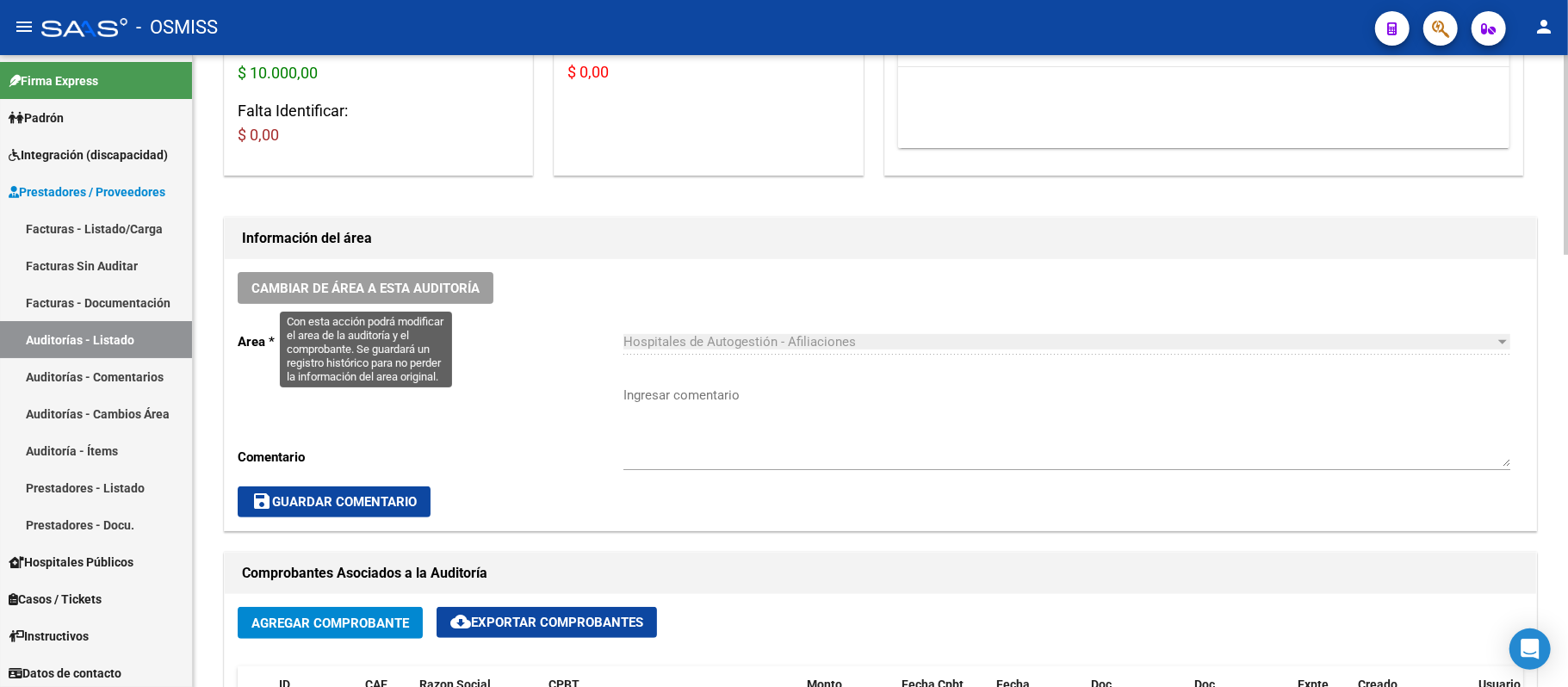 click on "Cambiar de área a esta auditoría" 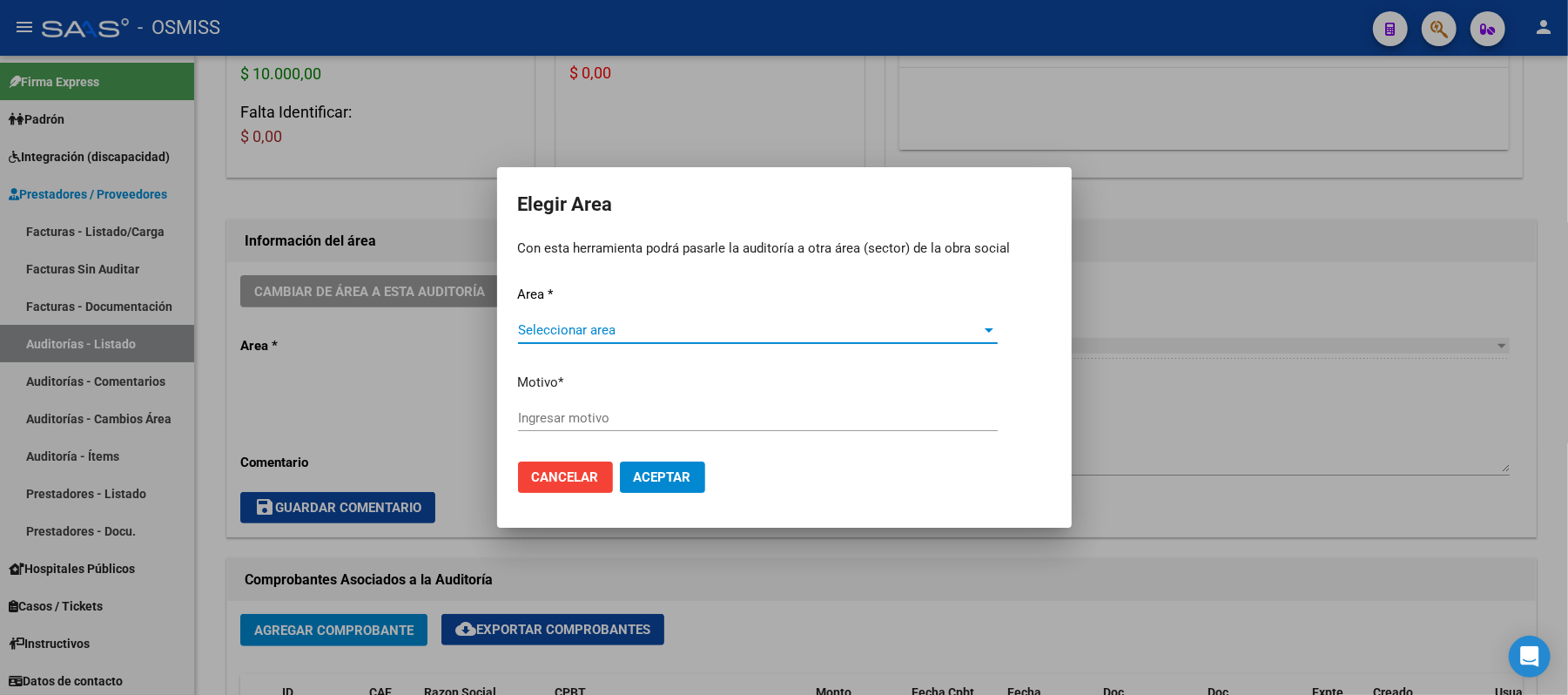 click on "Seleccionar area" at bounding box center (750, 330) 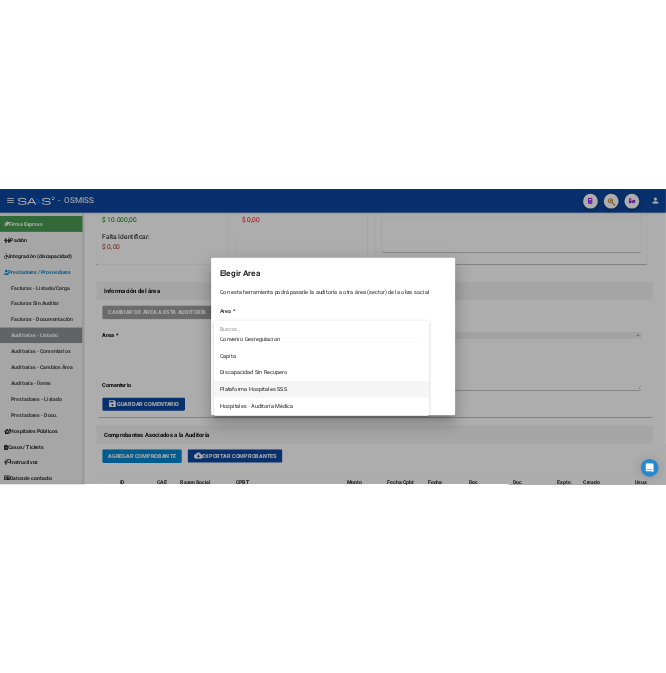 scroll, scrollTop: 330, scrollLeft: 0, axis: vertical 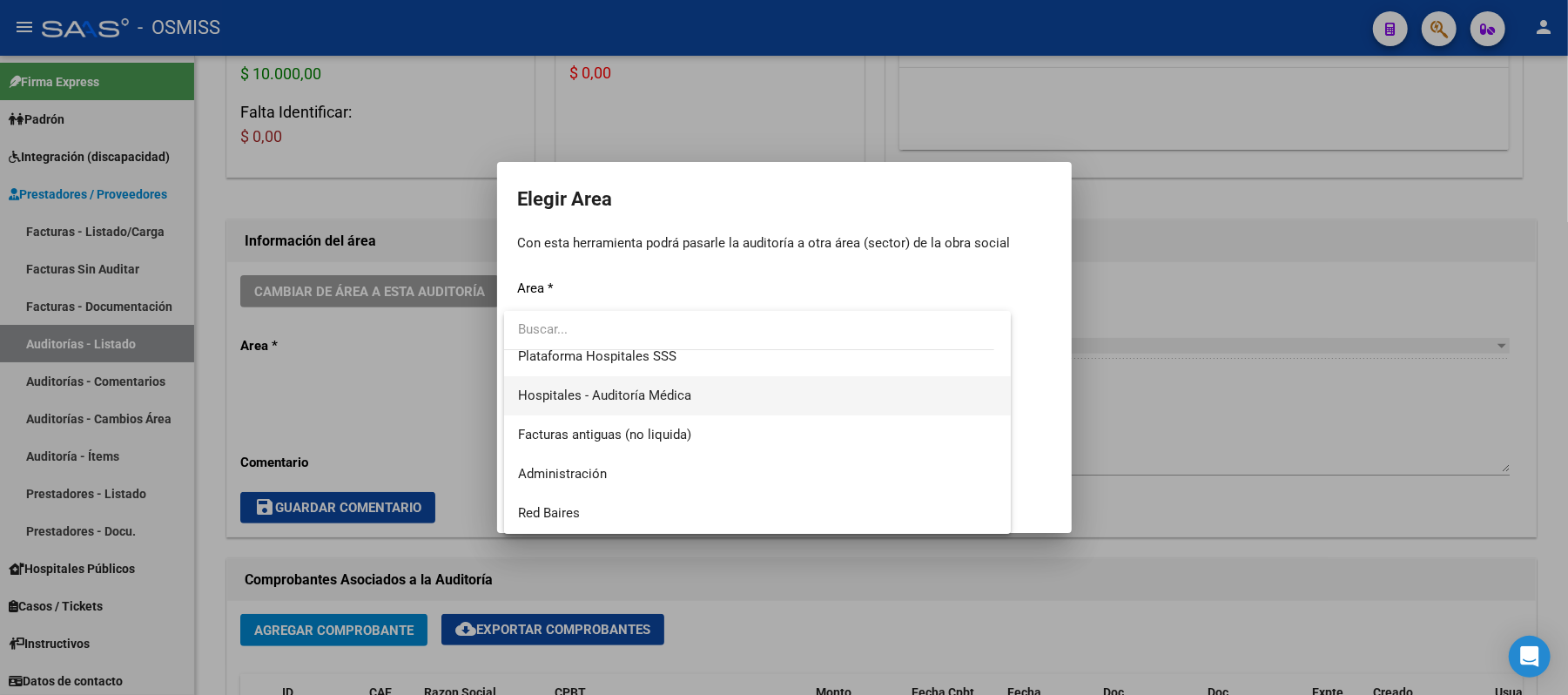click on "Hospitales - Auditoría Médica" at bounding box center (604, 395) 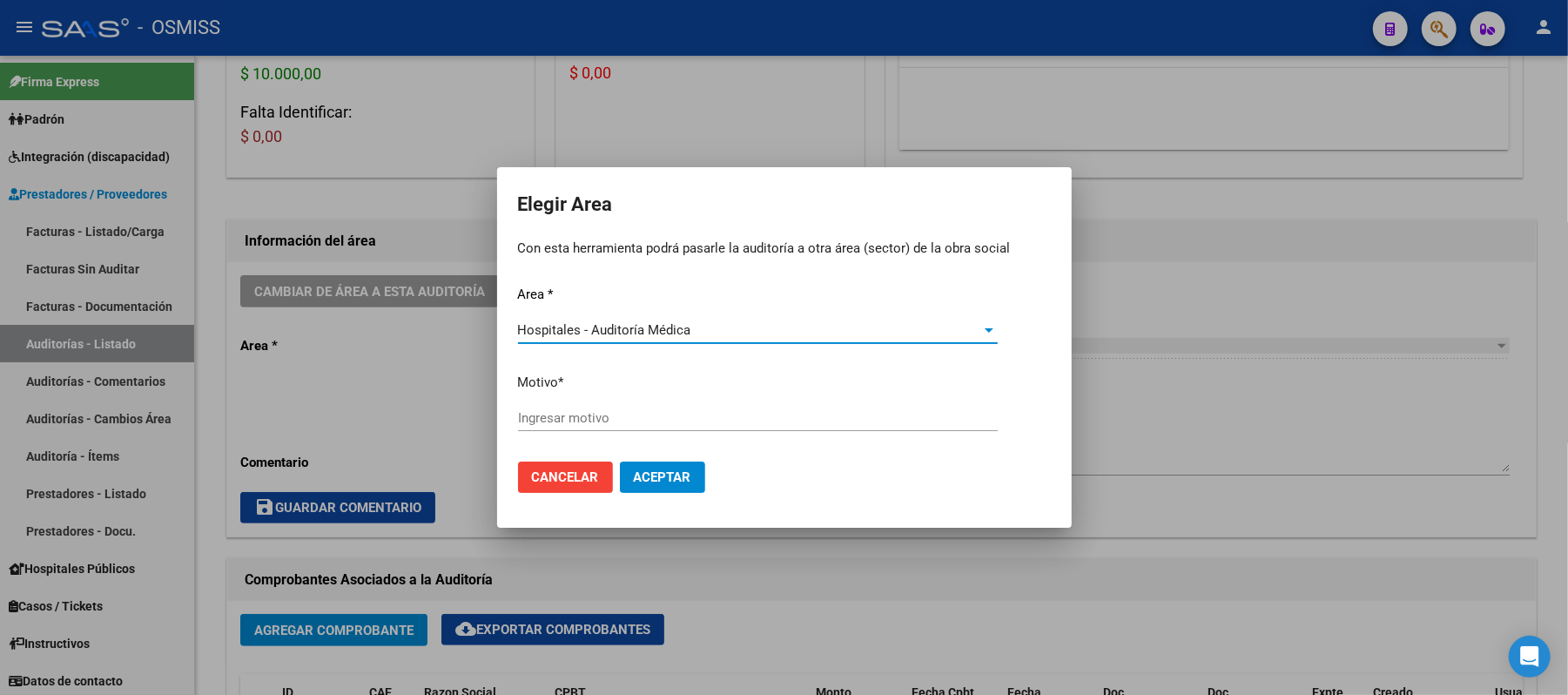 click on "Ingresar motivo" at bounding box center (757, 418) 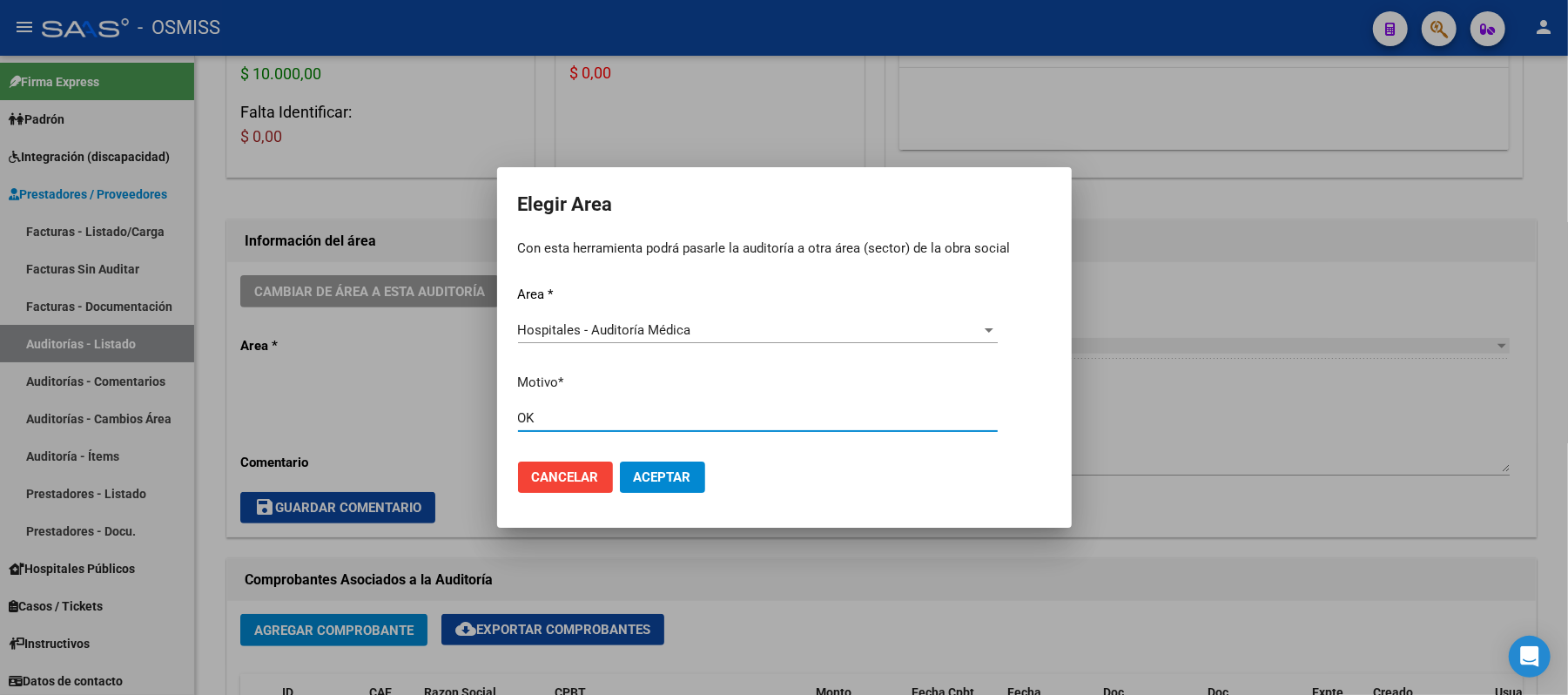 type on "OK" 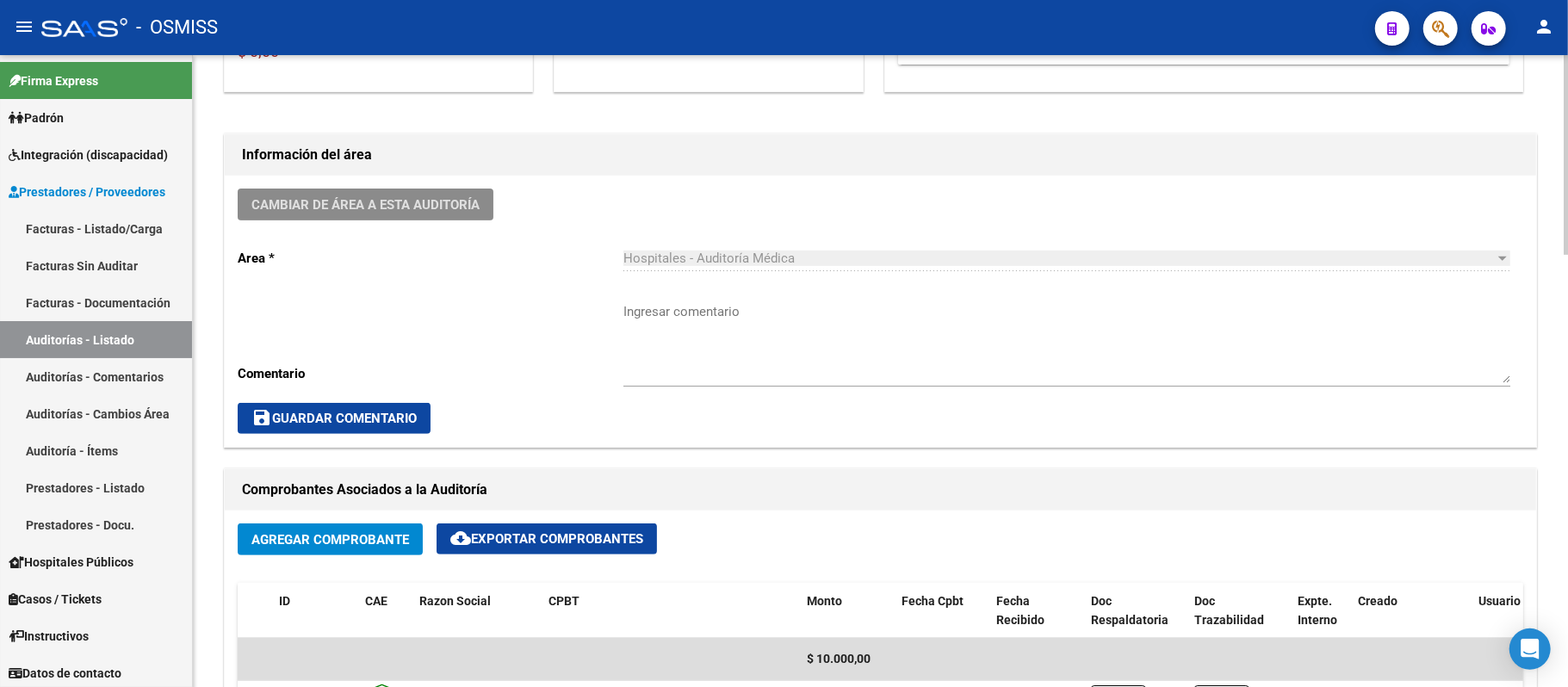 scroll, scrollTop: 459, scrollLeft: 0, axis: vertical 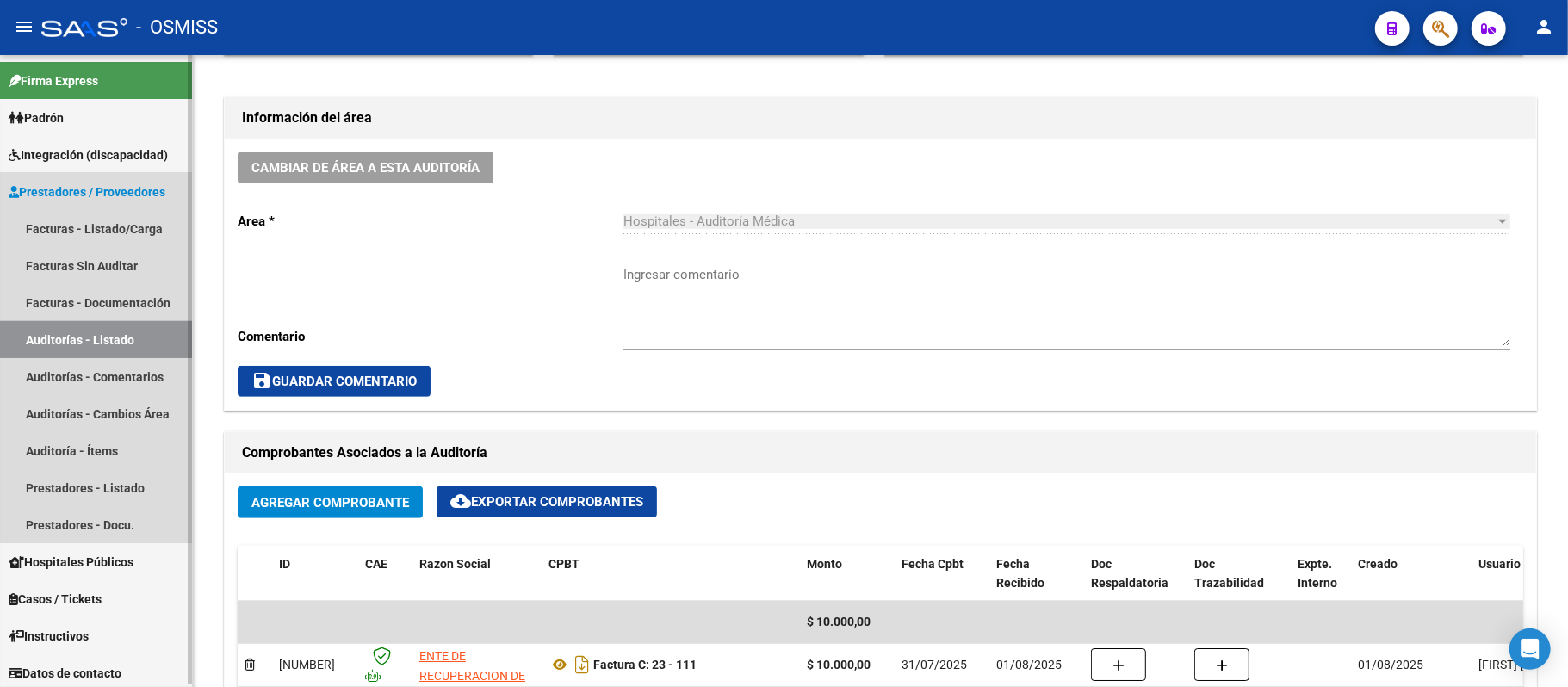 click on "Auditorías - Listado" at bounding box center [96, 339] 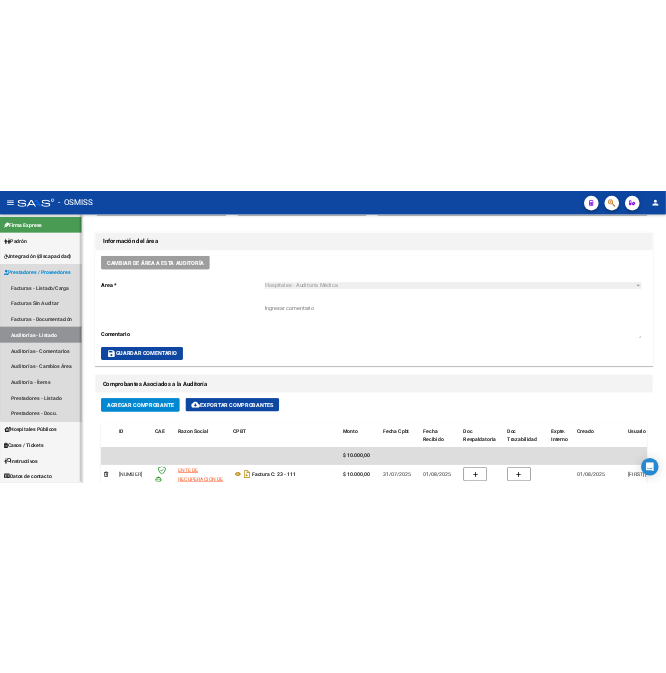 scroll, scrollTop: 0, scrollLeft: 0, axis: both 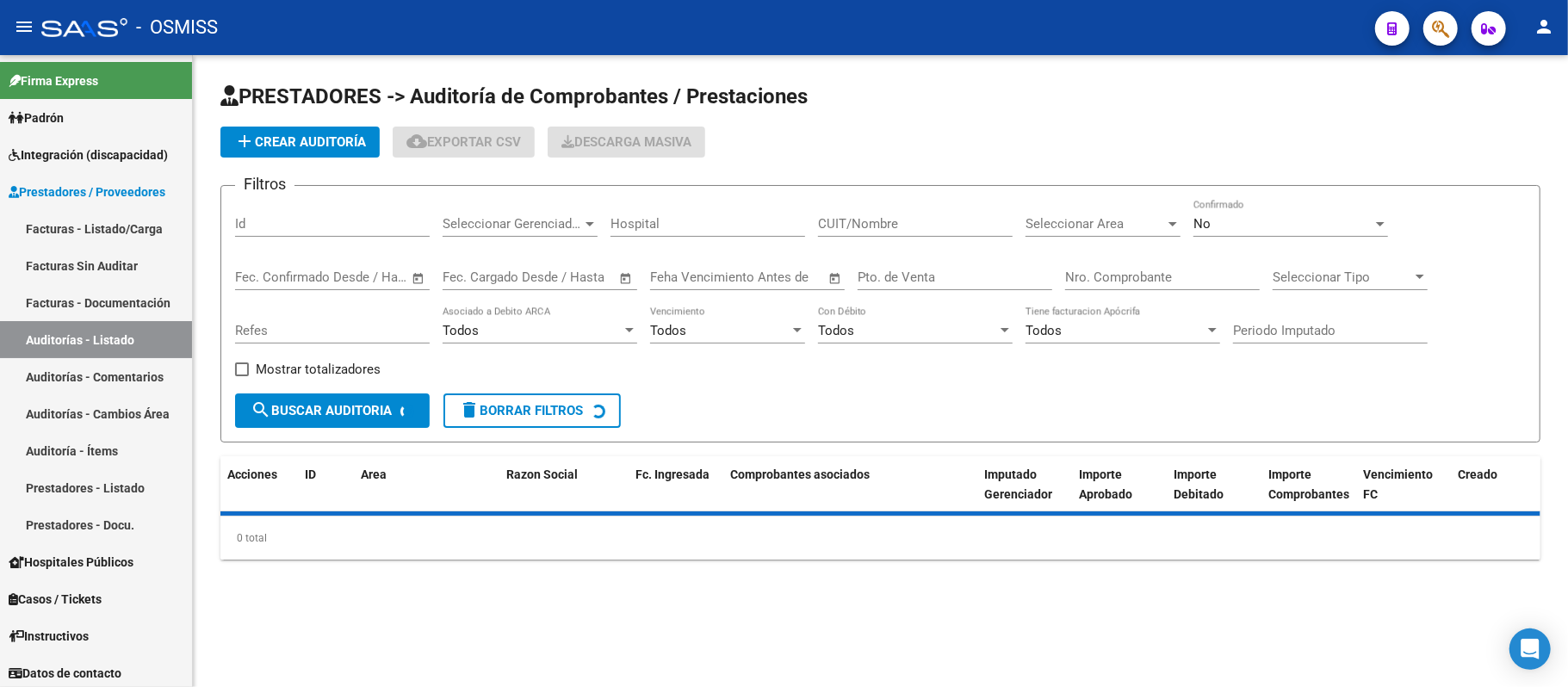click on "add  Crear Auditoría" 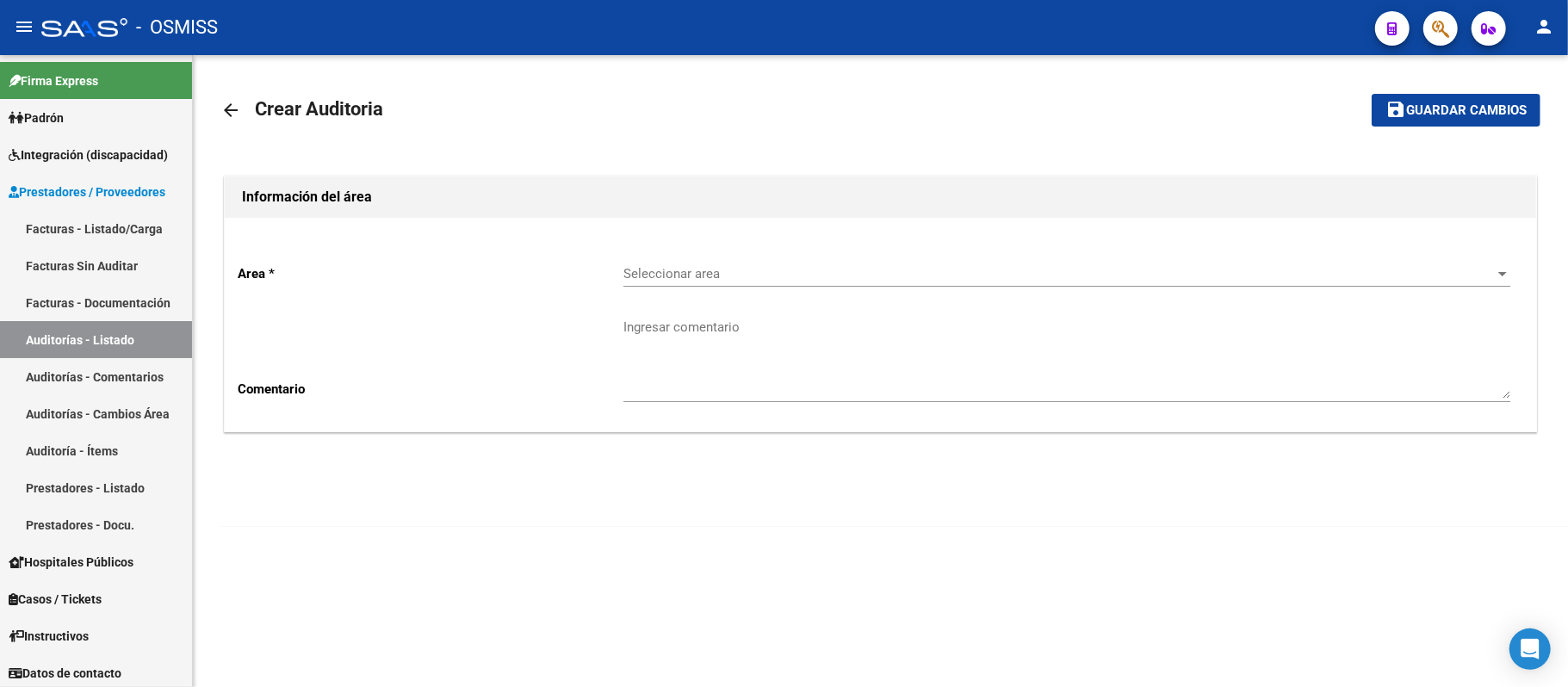 click on "Seleccionar area" at bounding box center (1059, 274) 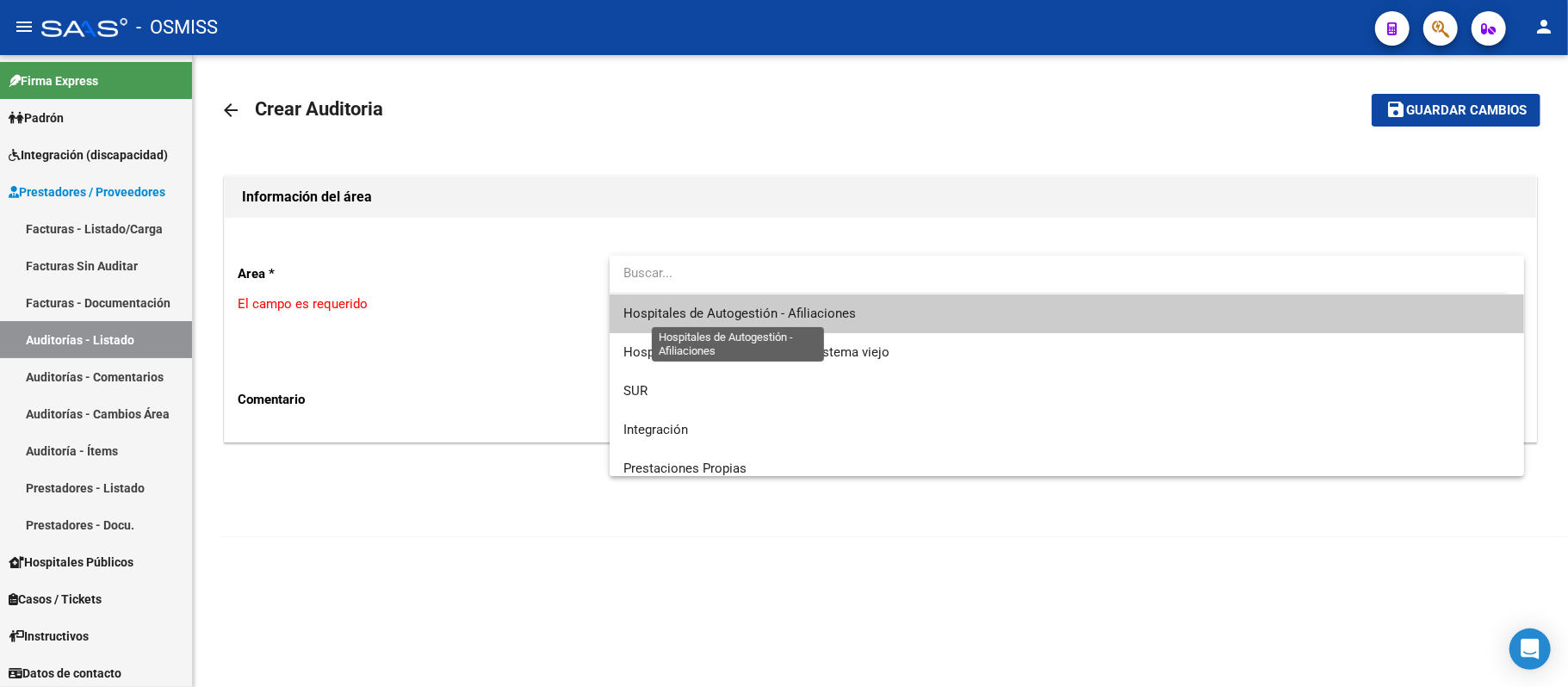 click on "Hospitales de Autogestión - Afiliaciones" at bounding box center [740, 313] 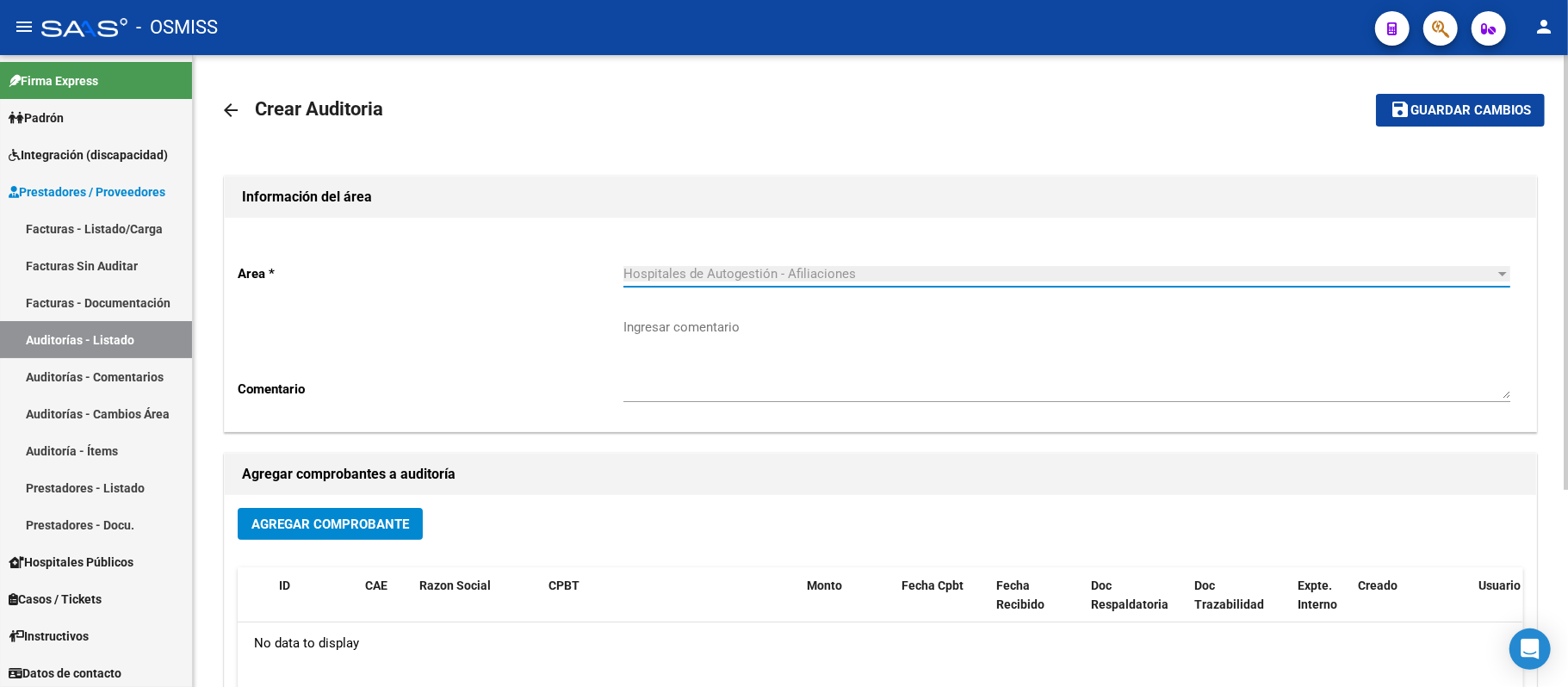 click on "Agregar Comprobante" 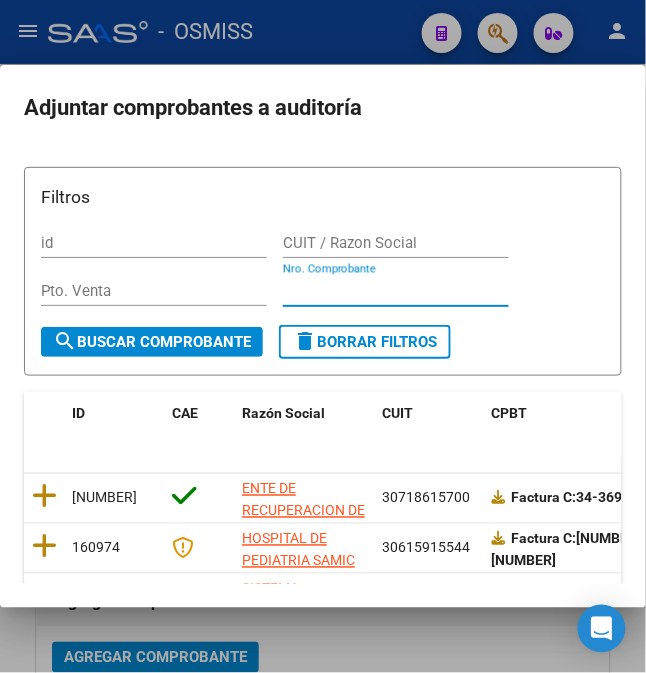click on "Nro. Comprobante" at bounding box center [396, 291] 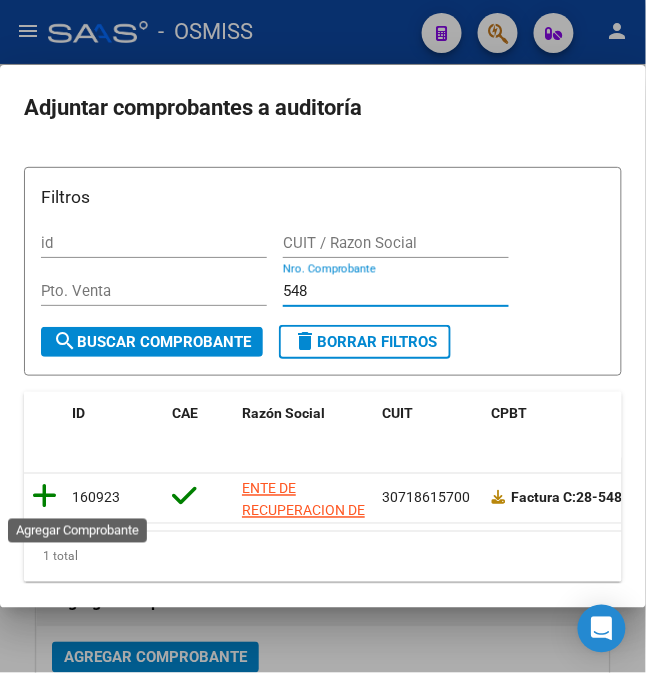 type on "548" 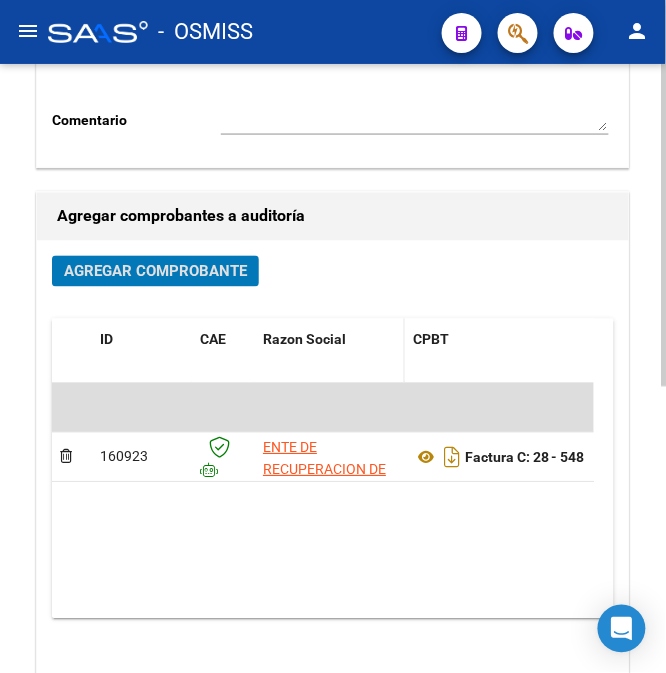 scroll, scrollTop: 401, scrollLeft: 0, axis: vertical 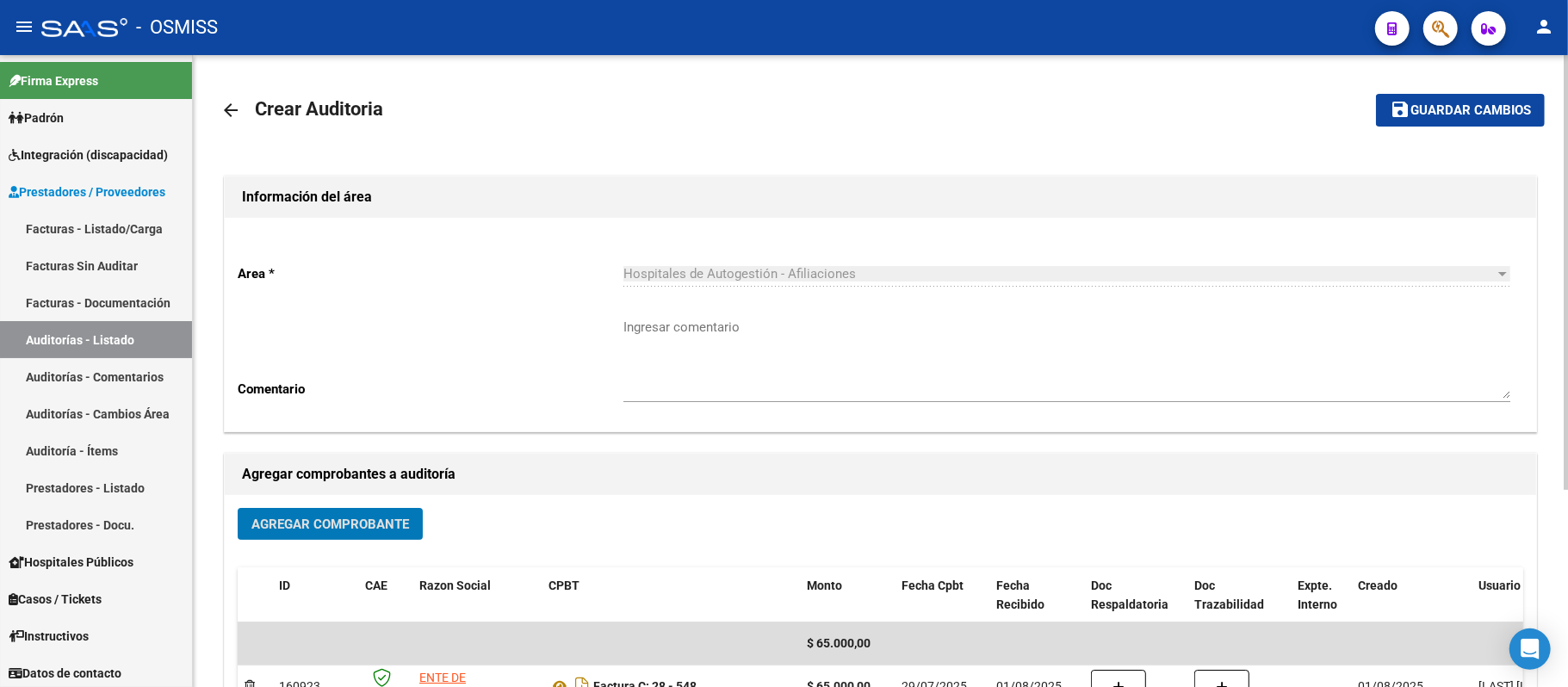 click on "Guardar cambios" 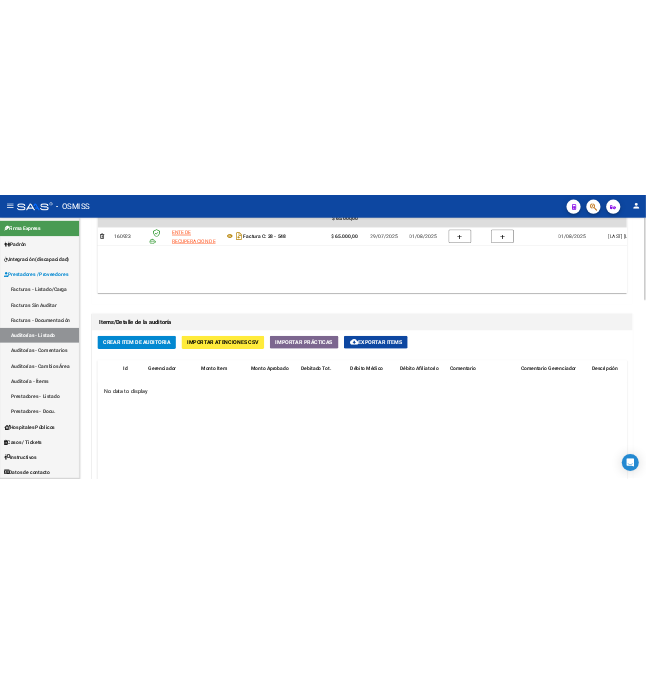 scroll, scrollTop: 1200, scrollLeft: 0, axis: vertical 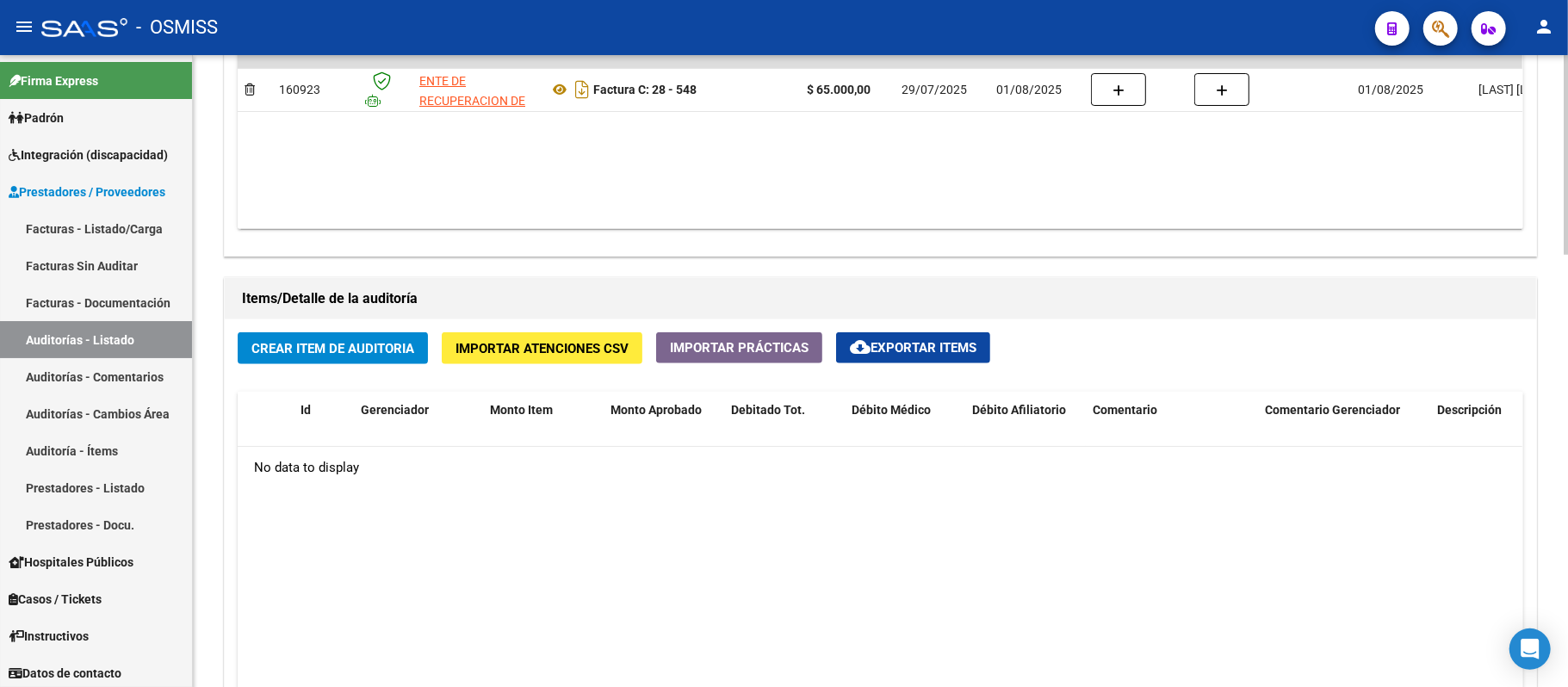 click on "Importar Atenciones CSV" 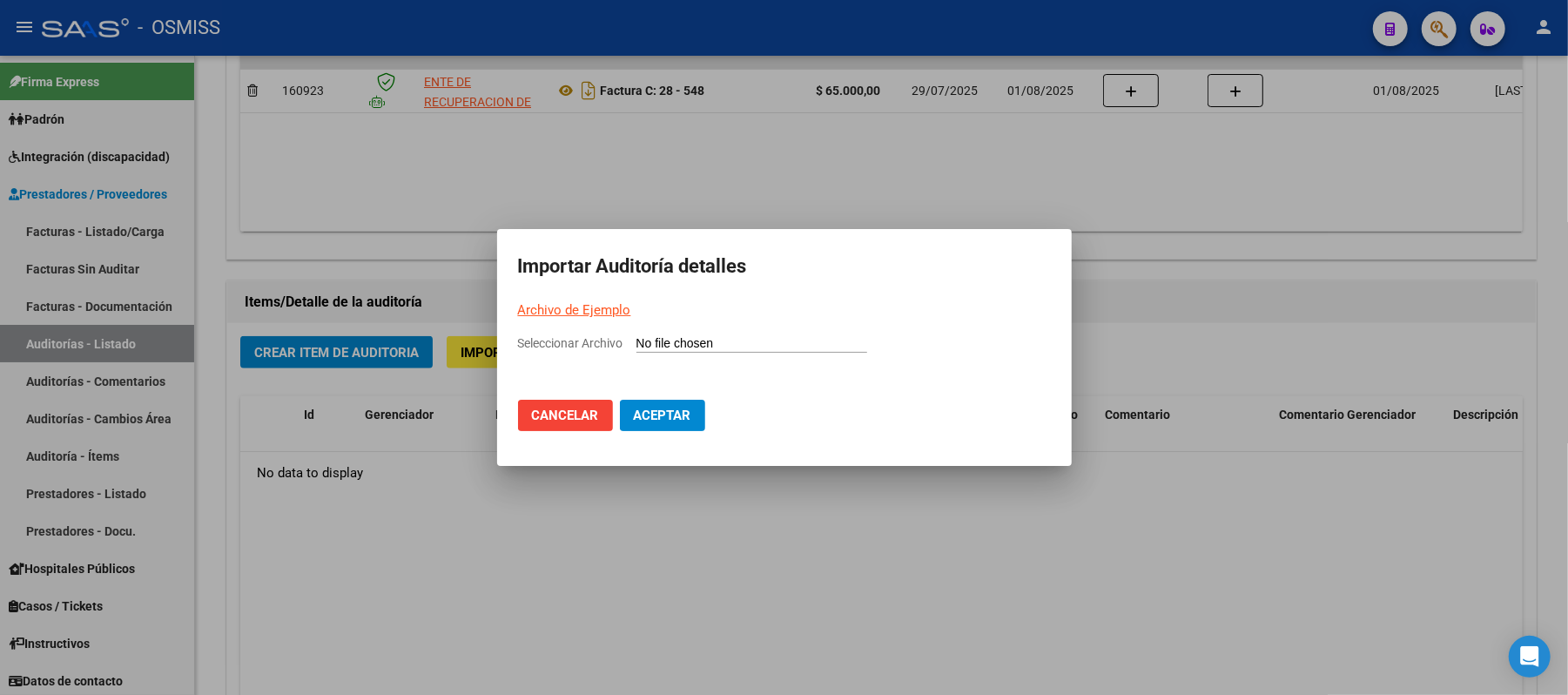 drag, startPoint x: 604, startPoint y: 298, endPoint x: 604, endPoint y: 311, distance: 13 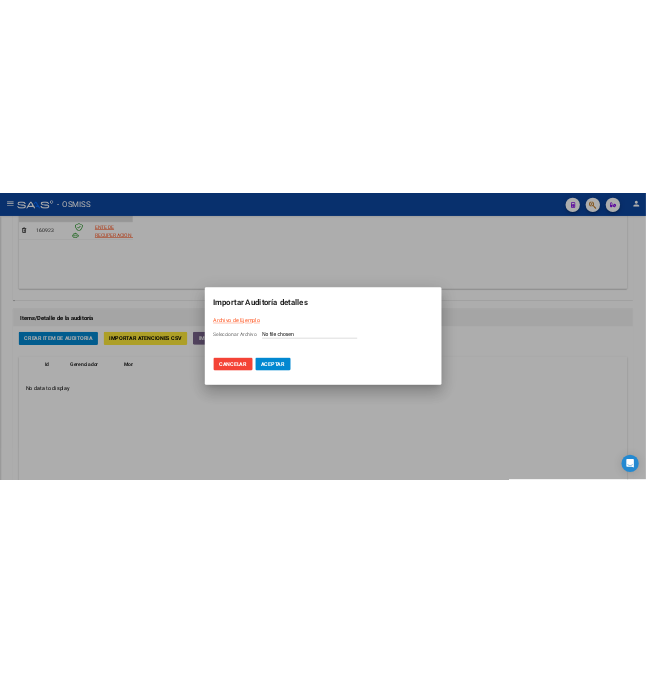 scroll, scrollTop: 1146, scrollLeft: 0, axis: vertical 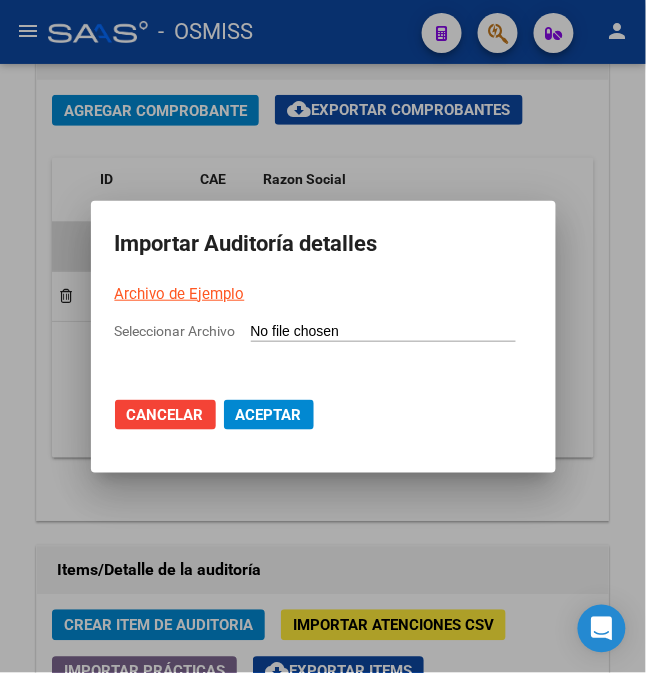 click on "Seleccionar Archivo" at bounding box center (383, 332) 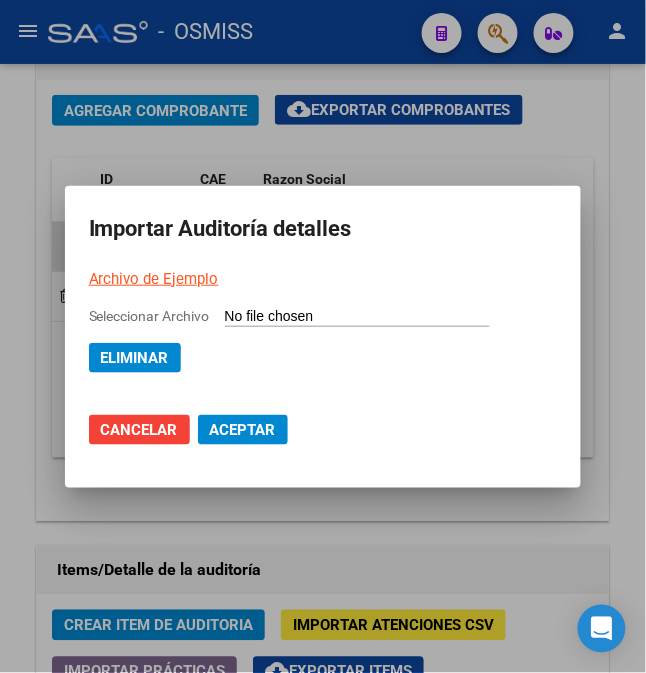 click on "Aceptar" 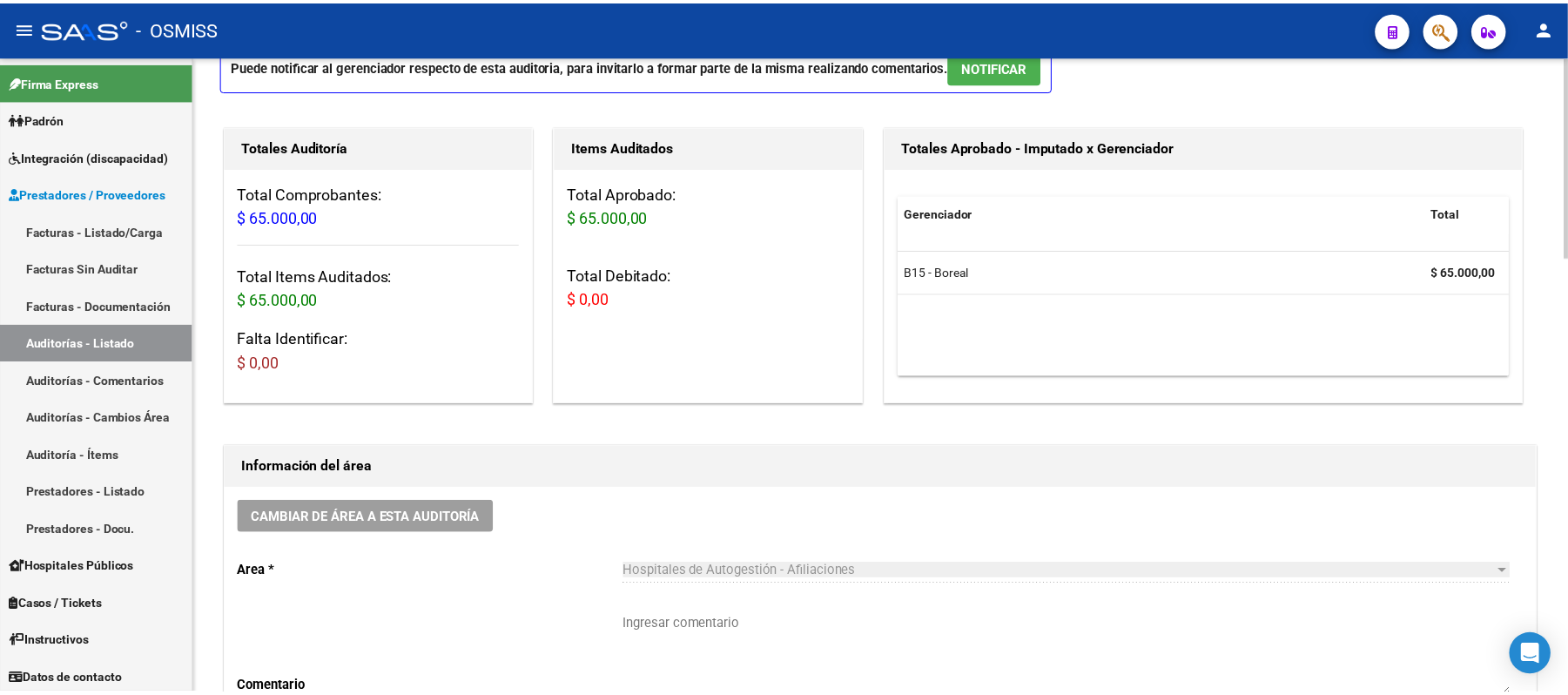 scroll, scrollTop: 232, scrollLeft: 0, axis: vertical 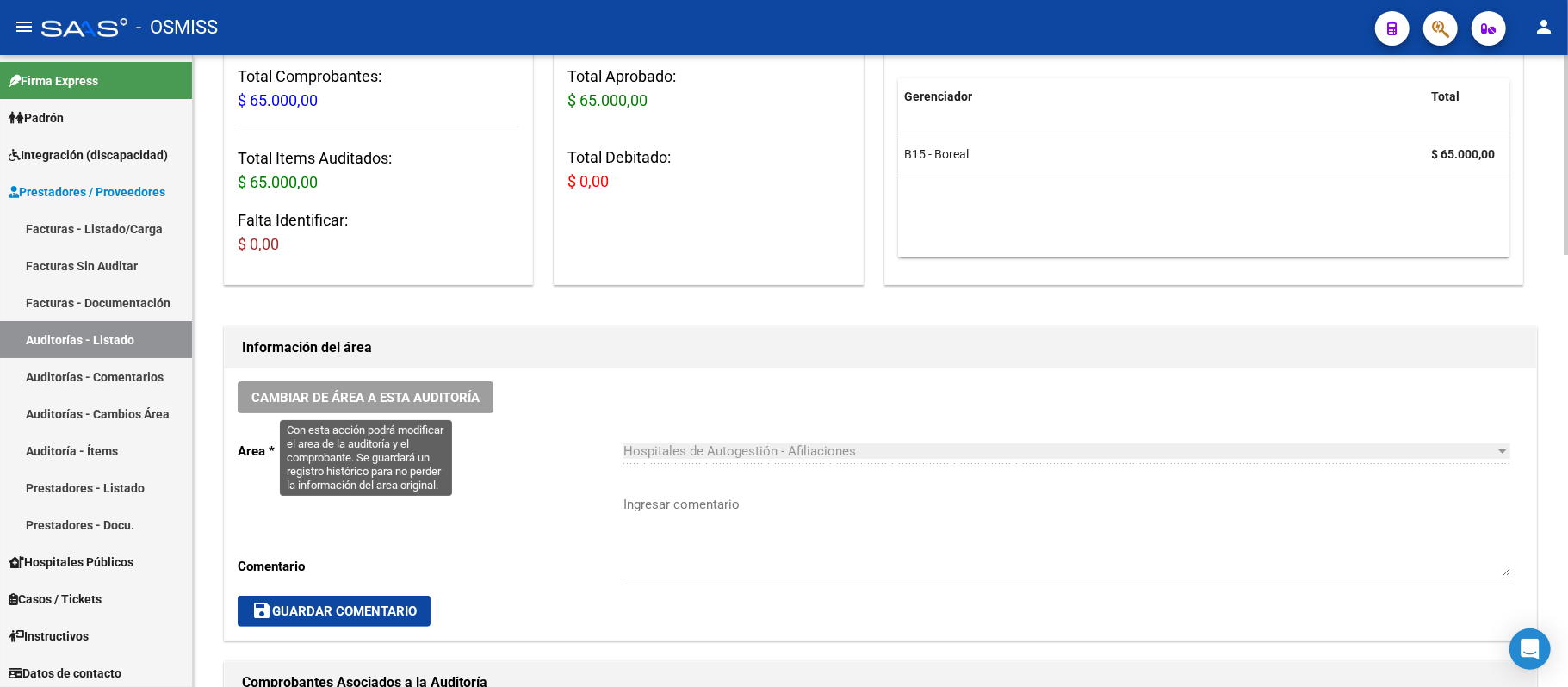 click on "Cambiar de área a esta auditoría" 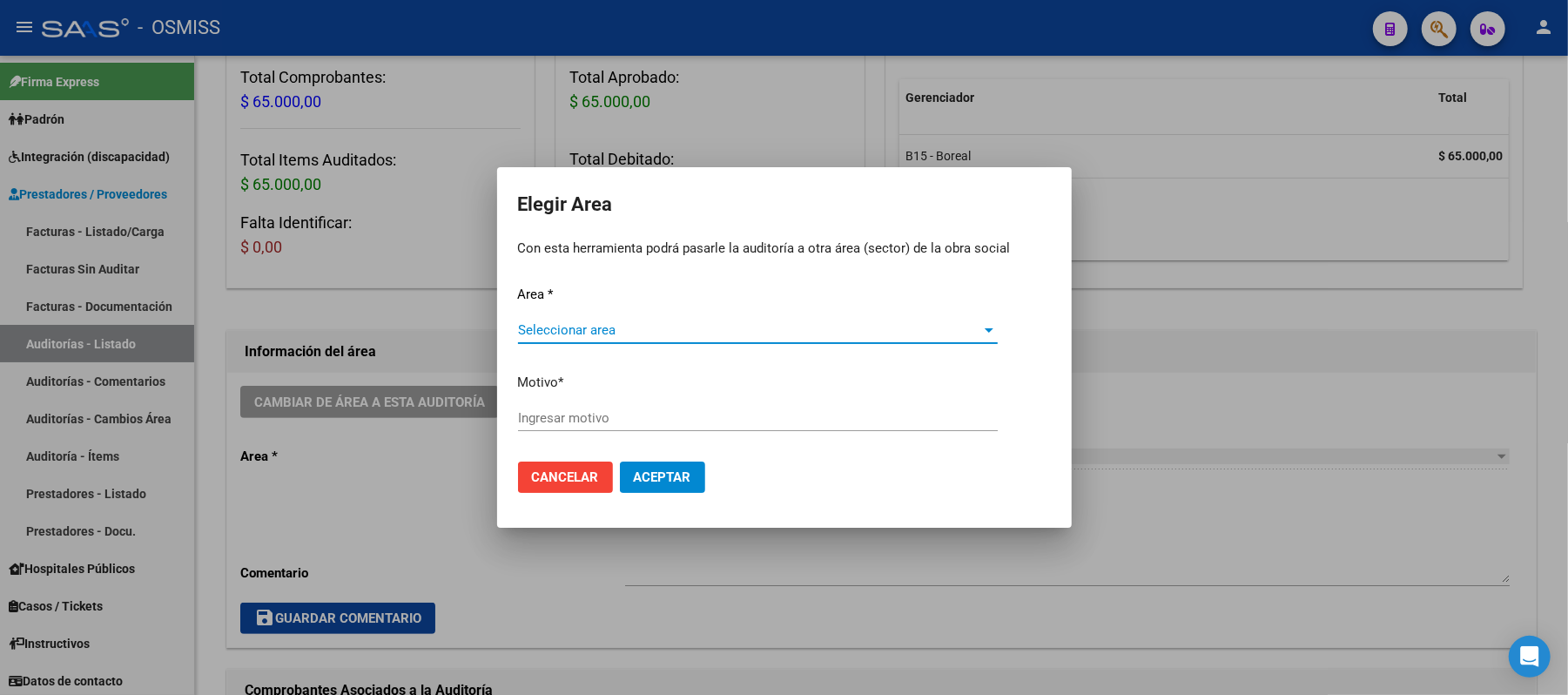 click on "Seleccionar area" at bounding box center (750, 330) 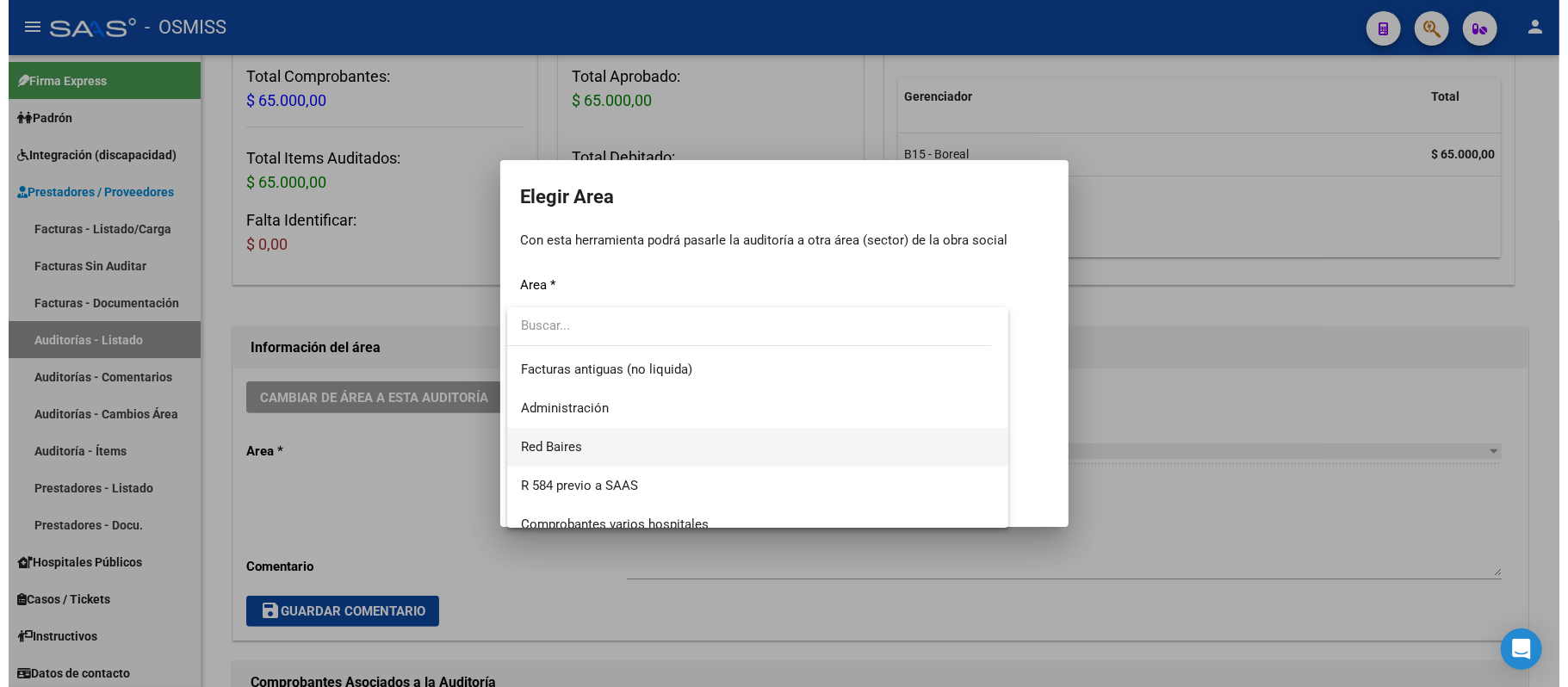 scroll, scrollTop: 229, scrollLeft: 0, axis: vertical 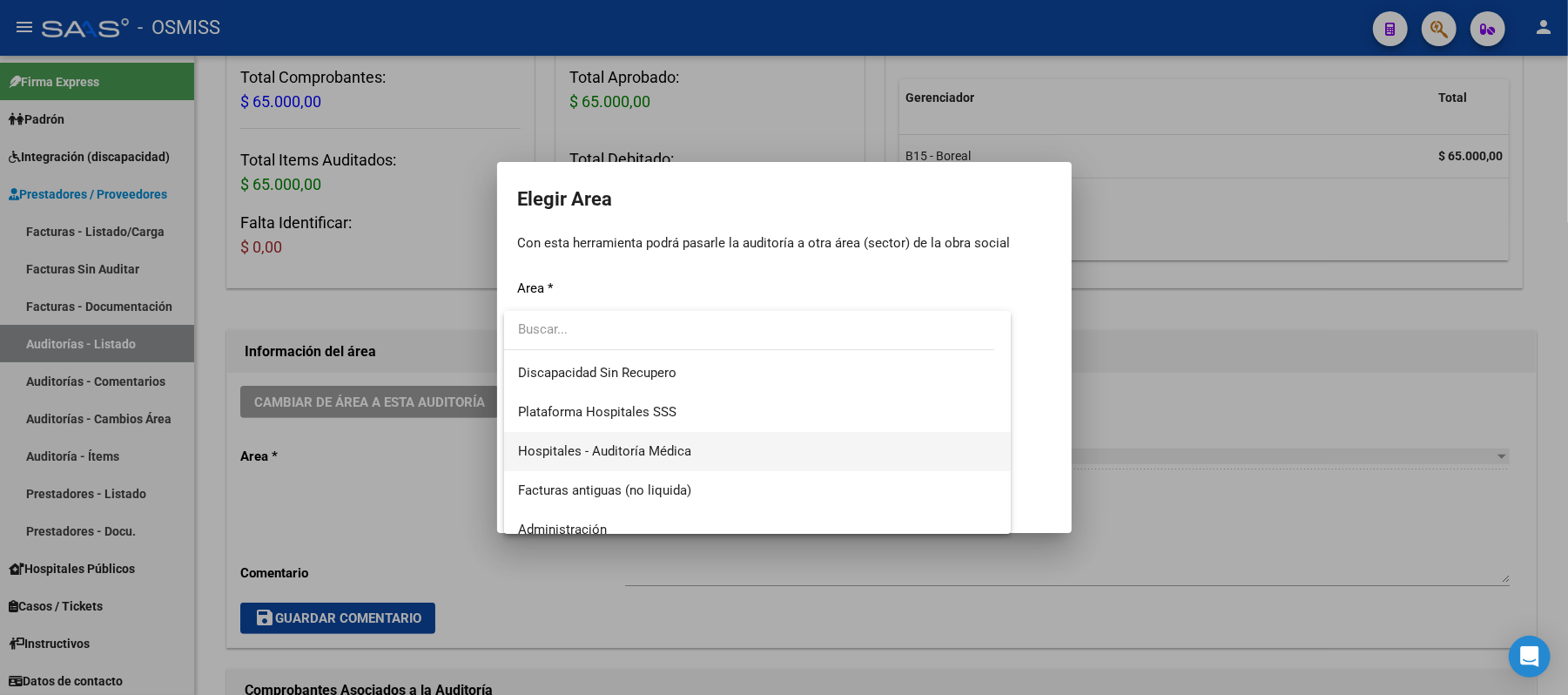 click on "Hospitales - Auditoría Médica" at bounding box center (757, 451) 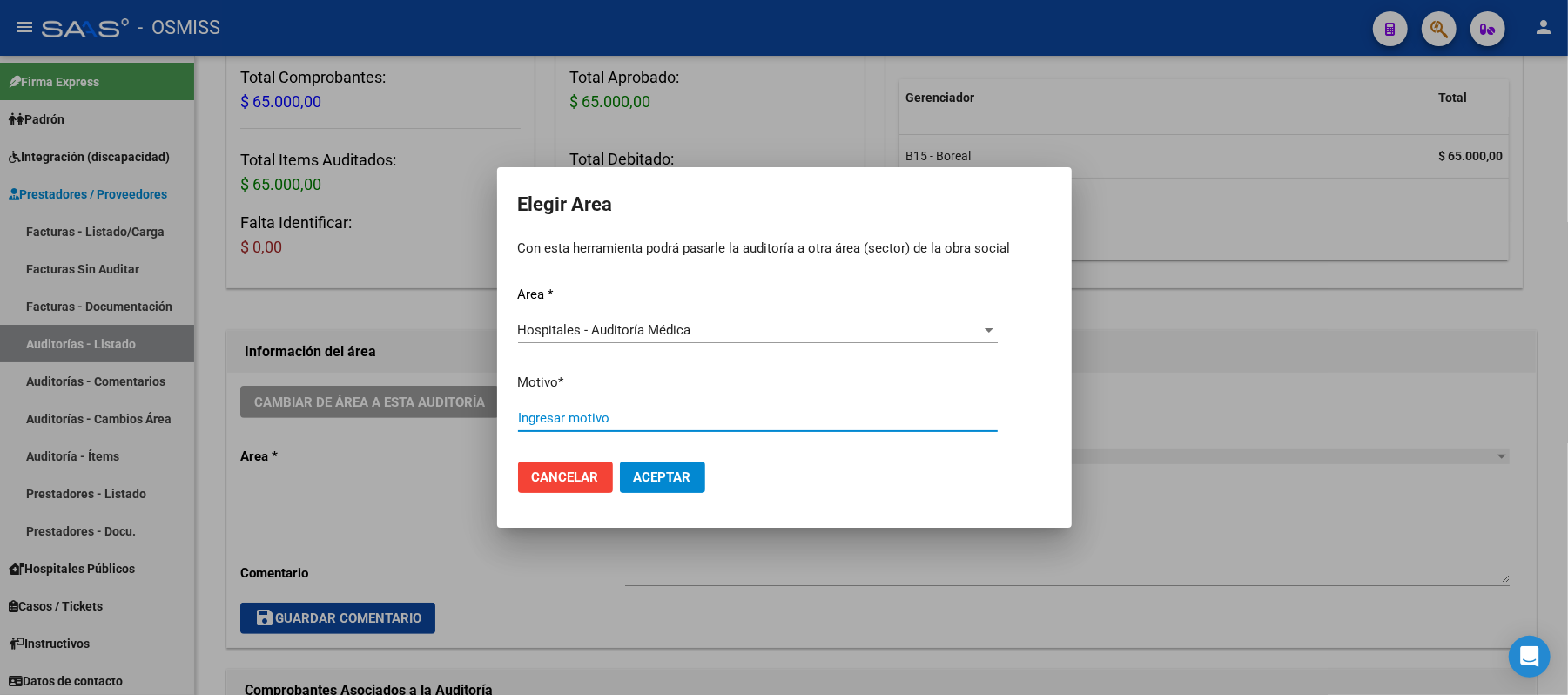 click on "Ingresar motivo" at bounding box center (757, 418) 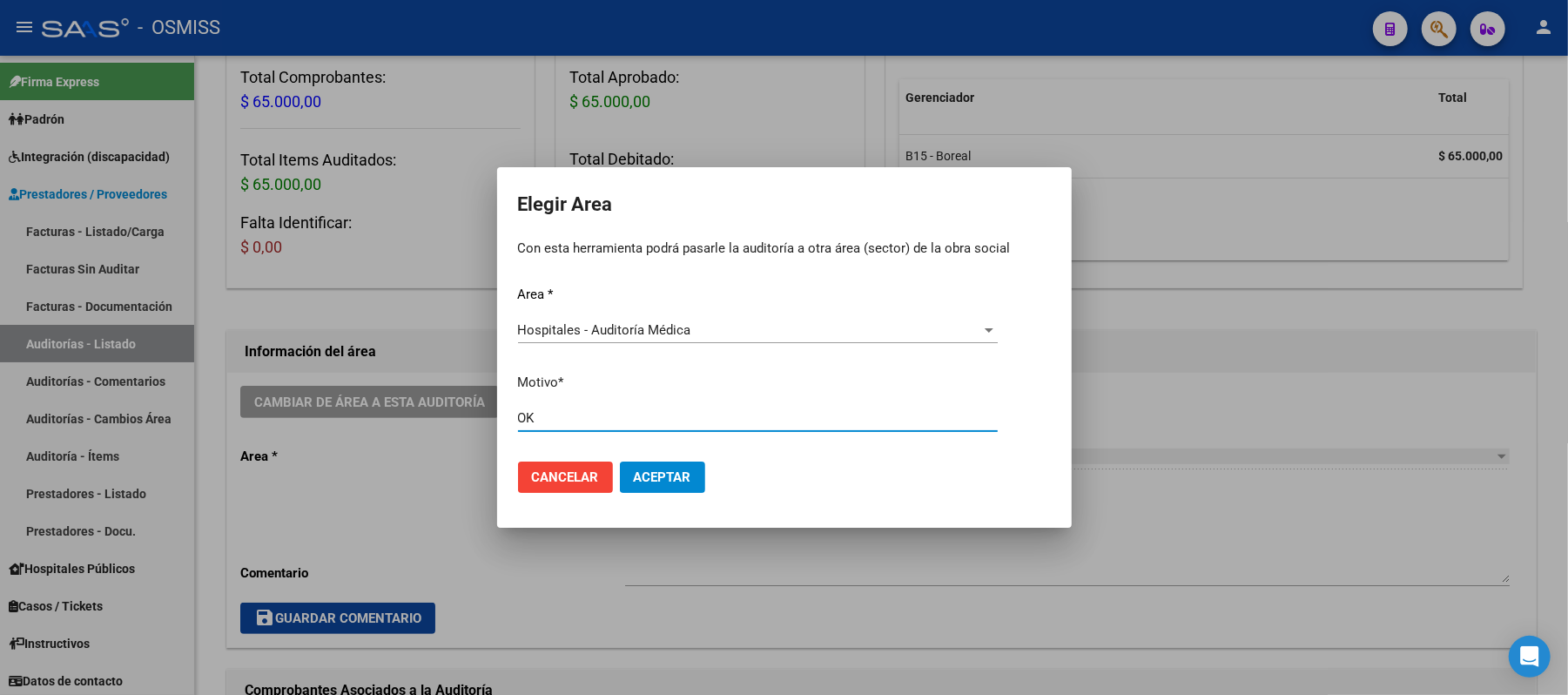 type on "OK" 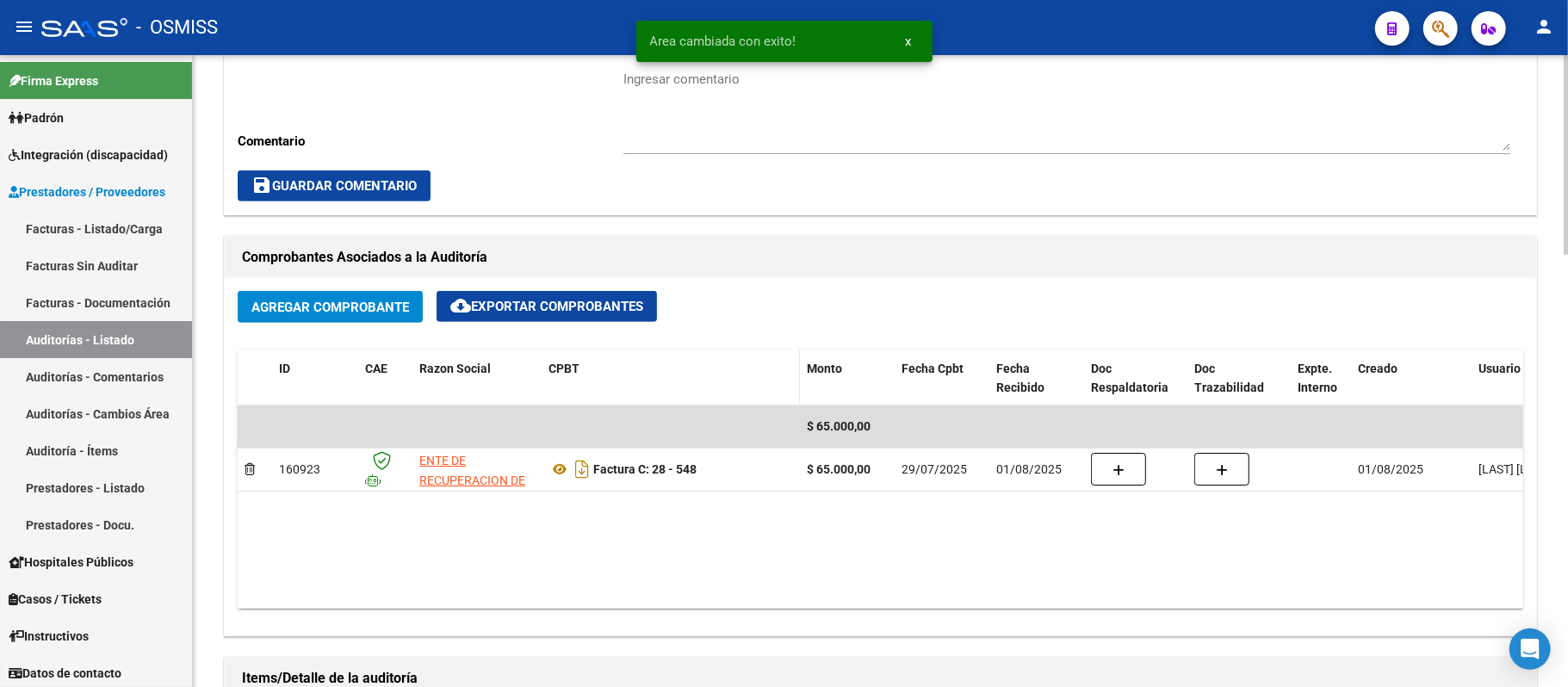 scroll, scrollTop: 689, scrollLeft: 0, axis: vertical 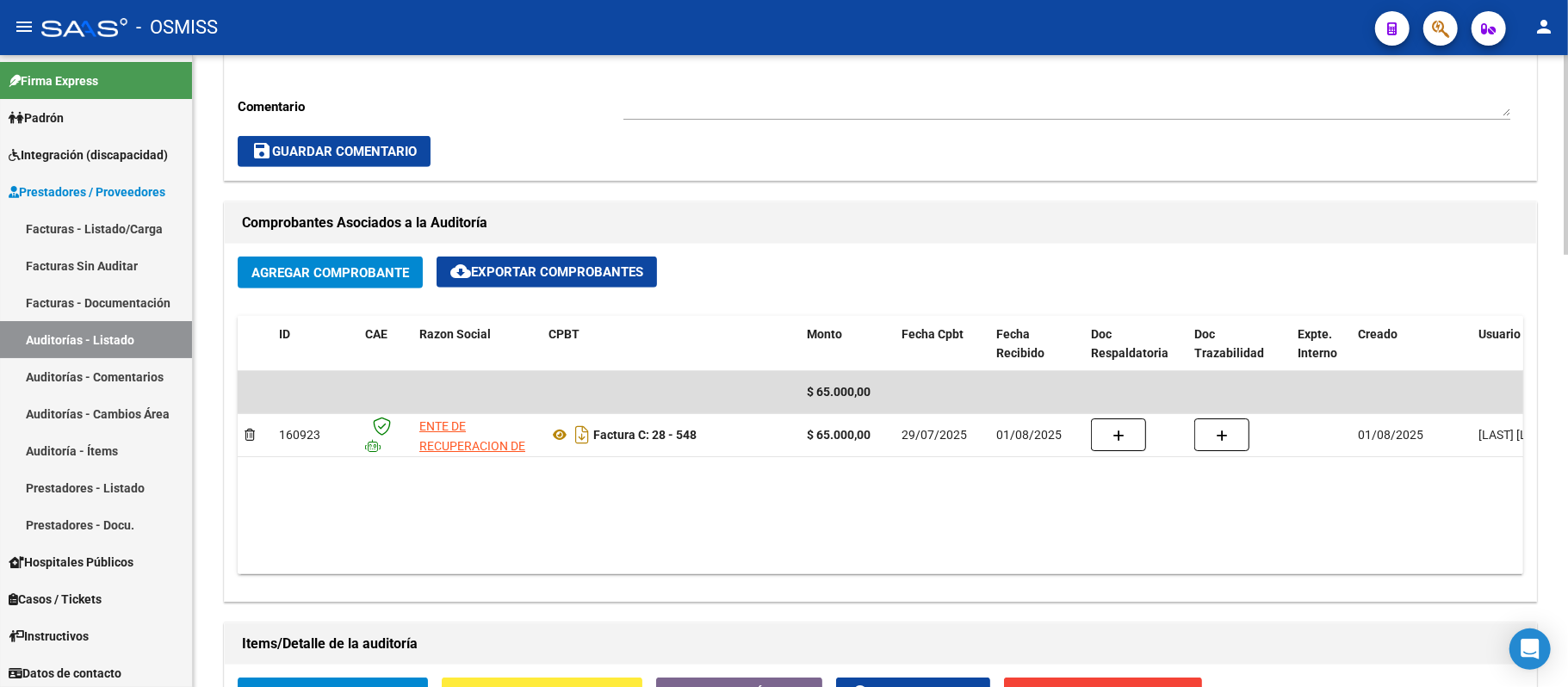 click on "Información del área Cambiar de área a esta auditoría  Area * Hospitales - Auditoría Médica Seleccionar area Comentario    Ingresar comentario  save  Guardar Comentario" 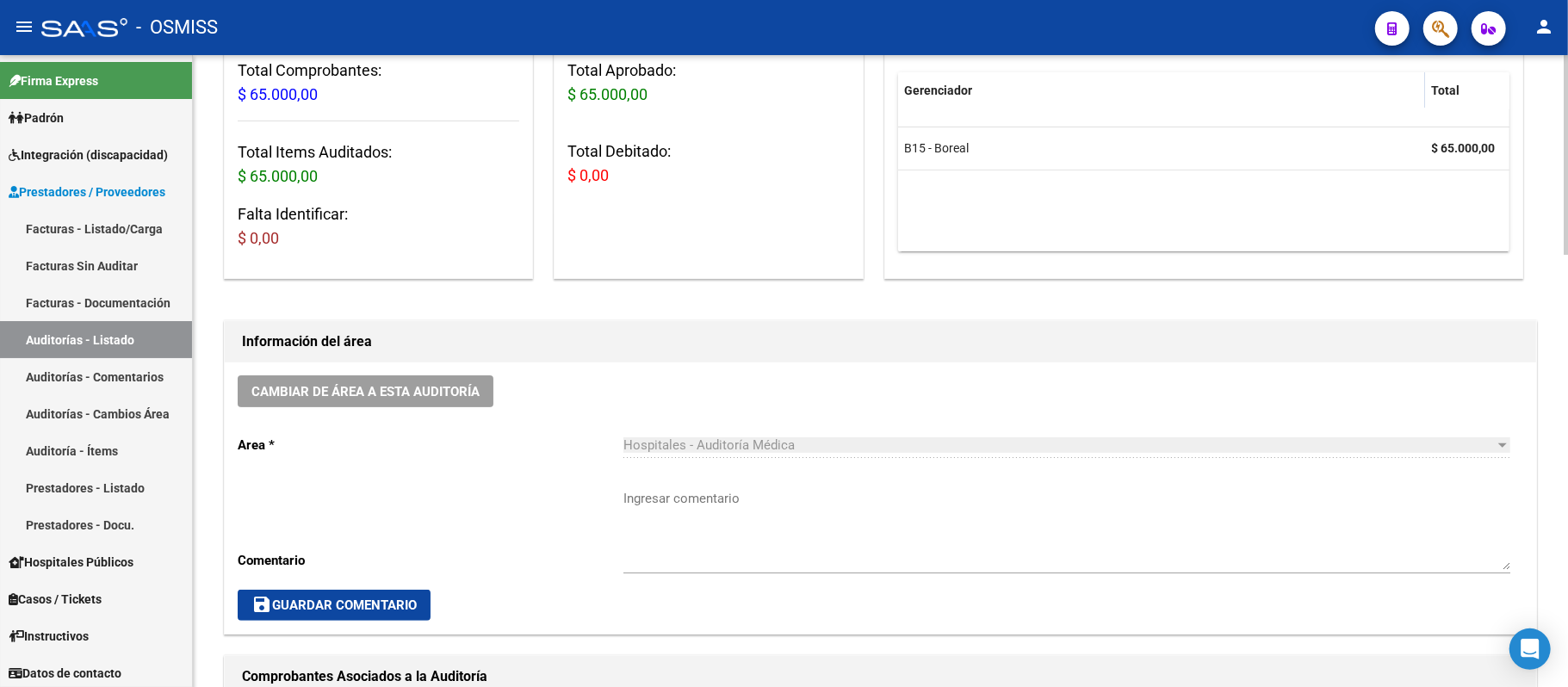 scroll, scrollTop: 229, scrollLeft: 0, axis: vertical 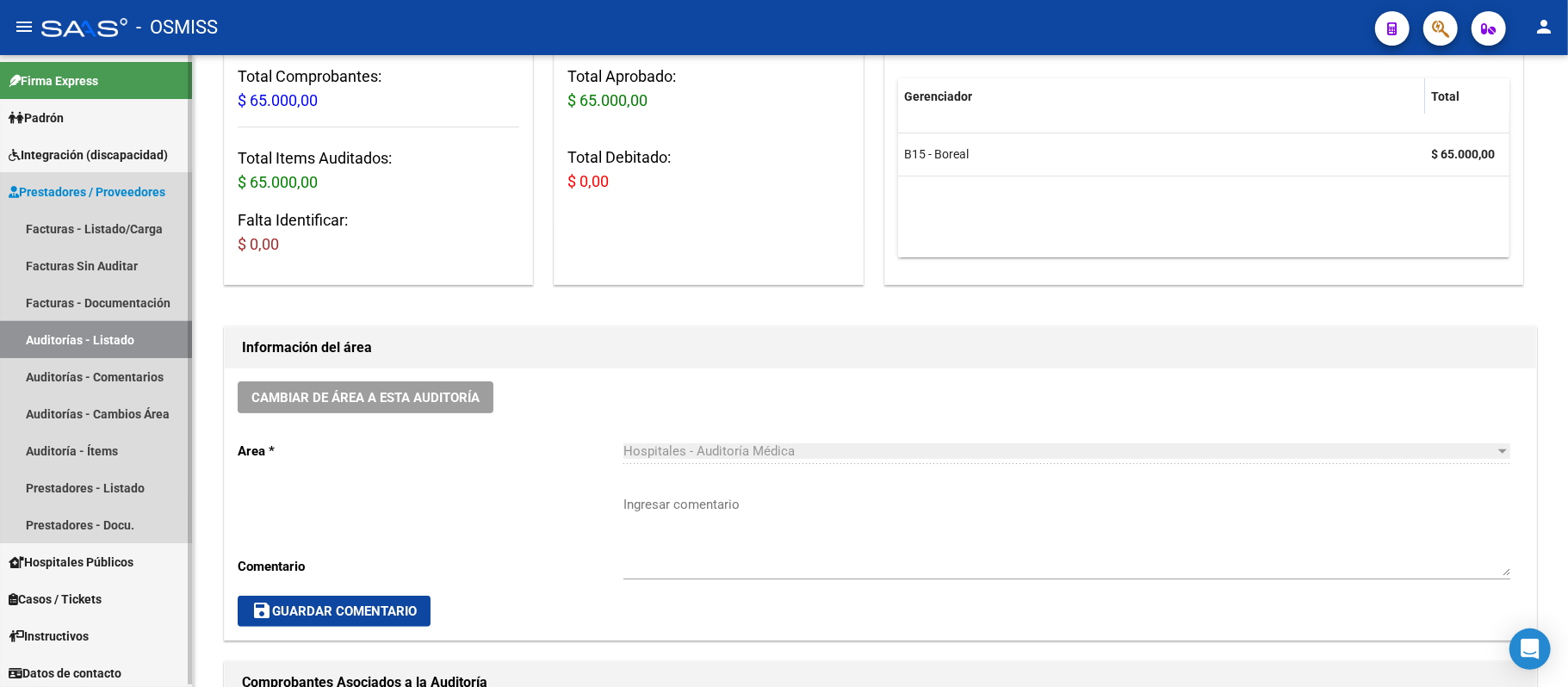 click on "Auditorías - Listado" at bounding box center (96, 339) 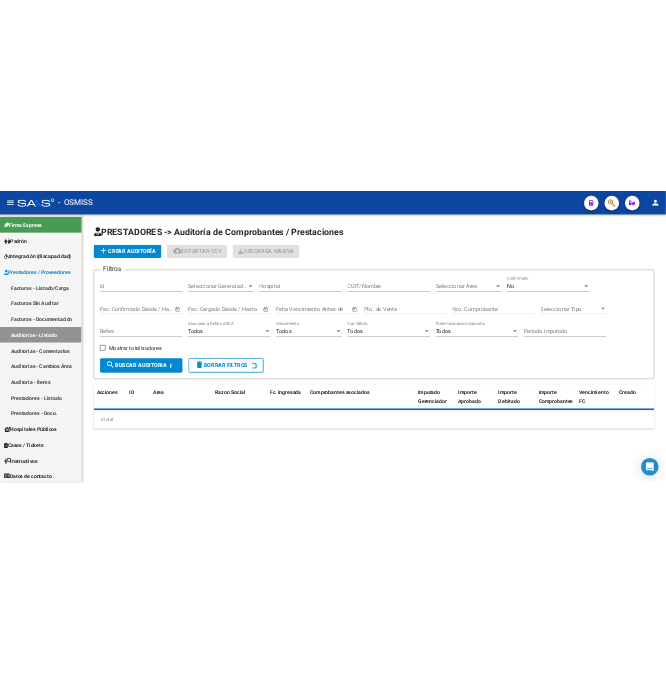 scroll, scrollTop: 0, scrollLeft: 0, axis: both 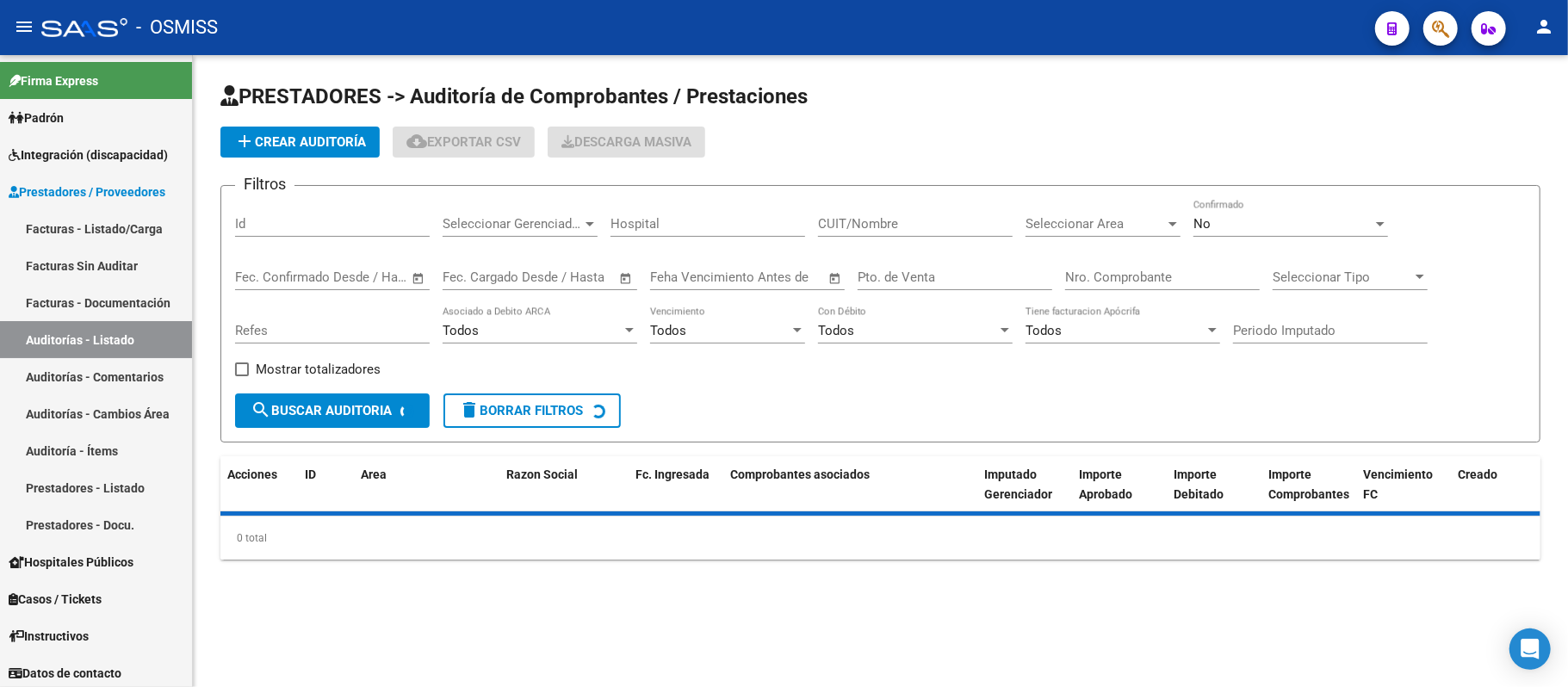 click on "add  Crear Auditoría" 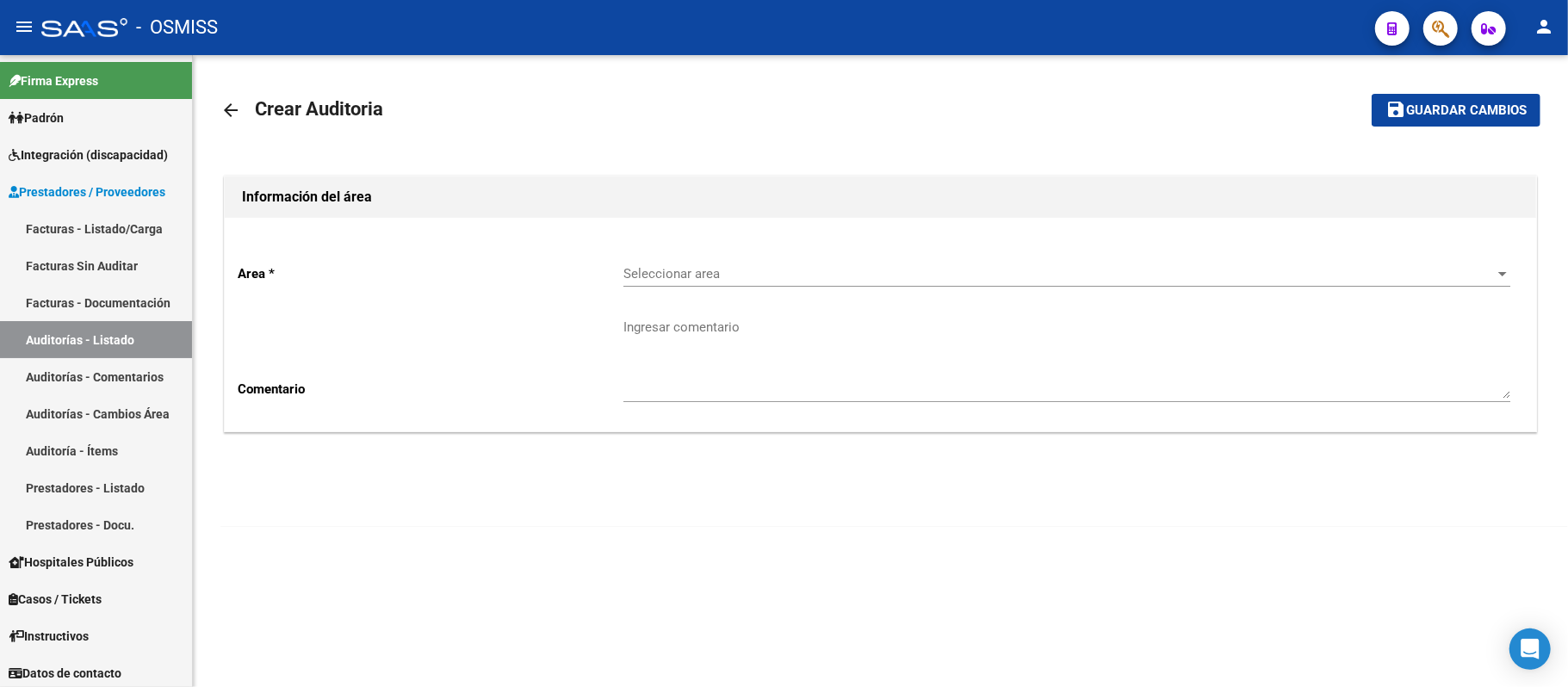 click on "Seleccionar area" at bounding box center [1059, 274] 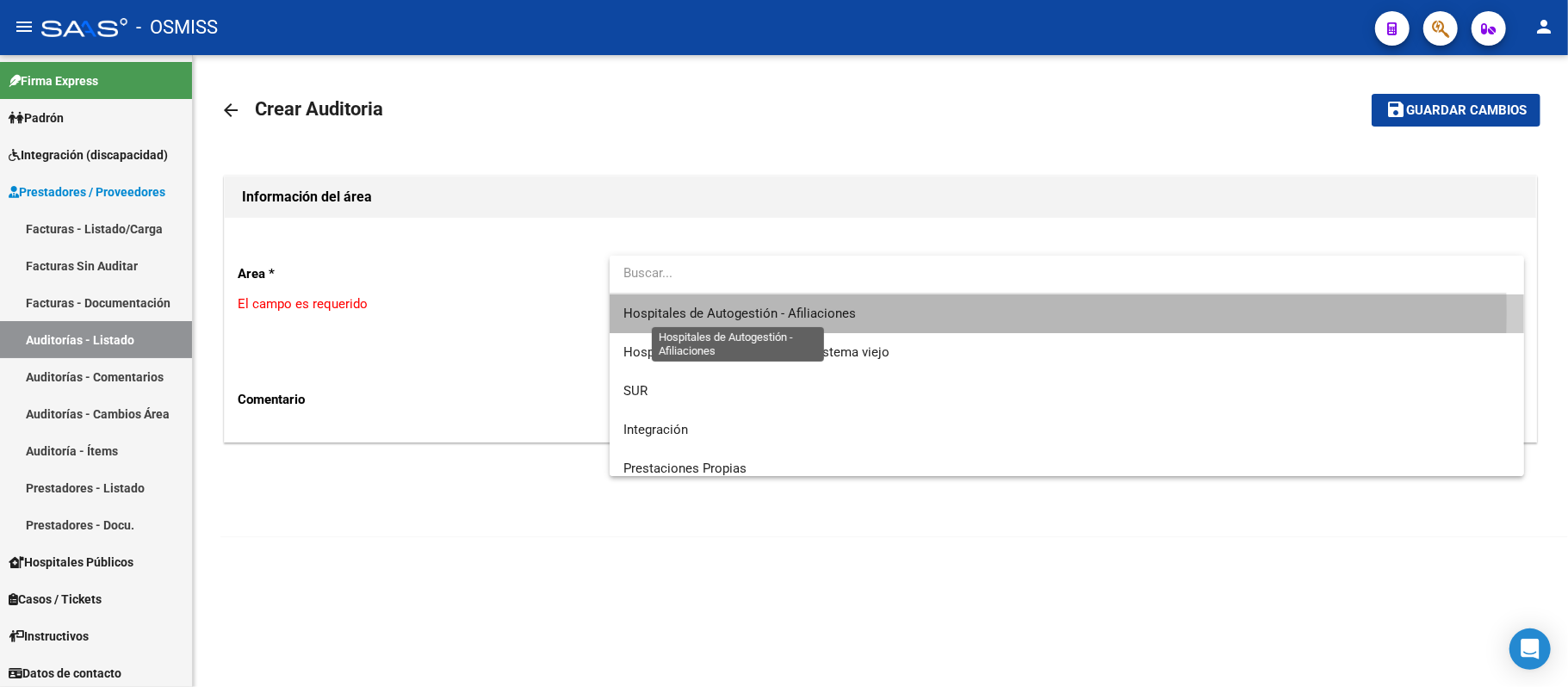 click on "Hospitales de Autogestión - Afiliaciones" at bounding box center [740, 313] 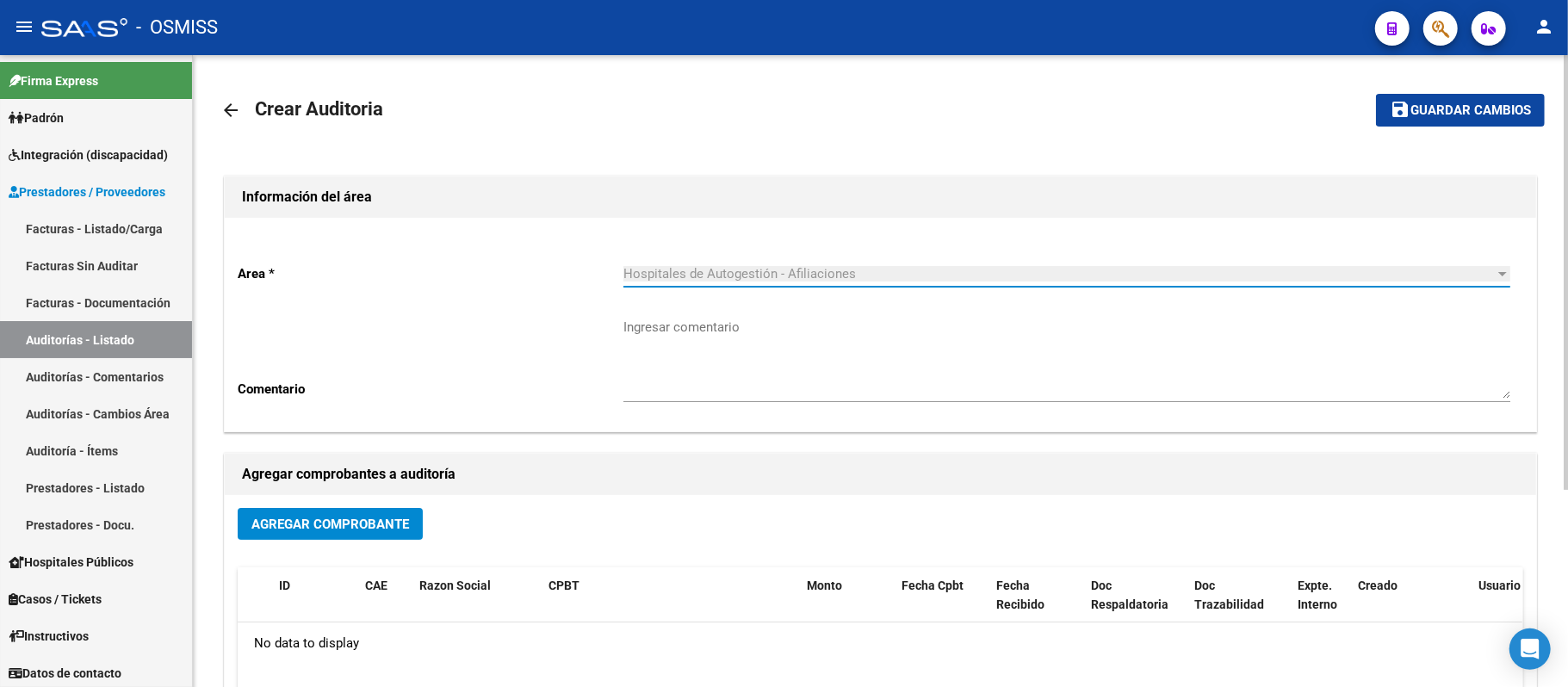 click on "Agregar Comprobante" 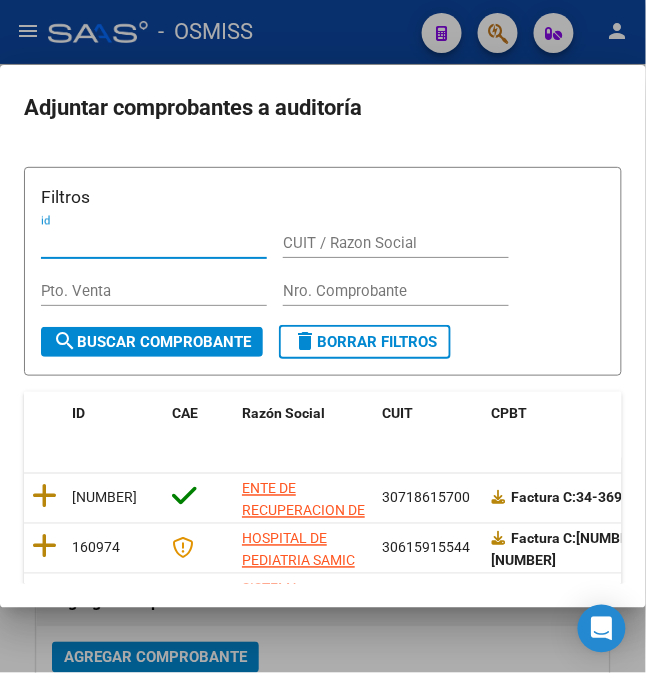 click on "Nro. Comprobante" at bounding box center [396, 291] 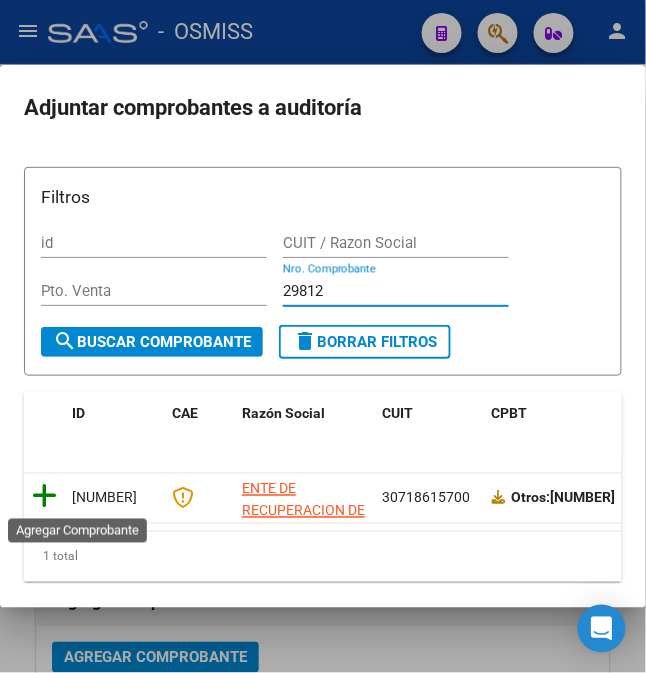 type on "29812" 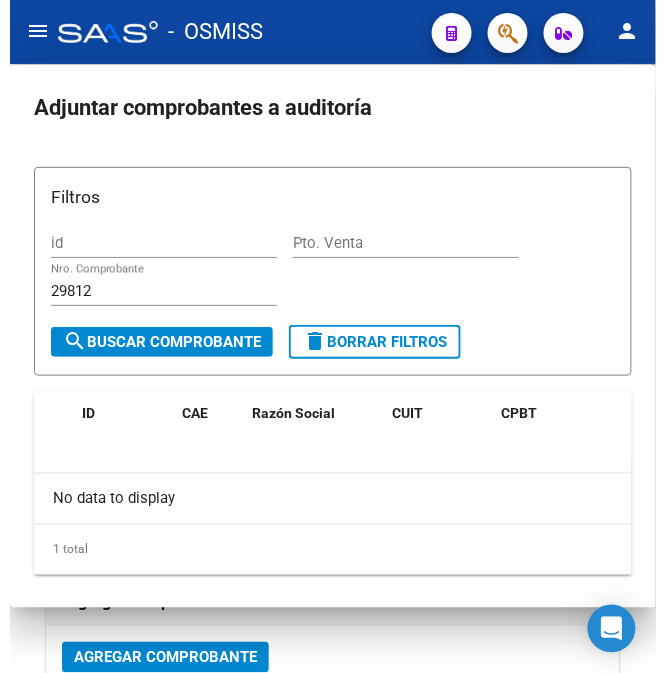 scroll, scrollTop: 1, scrollLeft: 0, axis: vertical 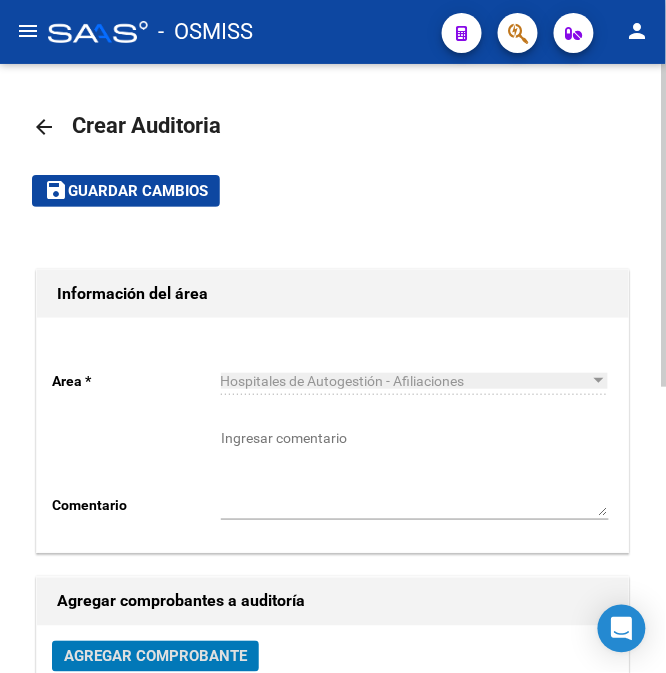 click on "save" 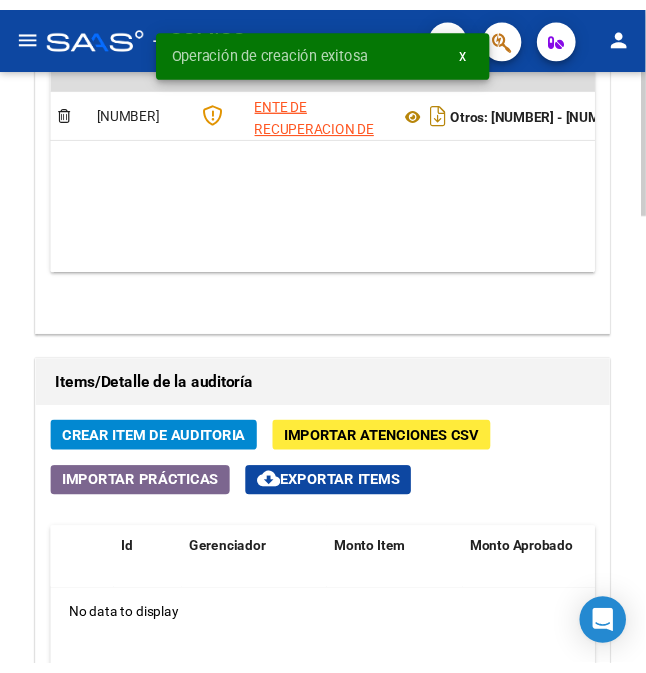 scroll, scrollTop: 1466, scrollLeft: 0, axis: vertical 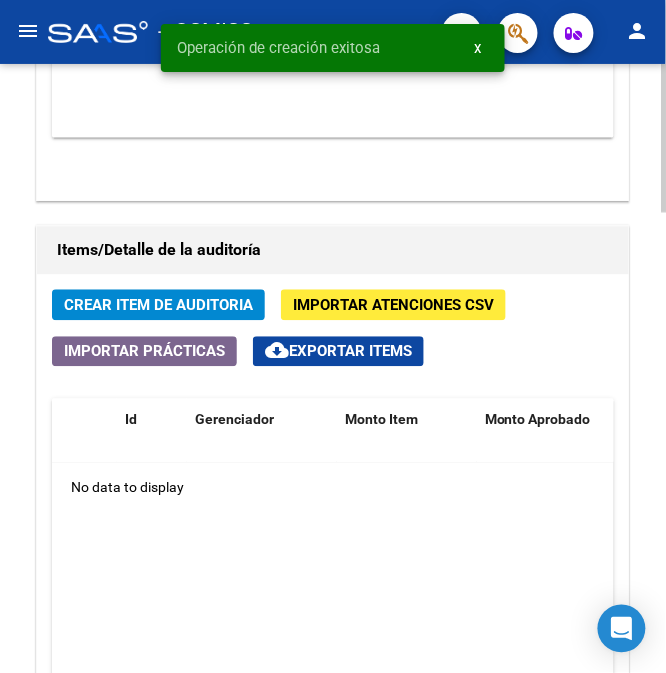 click on "Crear Item de Auditoria" 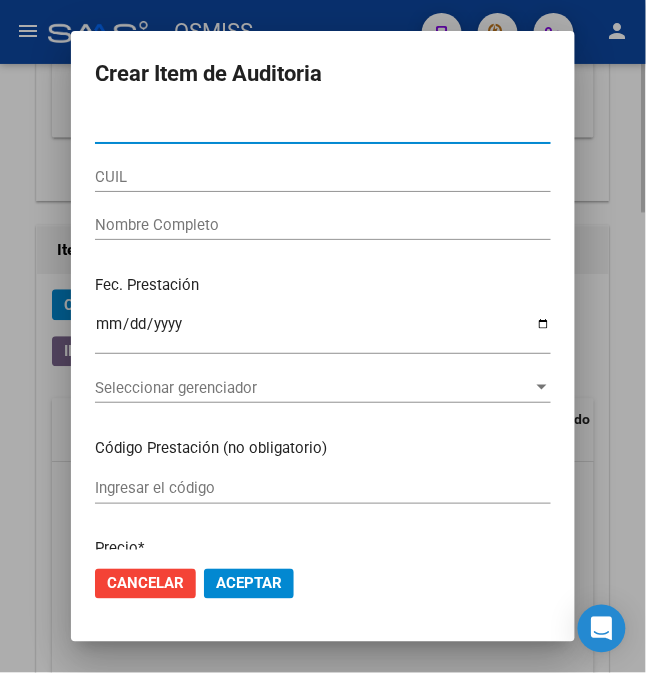 type on "32316225" 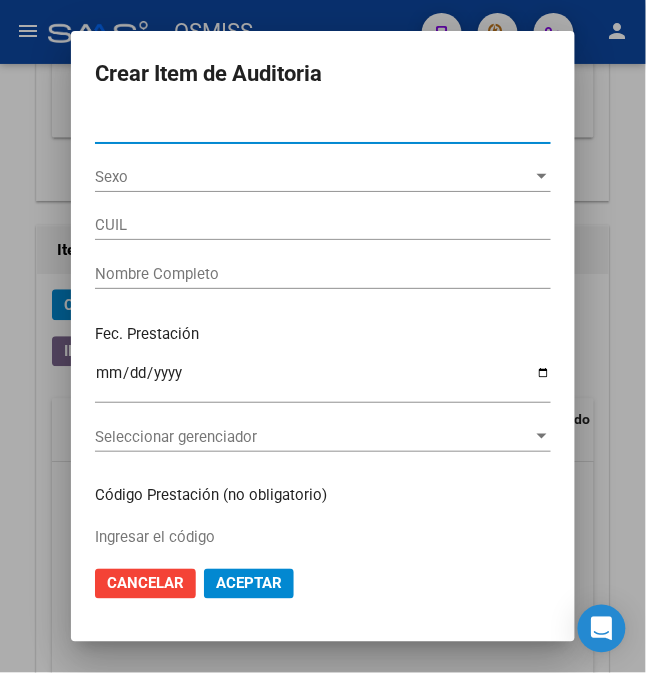 type on "20323162256" 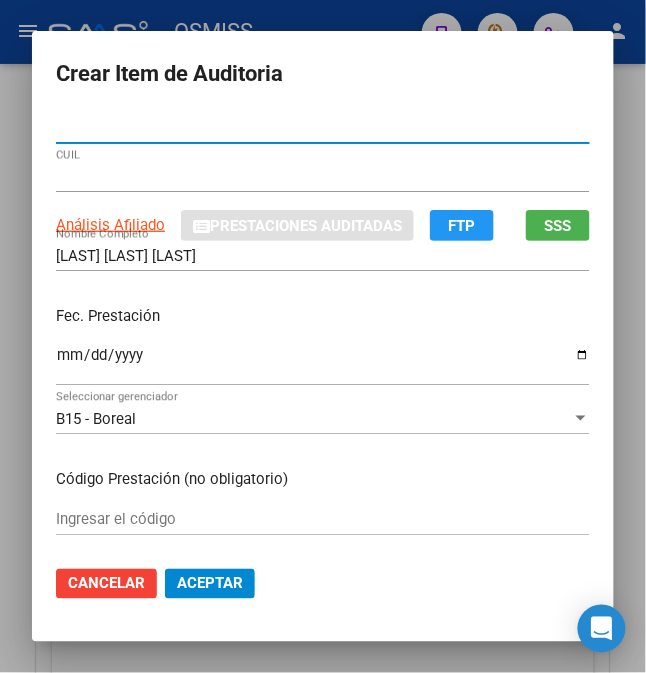 type on "32316225" 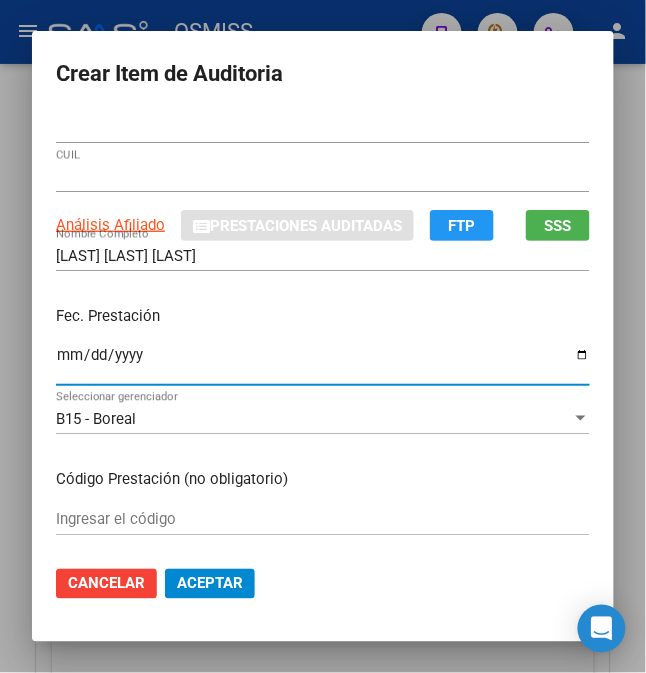 click on "Ingresar la fecha" at bounding box center [323, 363] 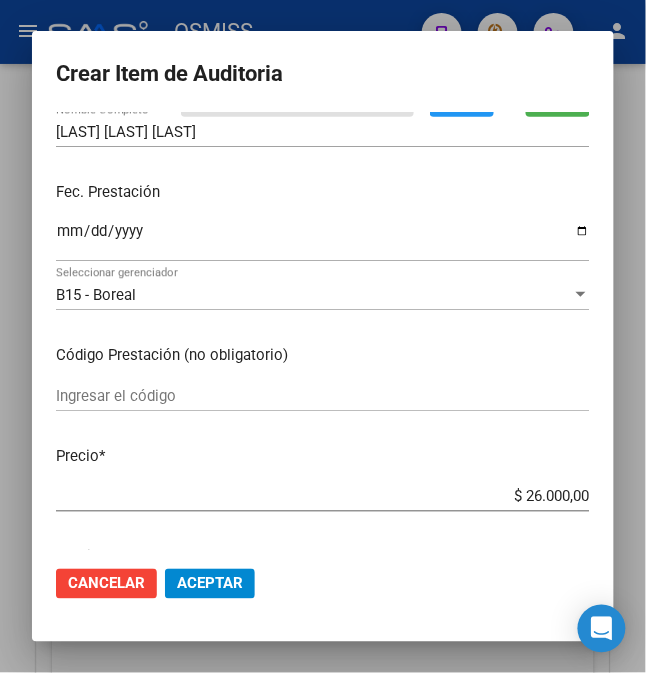 scroll, scrollTop: 266, scrollLeft: 0, axis: vertical 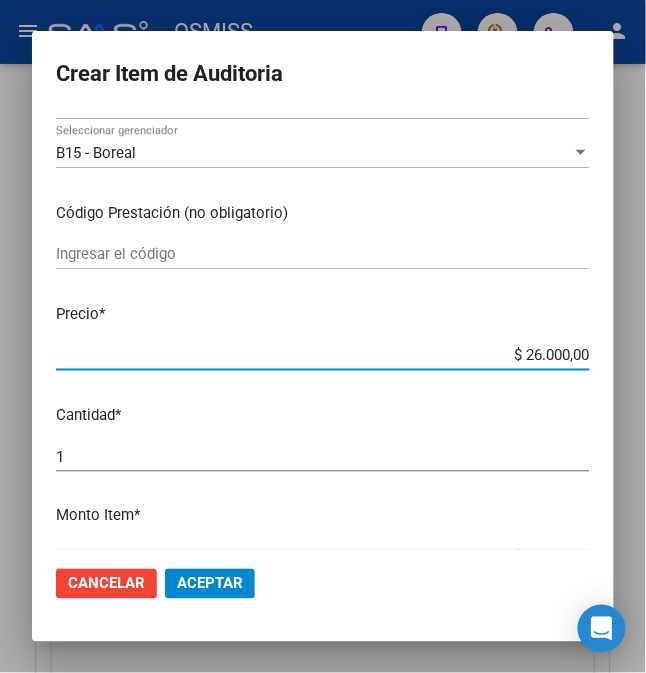 drag, startPoint x: 520, startPoint y: 356, endPoint x: 652, endPoint y: 354, distance: 132.01515 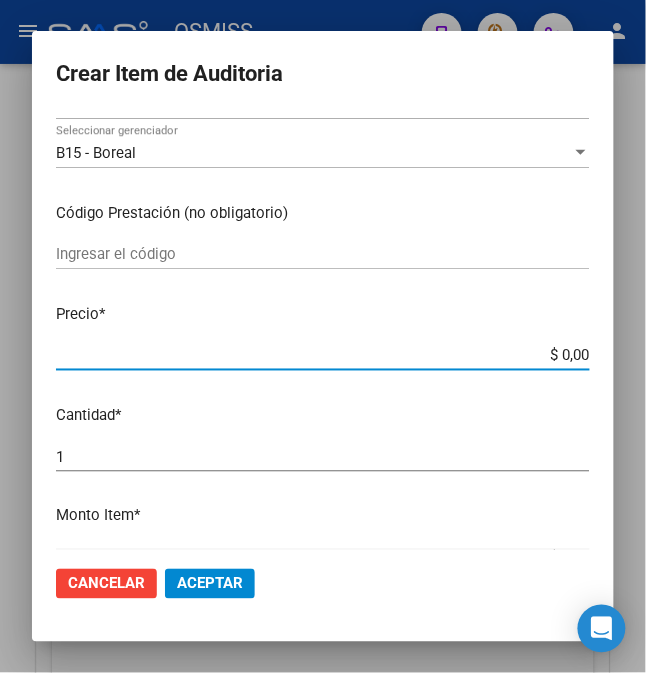 type on "$ 0,01" 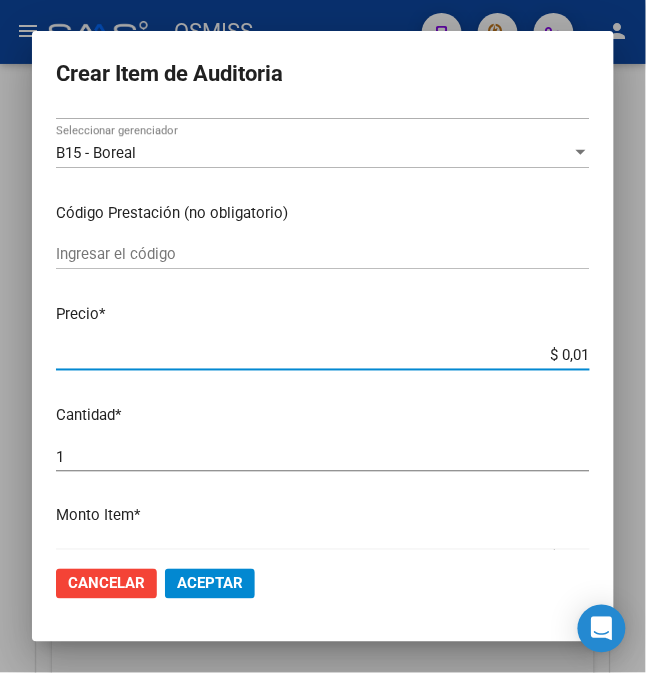 type on "$ 0,13" 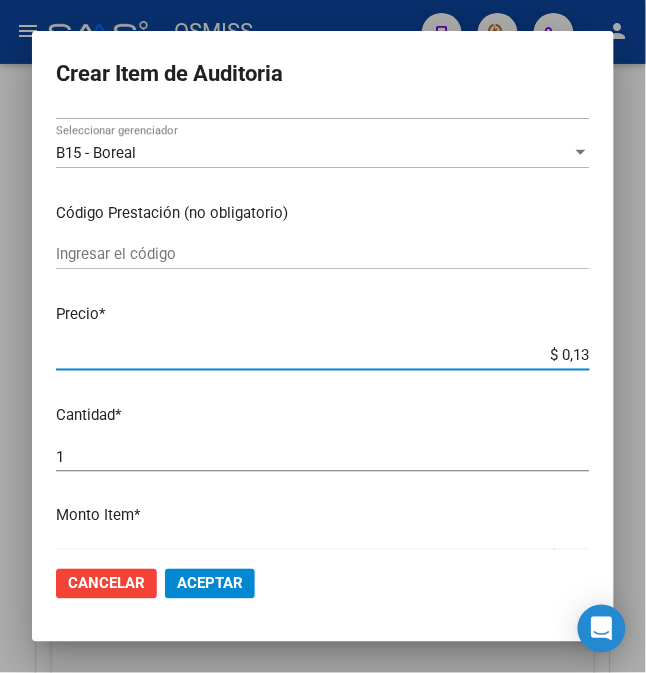 type on "$ 1,30" 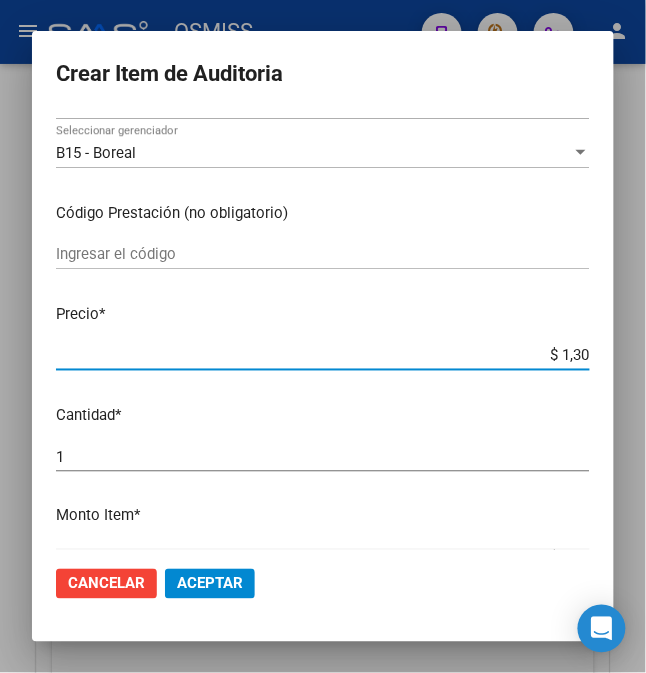 type on "$ 13,00" 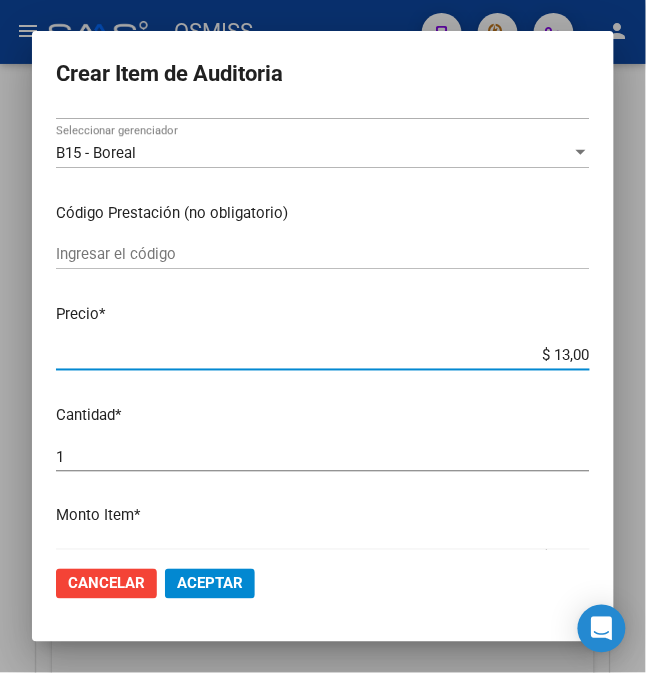 type on "$ 130,00" 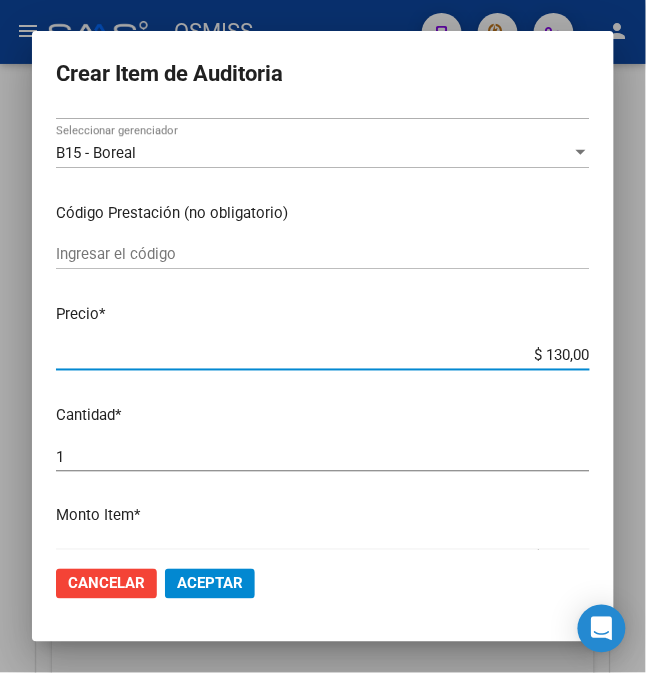 type on "$ 1.300,00" 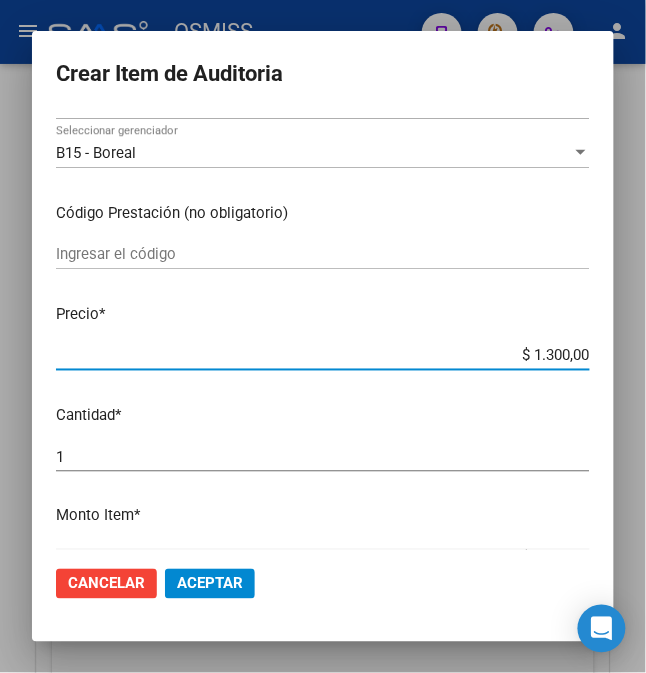 type on "$ 13.000,00" 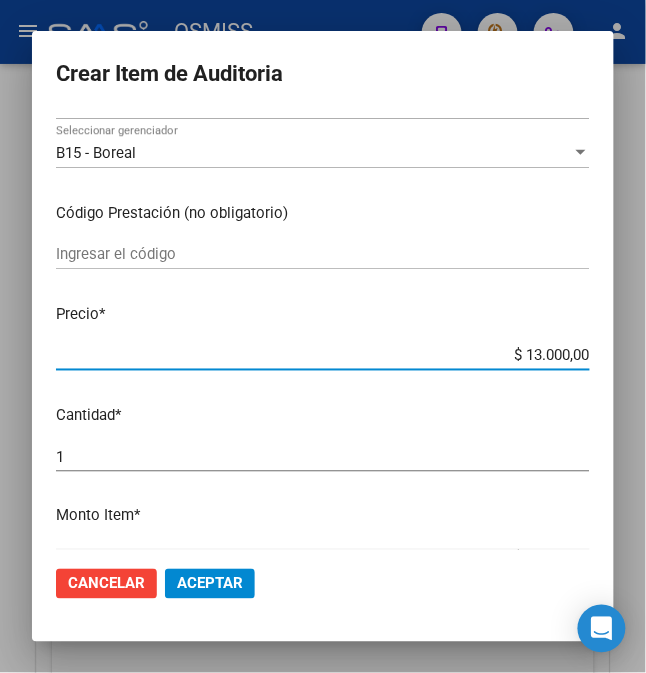 scroll, scrollTop: 0, scrollLeft: 0, axis: both 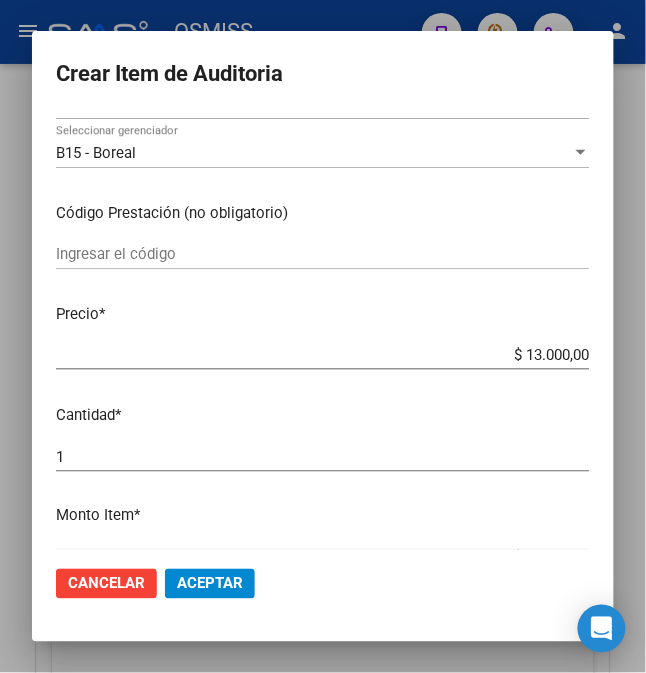 click on "Aceptar" 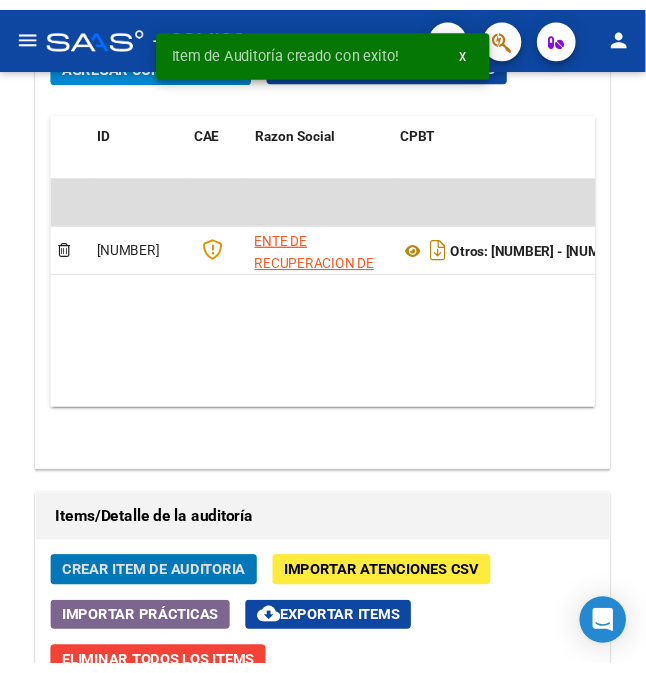 scroll, scrollTop: 1738, scrollLeft: 0, axis: vertical 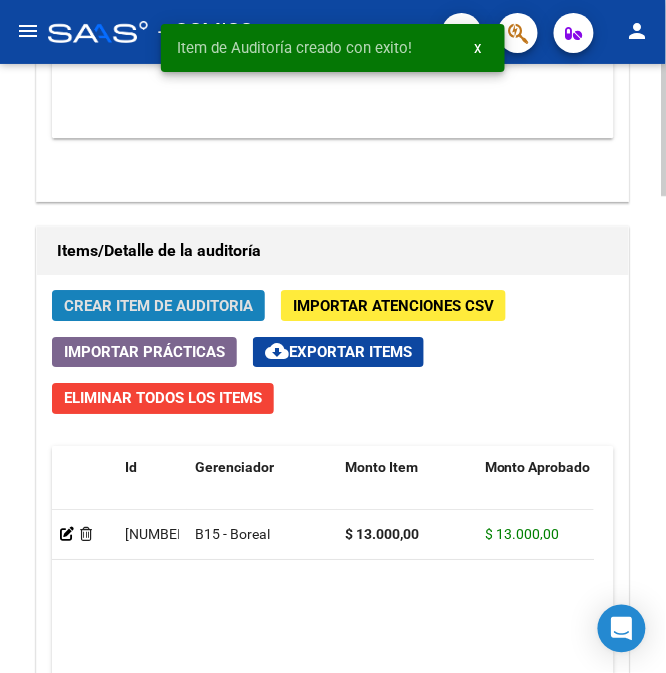 click on "Crear Item de Auditoria" 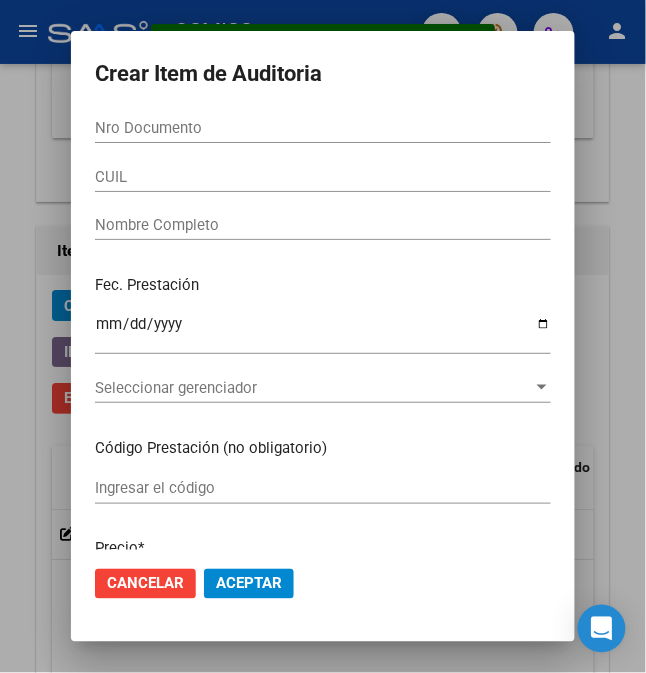 click on "Nro Documento" at bounding box center (323, 128) 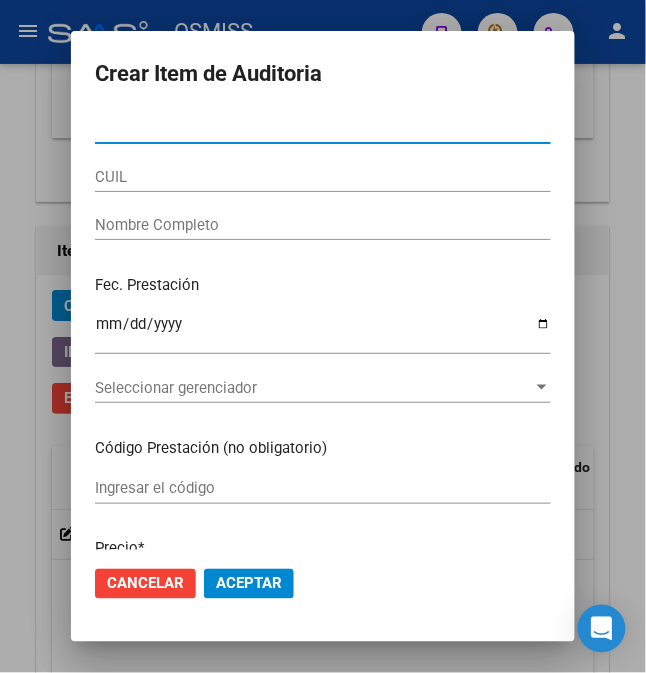 type on "49584244" 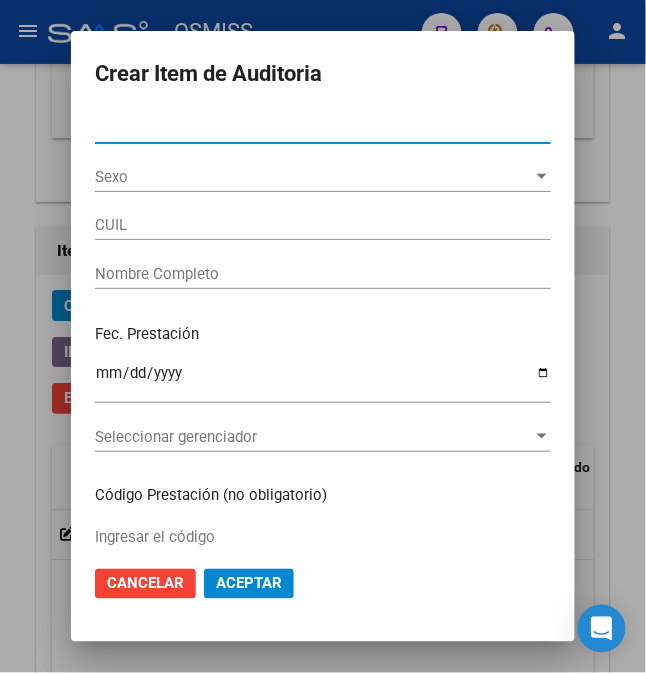 type on "20495842445" 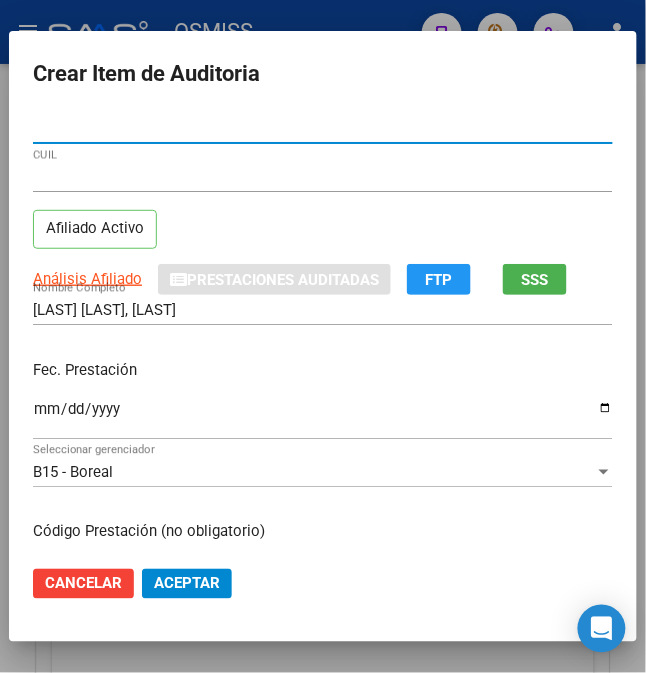 type on "49584244" 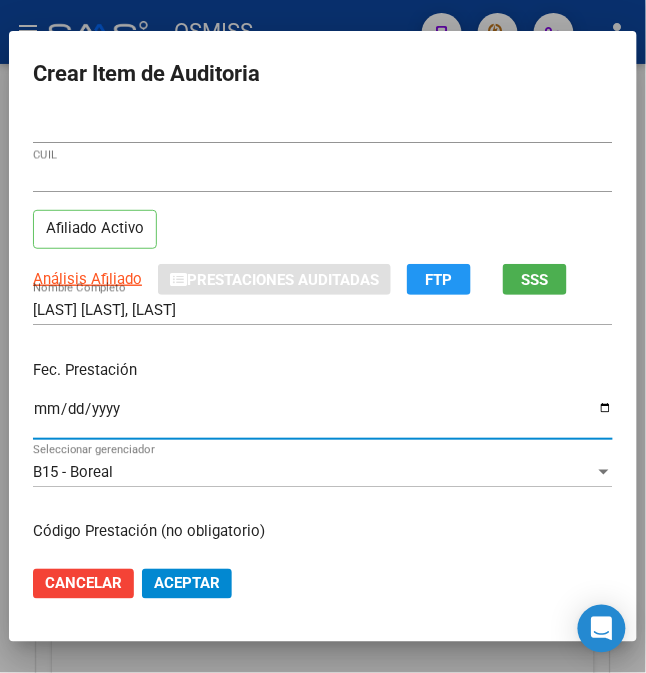 click on "Ingresar la fecha" at bounding box center (323, 417) 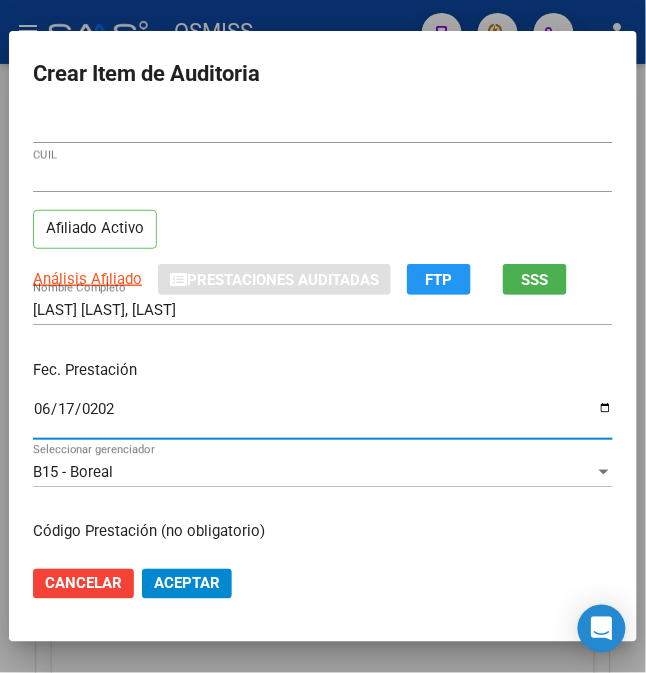 type on "2025-06-17" 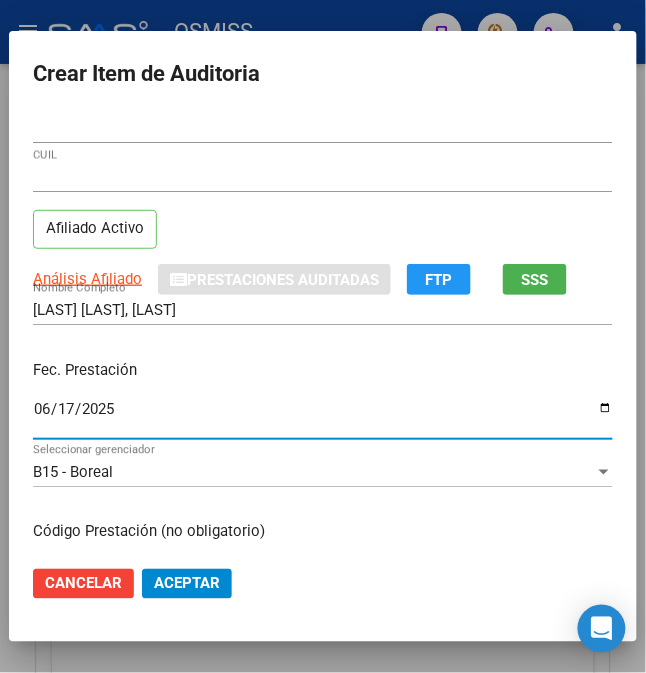 click on "2025-06-17" at bounding box center (323, 417) 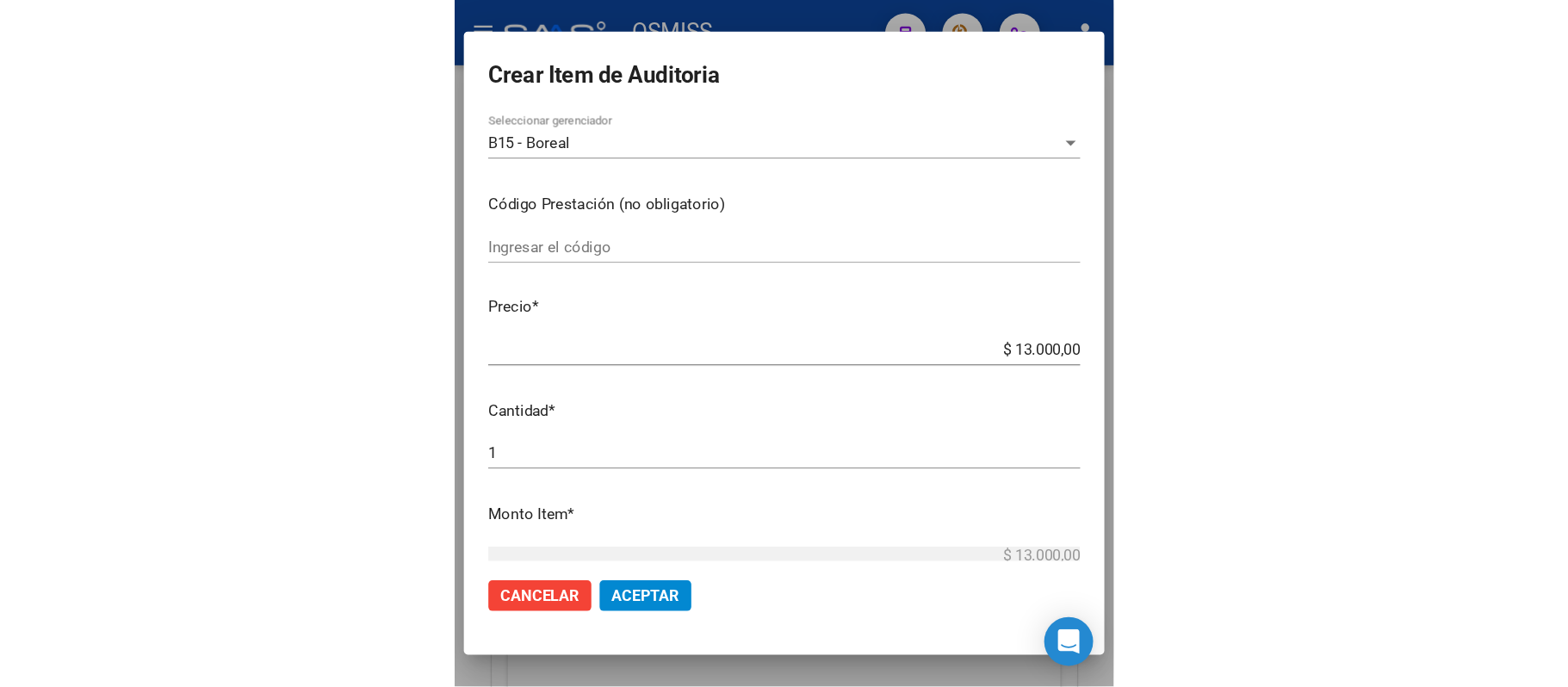 scroll, scrollTop: 344, scrollLeft: 0, axis: vertical 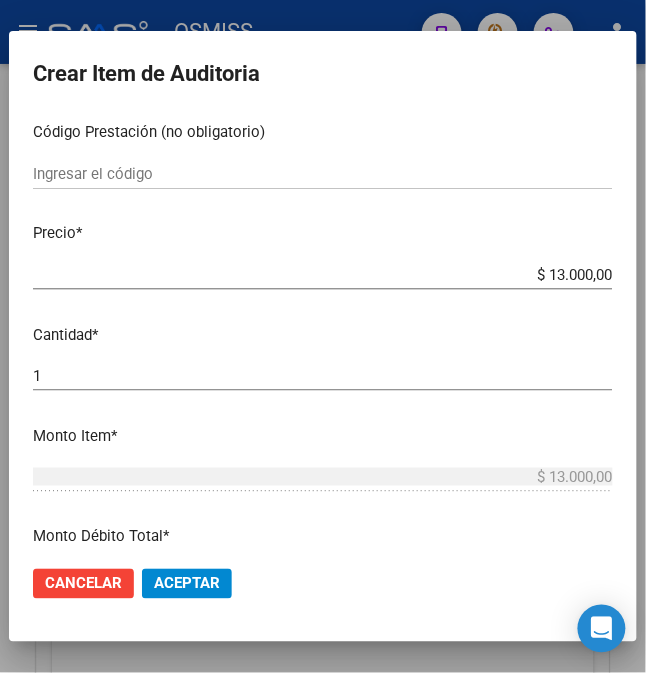 click on "Aceptar" 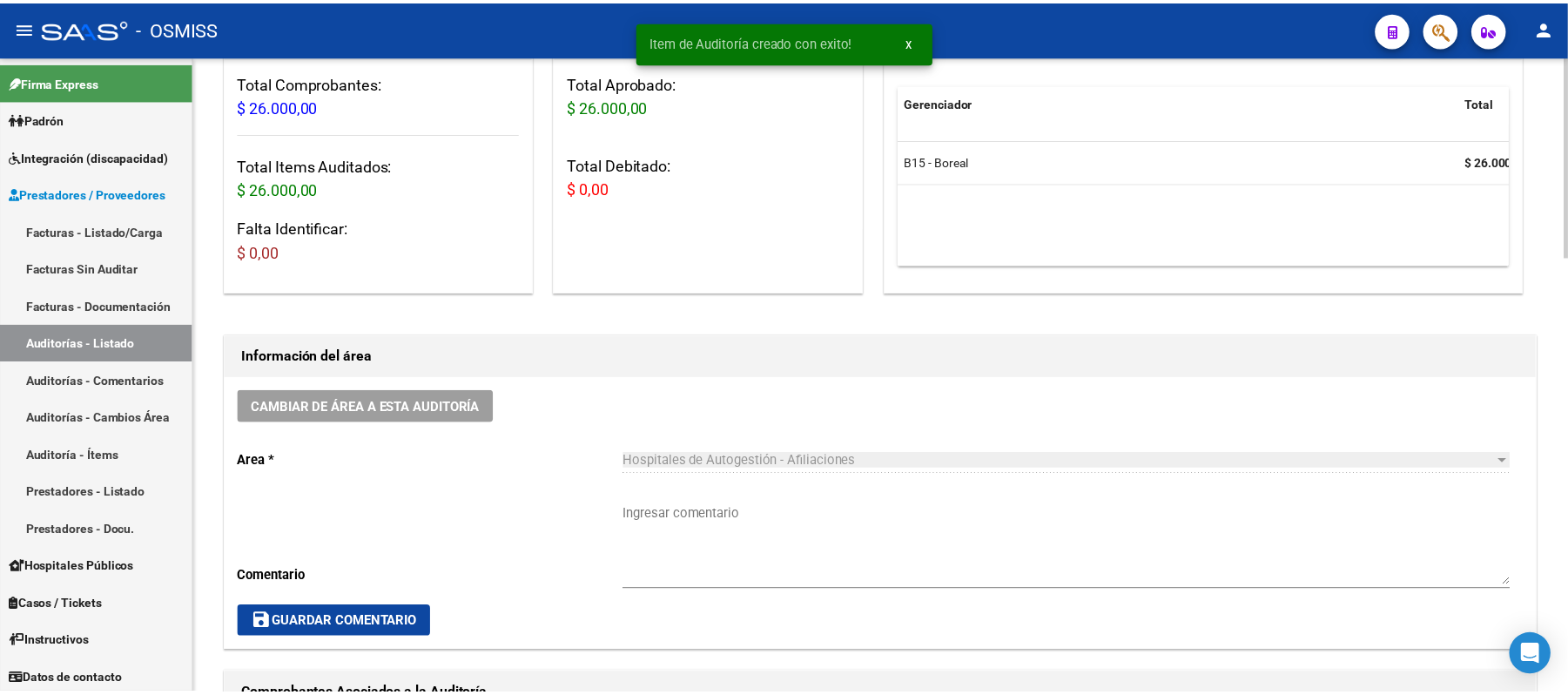 scroll, scrollTop: 110, scrollLeft: 0, axis: vertical 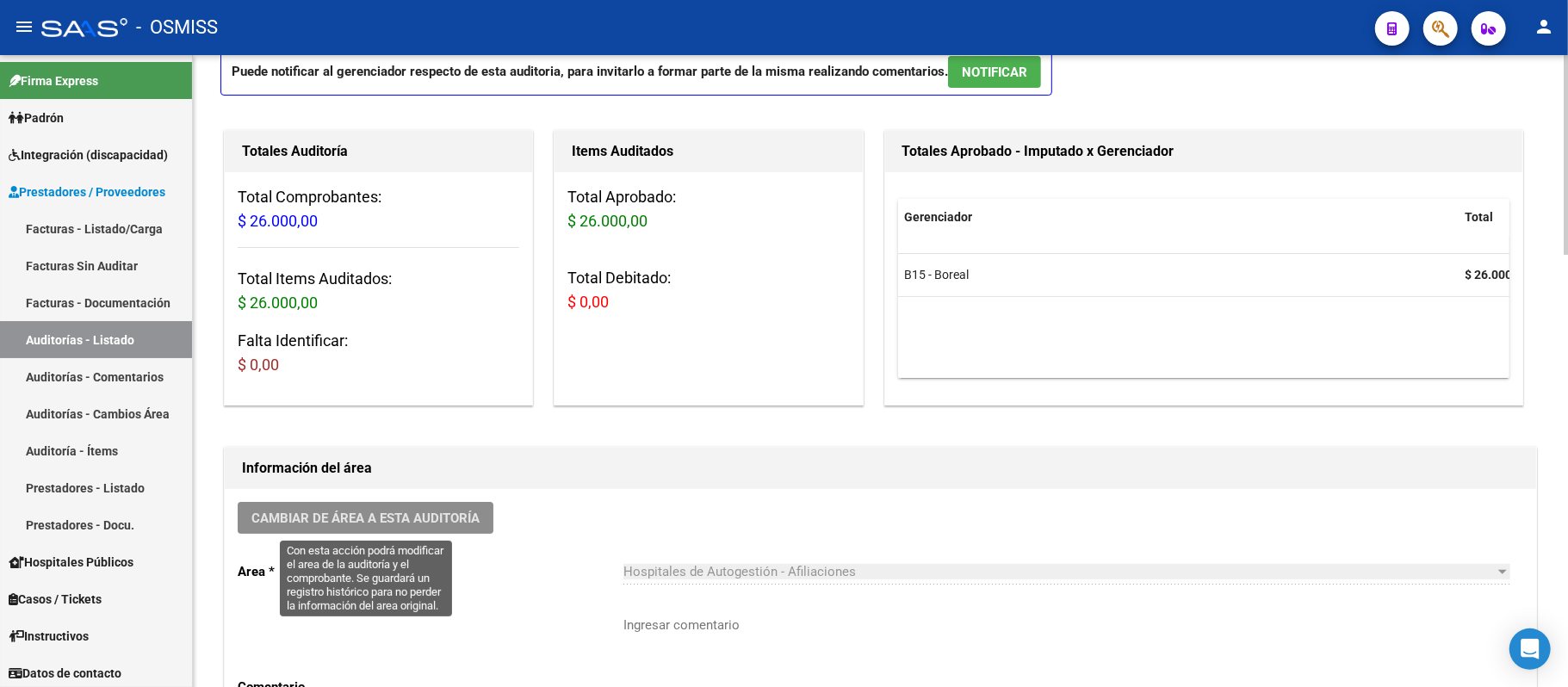 click on "Cambiar de área a esta auditoría" 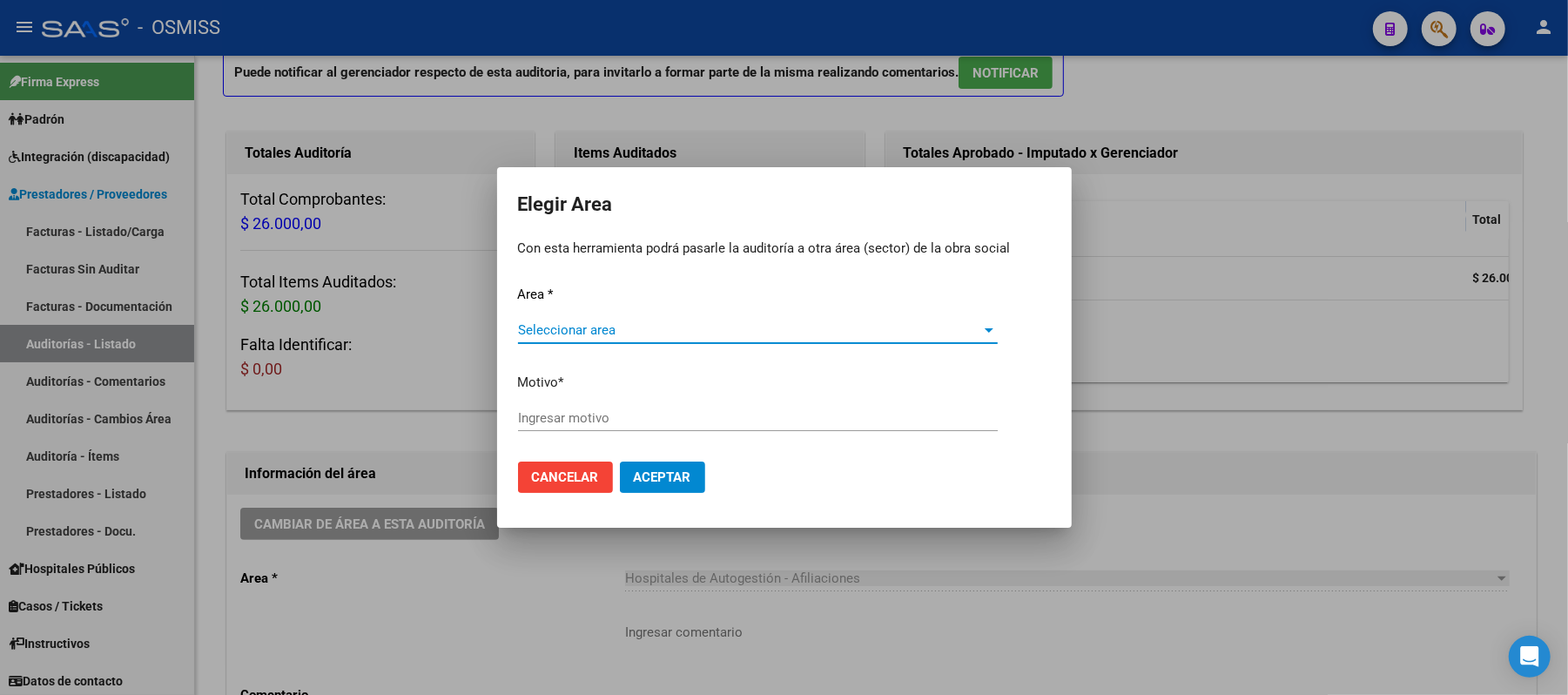 click on "Seleccionar area" at bounding box center [750, 330] 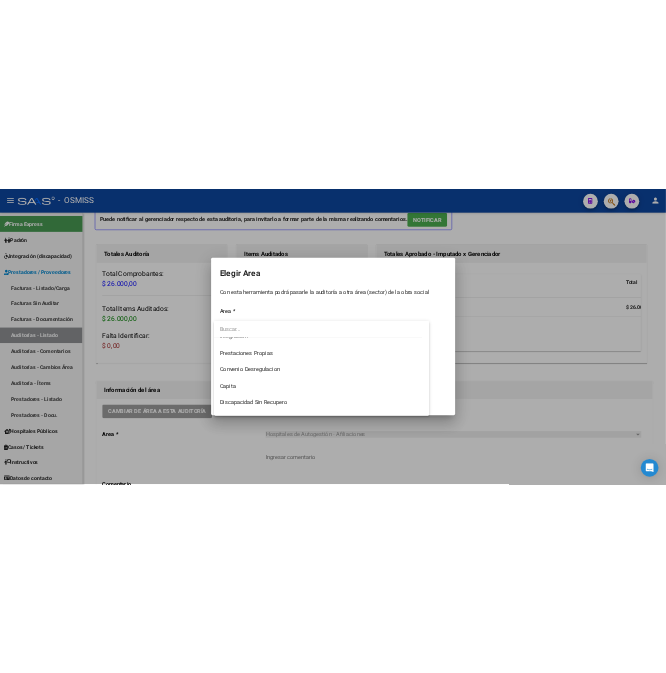 scroll, scrollTop: 266, scrollLeft: 0, axis: vertical 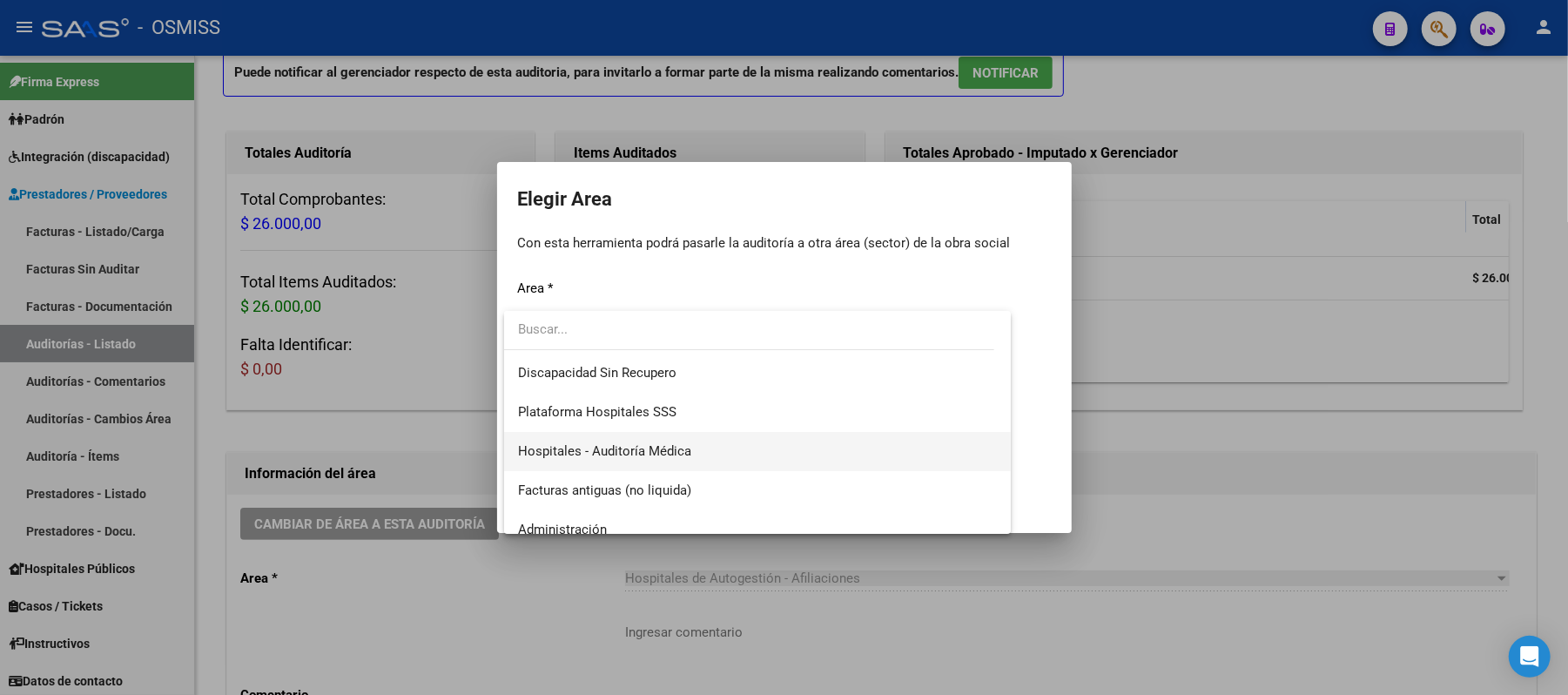 click on "Hospitales - Auditoría Médica" at bounding box center (757, 451) 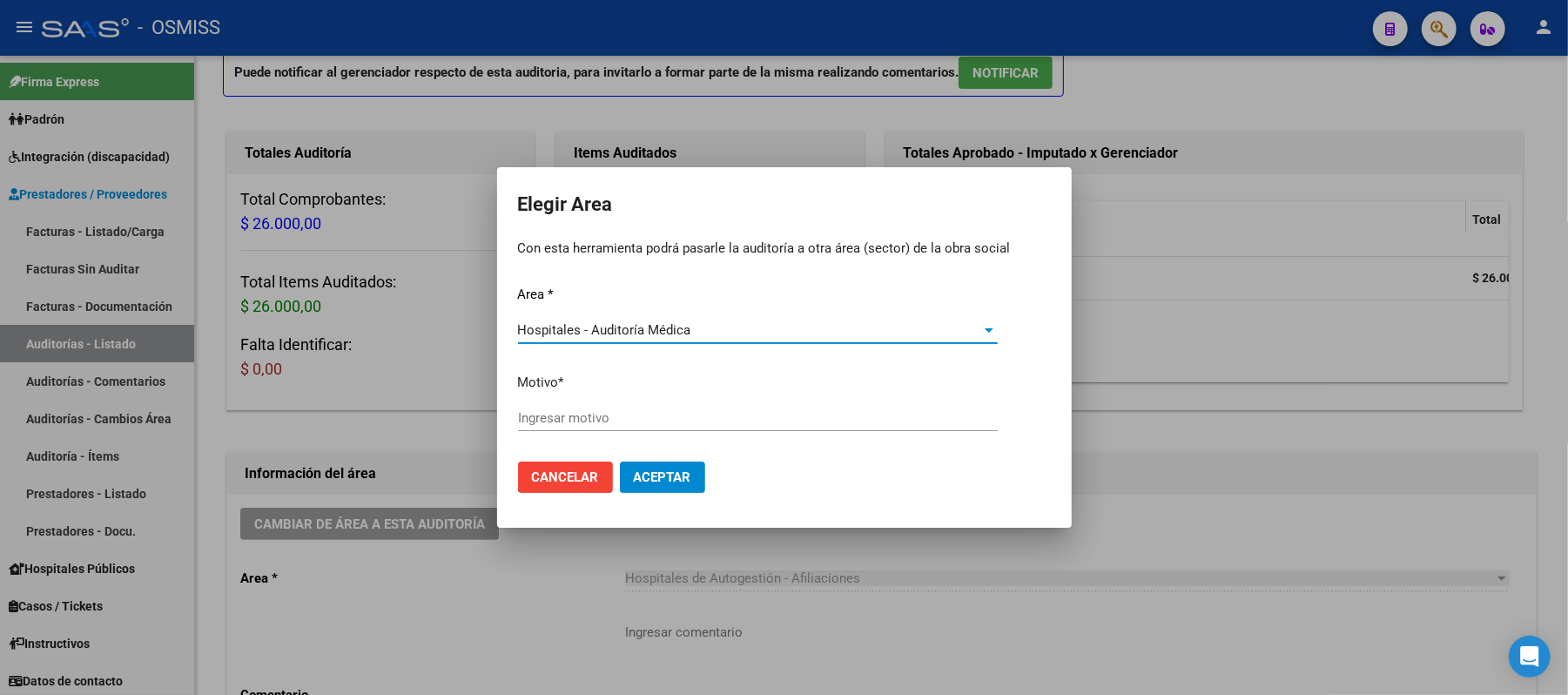 click on "Area * Hospitales - Auditoría Médica Seleccionar area Motivo  *   Ingresar motivo" at bounding box center (784, 367) 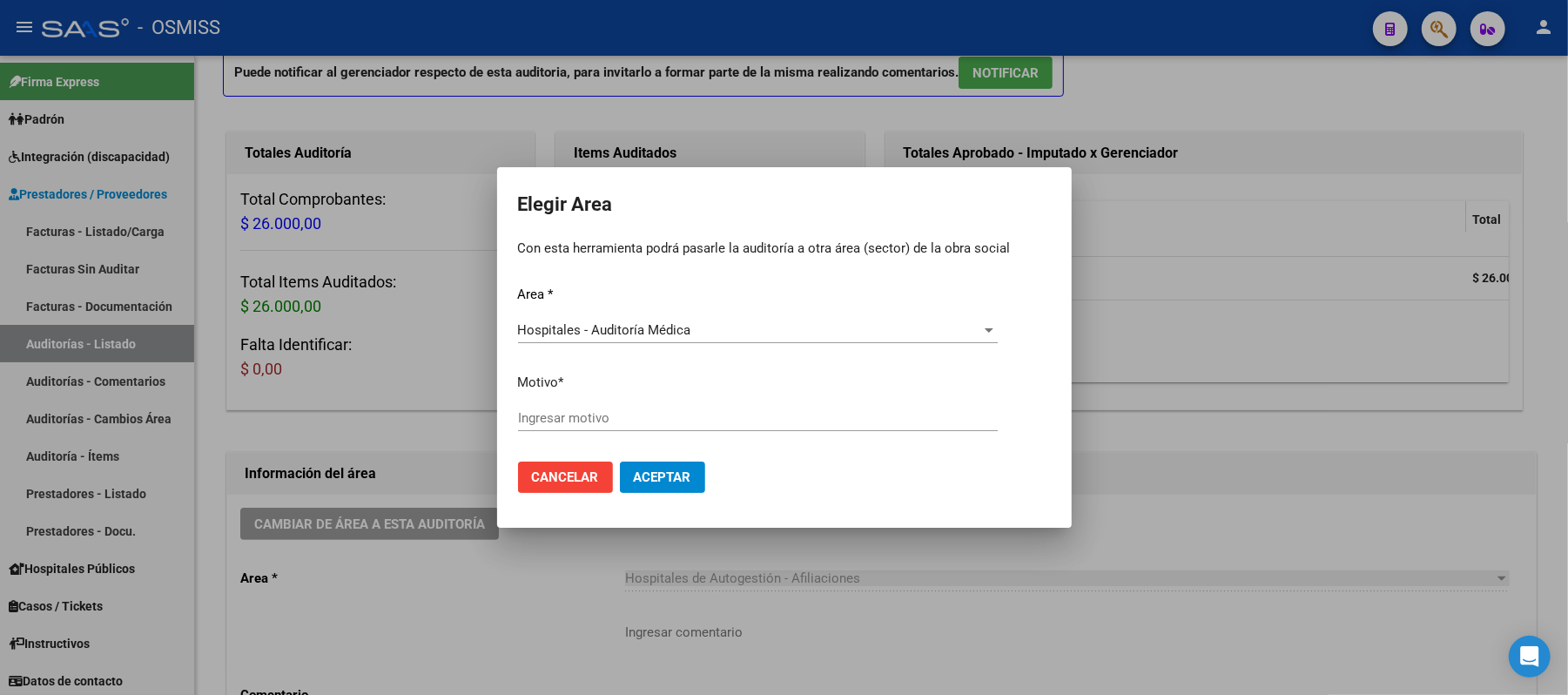 click on "Ingresar motivo" 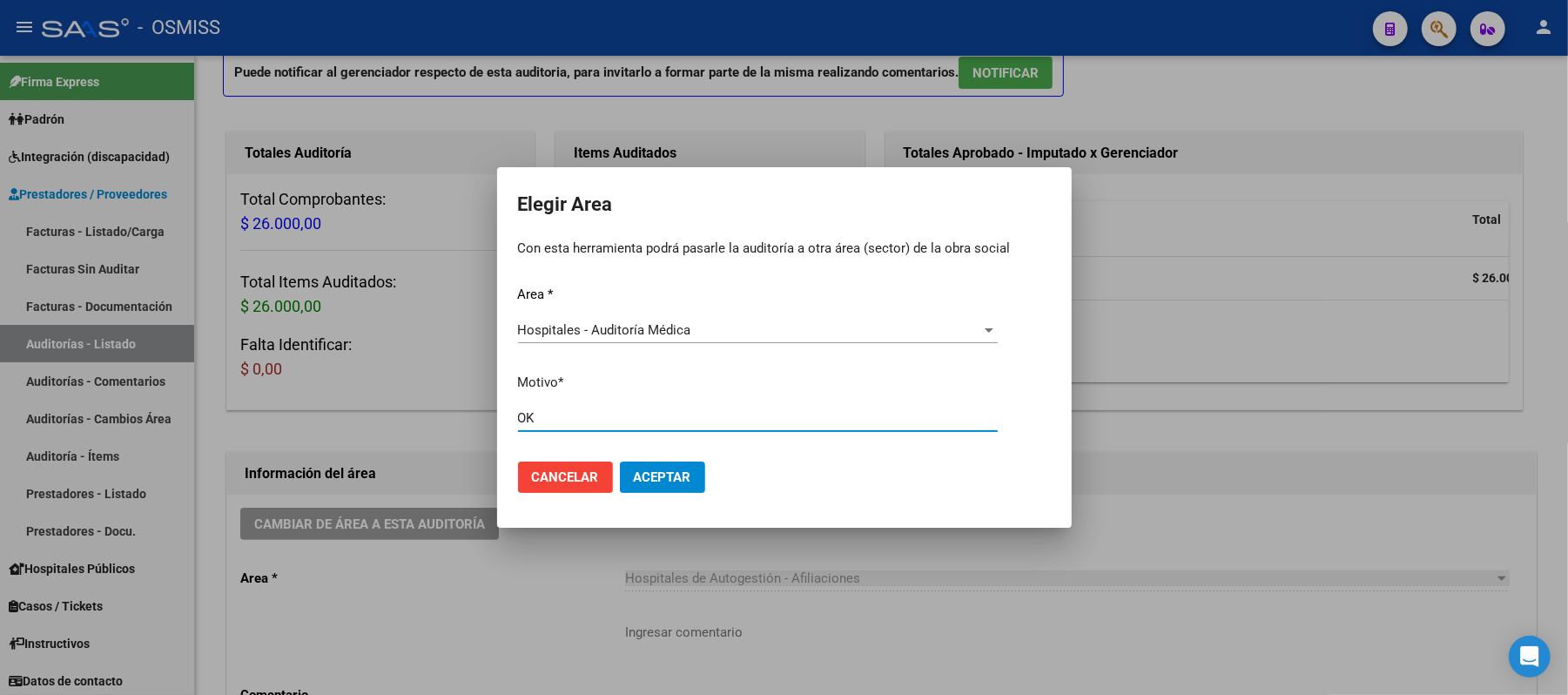 type on "OK" 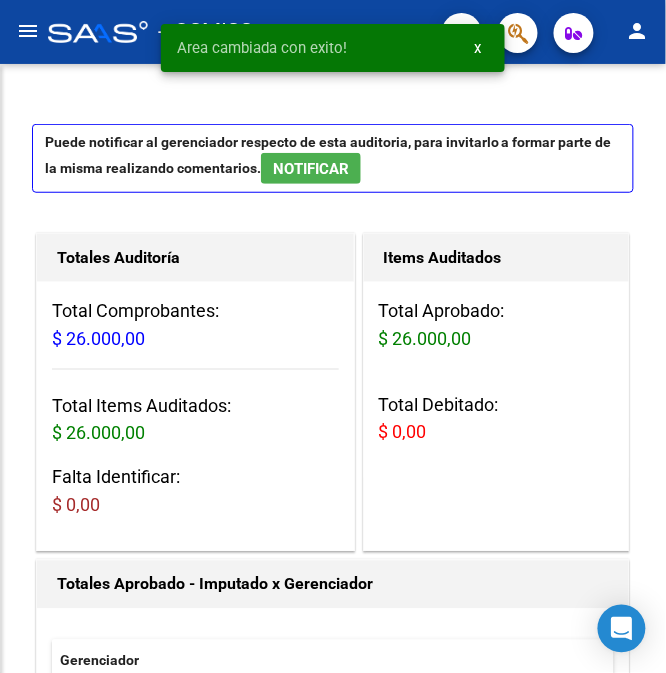 scroll, scrollTop: 185, scrollLeft: 0, axis: vertical 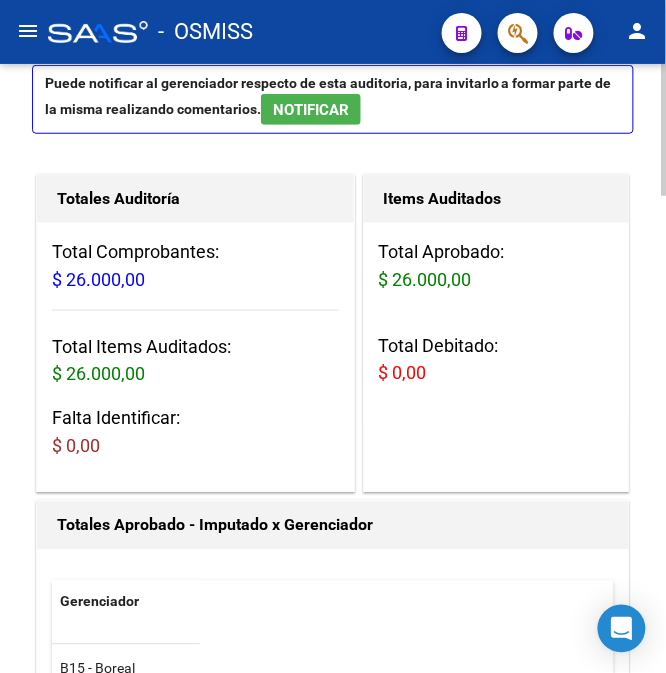 click on "Gerenciador Total B15 - Boreal  $ 26.000,00" 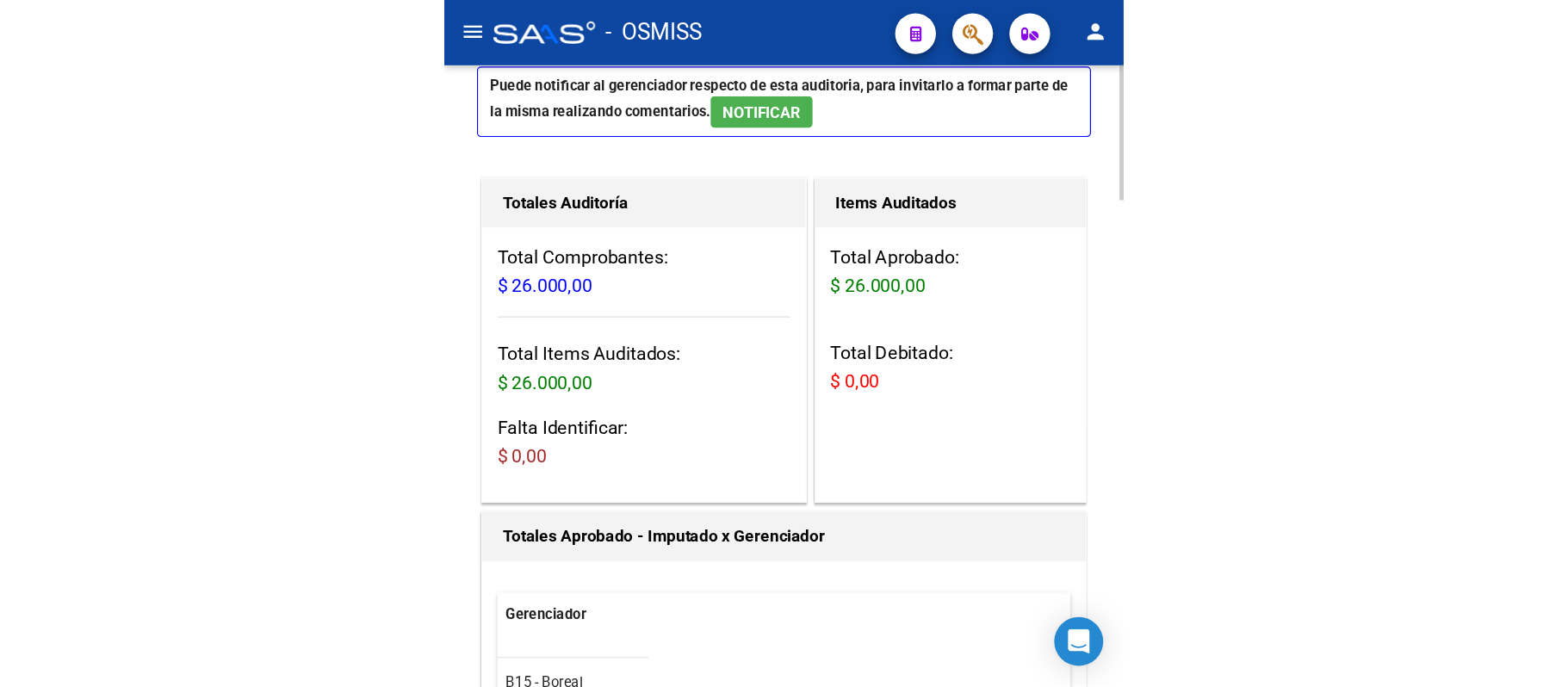 scroll, scrollTop: 0, scrollLeft: 0, axis: both 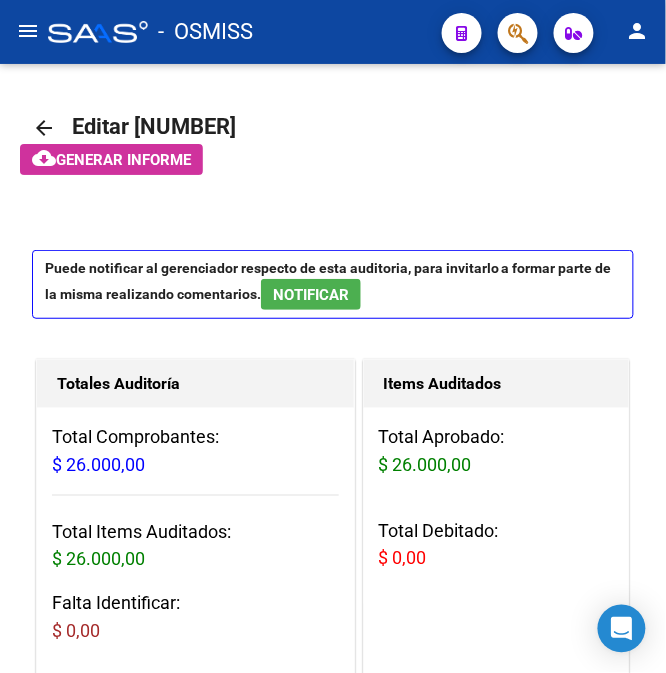 click on "menu" 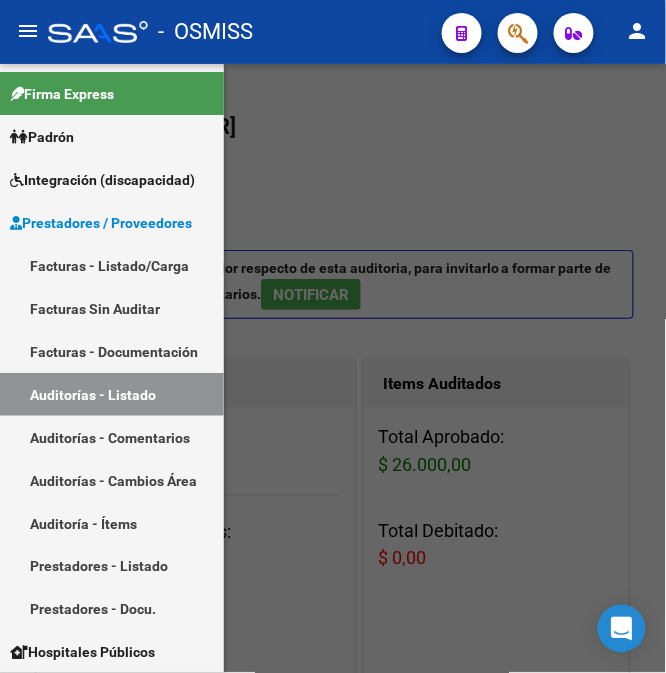 drag, startPoint x: 386, startPoint y: 92, endPoint x: 448, endPoint y: 2, distance: 109.28861 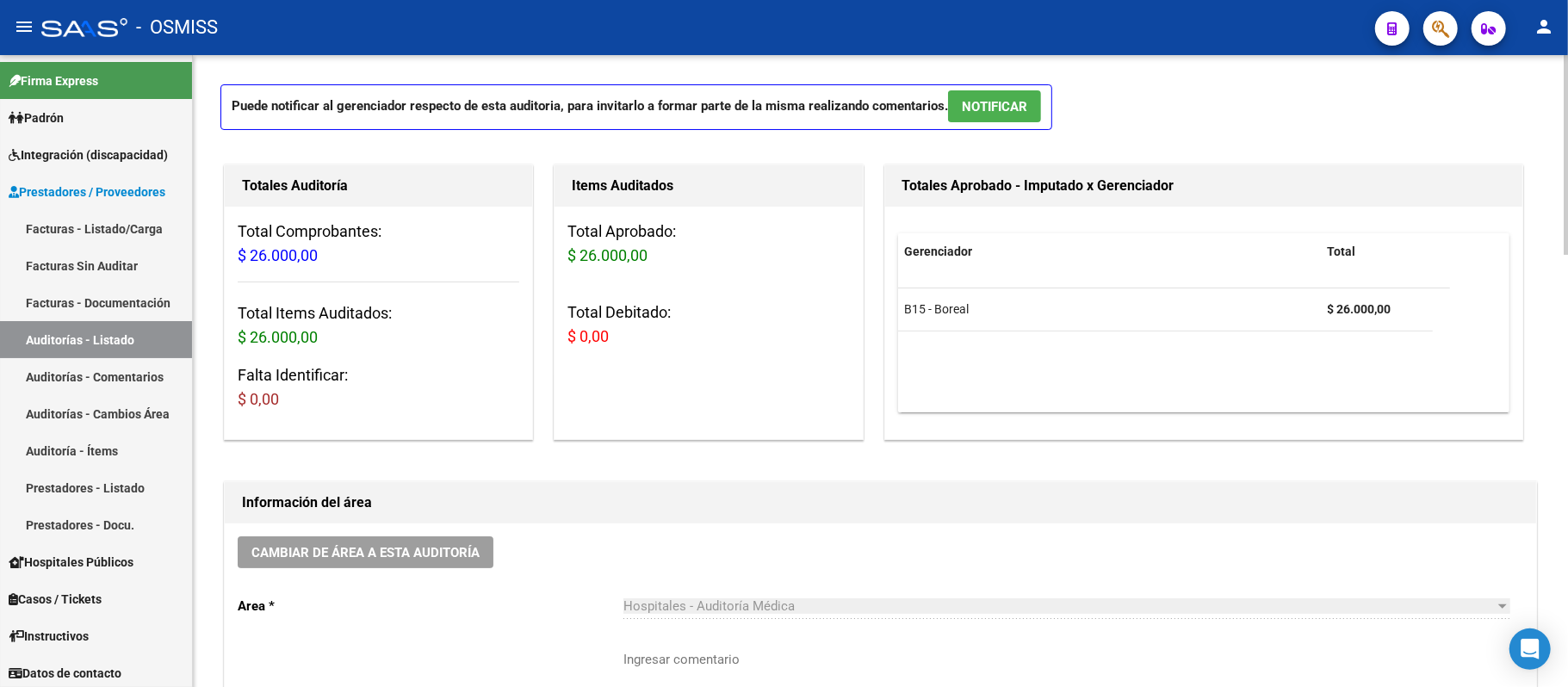 scroll, scrollTop: 229, scrollLeft: 0, axis: vertical 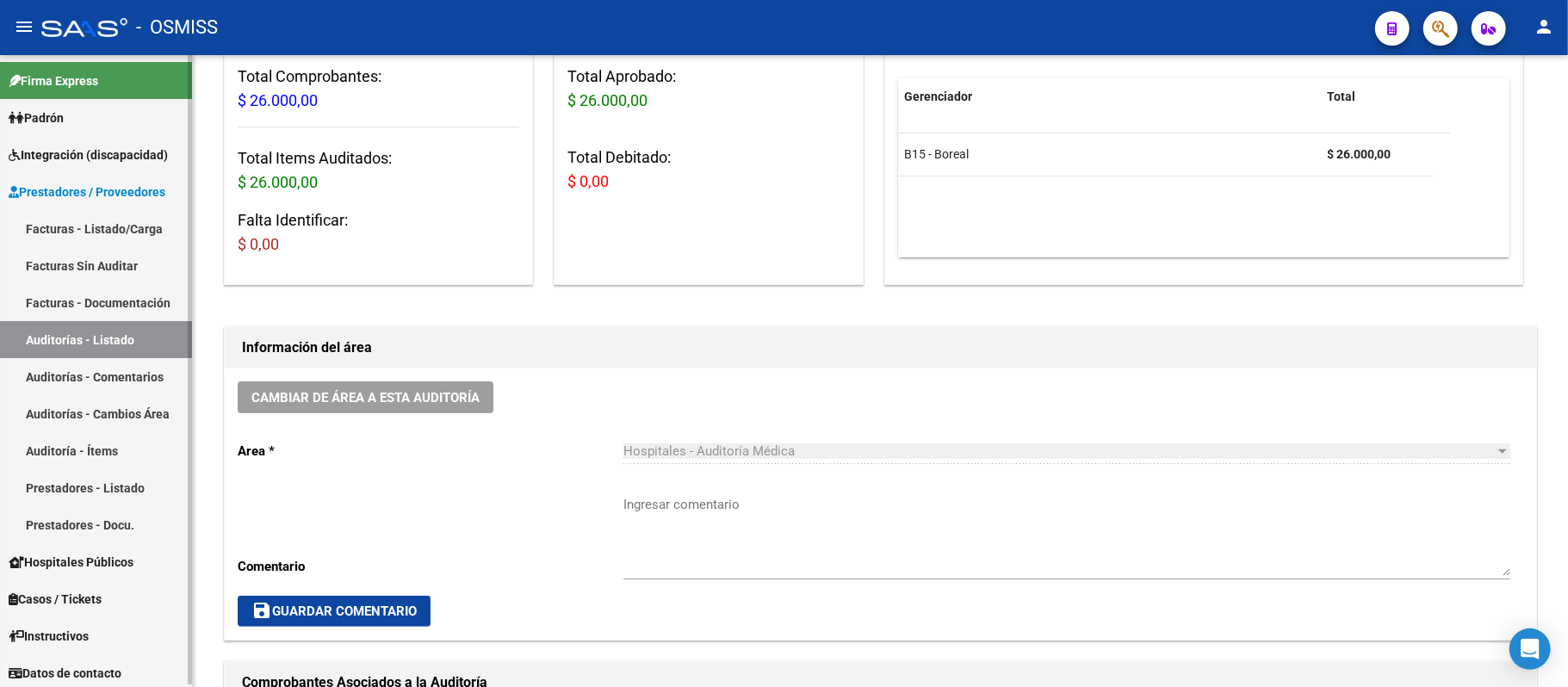 click on "Auditorías - Listado" at bounding box center [96, 339] 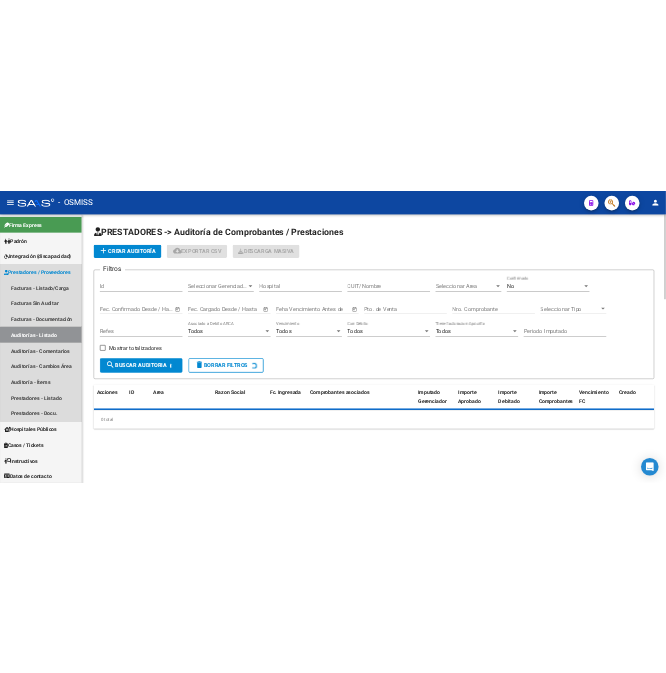 scroll, scrollTop: 0, scrollLeft: 0, axis: both 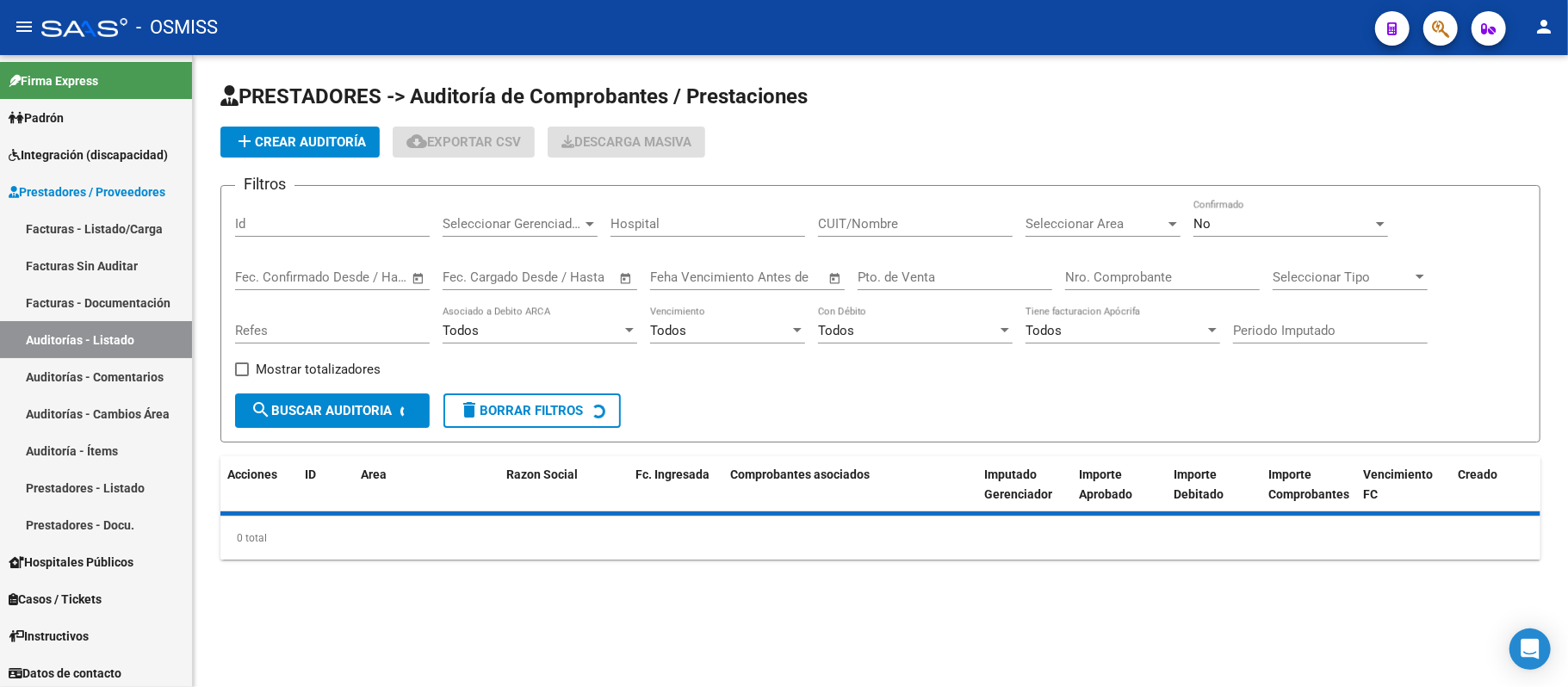 click on "add  Crear Auditoría" 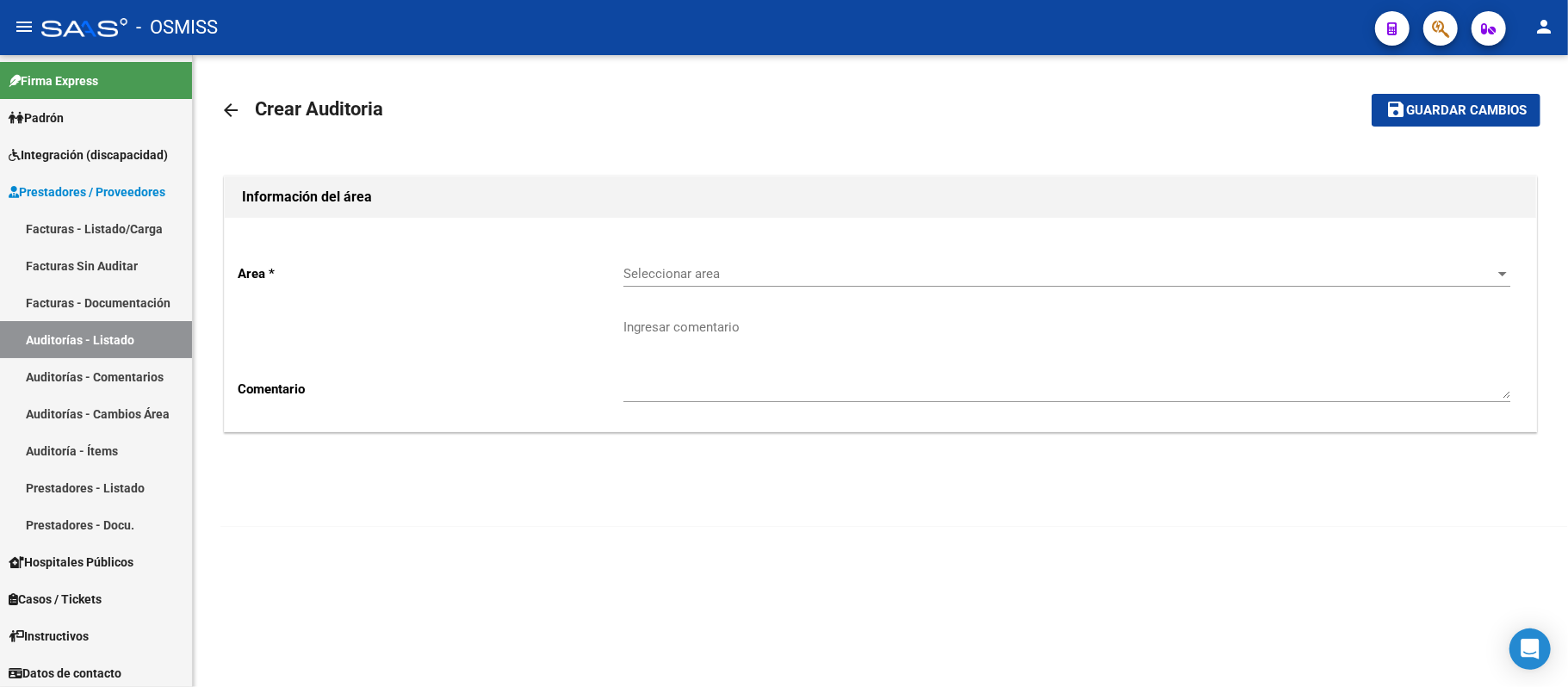 click on "Seleccionar area" at bounding box center [1059, 274] 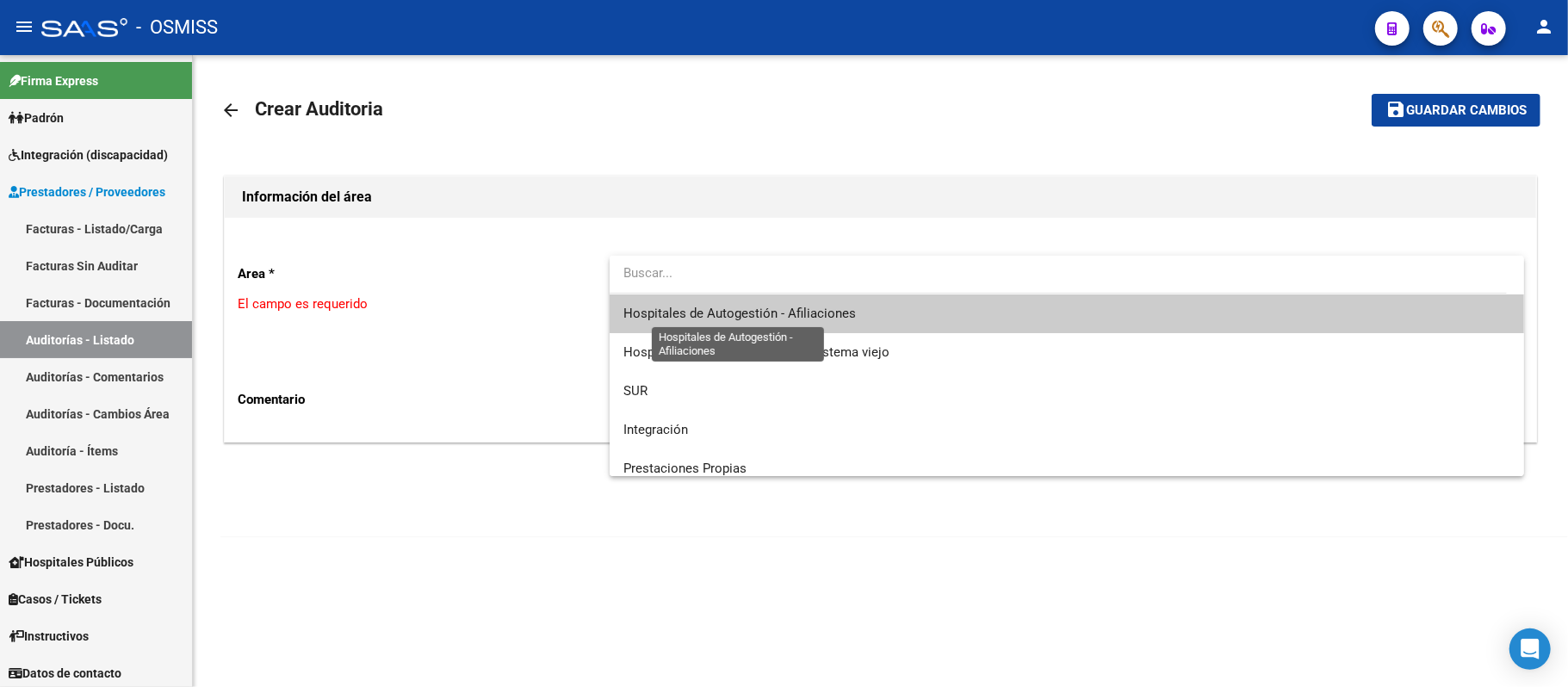 click on "Hospitales de Autogestión - Afiliaciones" at bounding box center [740, 313] 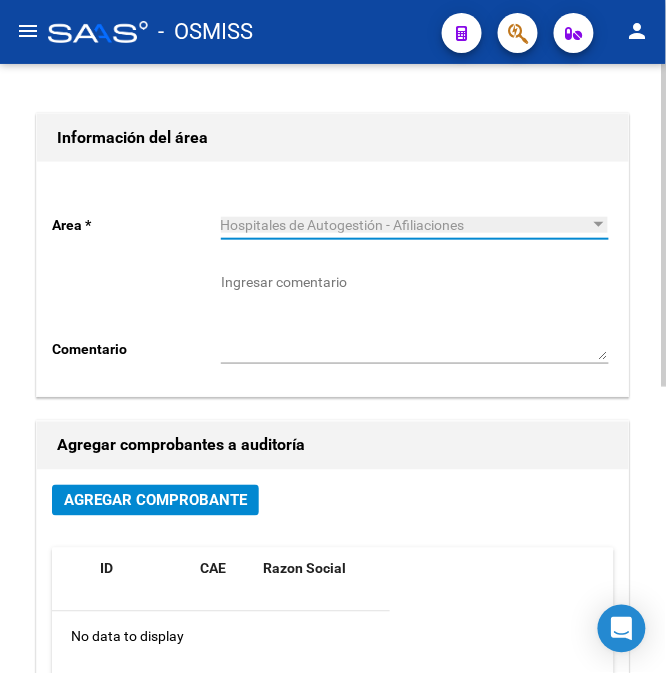 scroll, scrollTop: 138, scrollLeft: 0, axis: vertical 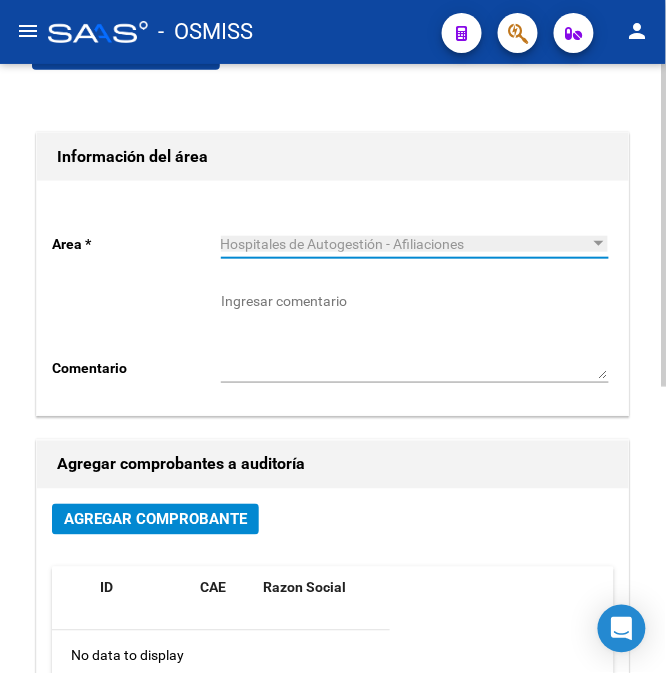 click on "Agregar Comprobante" 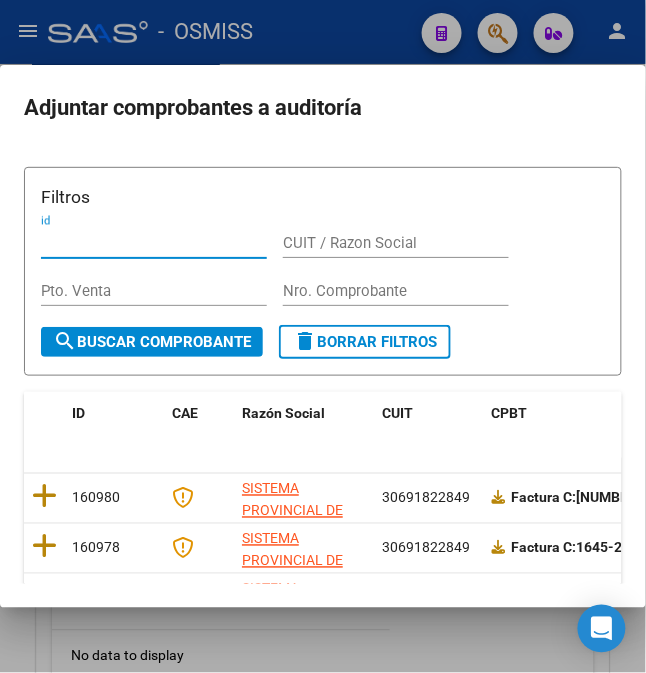 click on "Nro. Comprobante" at bounding box center (396, 291) 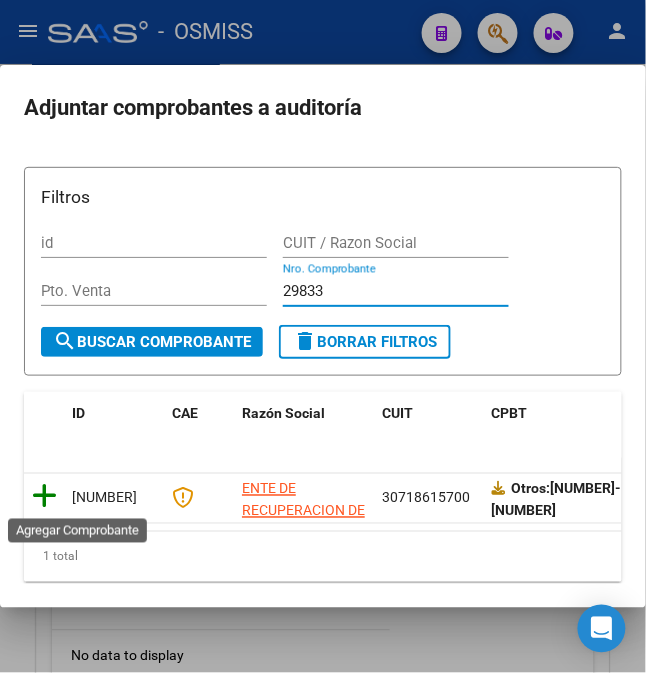 type on "29833" 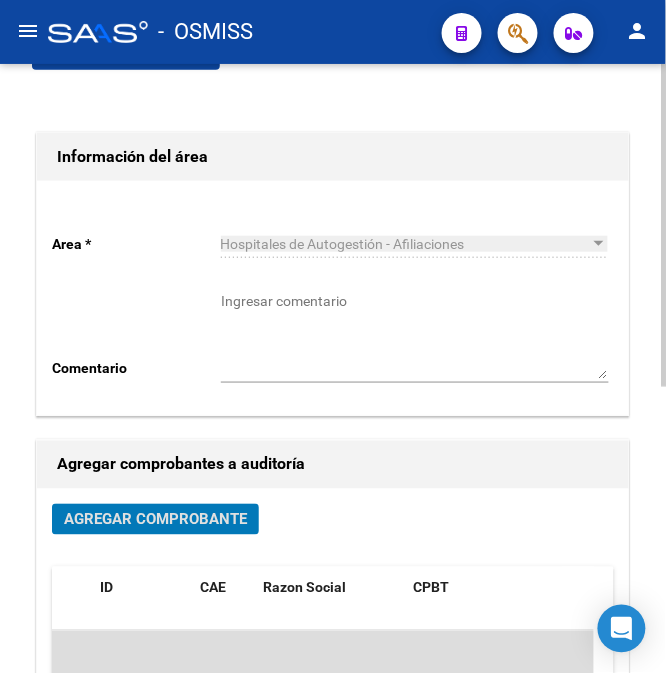 scroll, scrollTop: 0, scrollLeft: 0, axis: both 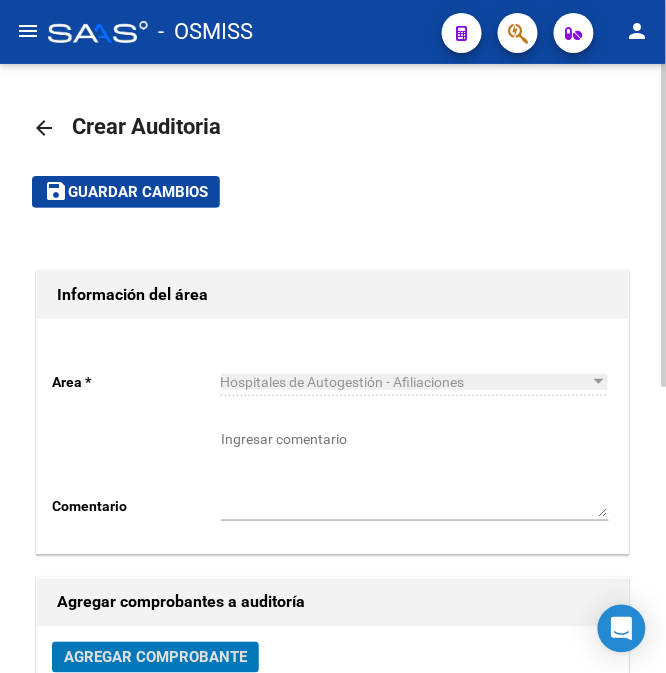 click on "save Guardar cambios" 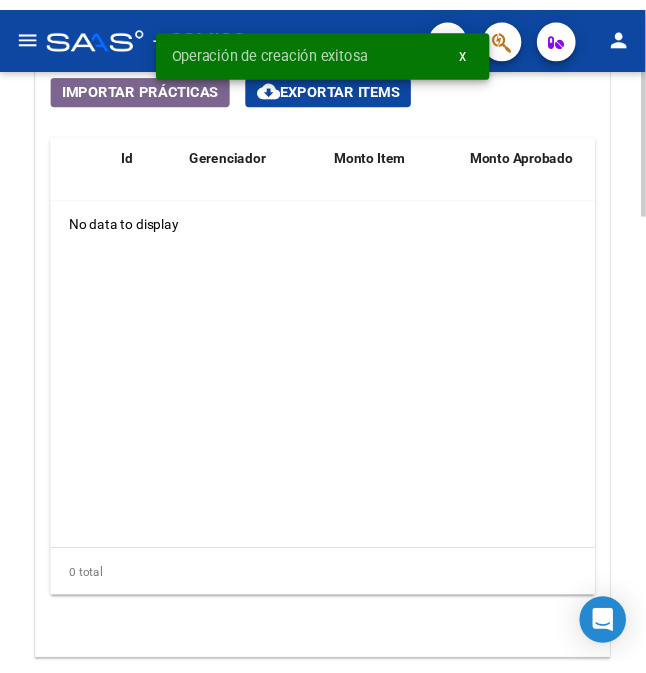 scroll, scrollTop: 1466, scrollLeft: 0, axis: vertical 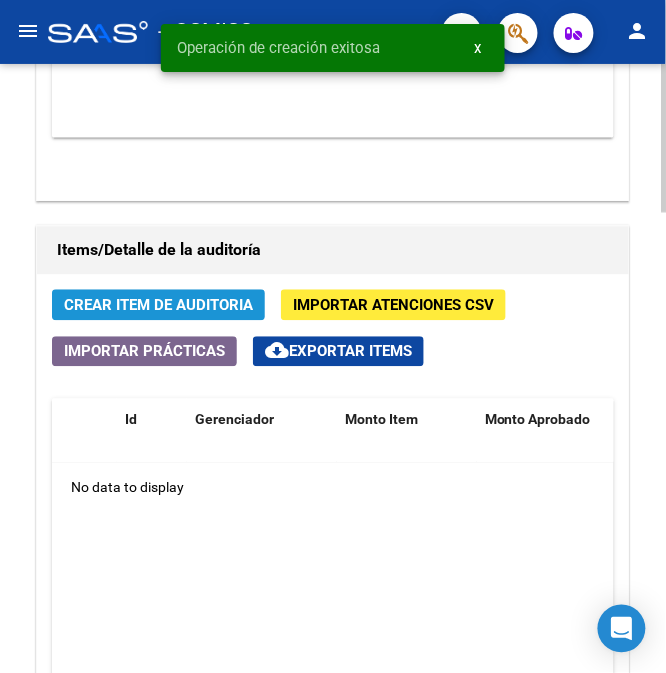 click on "Crear Item de Auditoria" 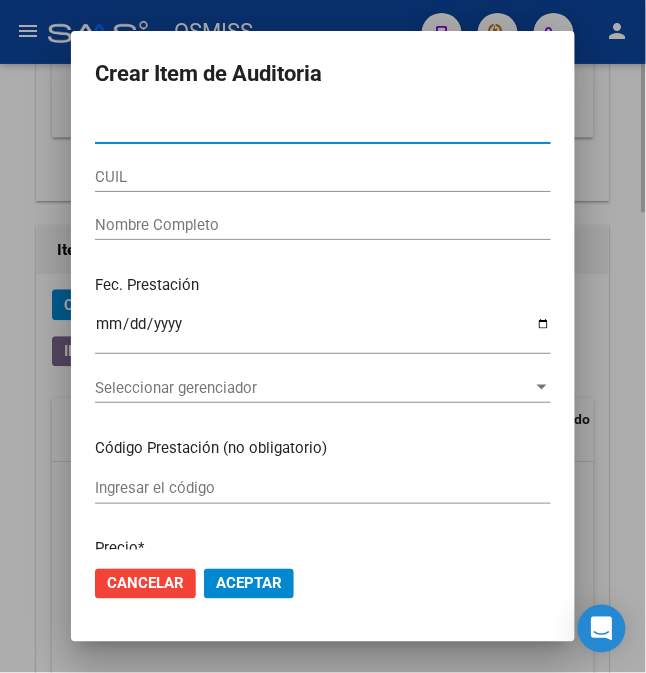 type on "55923089" 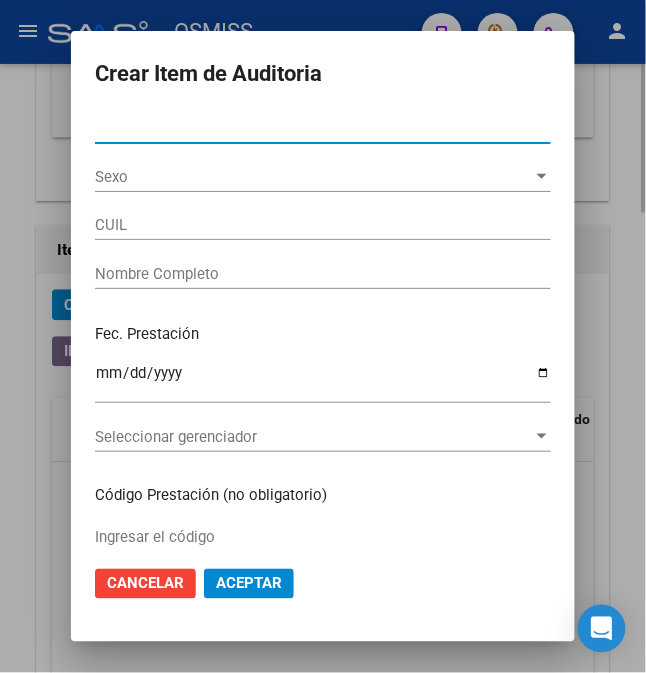 type on "20559230899" 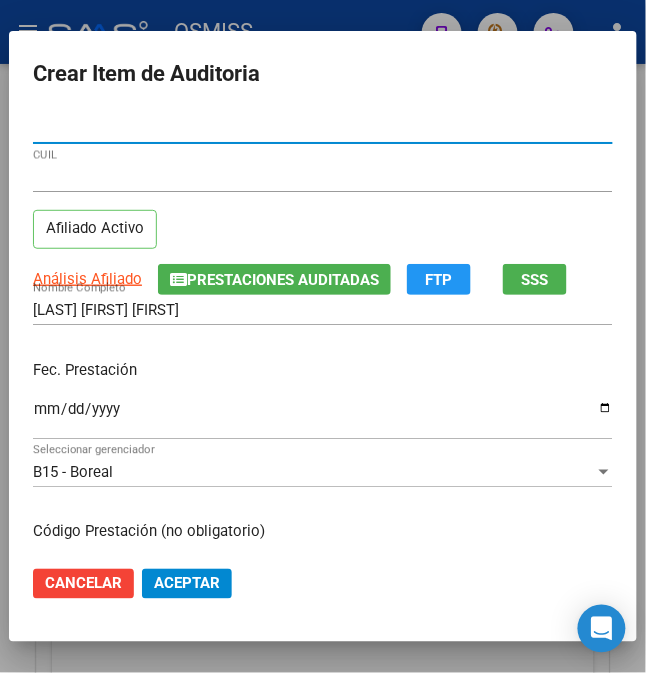 type on "55923089" 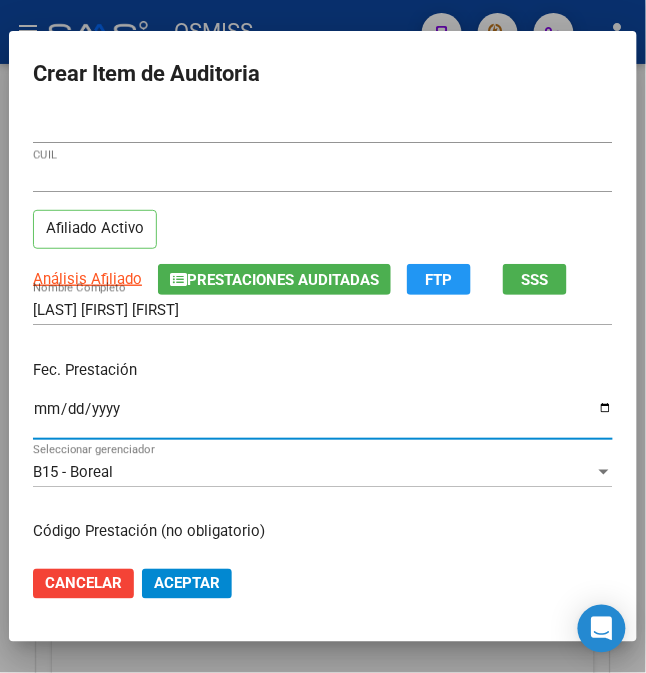 click on "Ingresar la fecha" at bounding box center [323, 417] 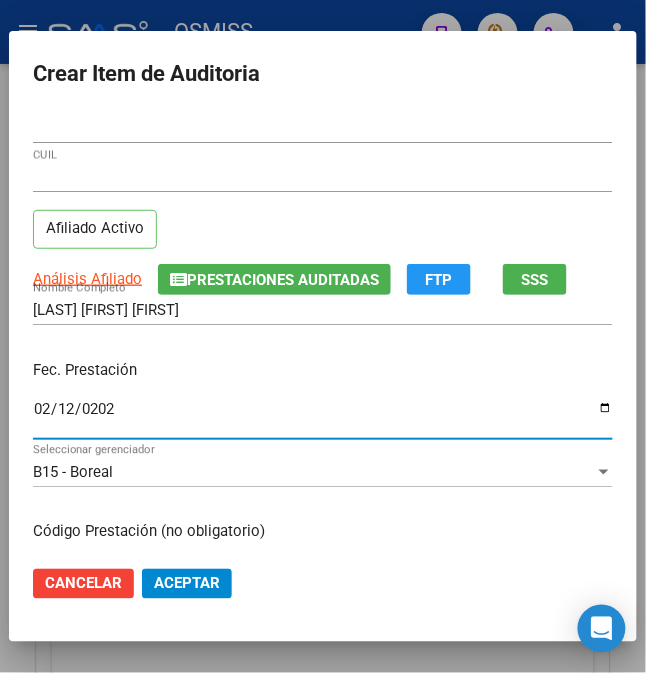 type on "2025-02-12" 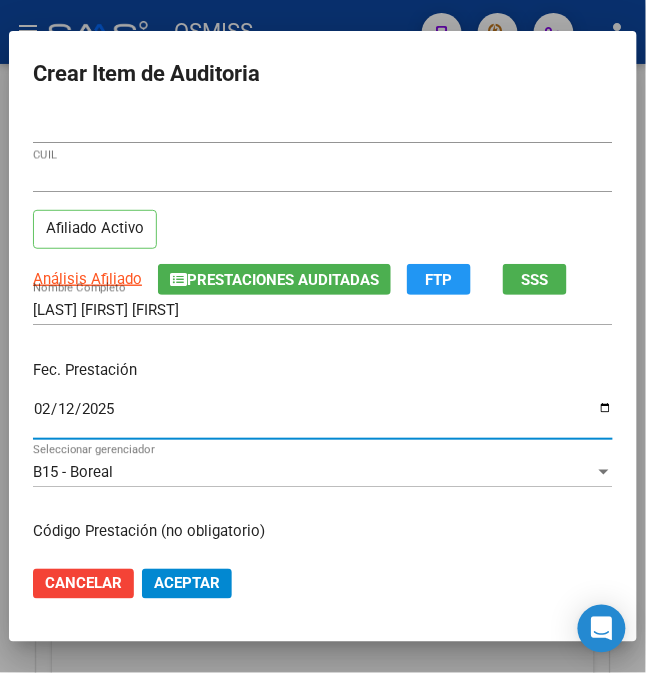 click on "2025-02-12" at bounding box center (323, 417) 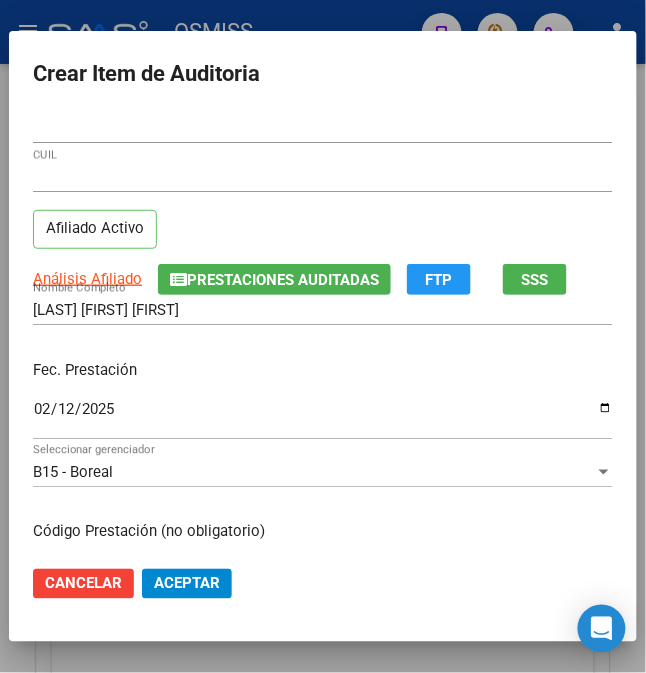 click on "Fec. Prestación    2025-02-12 Ingresar la fecha" at bounding box center [323, 401] 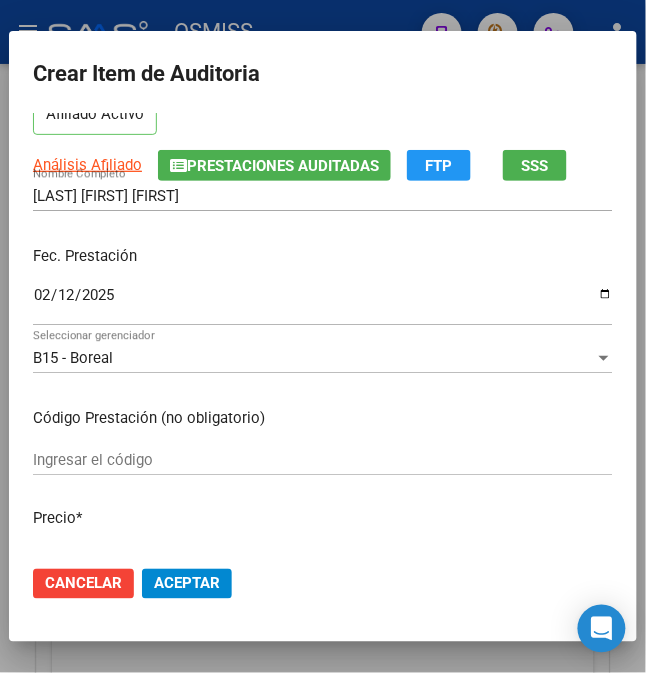 scroll, scrollTop: 266, scrollLeft: 0, axis: vertical 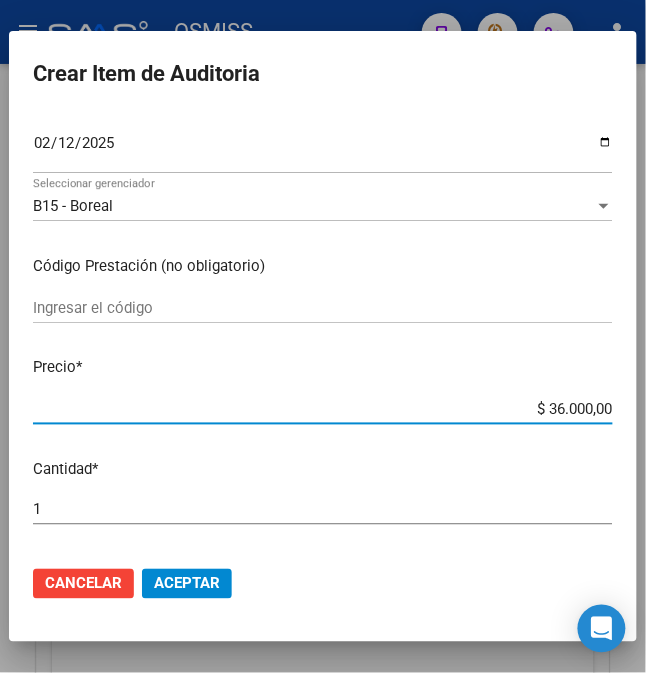 drag, startPoint x: 536, startPoint y: 408, endPoint x: 685, endPoint y: 400, distance: 149.21461 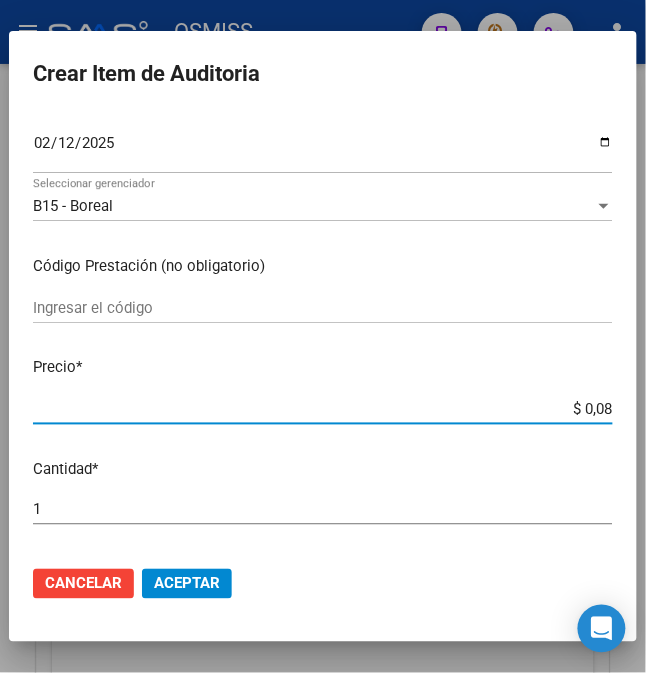 type on "$ 0,80" 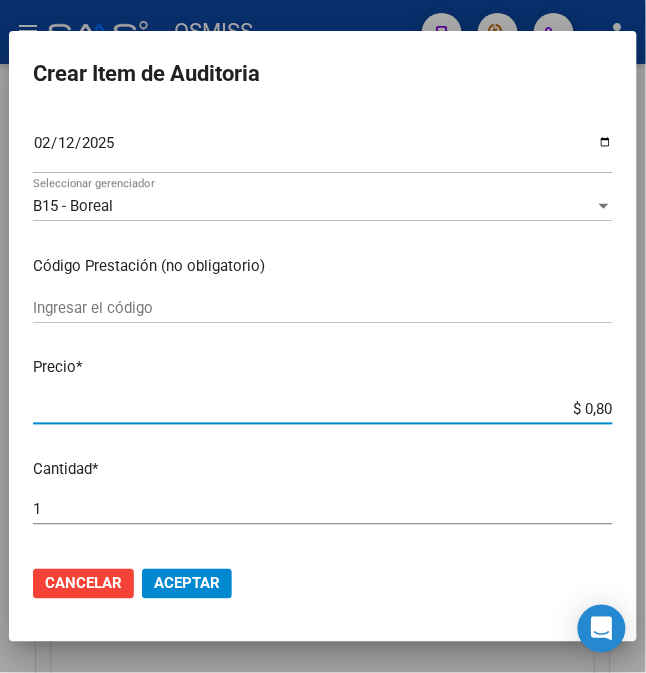 type on "$ 8,00" 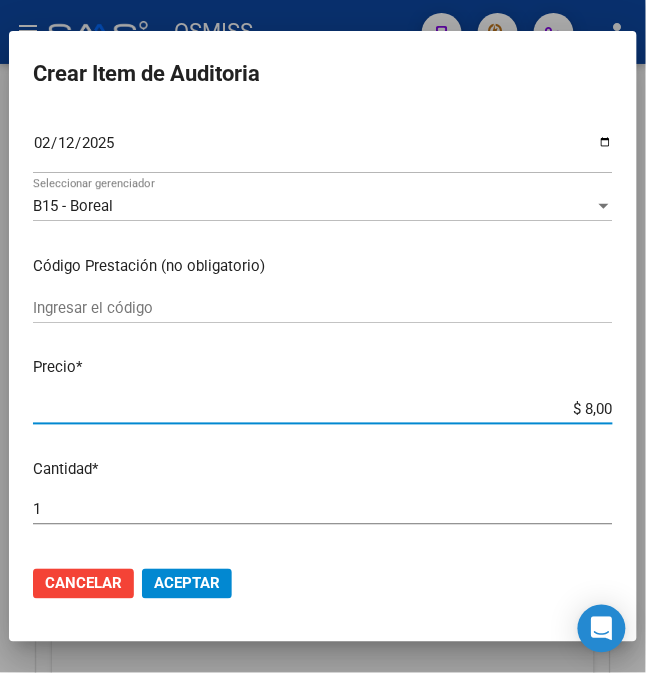 type on "$ 80,00" 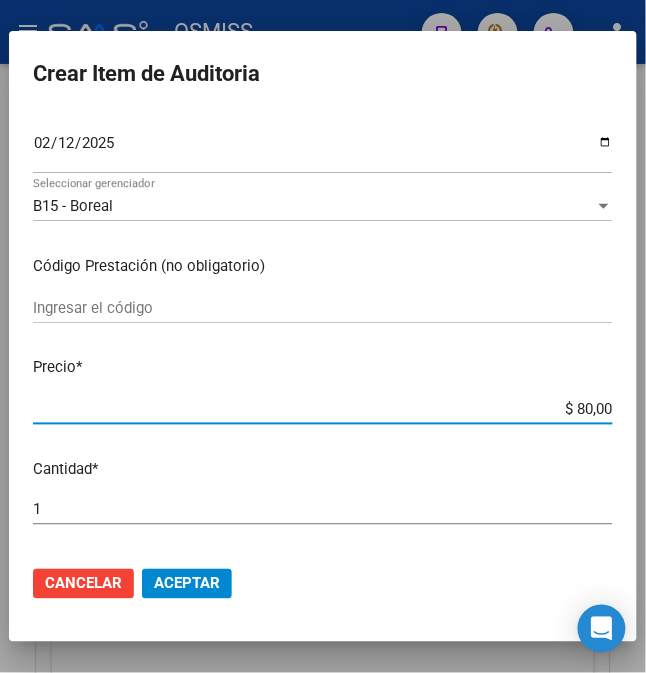 type on "$ 800,00" 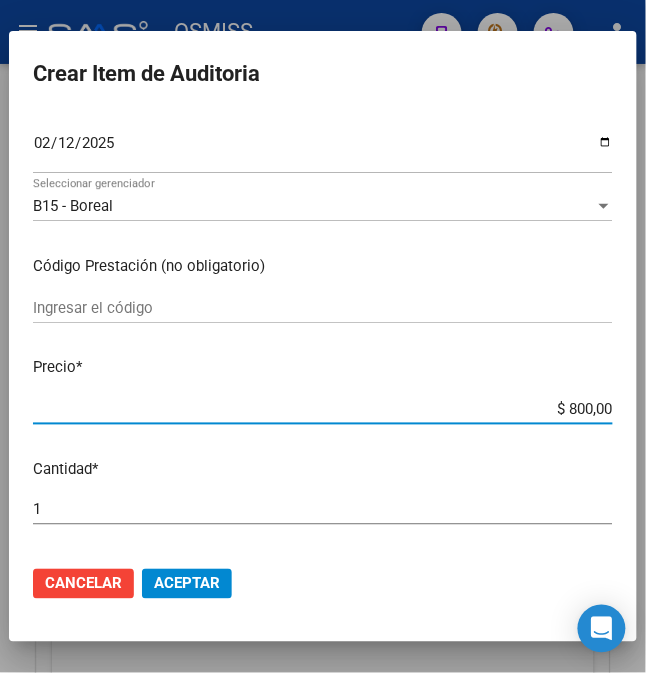 type on "$ 8.000,00" 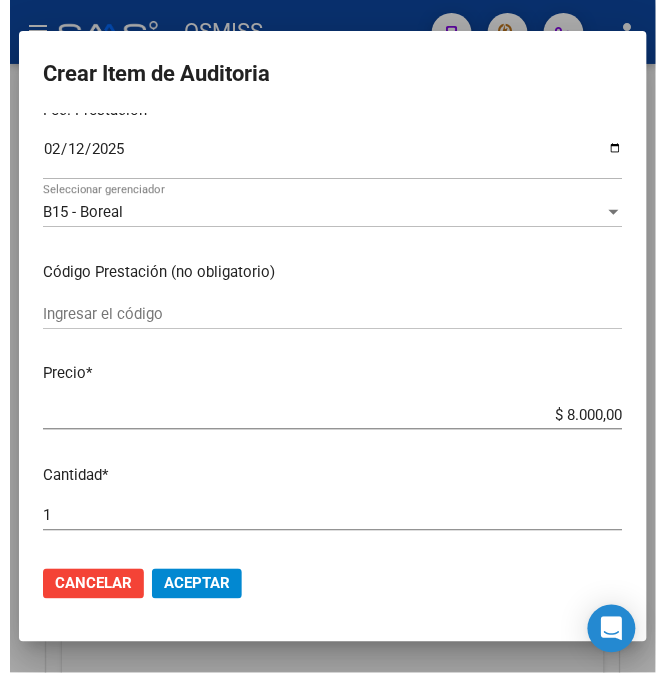 scroll, scrollTop: 266, scrollLeft: 0, axis: vertical 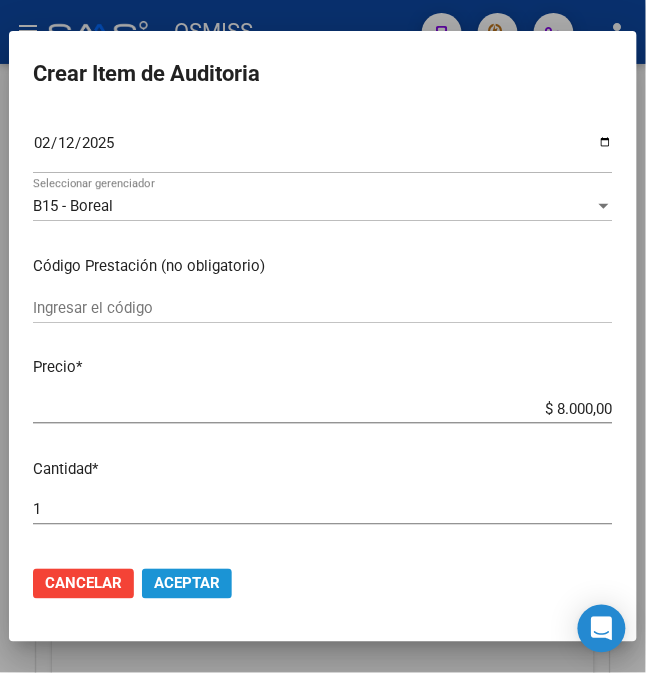 click on "Aceptar" 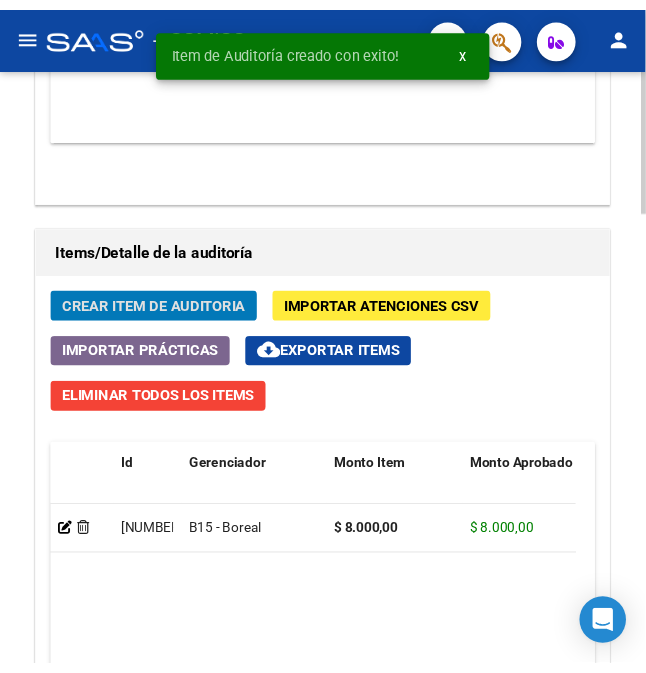 scroll, scrollTop: 1738, scrollLeft: 0, axis: vertical 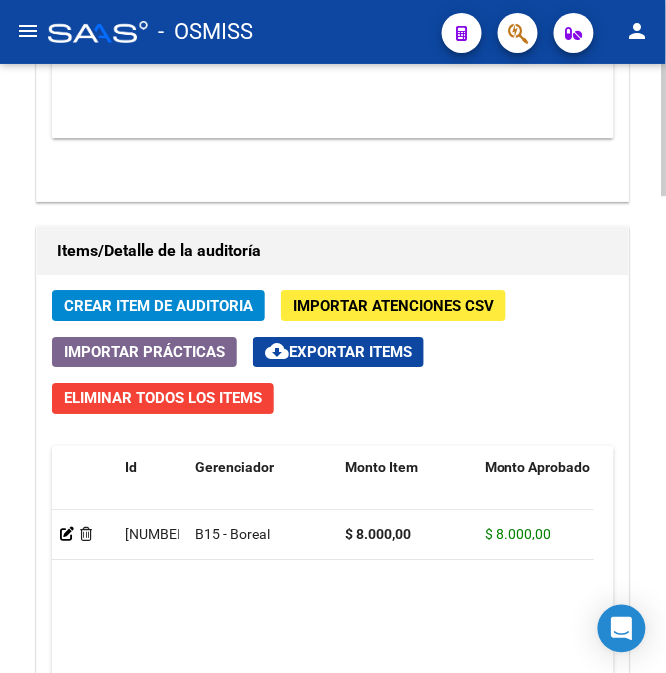 click on "Crear Item de Auditoria" 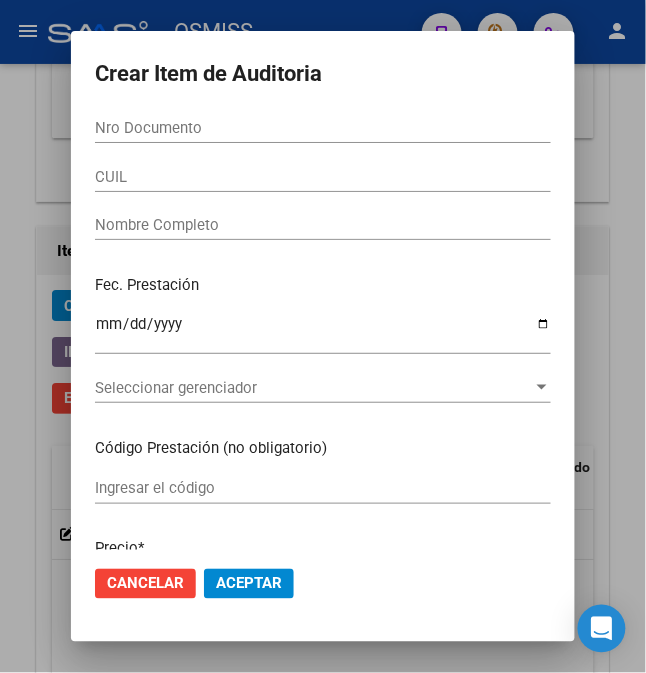 click on "Nro Documento" at bounding box center (323, 128) 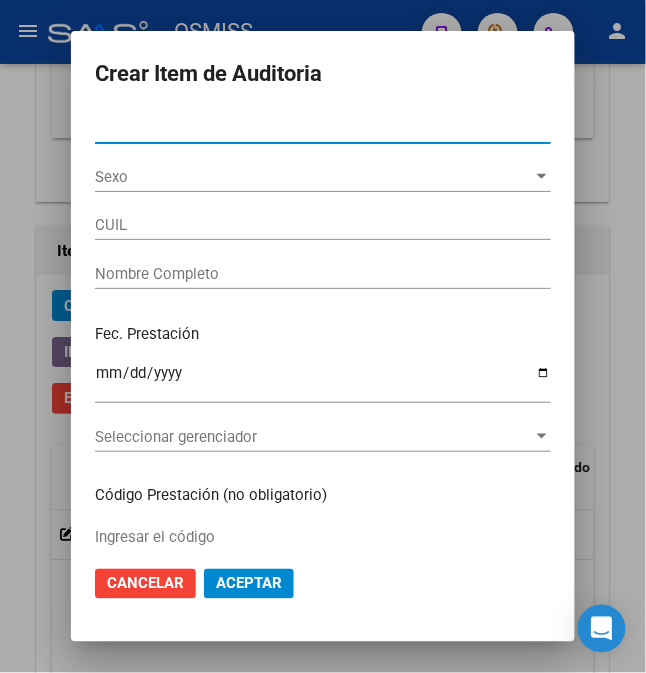 type on "55923089" 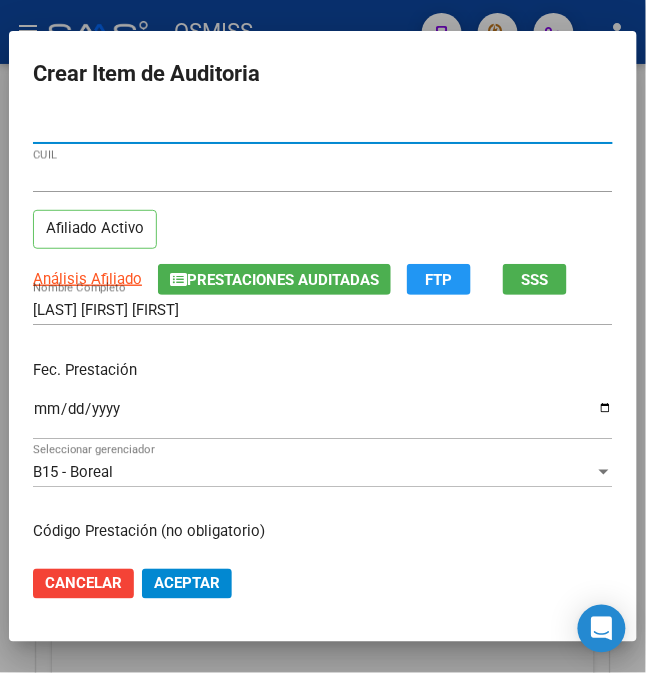 type on "55923089" 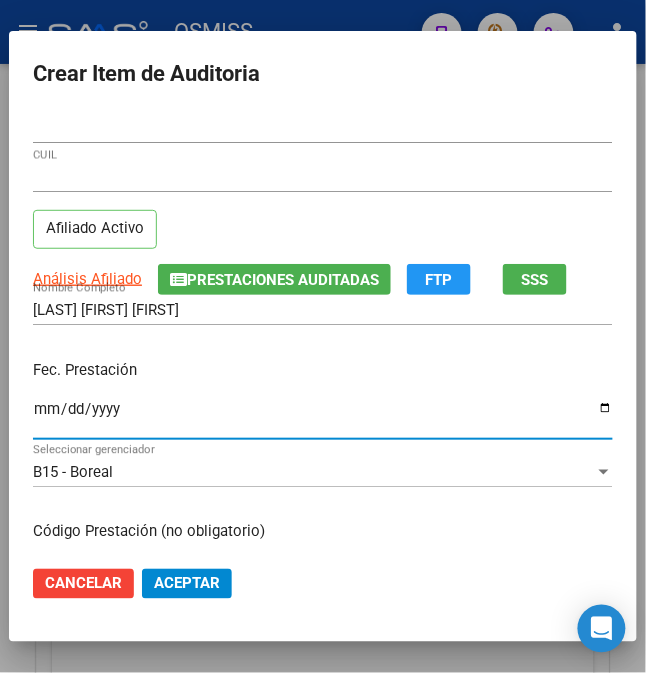 click on "Ingresar la fecha" at bounding box center [323, 417] 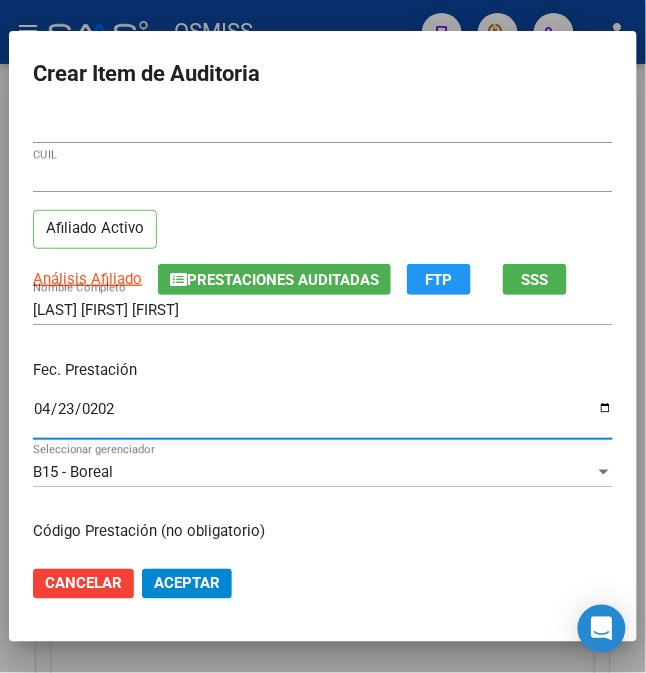 type on "2025-04-23" 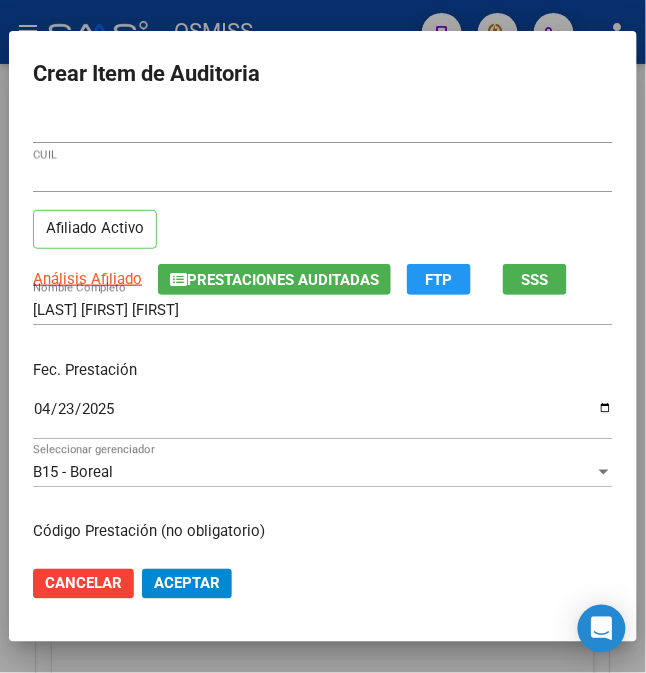 click on "Fec. Prestación" at bounding box center (323, 370) 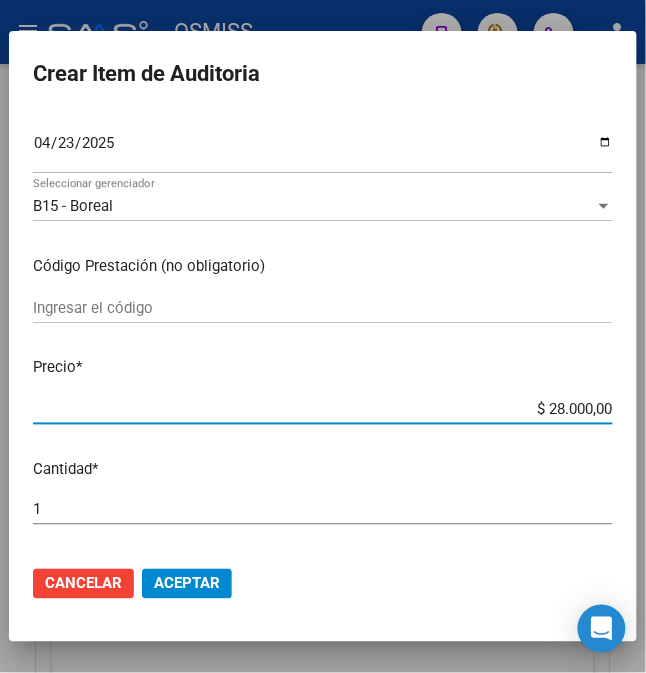 drag, startPoint x: 537, startPoint y: 410, endPoint x: 685, endPoint y: 384, distance: 150.26643 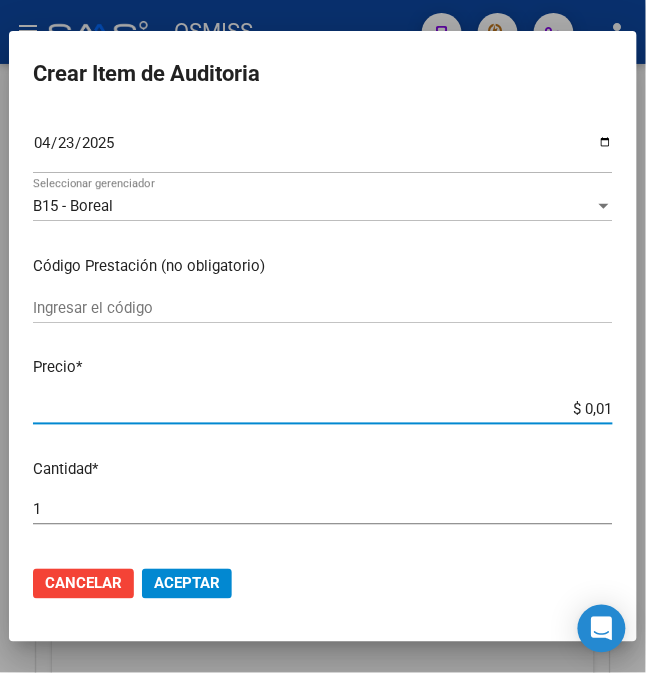 type on "$ 0,10" 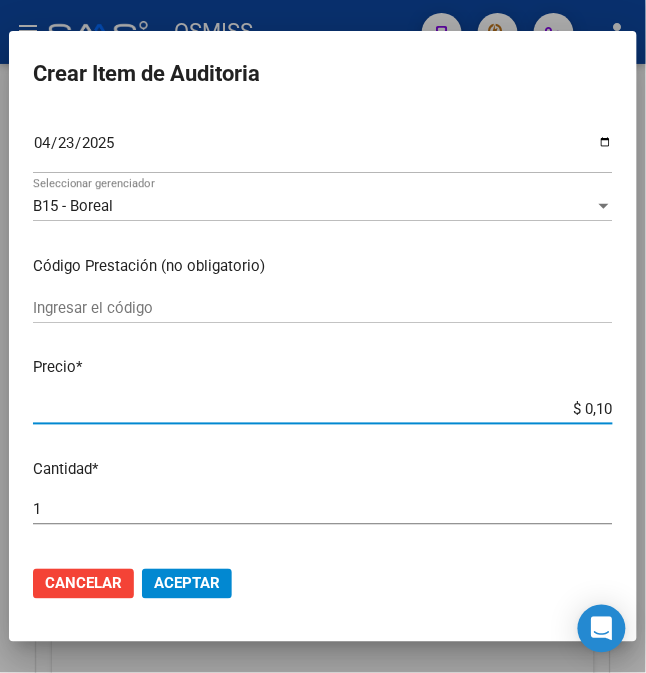 type on "$ 1,00" 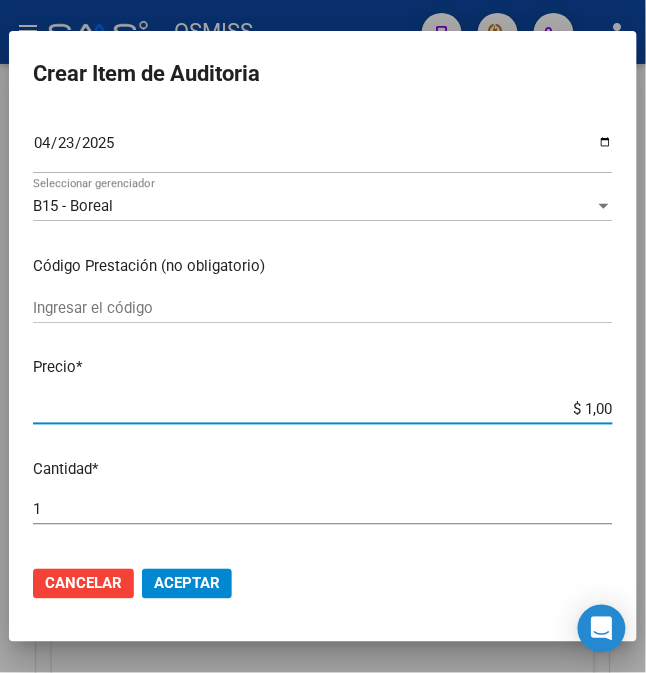 type on "$ 10,00" 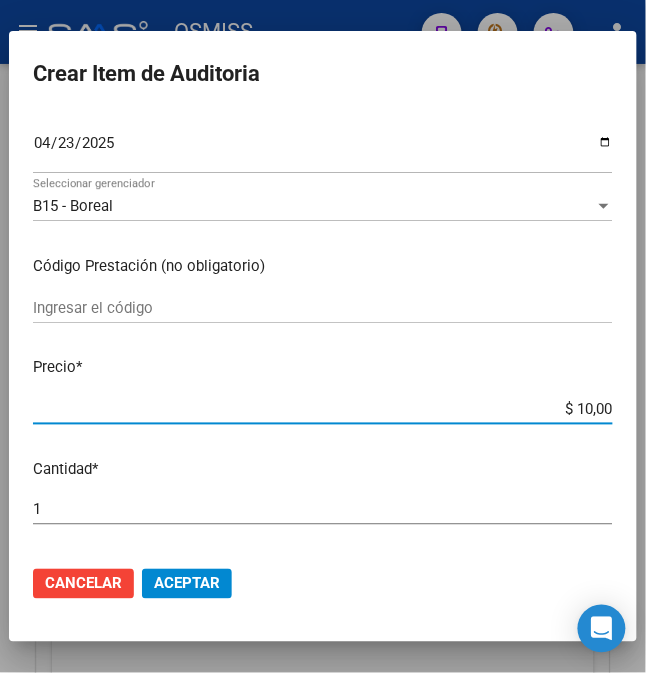 type on "$ 100,00" 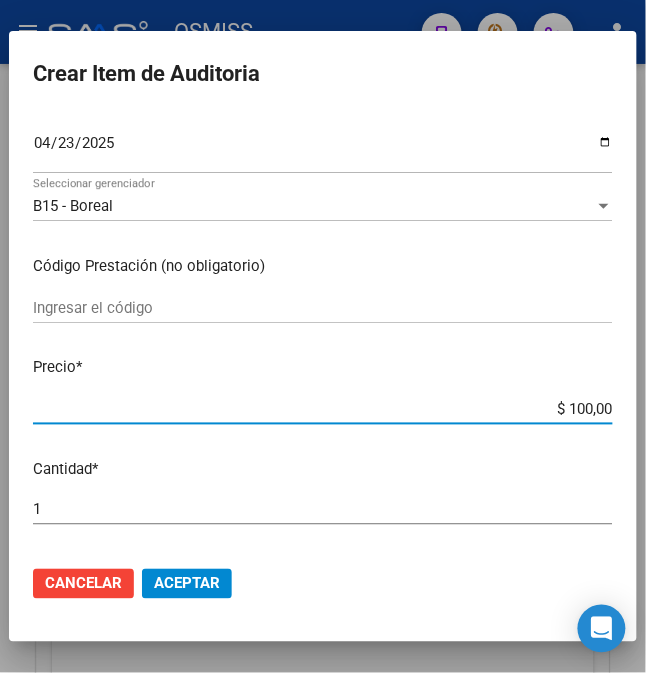 type on "$ 1.000,00" 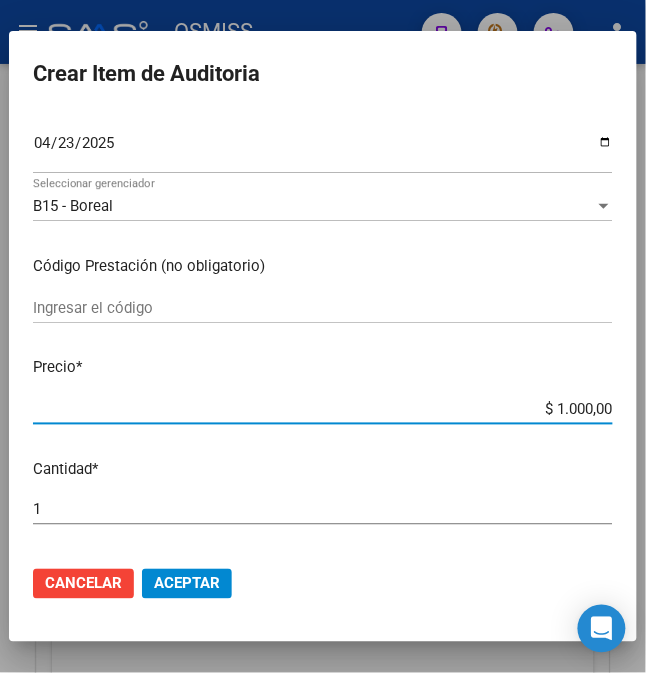 type on "$ 10.000,00" 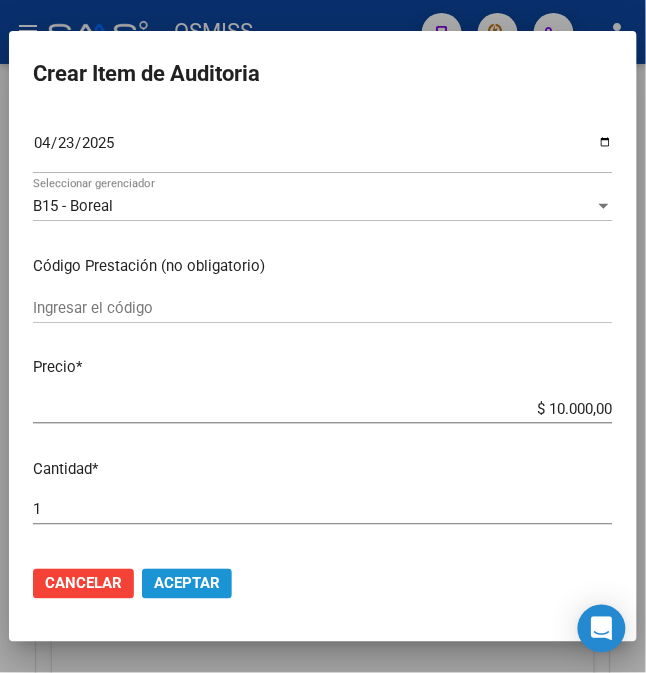 click on "Aceptar" 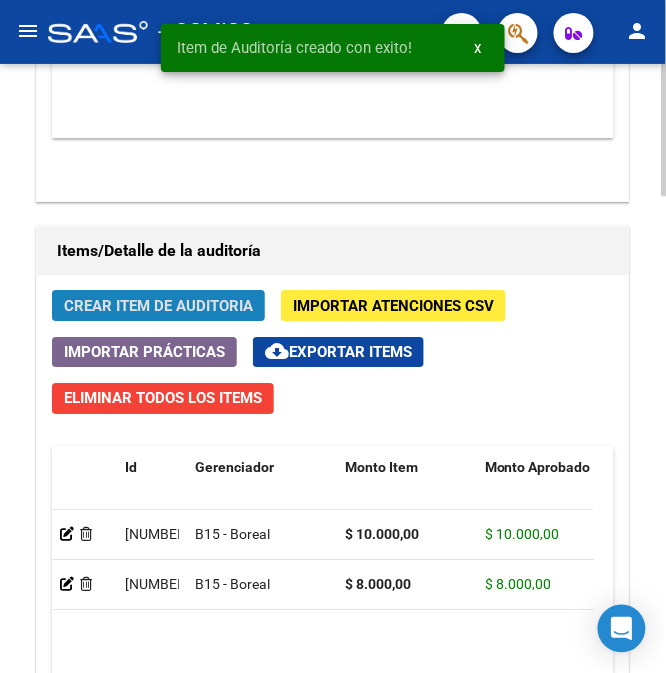 click on "Crear Item de Auditoria" 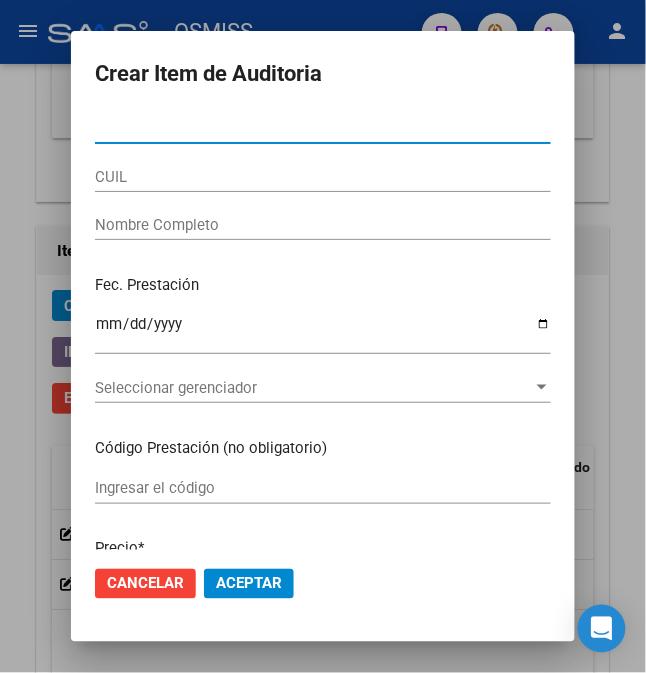 type on "4" 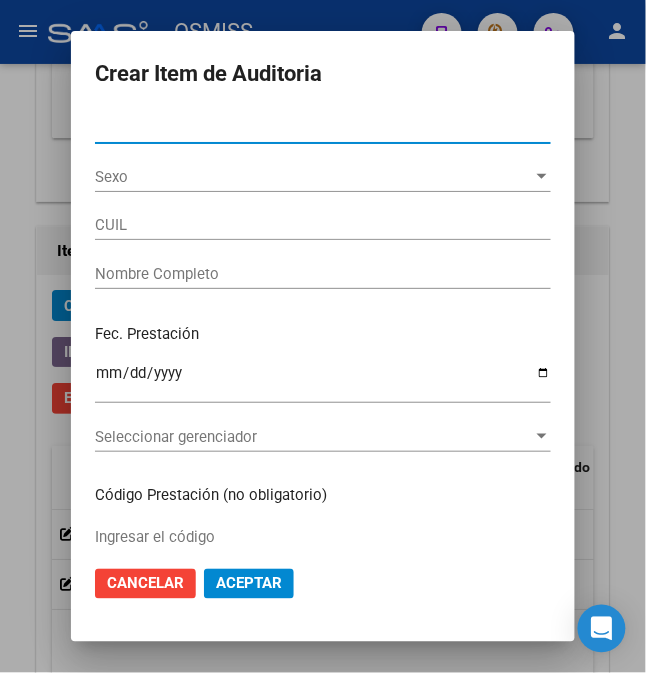 type on "20541713396" 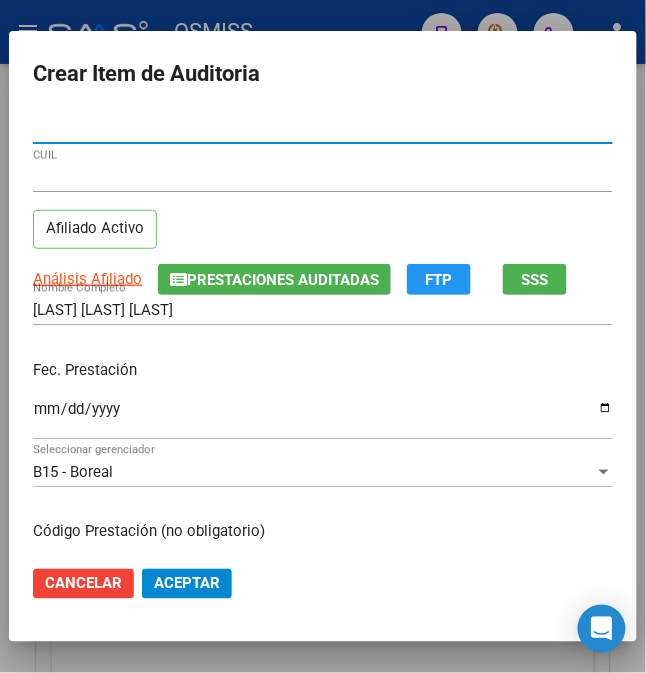 type on "54171339" 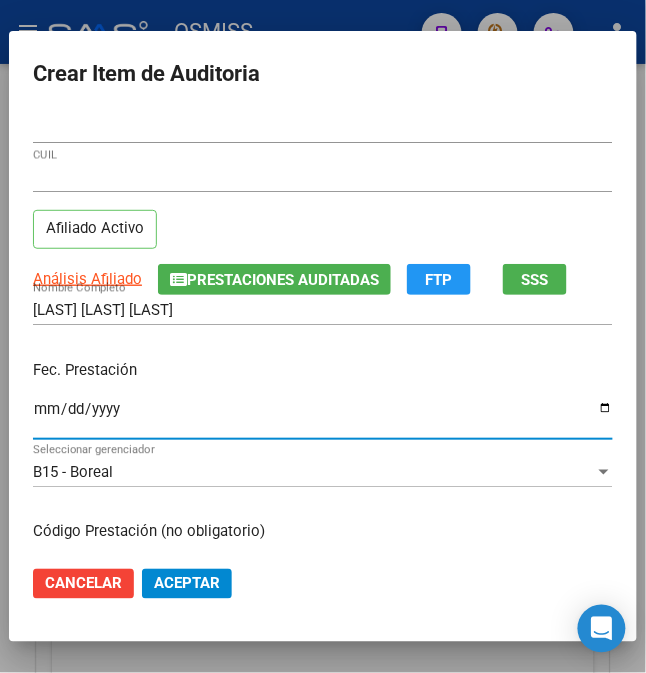 click on "Ingresar la fecha" at bounding box center (323, 417) 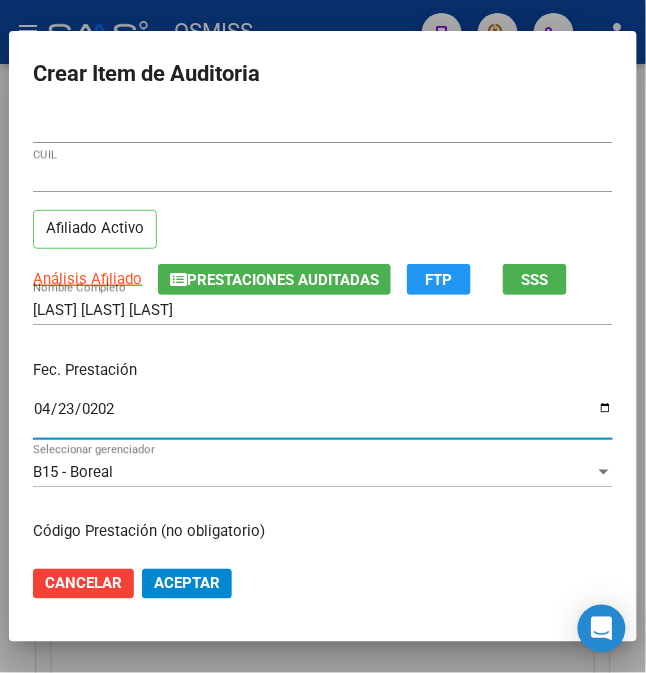 type on "2025-04-23" 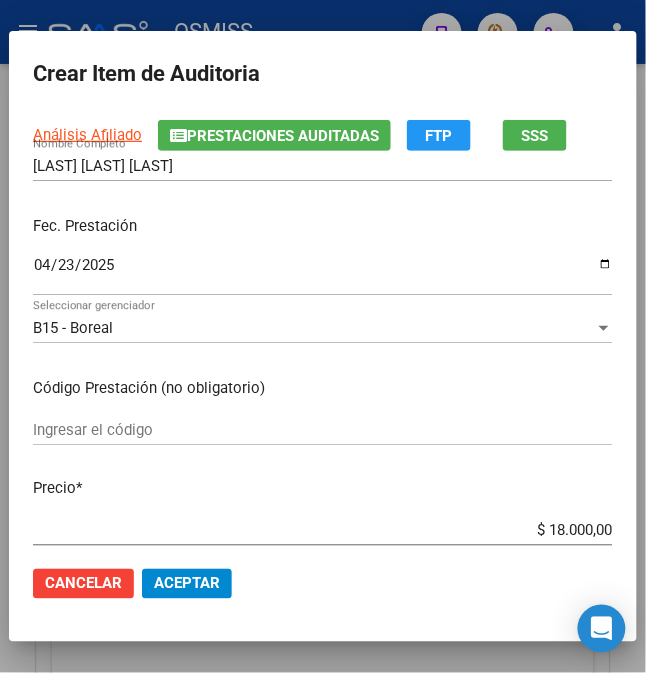scroll, scrollTop: 266, scrollLeft: 0, axis: vertical 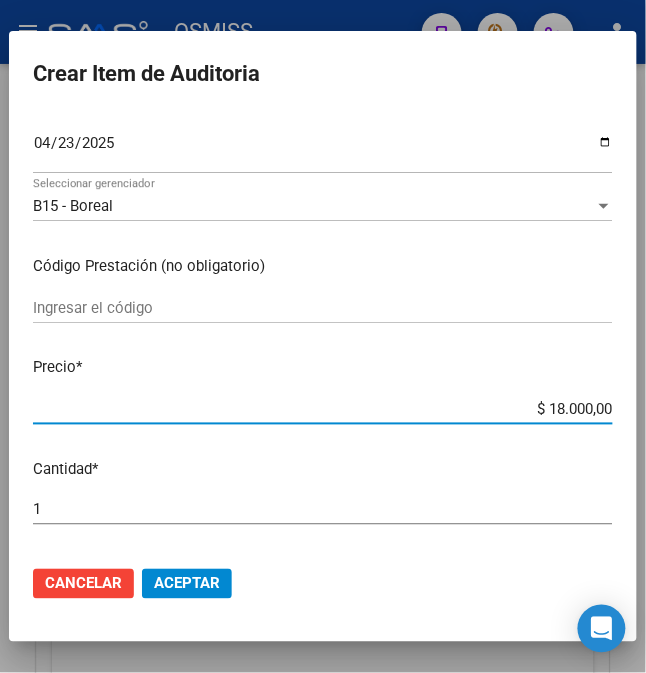 drag, startPoint x: 536, startPoint y: 409, endPoint x: 677, endPoint y: 390, distance: 142.27438 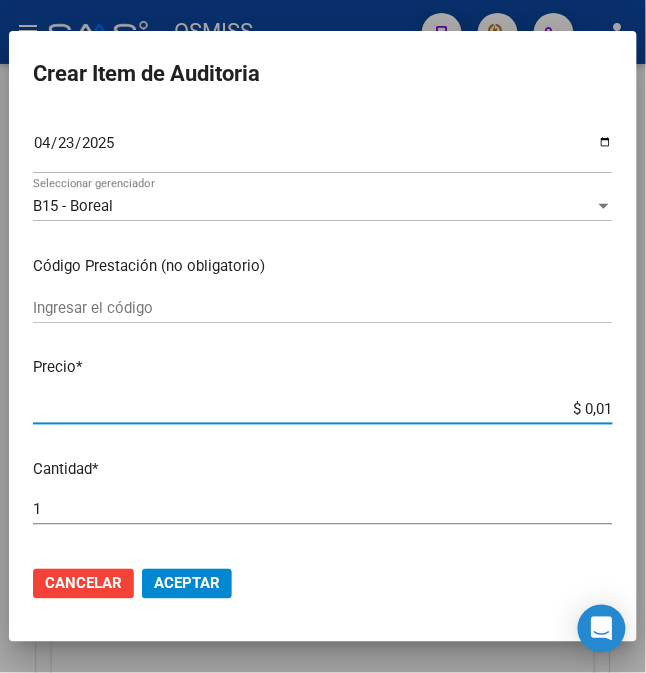 type on "$ 0,10" 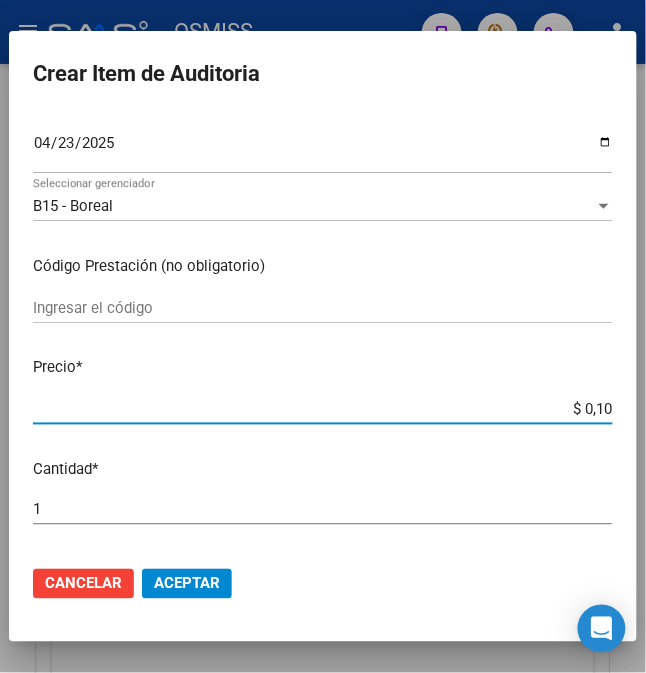 type on "$ 1,00" 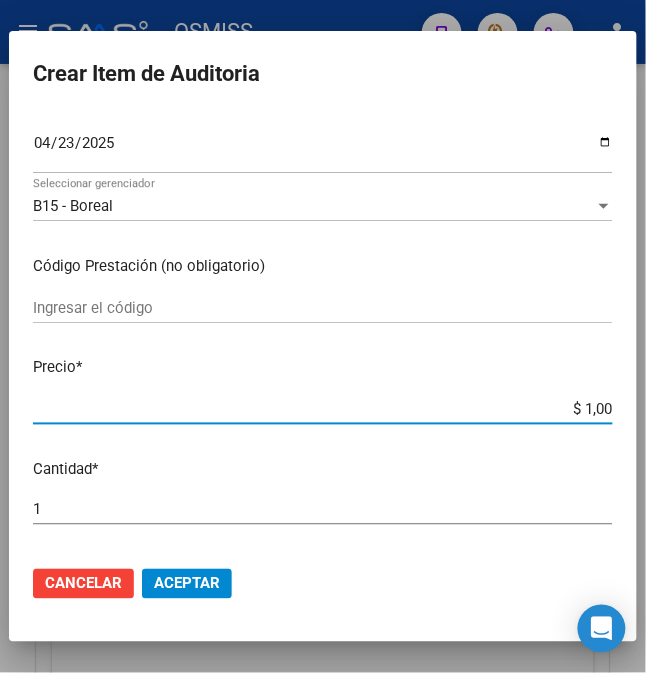 type on "$ 10,00" 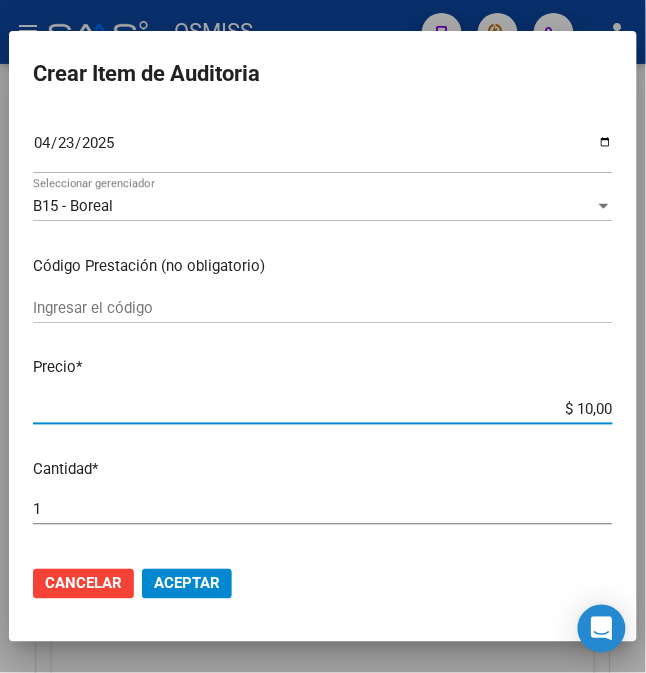 type on "$ 100,00" 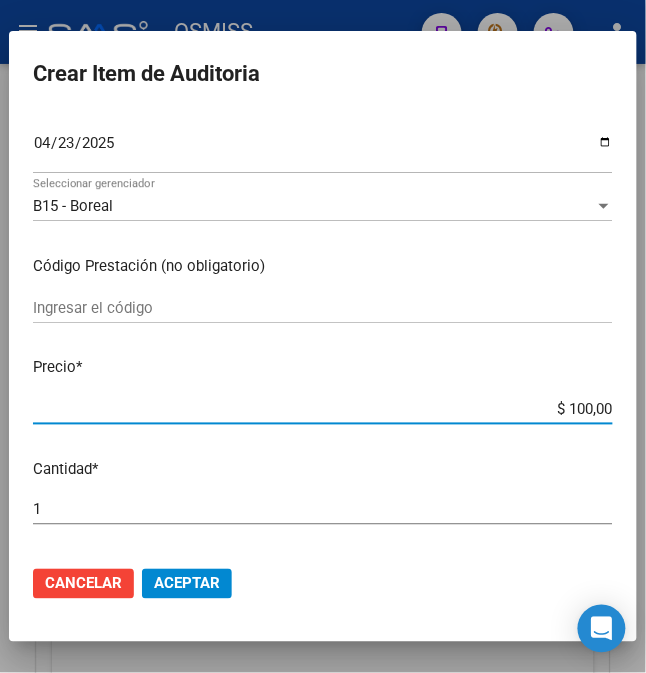 type on "$ 1.000,00" 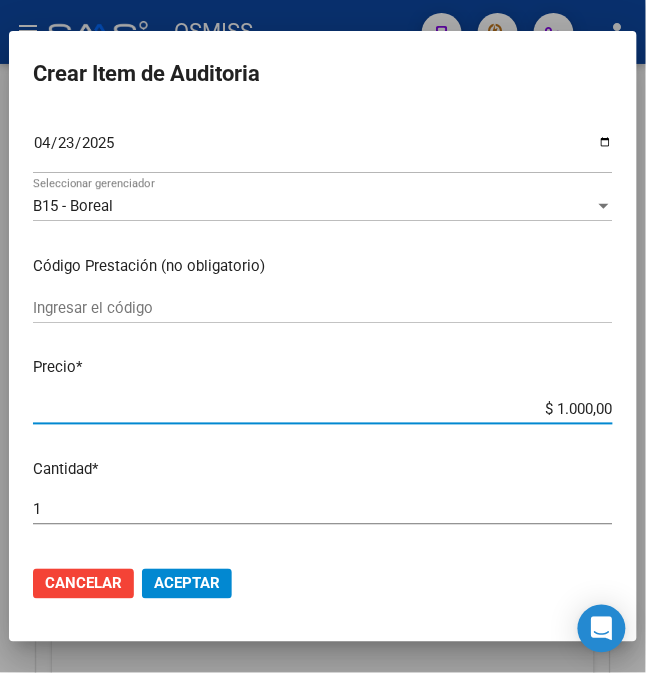 type on "$ 10.000,00" 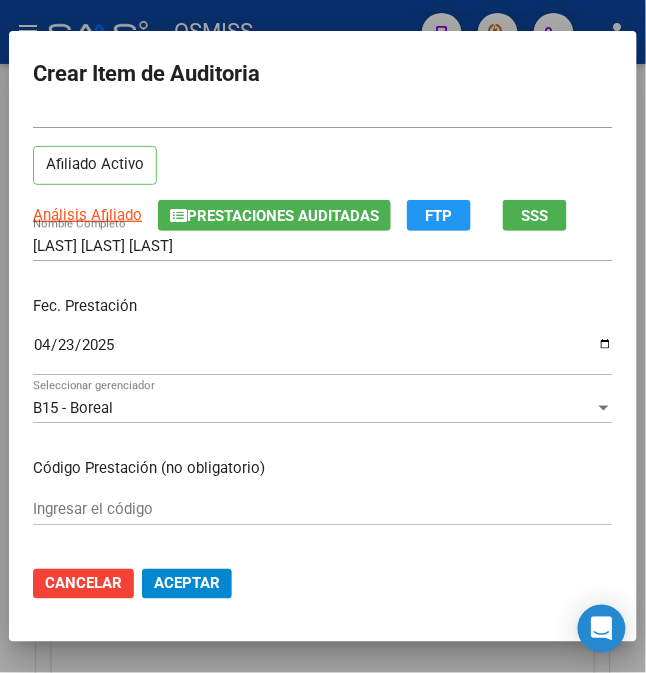 scroll, scrollTop: 0, scrollLeft: 0, axis: both 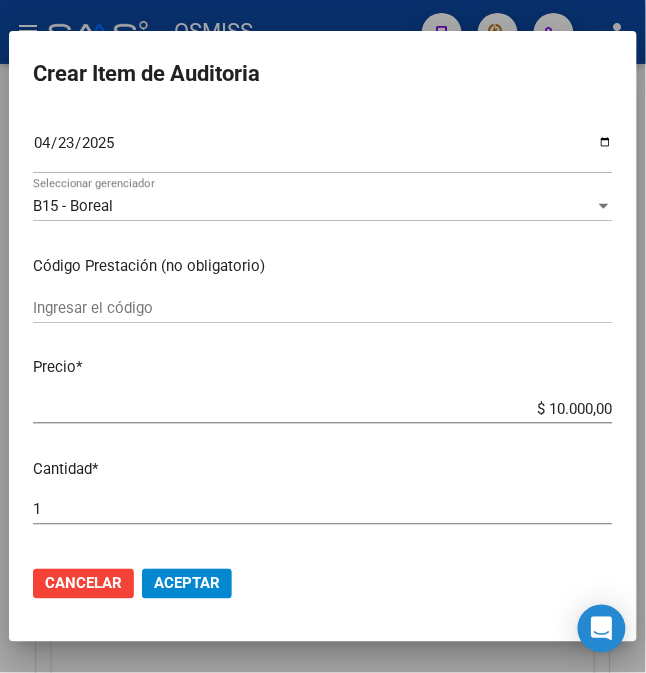 click on "Aceptar" 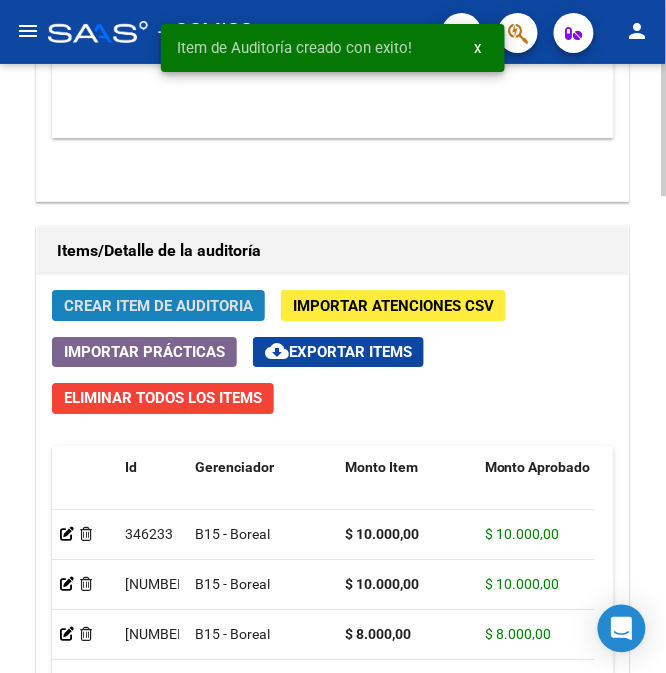 click on "Crear Item de Auditoria" 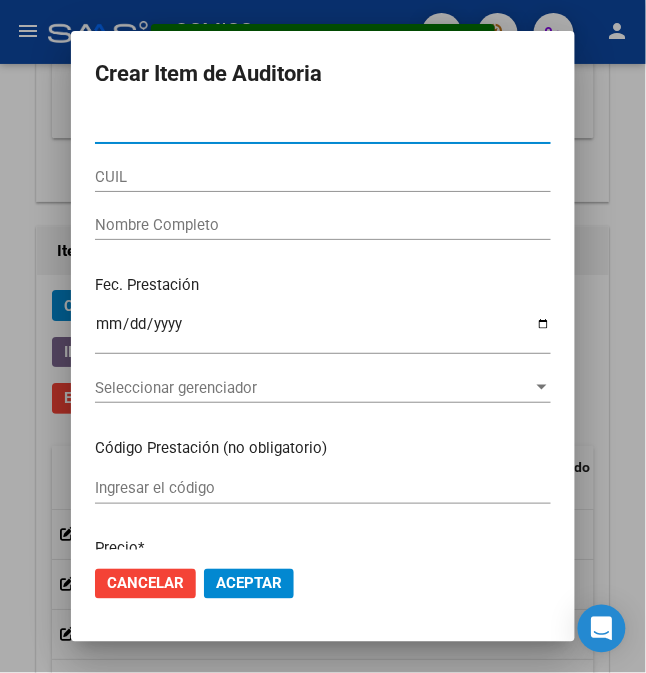 click on "Nro Documento" at bounding box center (323, 128) 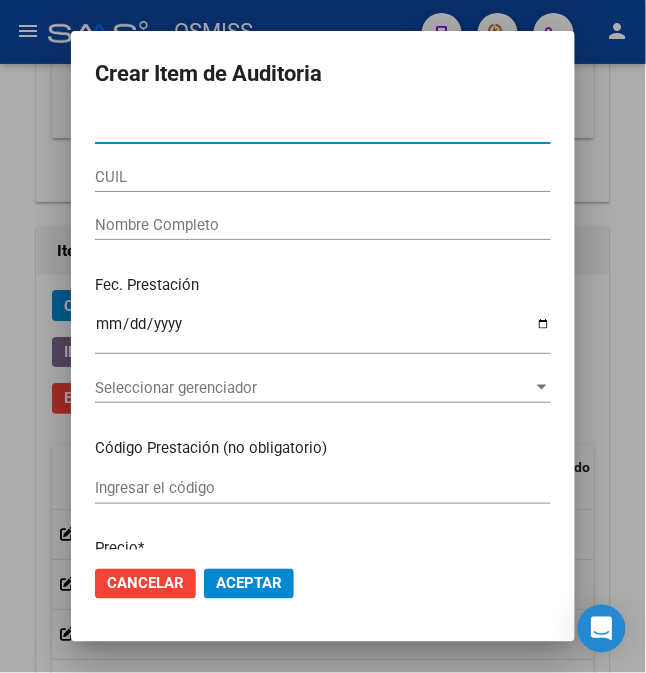 type on "53661413" 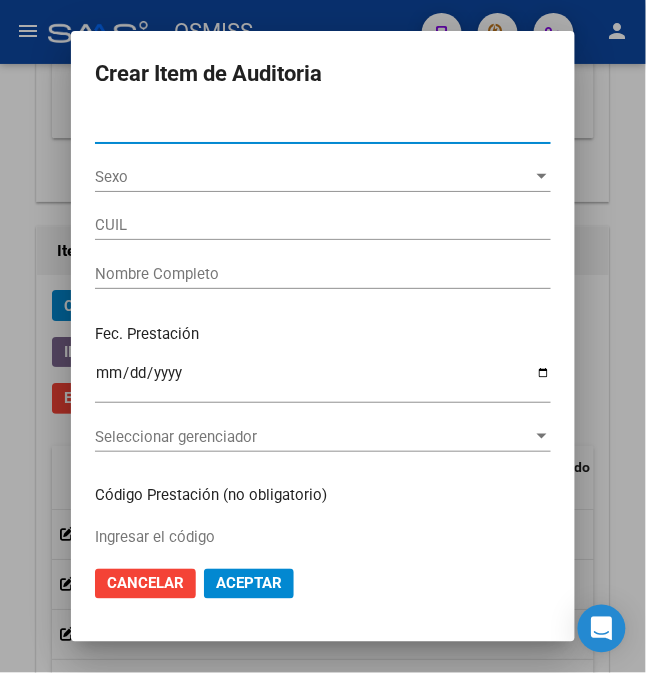type on "27536614139" 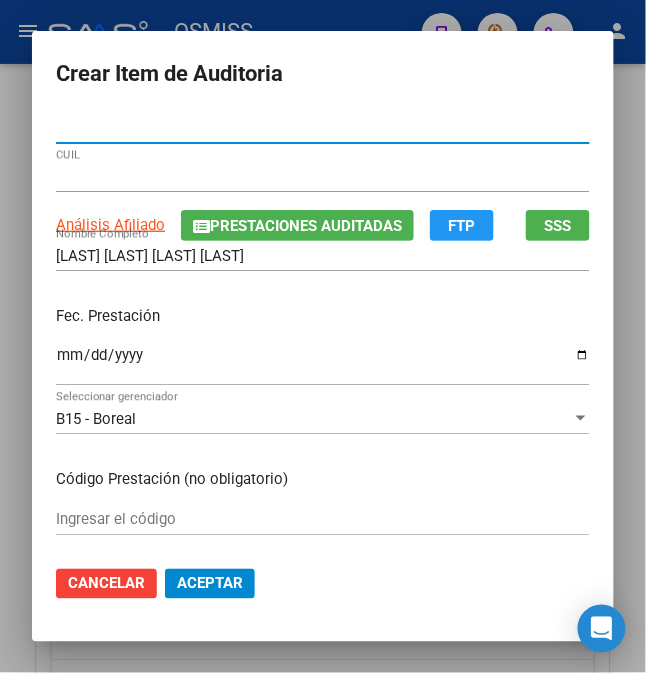 type on "53661413" 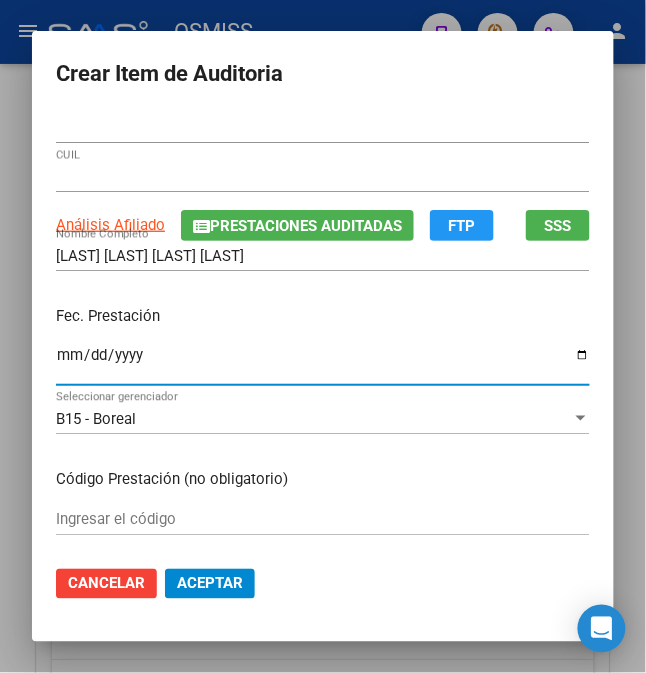 click on "Ingresar la fecha" at bounding box center [323, 363] 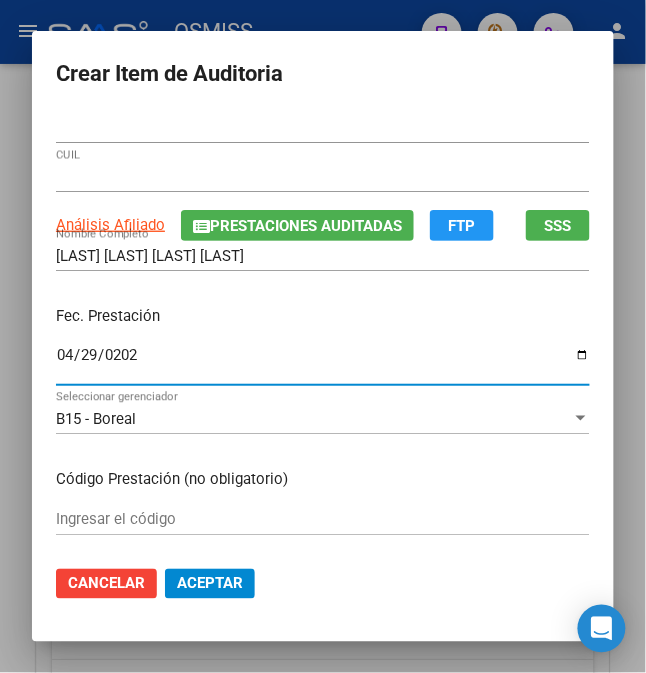type on "2025-04-29" 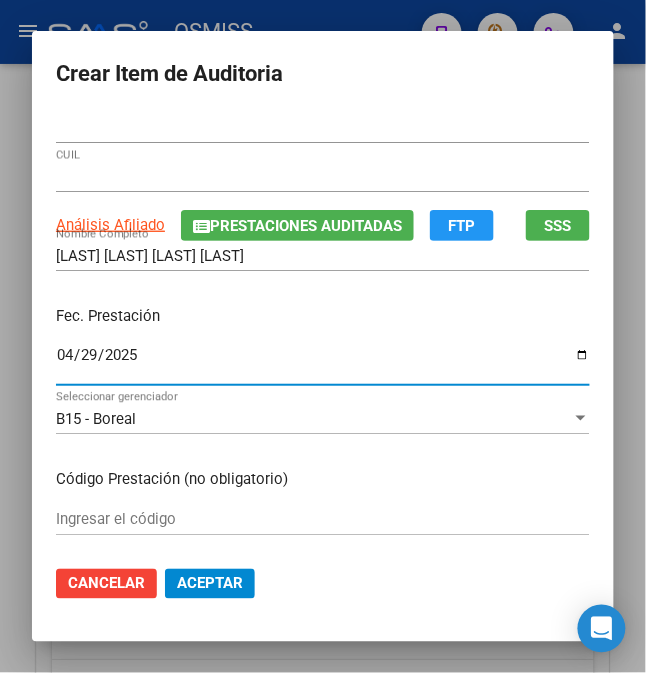 click on "Fec. Prestación" at bounding box center [323, 316] 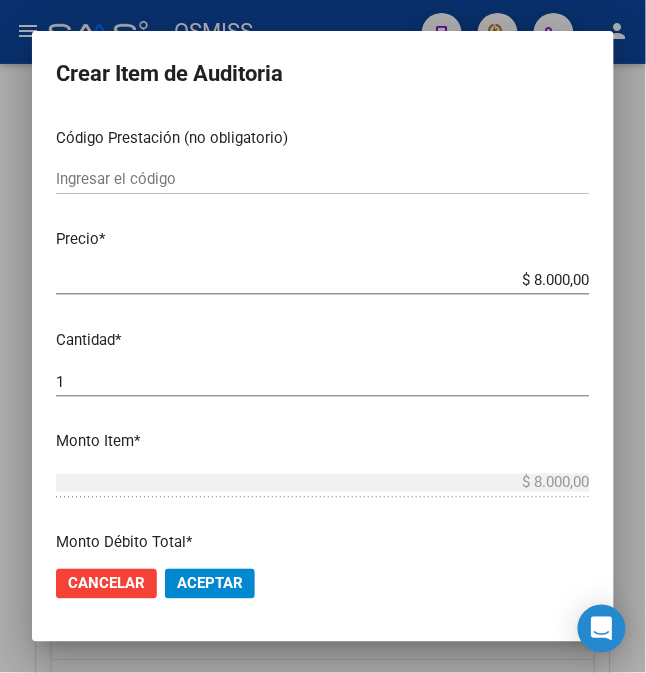 scroll, scrollTop: 400, scrollLeft: 0, axis: vertical 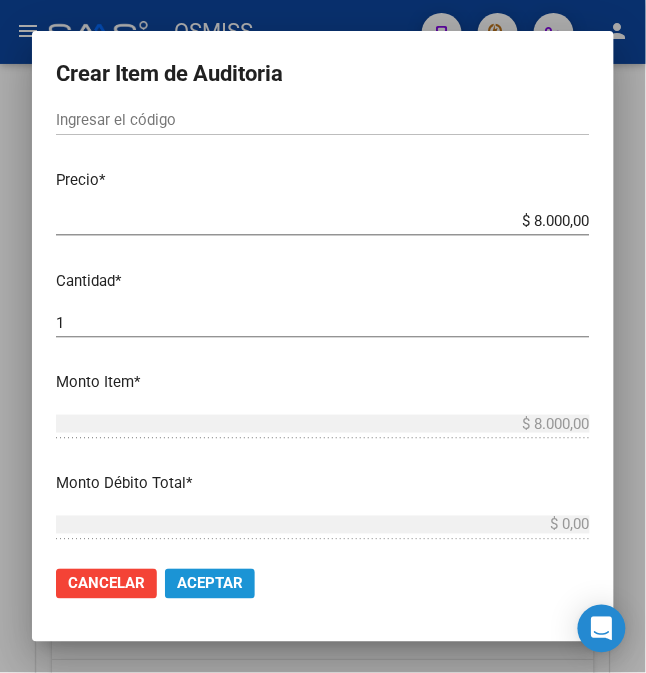 click on "Aceptar" 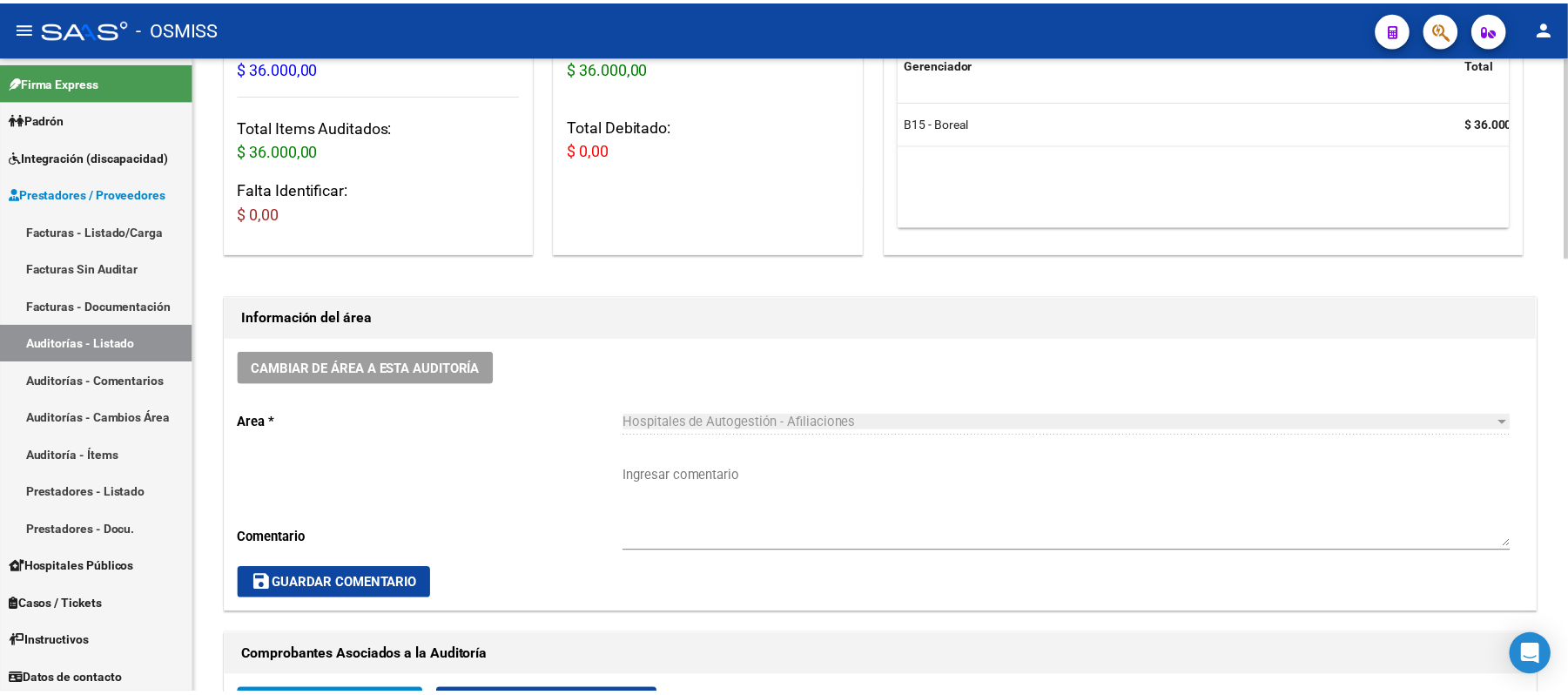scroll, scrollTop: 232, scrollLeft: 0, axis: vertical 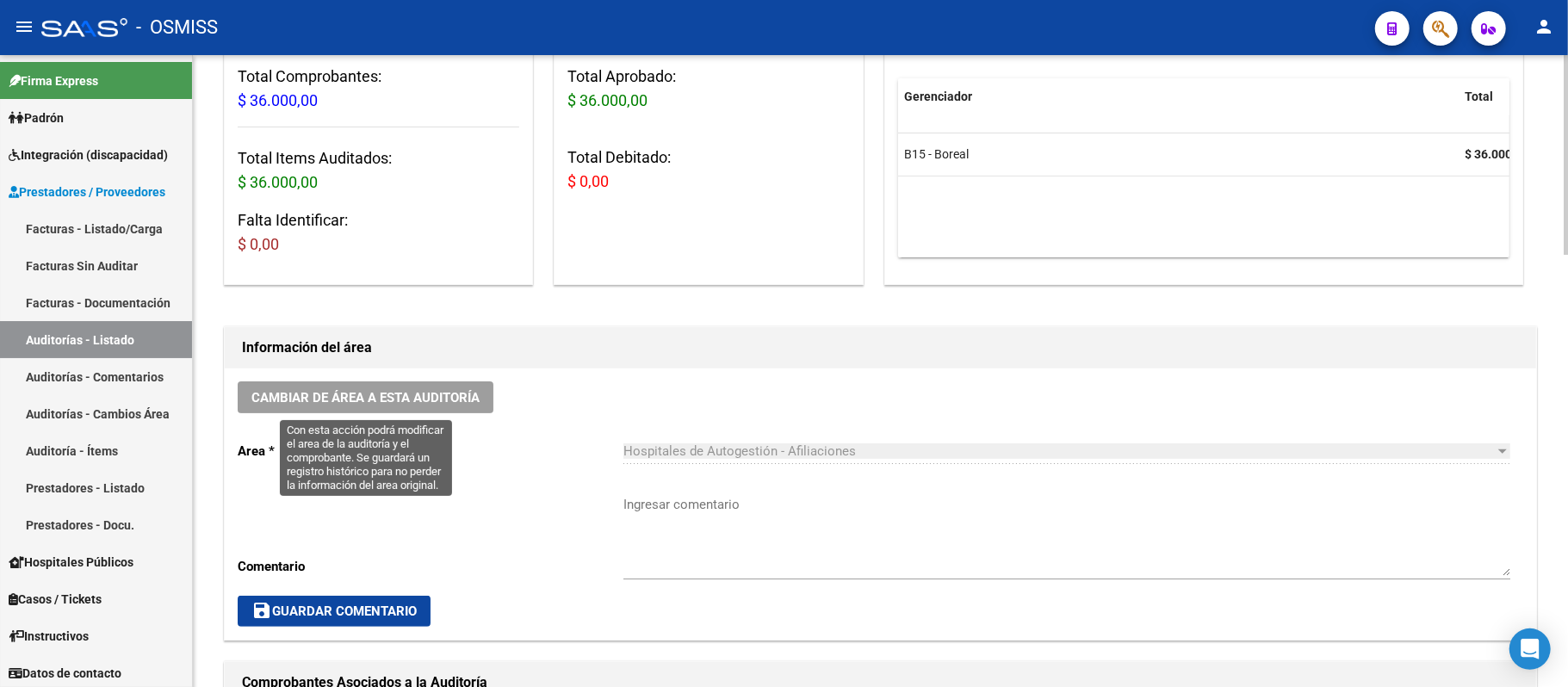 click on "Cambiar de área a esta auditoría" 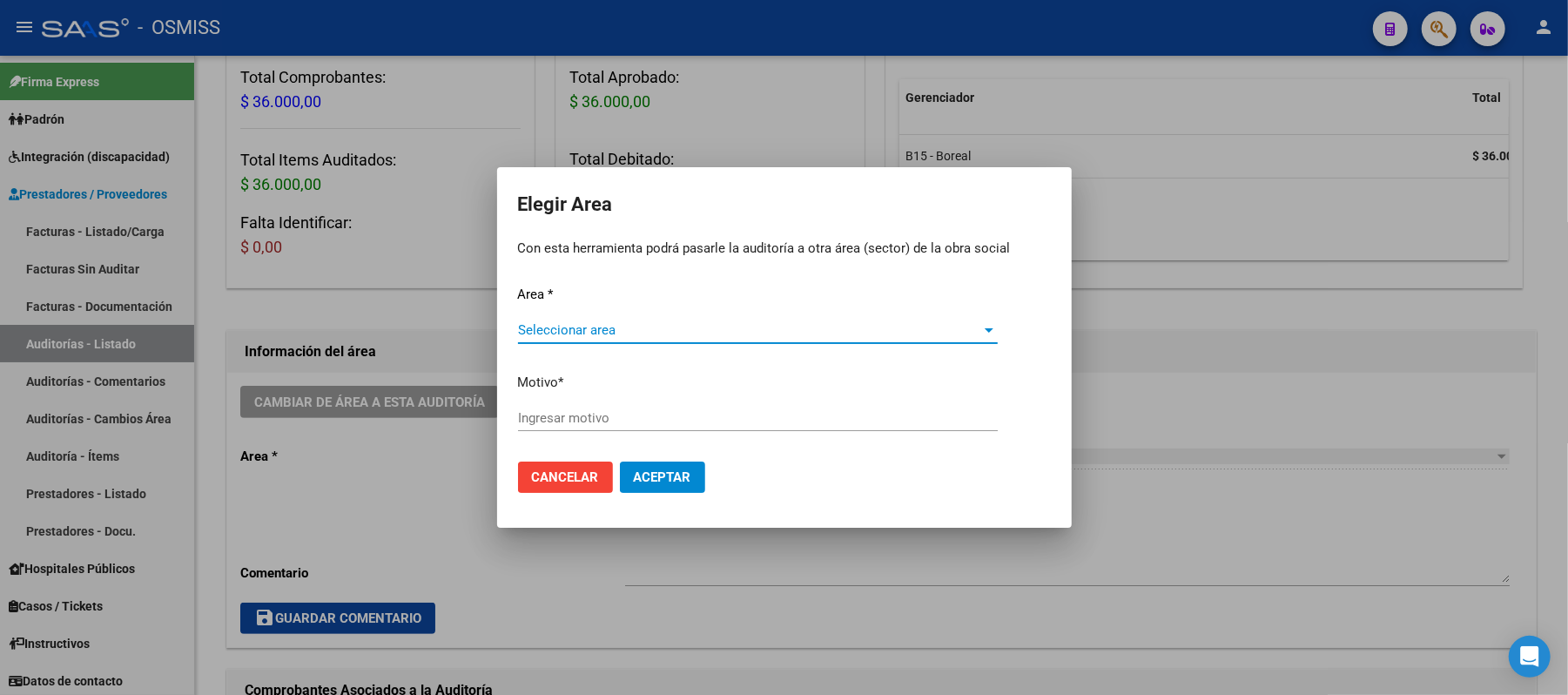 click on "Seleccionar area" at bounding box center (750, 330) 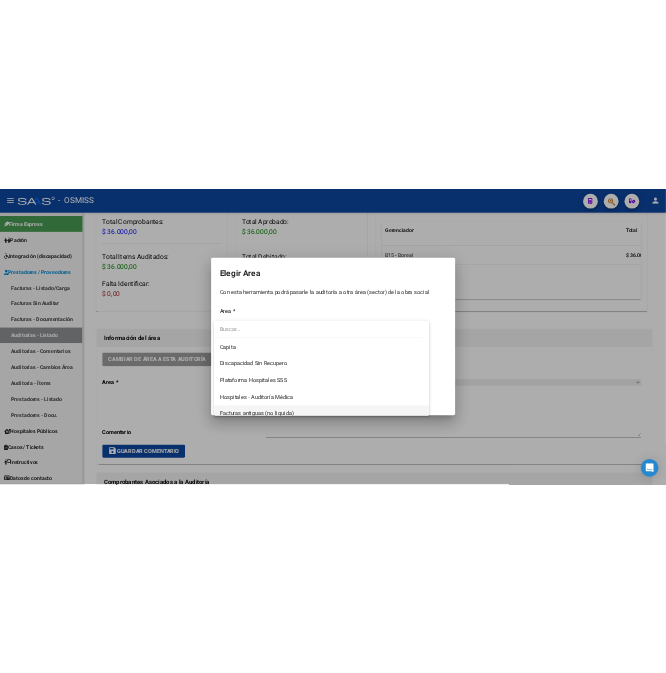 scroll, scrollTop: 266, scrollLeft: 0, axis: vertical 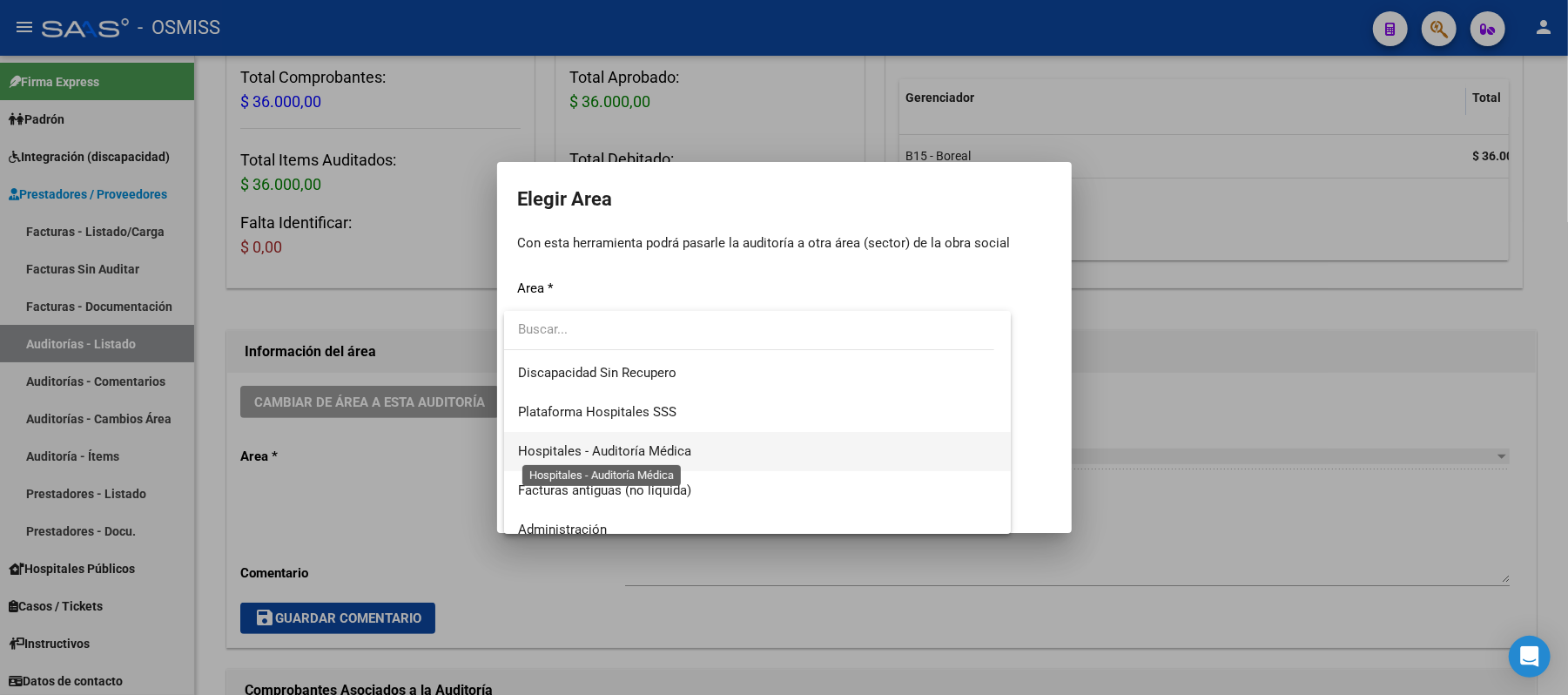 click on "Hospitales - Auditoría Médica" at bounding box center [604, 451] 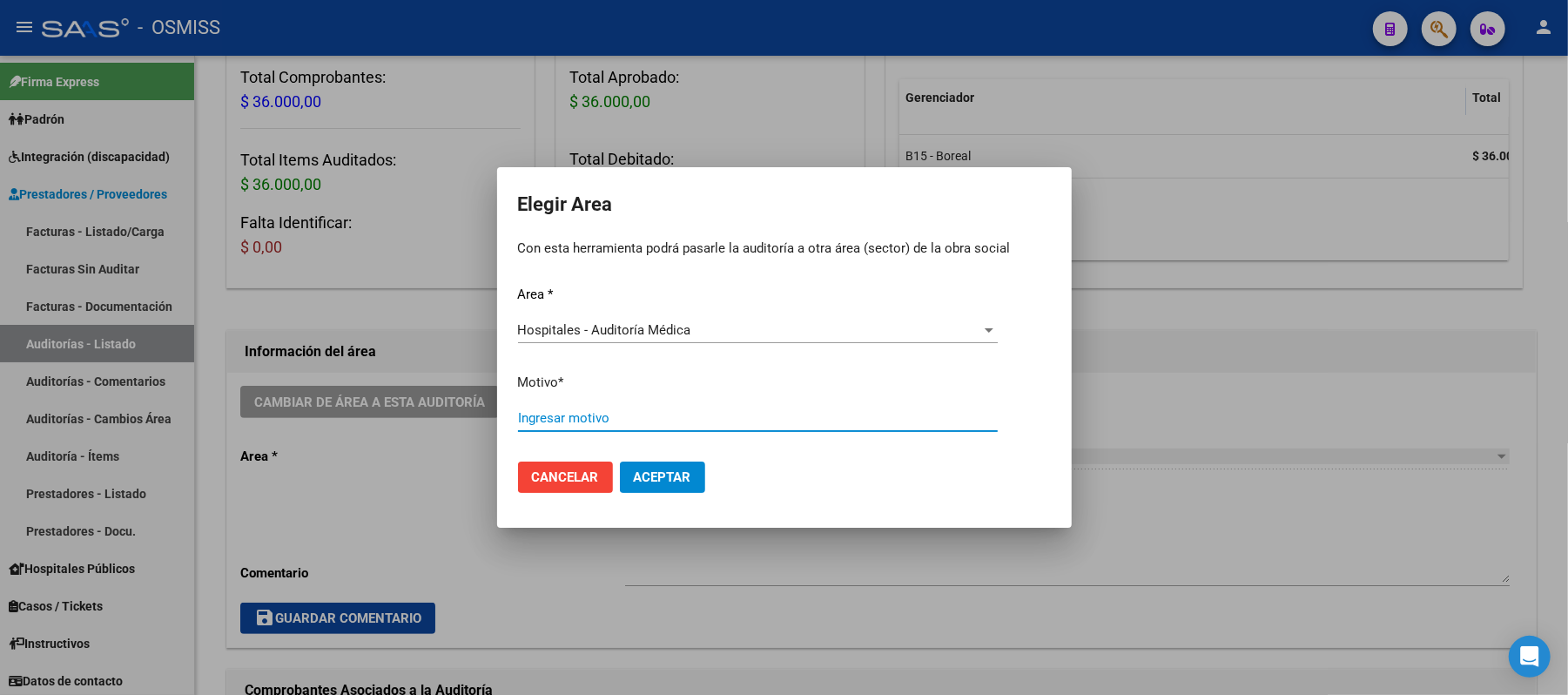 click on "Ingresar motivo" at bounding box center [757, 418] 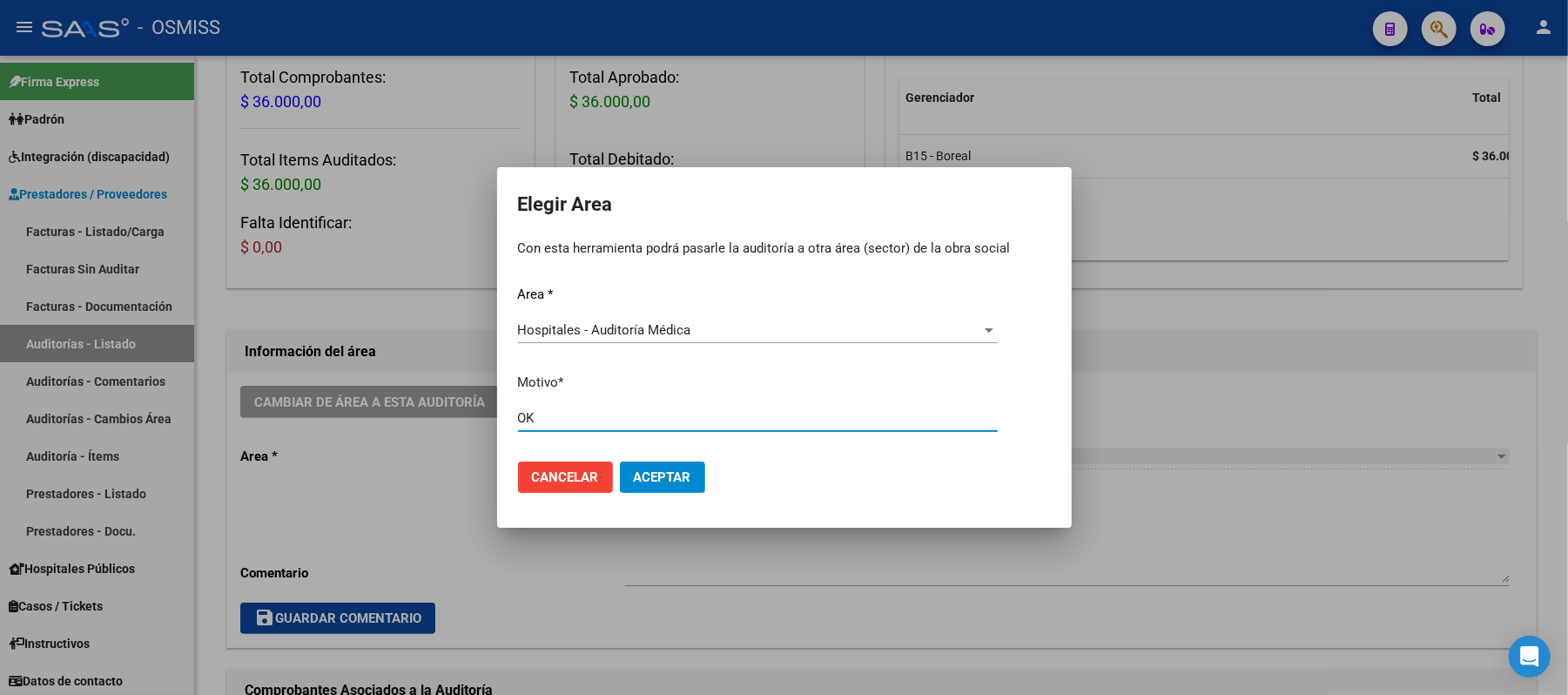 type on "OK" 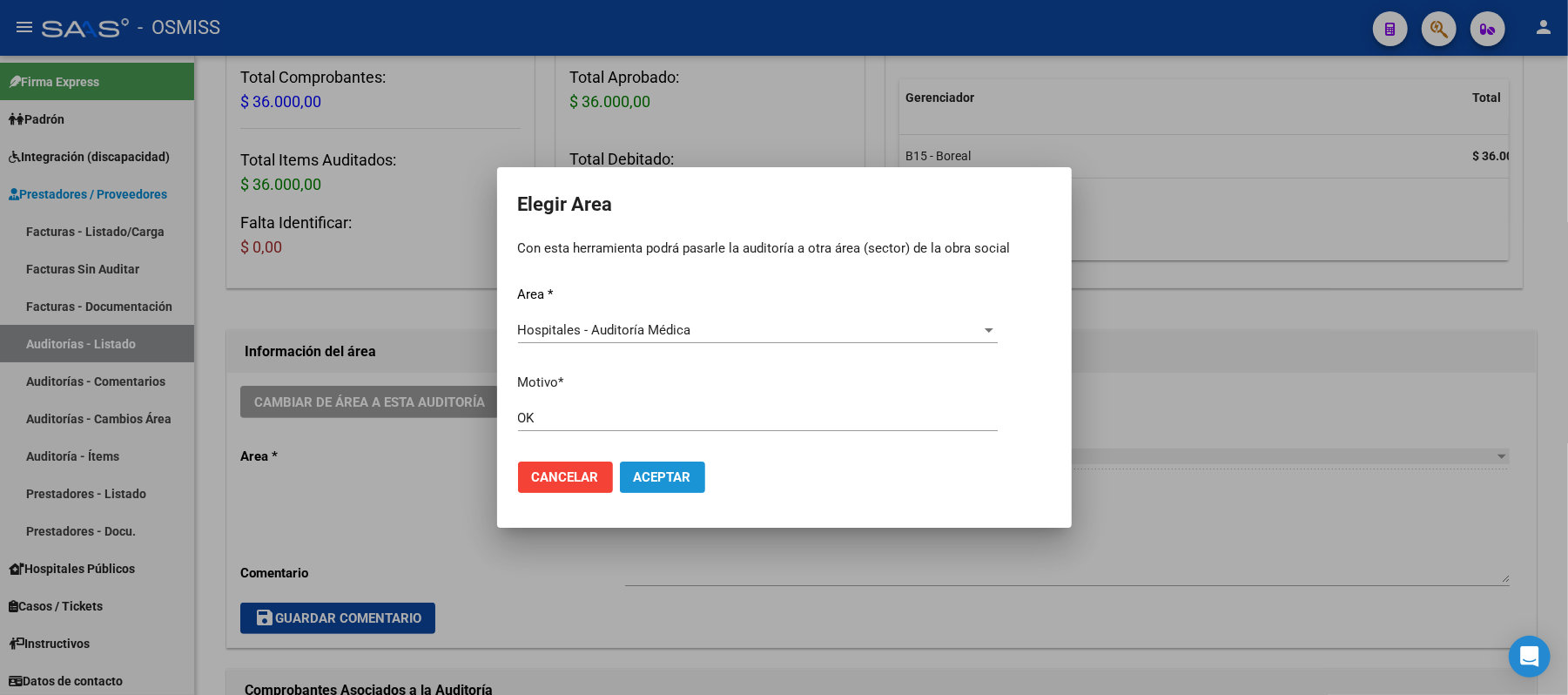 click on "Aceptar" at bounding box center (663, 477) 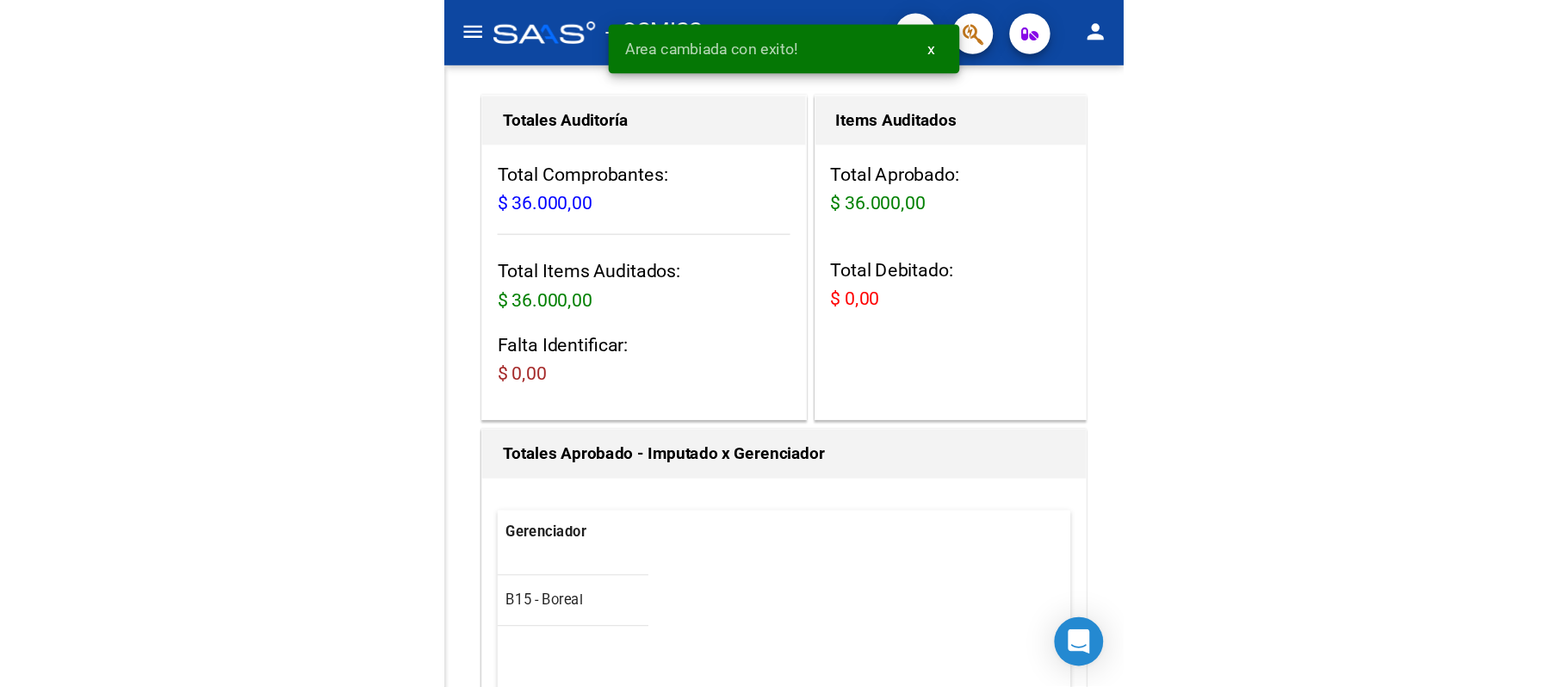 scroll, scrollTop: 211, scrollLeft: 0, axis: vertical 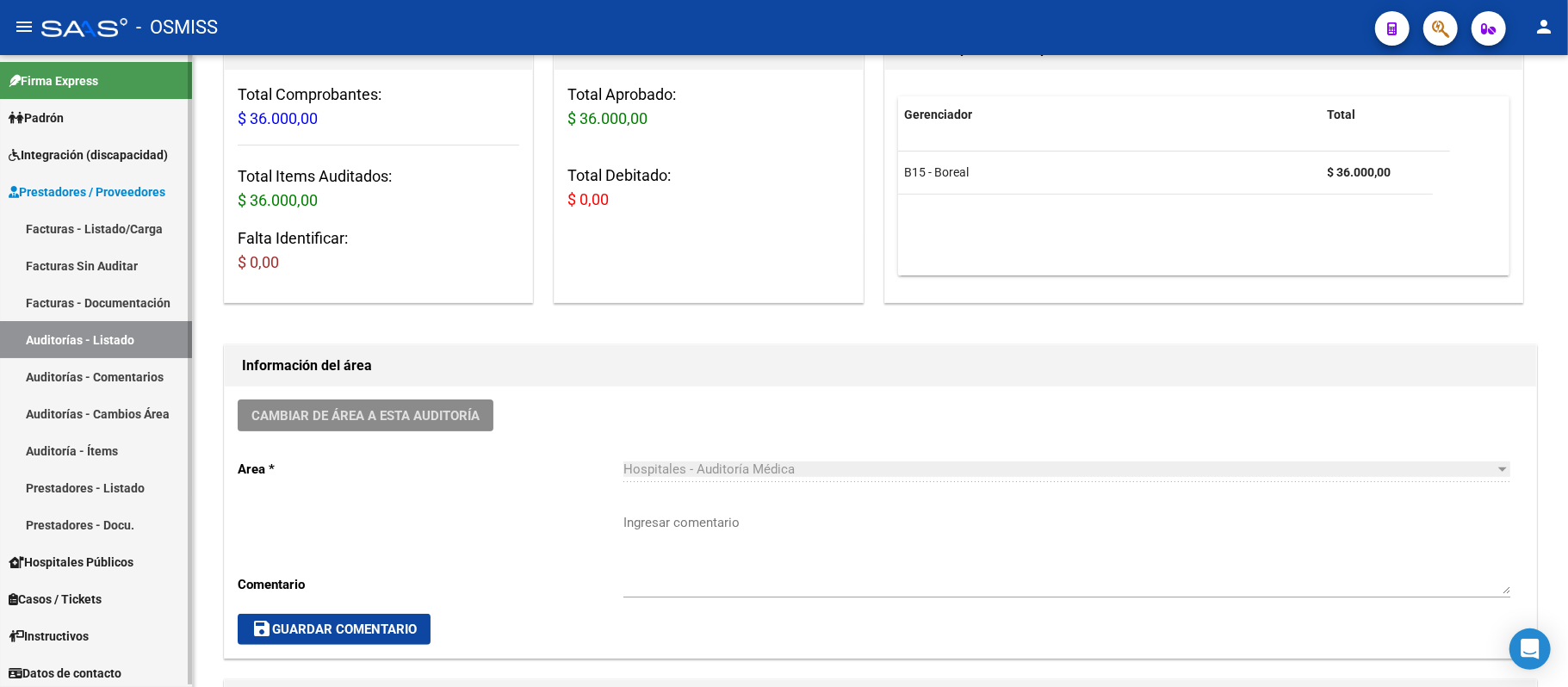 click on "Auditoría - Ítems" at bounding box center [96, 450] 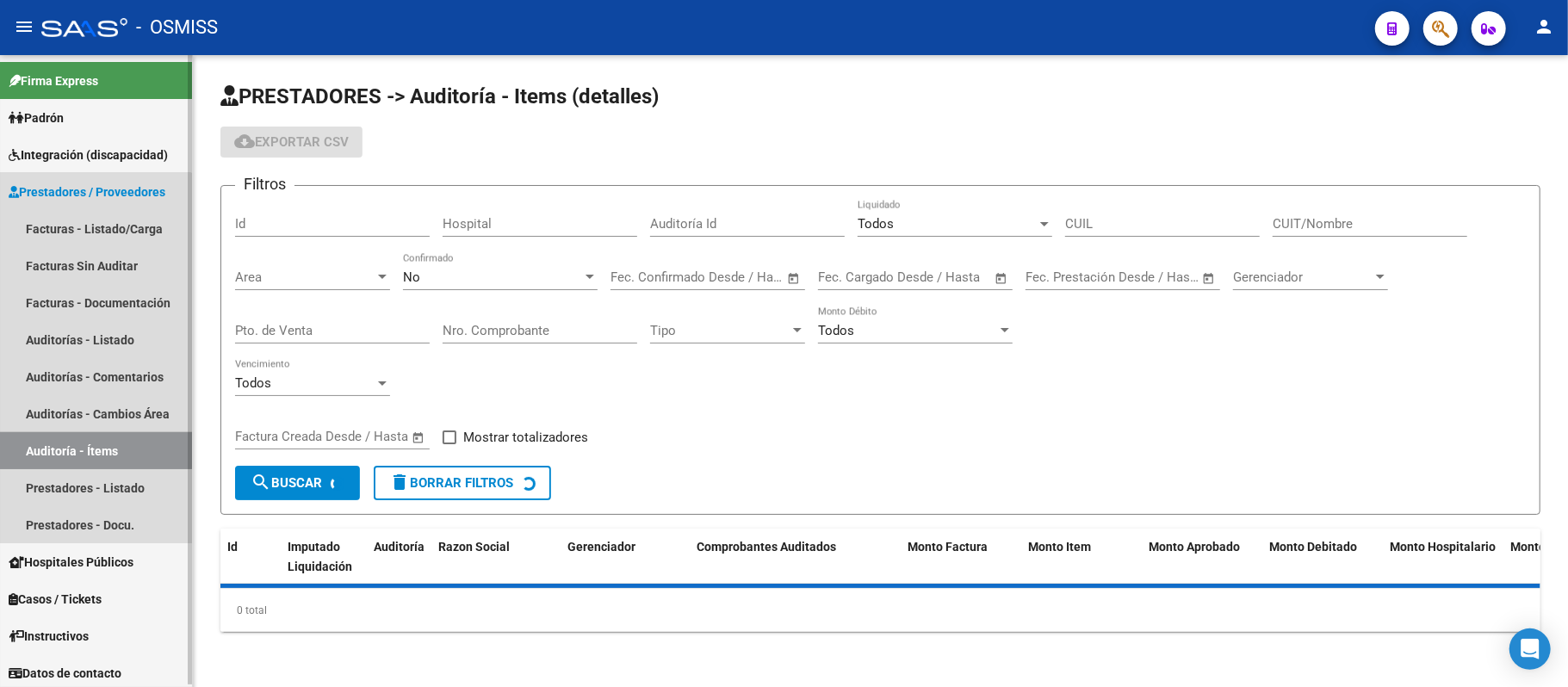 scroll, scrollTop: 0, scrollLeft: 0, axis: both 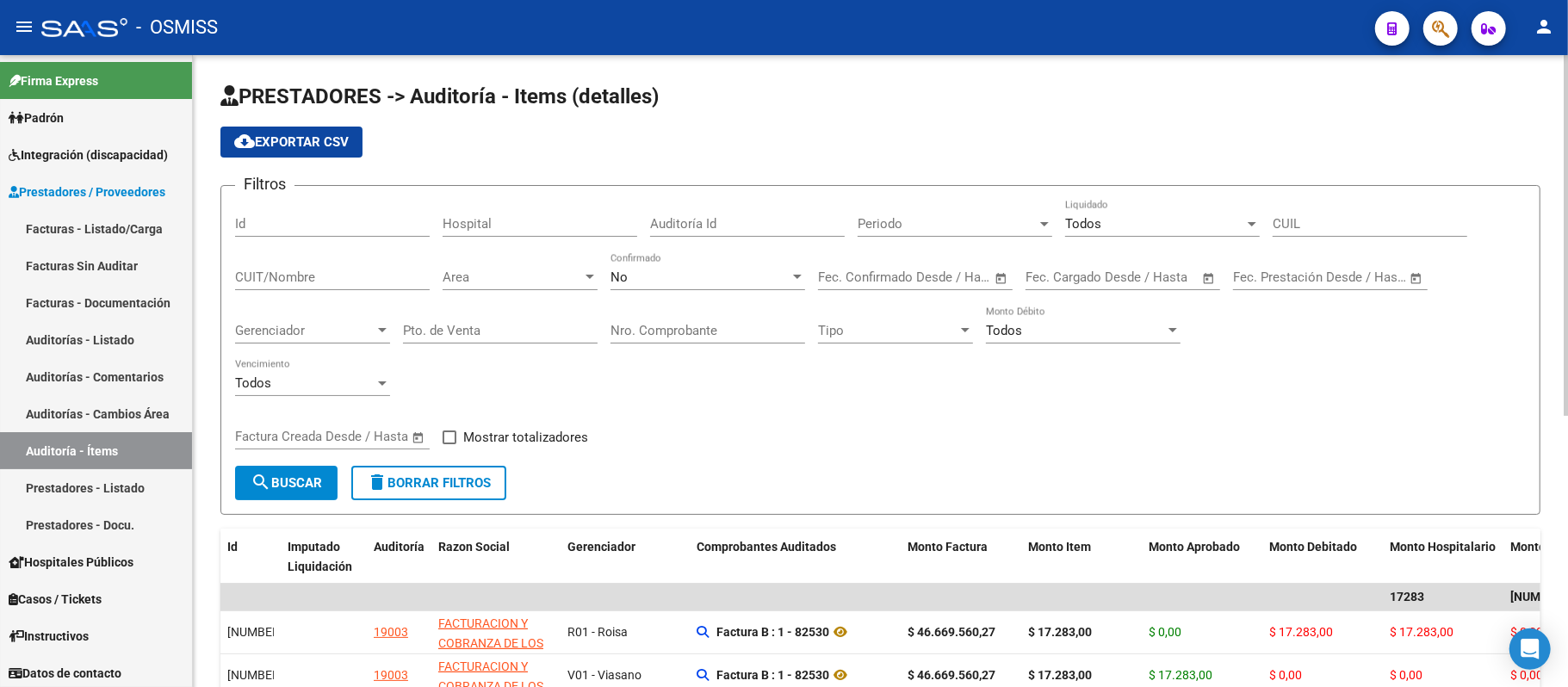 click at bounding box center (1138, 277) 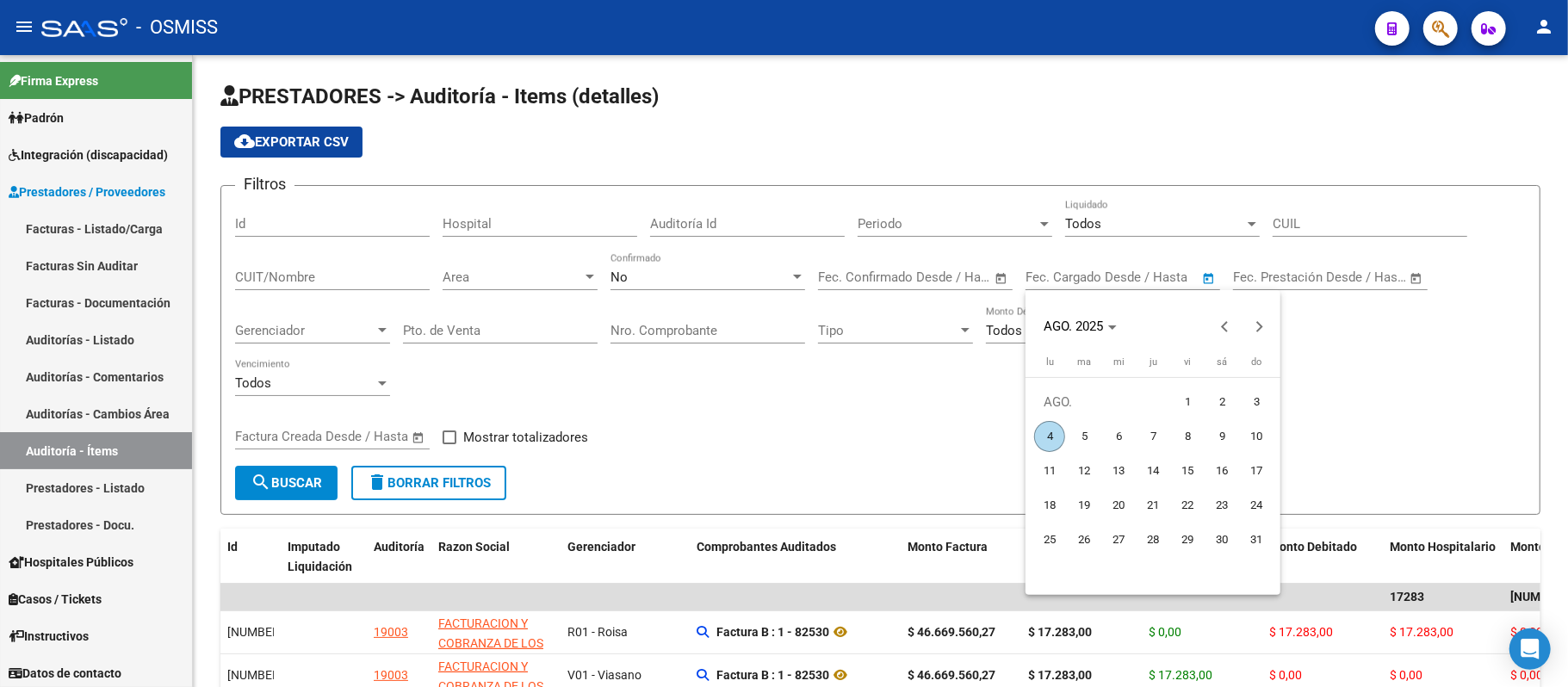 click on "4" at bounding box center [1050, 436] 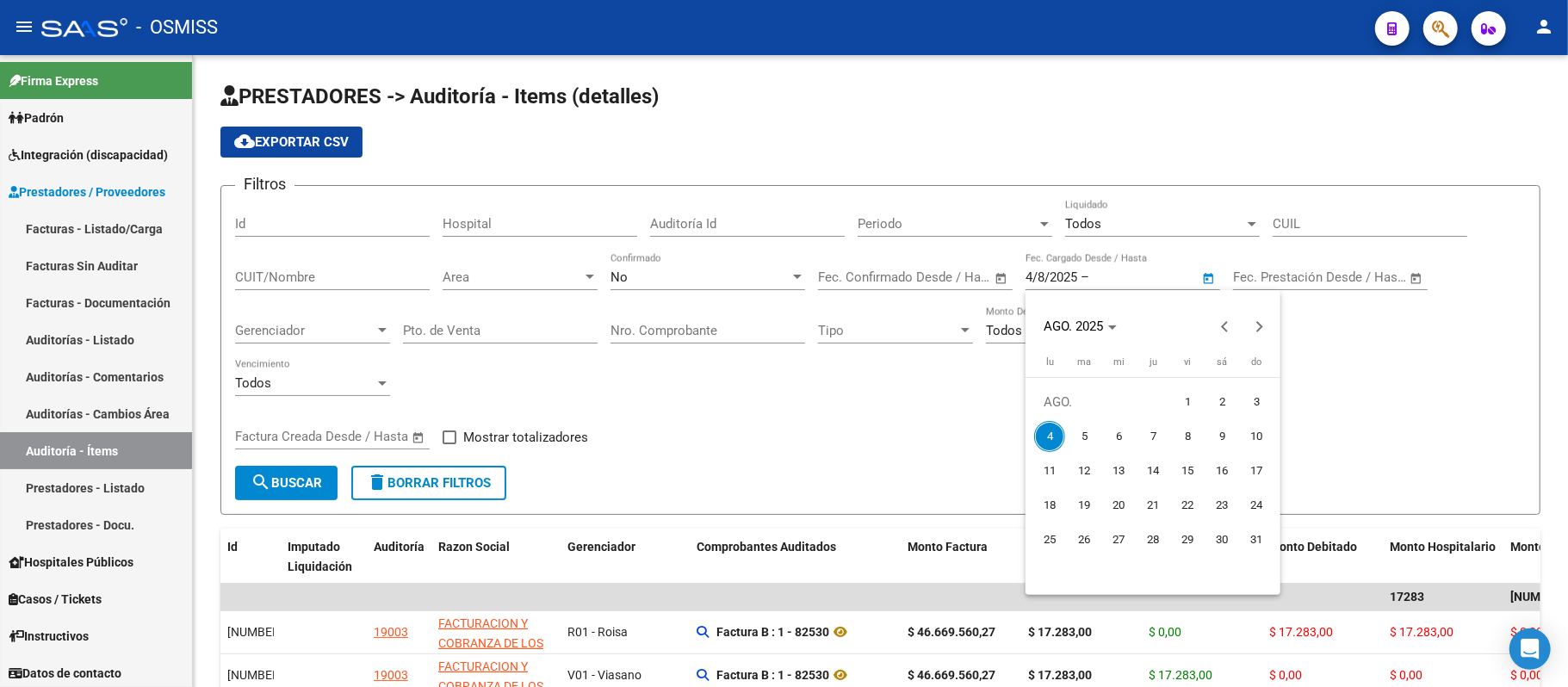 click on "4" at bounding box center [1050, 436] 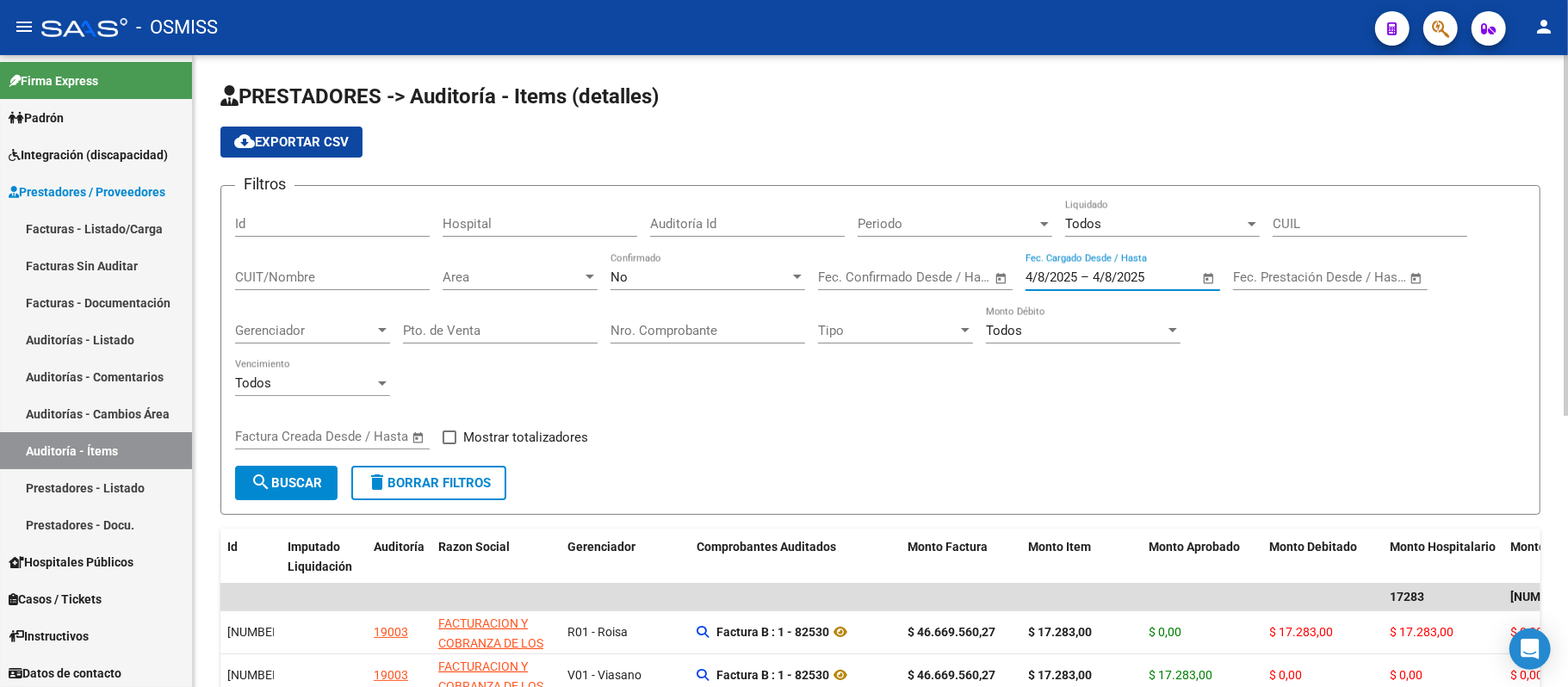 click on "No" at bounding box center (700, 277) 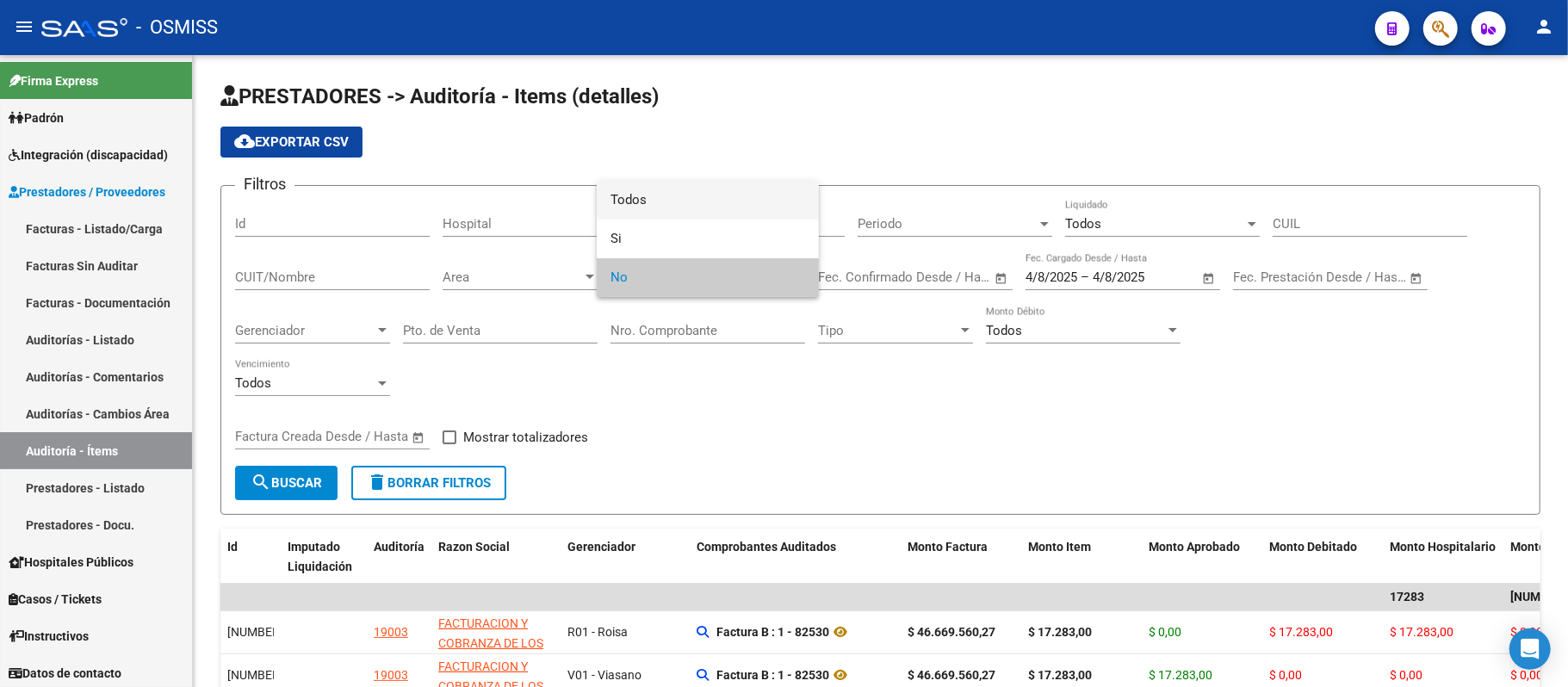 click on "Todos" at bounding box center [708, 200] 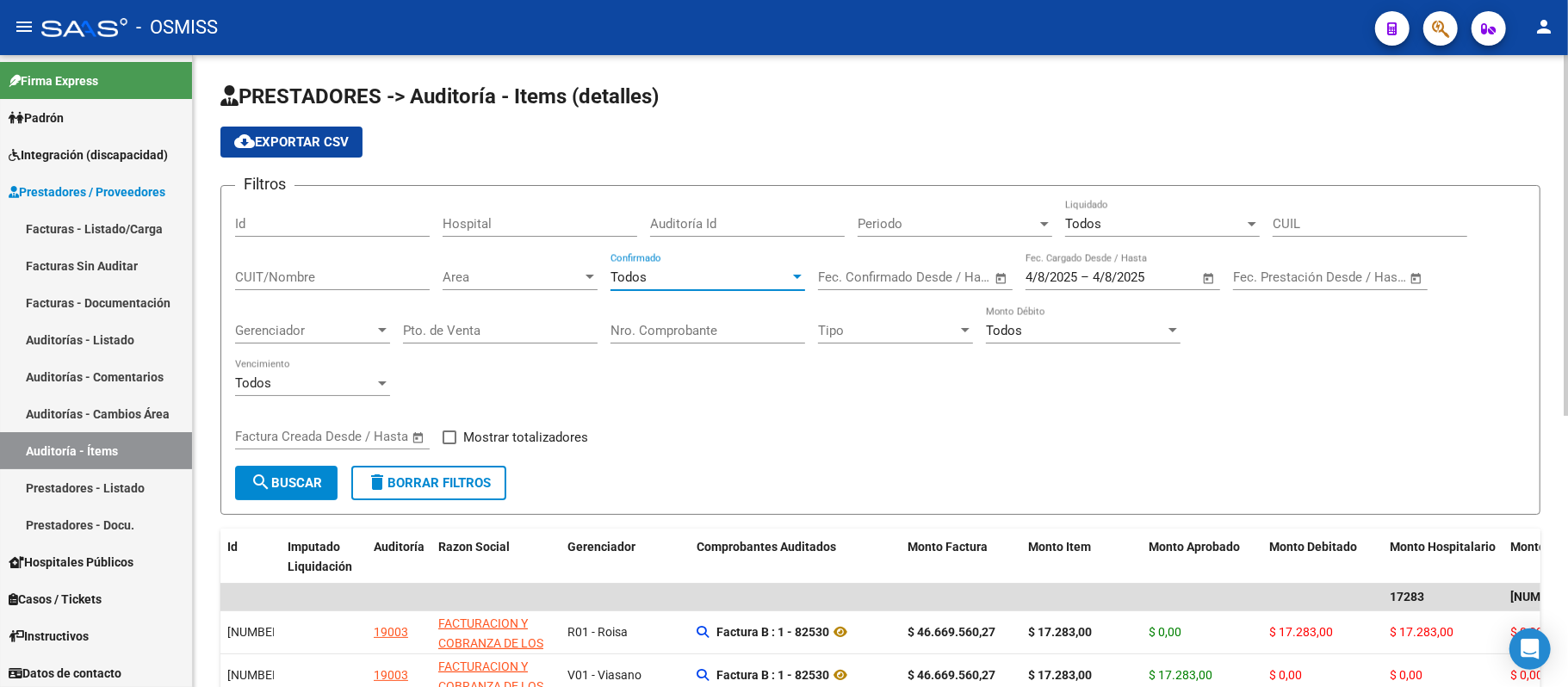 click on "search  Buscar" 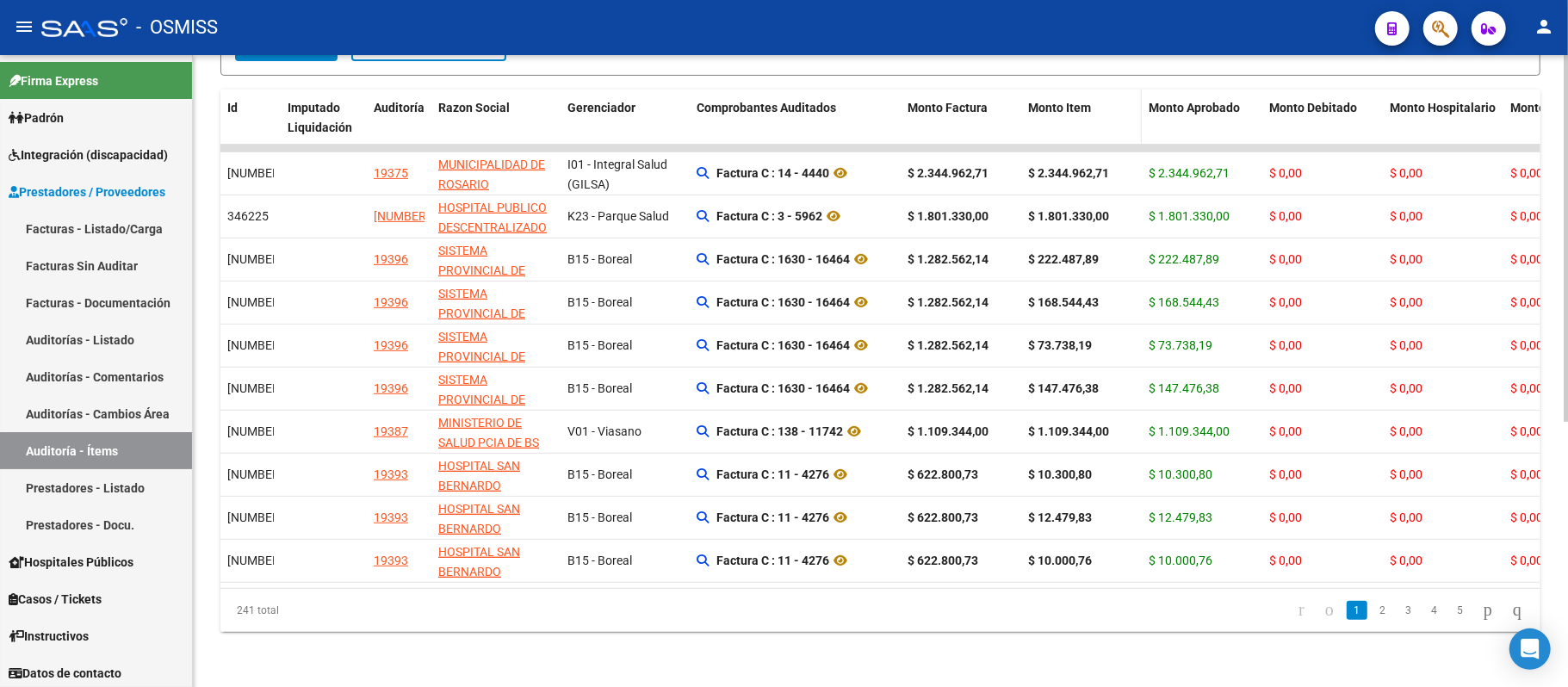 scroll, scrollTop: 0, scrollLeft: 0, axis: both 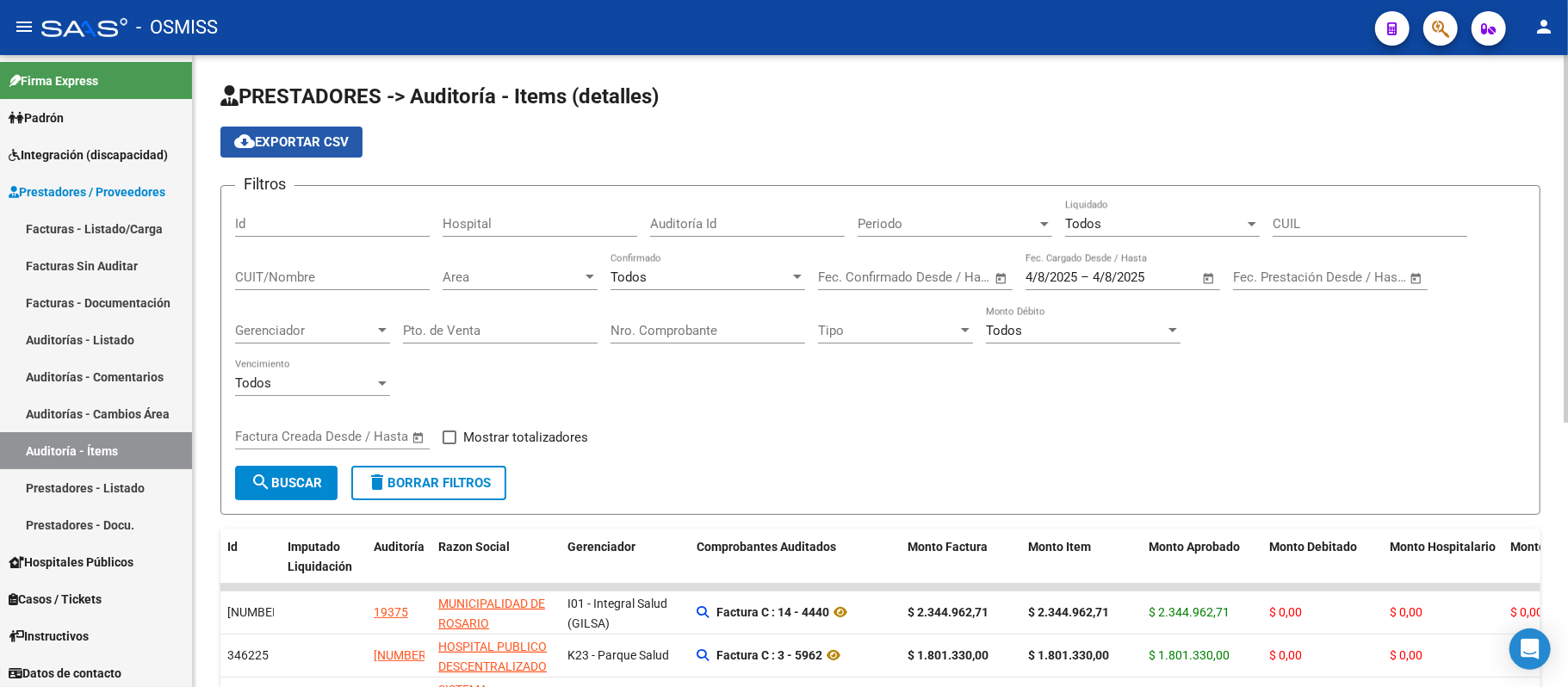 click on "cloud_download  Exportar CSV" 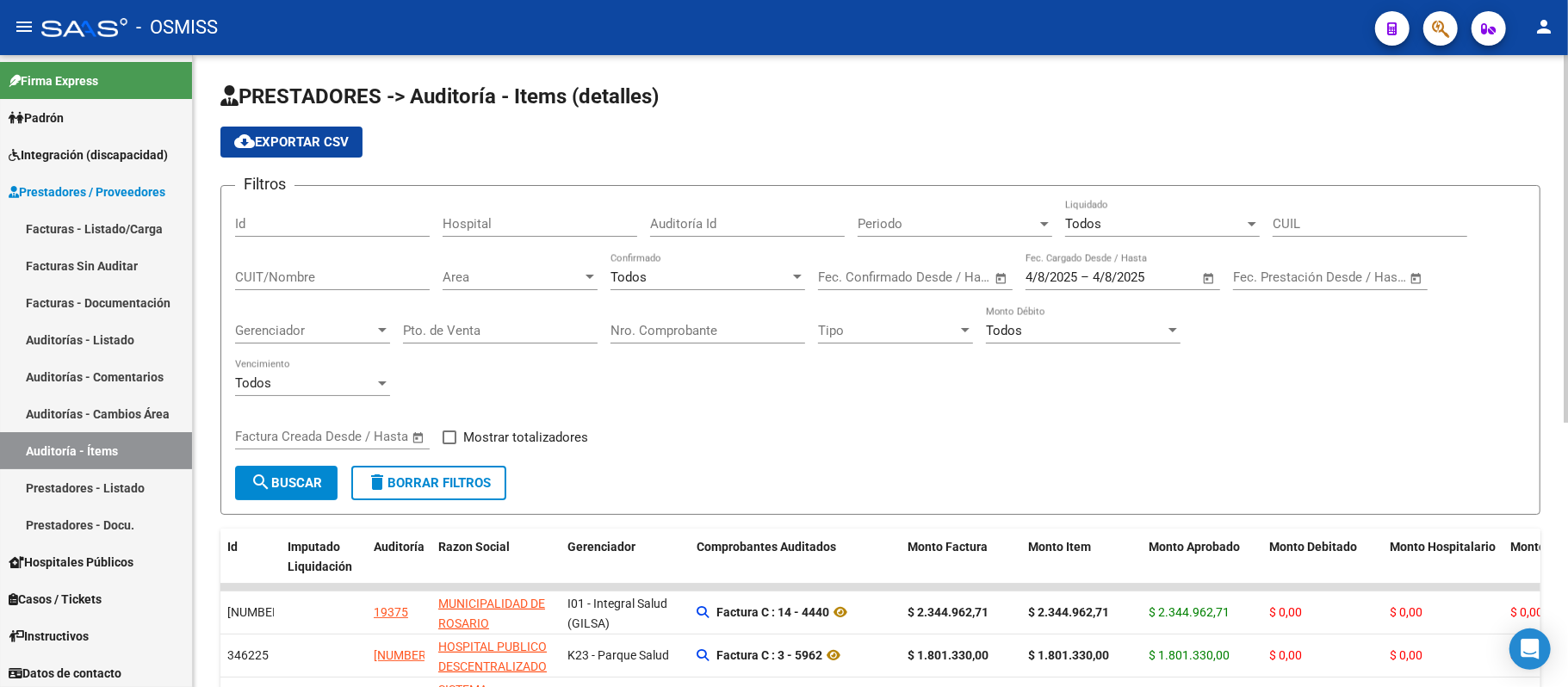 click on "4/8/2025" at bounding box center (1134, 277) 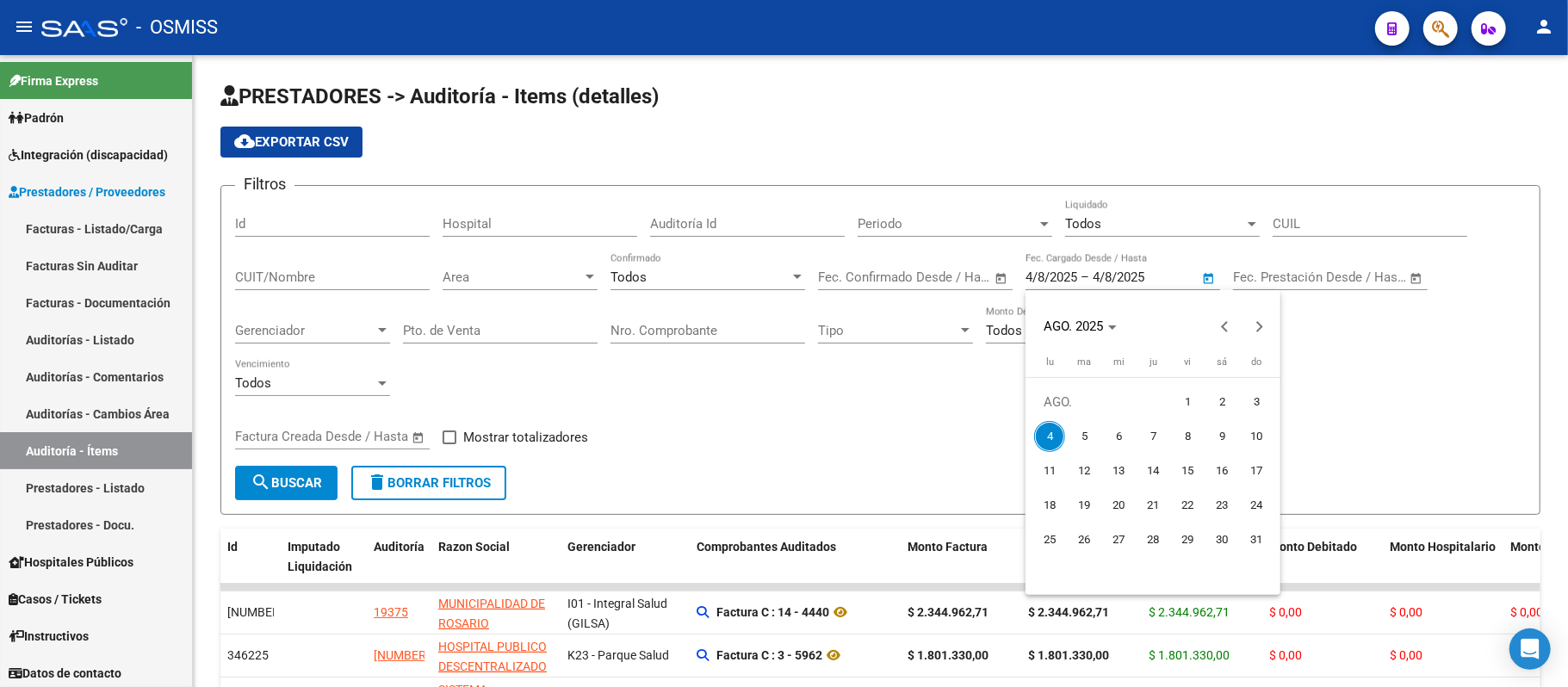 click on "1" at bounding box center (1187, 402) 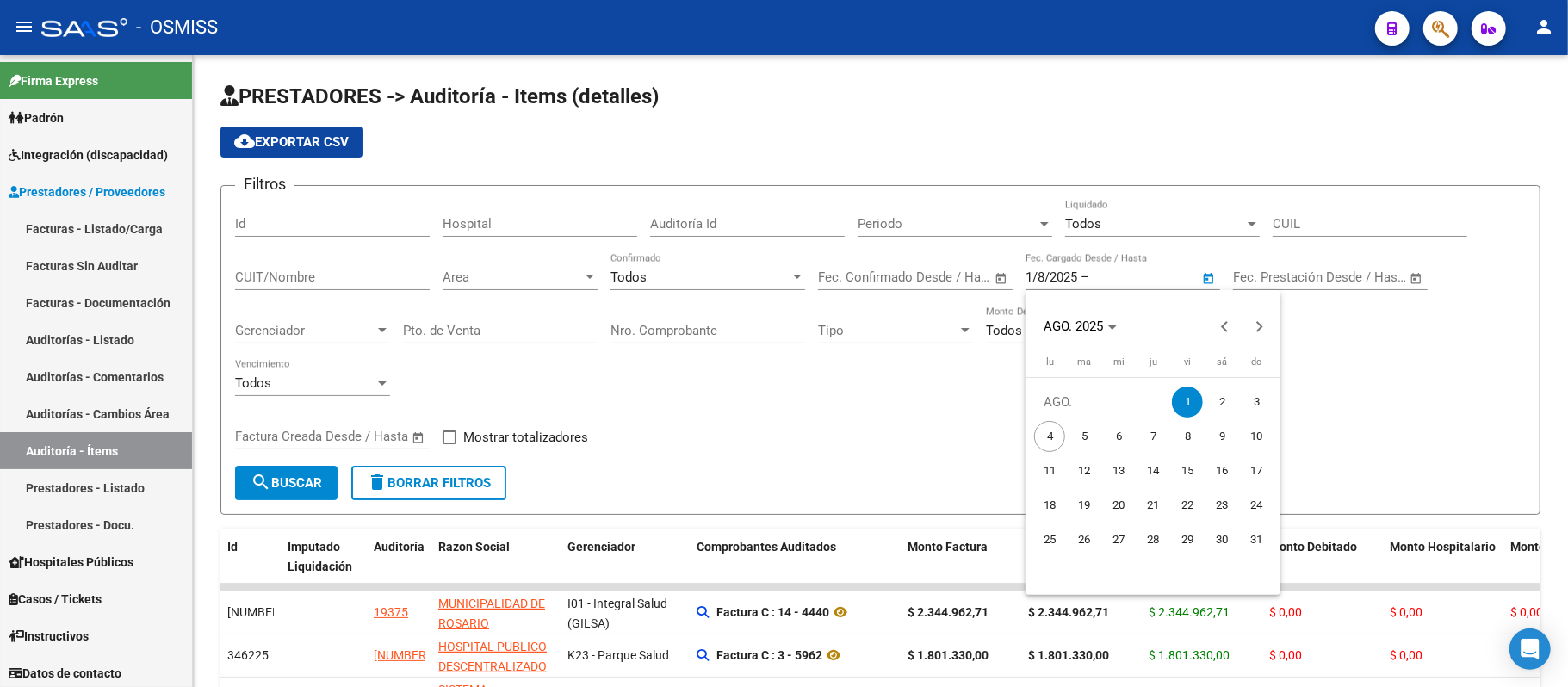 click on "1" at bounding box center (1187, 402) 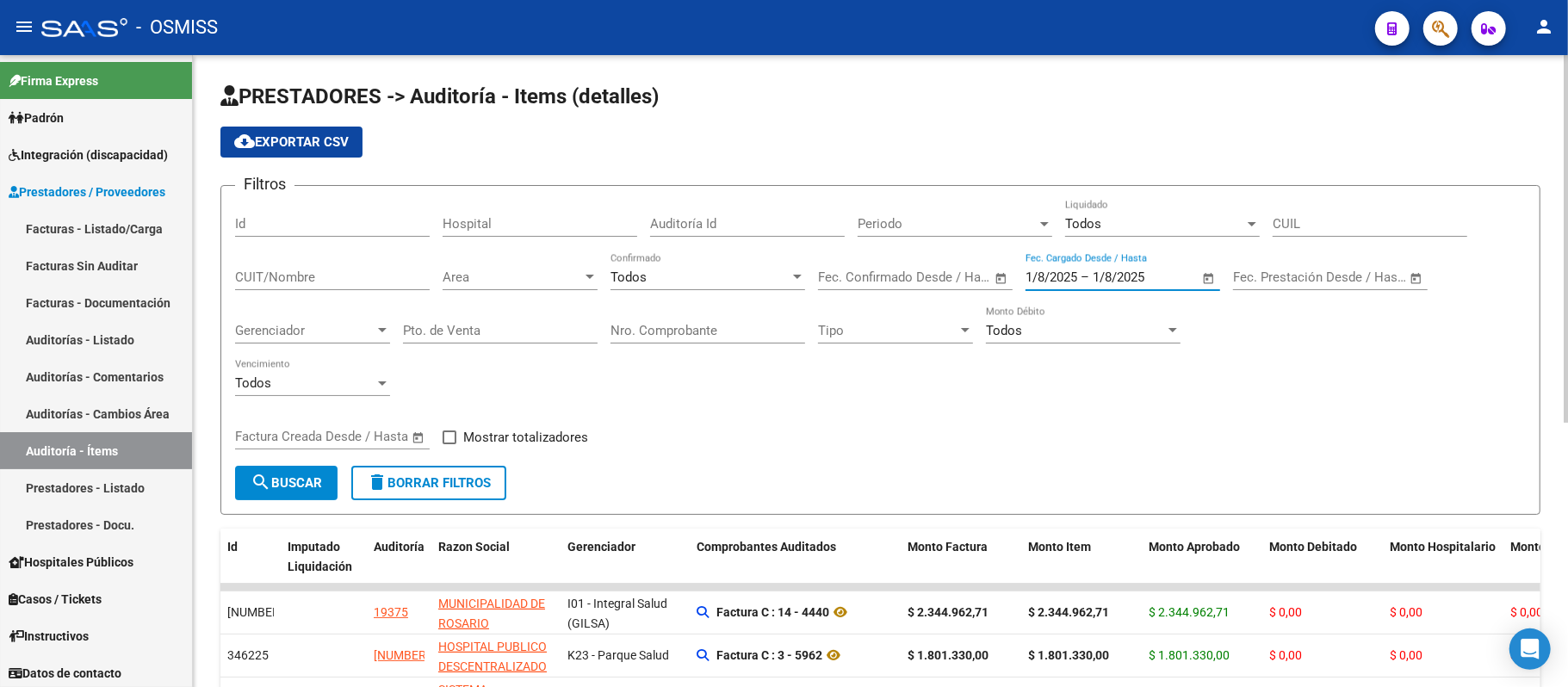 click on "search  Buscar" 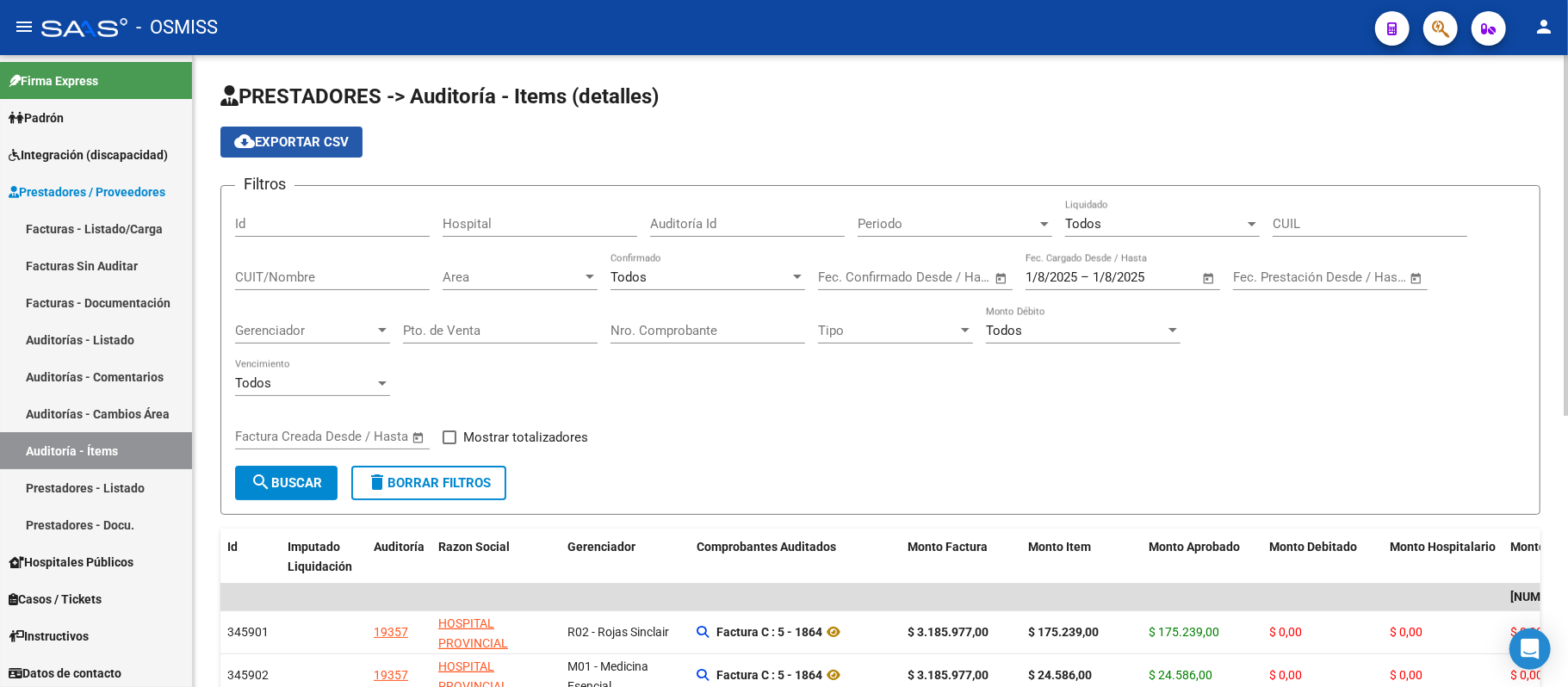 click on "cloud_download  Exportar CSV" 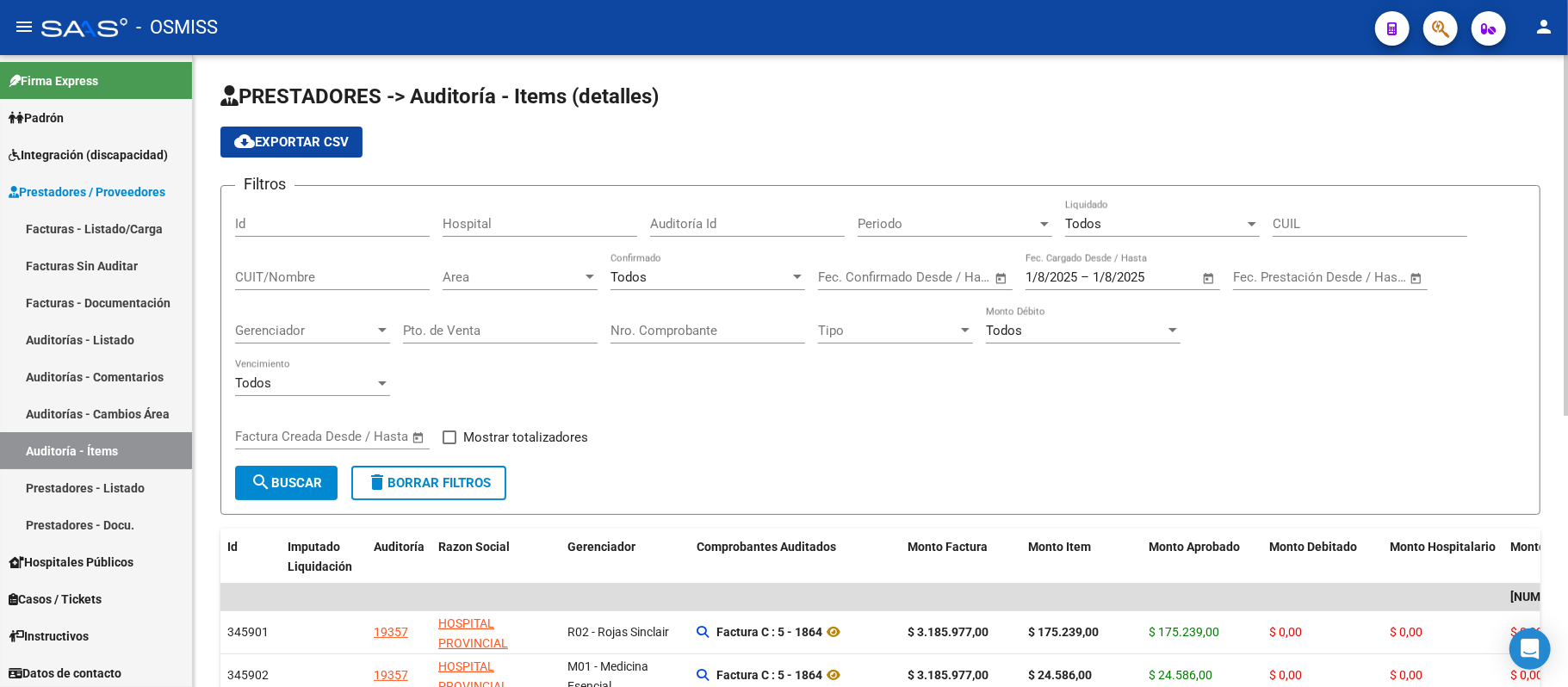 click on "cloud_download  Exportar CSV" 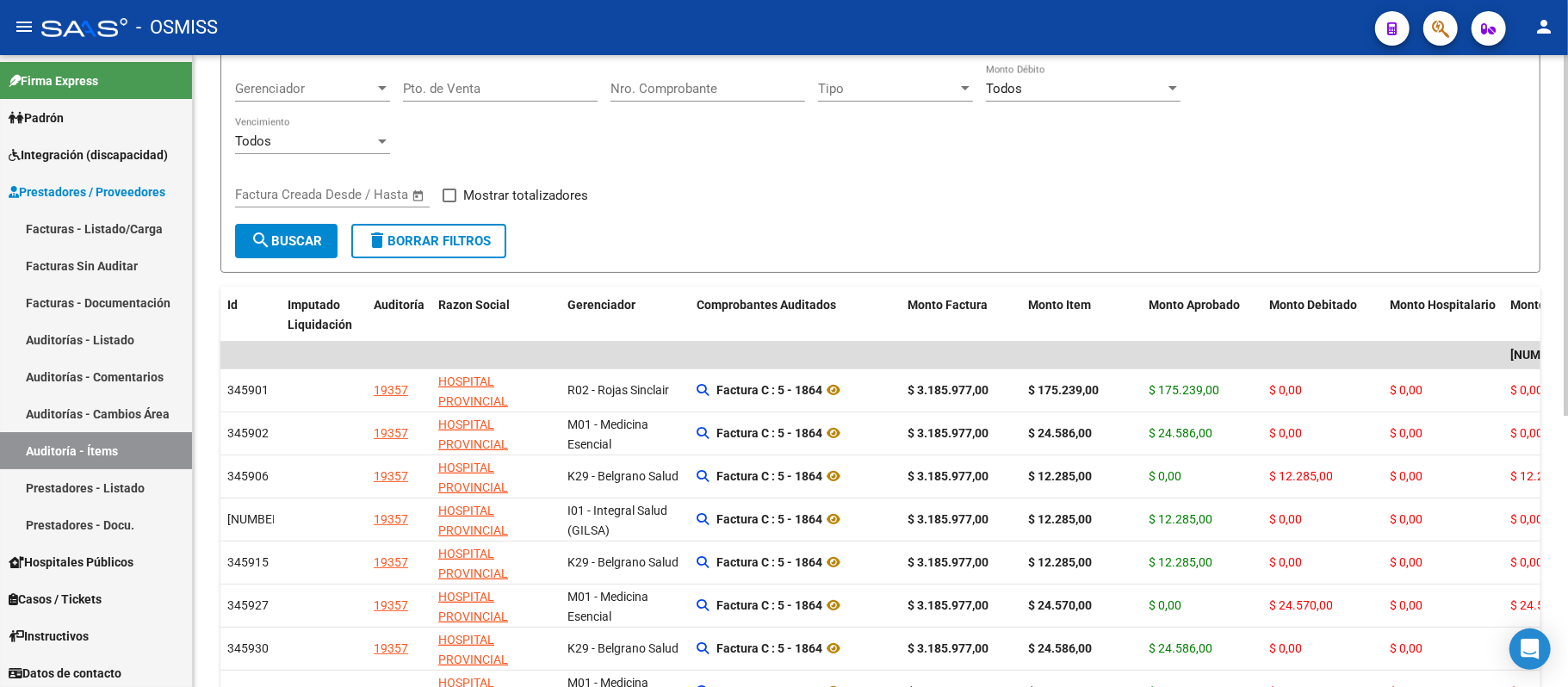 scroll, scrollTop: 459, scrollLeft: 0, axis: vertical 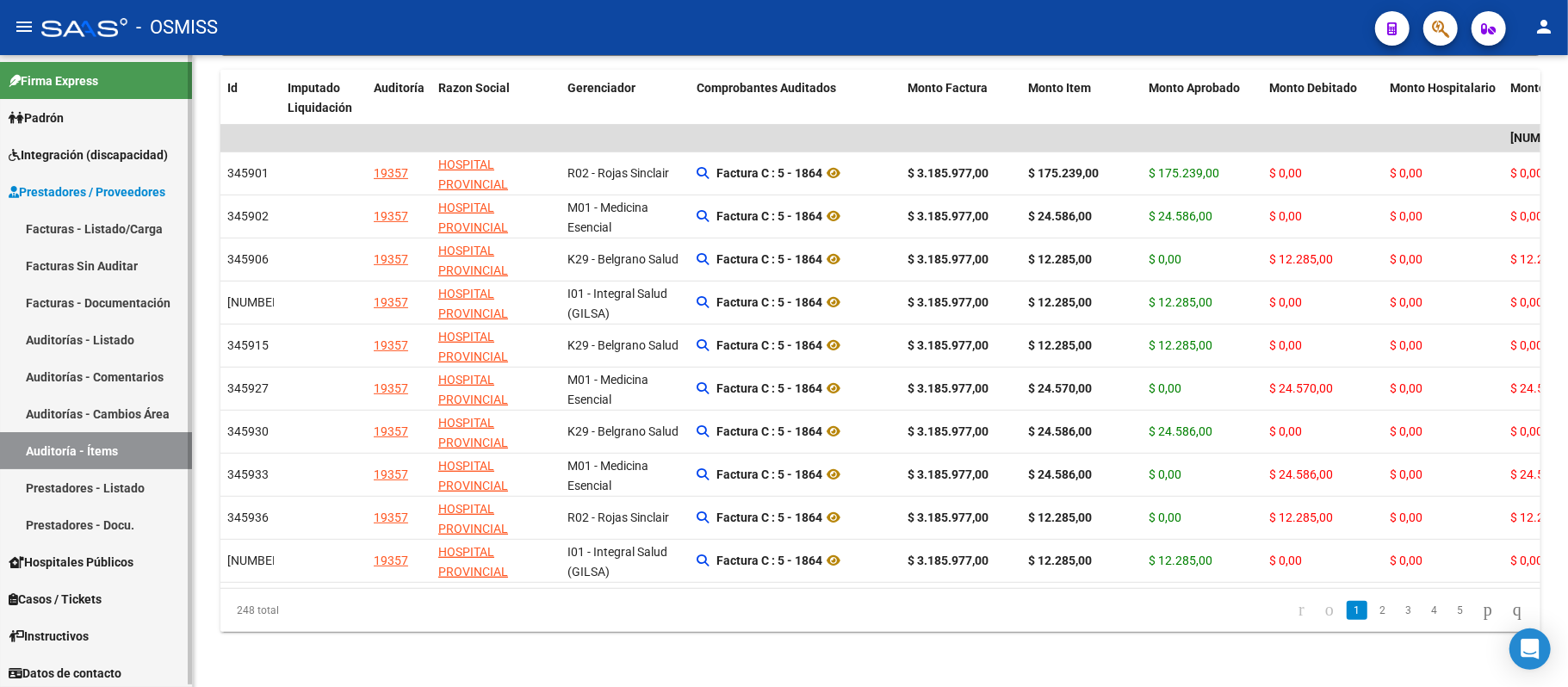 click on "Auditoría - Ítems" at bounding box center (96, 450) 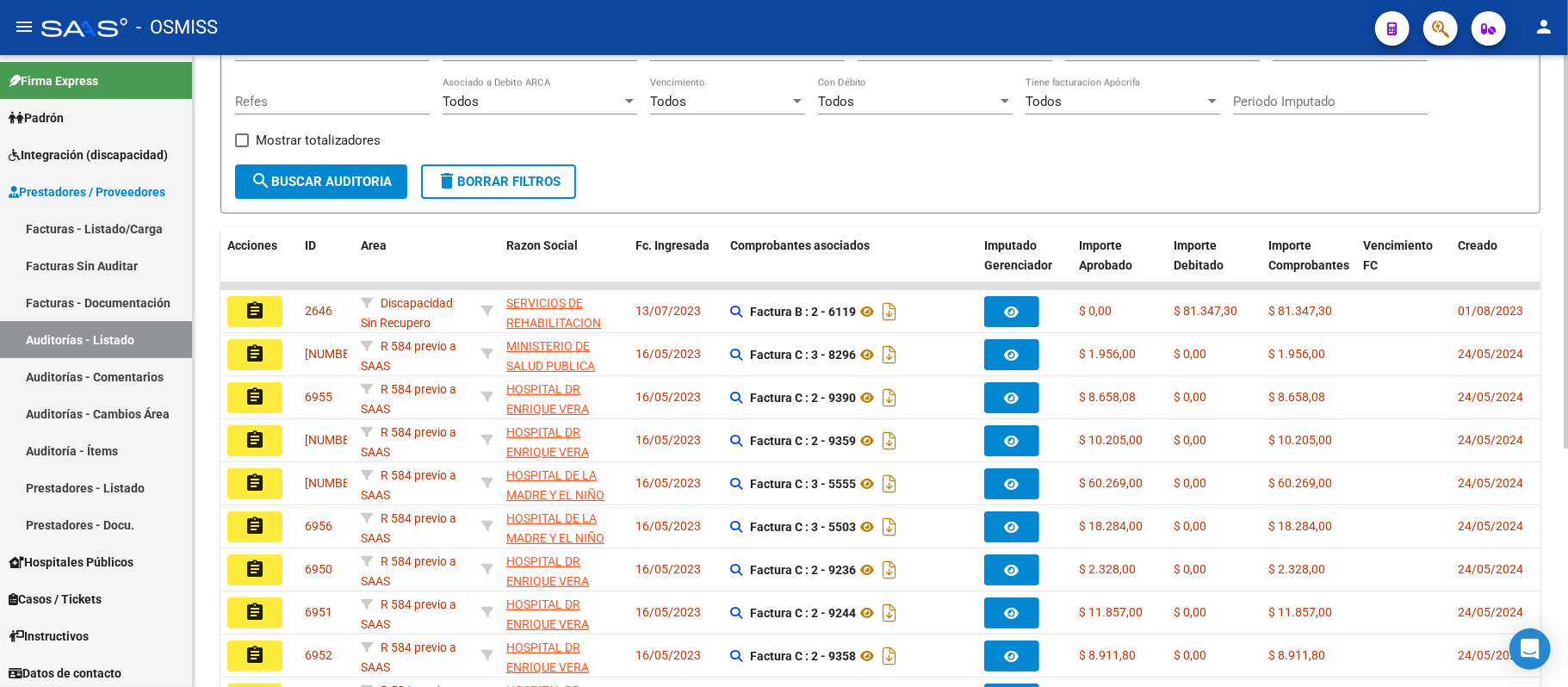 scroll, scrollTop: 0, scrollLeft: 0, axis: both 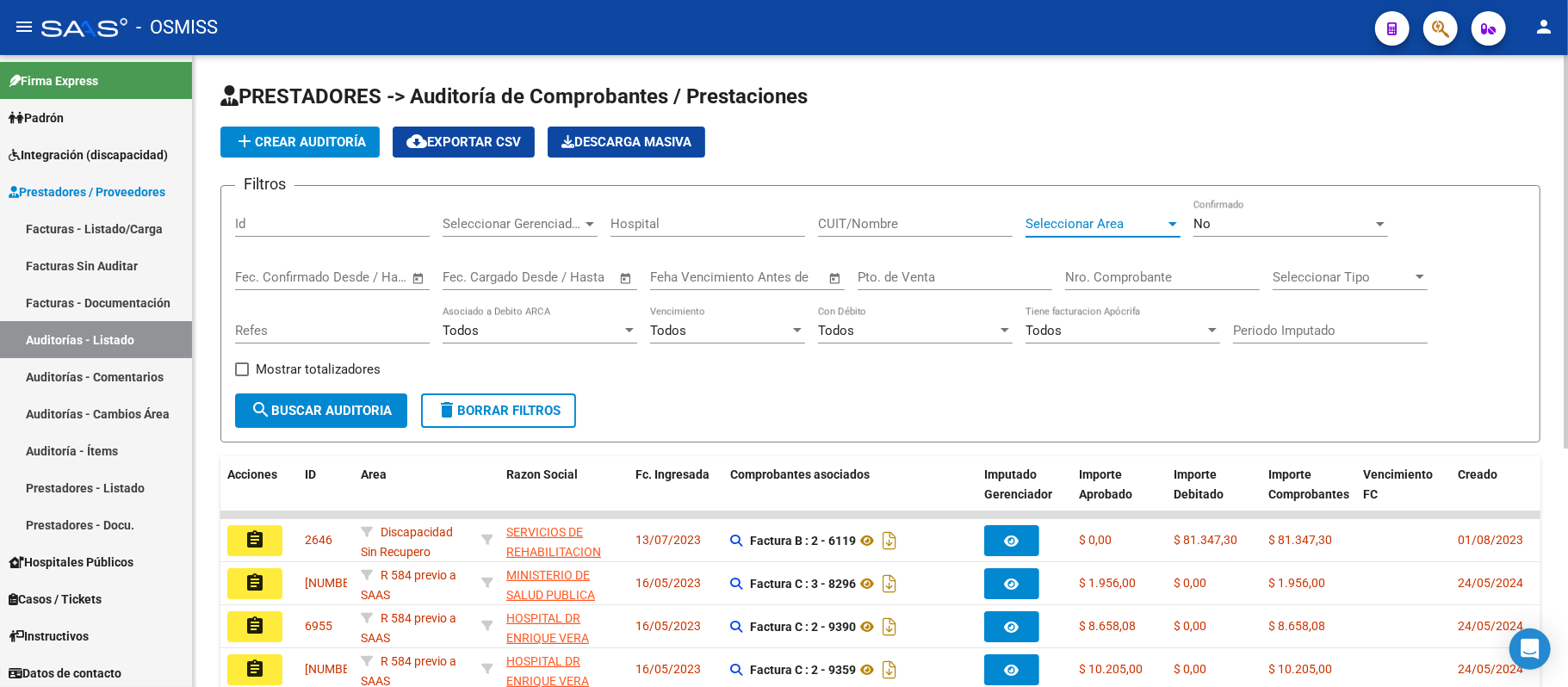 click on "Seleccionar Area" at bounding box center (1095, 224) 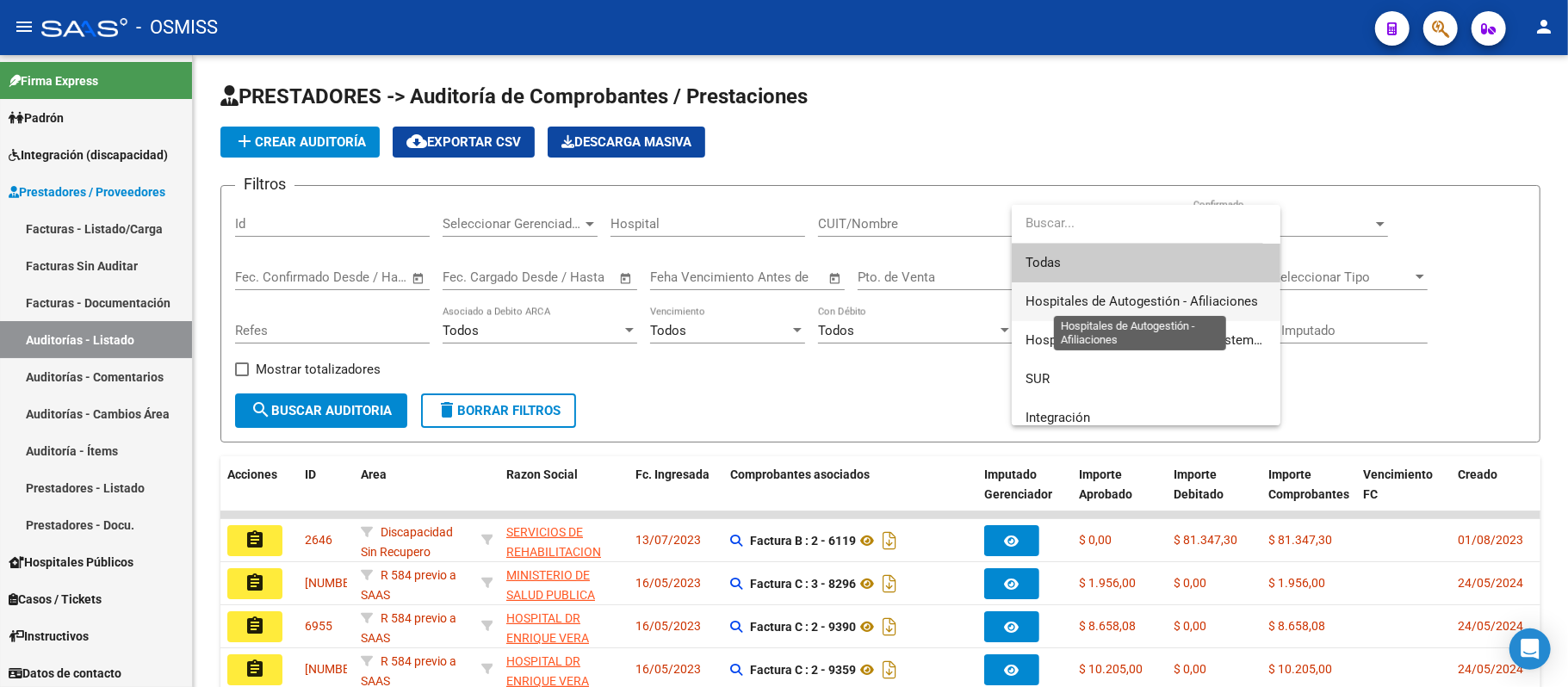 click on "Hospitales de Autogestión - Afiliaciones" at bounding box center (1142, 301) 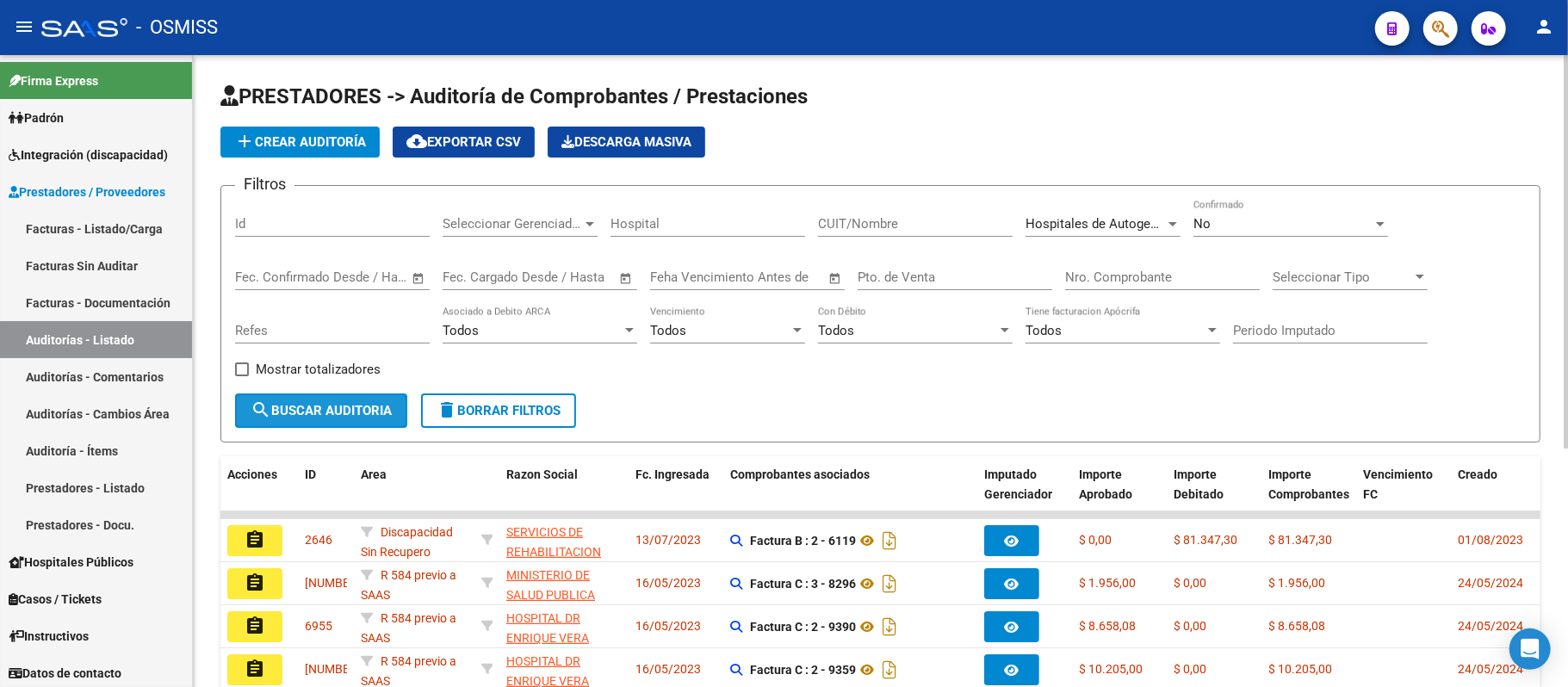 click on "search  Buscar Auditoria" 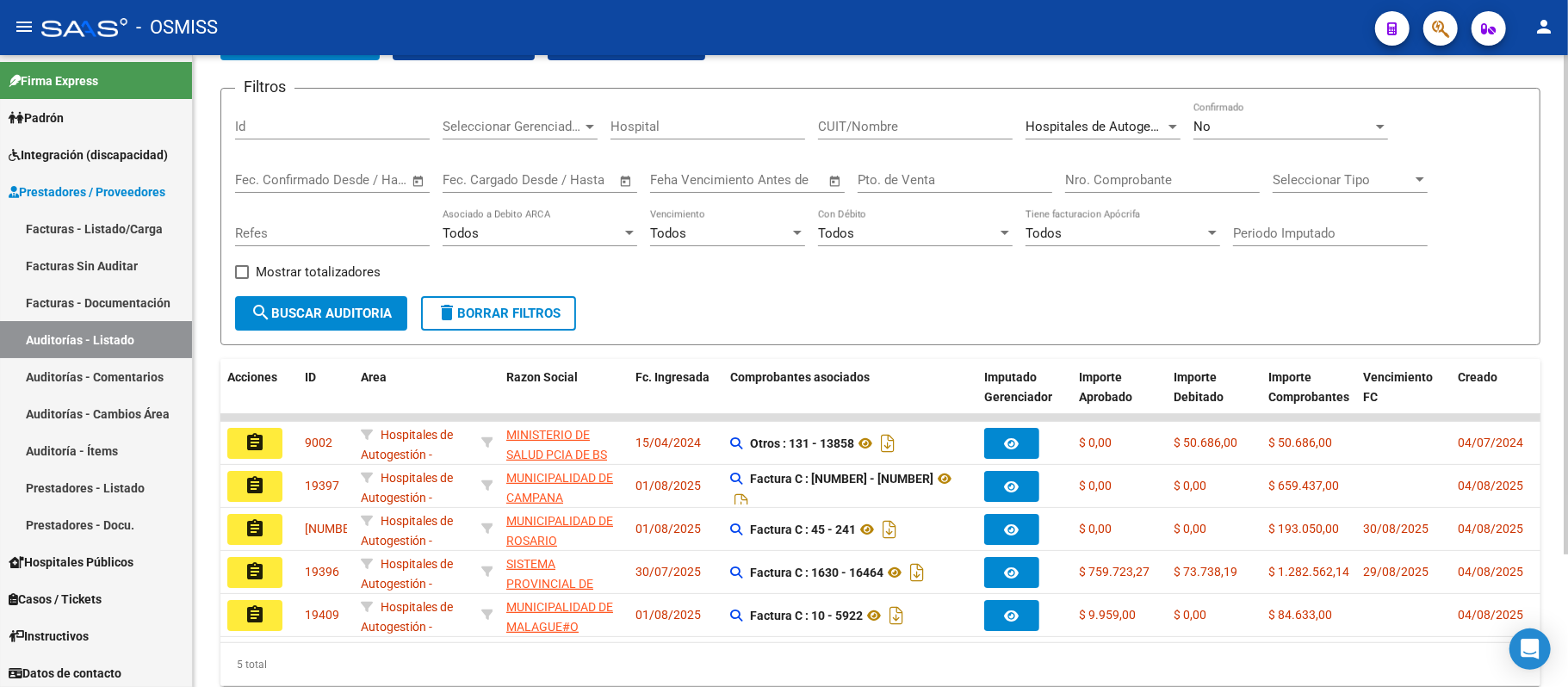 scroll, scrollTop: 169, scrollLeft: 0, axis: vertical 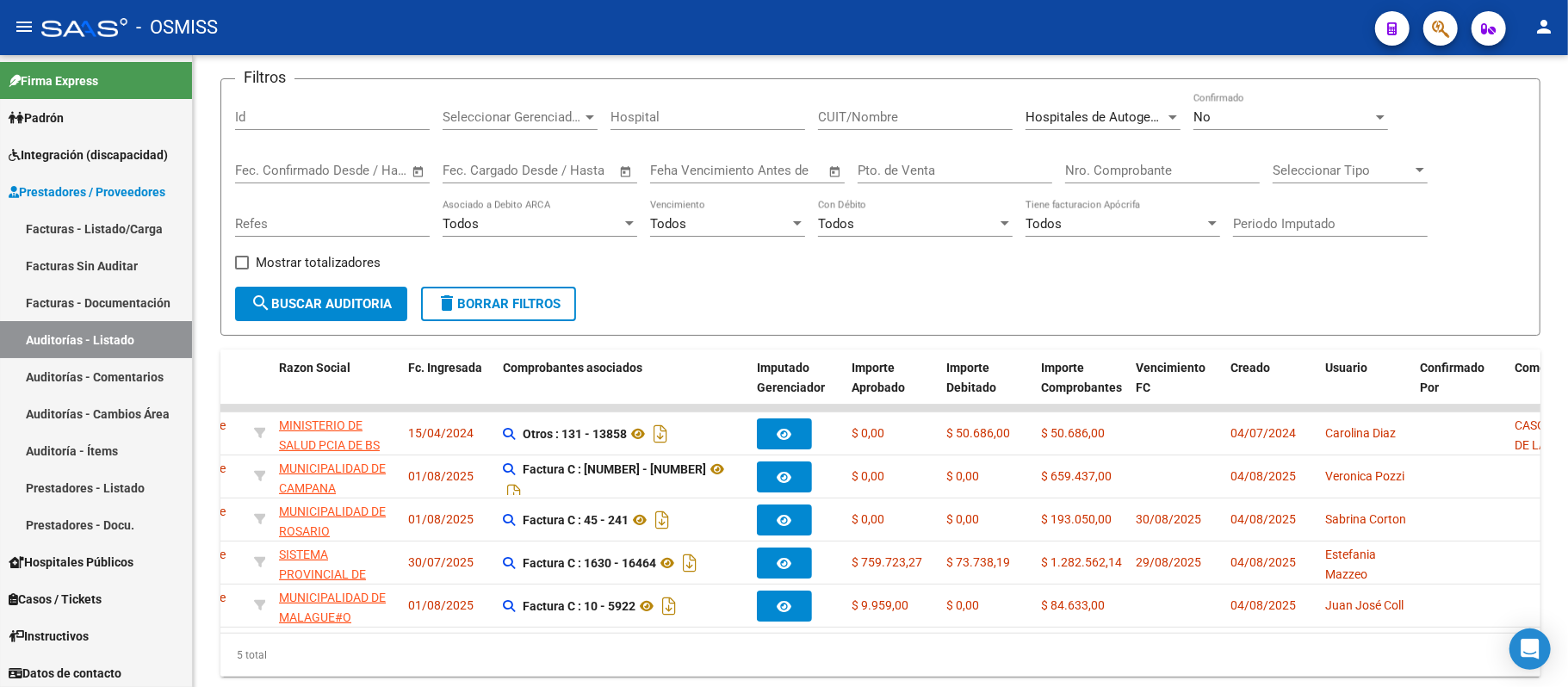 click 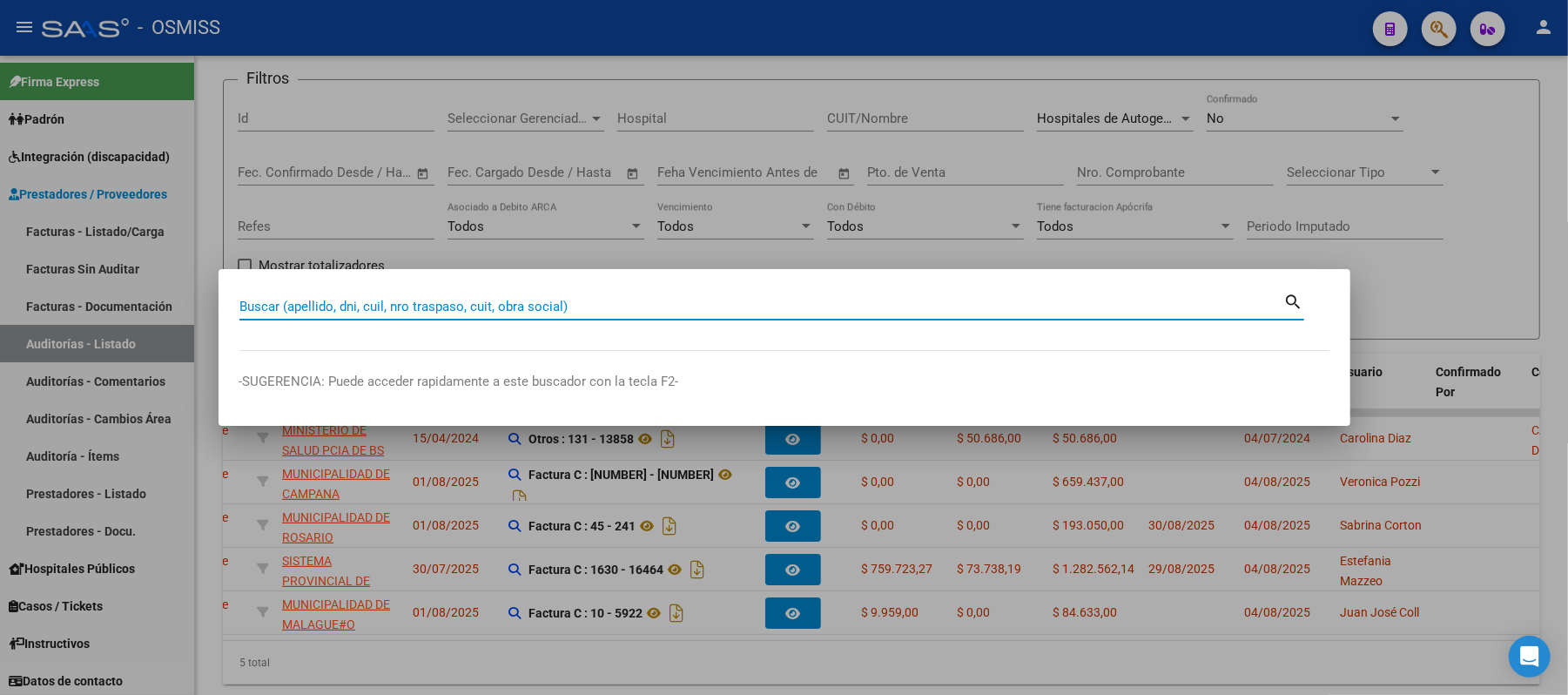 paste on "257610" 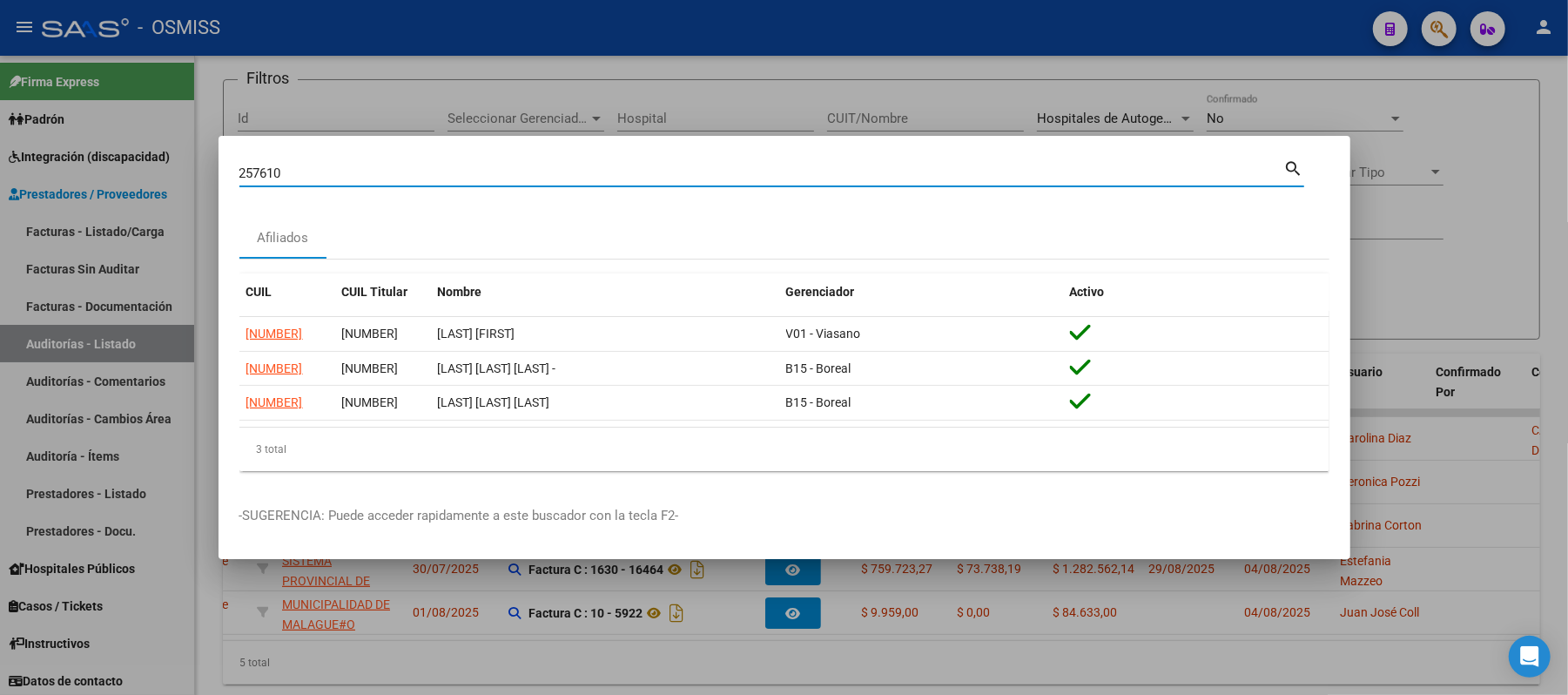 click on "257610" at bounding box center [762, 173] 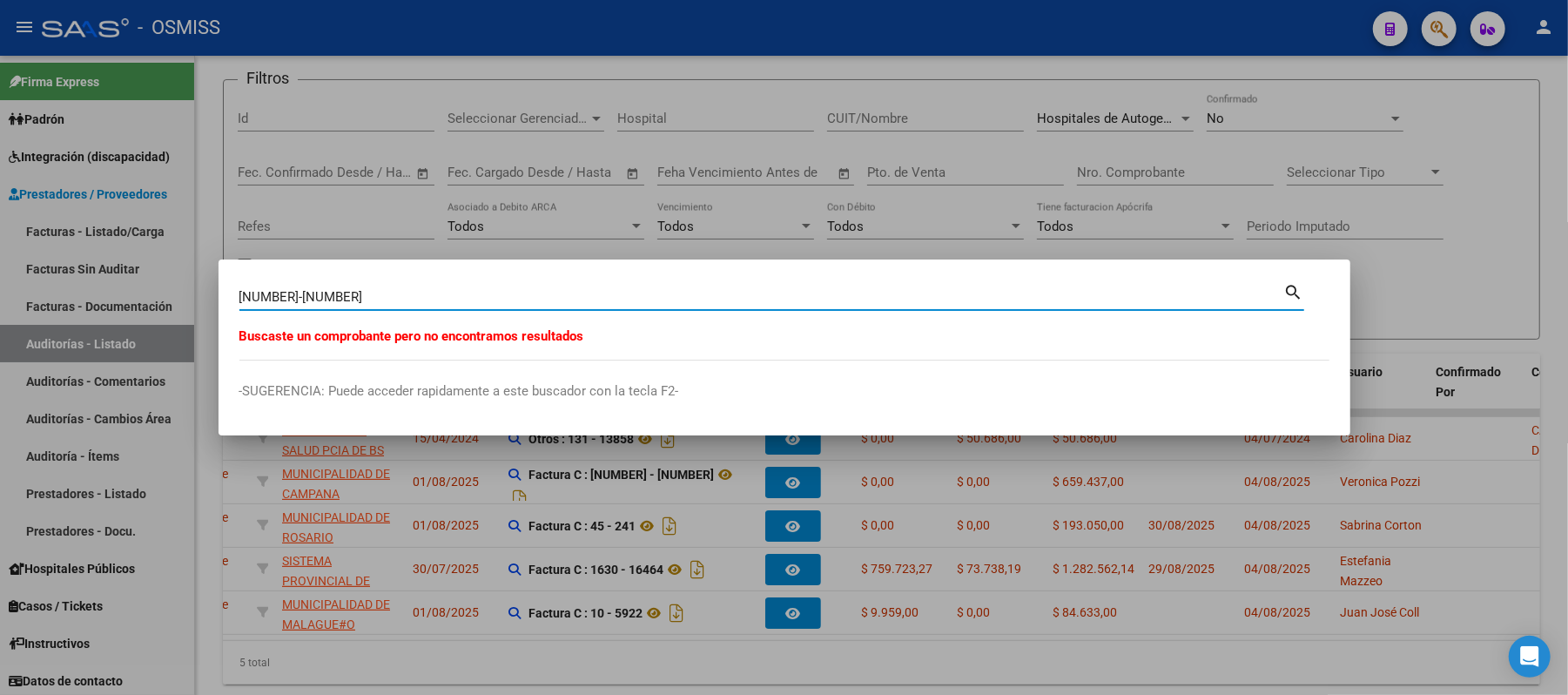 type on "1-257610" 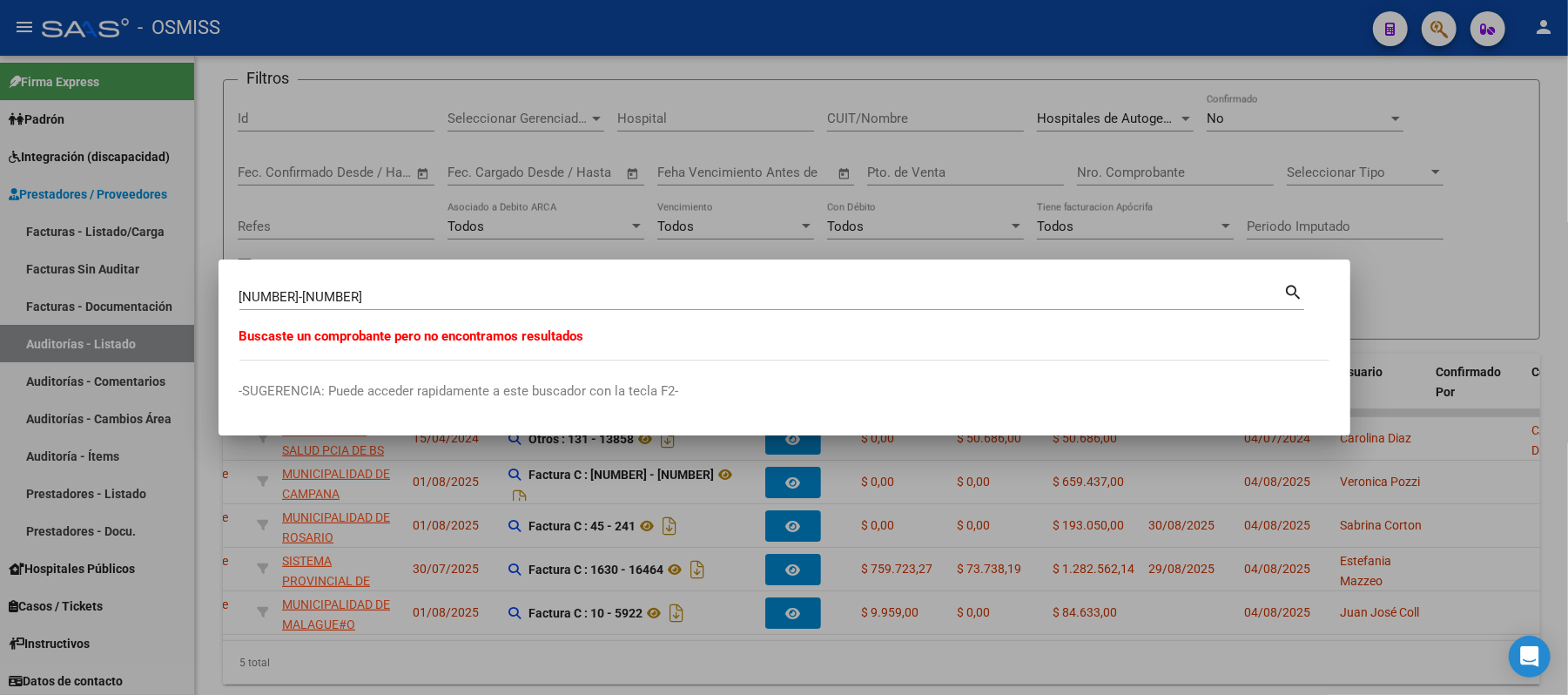 click at bounding box center [784, 348] 